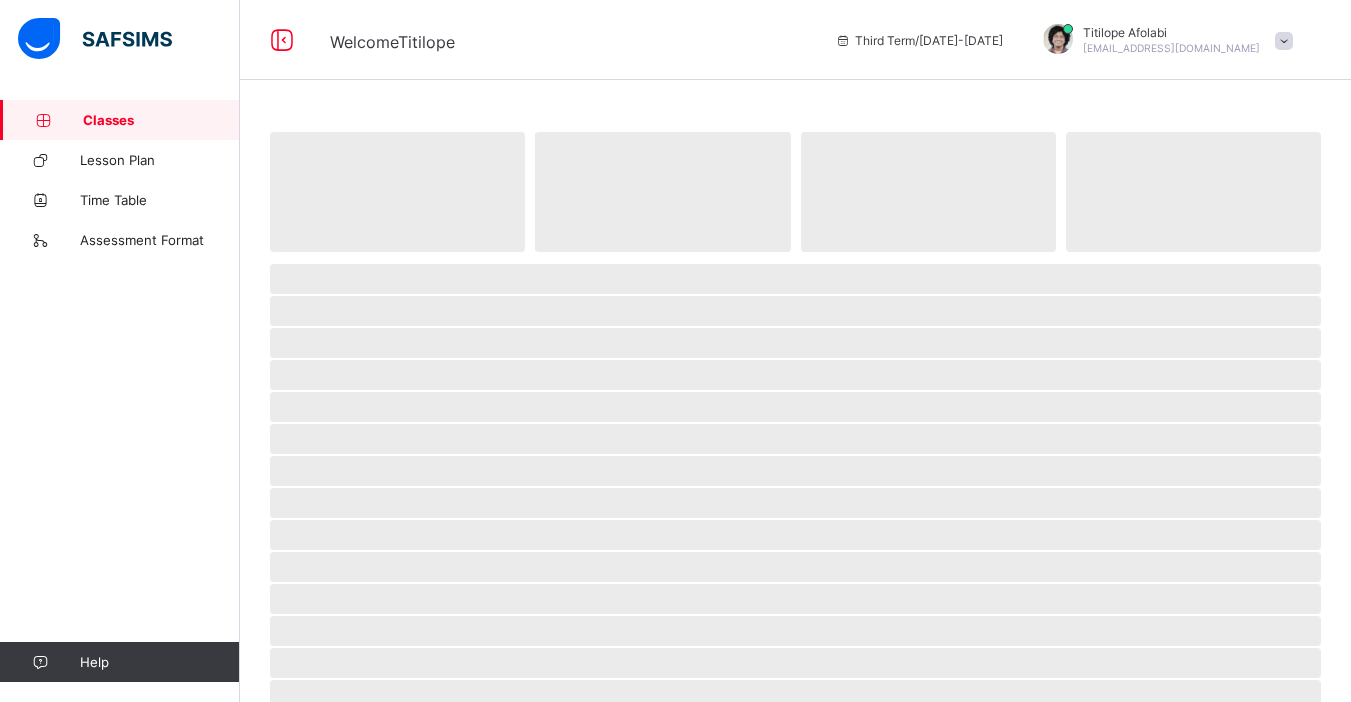 scroll, scrollTop: 0, scrollLeft: 0, axis: both 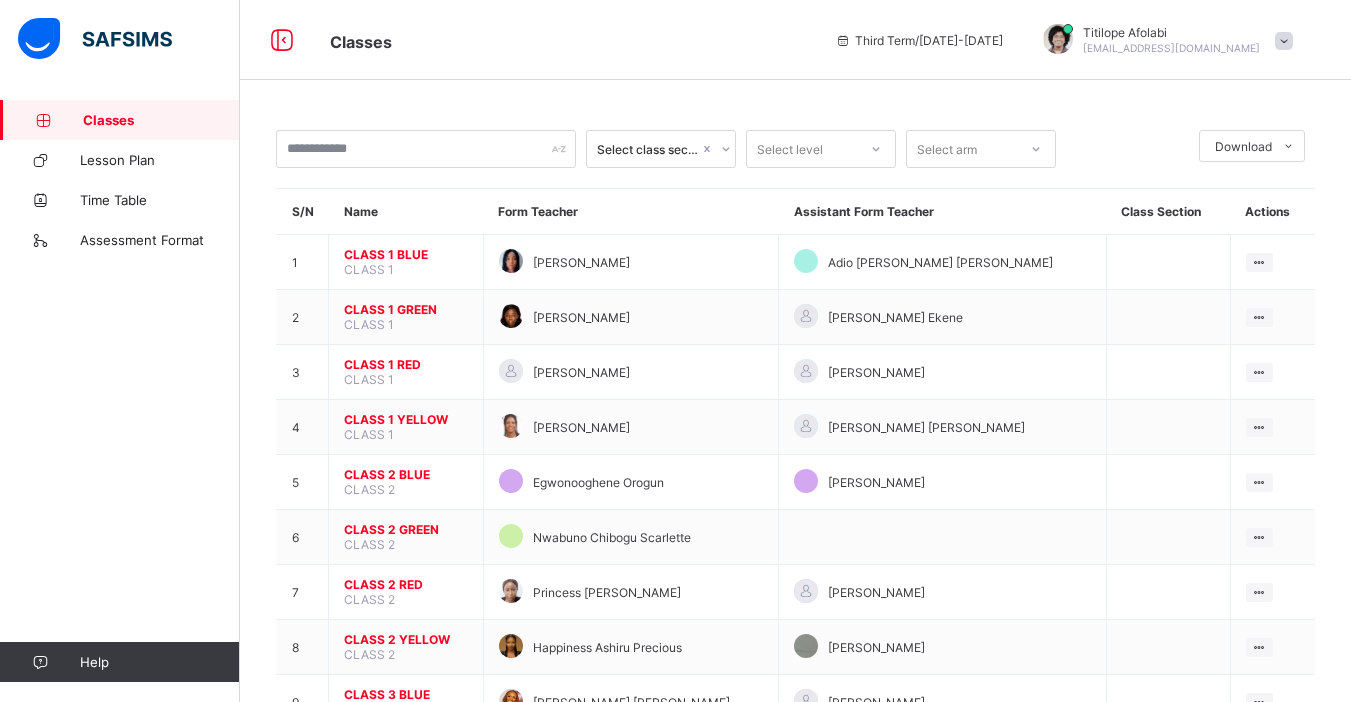 click on "CLASS 1   RED" at bounding box center [406, 364] 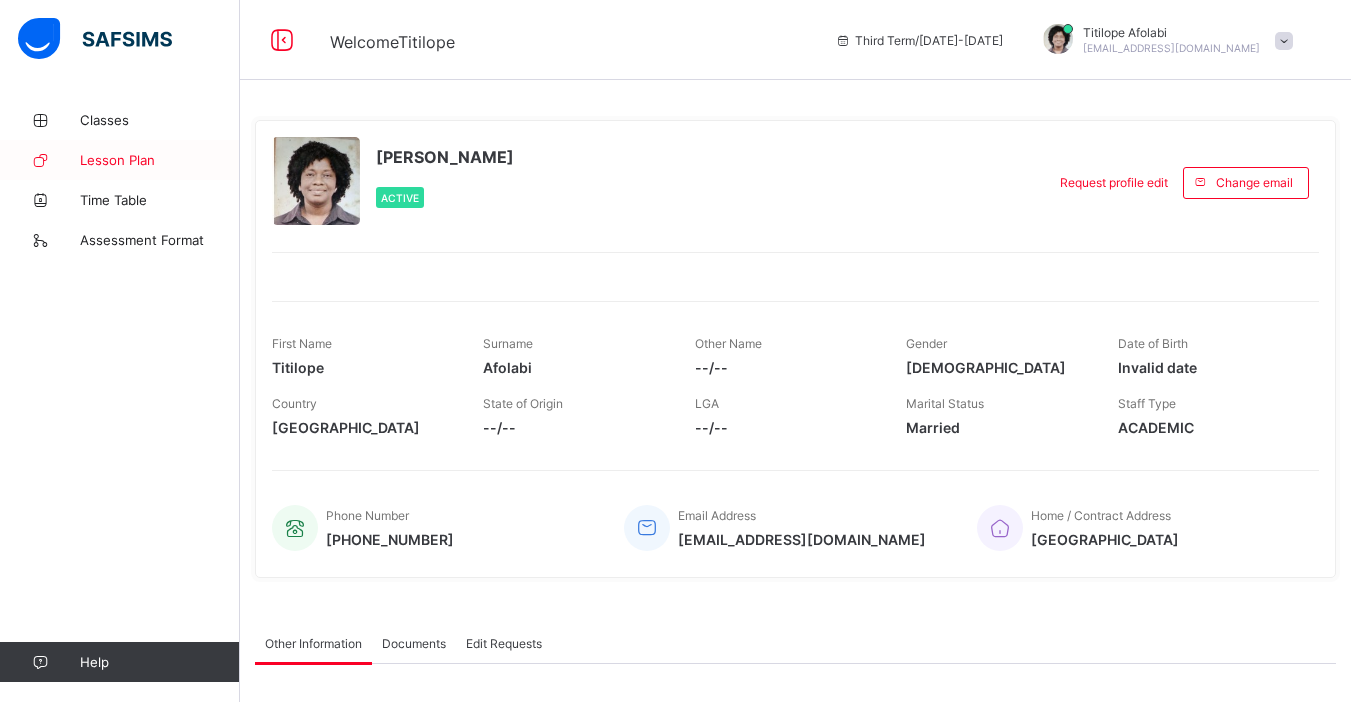 scroll, scrollTop: 0, scrollLeft: 0, axis: both 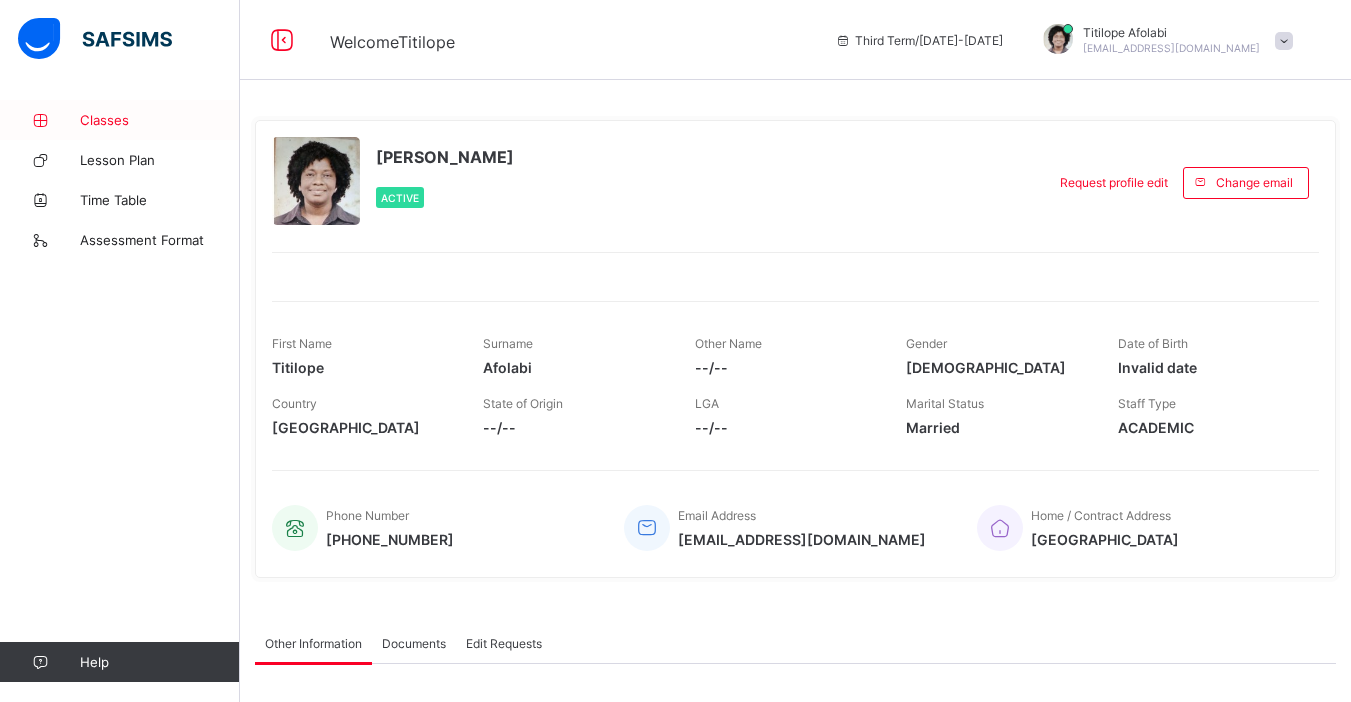 click on "Classes" at bounding box center (160, 120) 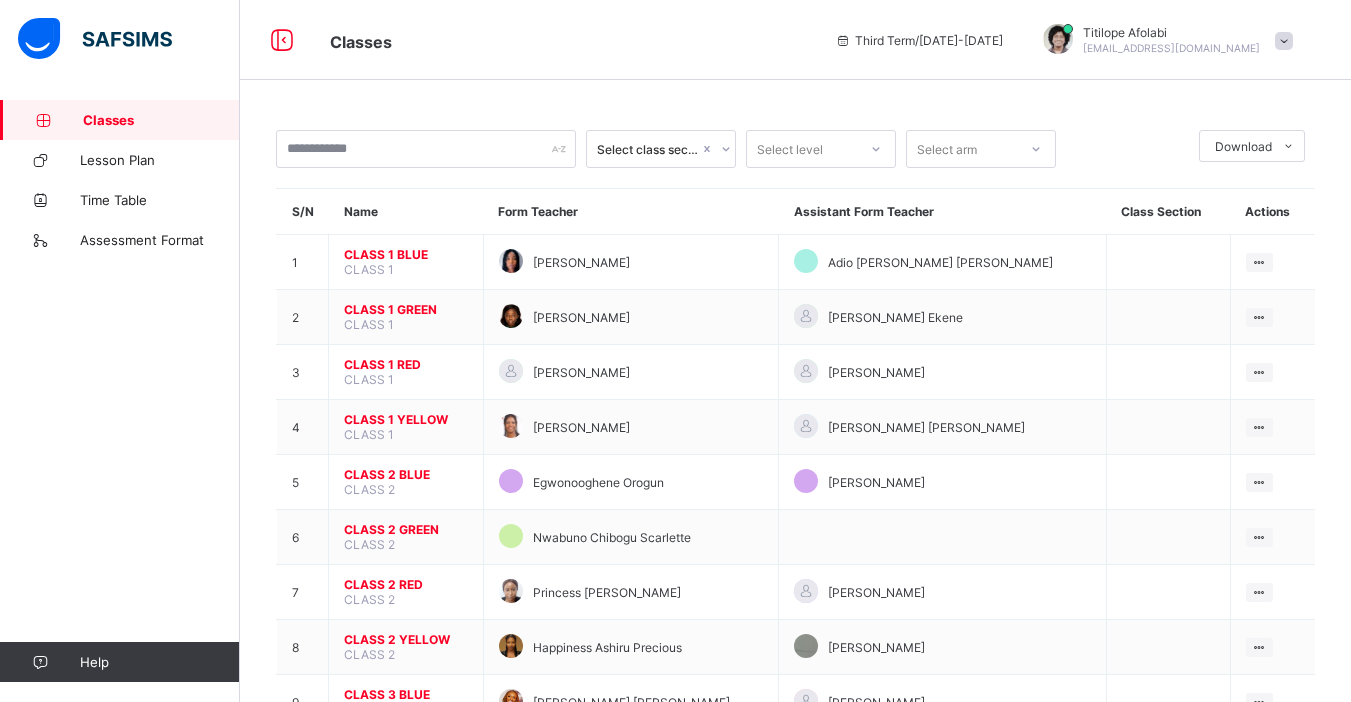 click on "CLASS 1   GREEN" at bounding box center [406, 309] 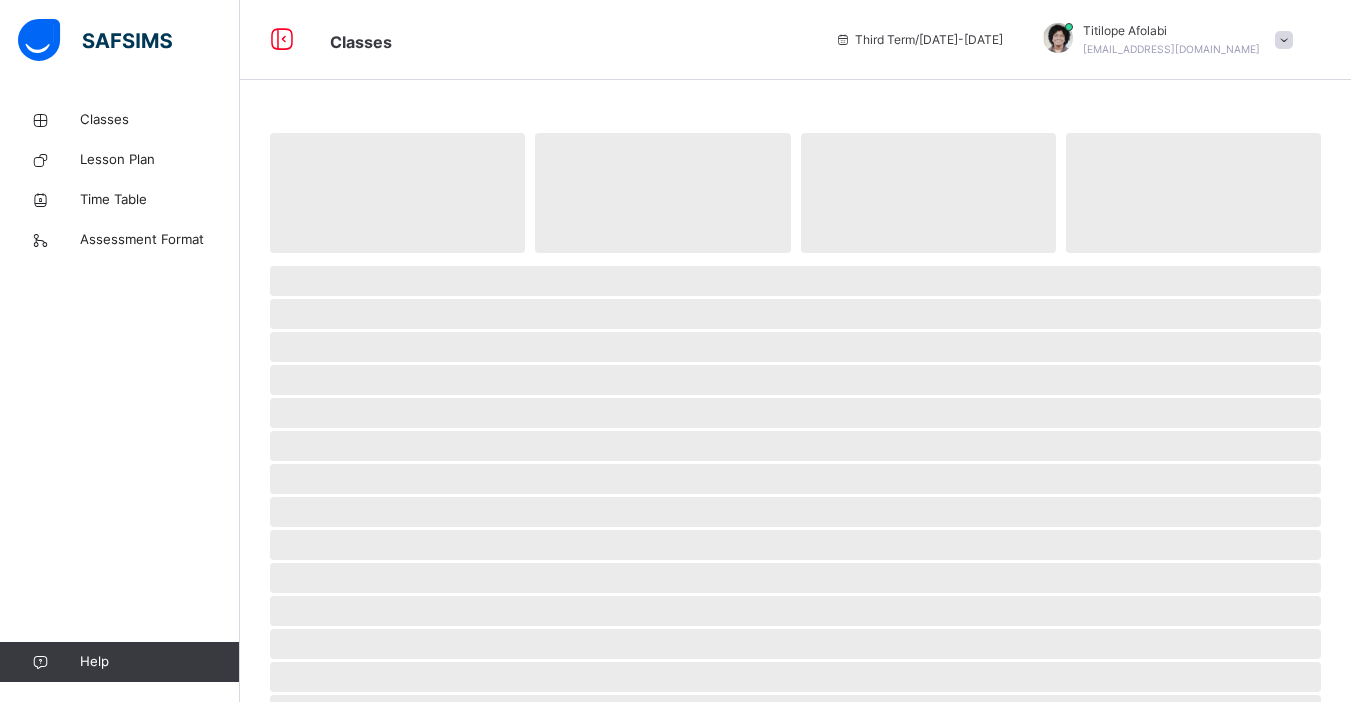 click on "‌" at bounding box center (795, 314) 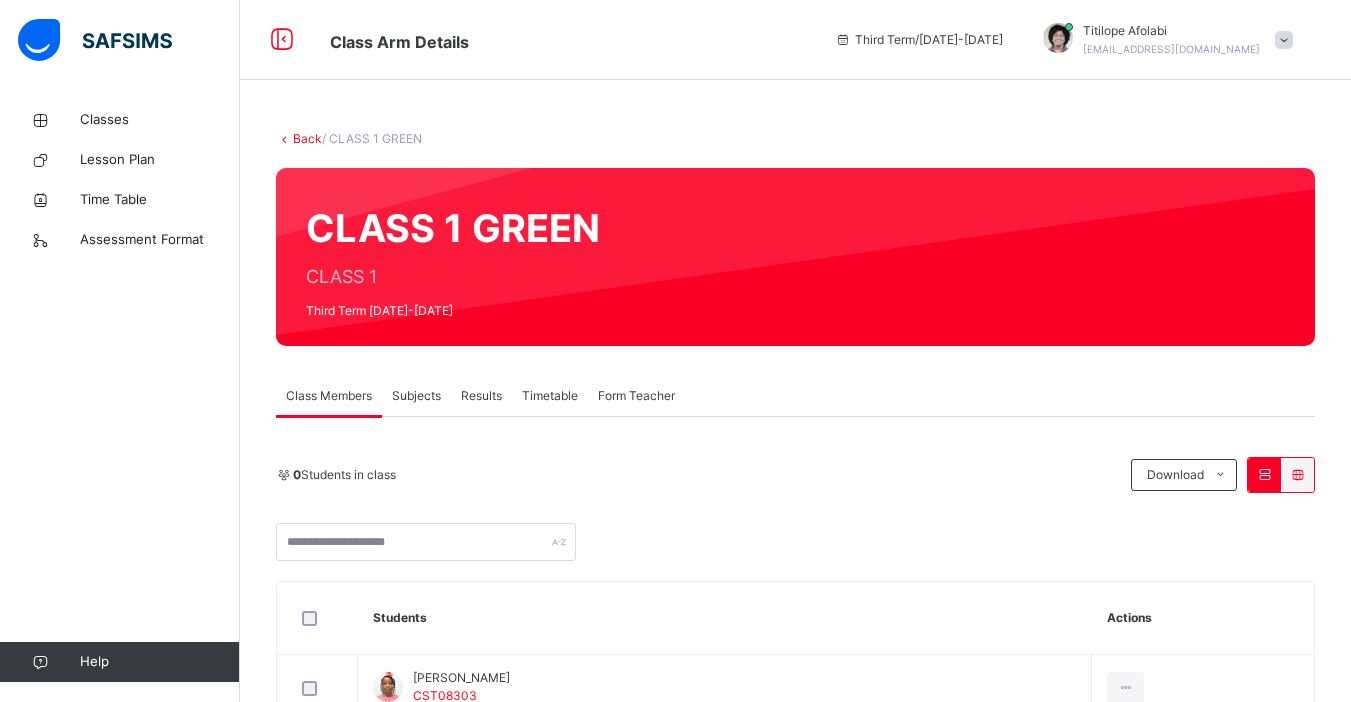 click on "Subjects" at bounding box center (416, 396) 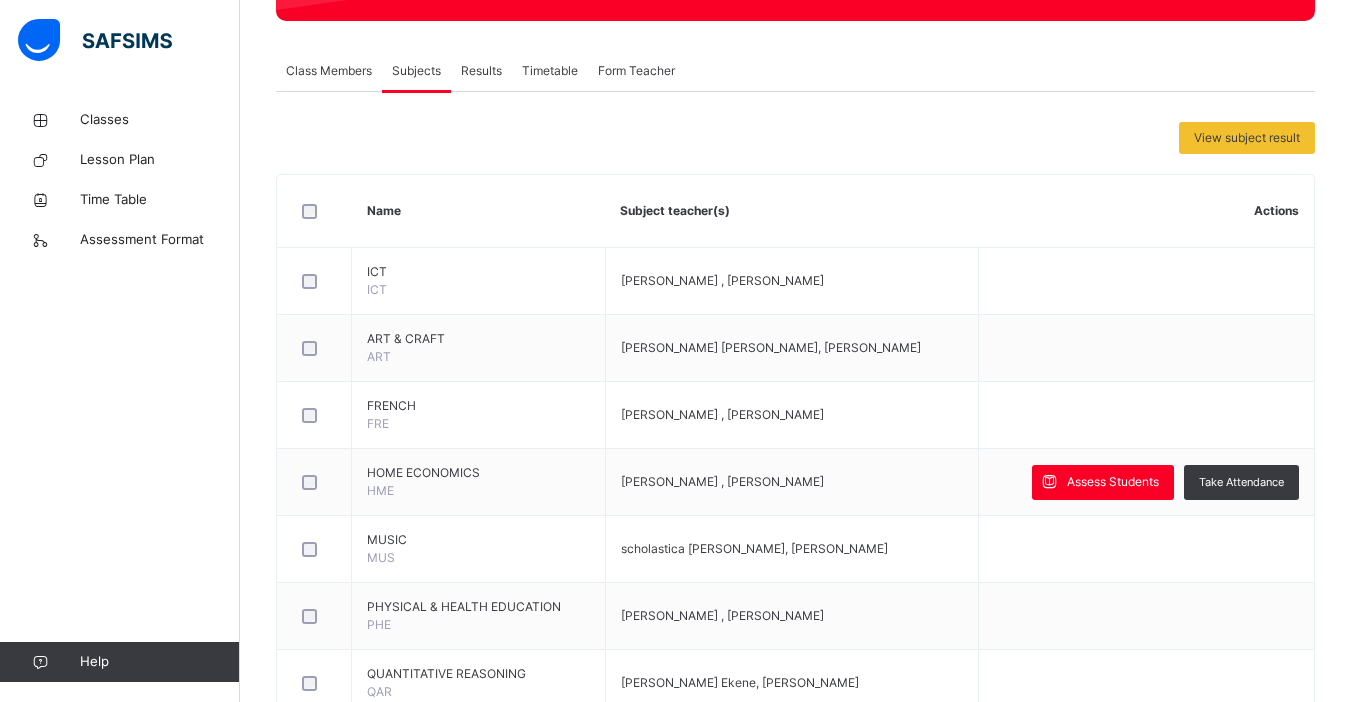 scroll, scrollTop: 353, scrollLeft: 0, axis: vertical 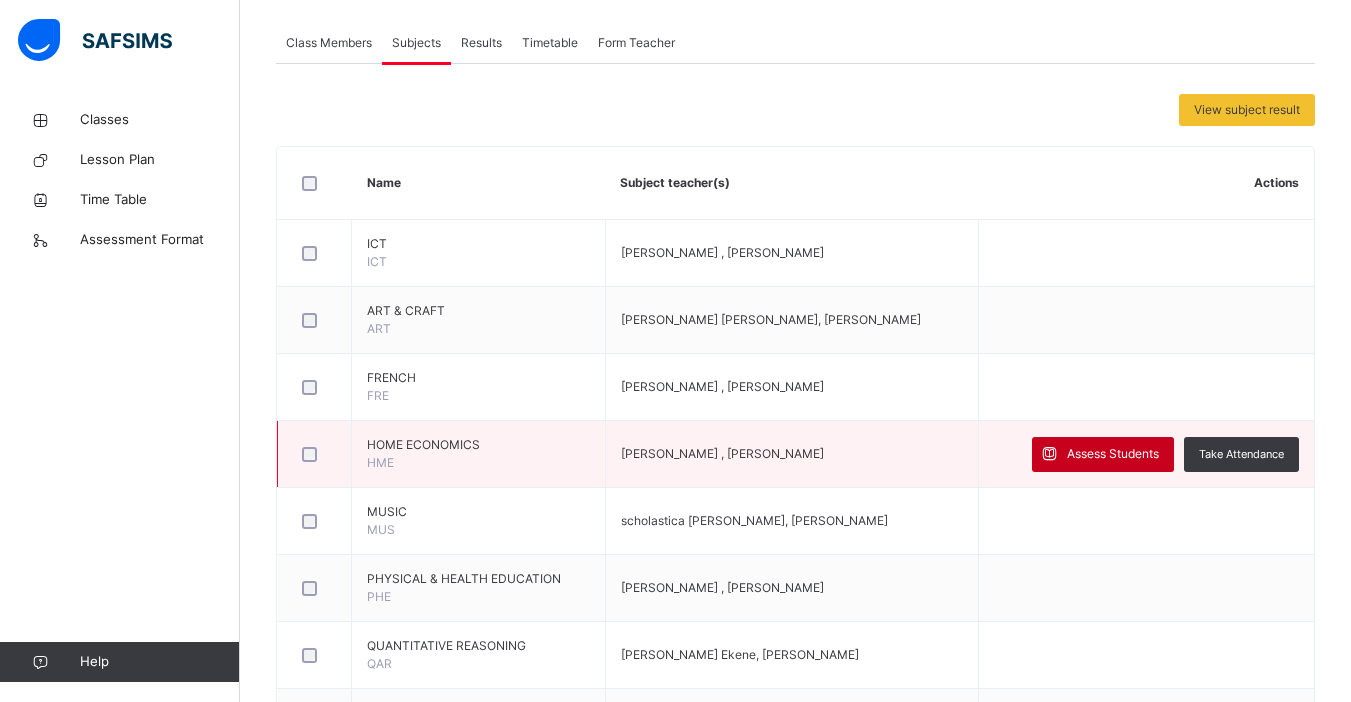 click on "Assess Students" at bounding box center [1113, 454] 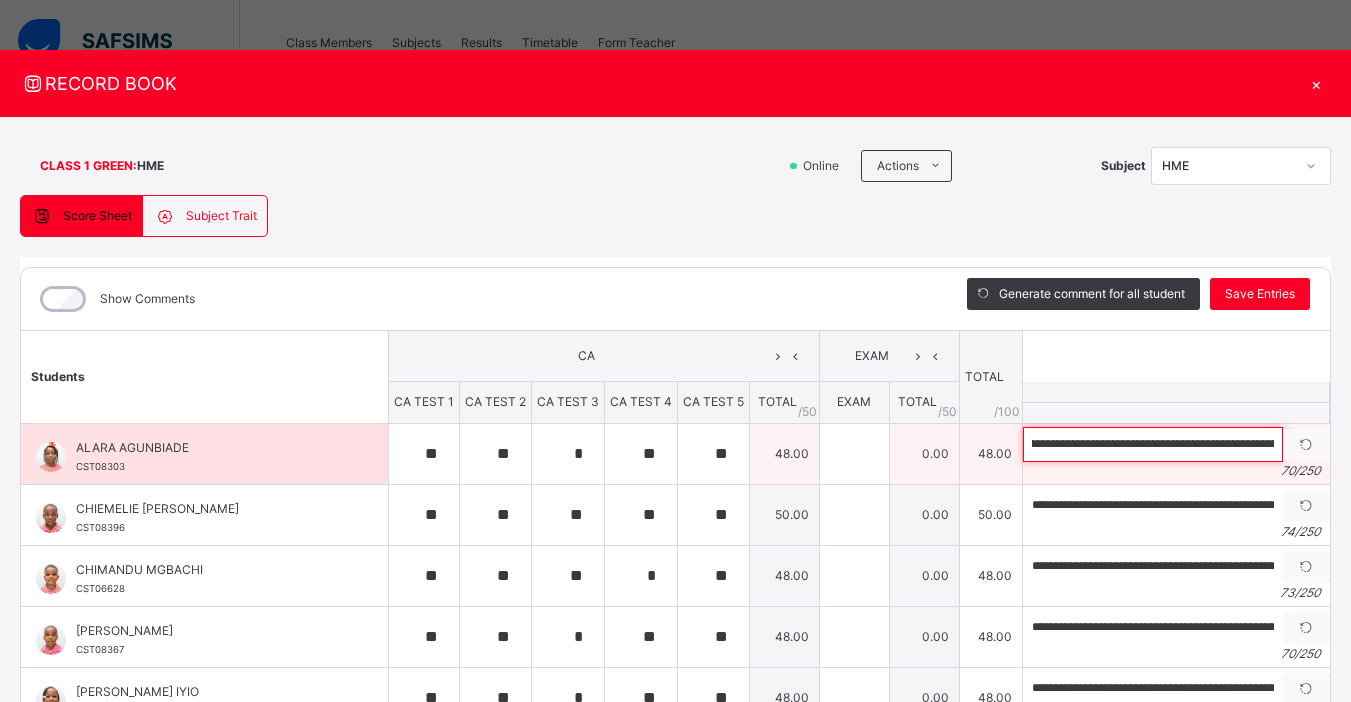 scroll, scrollTop: 0, scrollLeft: 180, axis: horizontal 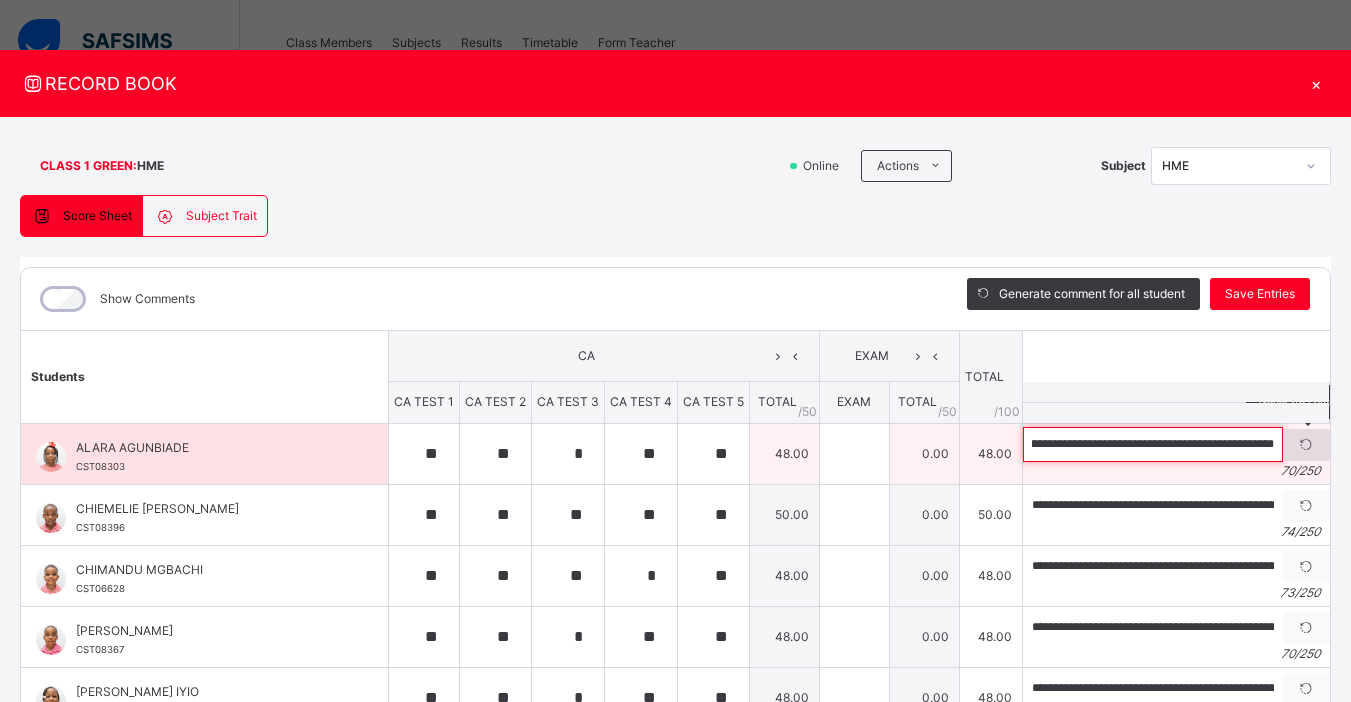 drag, startPoint x: 1040, startPoint y: 445, endPoint x: 1262, endPoint y: 459, distance: 222.44101 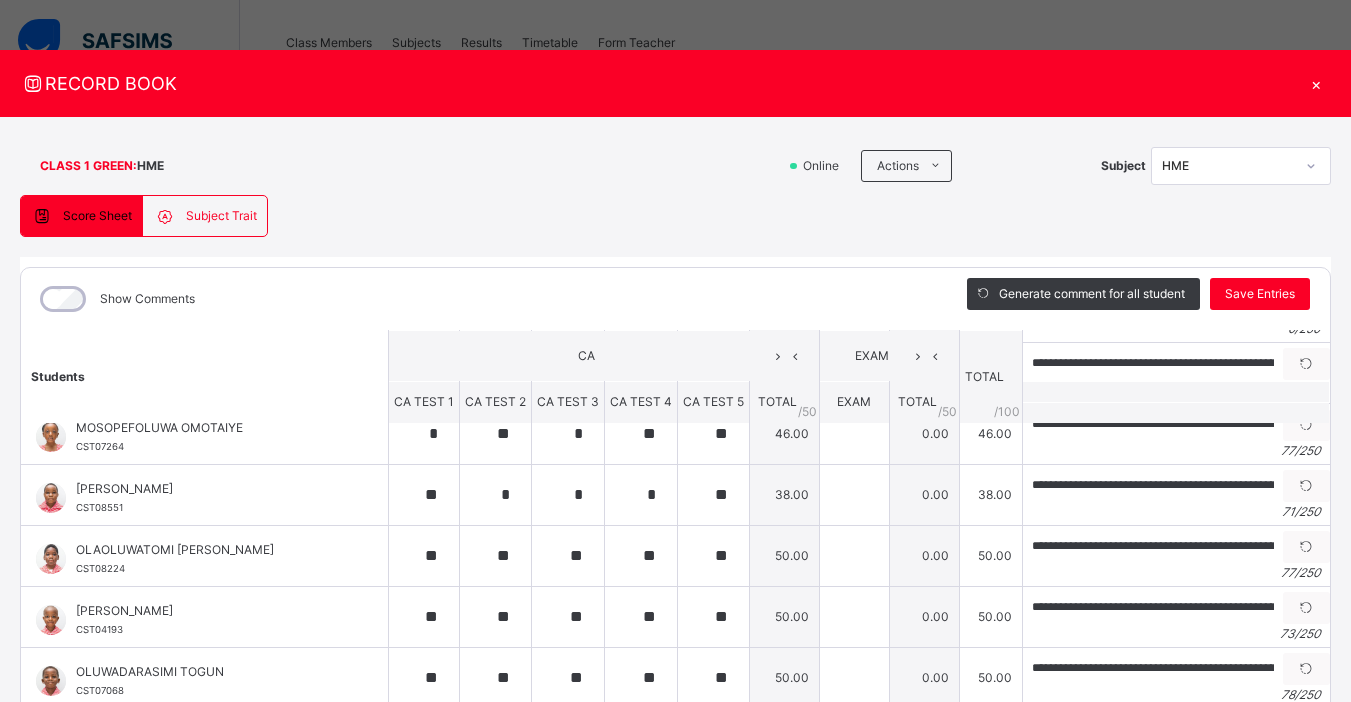 scroll, scrollTop: 609, scrollLeft: 0, axis: vertical 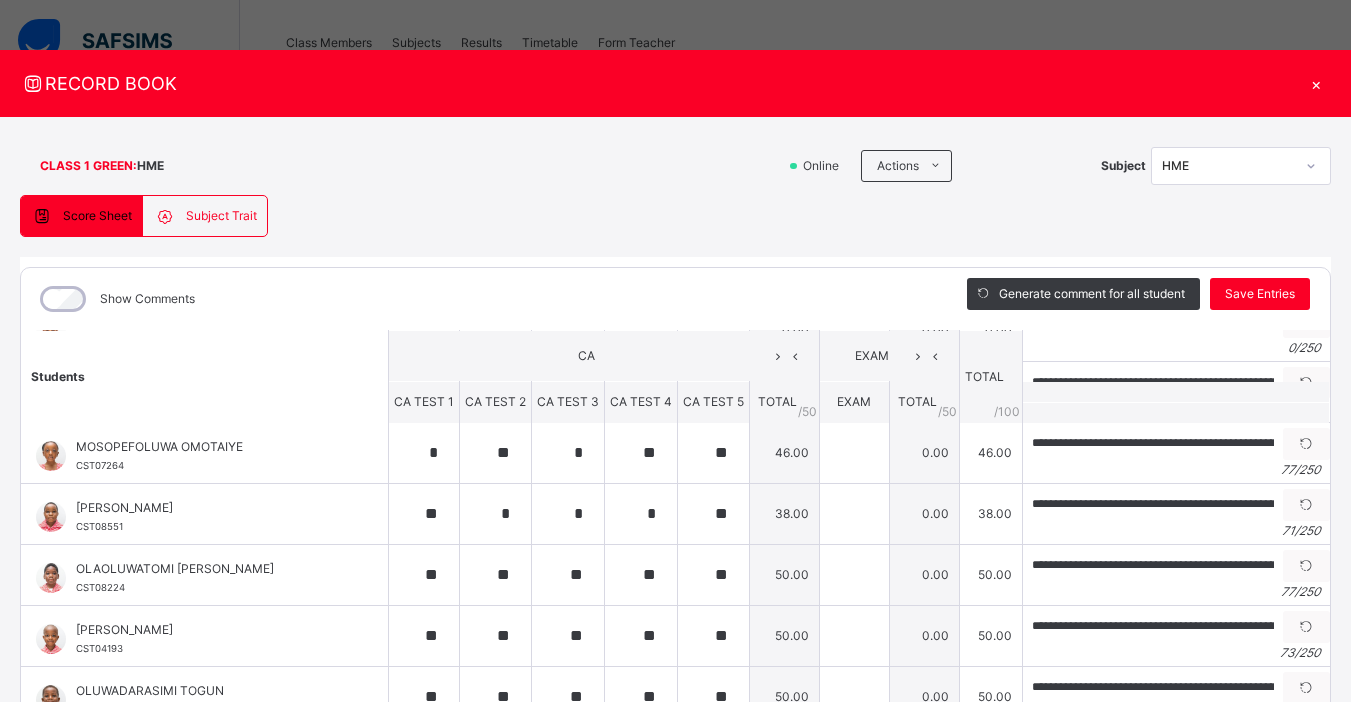 click on "×" at bounding box center [1316, 83] 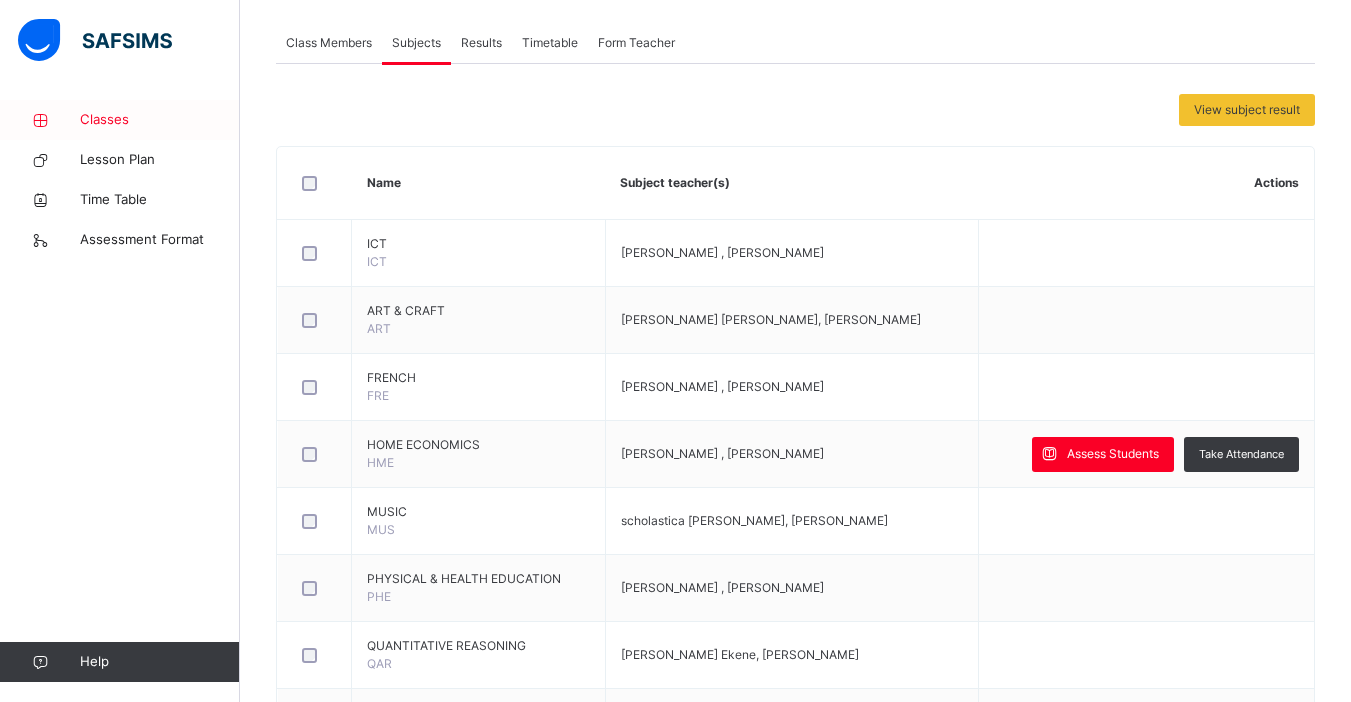 click on "Classes" at bounding box center [160, 120] 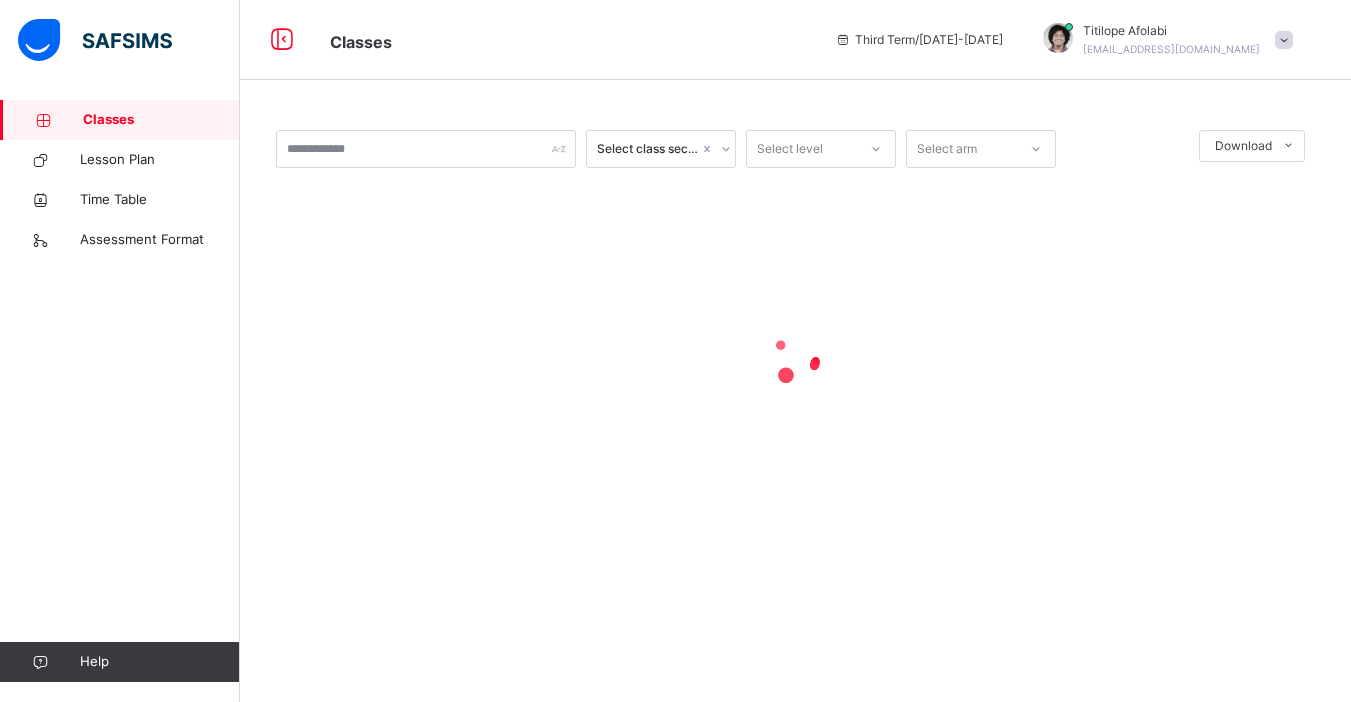 scroll, scrollTop: 0, scrollLeft: 0, axis: both 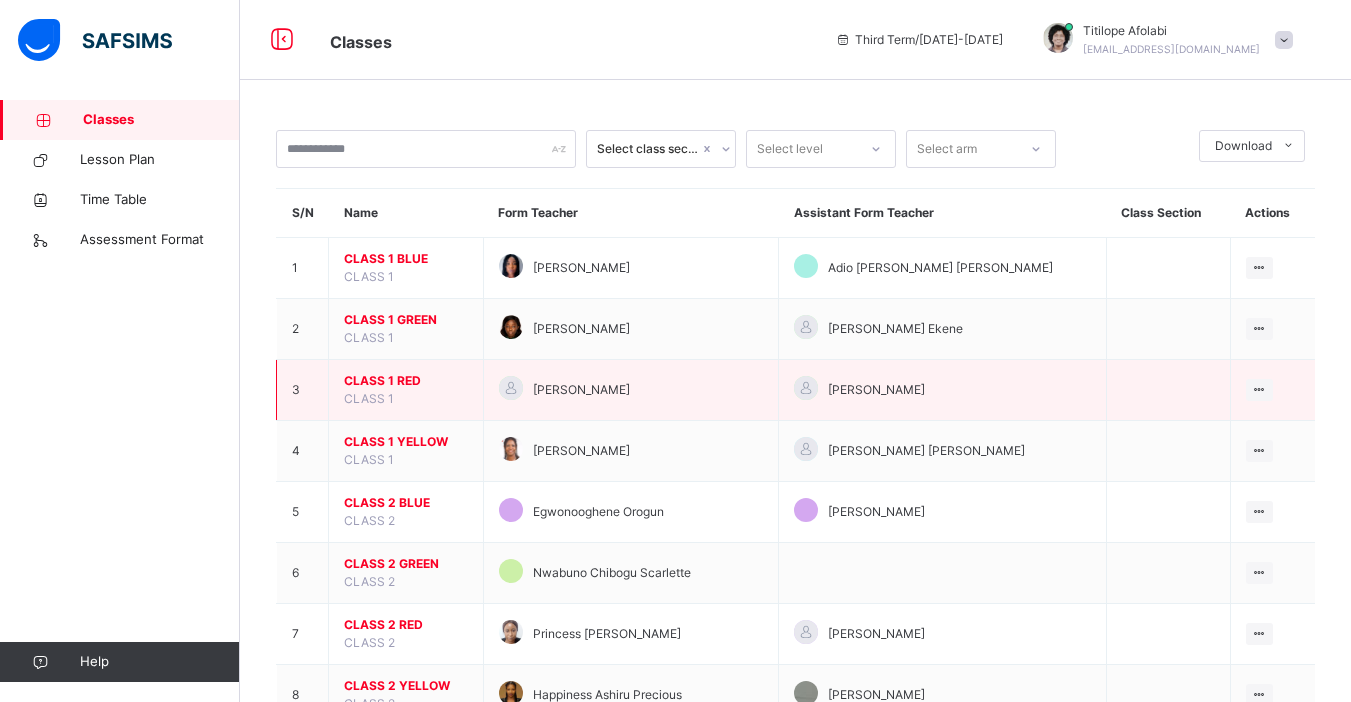 click on "CLASS 1   RED" at bounding box center (406, 381) 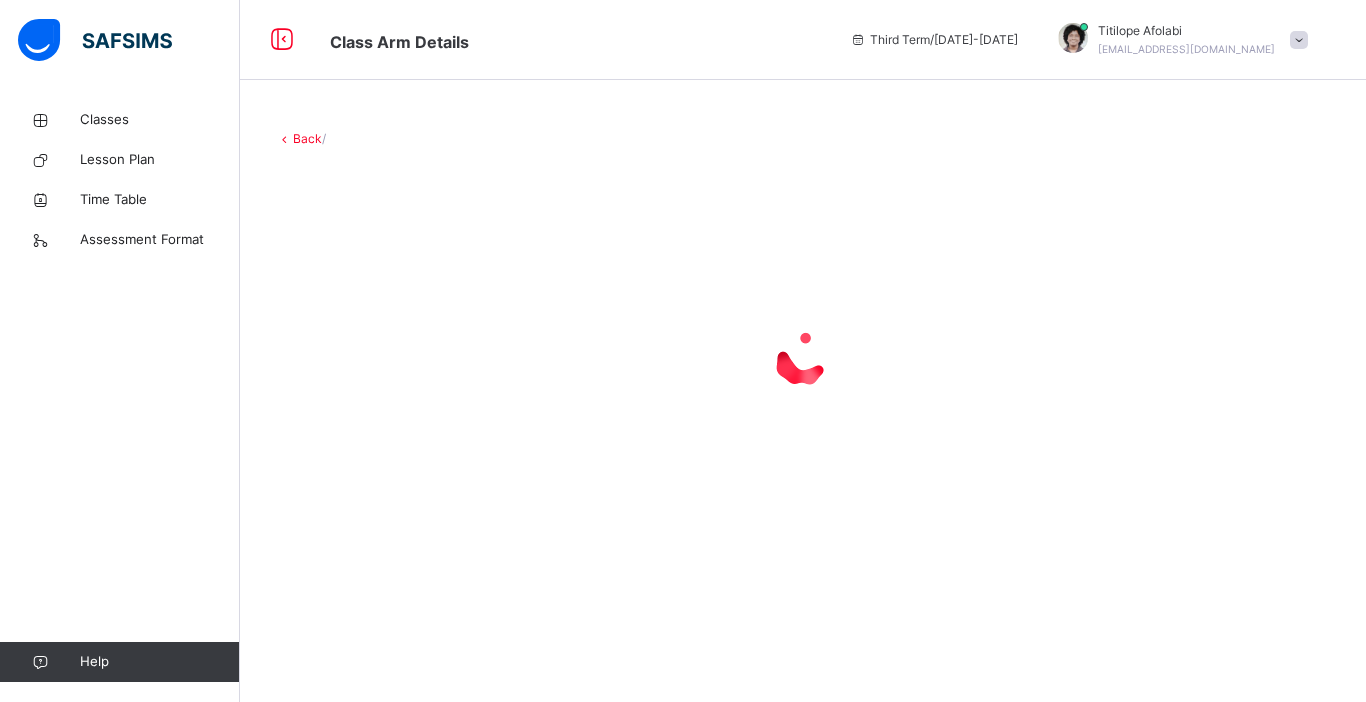 click at bounding box center (803, 358) 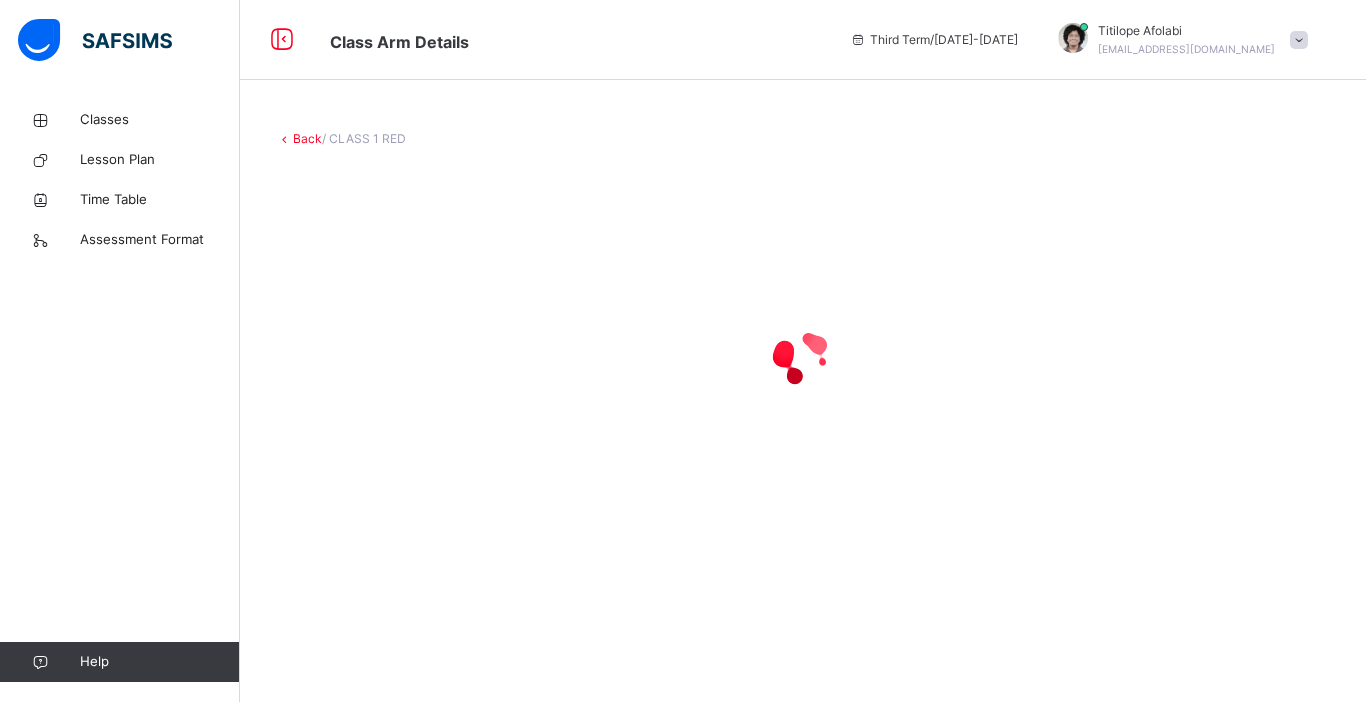 click at bounding box center [803, 358] 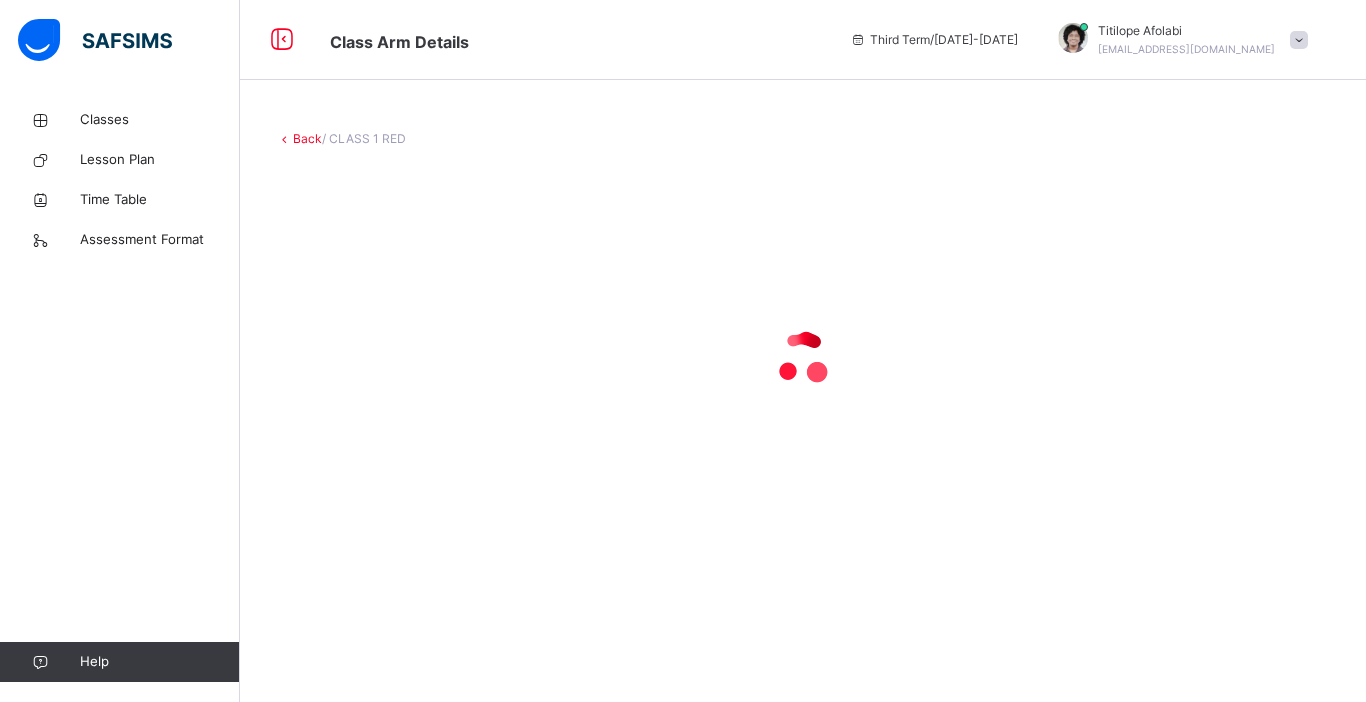 drag, startPoint x: 458, startPoint y: 380, endPoint x: 861, endPoint y: 136, distance: 471.11038 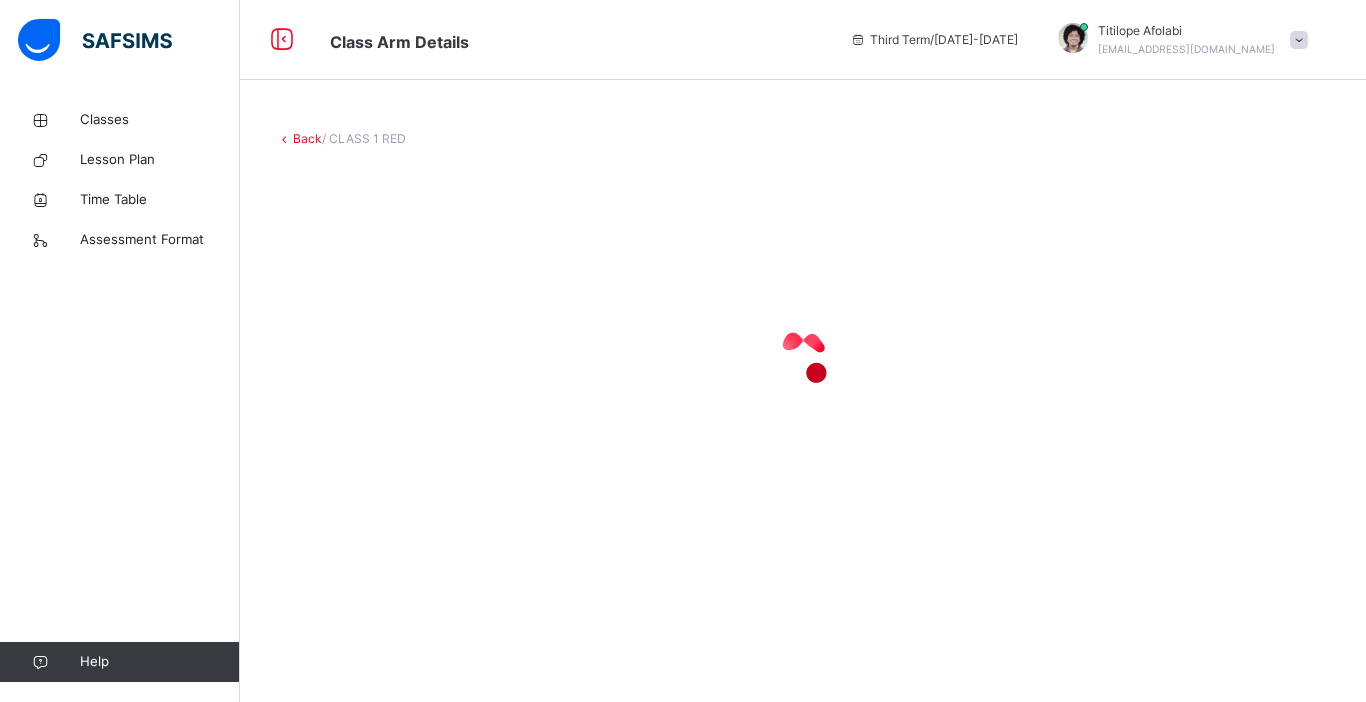 click on "Back  / CLASS 1 RED" at bounding box center (803, 139) 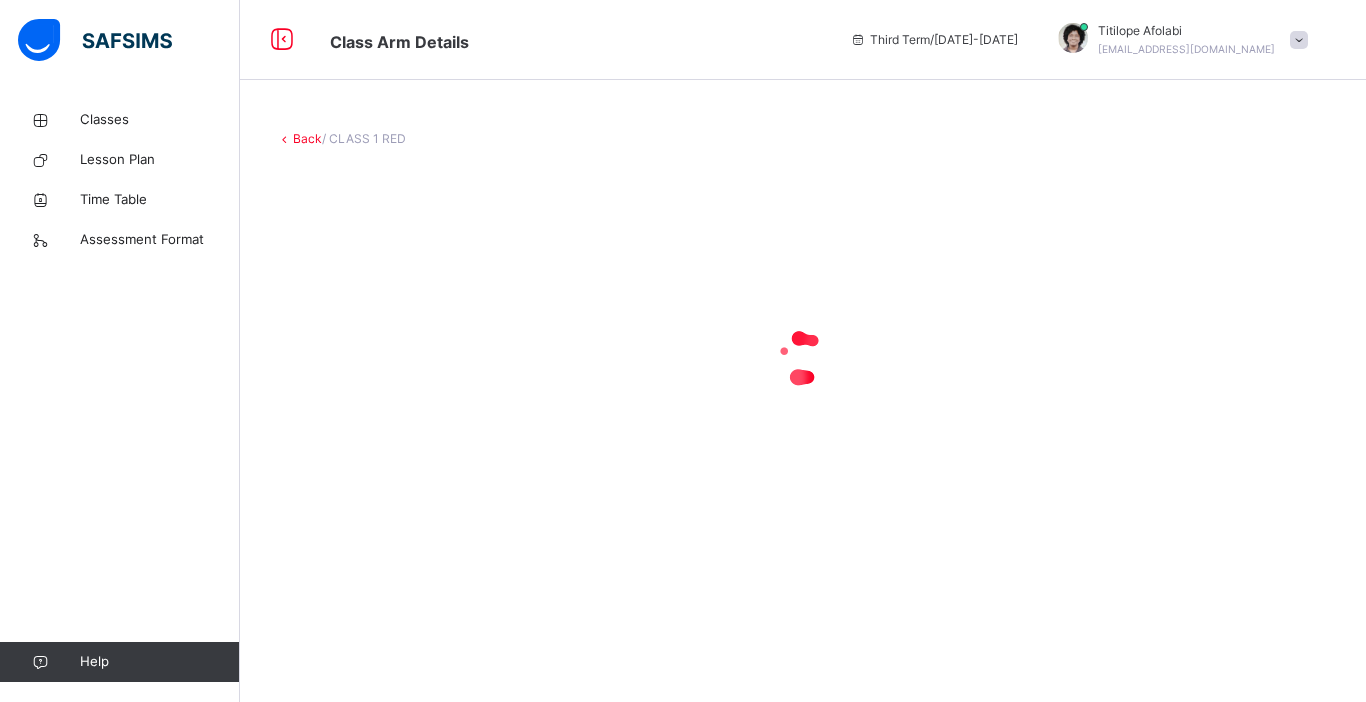 click on "Back  / CLASS 1 RED" at bounding box center [803, 139] 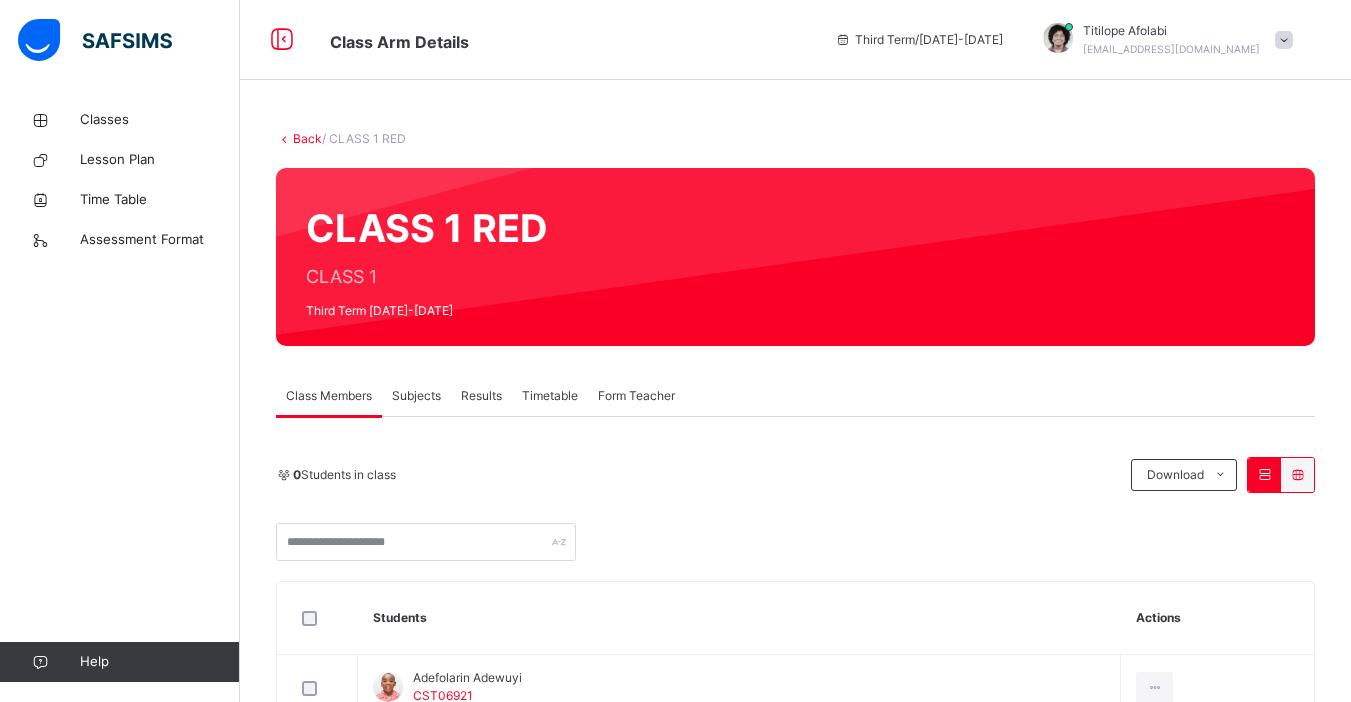 click on "Subjects" at bounding box center [416, 396] 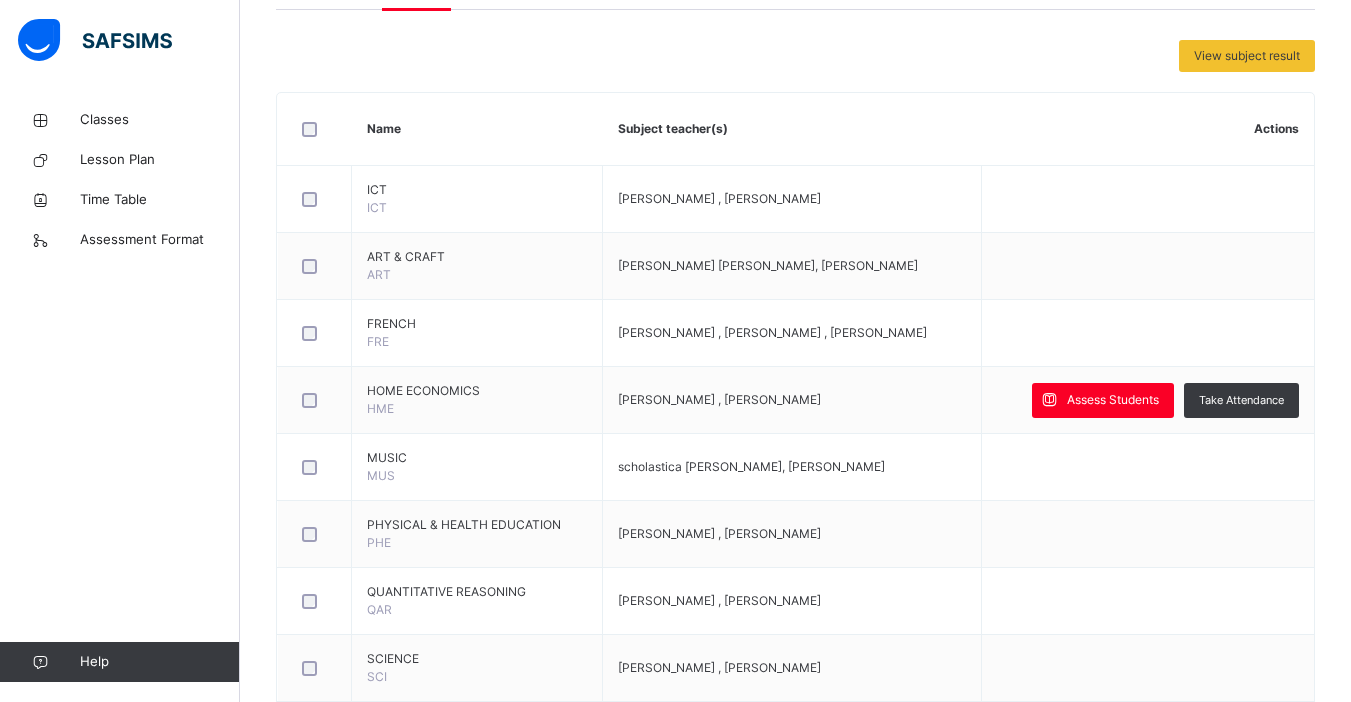 scroll, scrollTop: 419, scrollLeft: 0, axis: vertical 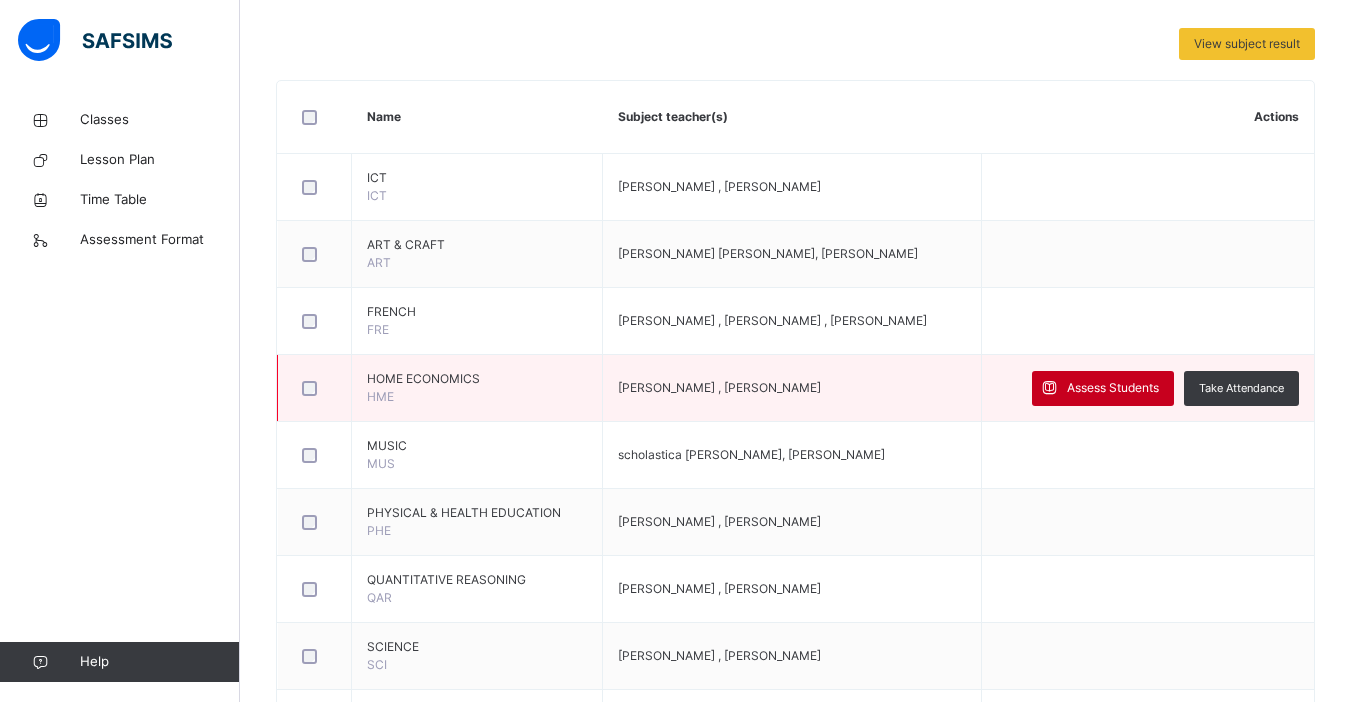 click on "Assess Students" at bounding box center [1113, 388] 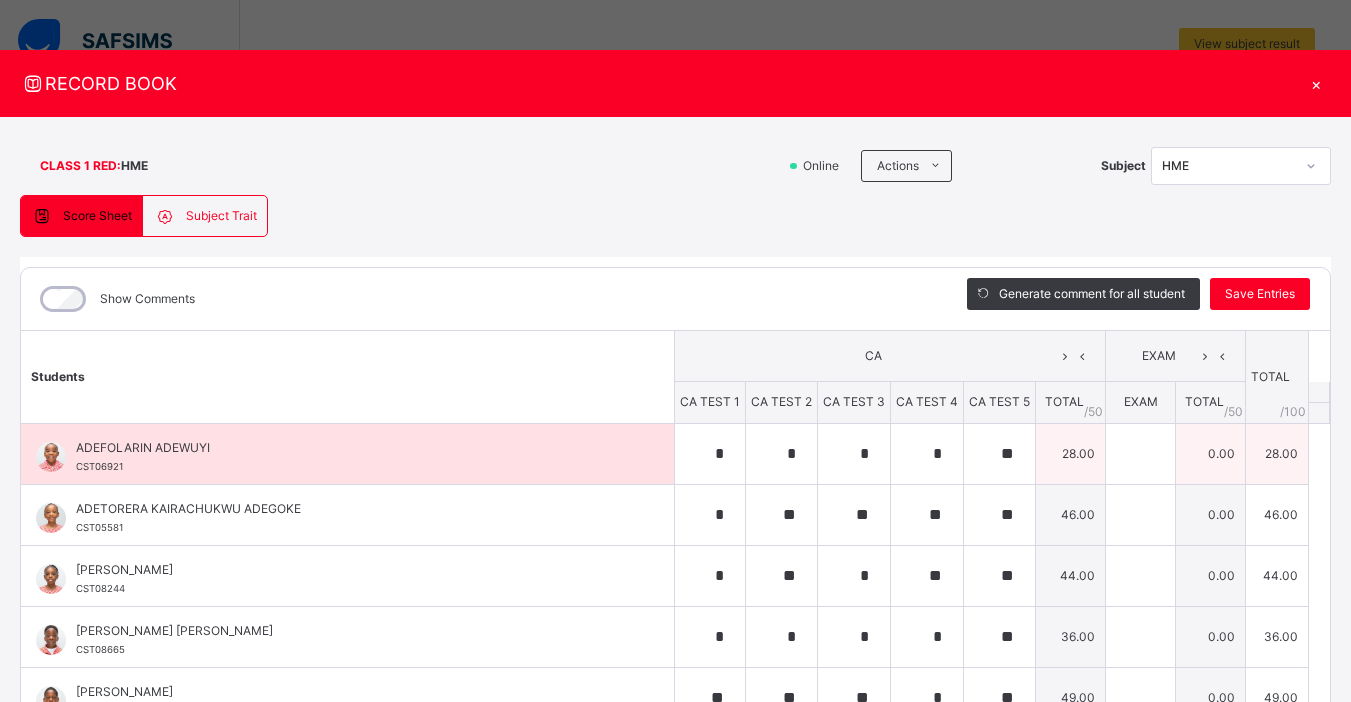click on "ADEFOLARIN  ADEWUYI" at bounding box center [352, 448] 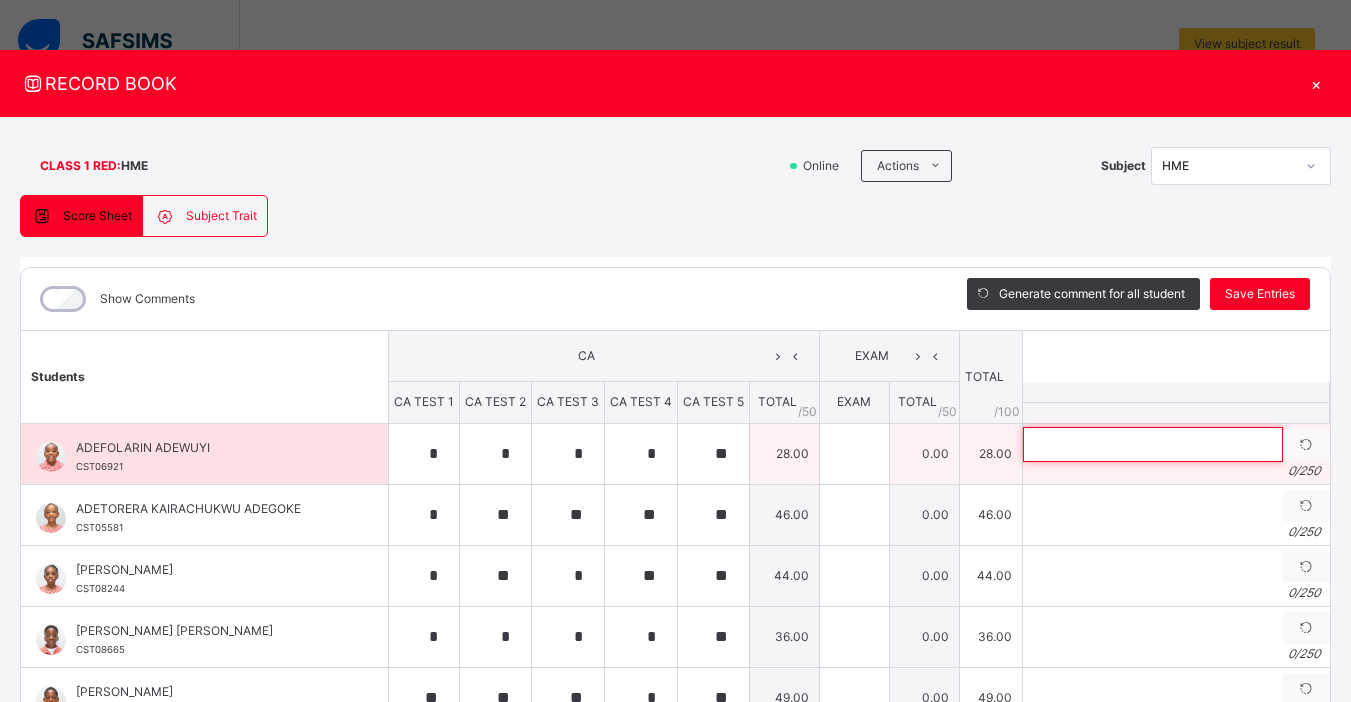 click at bounding box center [1153, 444] 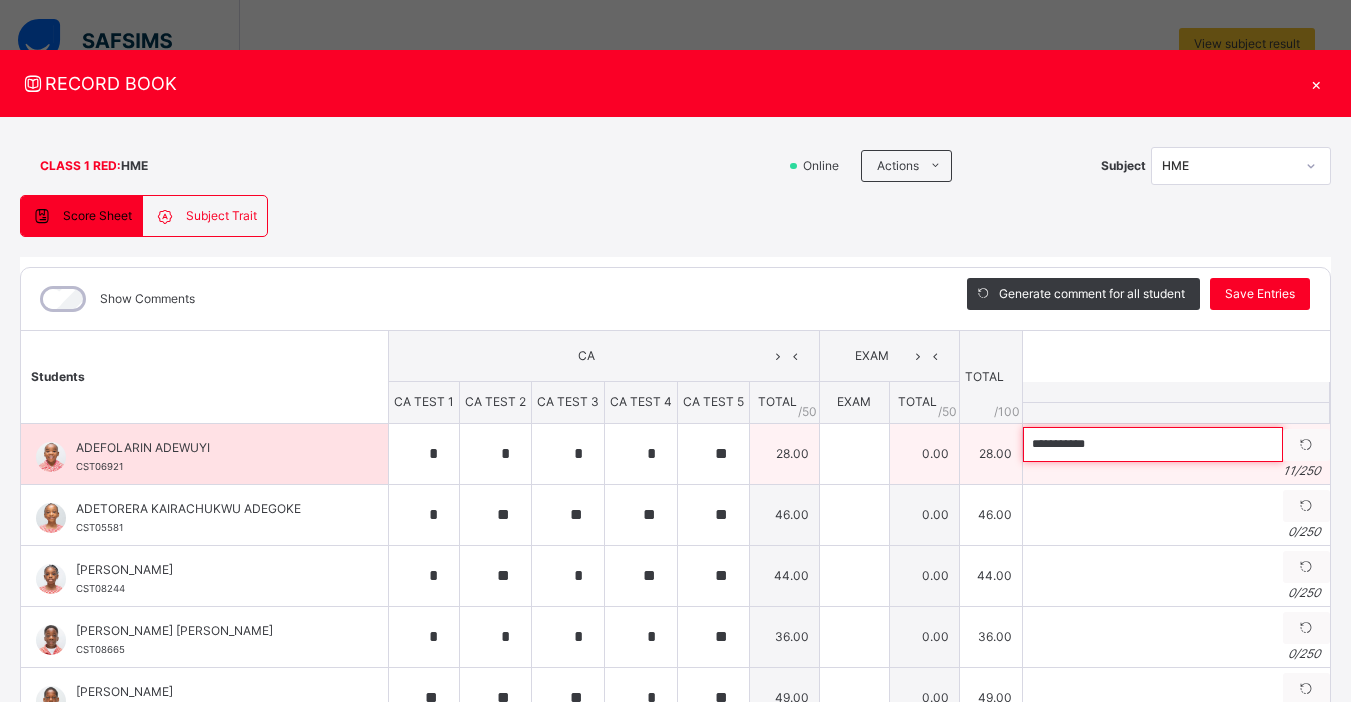 paste on "**********" 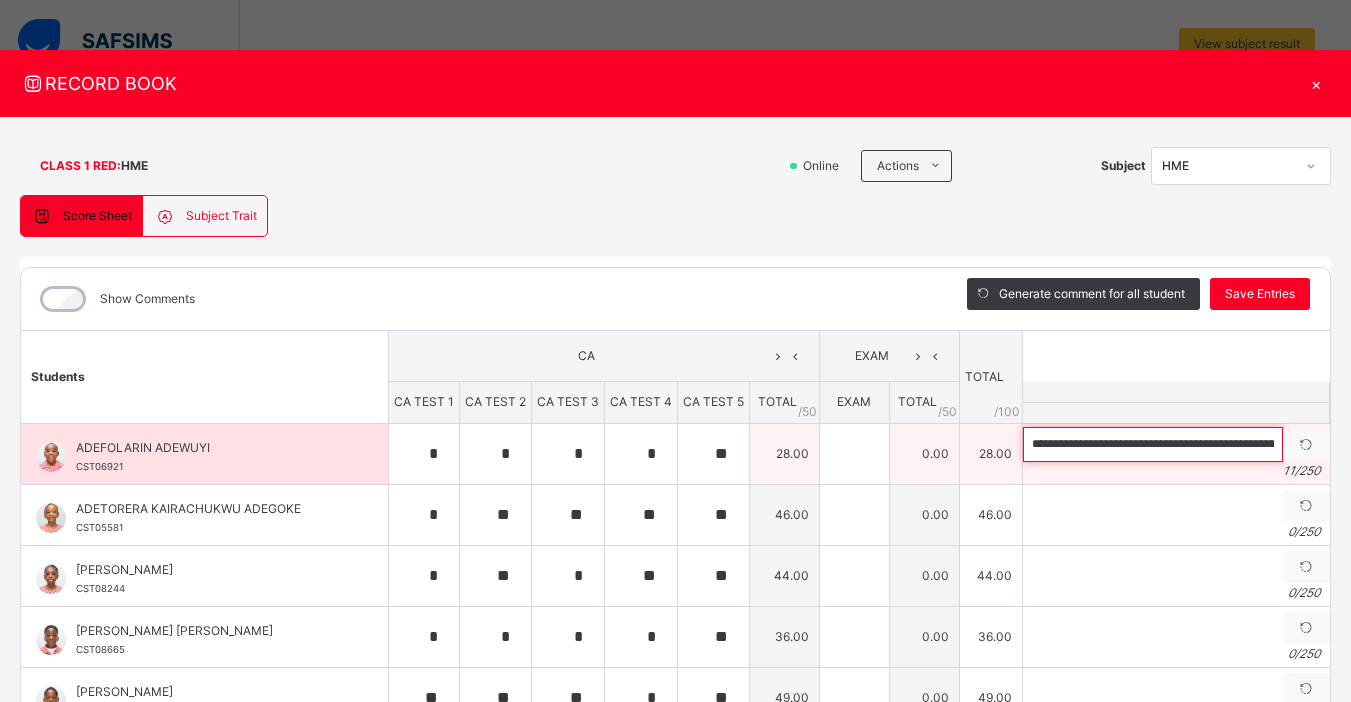 scroll, scrollTop: 0, scrollLeft: 208, axis: horizontal 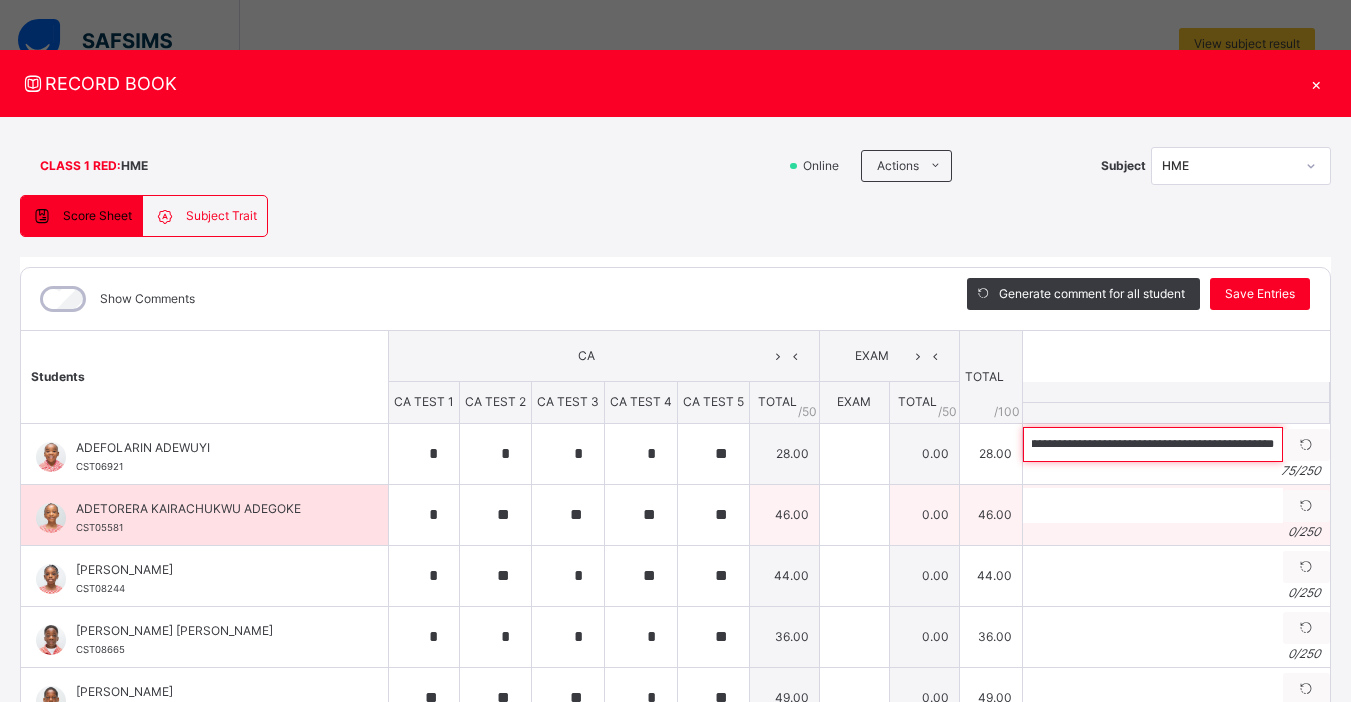 type on "**********" 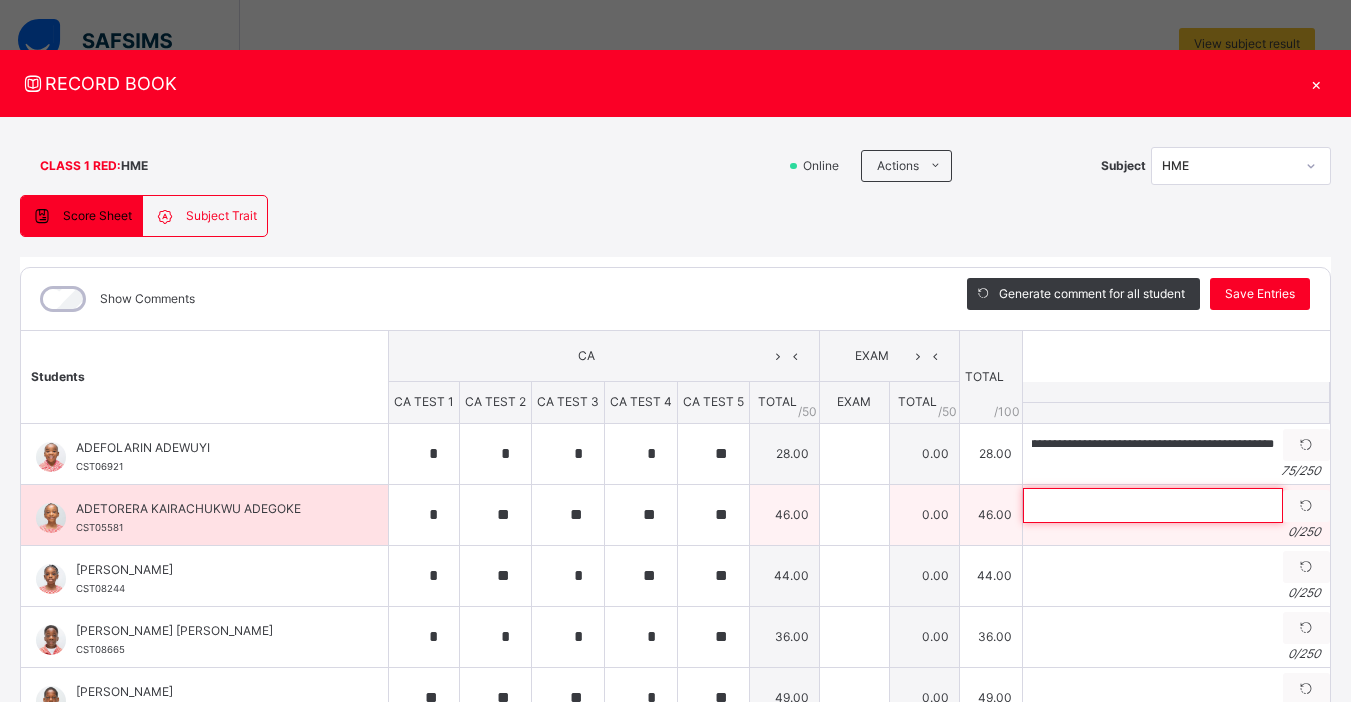 scroll, scrollTop: 0, scrollLeft: 0, axis: both 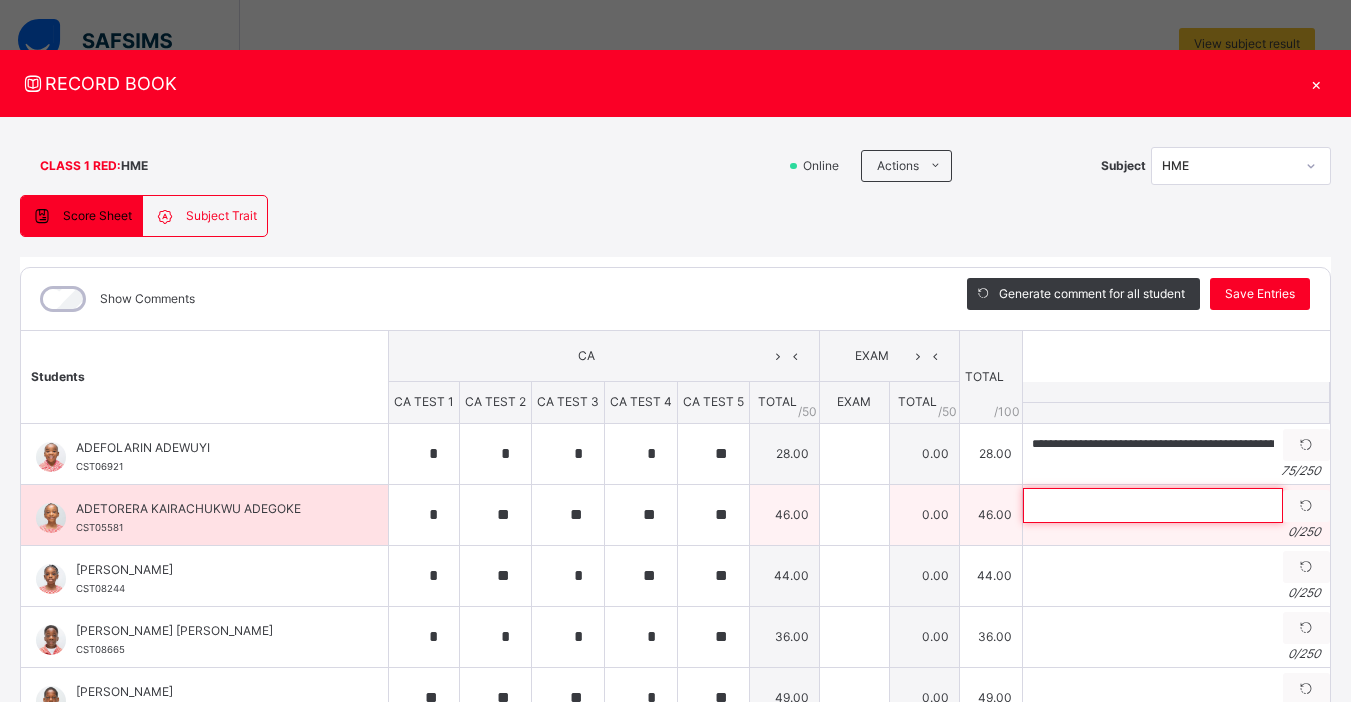 click at bounding box center (1153, 505) 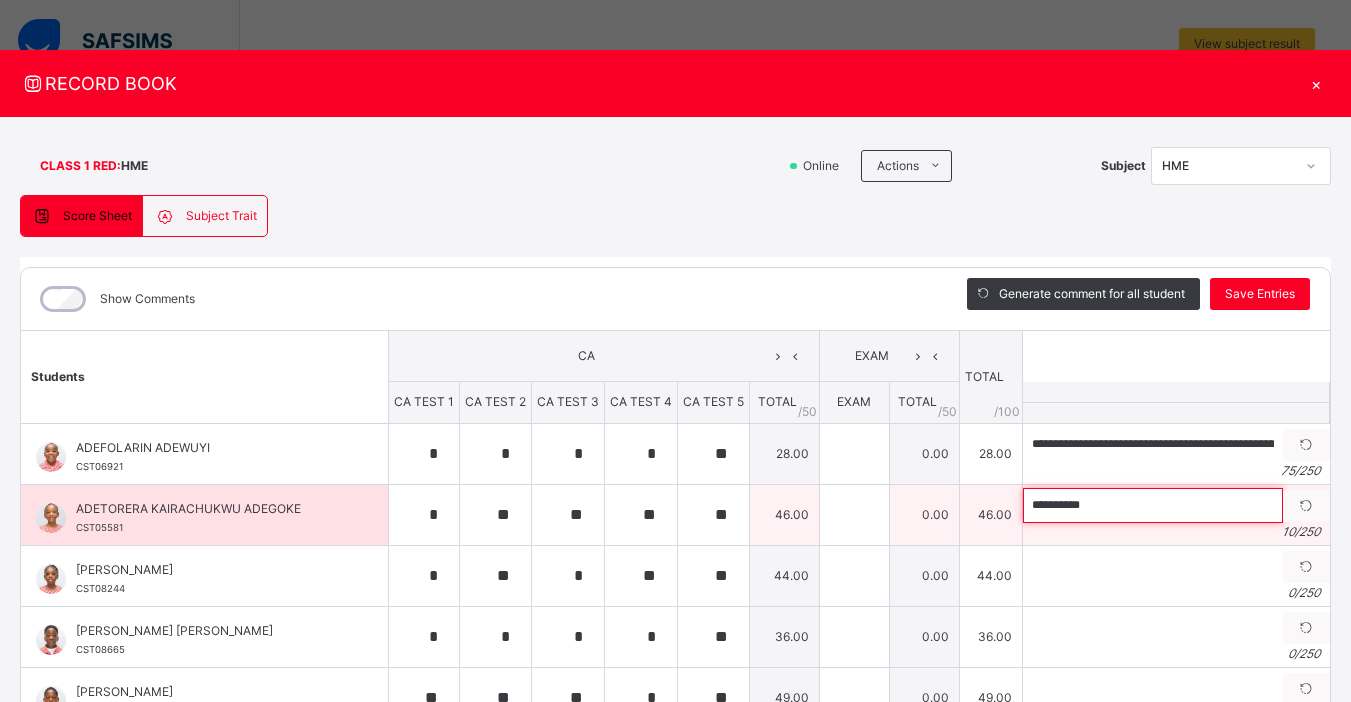 paste on "**********" 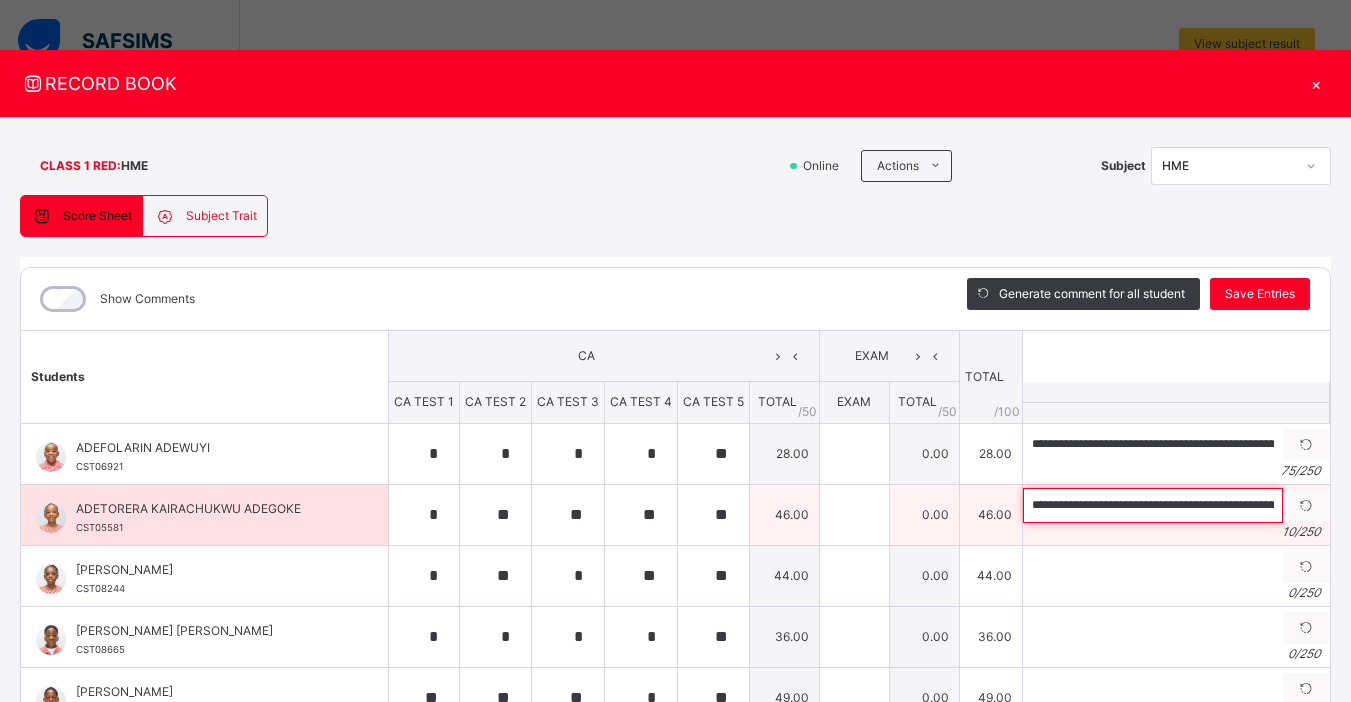 scroll, scrollTop: 0, scrollLeft: 207, axis: horizontal 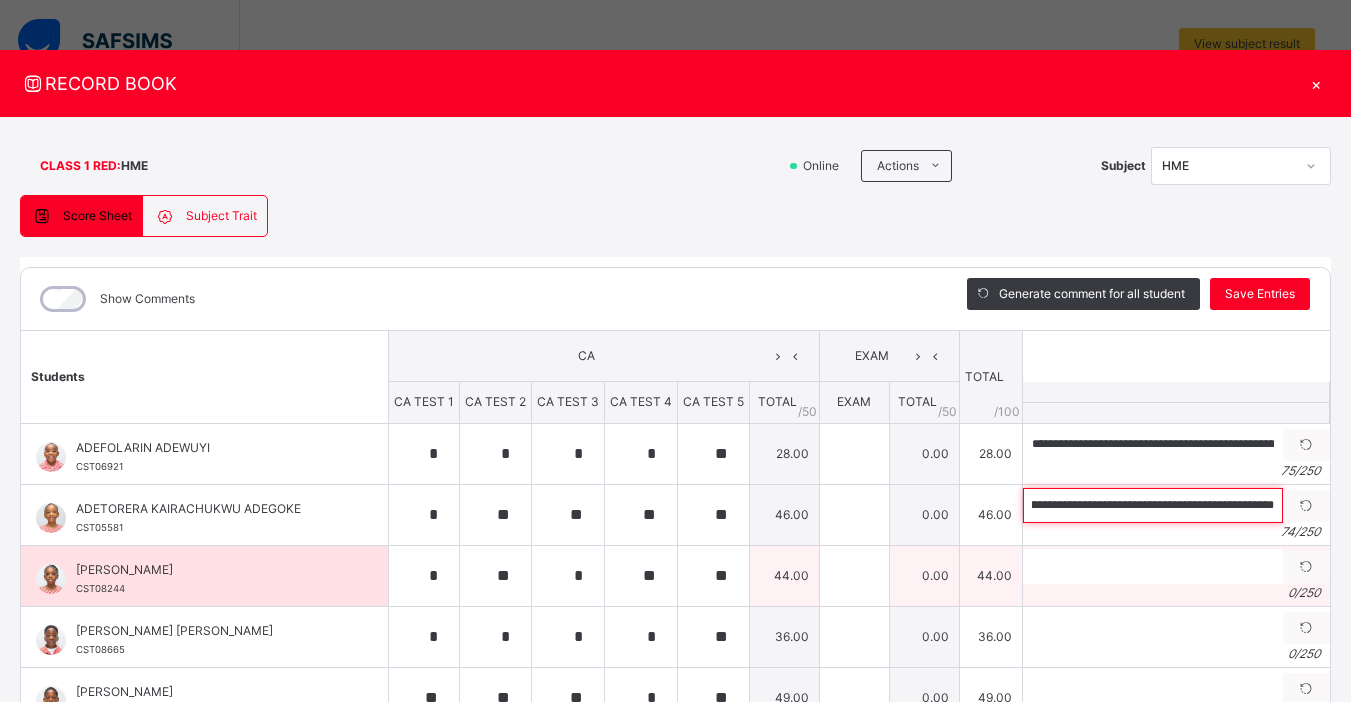 type on "**********" 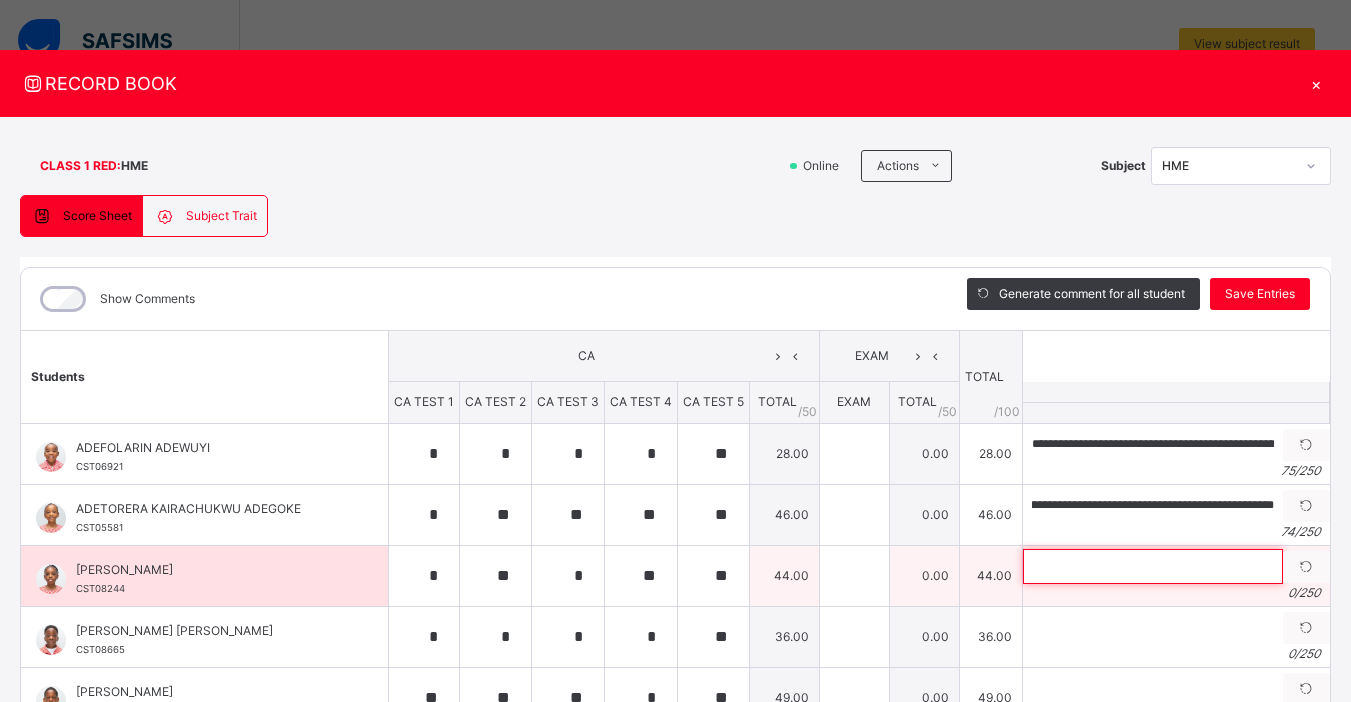 scroll, scrollTop: 0, scrollLeft: 0, axis: both 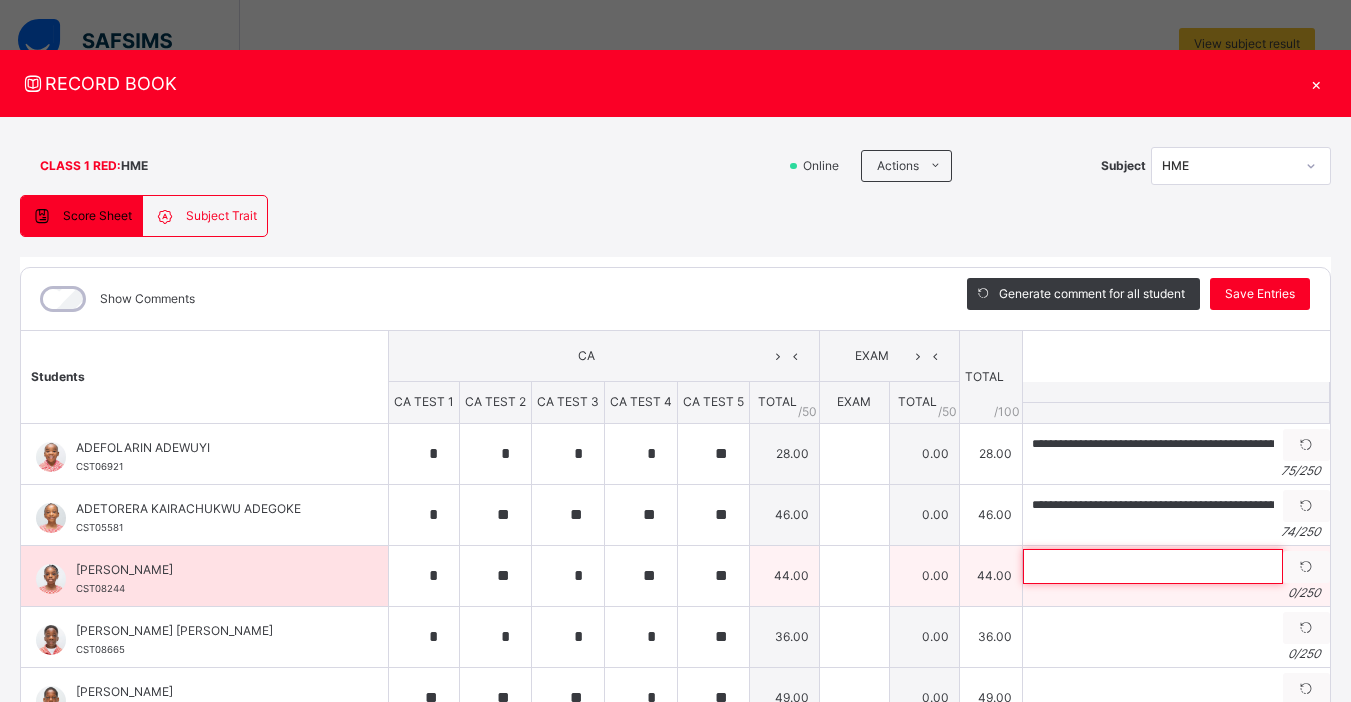 click at bounding box center (1153, 566) 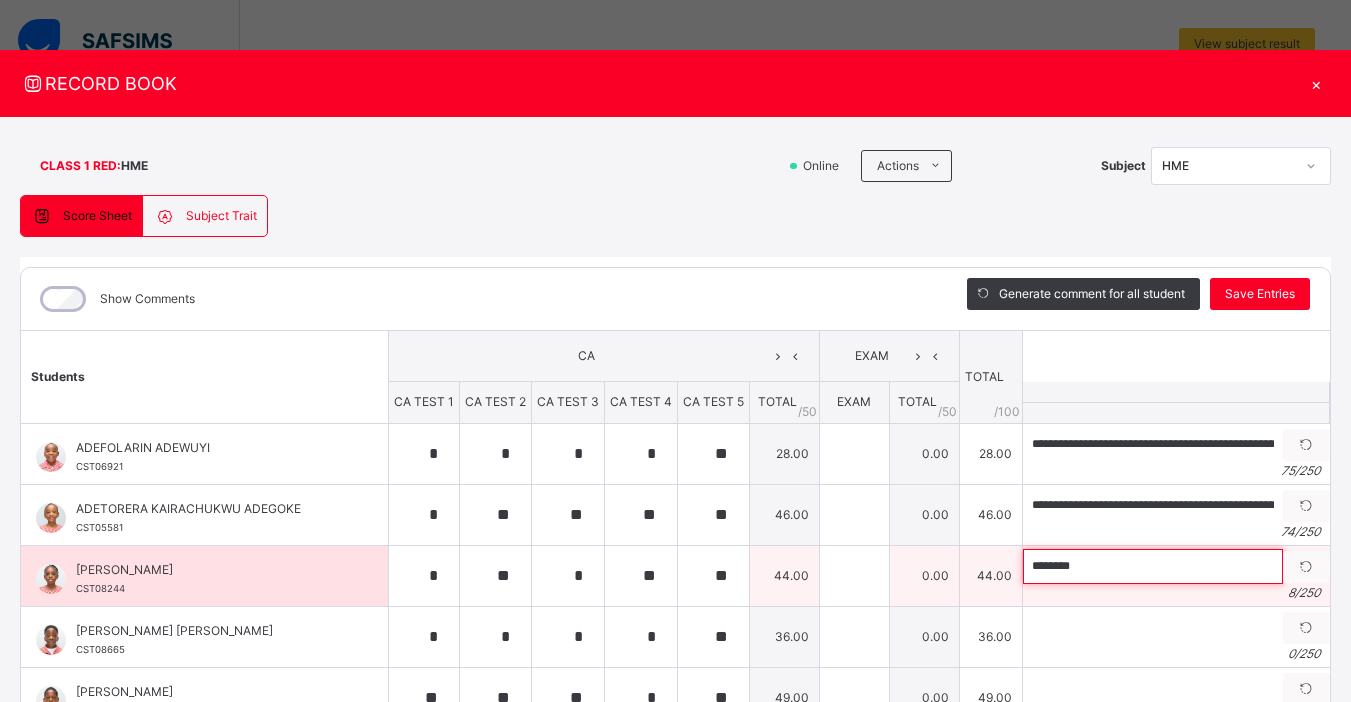 paste on "**********" 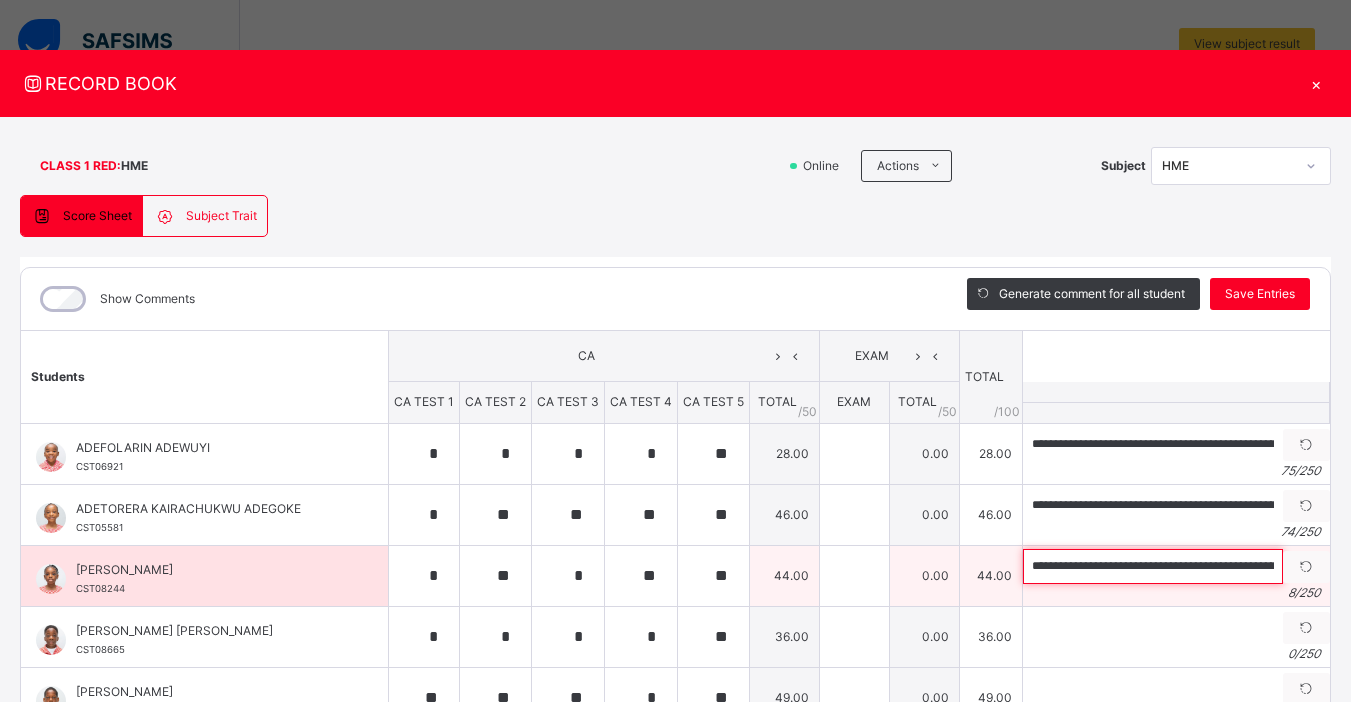 scroll, scrollTop: 0, scrollLeft: 186, axis: horizontal 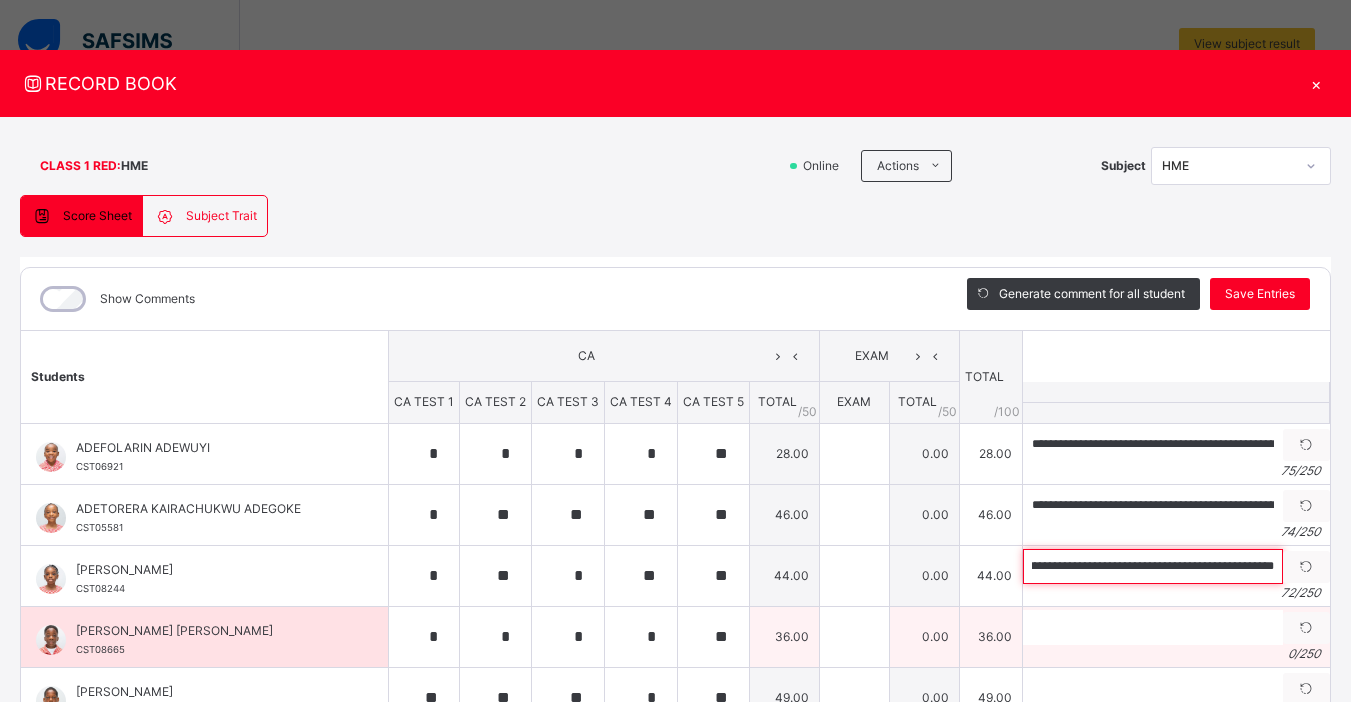 type on "**********" 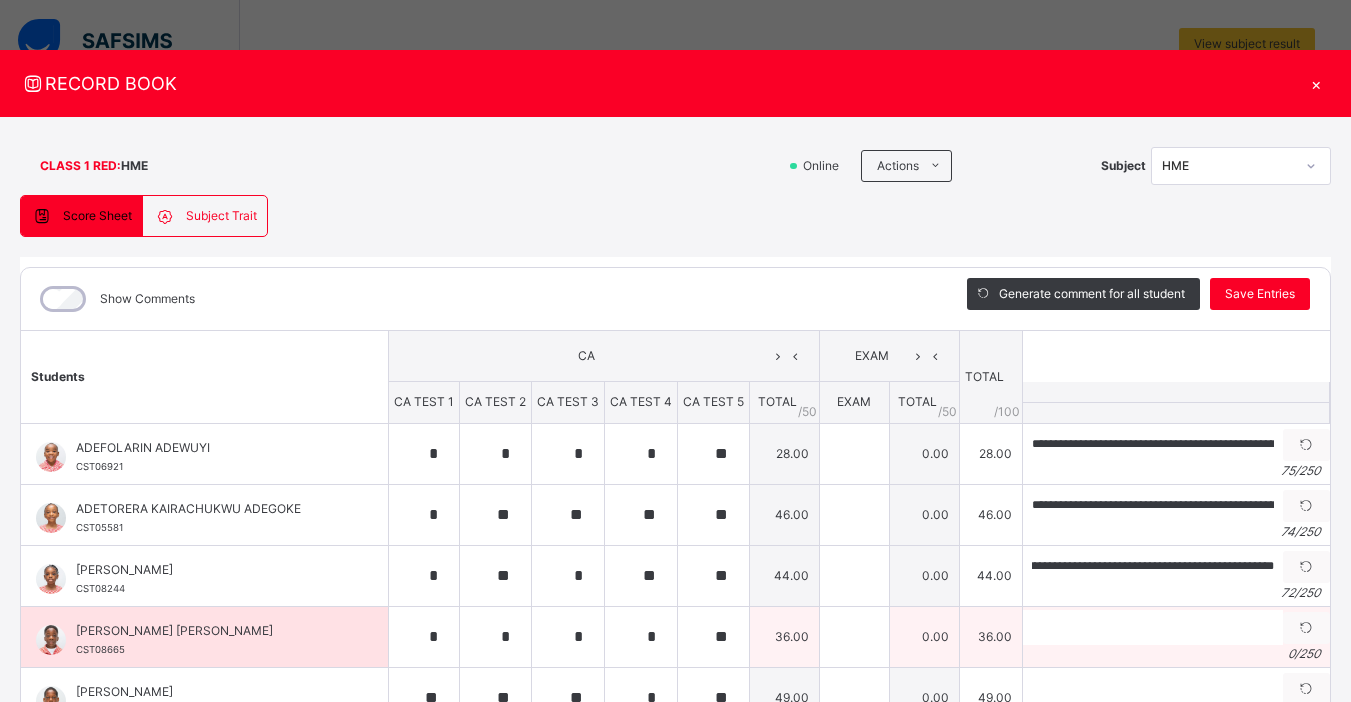 scroll, scrollTop: 0, scrollLeft: 0, axis: both 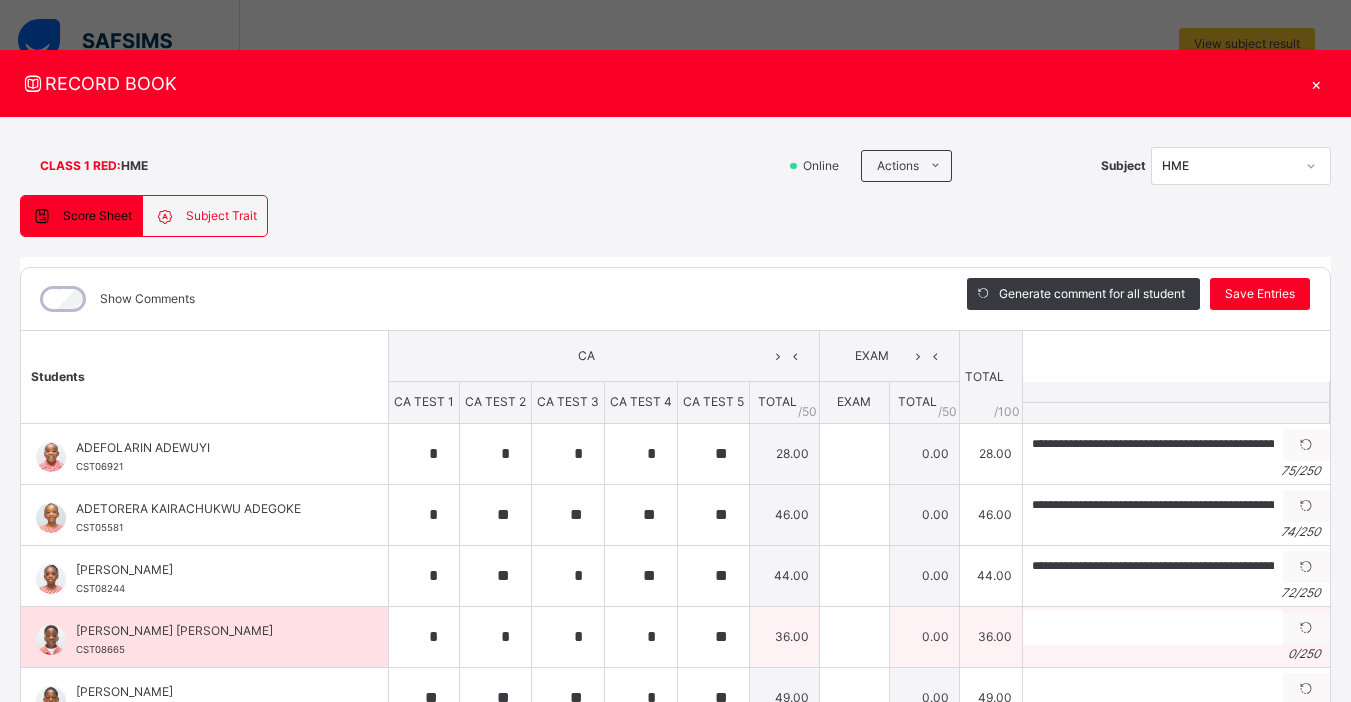 click on "0 / 250" at bounding box center (1176, 654) 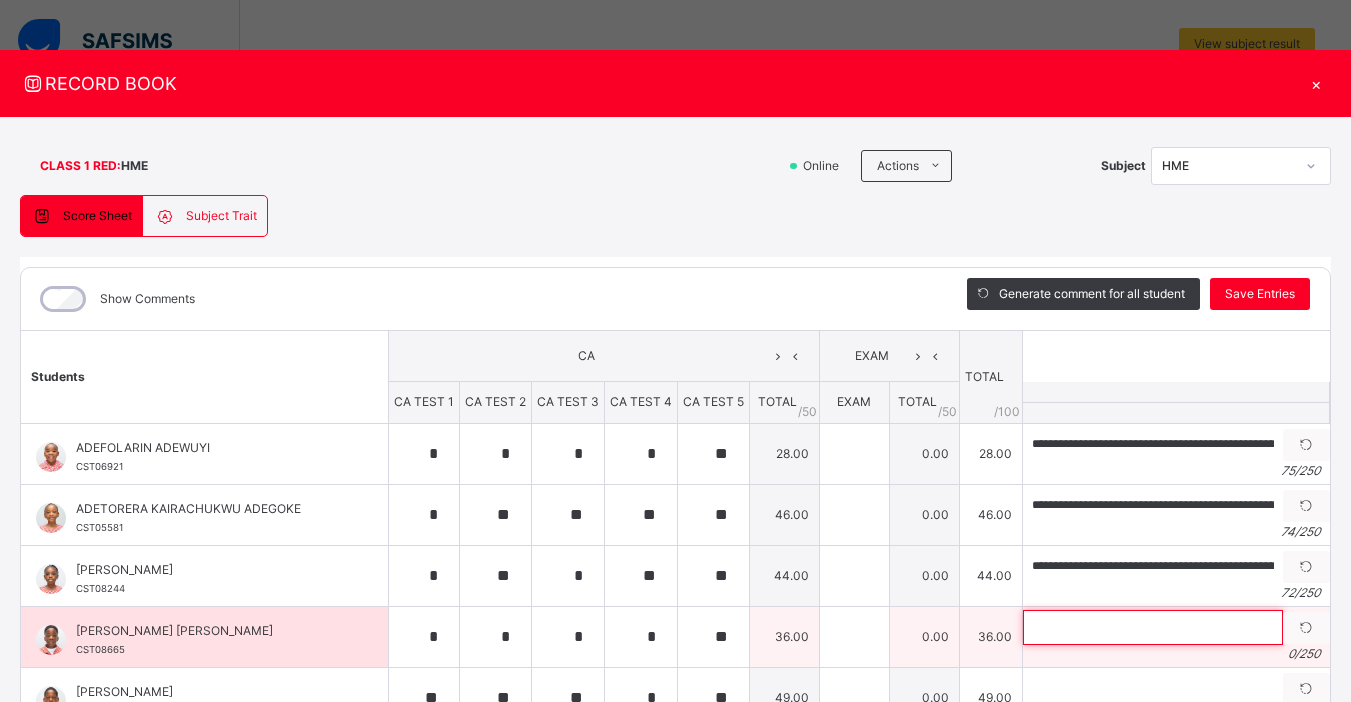 click at bounding box center (1153, 627) 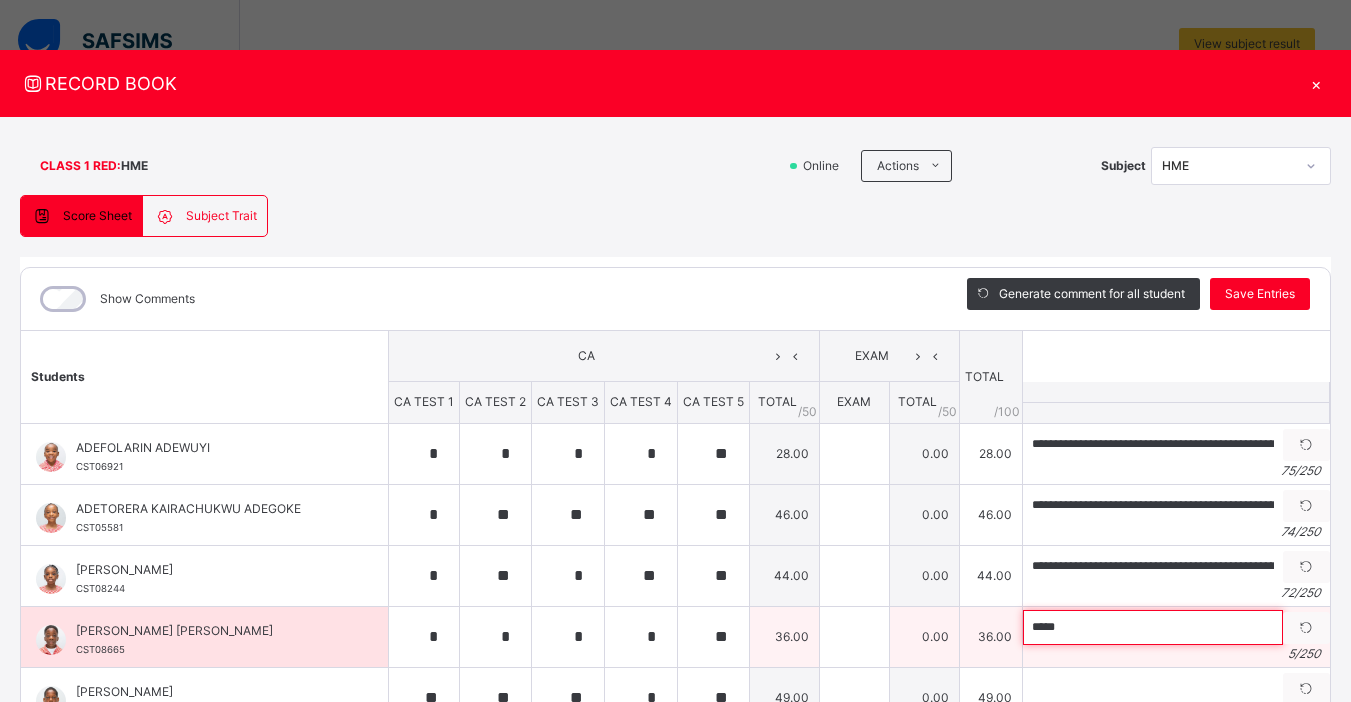 paste on "**********" 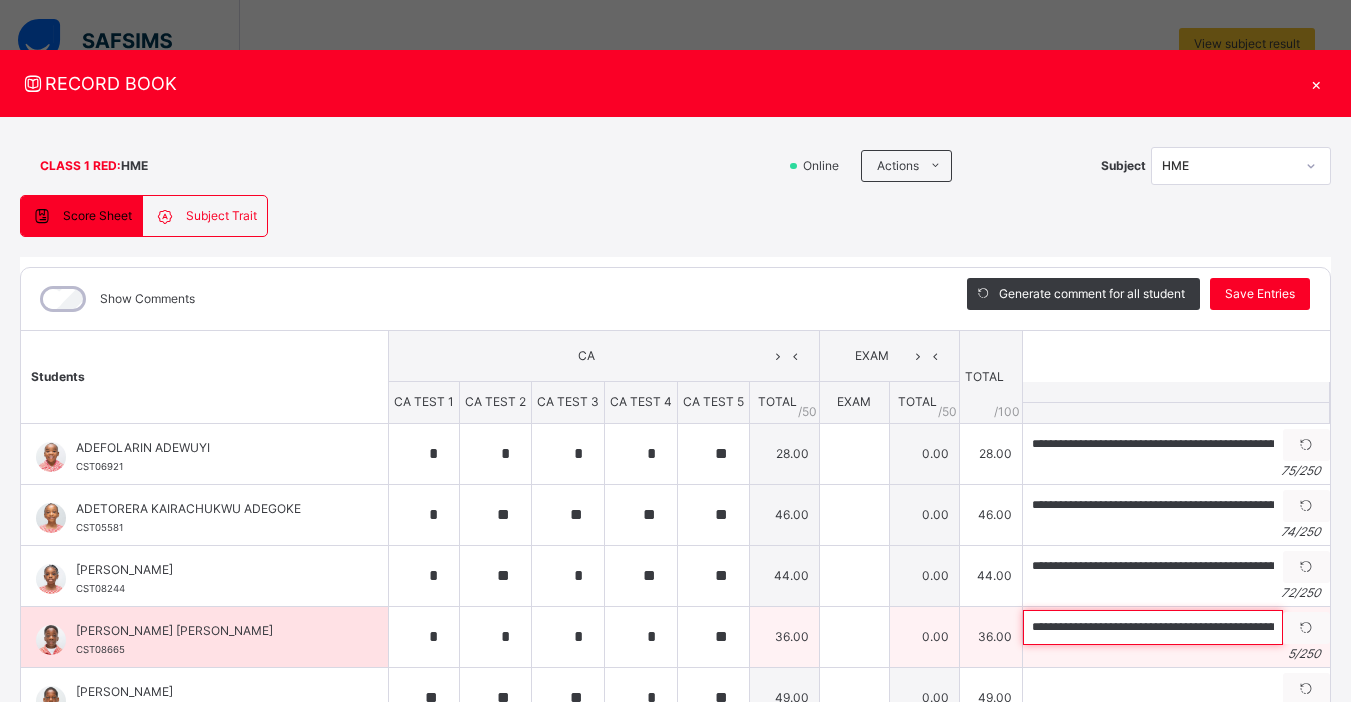 scroll, scrollTop: 0, scrollLeft: 178, axis: horizontal 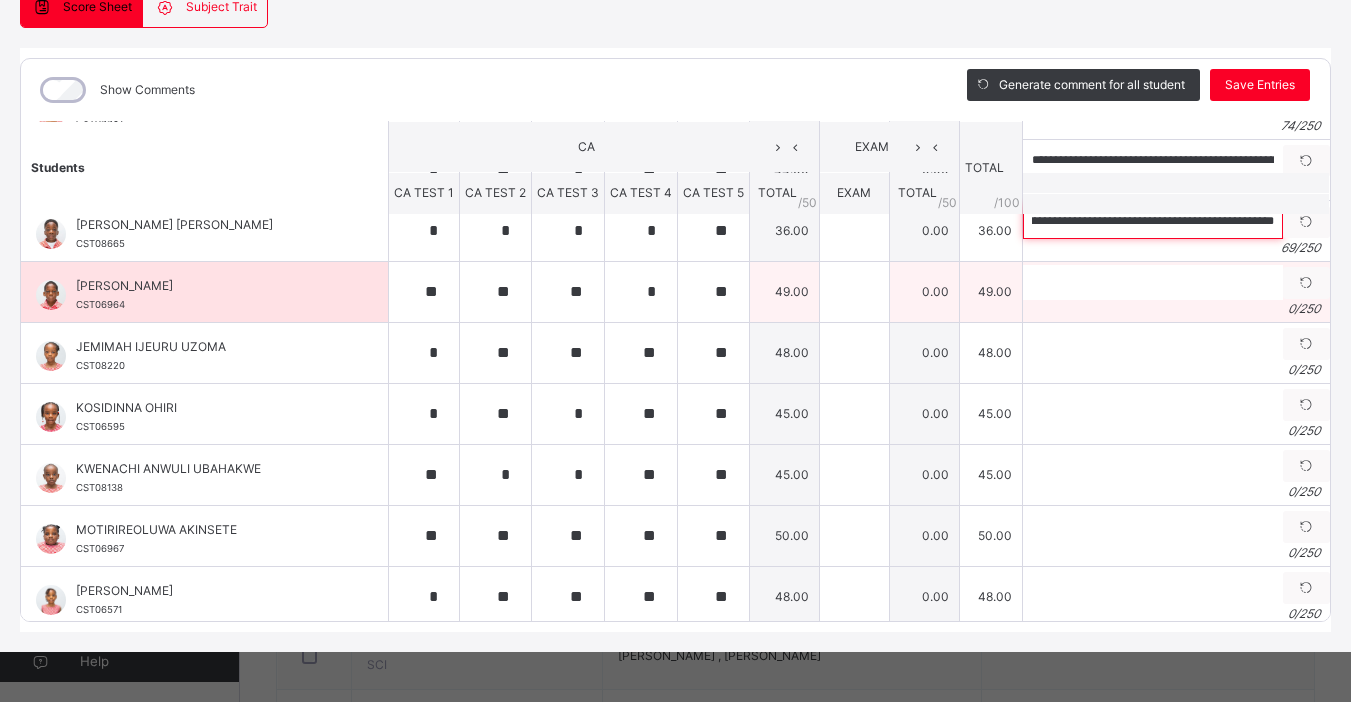 type on "**********" 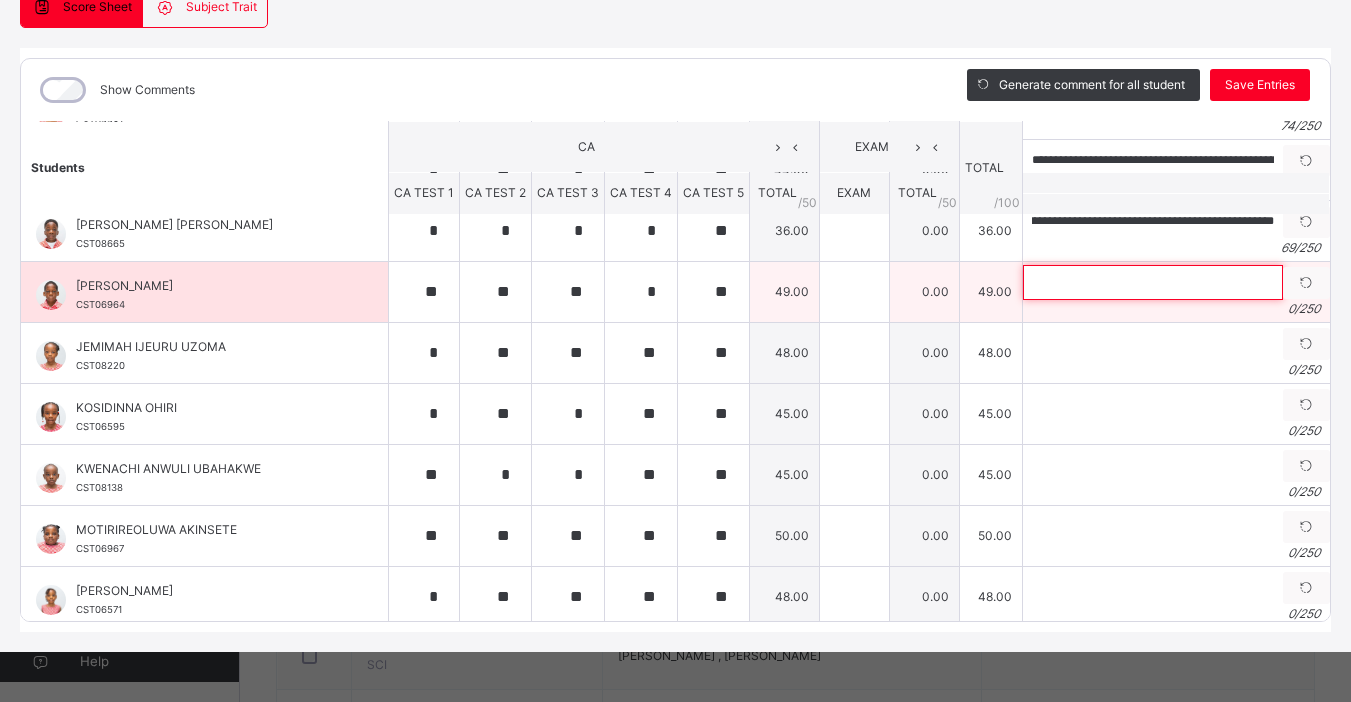 scroll, scrollTop: 0, scrollLeft: 0, axis: both 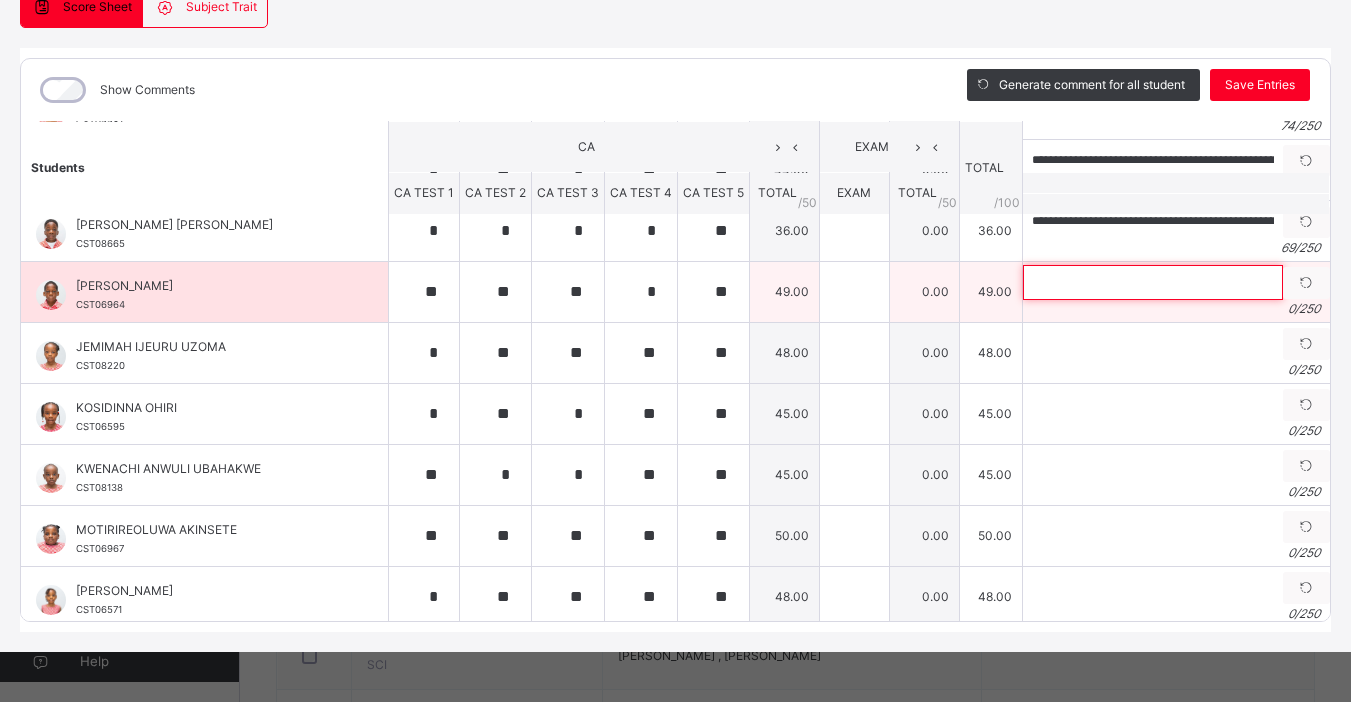 click at bounding box center [1153, 282] 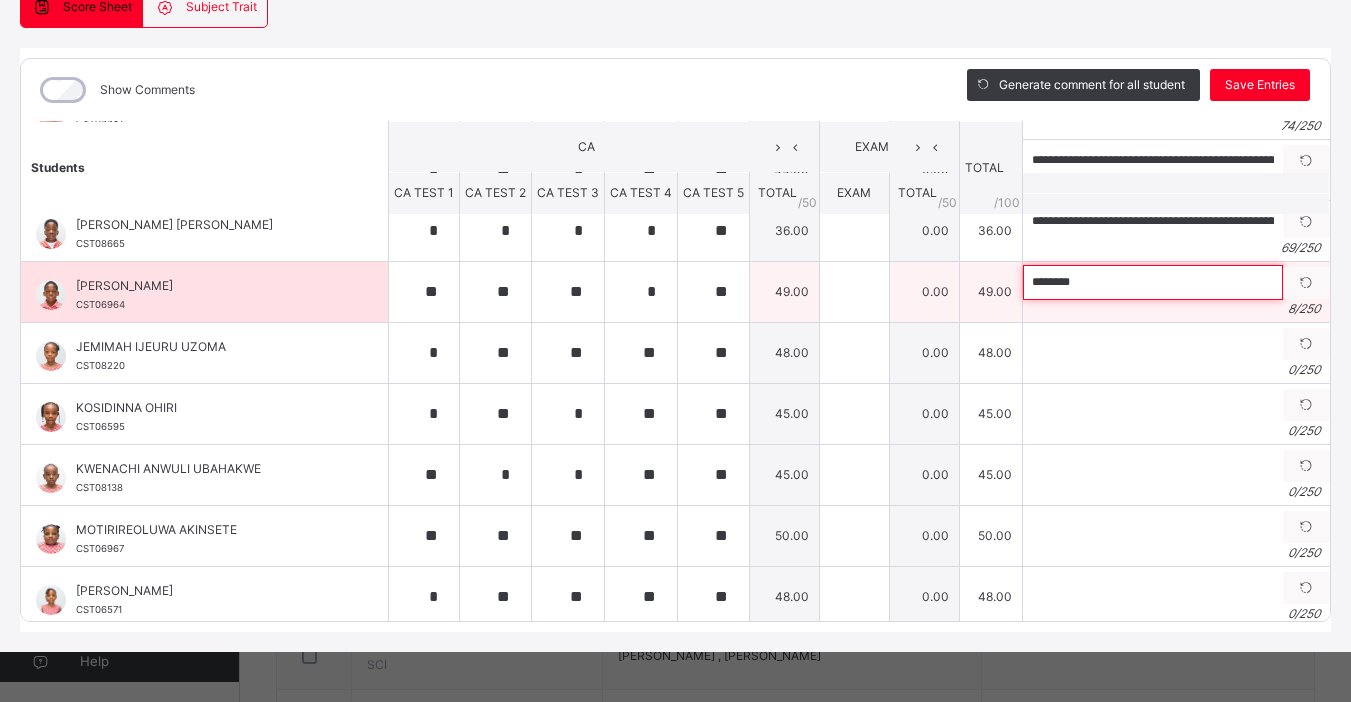 paste on "**********" 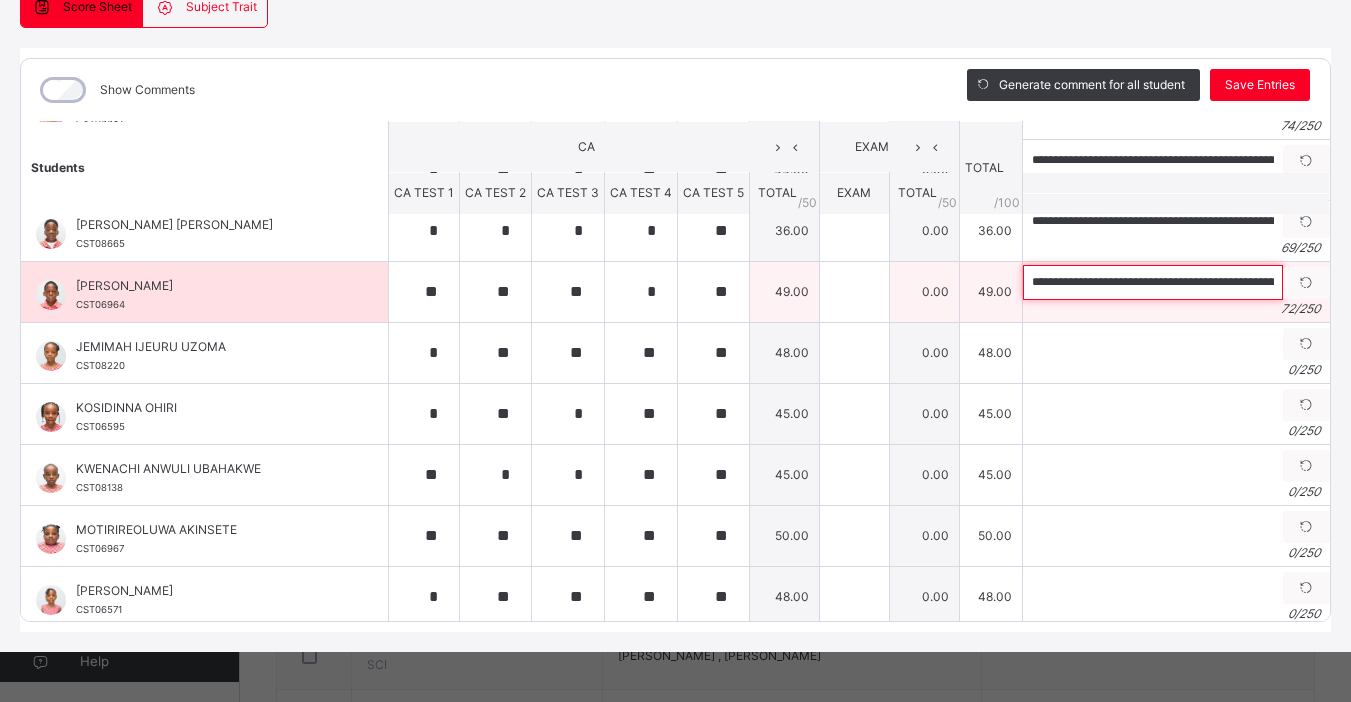 scroll, scrollTop: 0, scrollLeft: 191, axis: horizontal 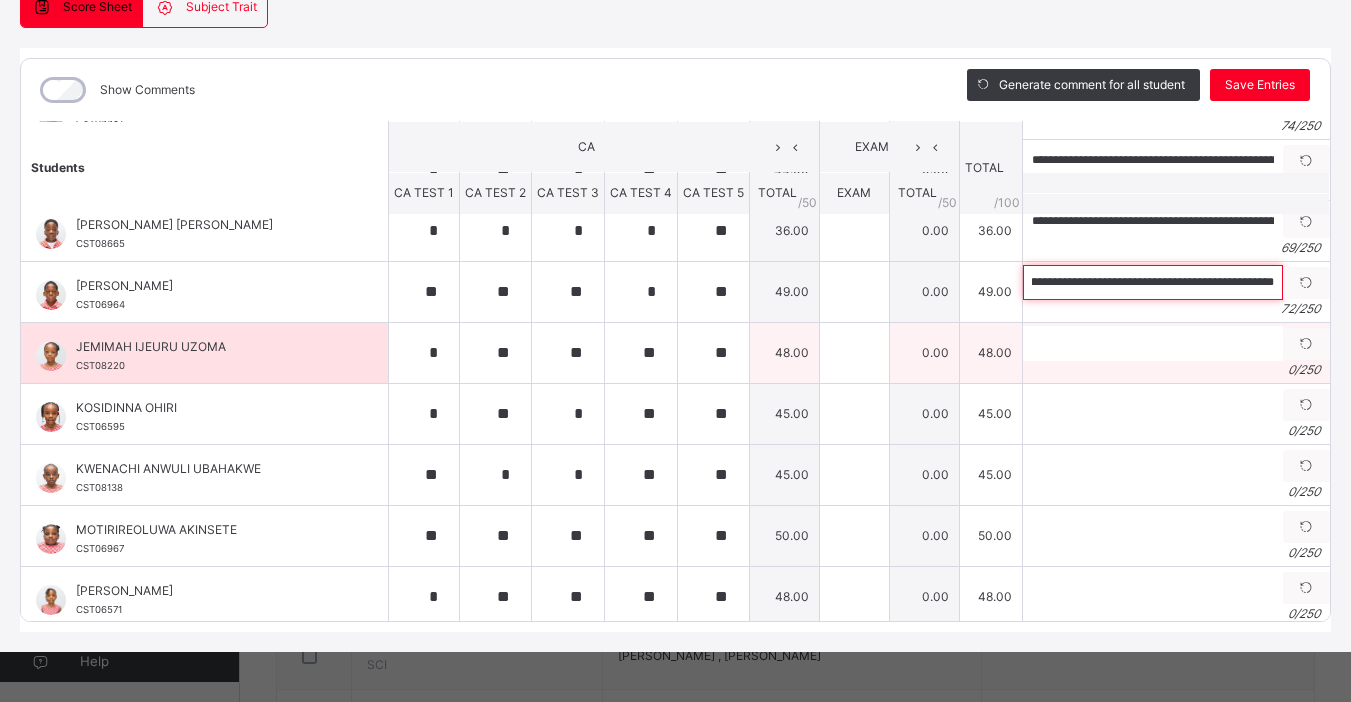 type on "**********" 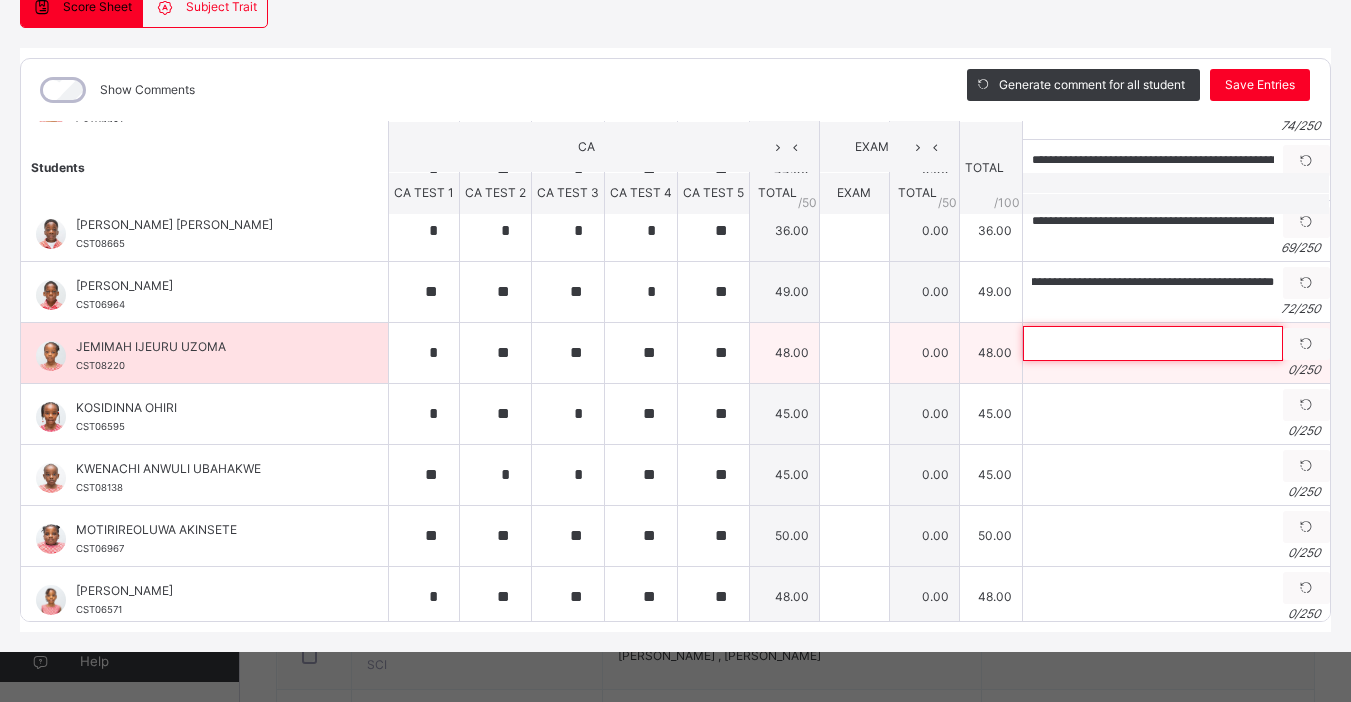scroll, scrollTop: 0, scrollLeft: 0, axis: both 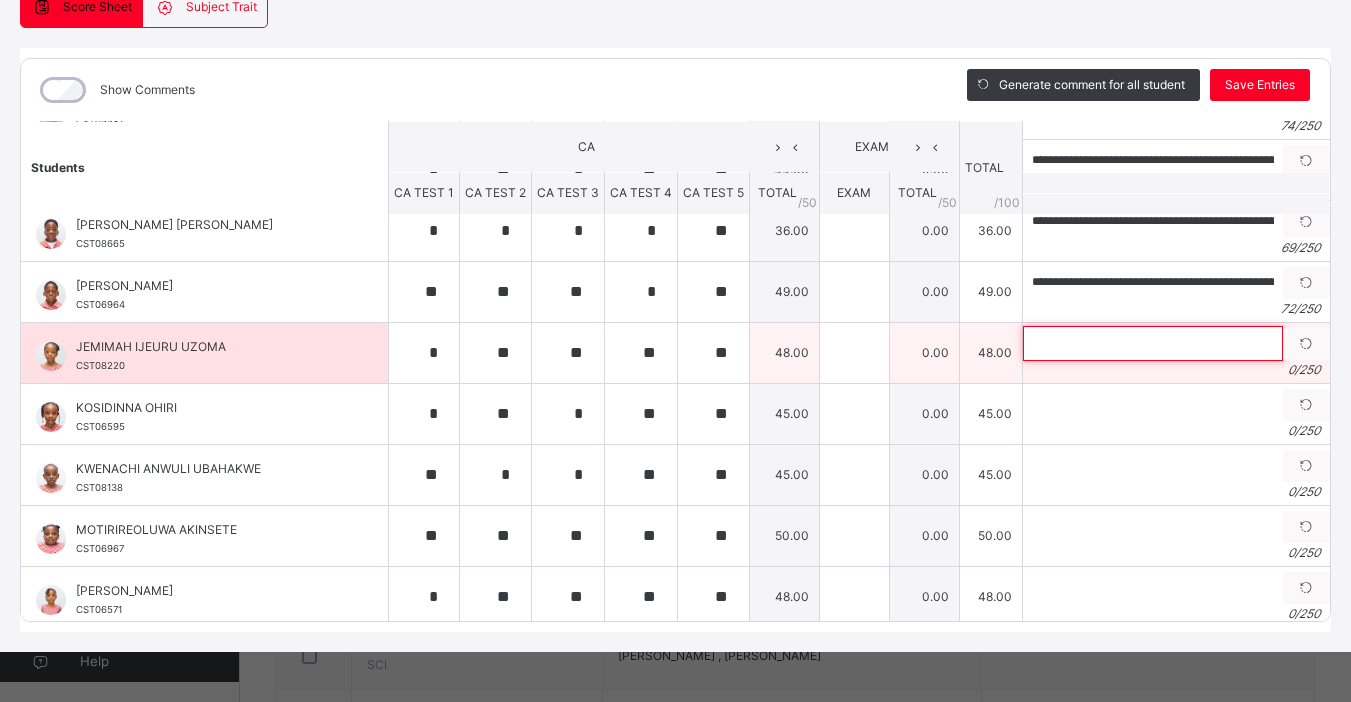 click at bounding box center (1153, 343) 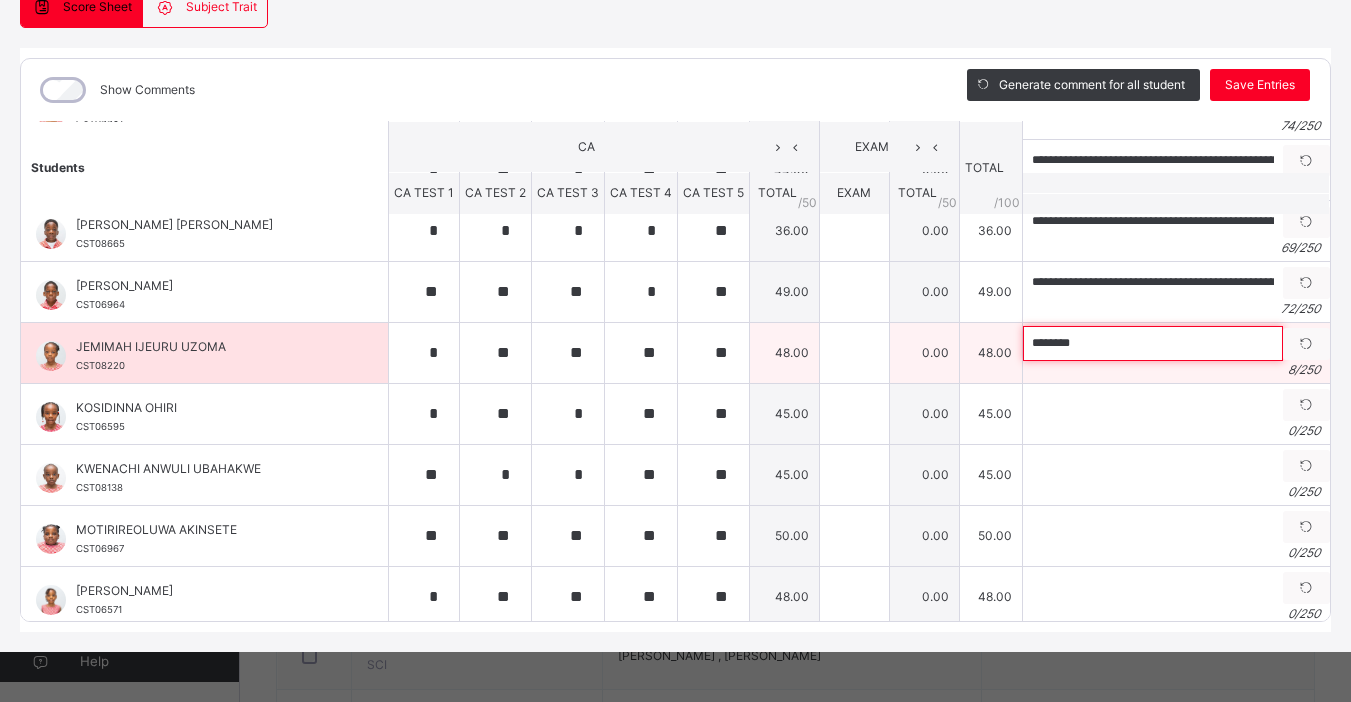 paste on "**********" 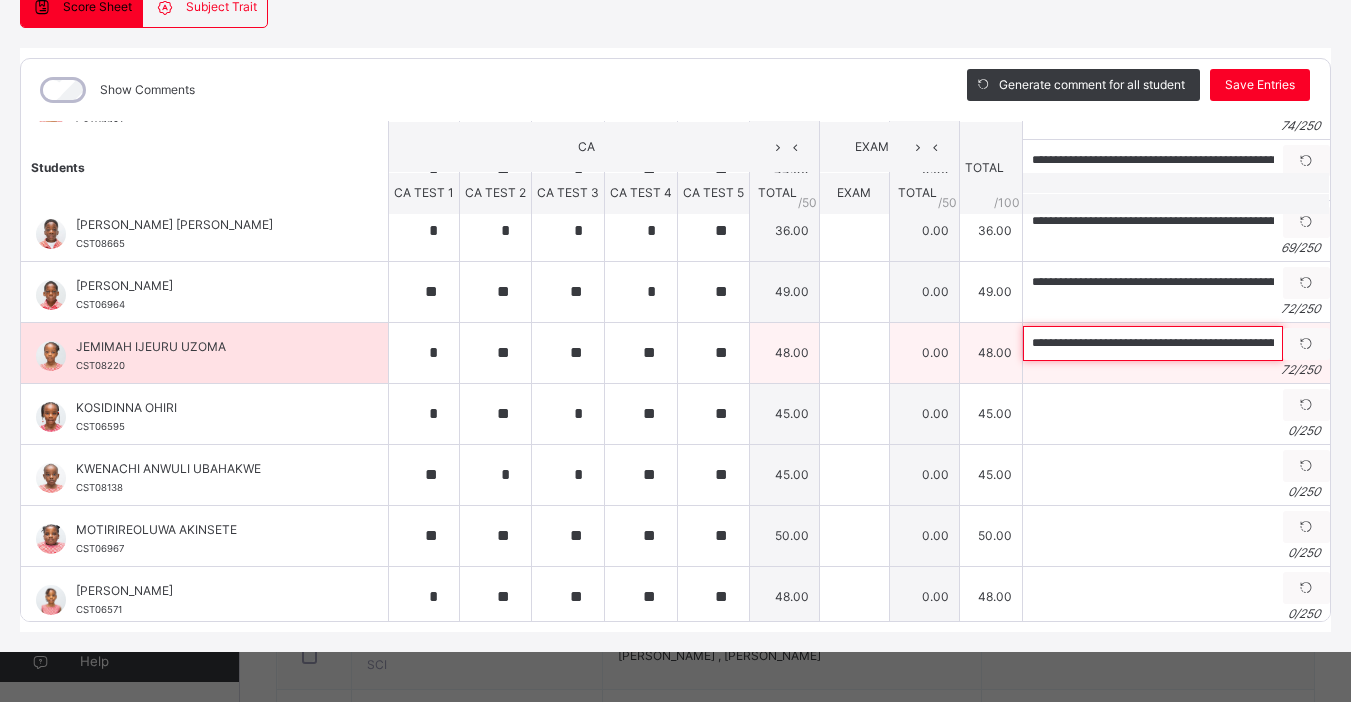 scroll, scrollTop: 0, scrollLeft: 202, axis: horizontal 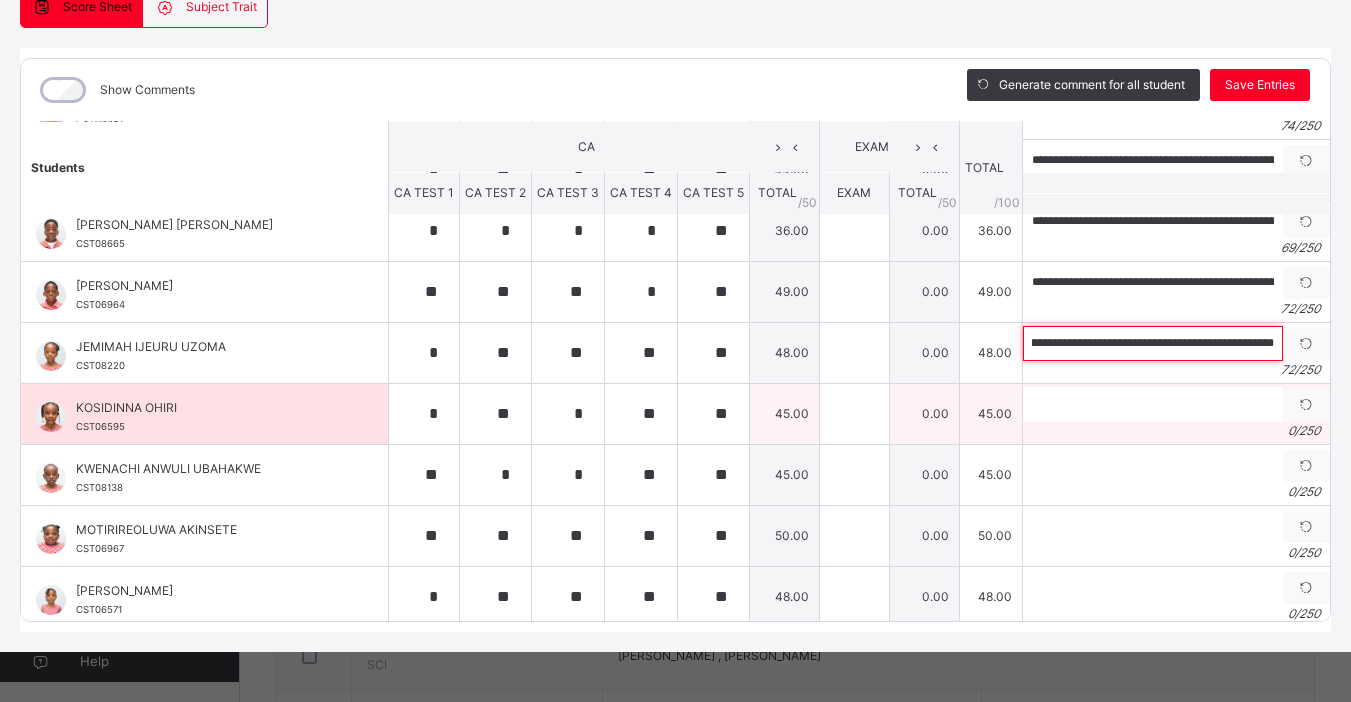 type on "**********" 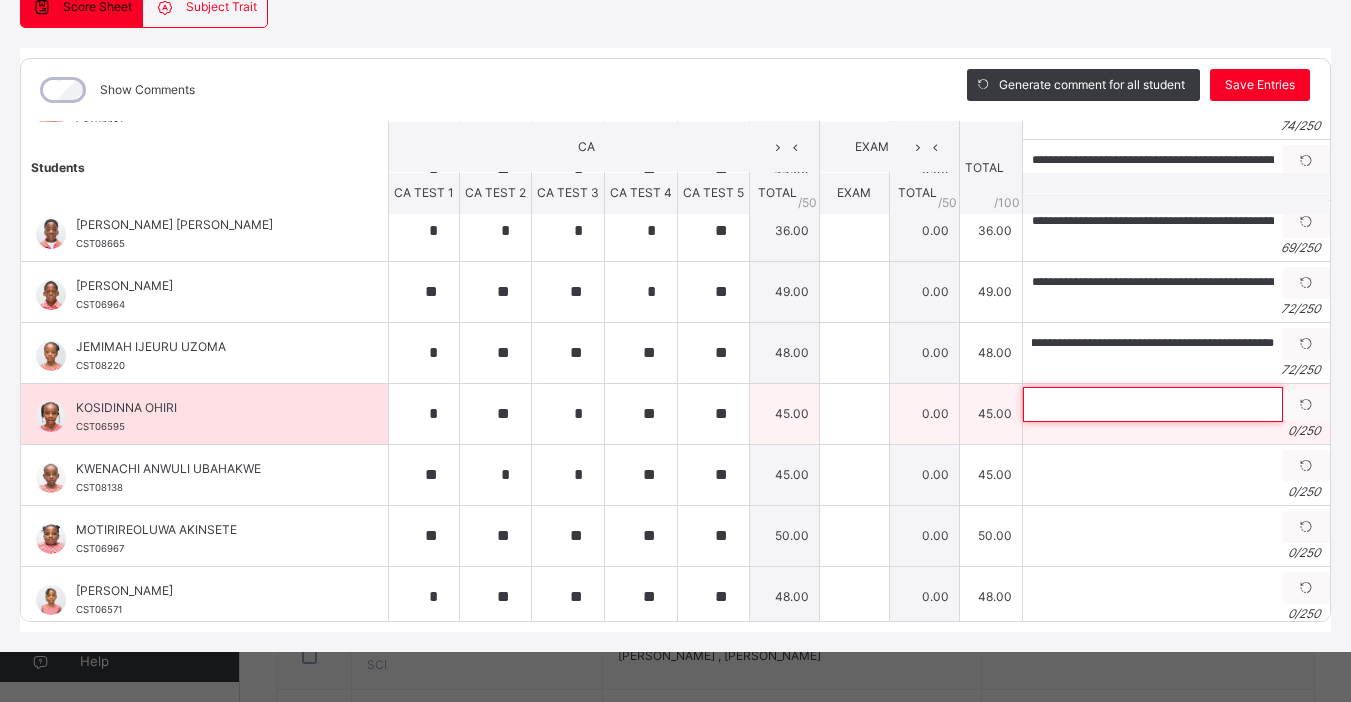 scroll, scrollTop: 0, scrollLeft: 0, axis: both 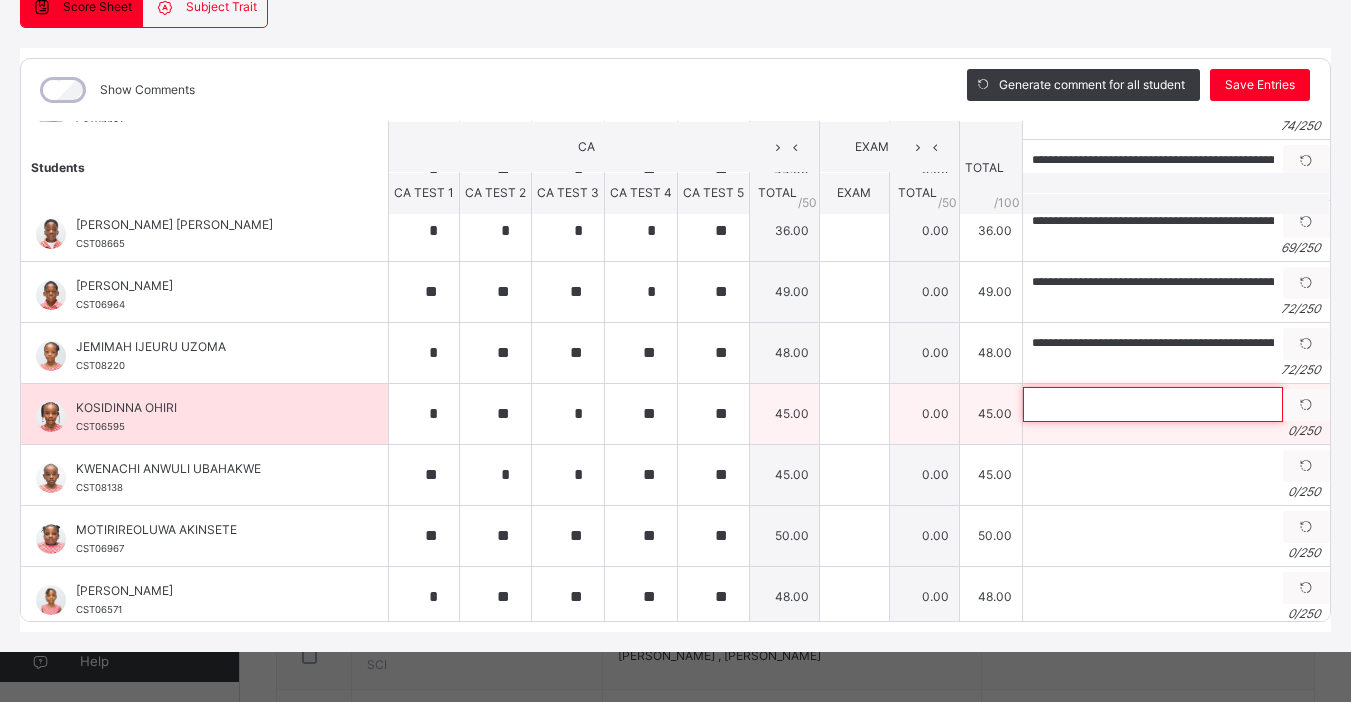click at bounding box center (1153, 404) 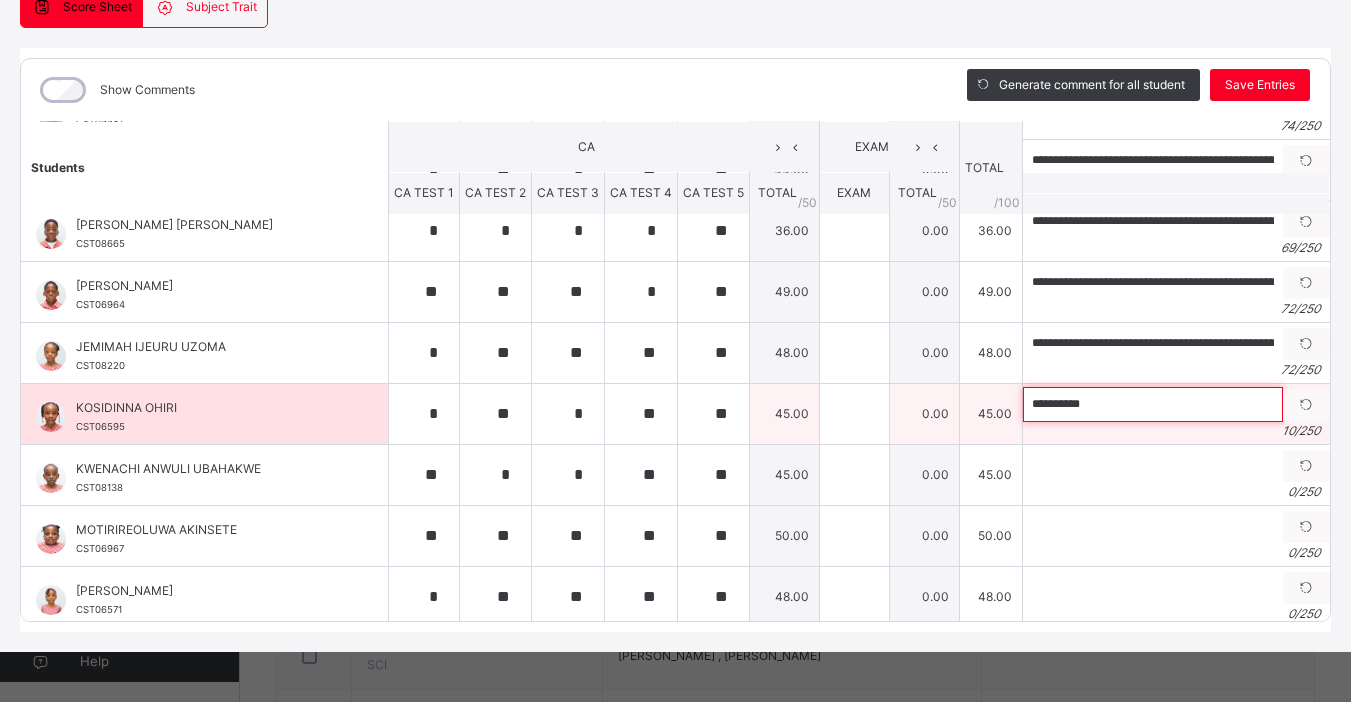 paste on "**********" 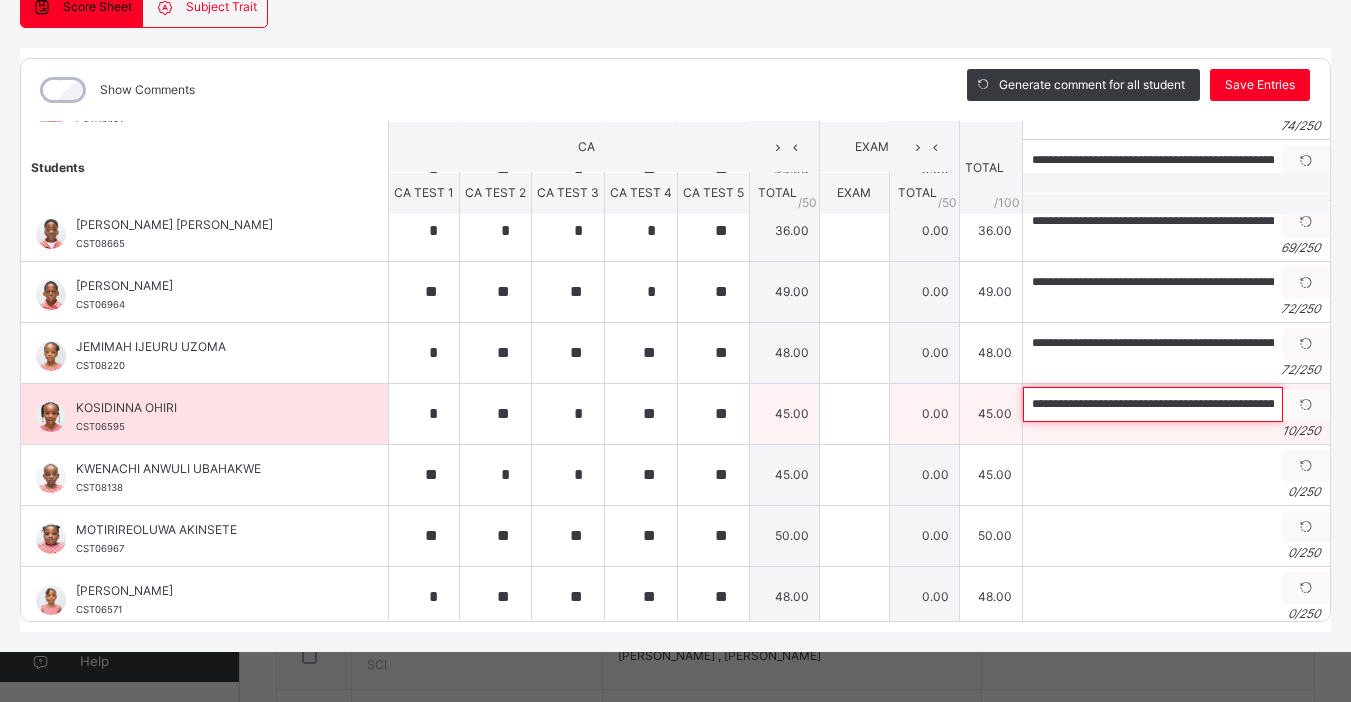 scroll, scrollTop: 0, scrollLeft: 205, axis: horizontal 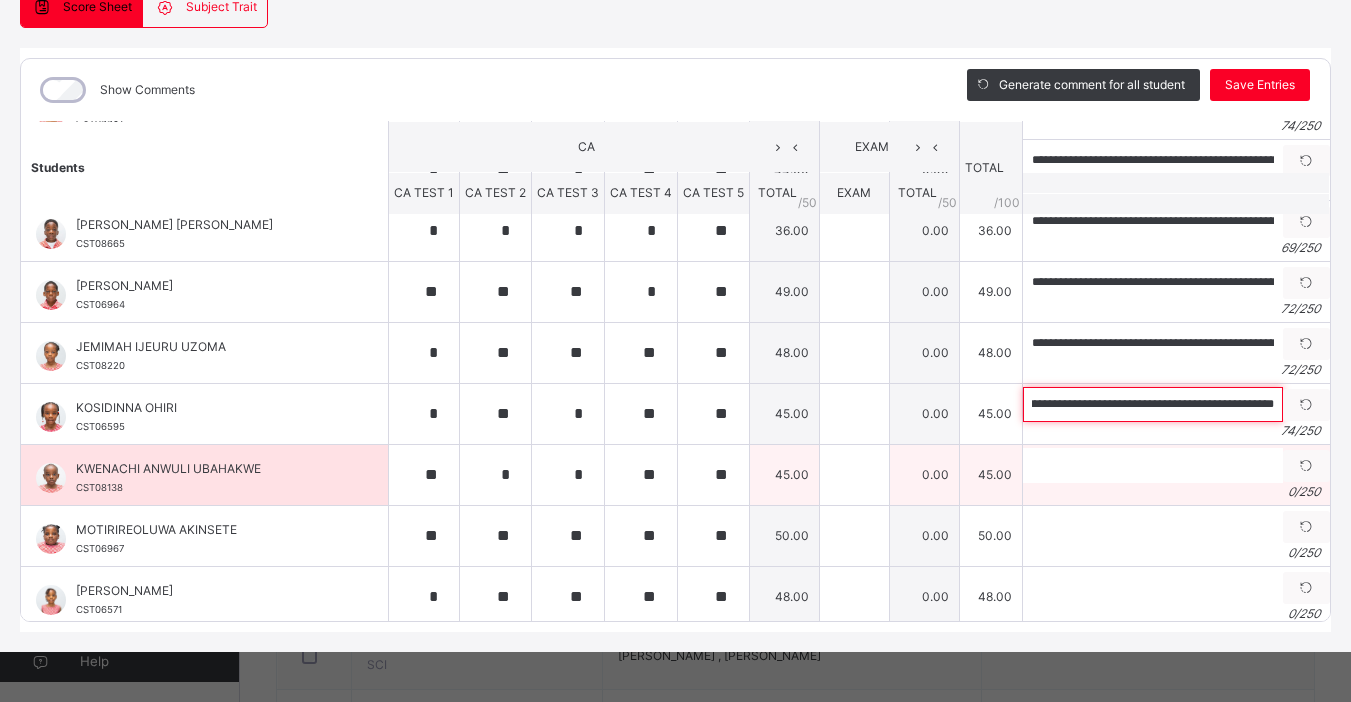 type on "**********" 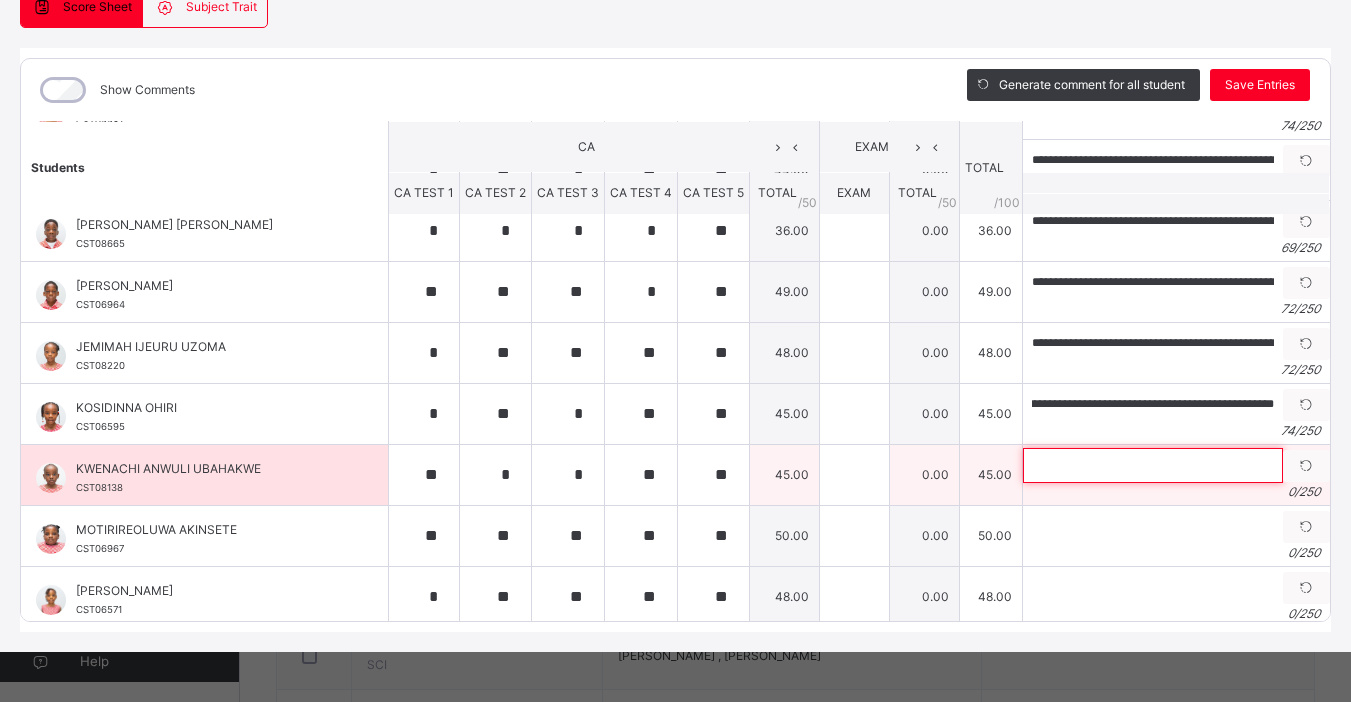 scroll, scrollTop: 0, scrollLeft: 0, axis: both 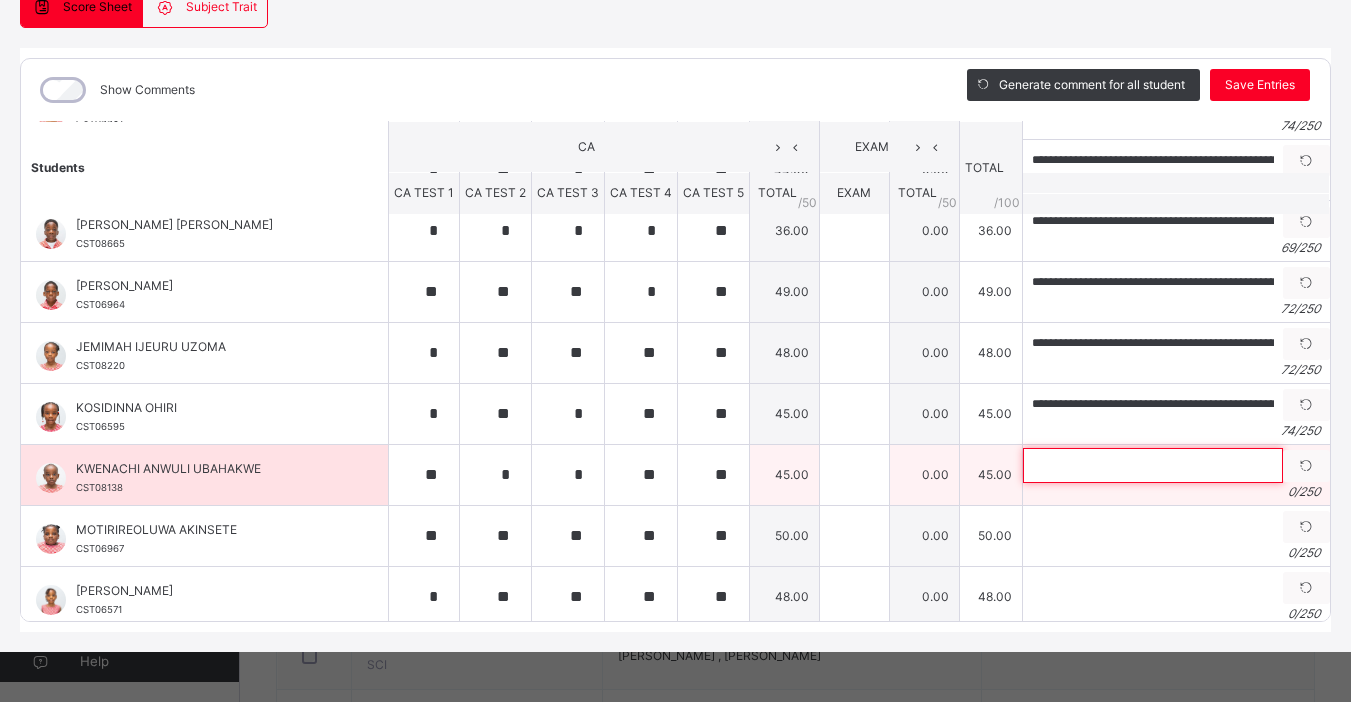 click at bounding box center (1153, 465) 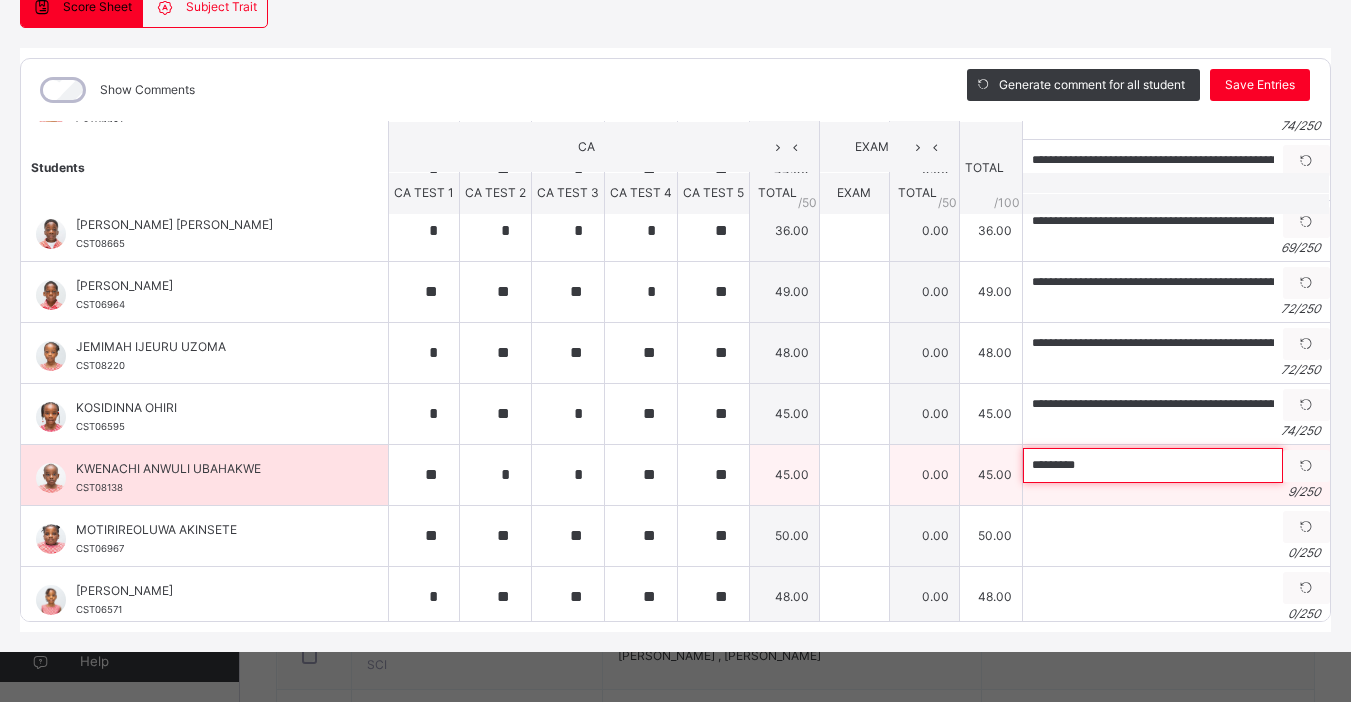 paste on "**********" 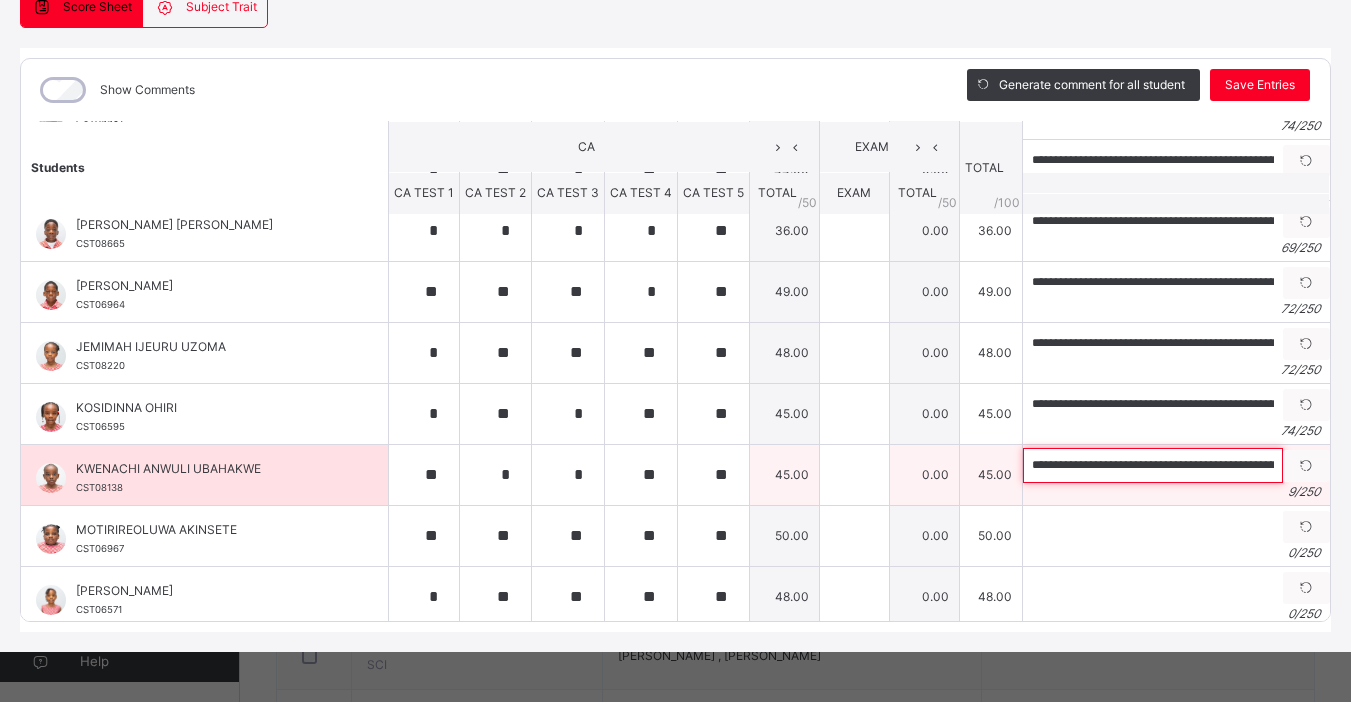 scroll, scrollTop: 0, scrollLeft: 205, axis: horizontal 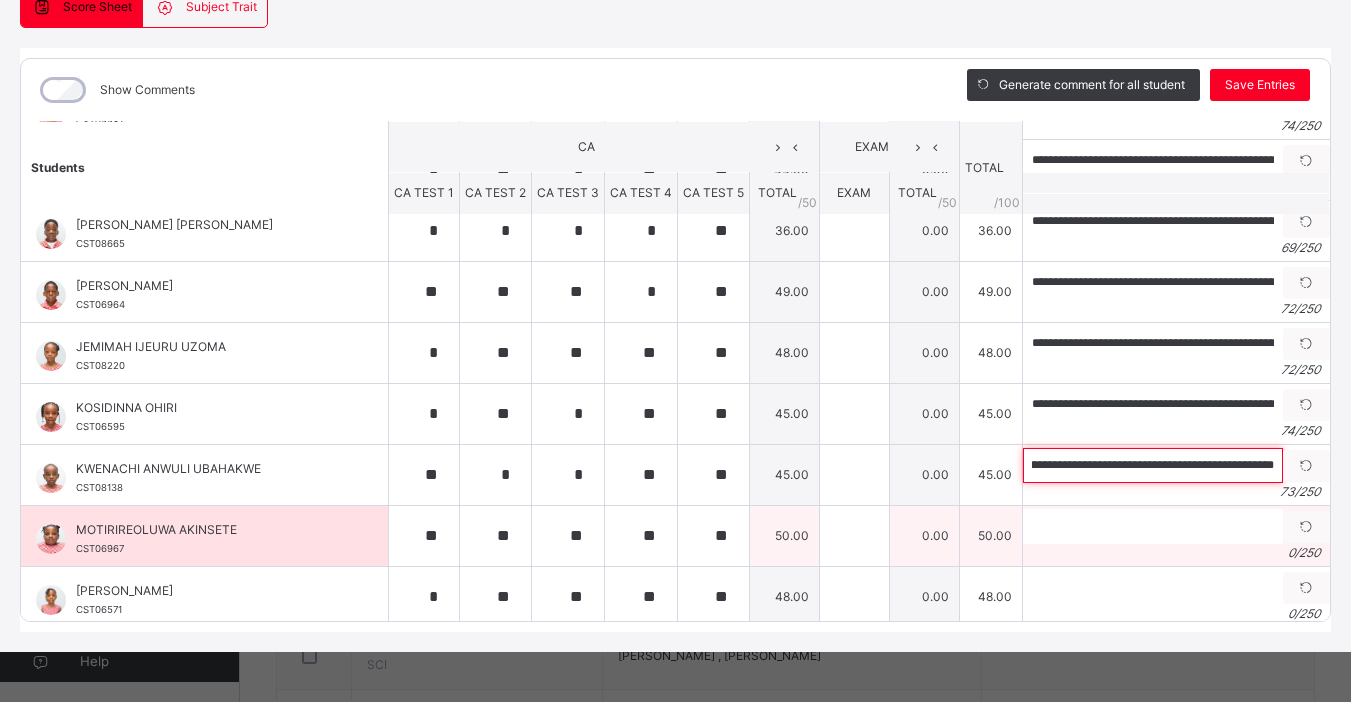 type on "**********" 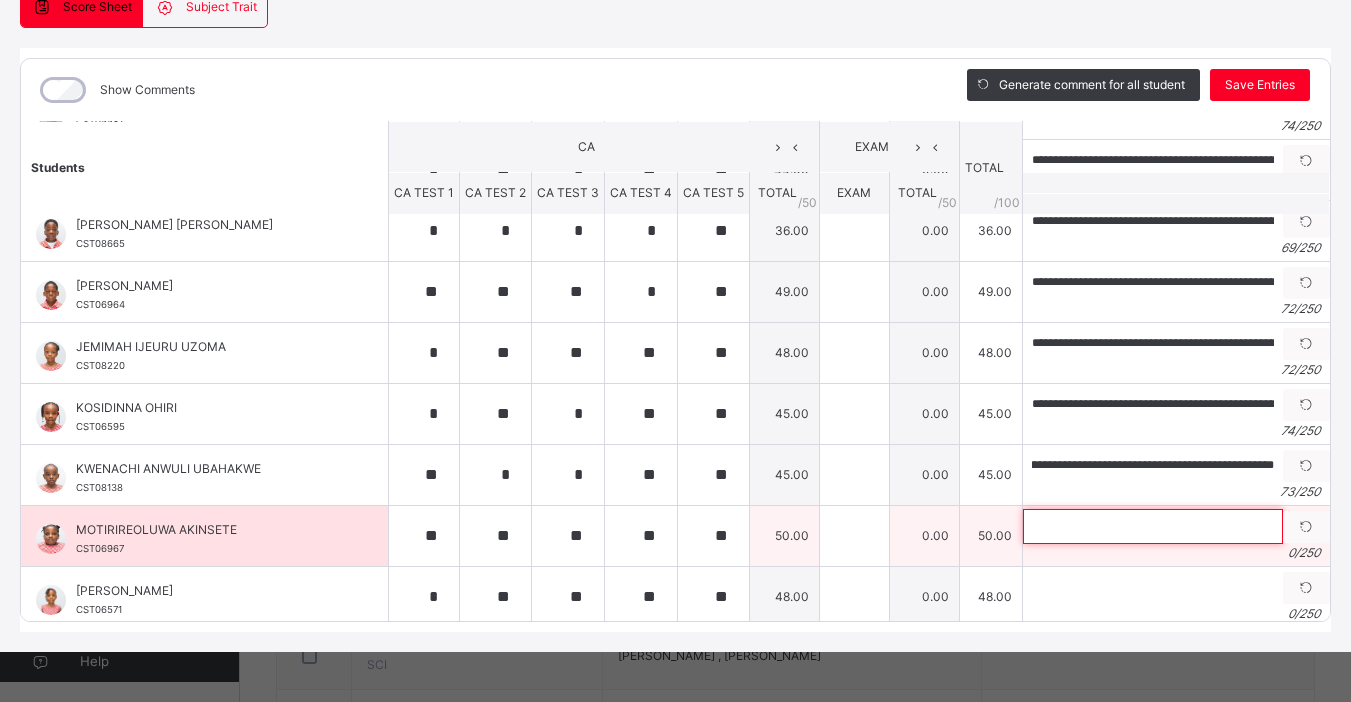 scroll, scrollTop: 0, scrollLeft: 0, axis: both 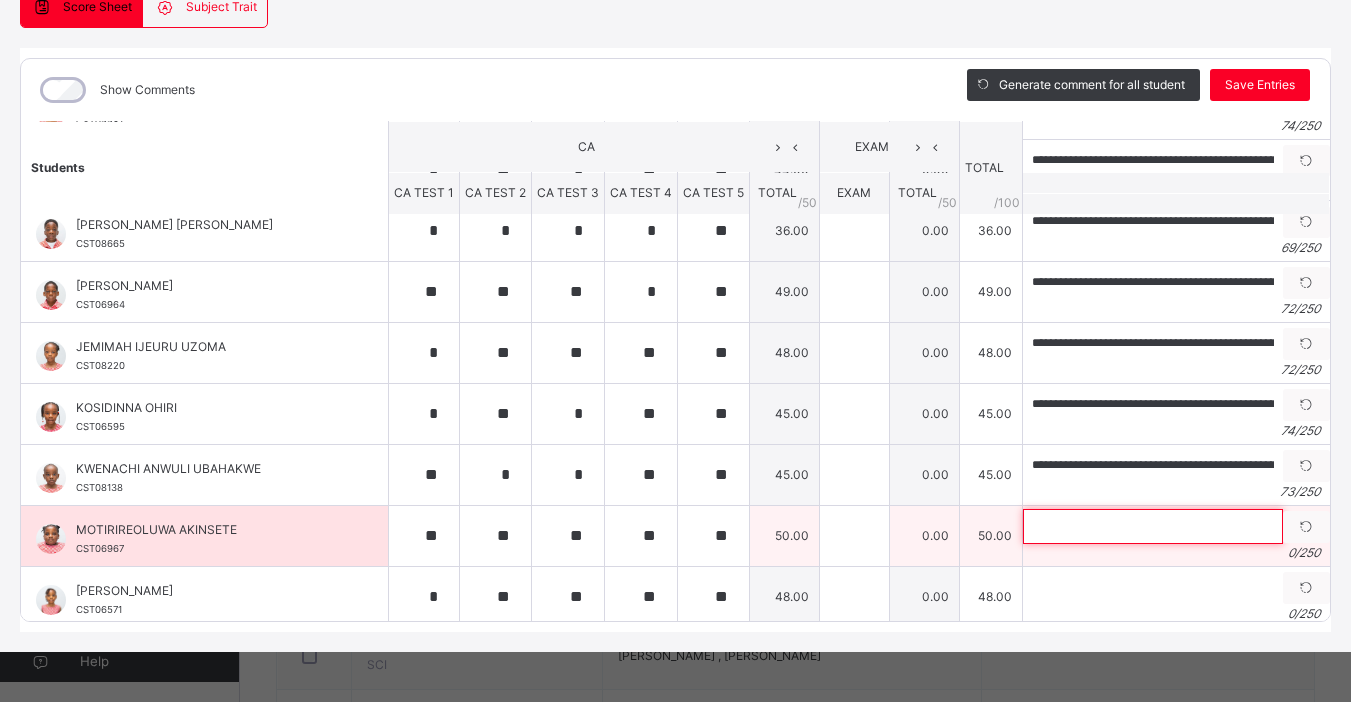 click at bounding box center (1153, 526) 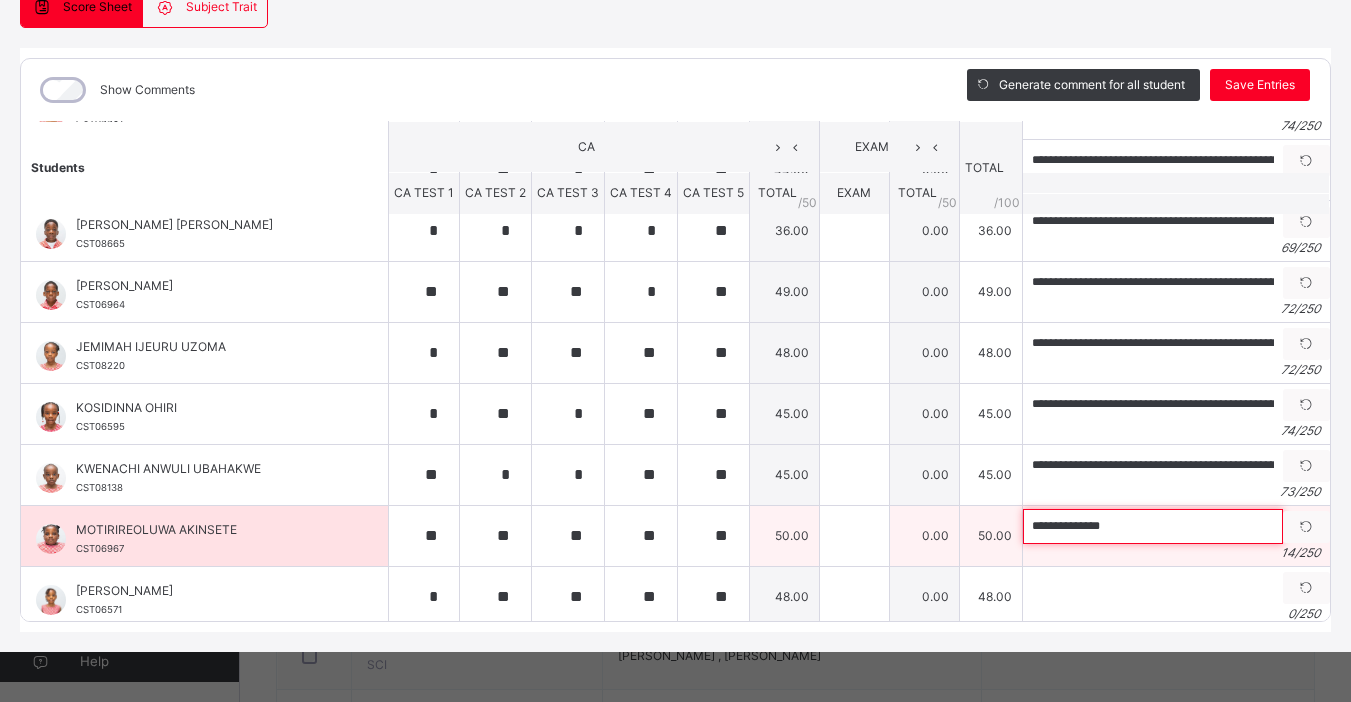 paste on "**********" 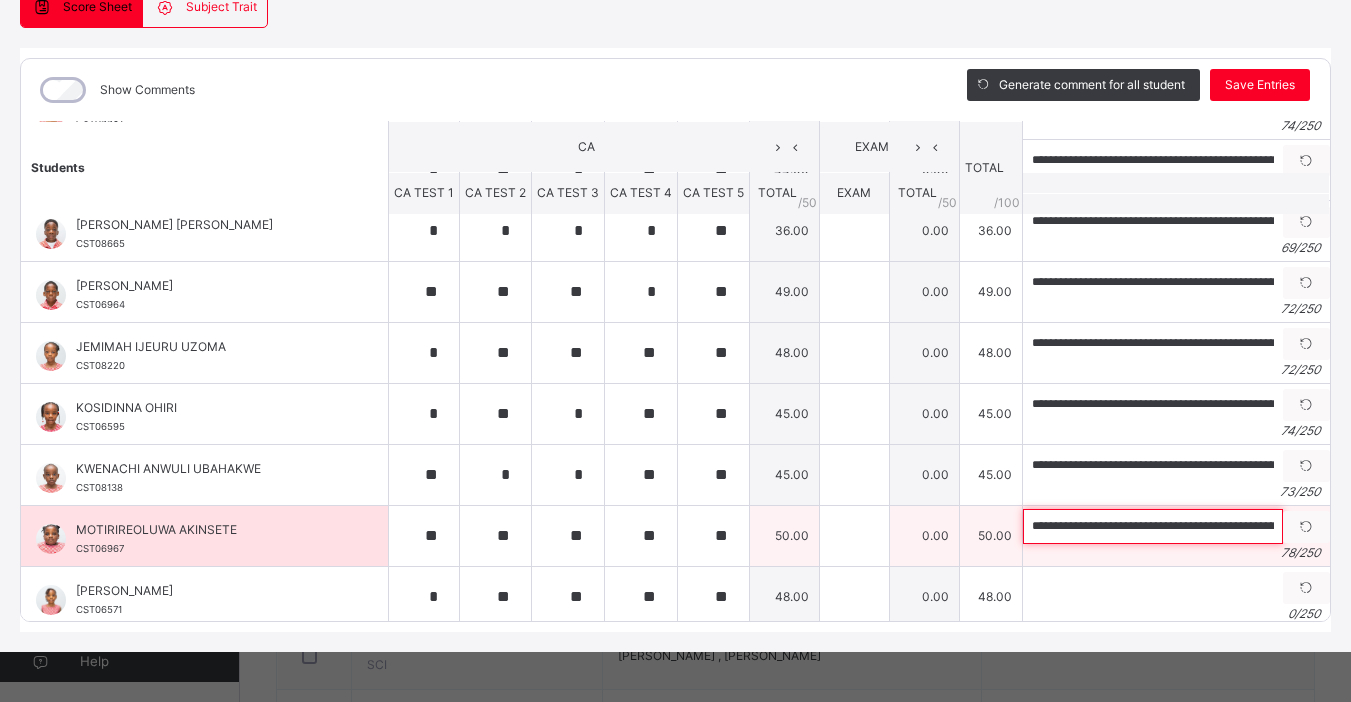 scroll, scrollTop: 0, scrollLeft: 228, axis: horizontal 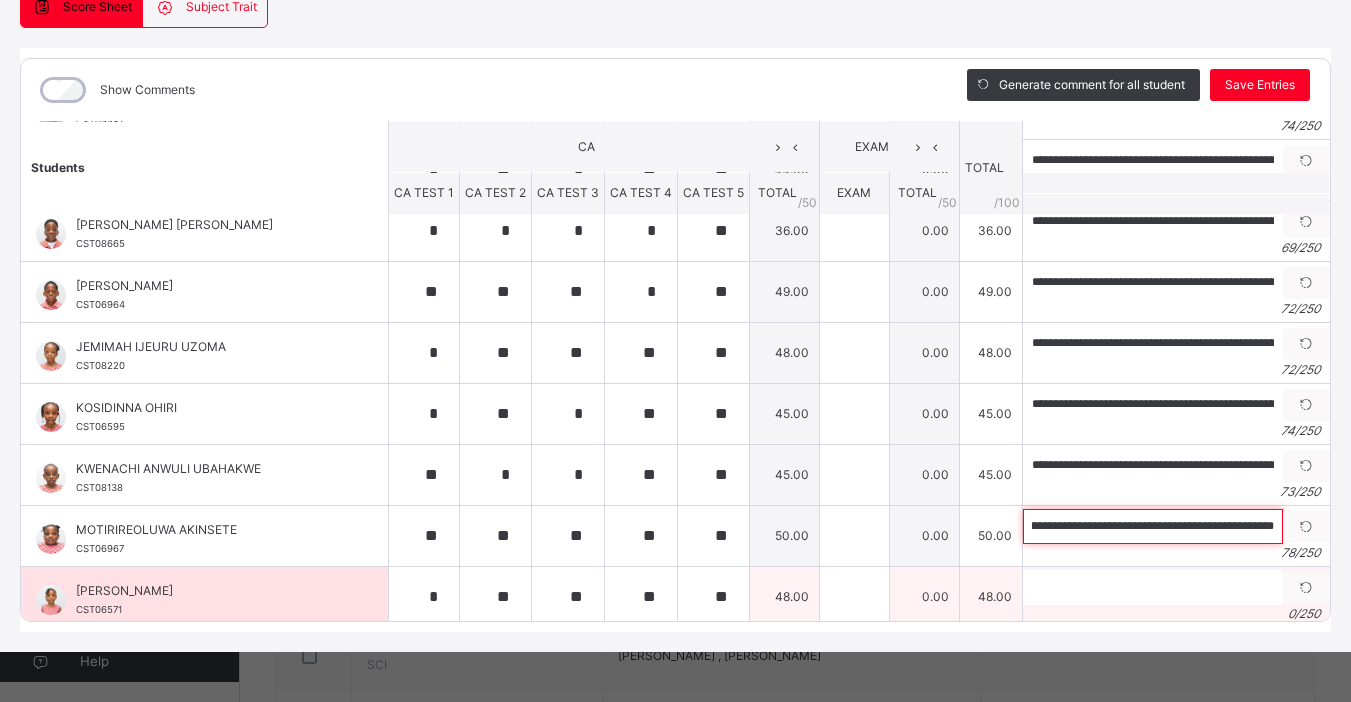 type on "**********" 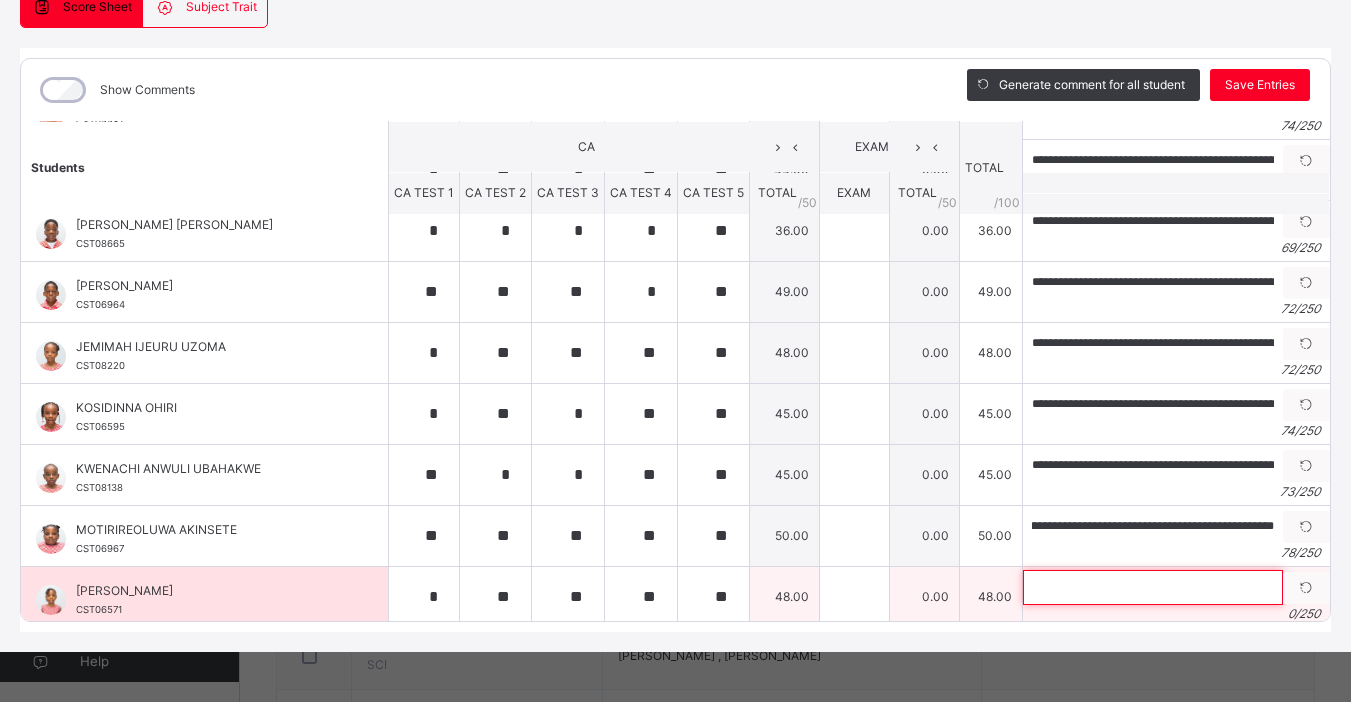 scroll, scrollTop: 0, scrollLeft: 0, axis: both 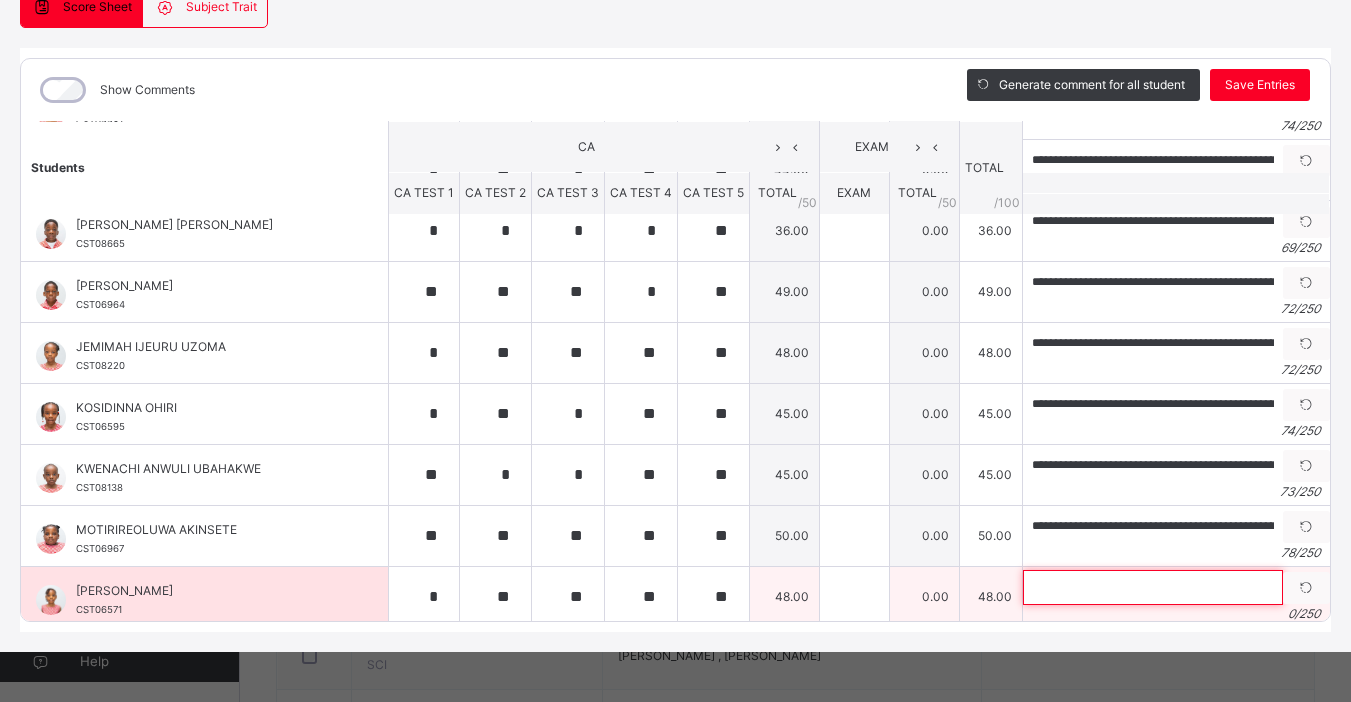 click at bounding box center (1153, 587) 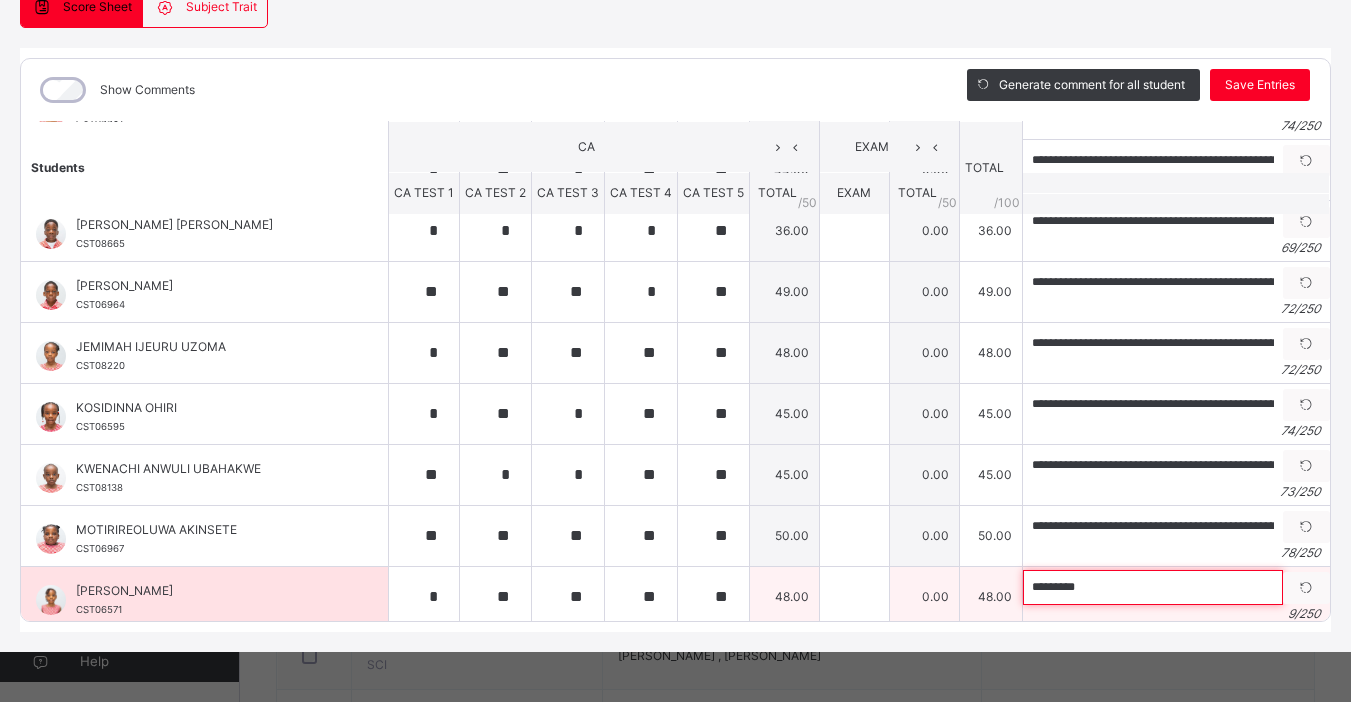 paste on "**********" 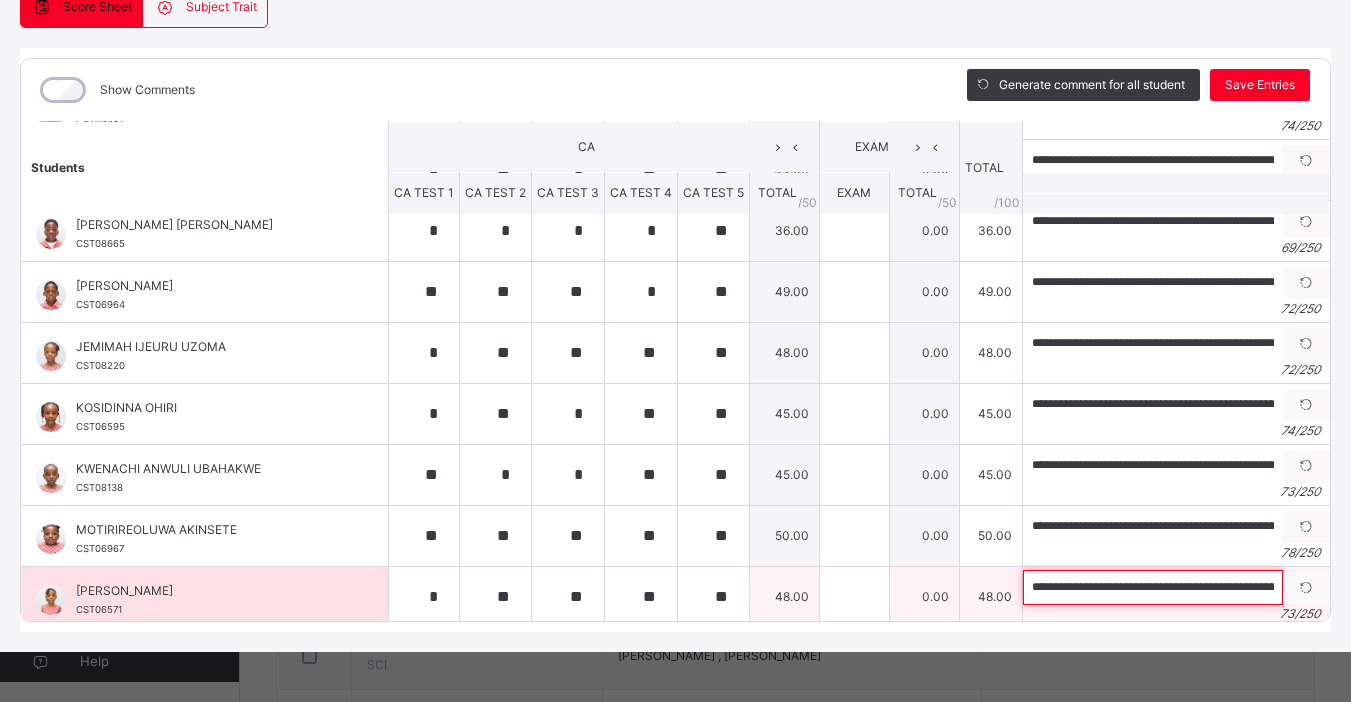 scroll, scrollTop: 0, scrollLeft: 205, axis: horizontal 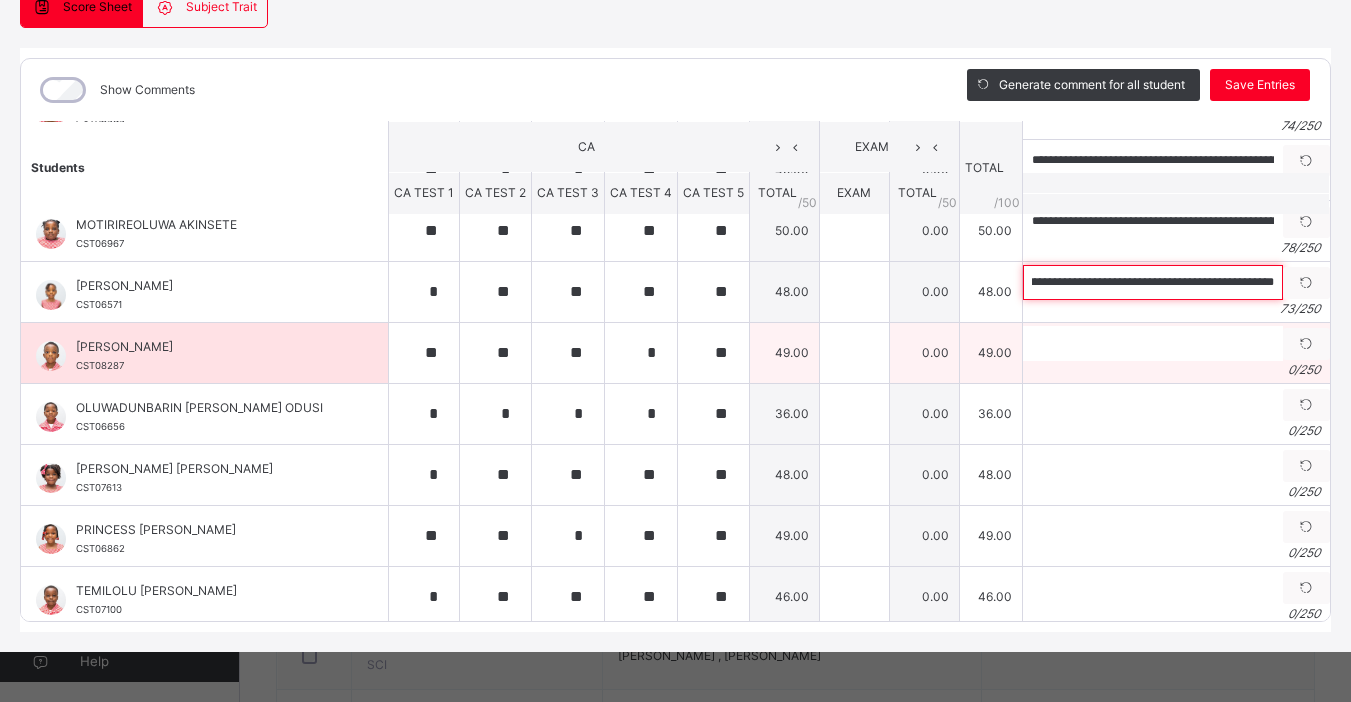 type on "**********" 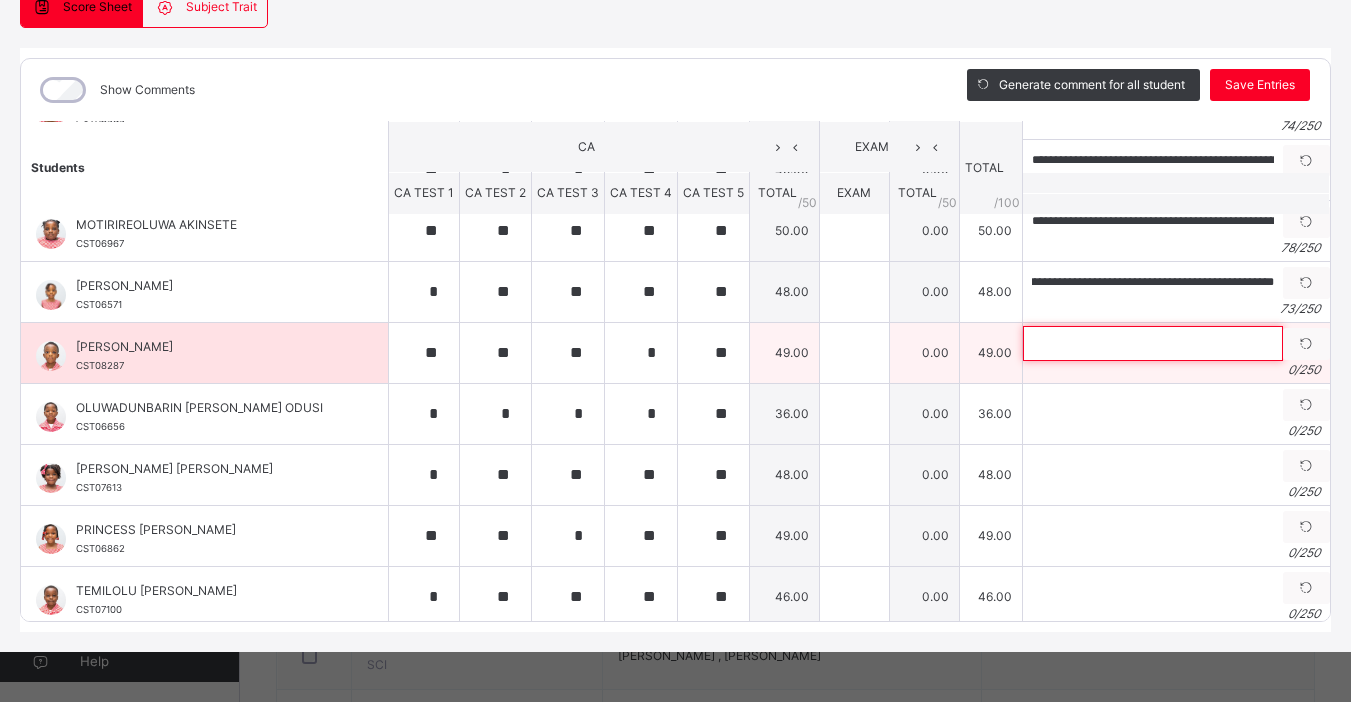 scroll, scrollTop: 0, scrollLeft: 0, axis: both 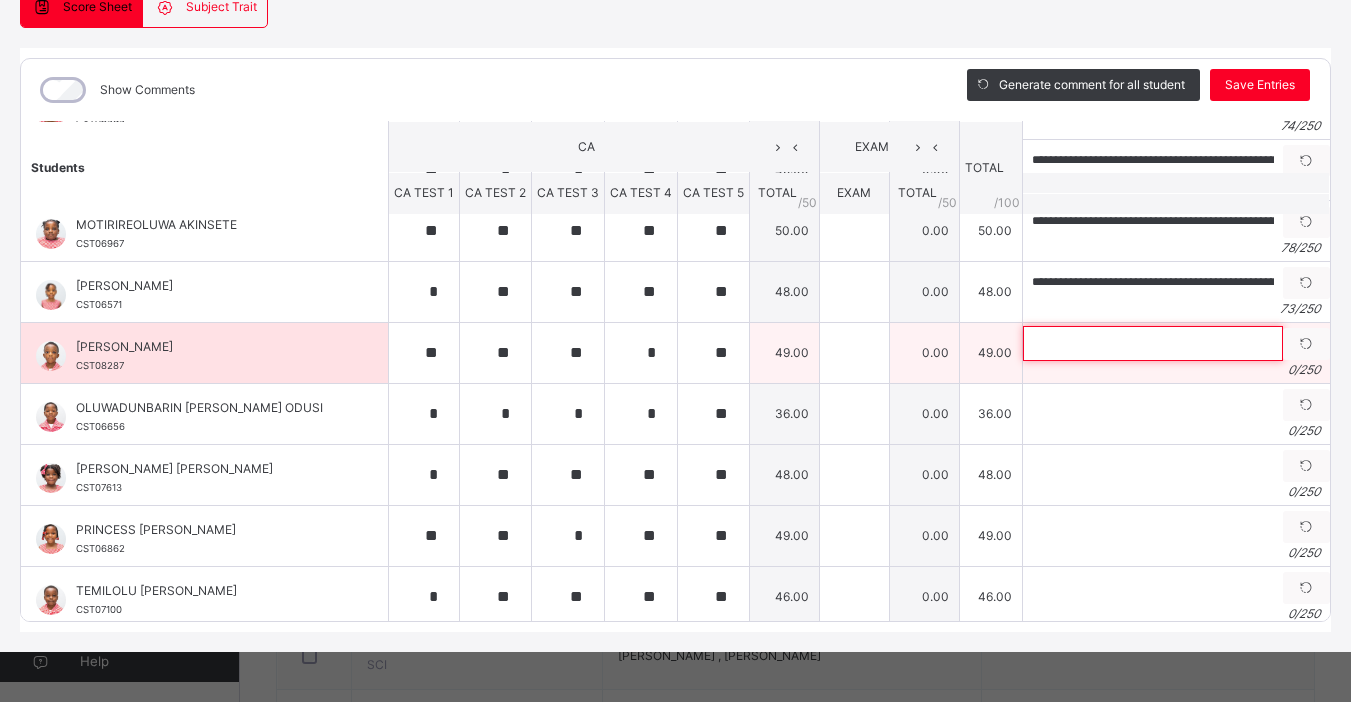 click at bounding box center (1153, 343) 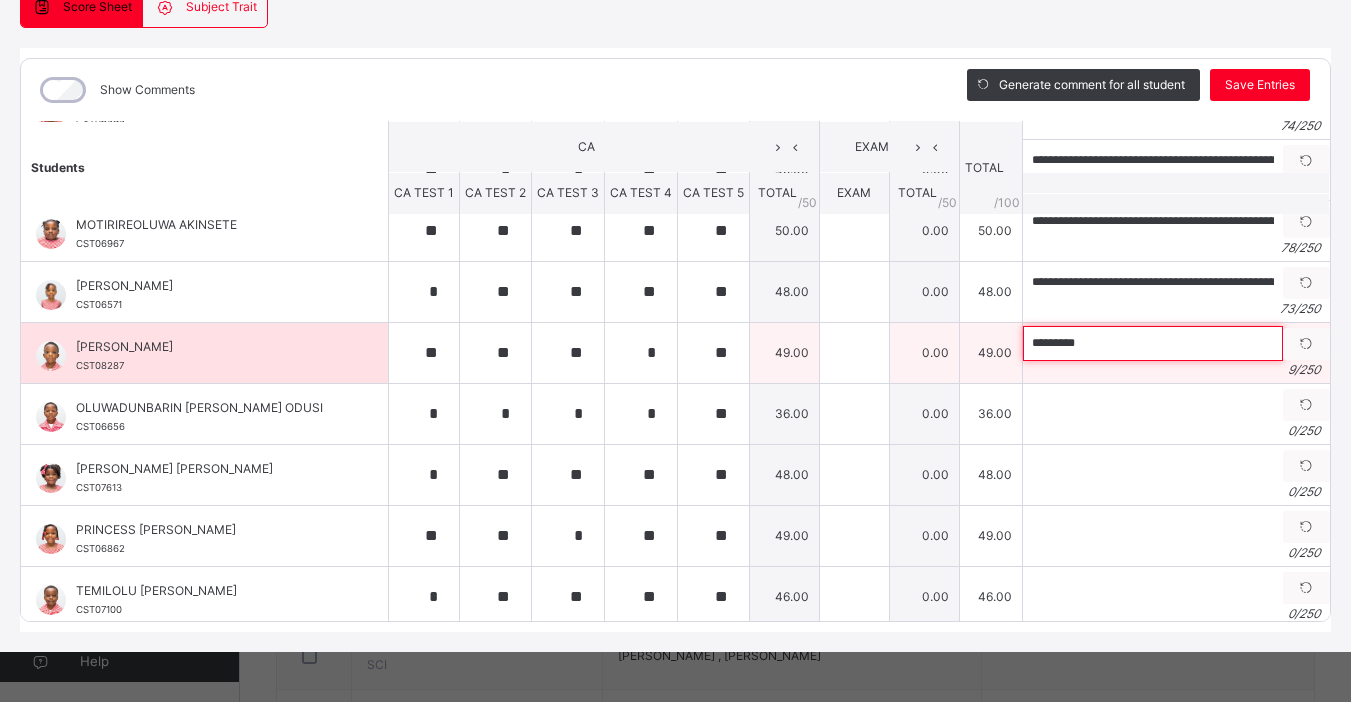 paste on "**********" 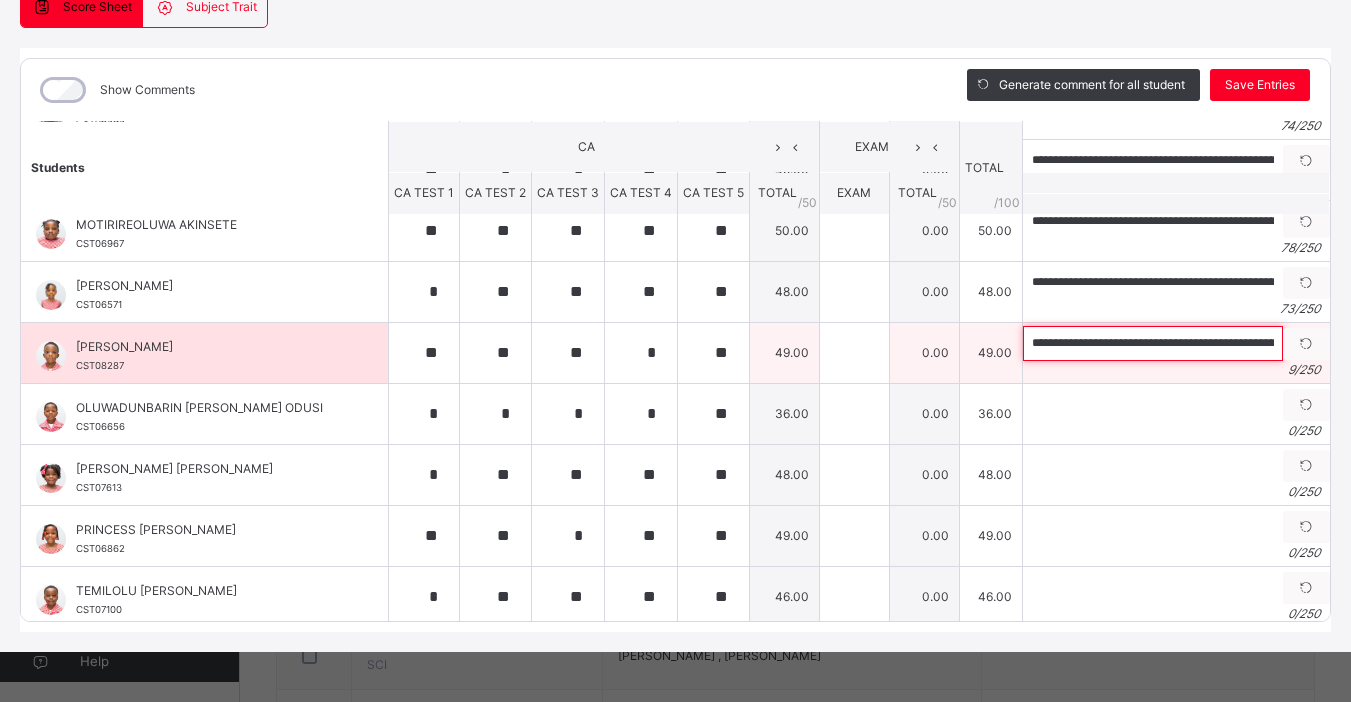 scroll, scrollTop: 0, scrollLeft: 208, axis: horizontal 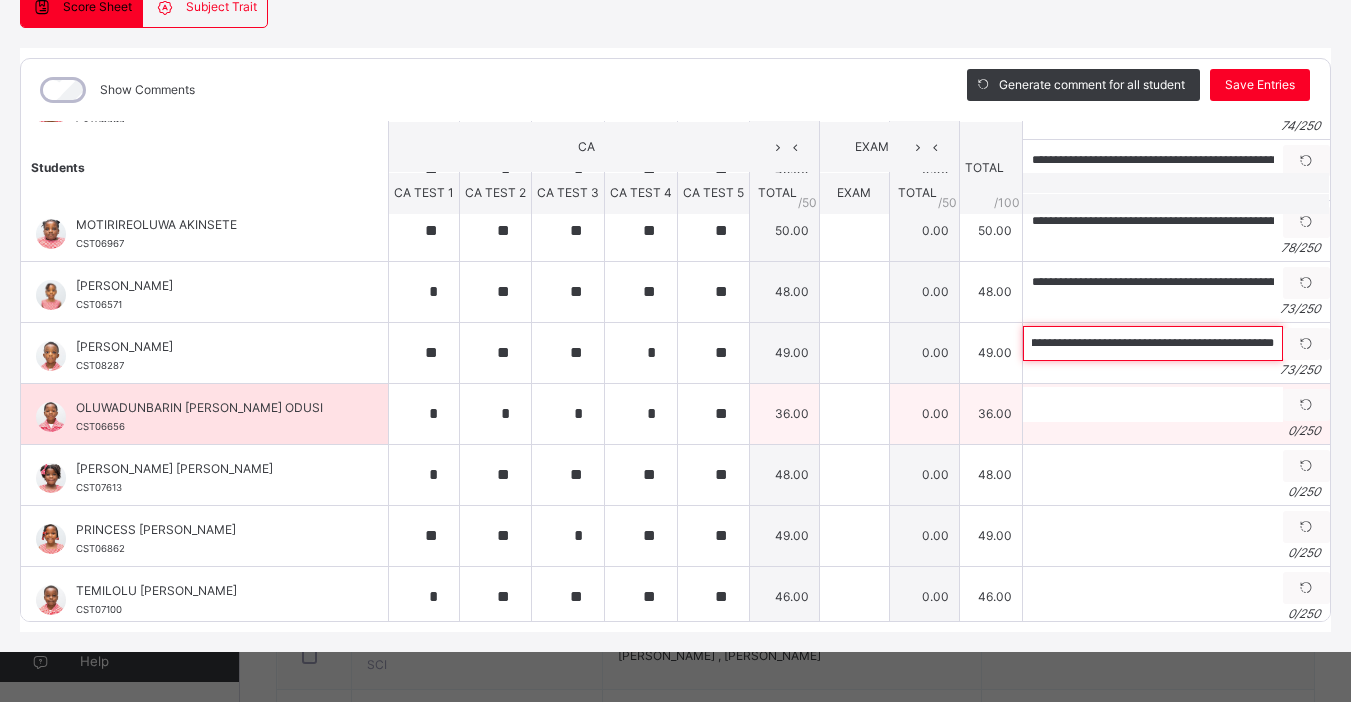 type on "**********" 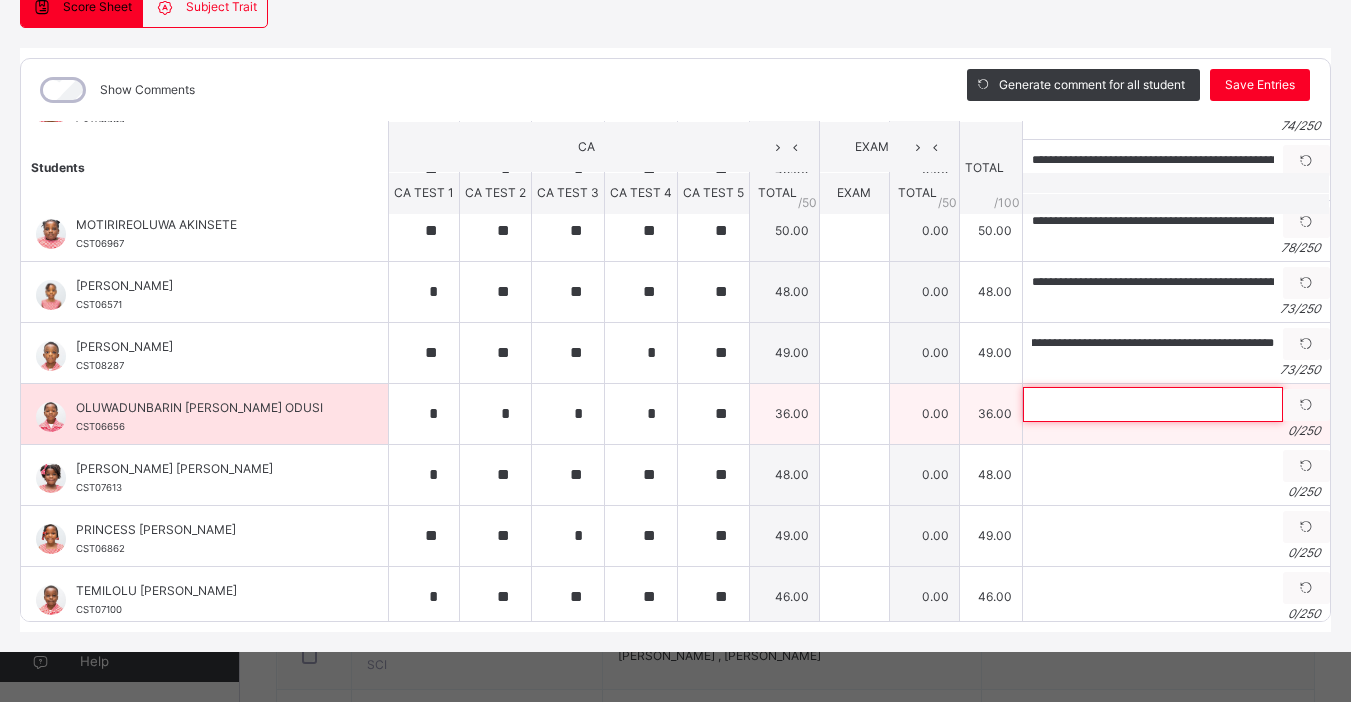 scroll, scrollTop: 0, scrollLeft: 0, axis: both 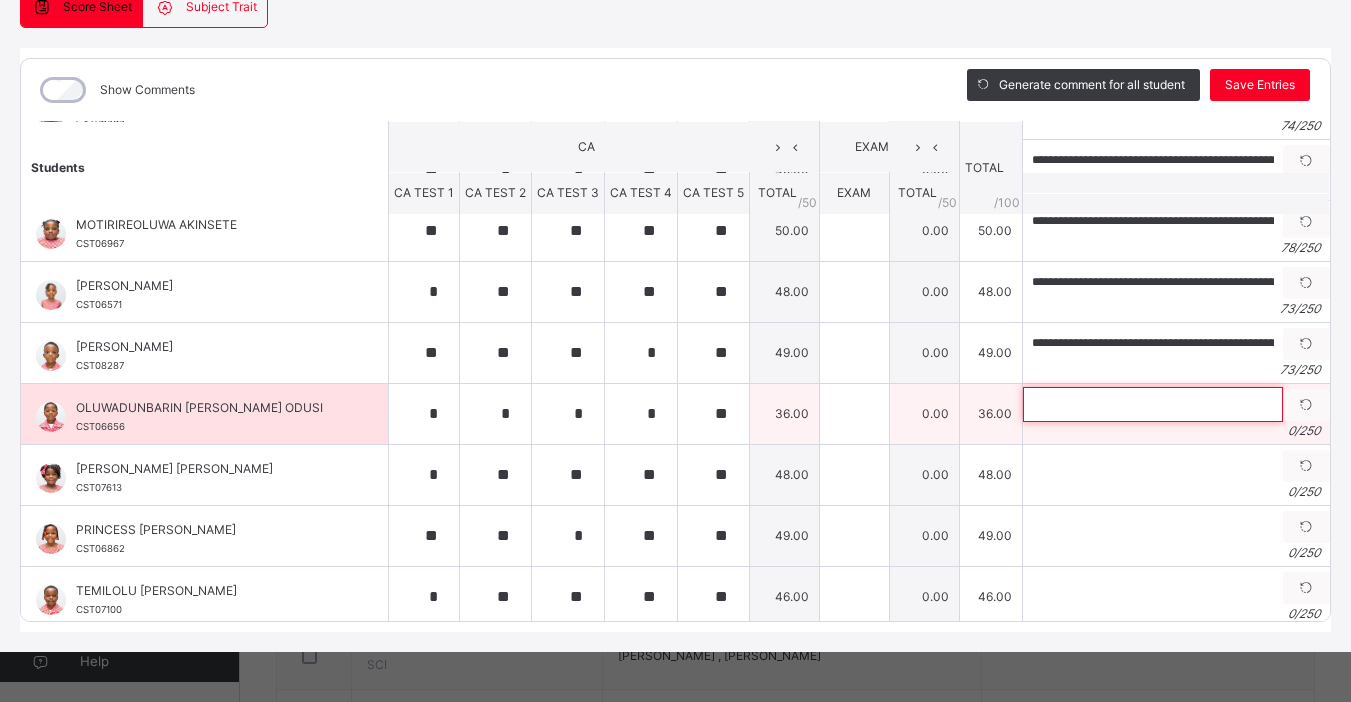 click at bounding box center (1153, 404) 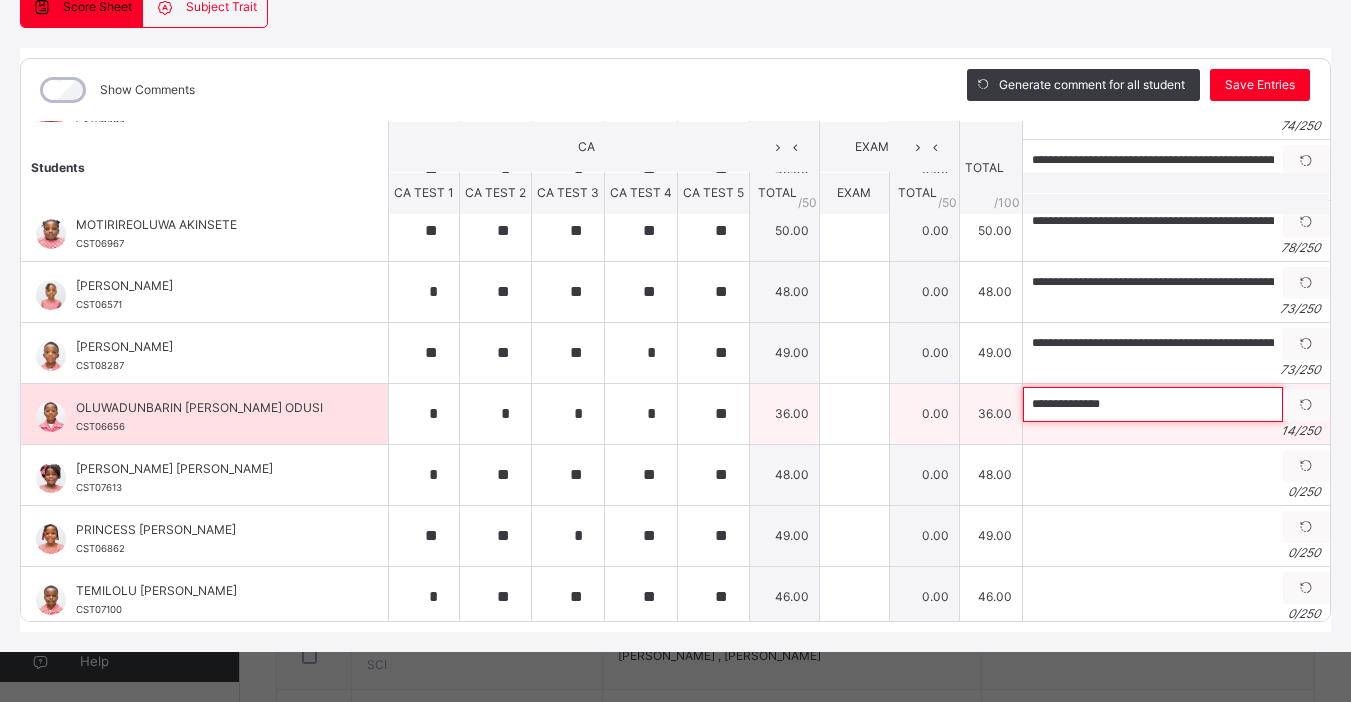 paste on "**********" 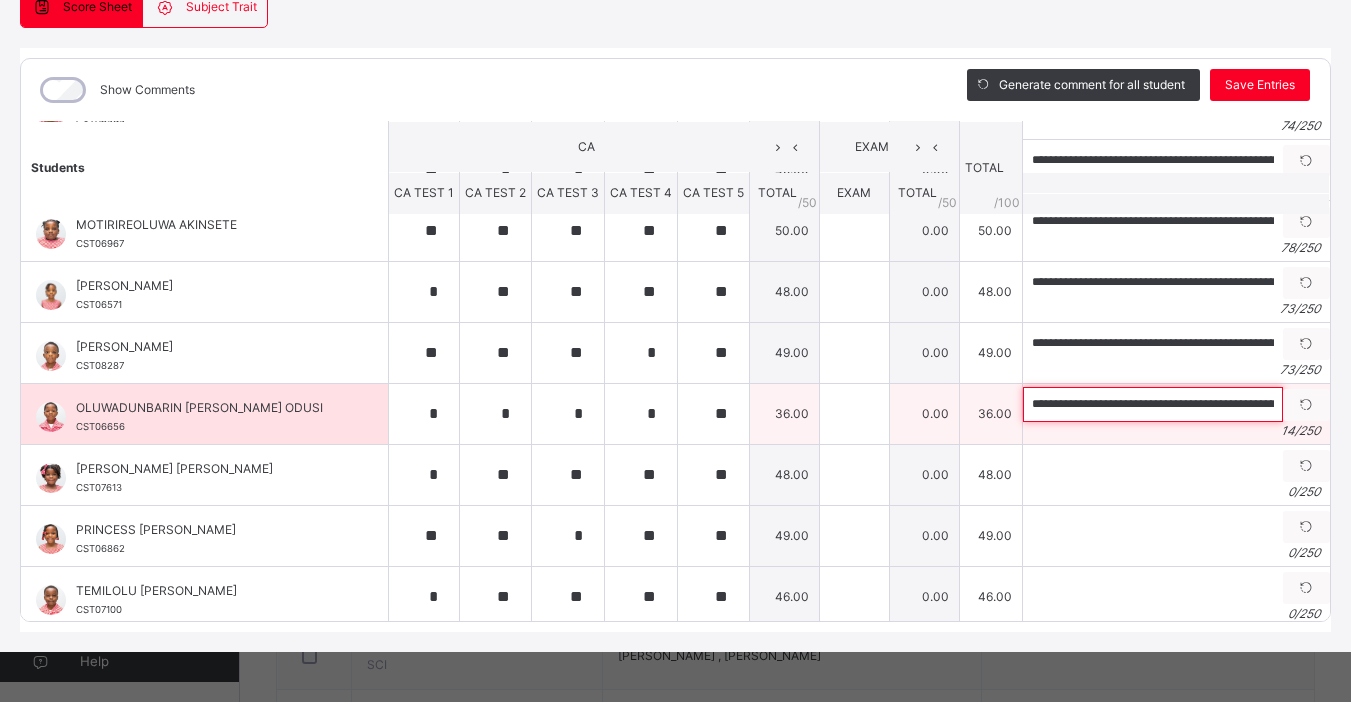 scroll, scrollTop: 0, scrollLeft: 236, axis: horizontal 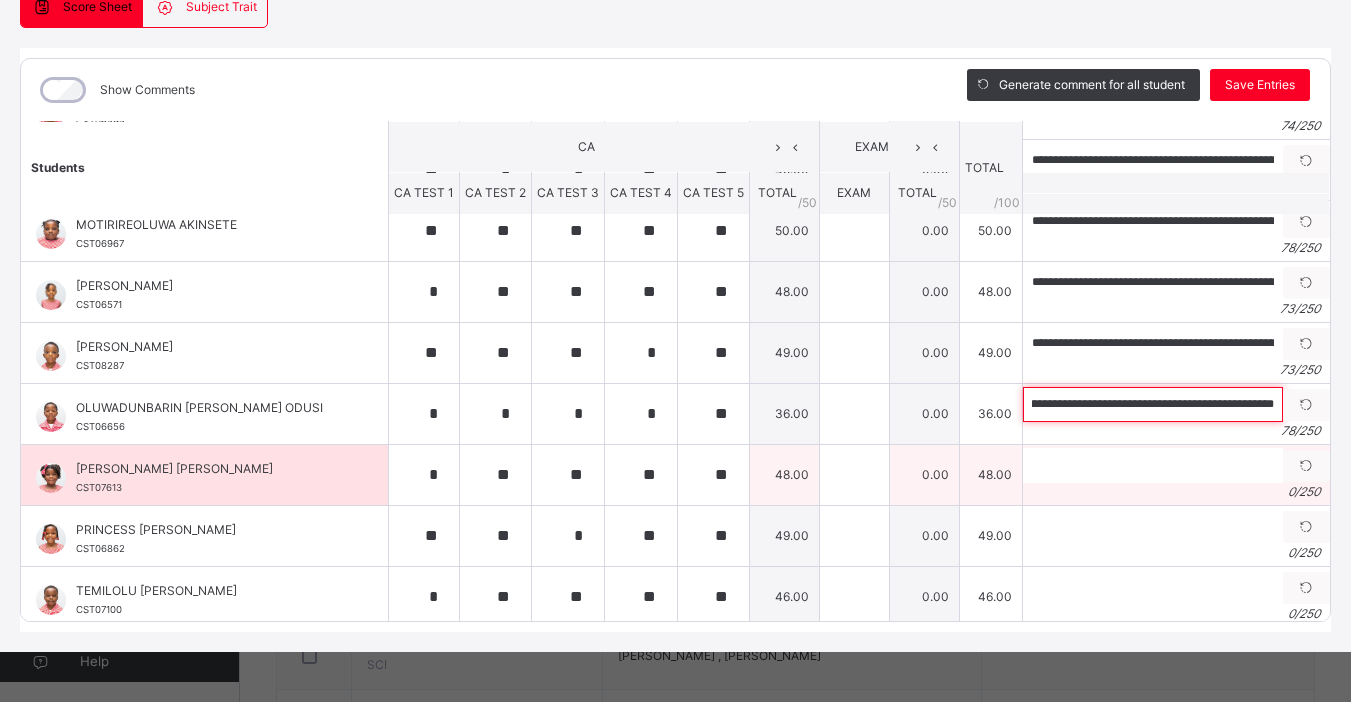 type on "**********" 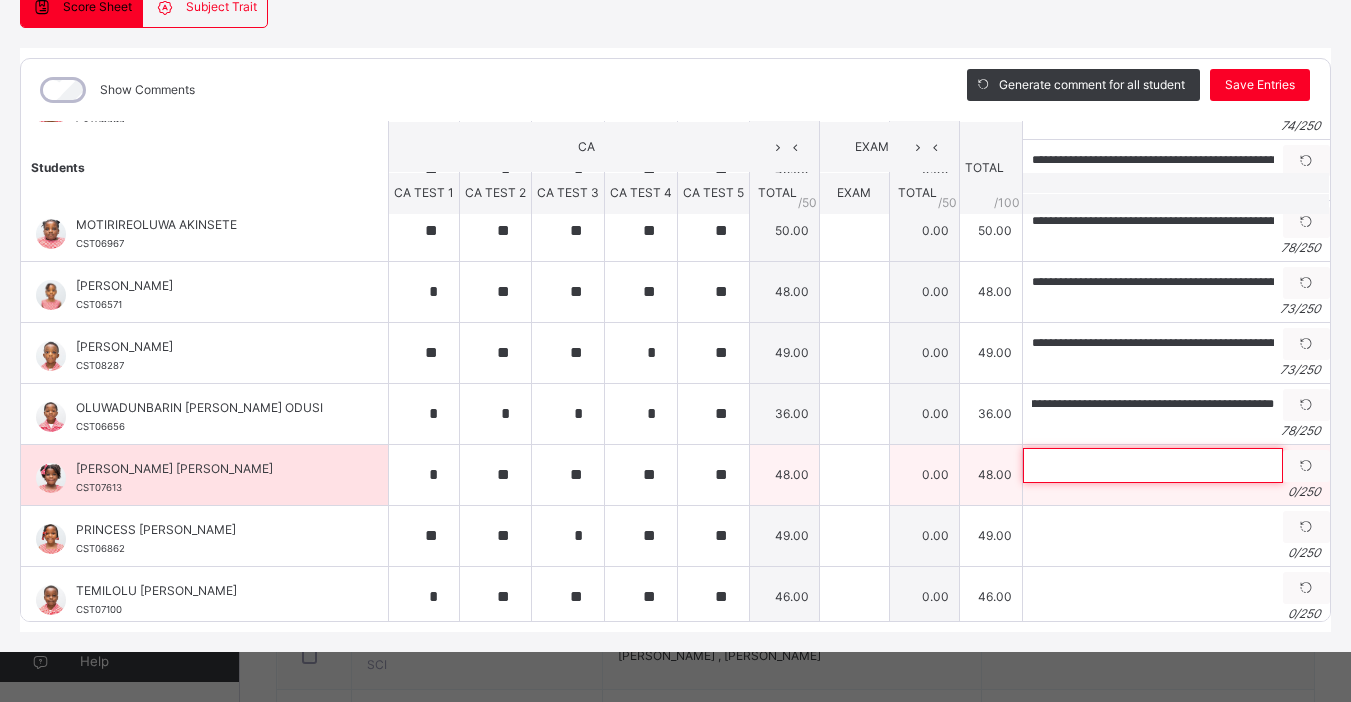 scroll, scrollTop: 0, scrollLeft: 0, axis: both 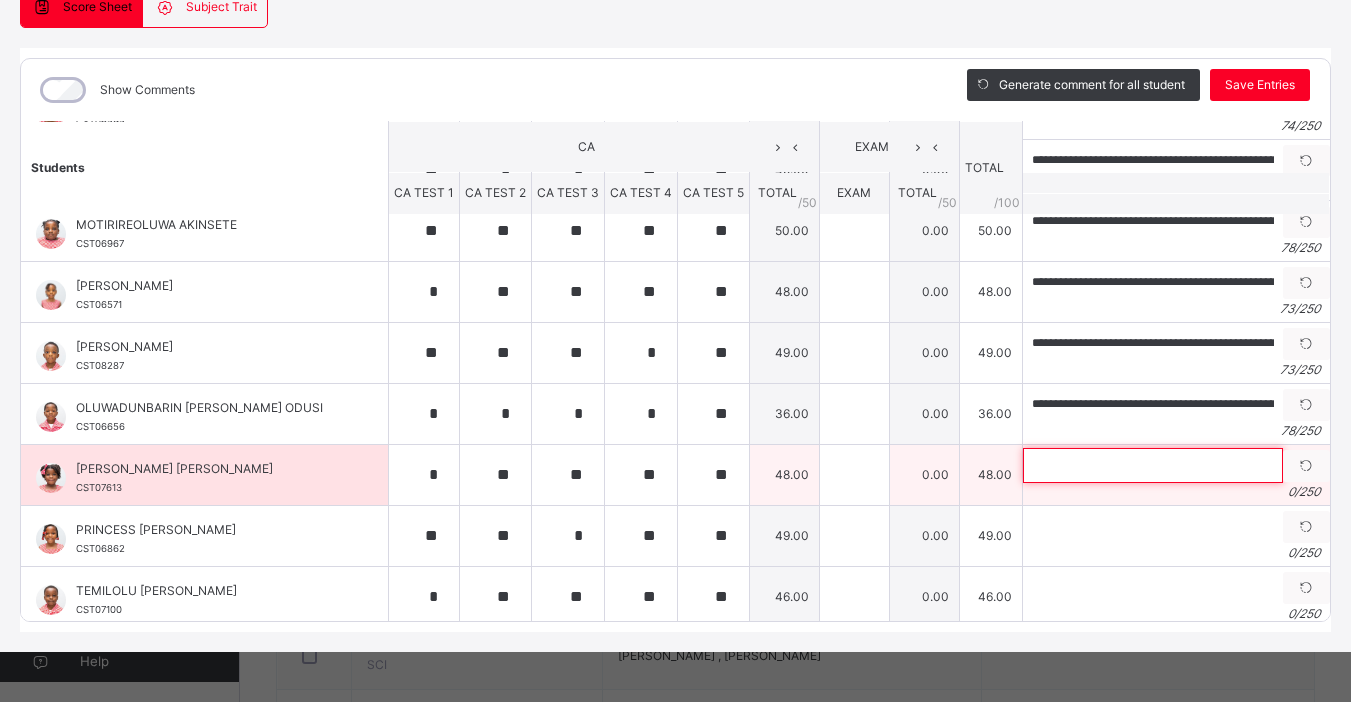 click at bounding box center [1153, 465] 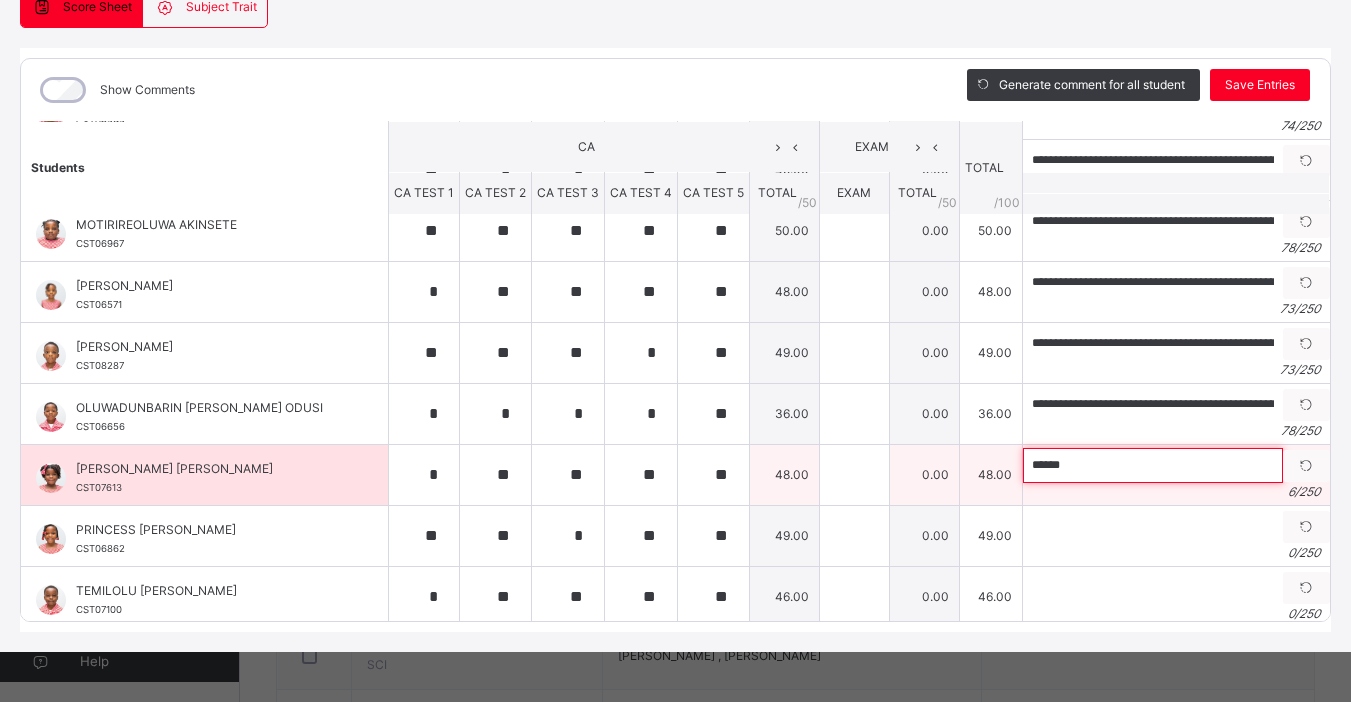 paste on "**********" 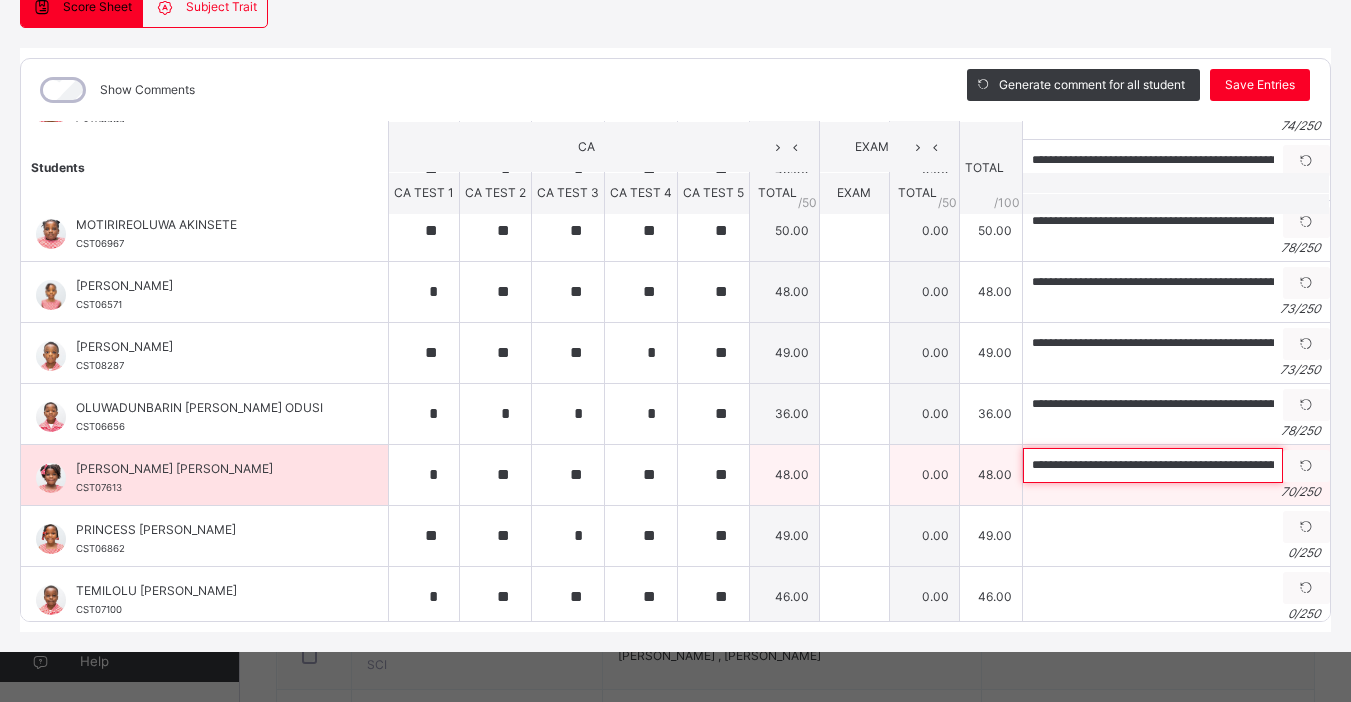 scroll, scrollTop: 0, scrollLeft: 186, axis: horizontal 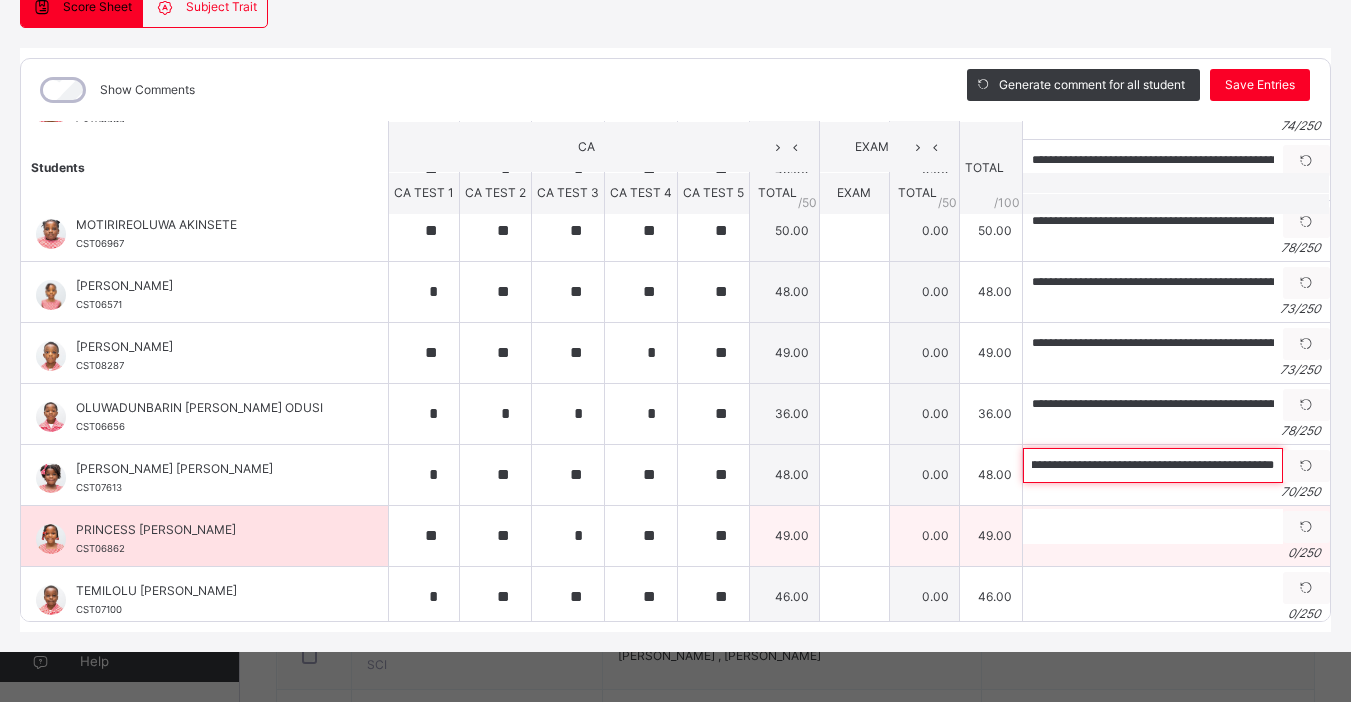 type on "**********" 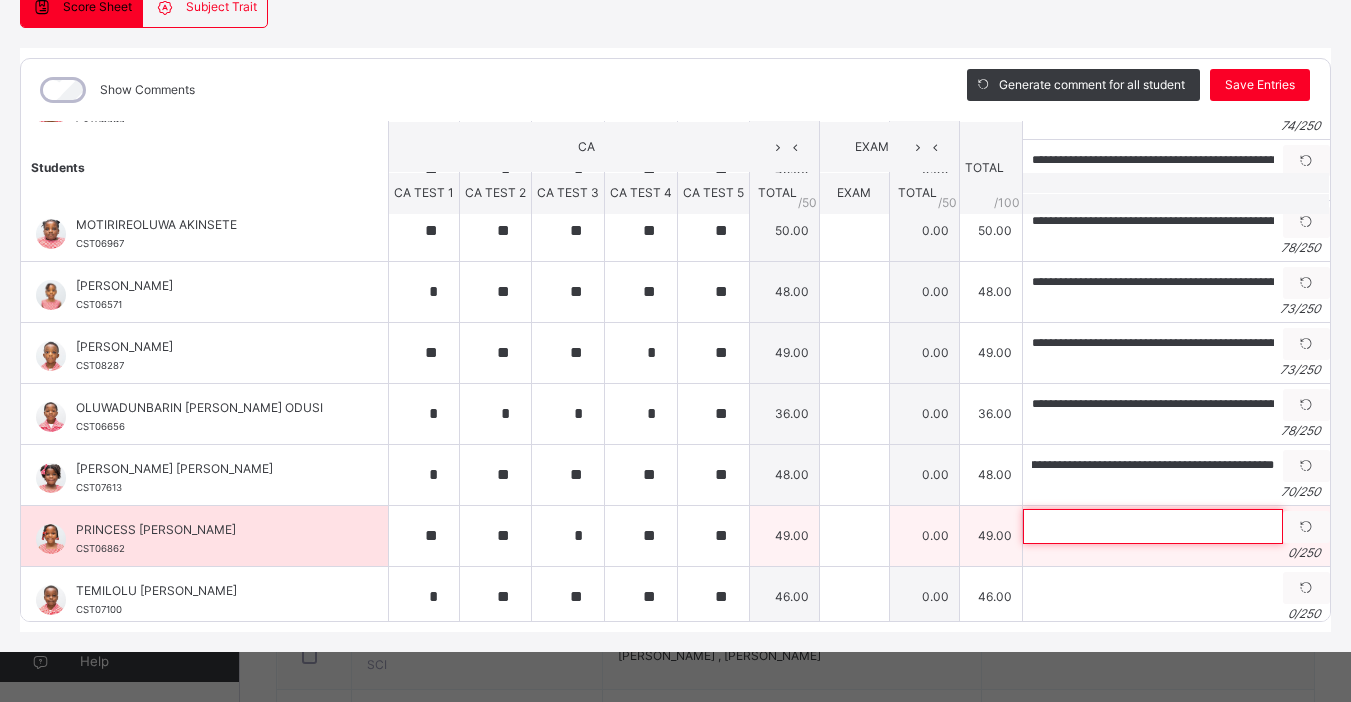 scroll, scrollTop: 0, scrollLeft: 0, axis: both 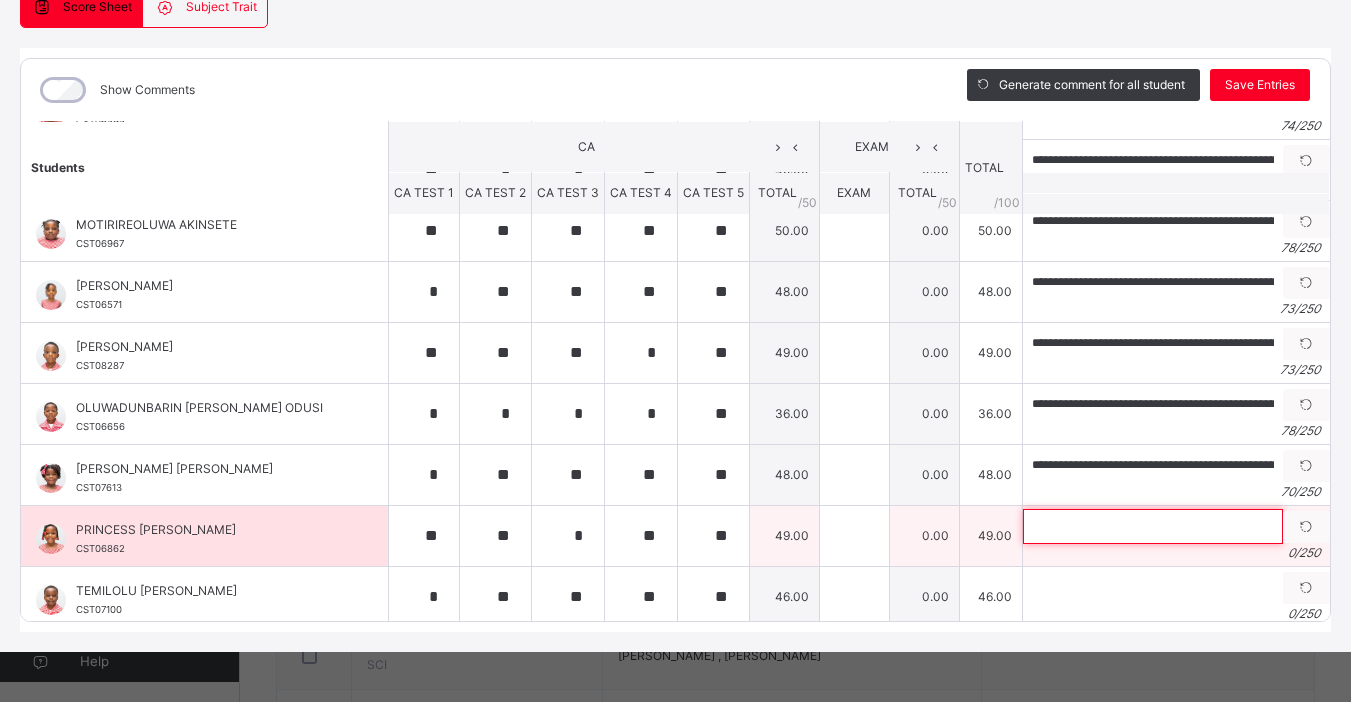 click at bounding box center (1153, 526) 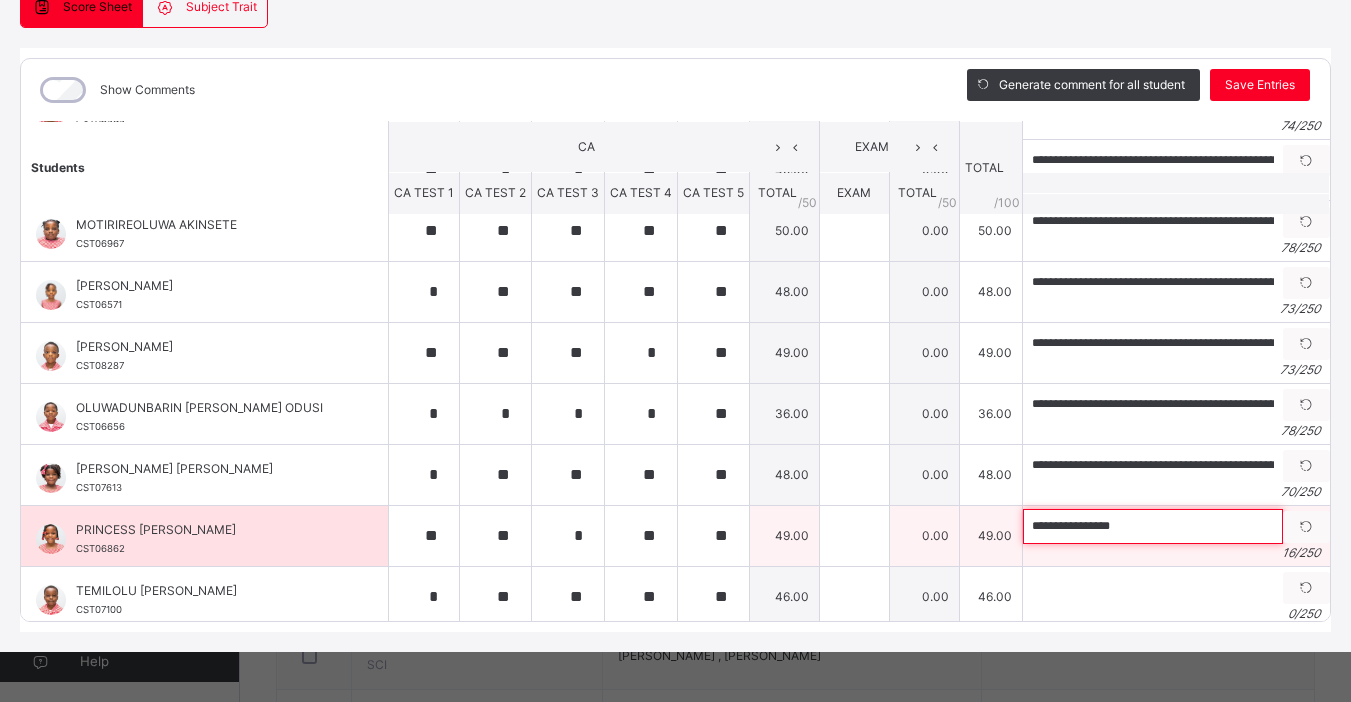 paste on "**********" 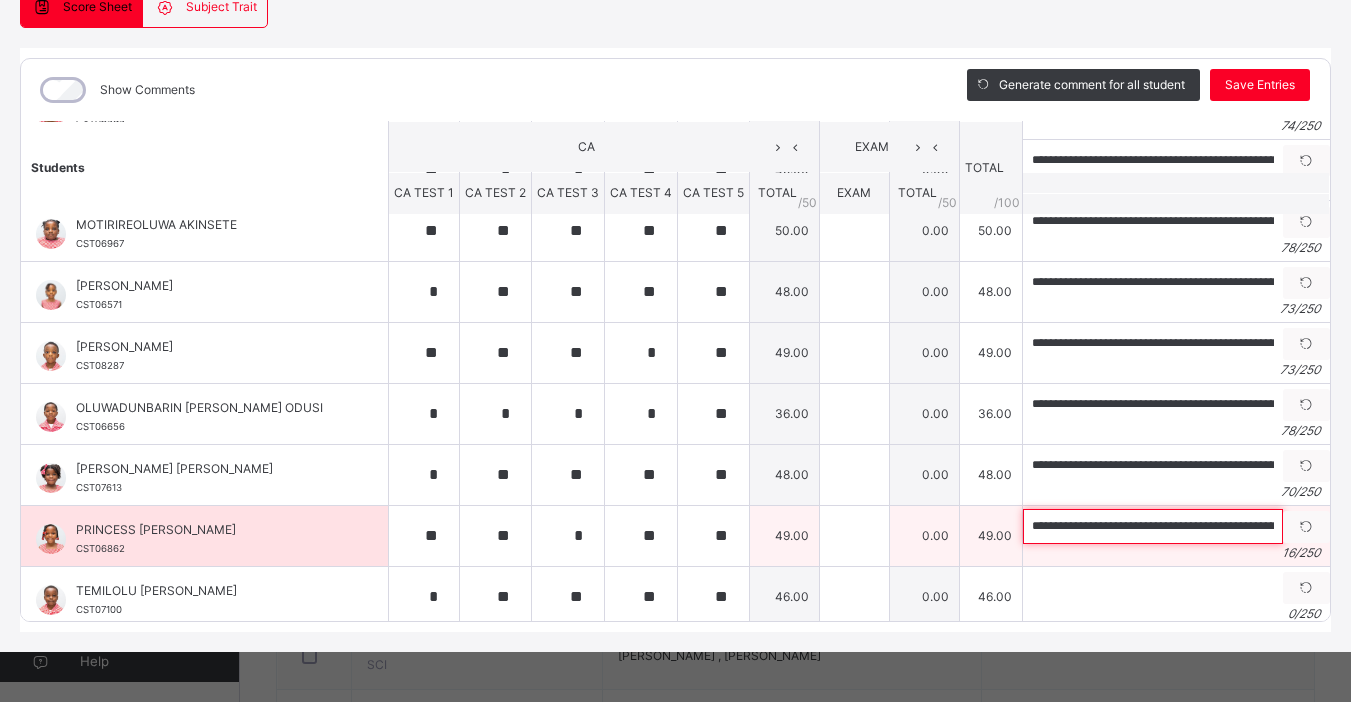 scroll, scrollTop: 0, scrollLeft: 240, axis: horizontal 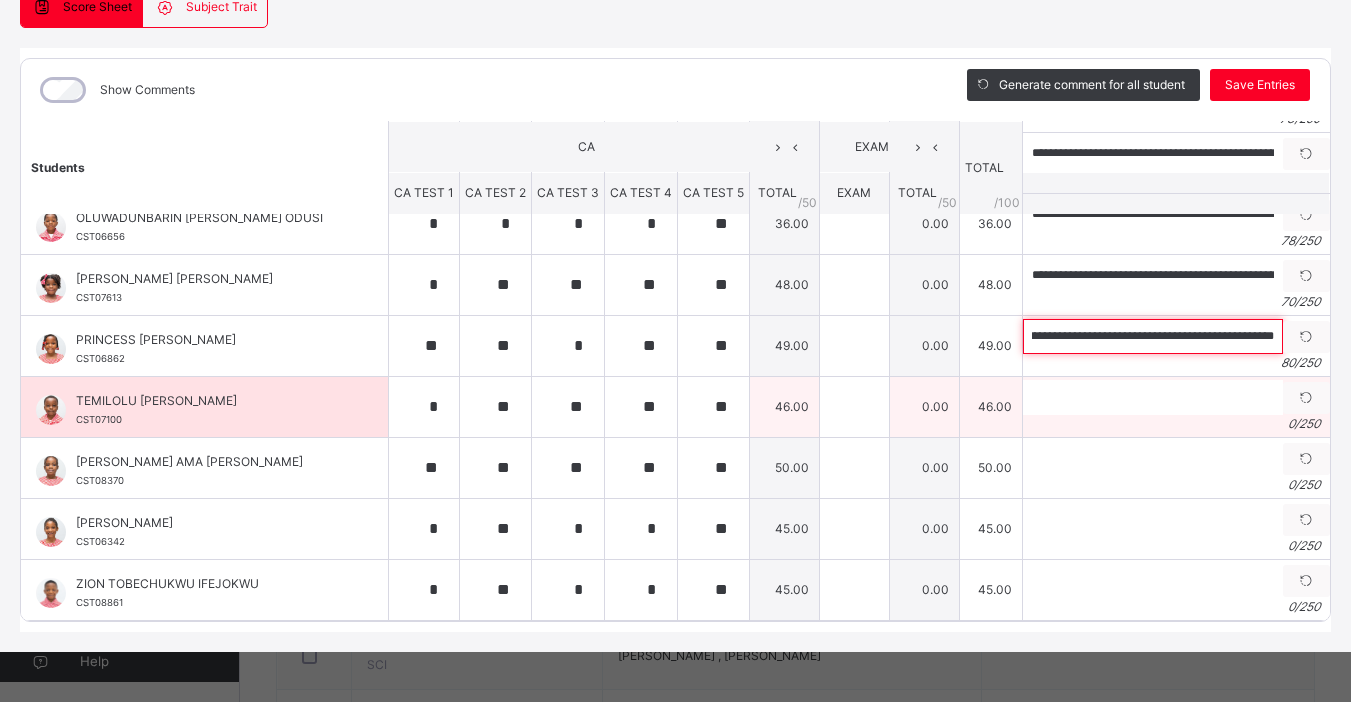 type on "**********" 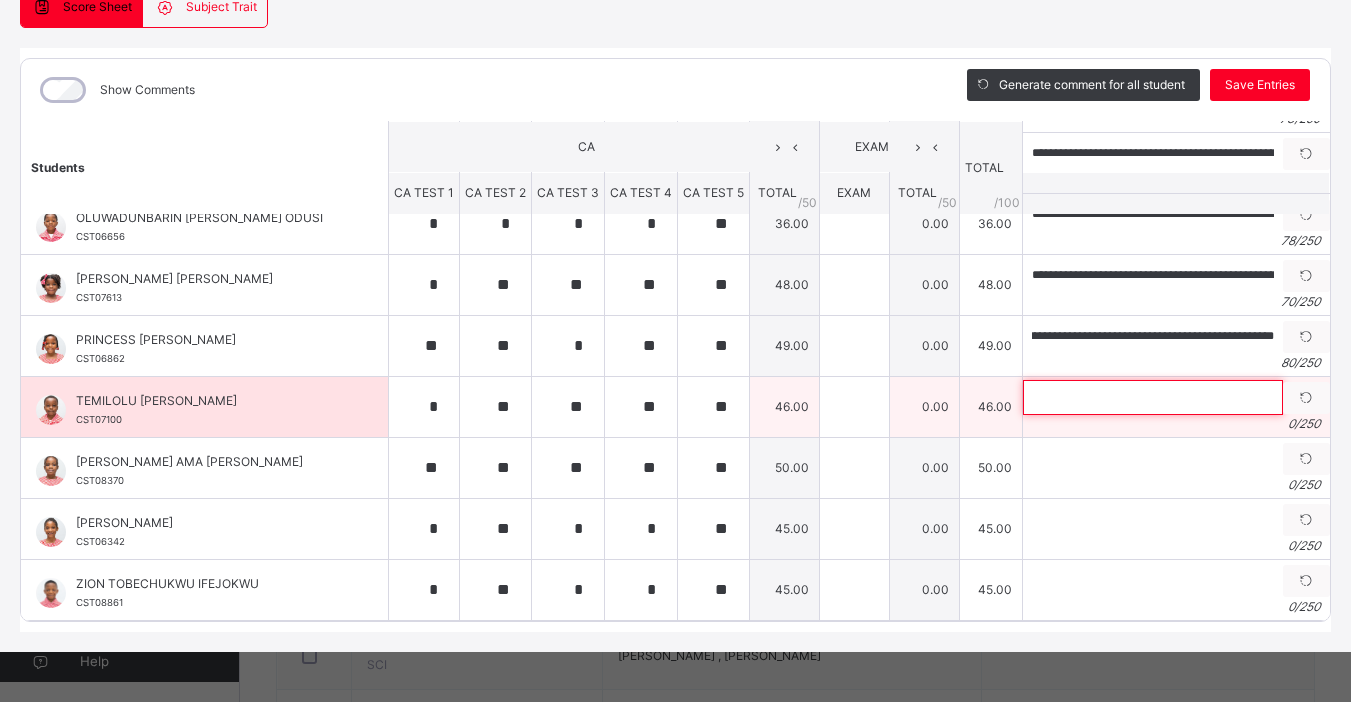 scroll, scrollTop: 0, scrollLeft: 0, axis: both 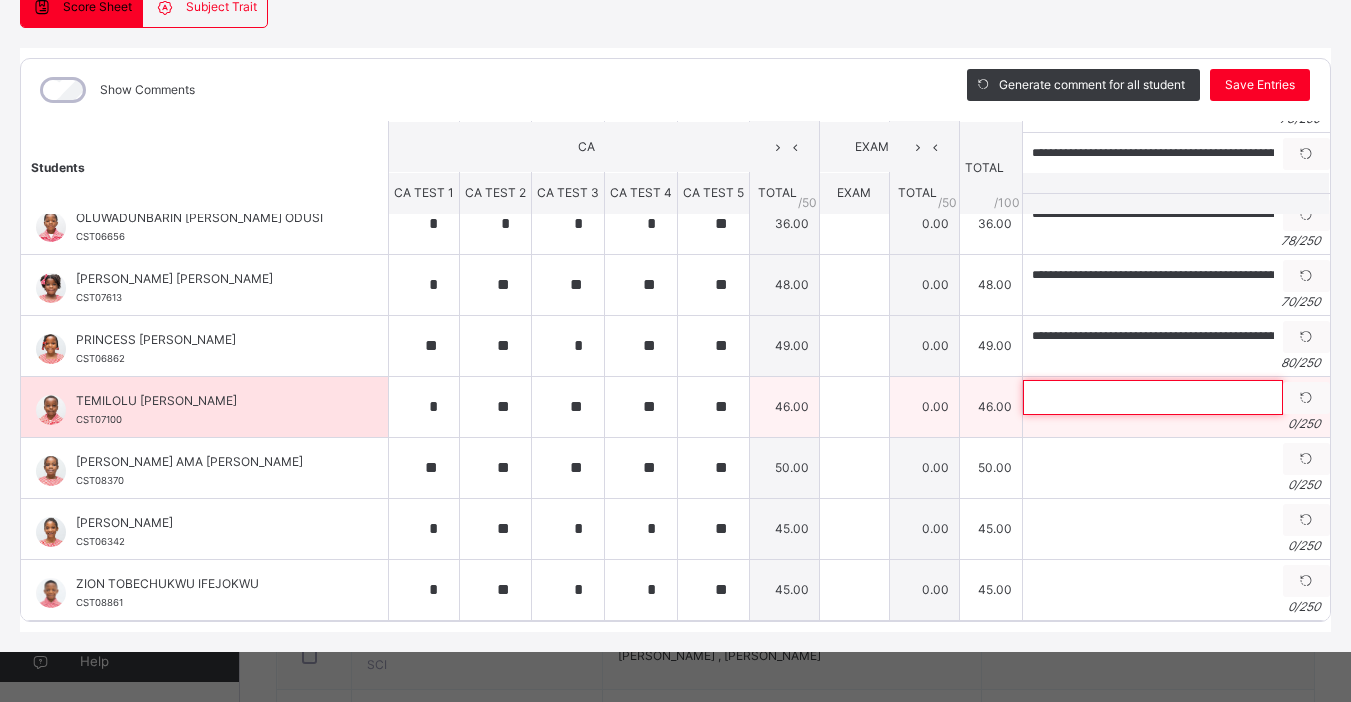 click at bounding box center (1153, 397) 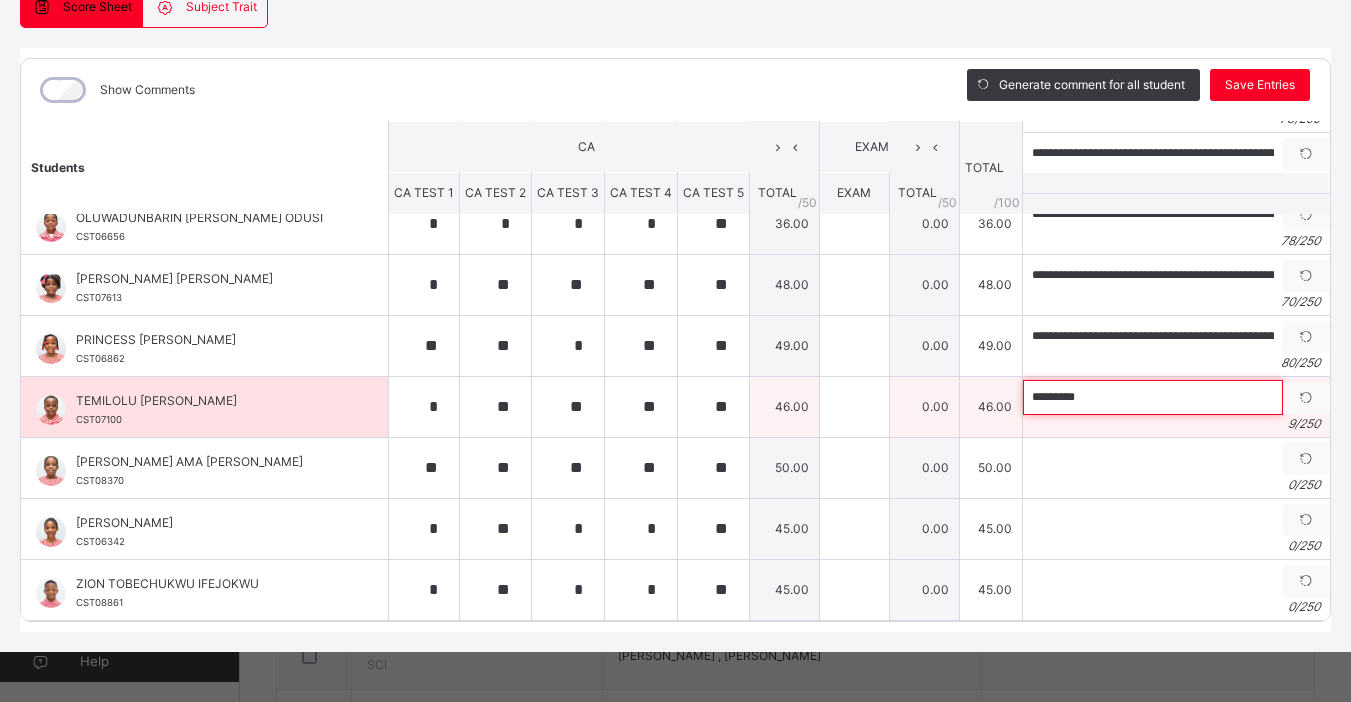 paste on "**********" 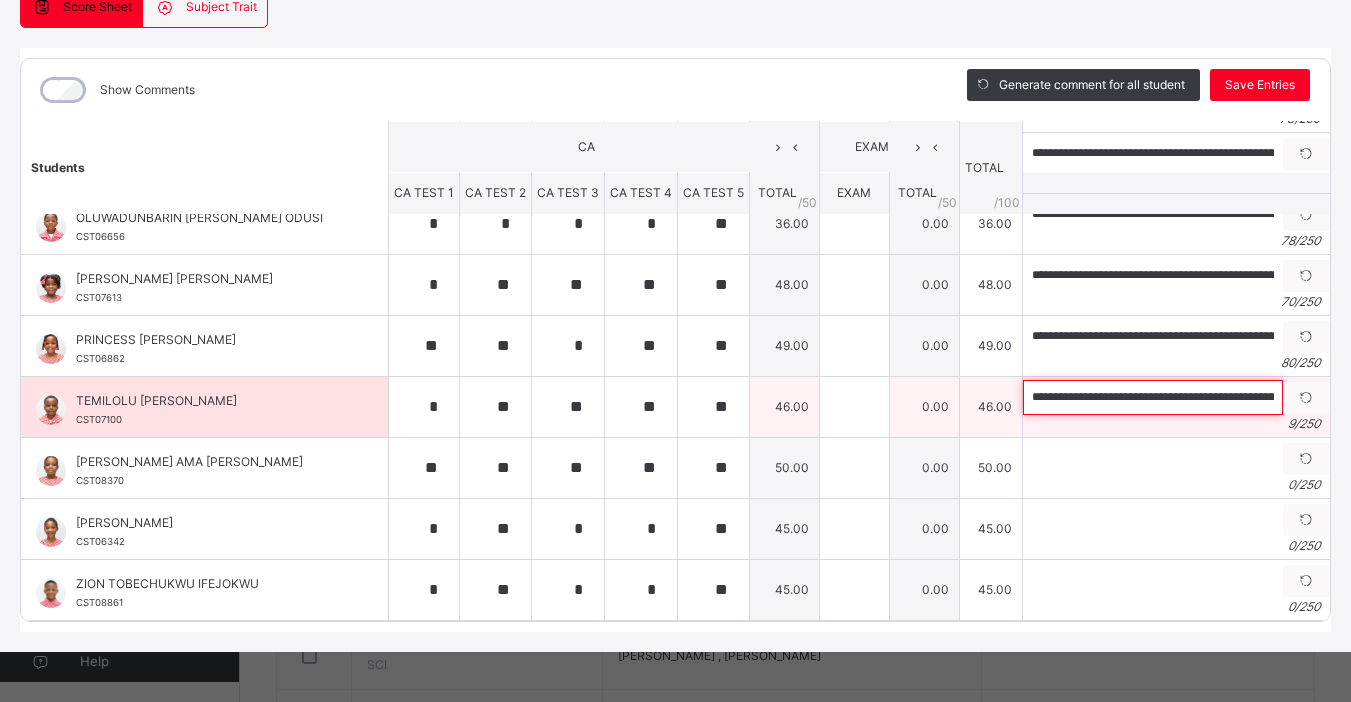 scroll, scrollTop: 0, scrollLeft: 198, axis: horizontal 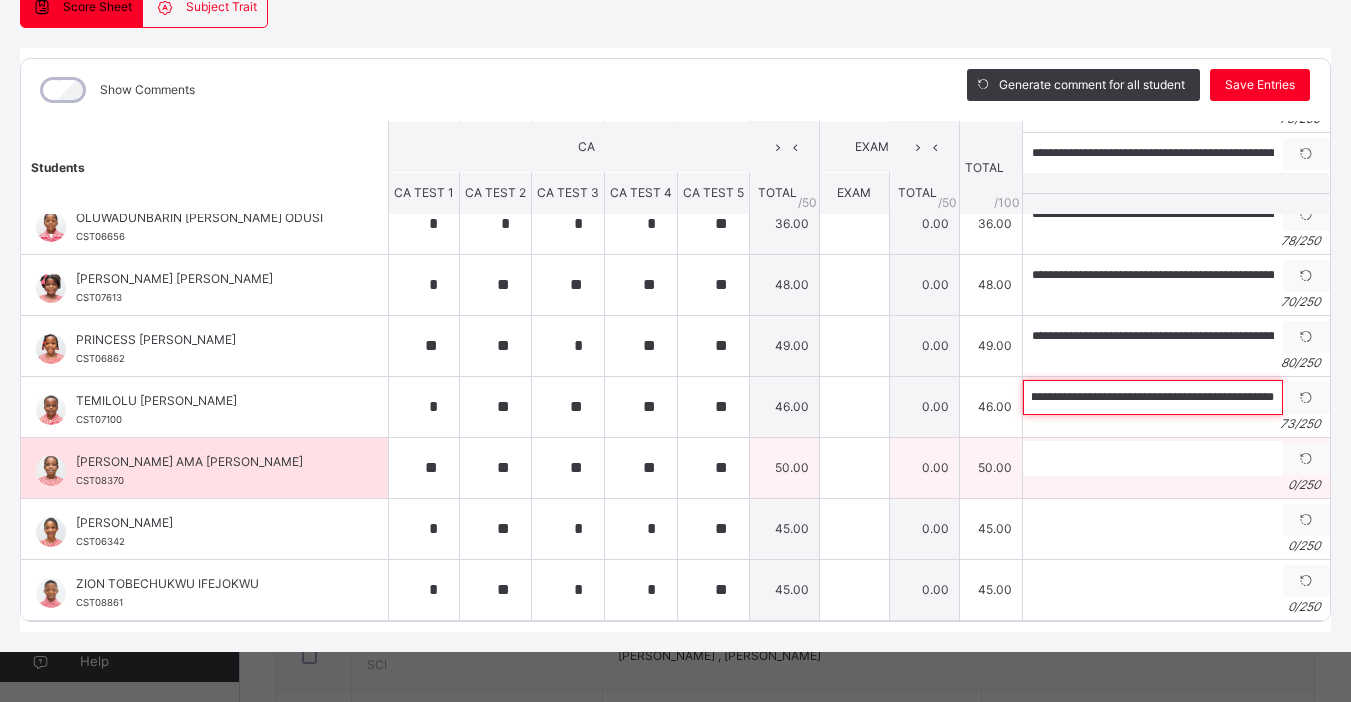 type on "**********" 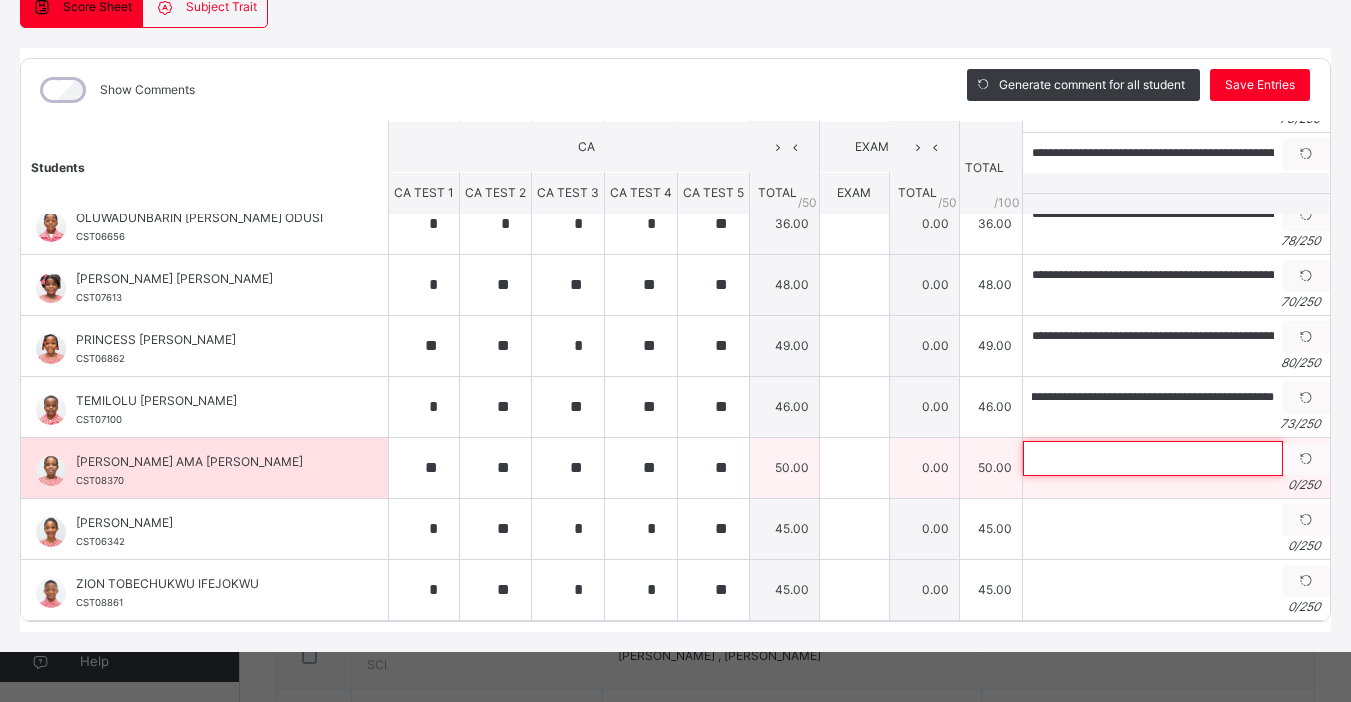 scroll, scrollTop: 0, scrollLeft: 0, axis: both 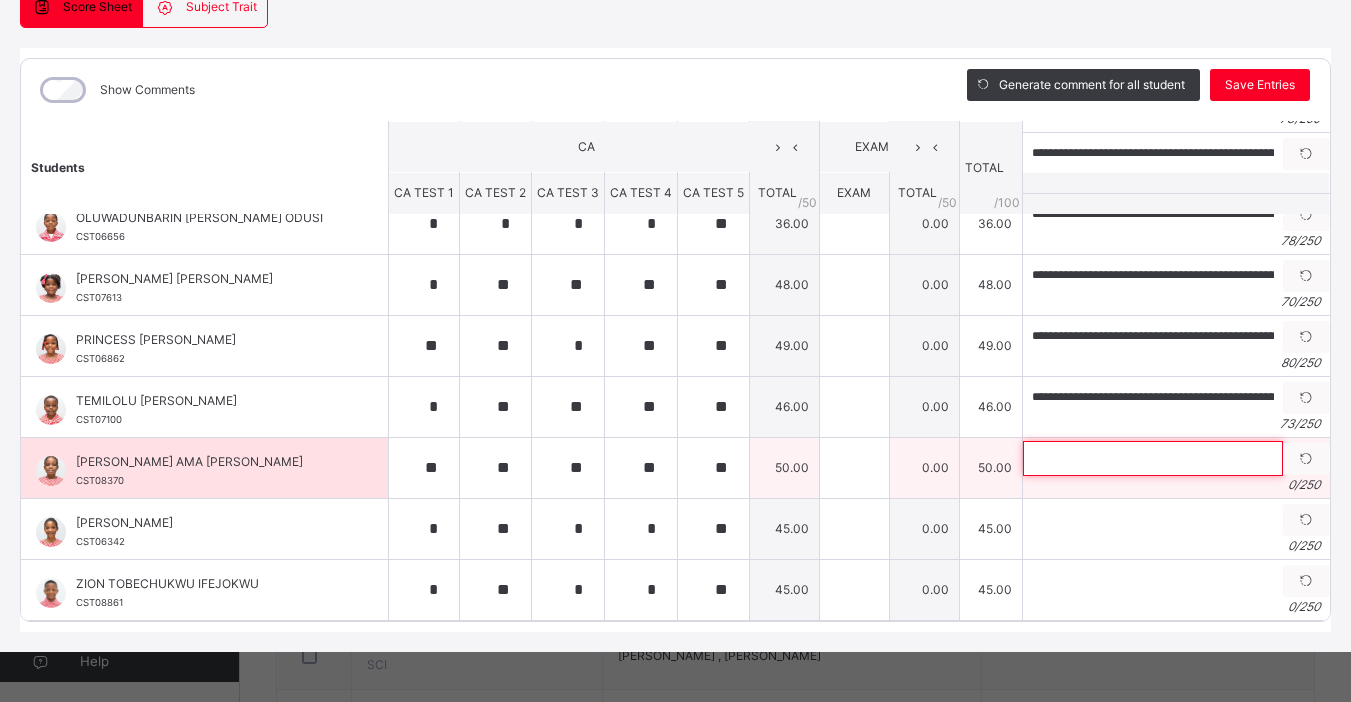click at bounding box center (1153, 458) 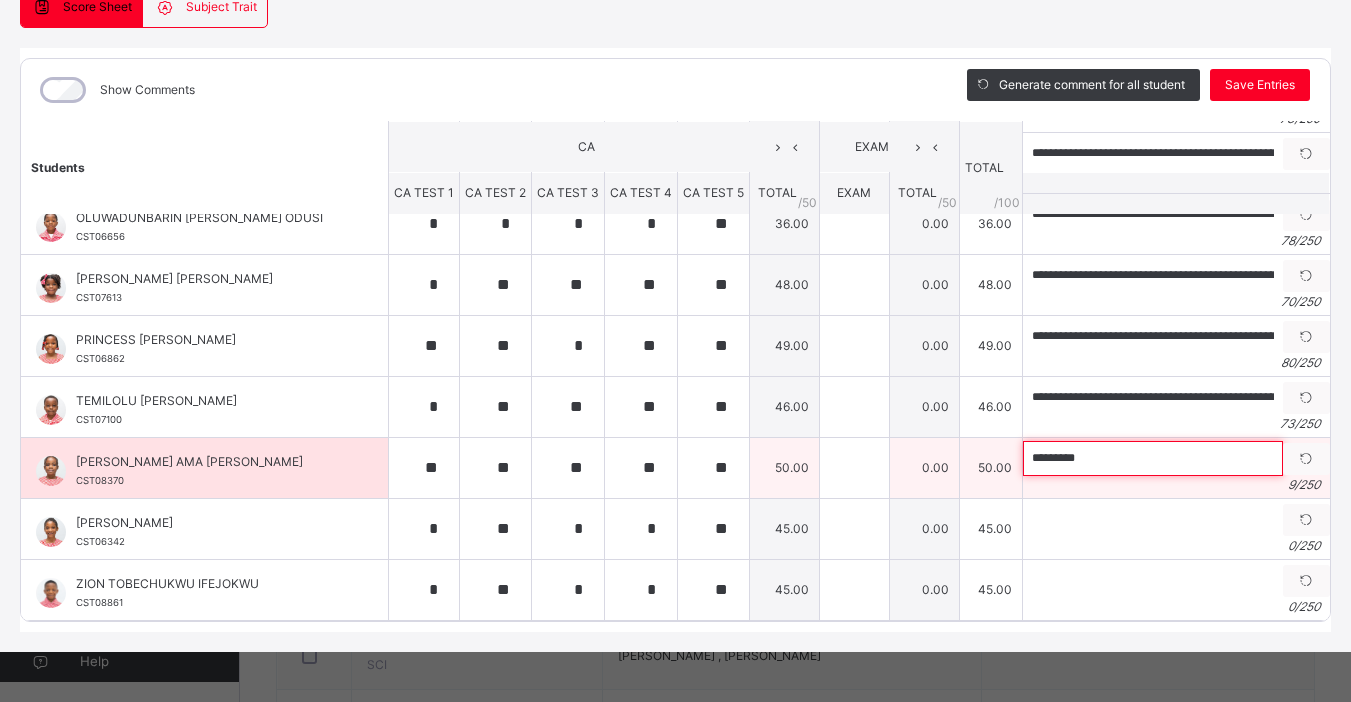 paste on "**********" 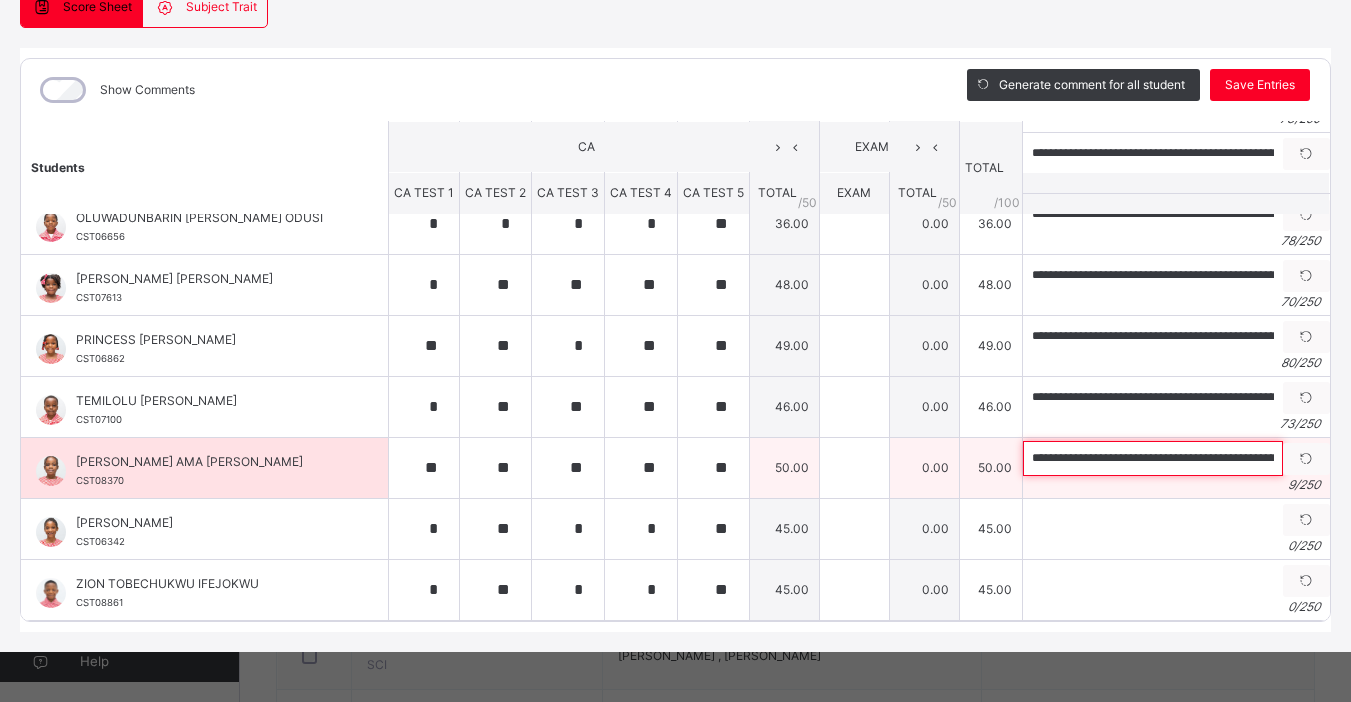 scroll, scrollTop: 0, scrollLeft: 194, axis: horizontal 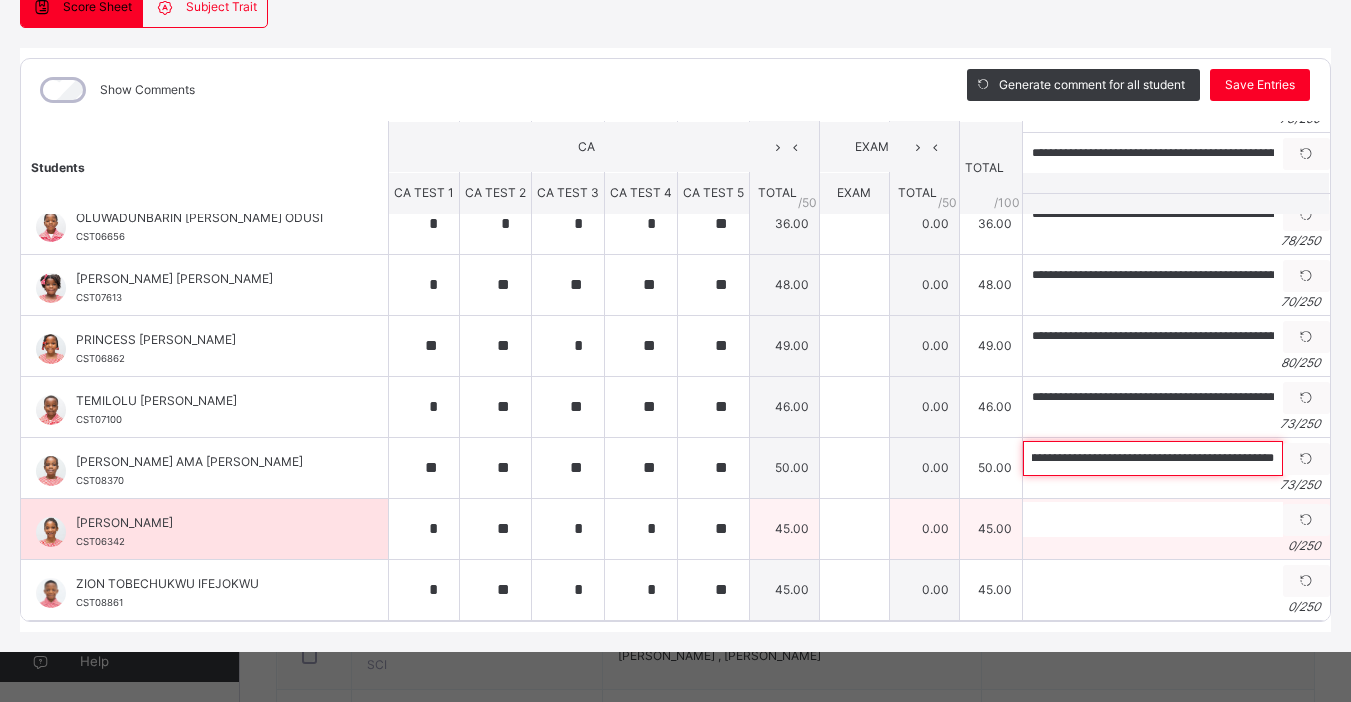 type on "**********" 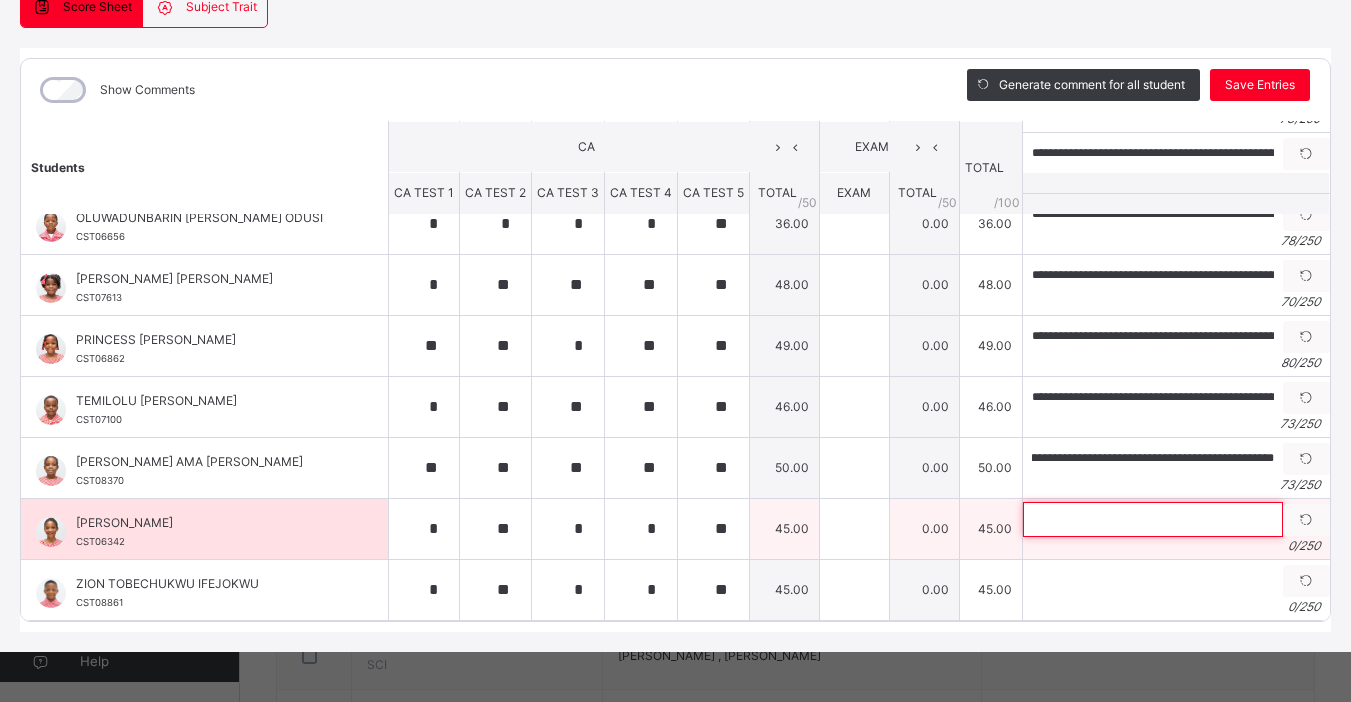 scroll, scrollTop: 0, scrollLeft: 0, axis: both 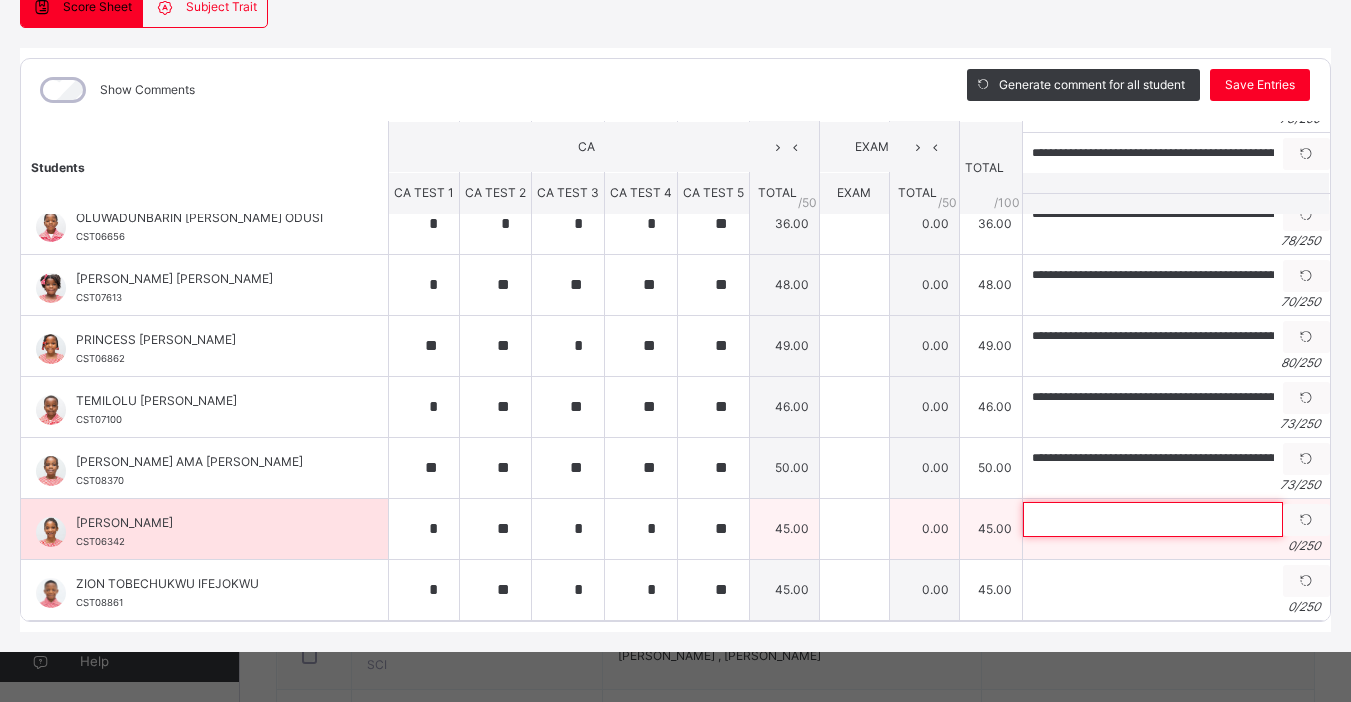 click at bounding box center [1153, 519] 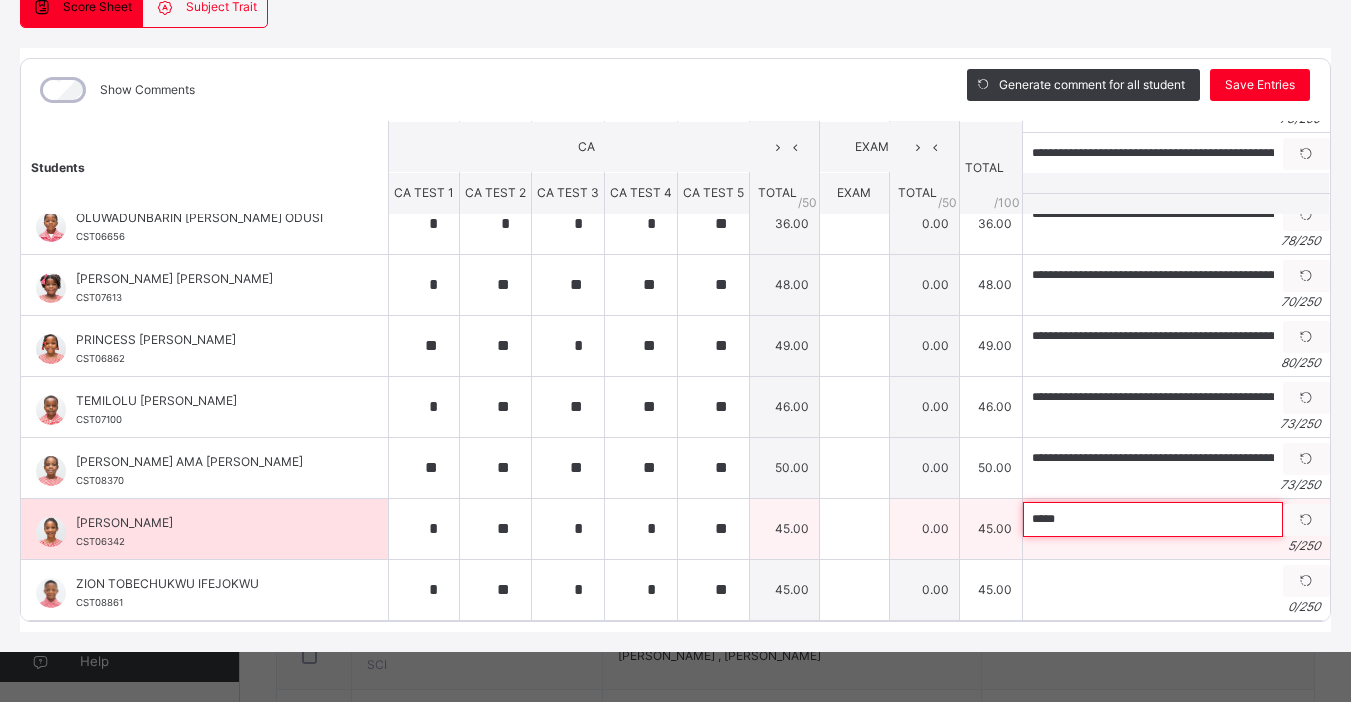 paste on "**********" 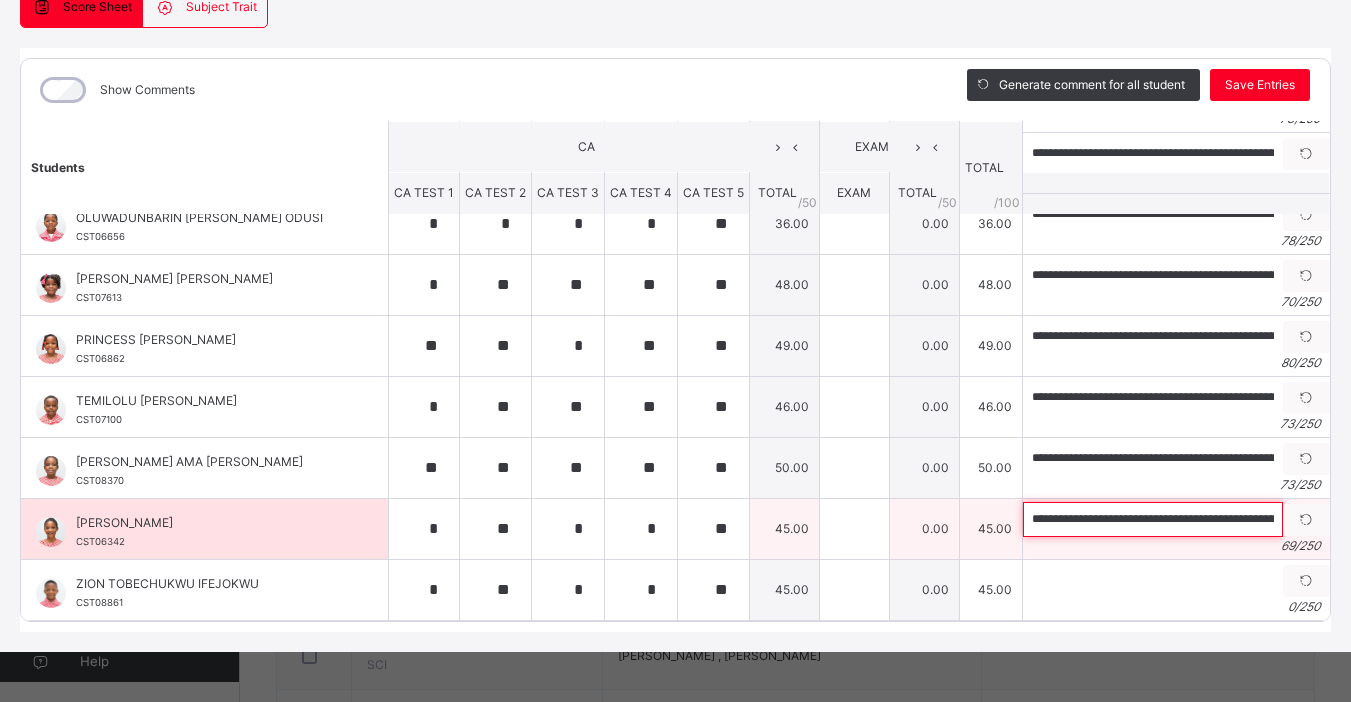 scroll, scrollTop: 0, scrollLeft: 175, axis: horizontal 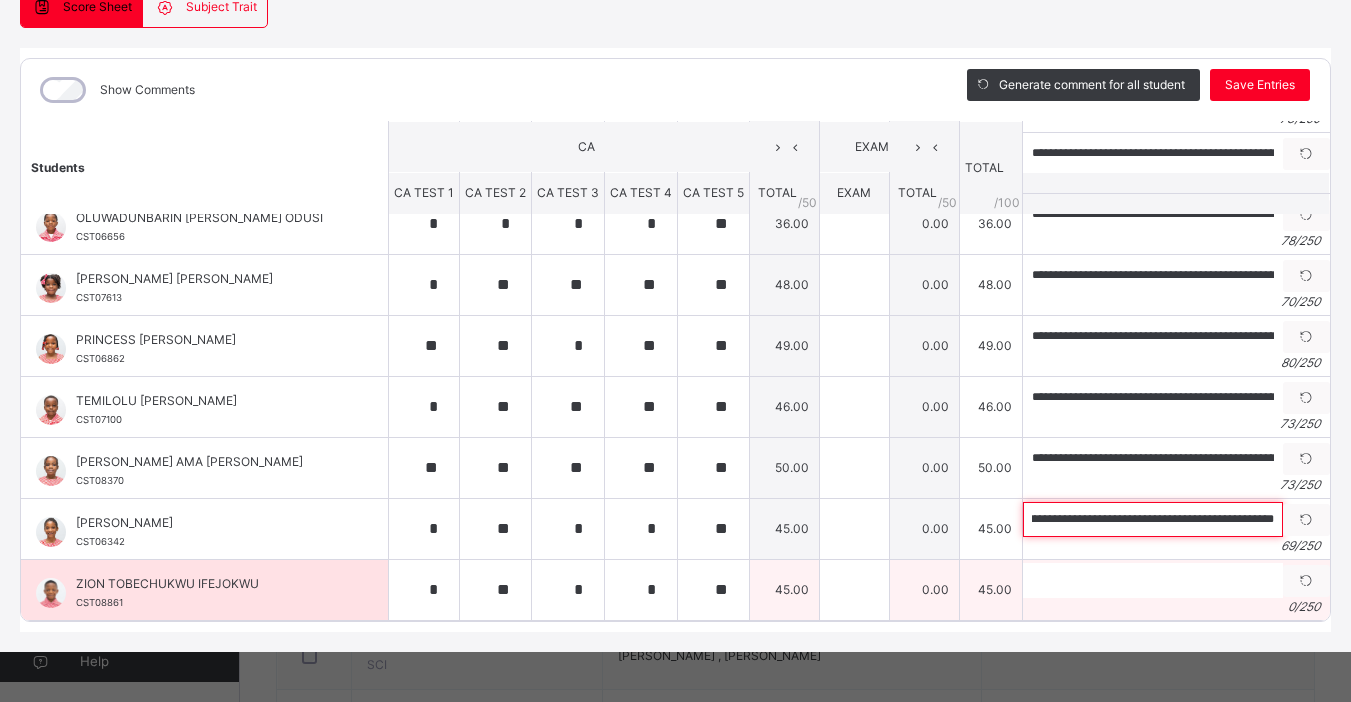 type on "**********" 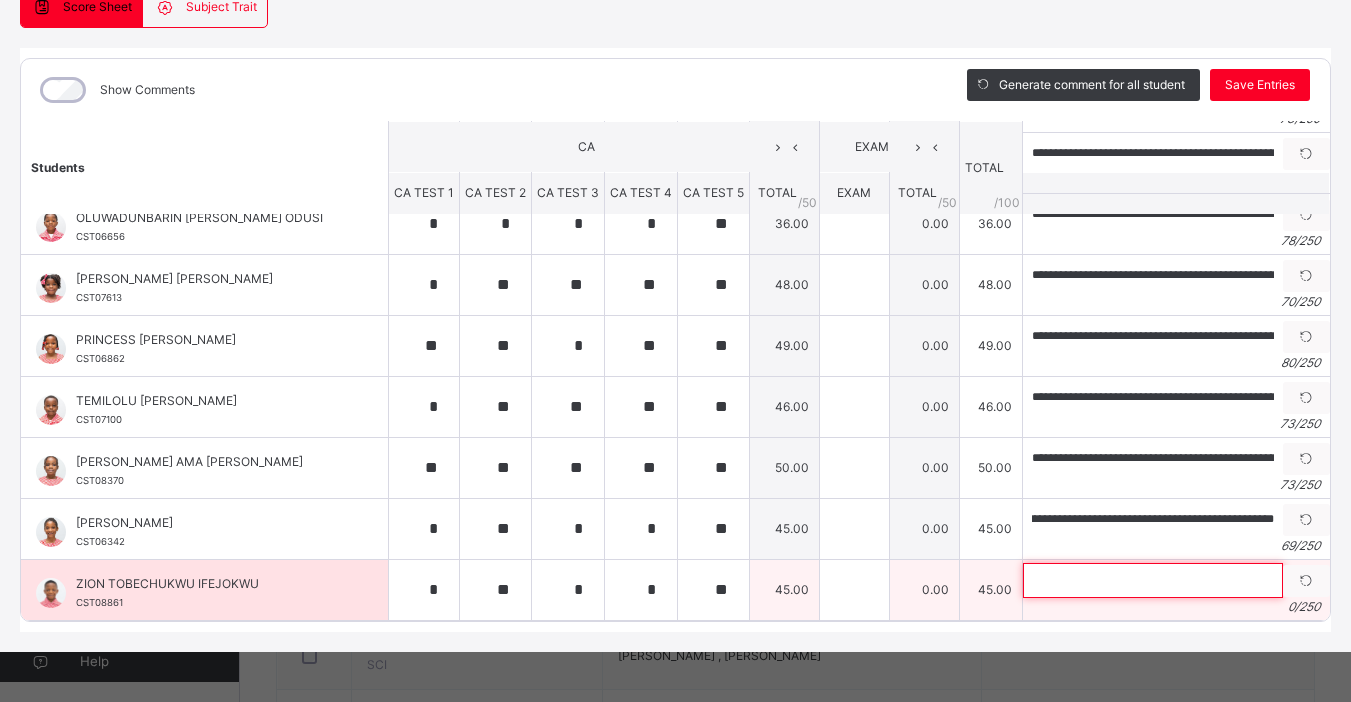 scroll, scrollTop: 0, scrollLeft: 0, axis: both 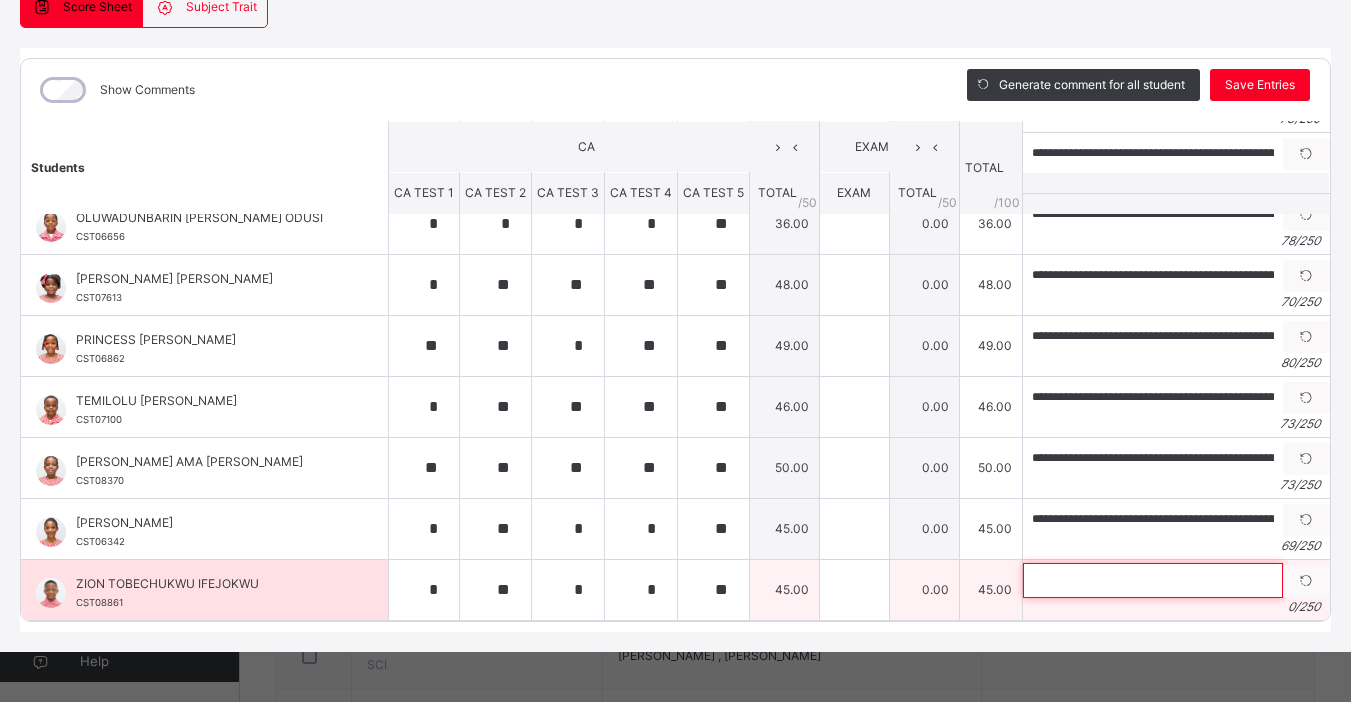 click at bounding box center (1153, 580) 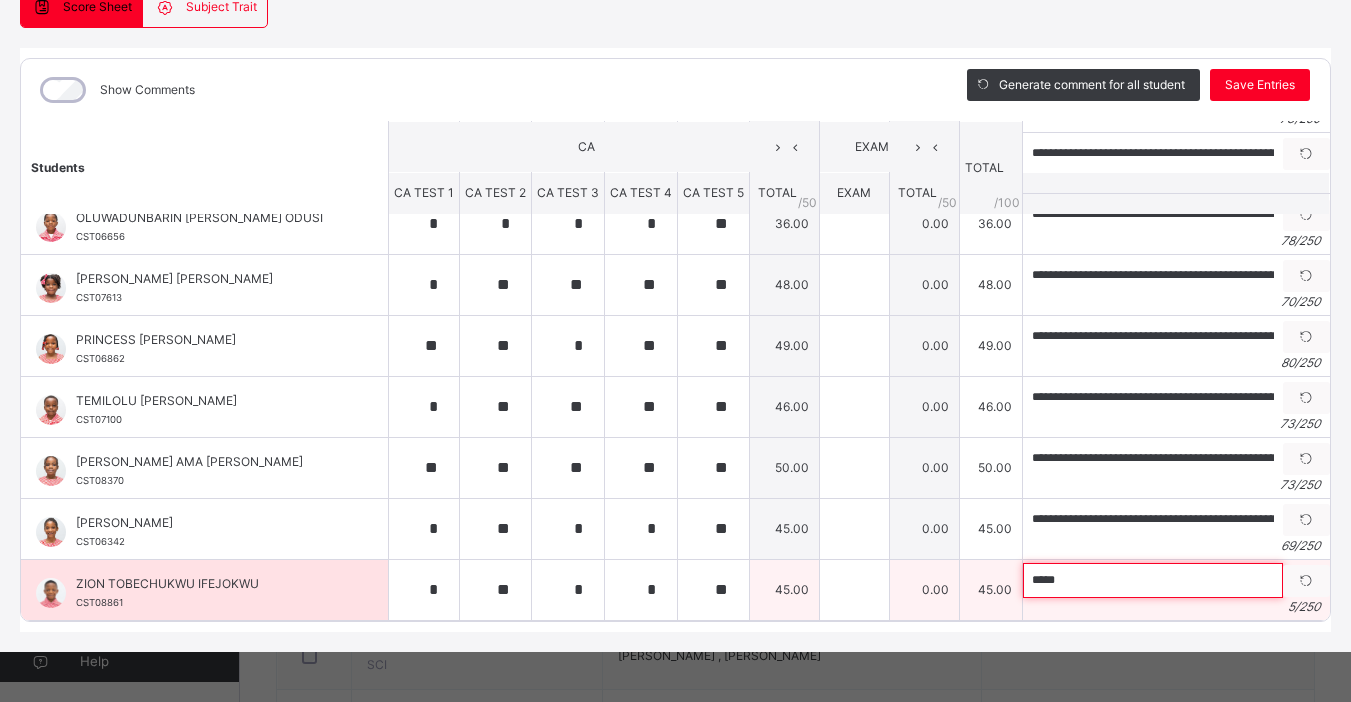 paste on "**********" 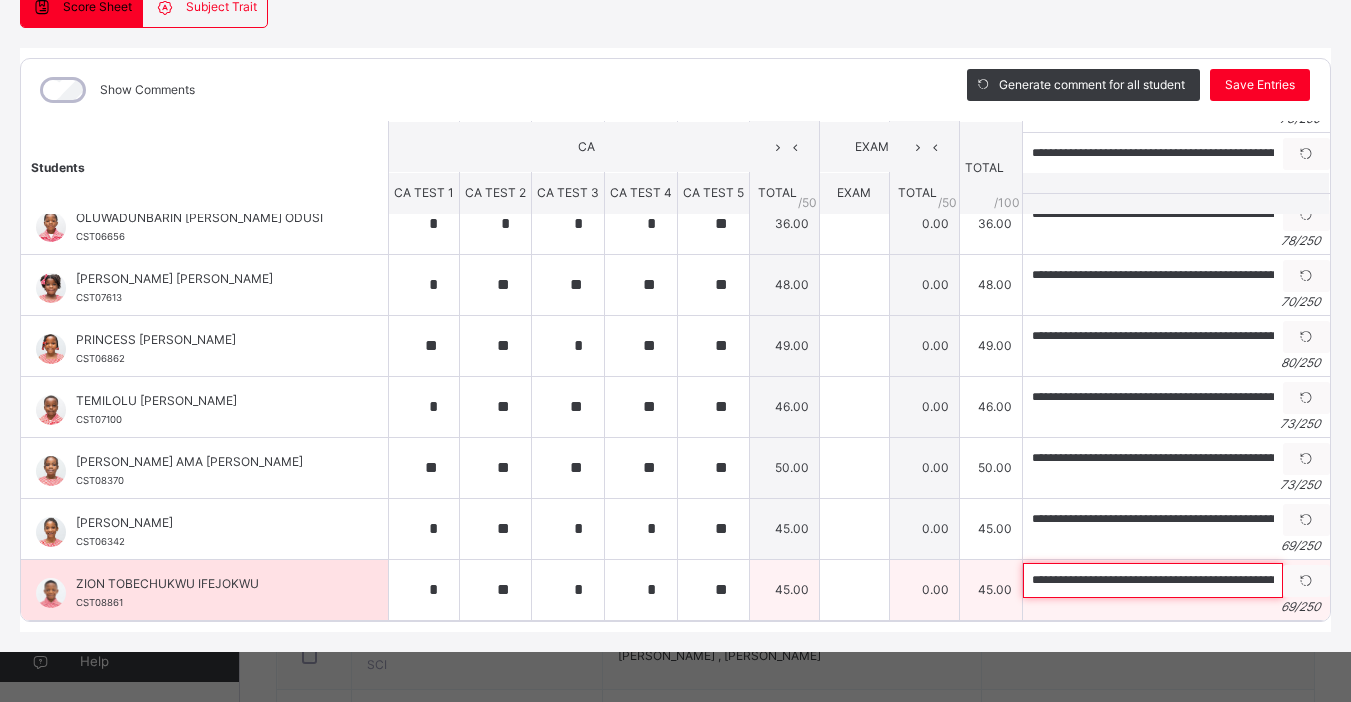 scroll, scrollTop: 0, scrollLeft: 175, axis: horizontal 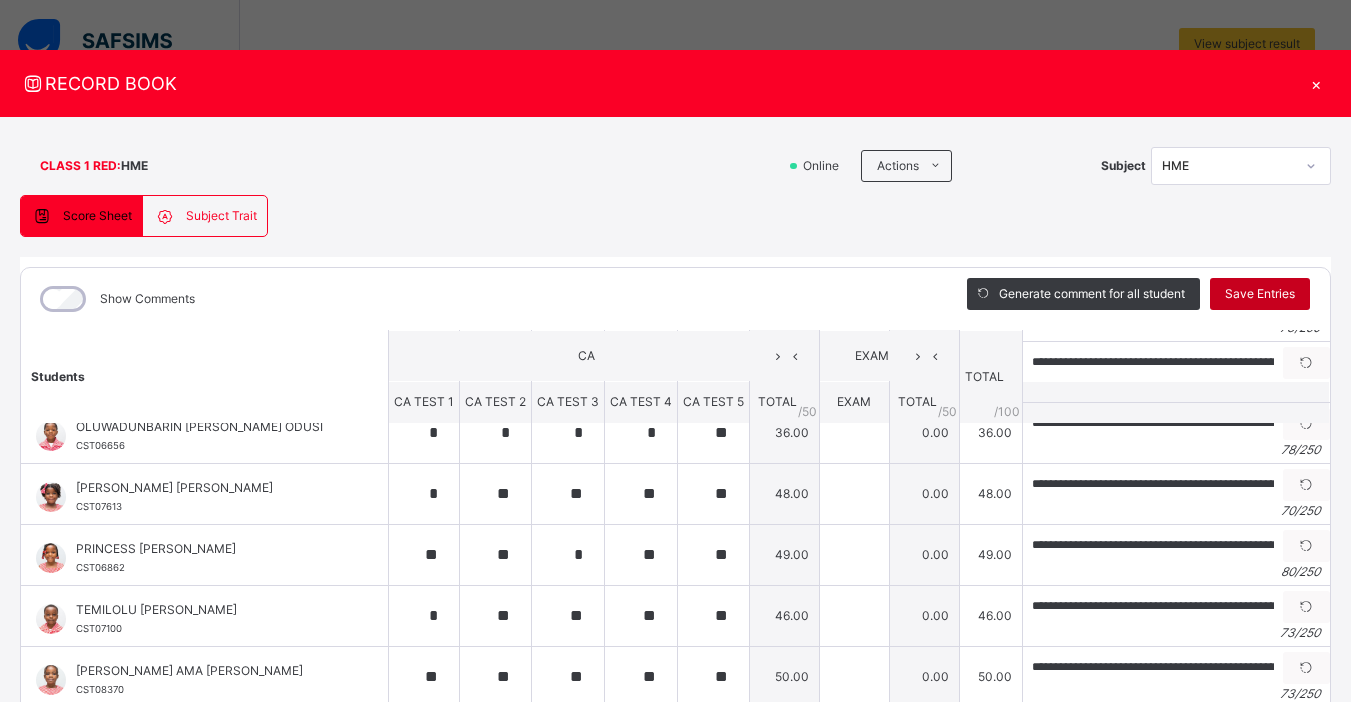 type on "**********" 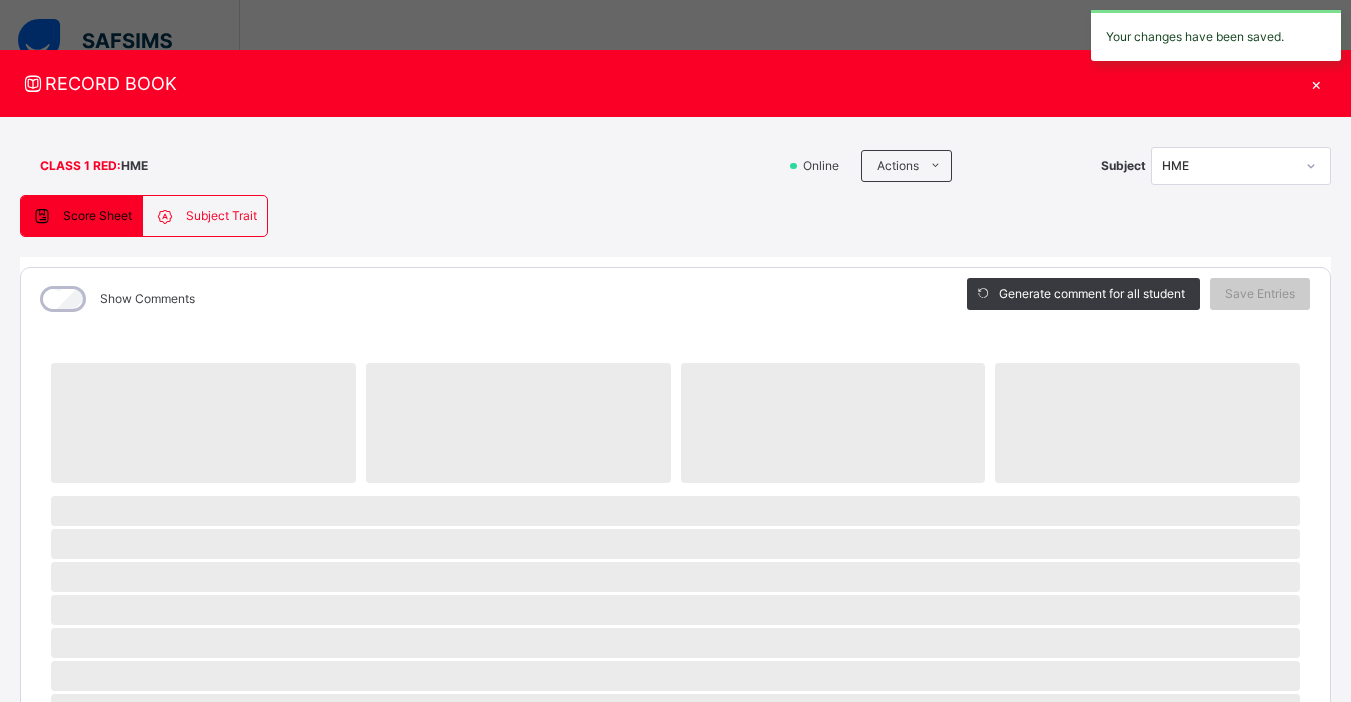 click on "×" at bounding box center [1316, 83] 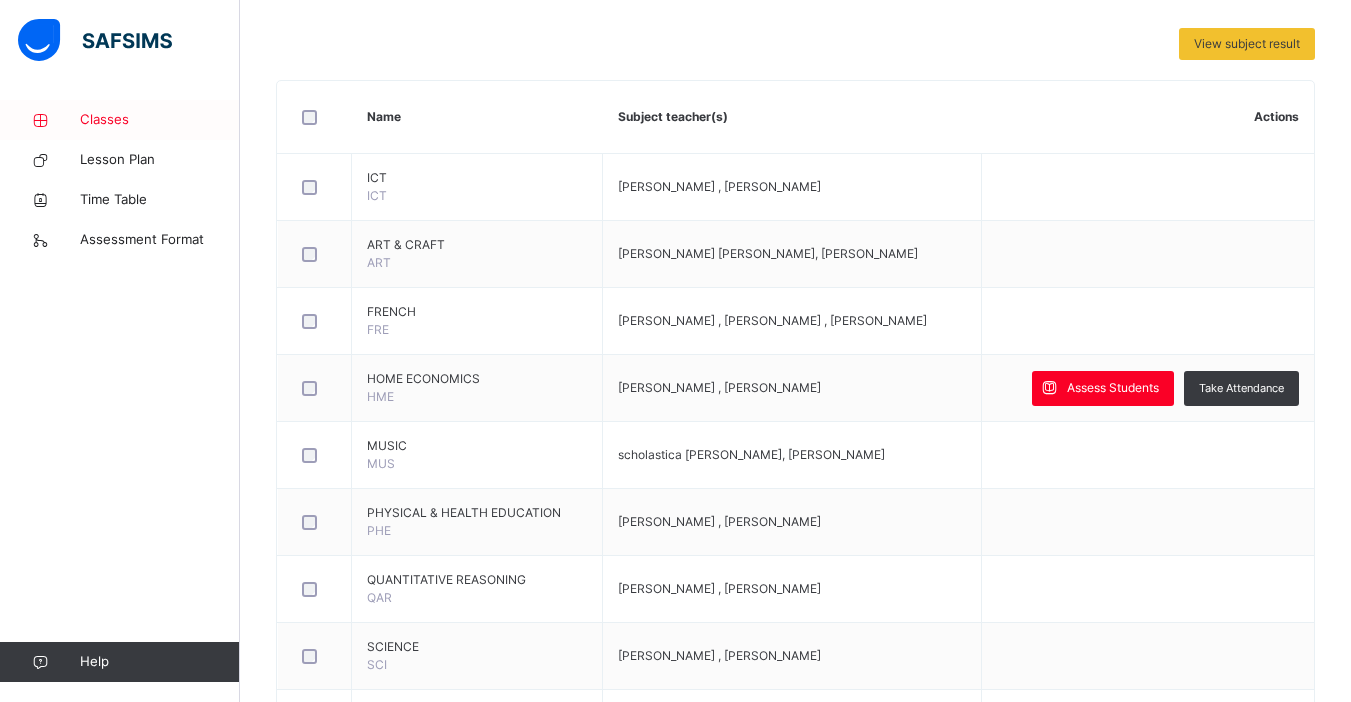 click on "Classes" at bounding box center (160, 120) 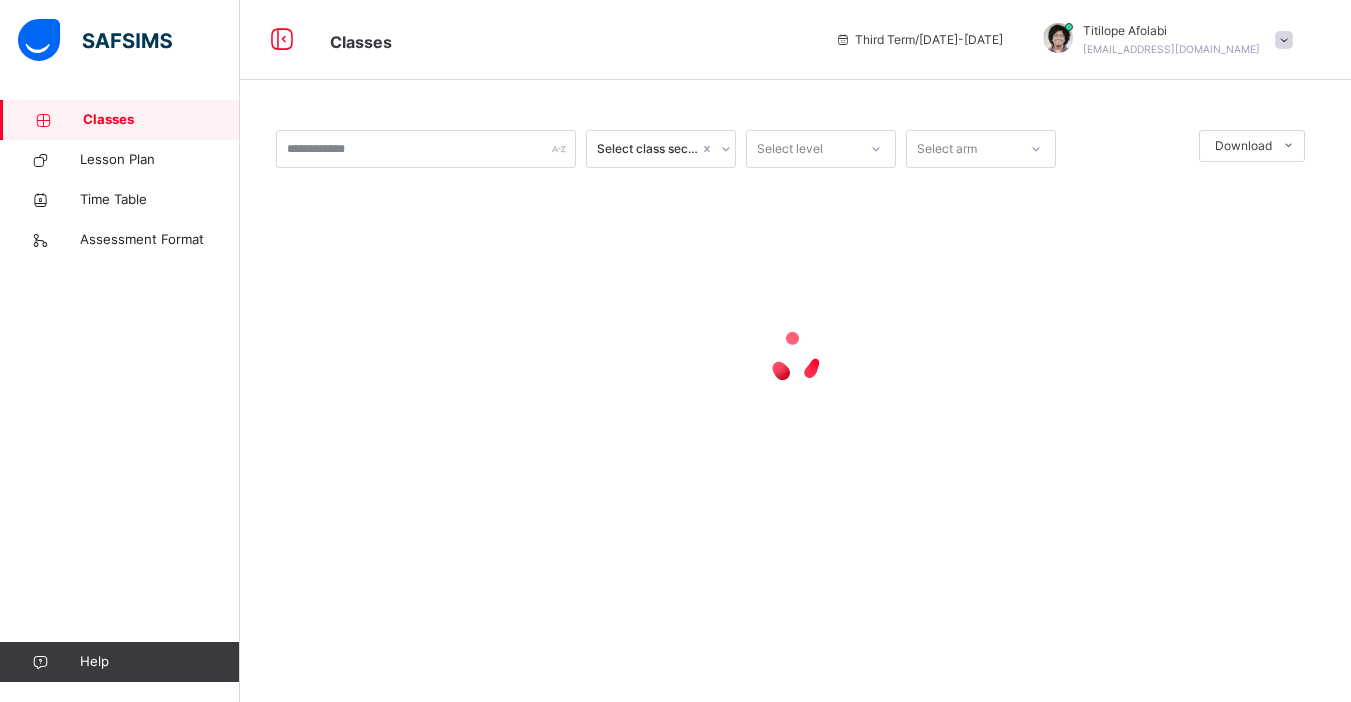 scroll, scrollTop: 0, scrollLeft: 0, axis: both 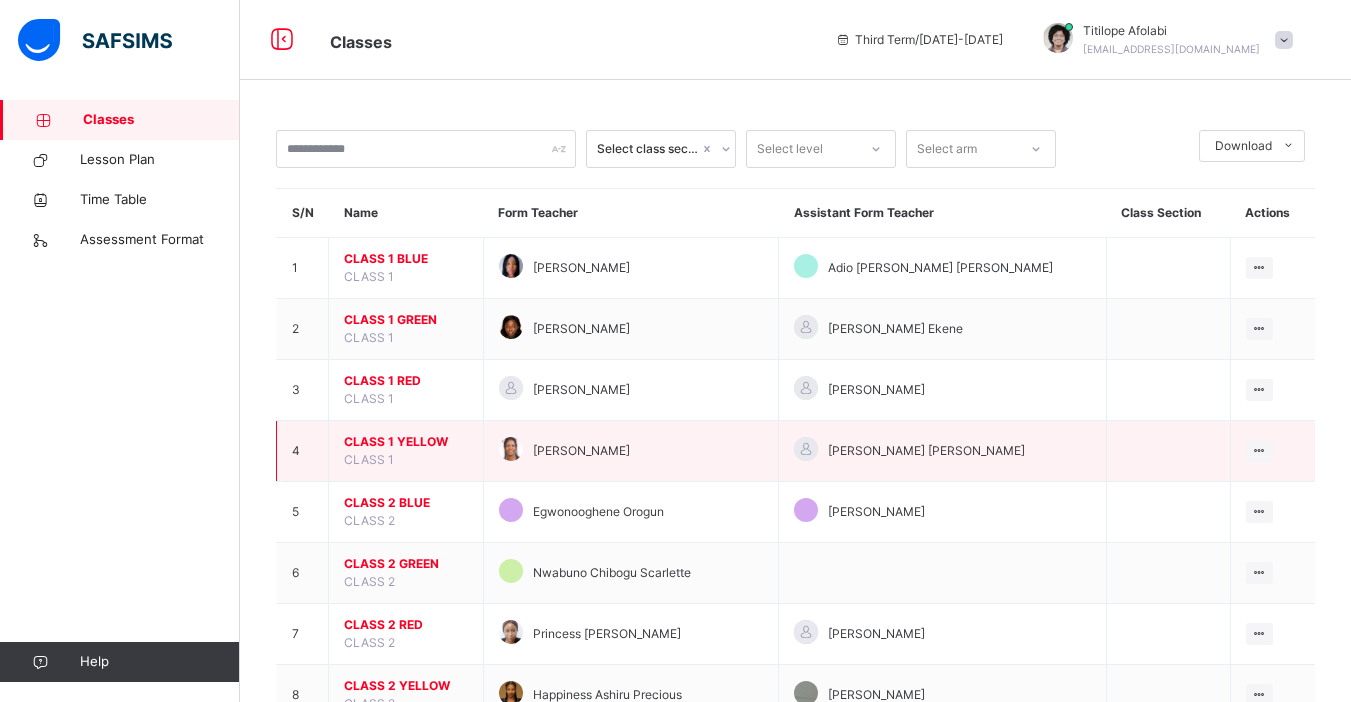 click on "CLASS 1   YELLOW" at bounding box center (406, 442) 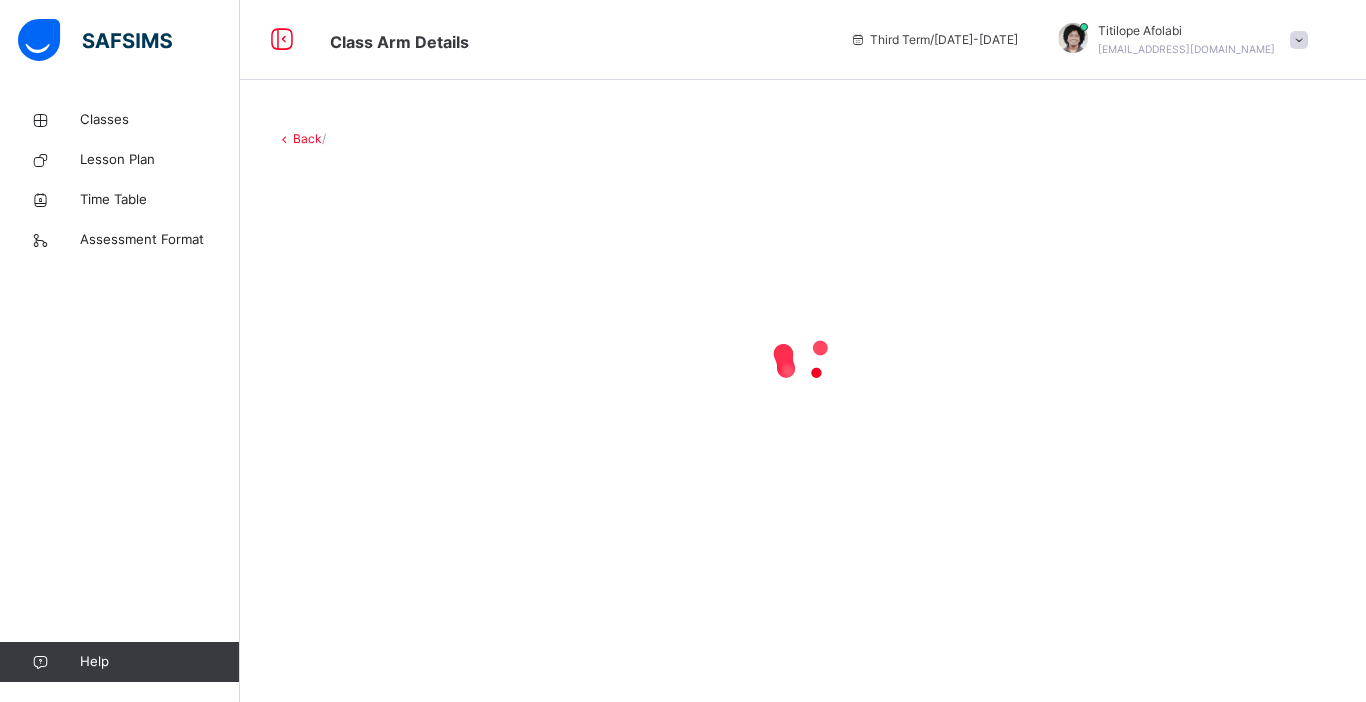 click at bounding box center [803, 358] 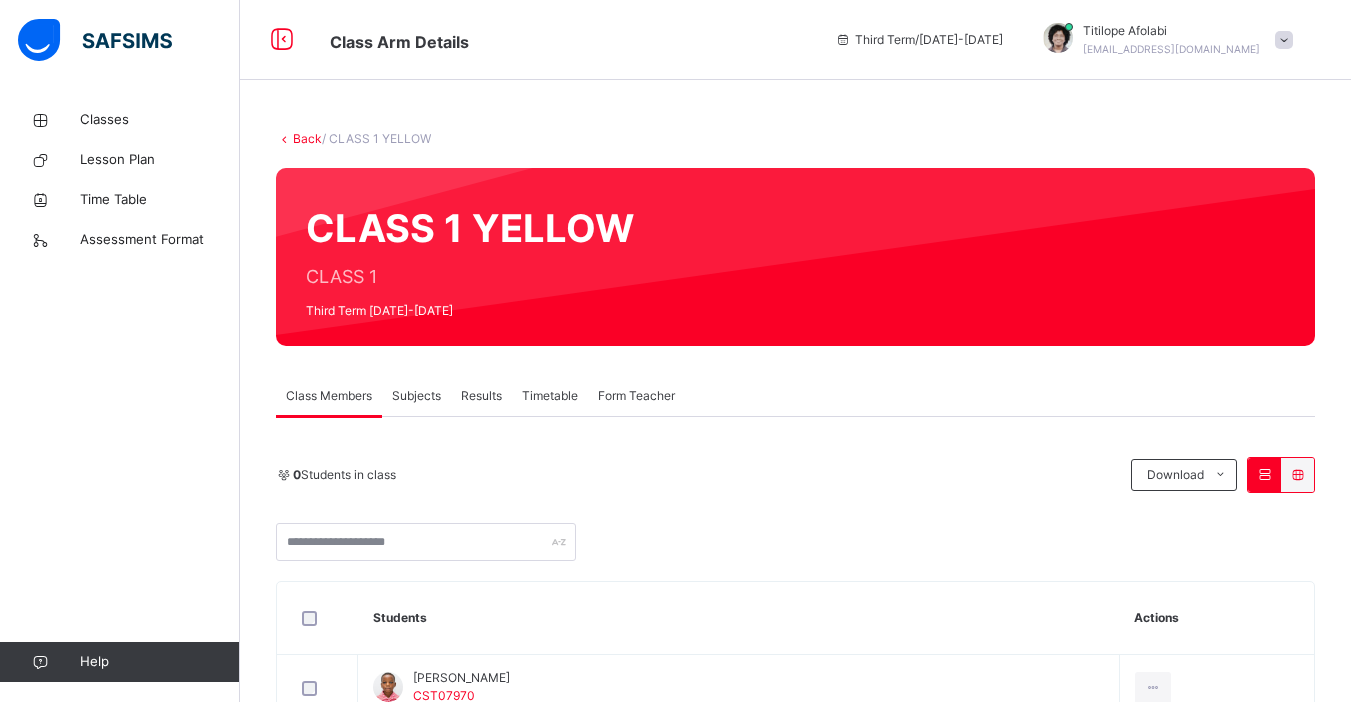 click on "Subjects" at bounding box center (416, 396) 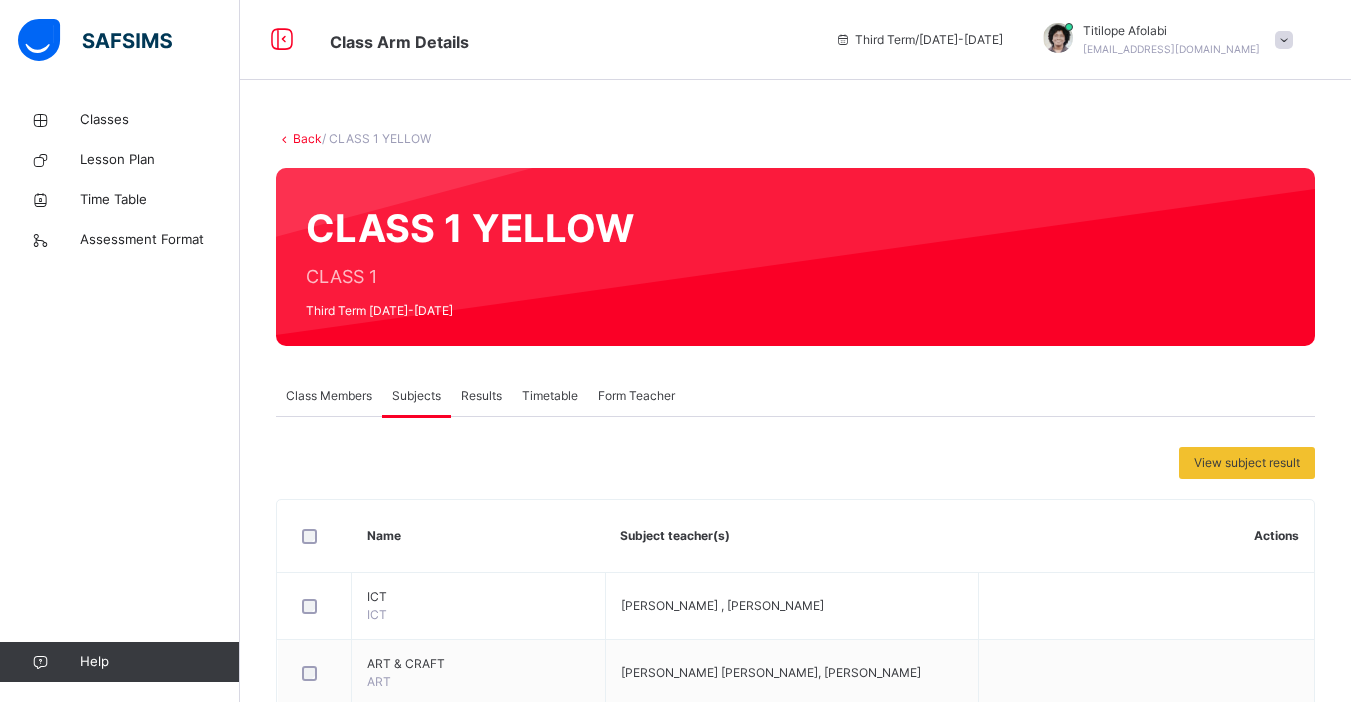 click on "Subjects" at bounding box center [416, 396] 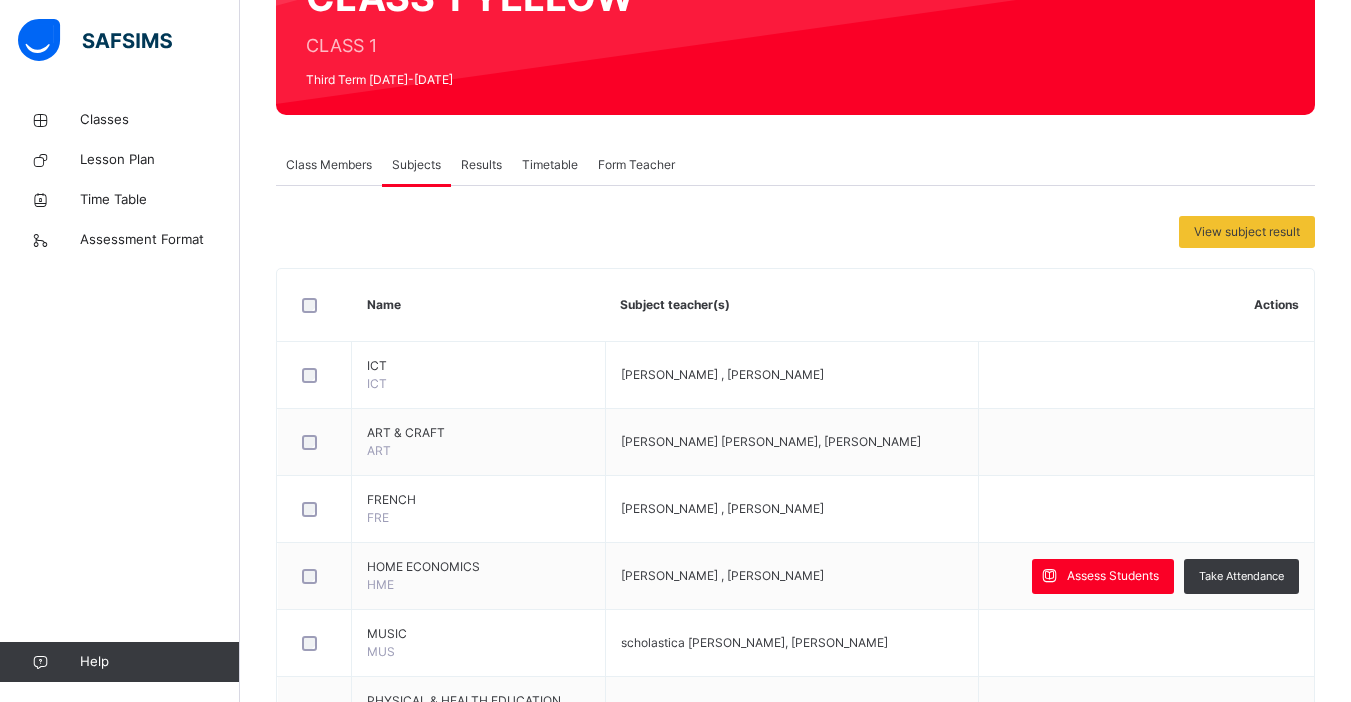scroll, scrollTop: 299, scrollLeft: 0, axis: vertical 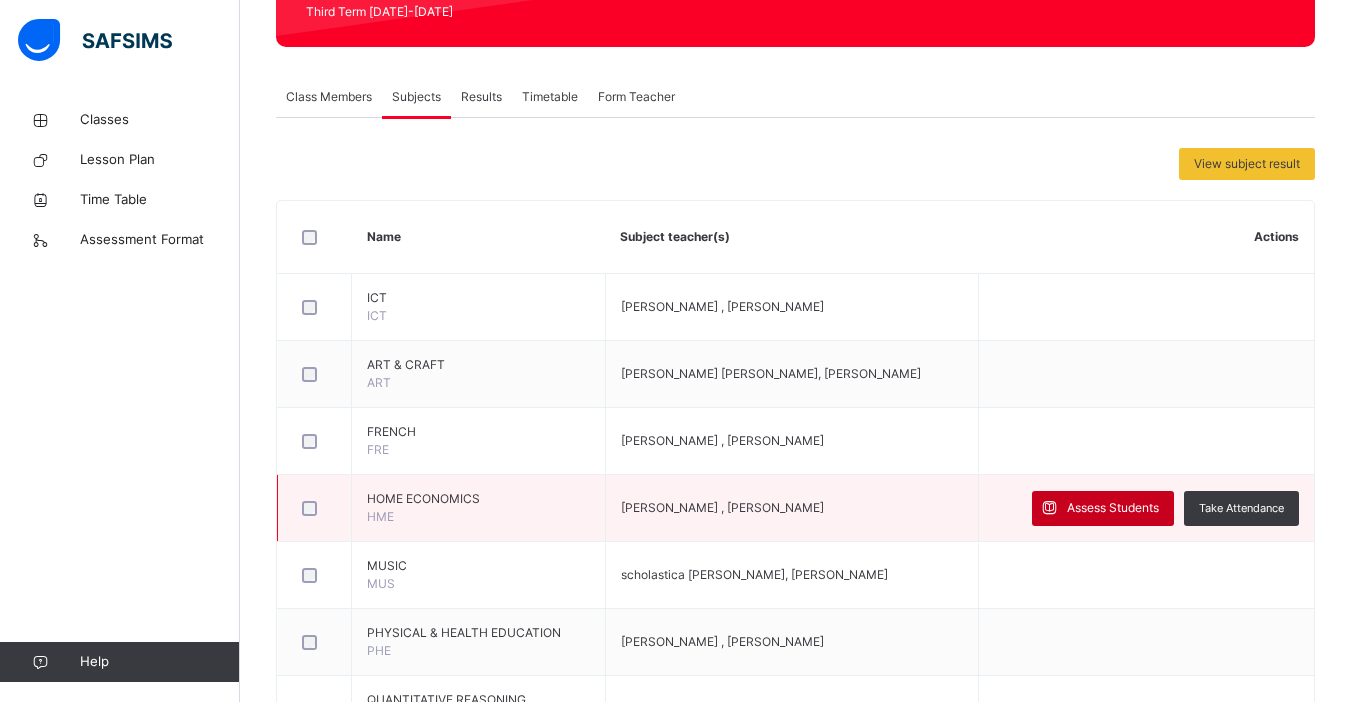 click on "Assess Students" at bounding box center [1113, 508] 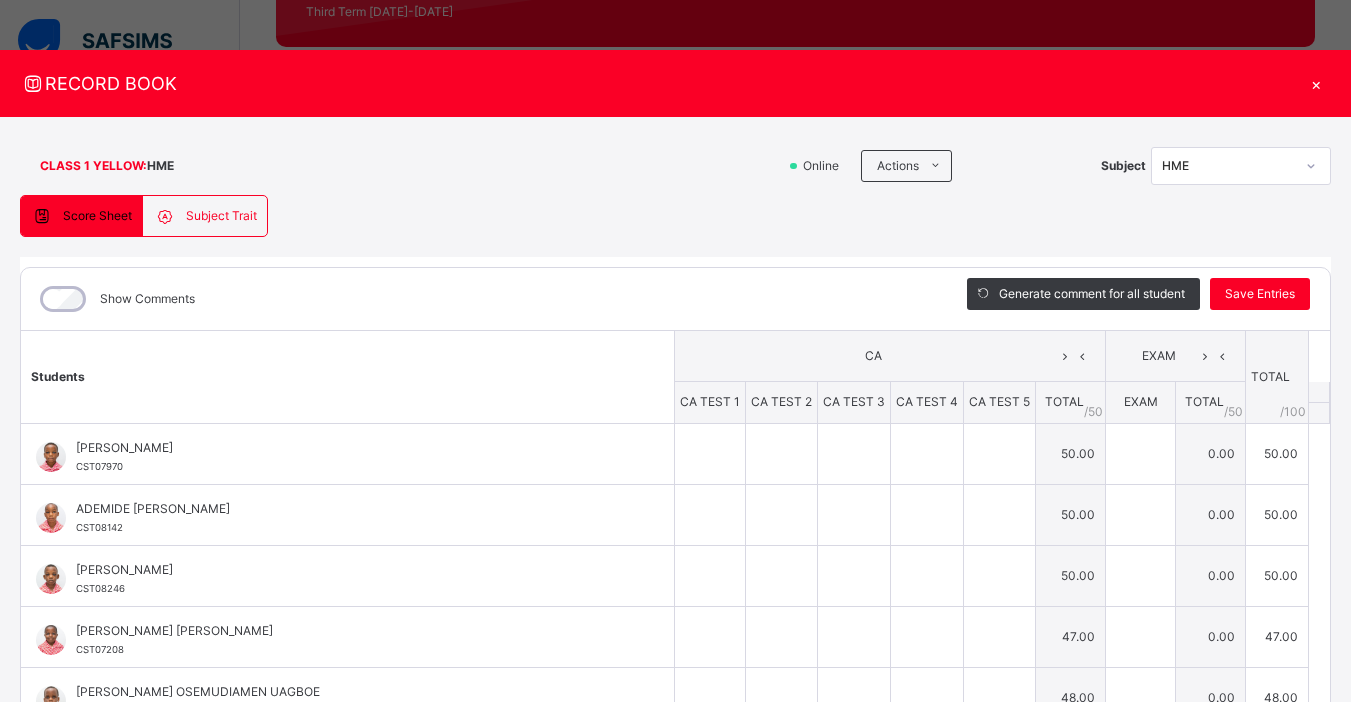 type on "**" 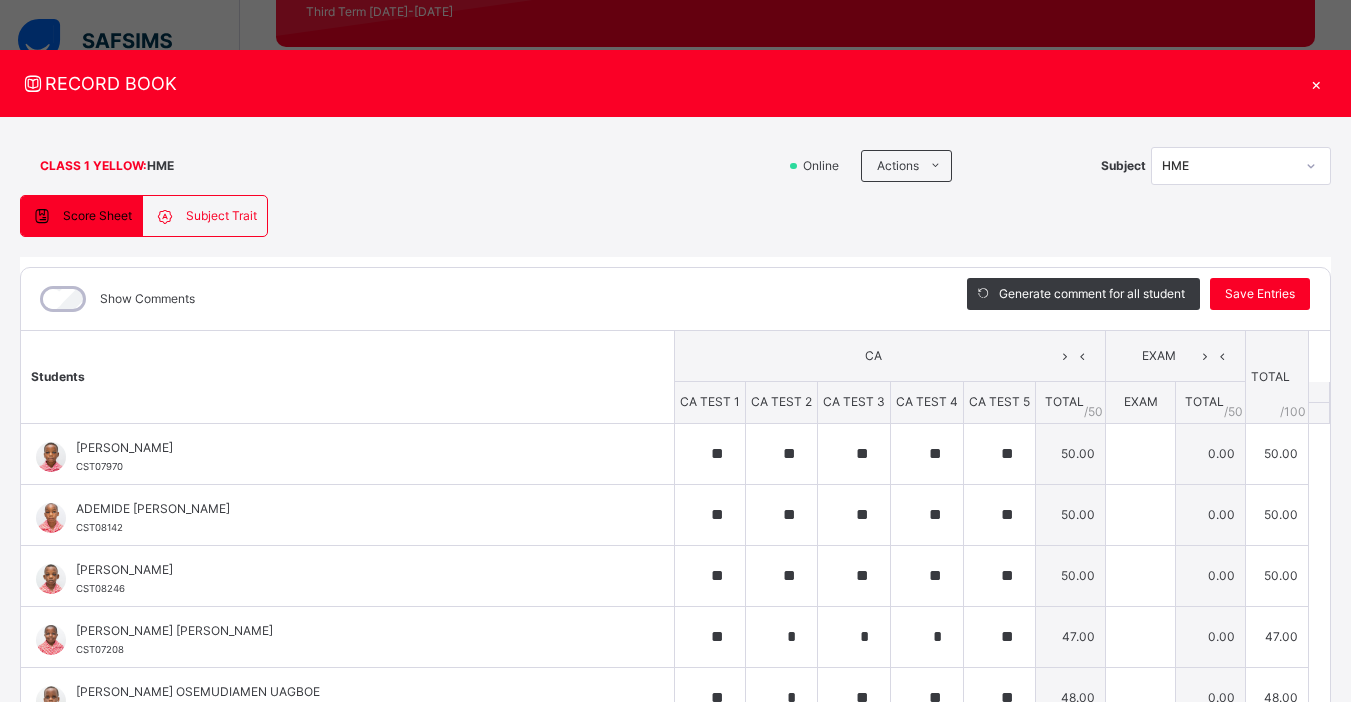 type on "**" 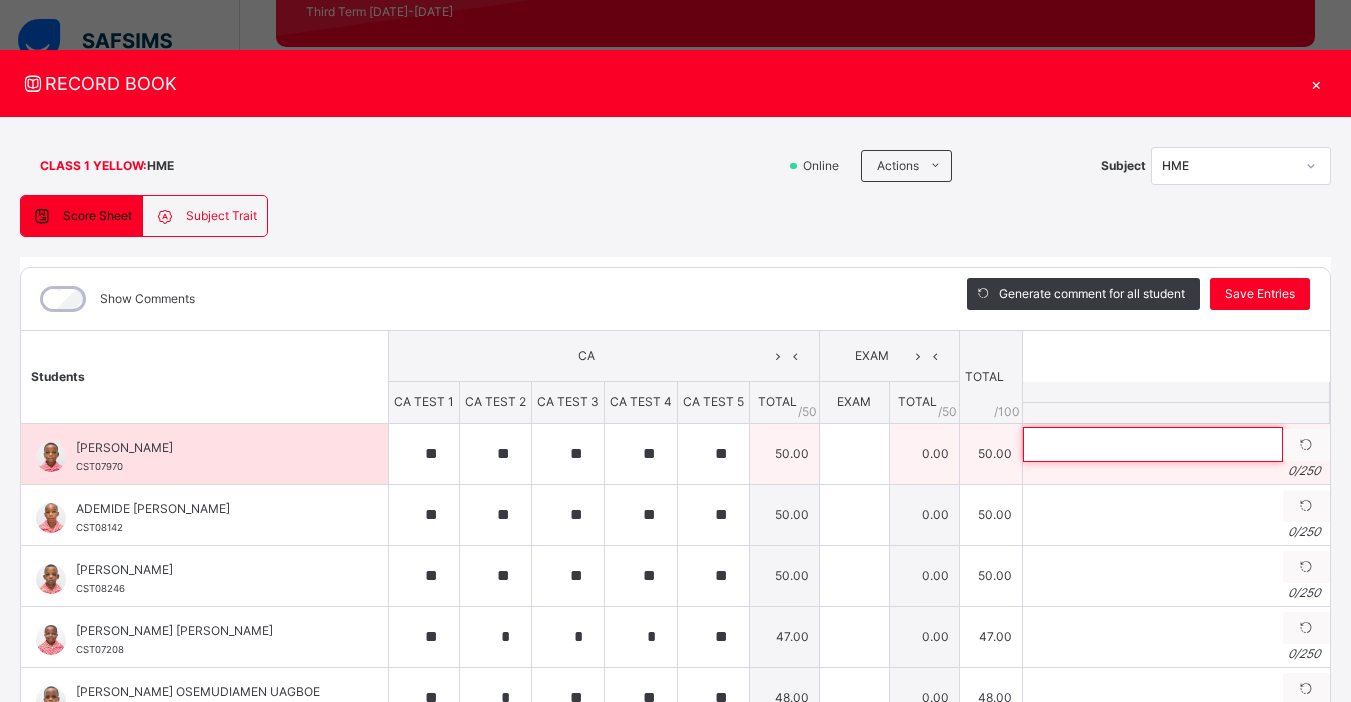 click at bounding box center (1153, 444) 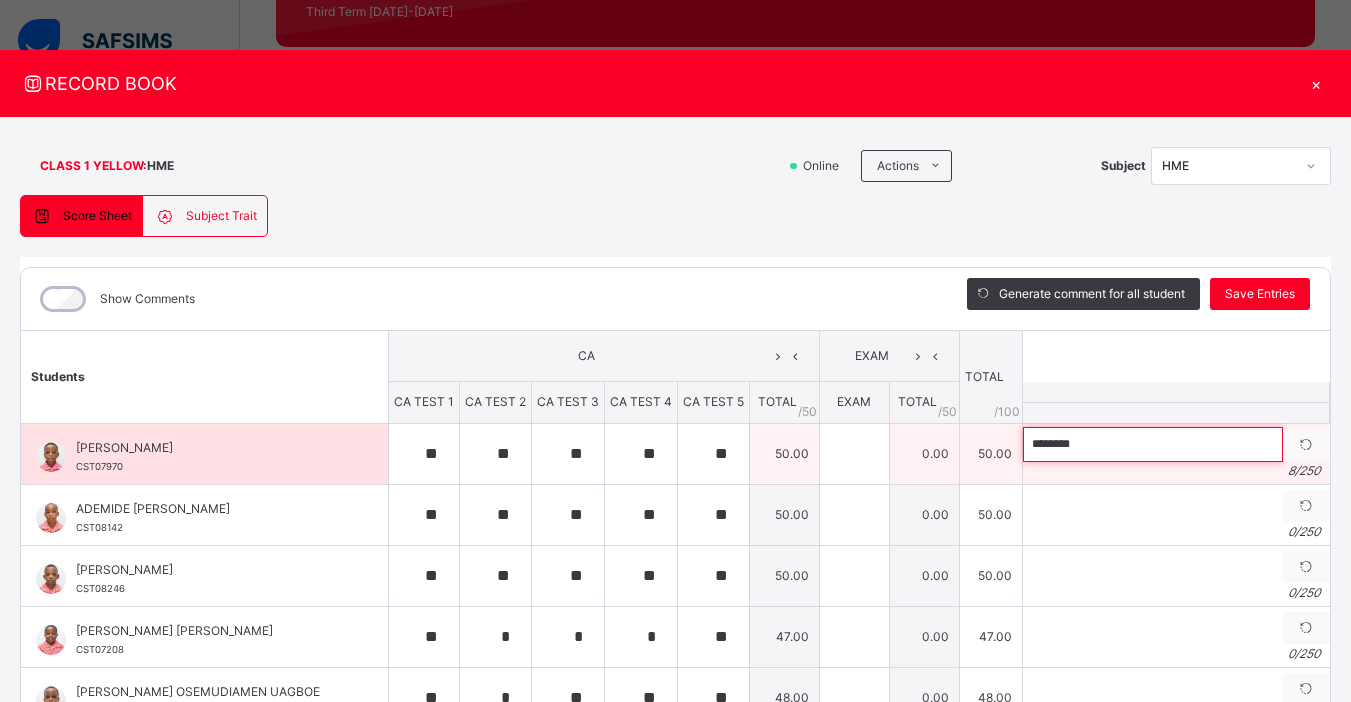 paste on "**********" 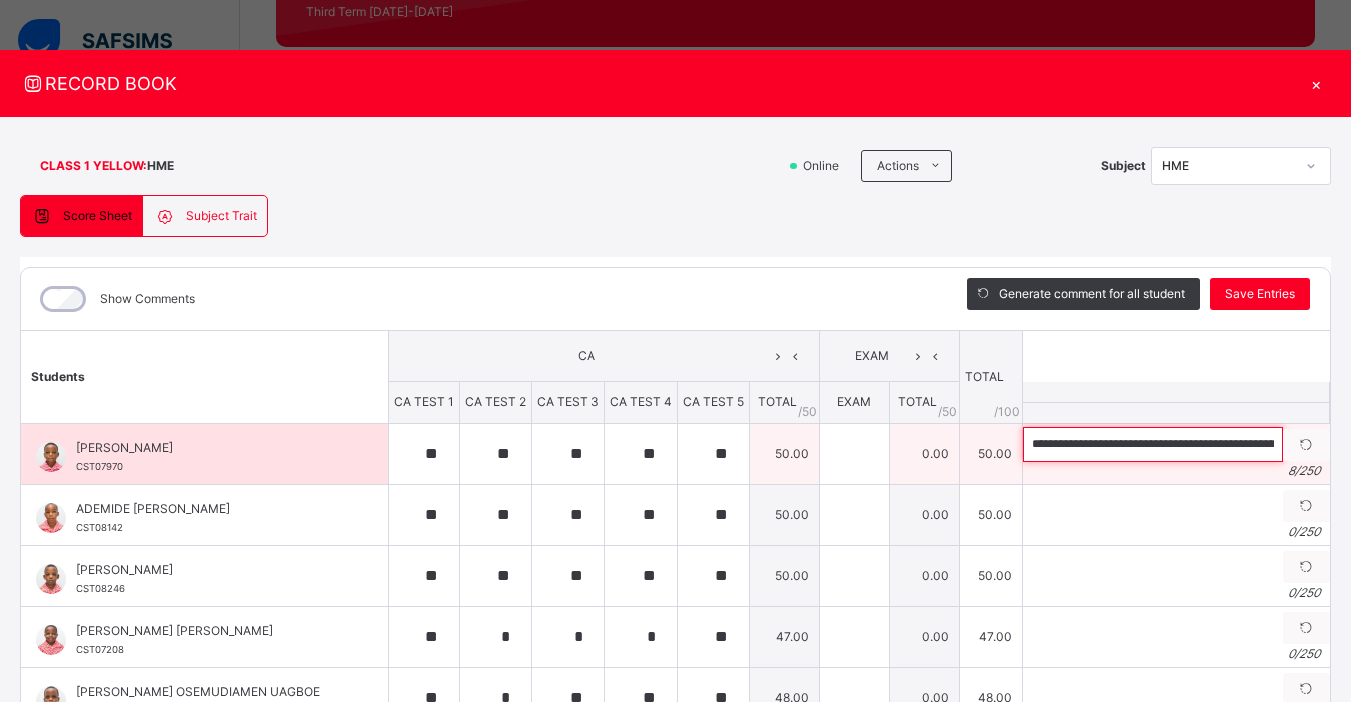 scroll, scrollTop: 0, scrollLeft: 197, axis: horizontal 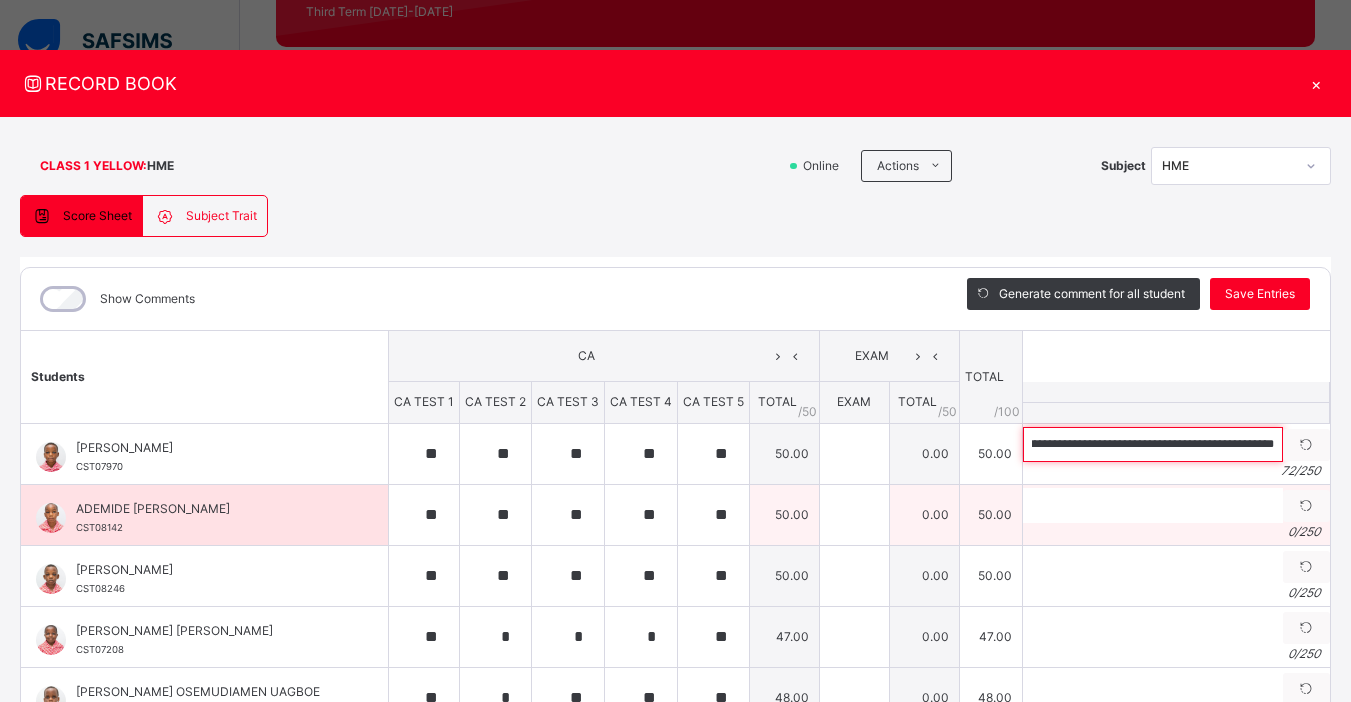 type on "**********" 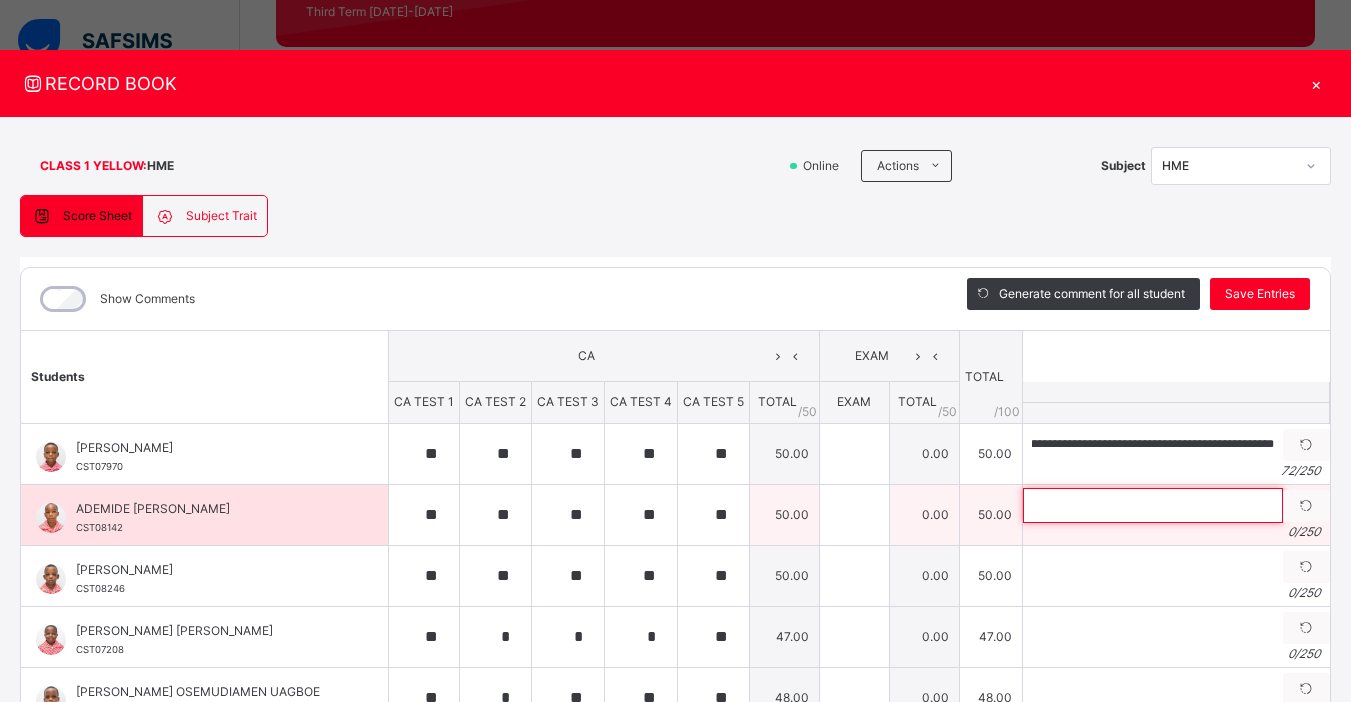 scroll, scrollTop: 0, scrollLeft: 0, axis: both 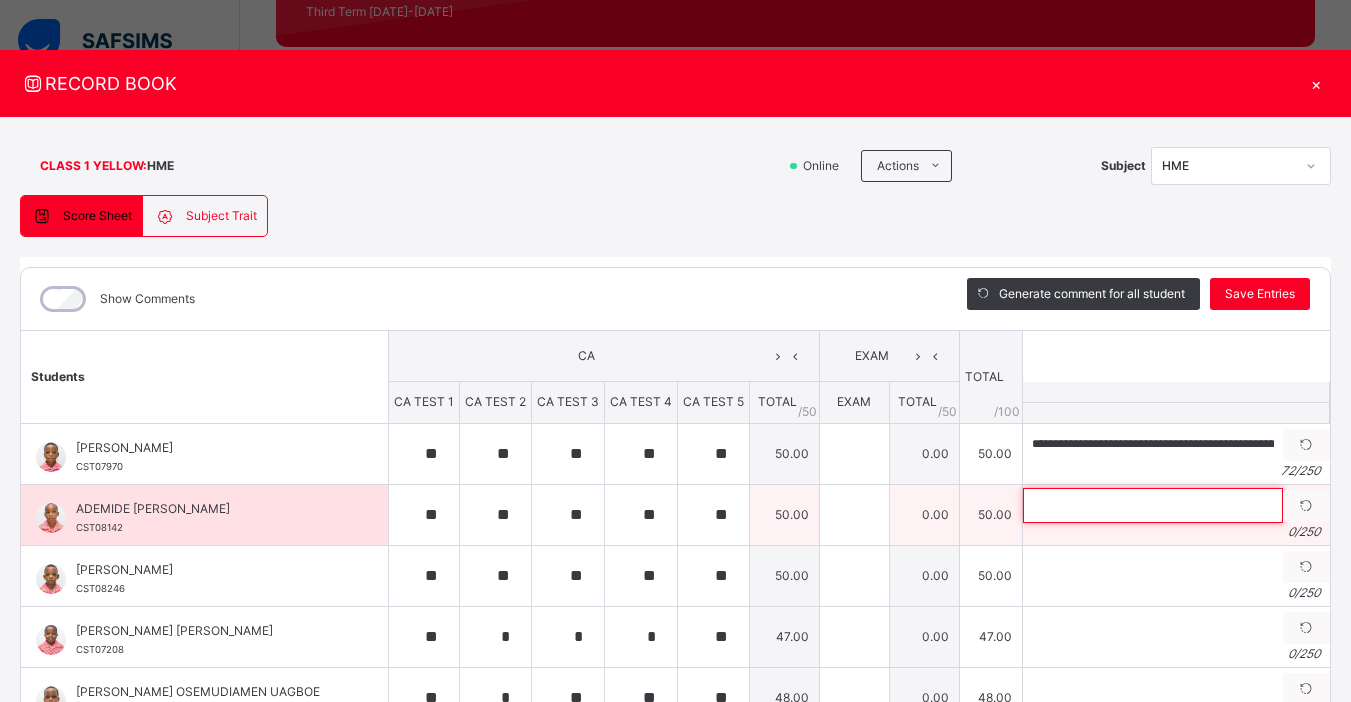 click at bounding box center [1153, 505] 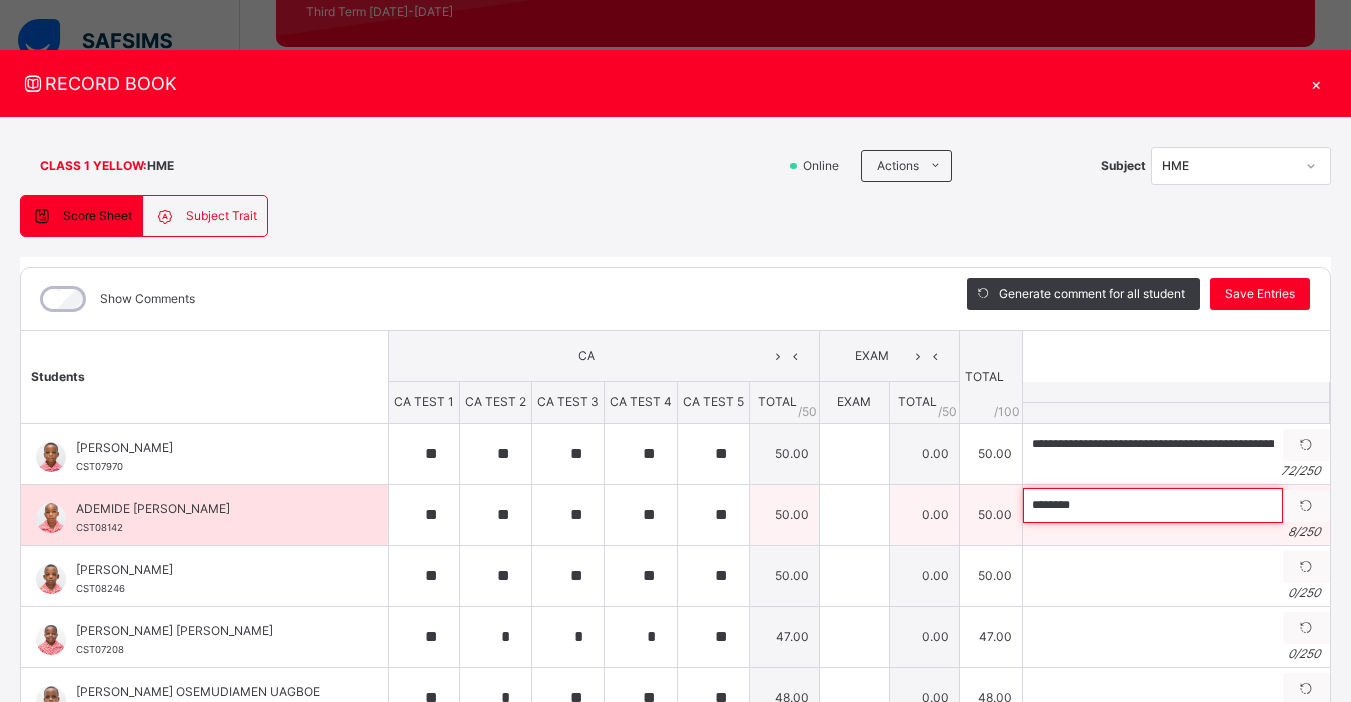 paste on "**********" 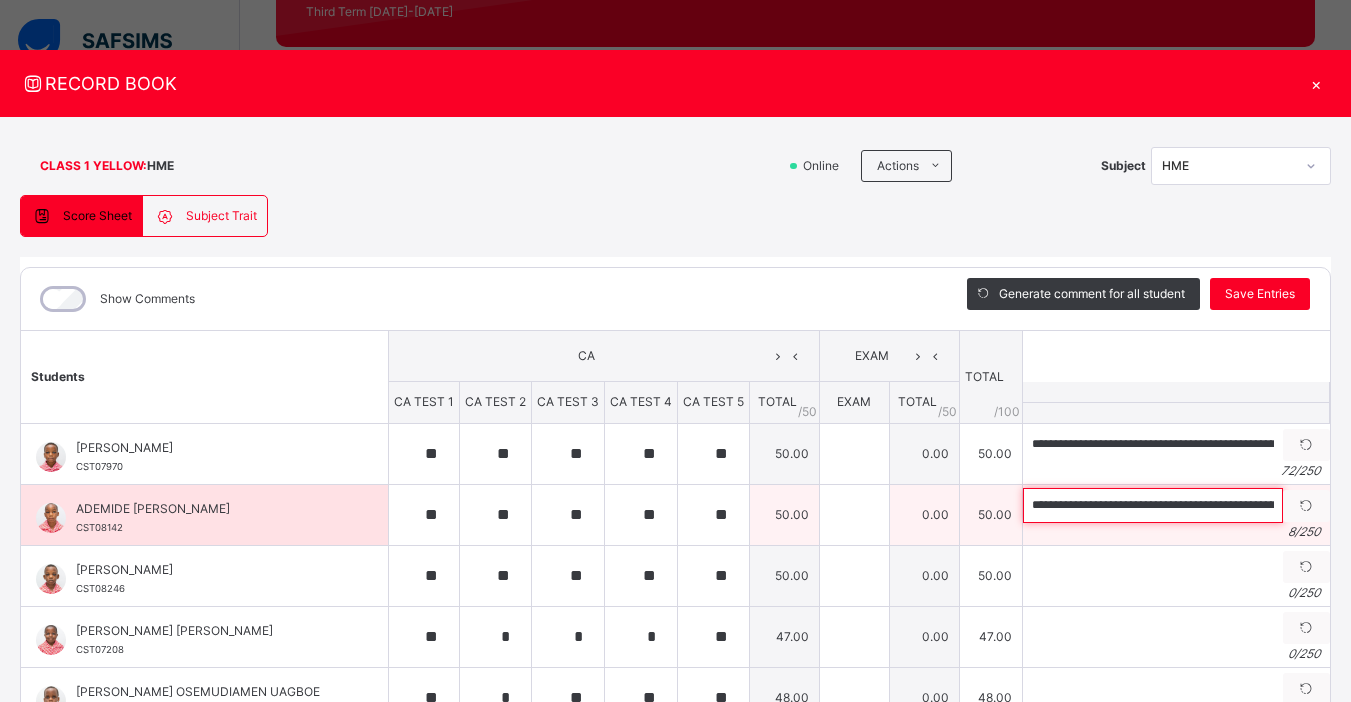 scroll, scrollTop: 0, scrollLeft: 201, axis: horizontal 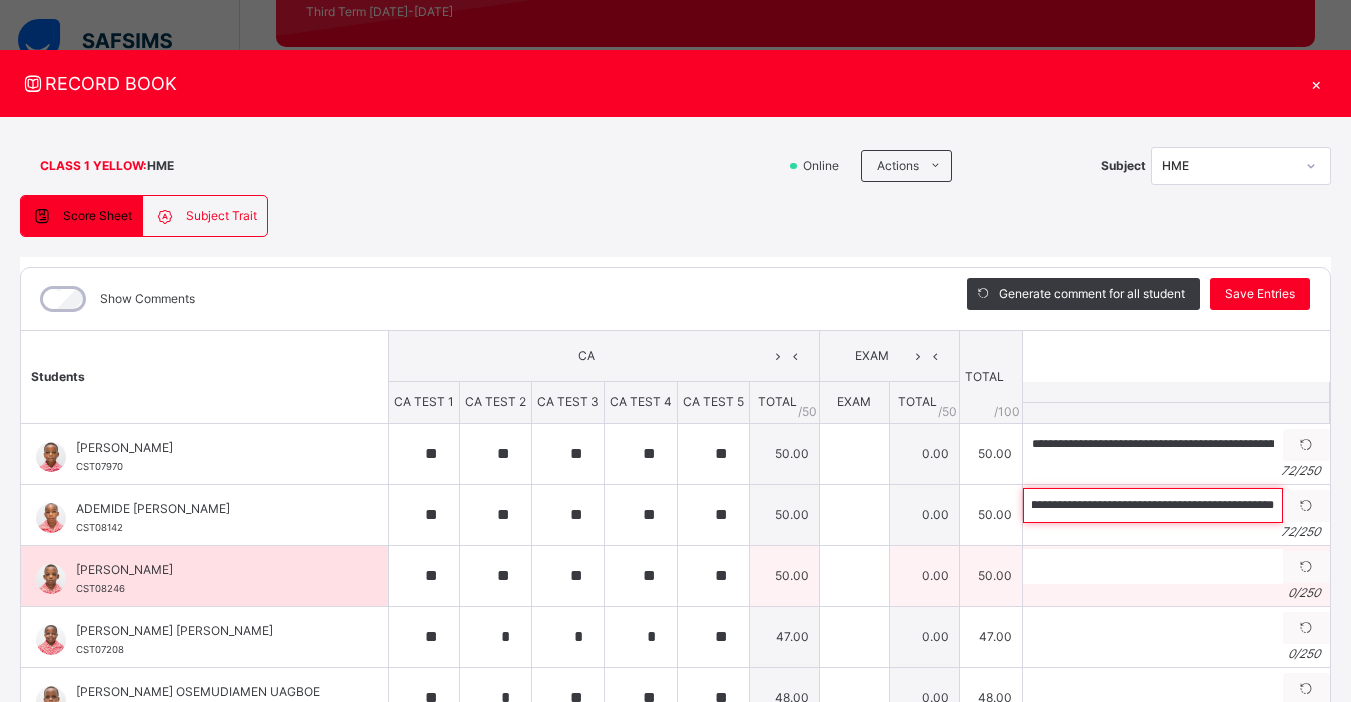 type on "**********" 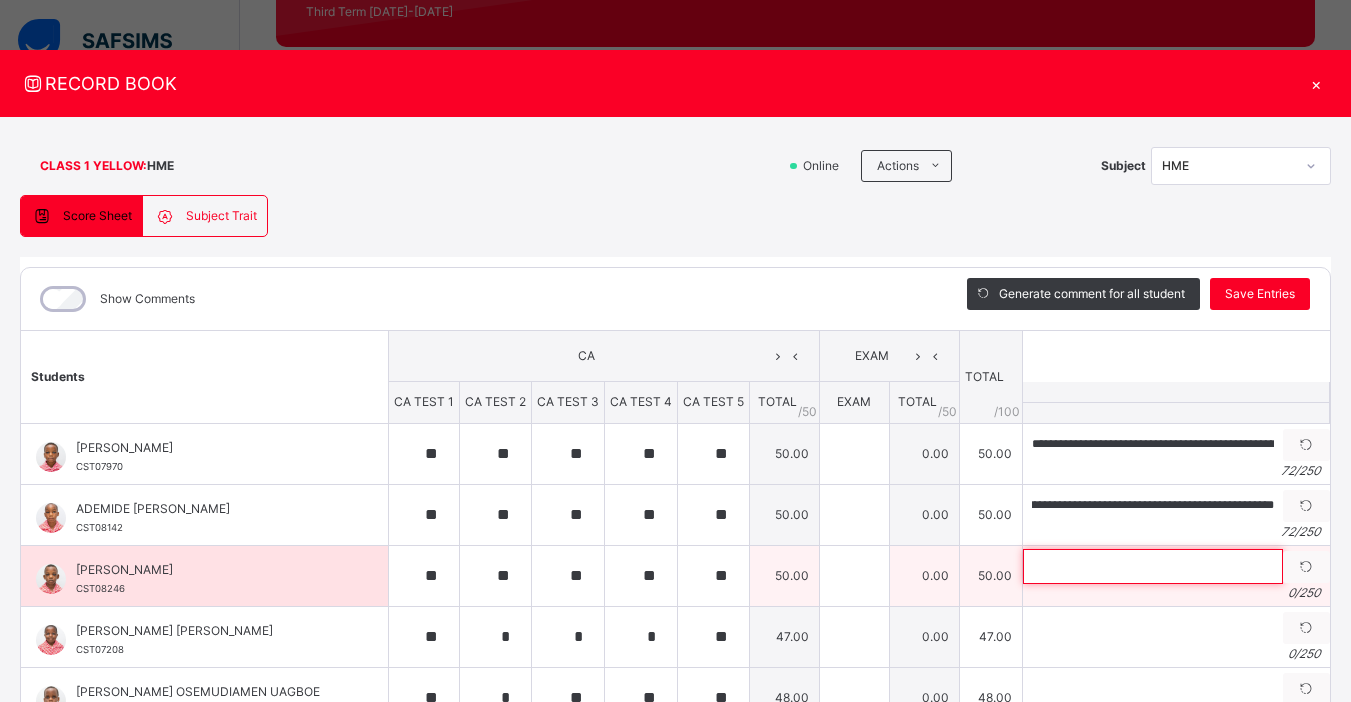 scroll, scrollTop: 0, scrollLeft: 0, axis: both 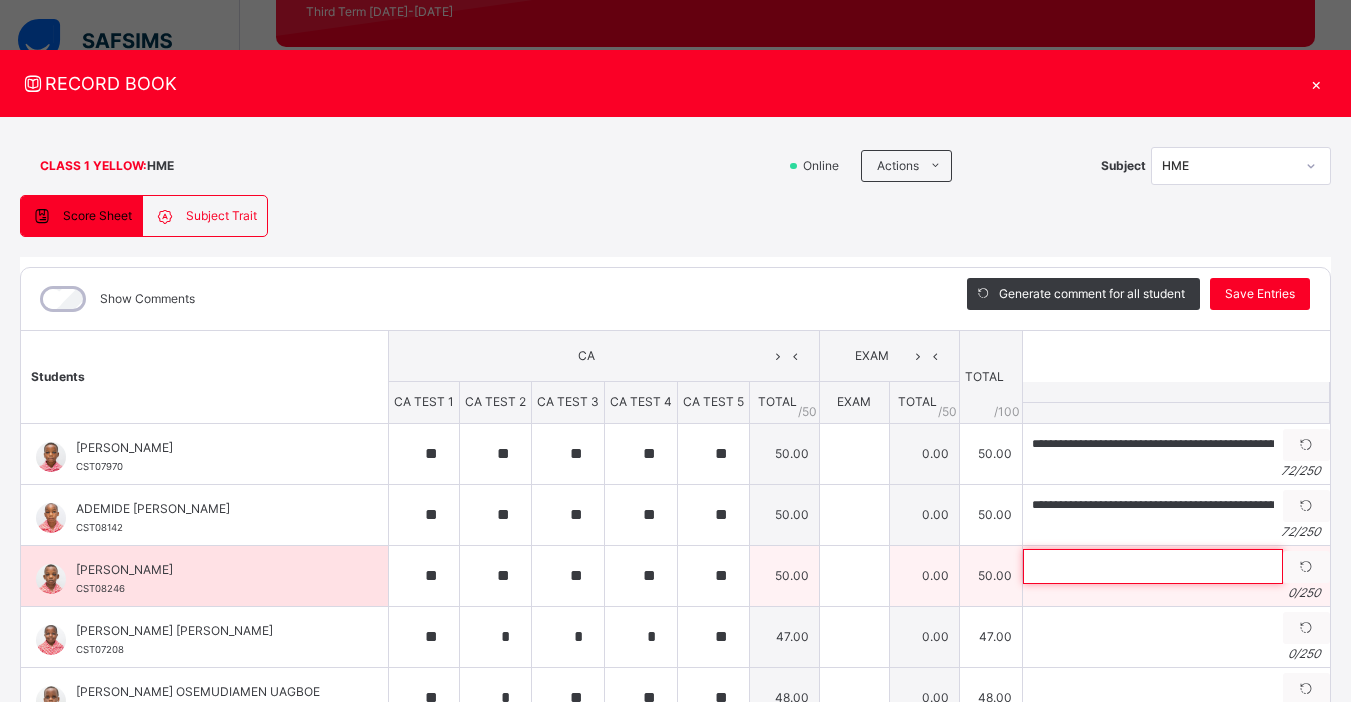 click at bounding box center [1153, 566] 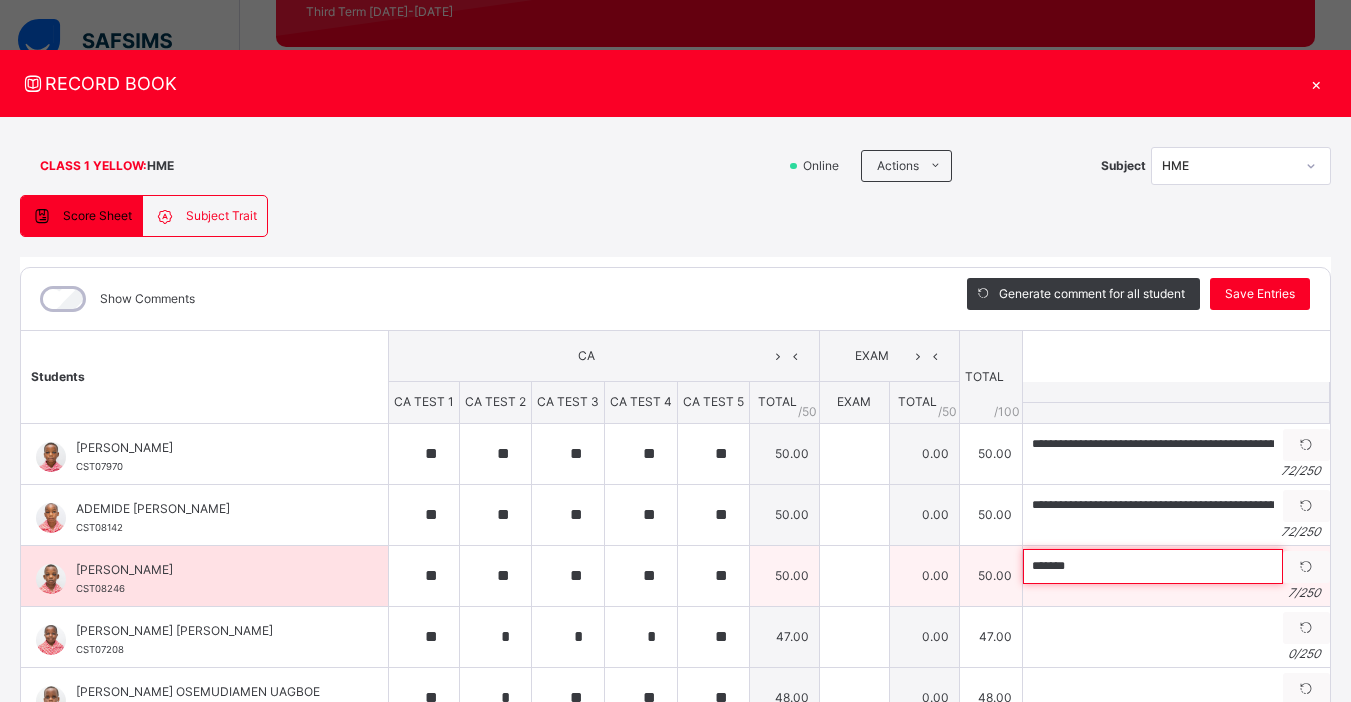 paste on "**********" 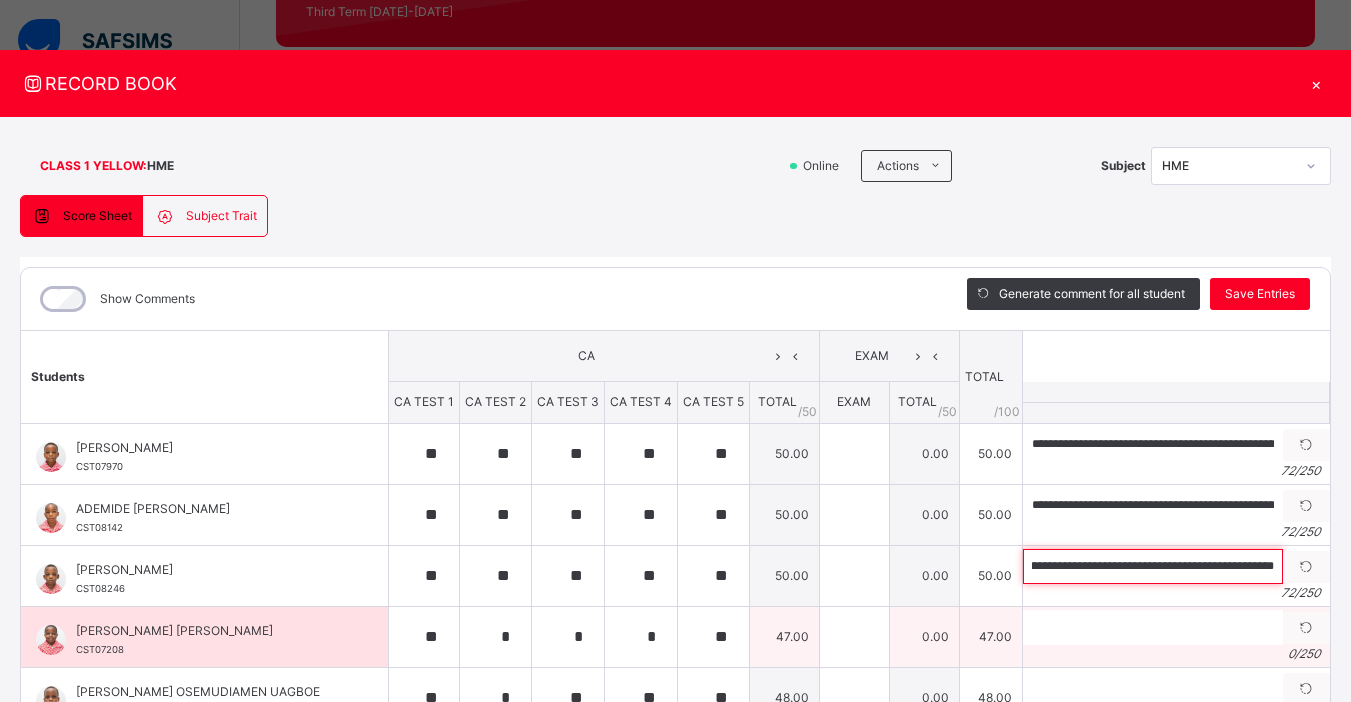 scroll, scrollTop: 0, scrollLeft: 189, axis: horizontal 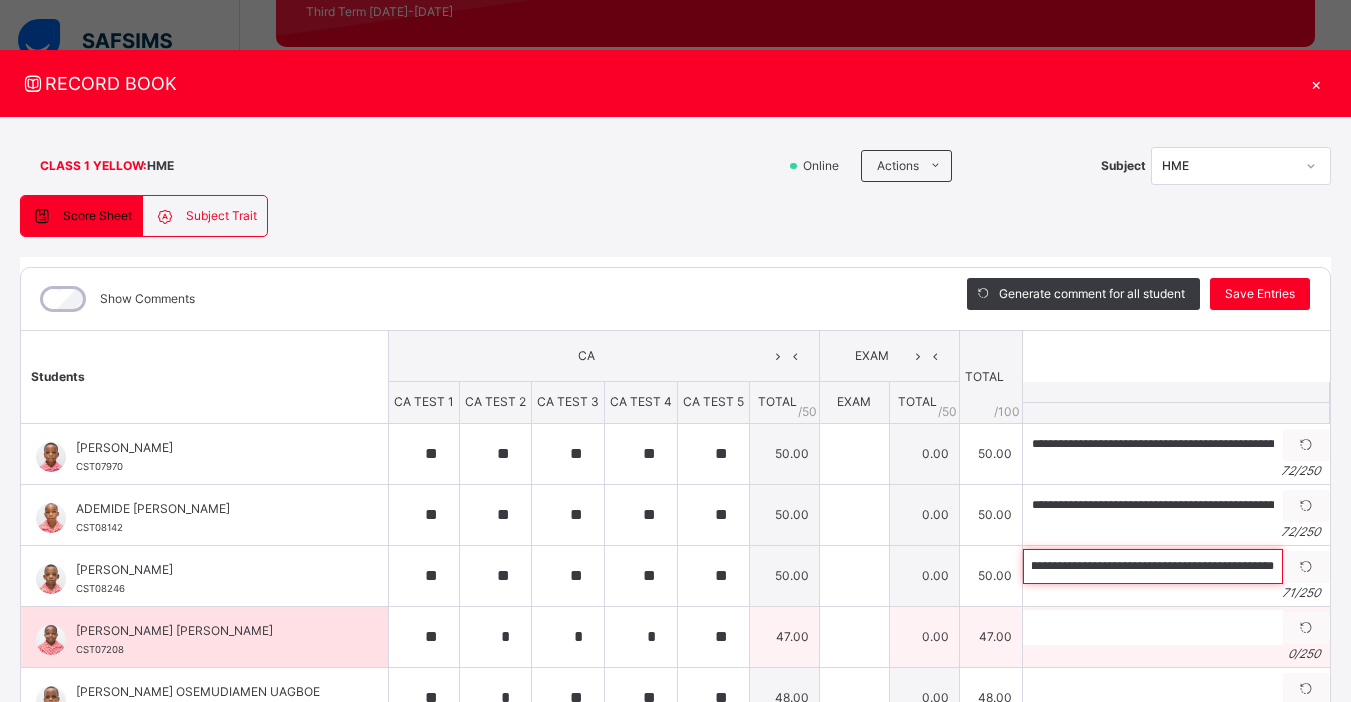 type on "**********" 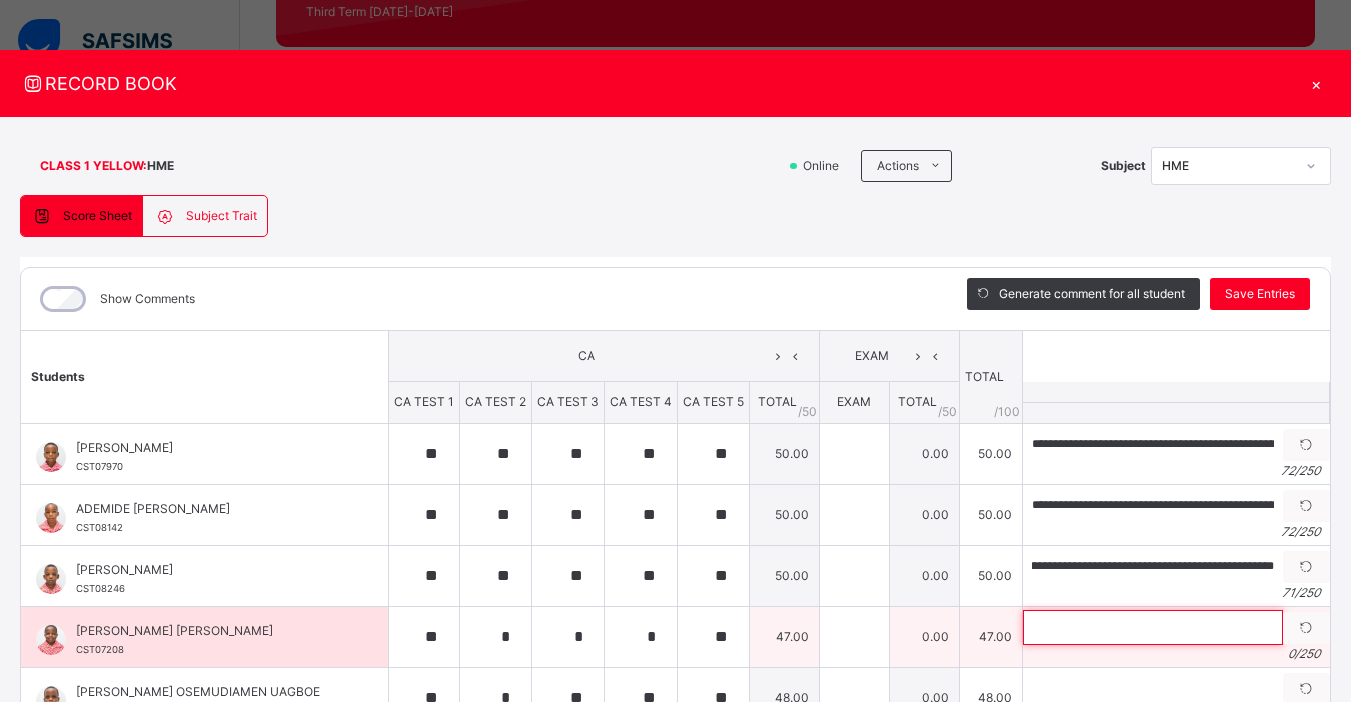 scroll, scrollTop: 0, scrollLeft: 0, axis: both 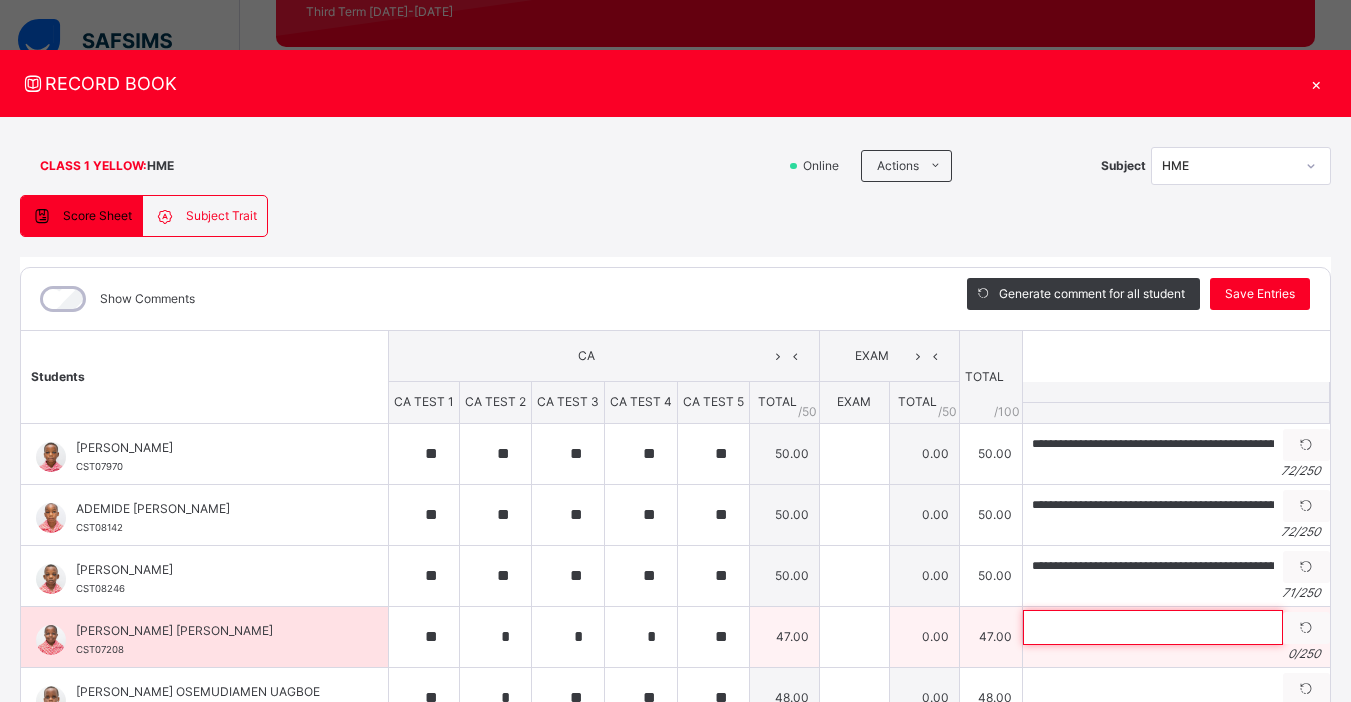 click at bounding box center (1153, 627) 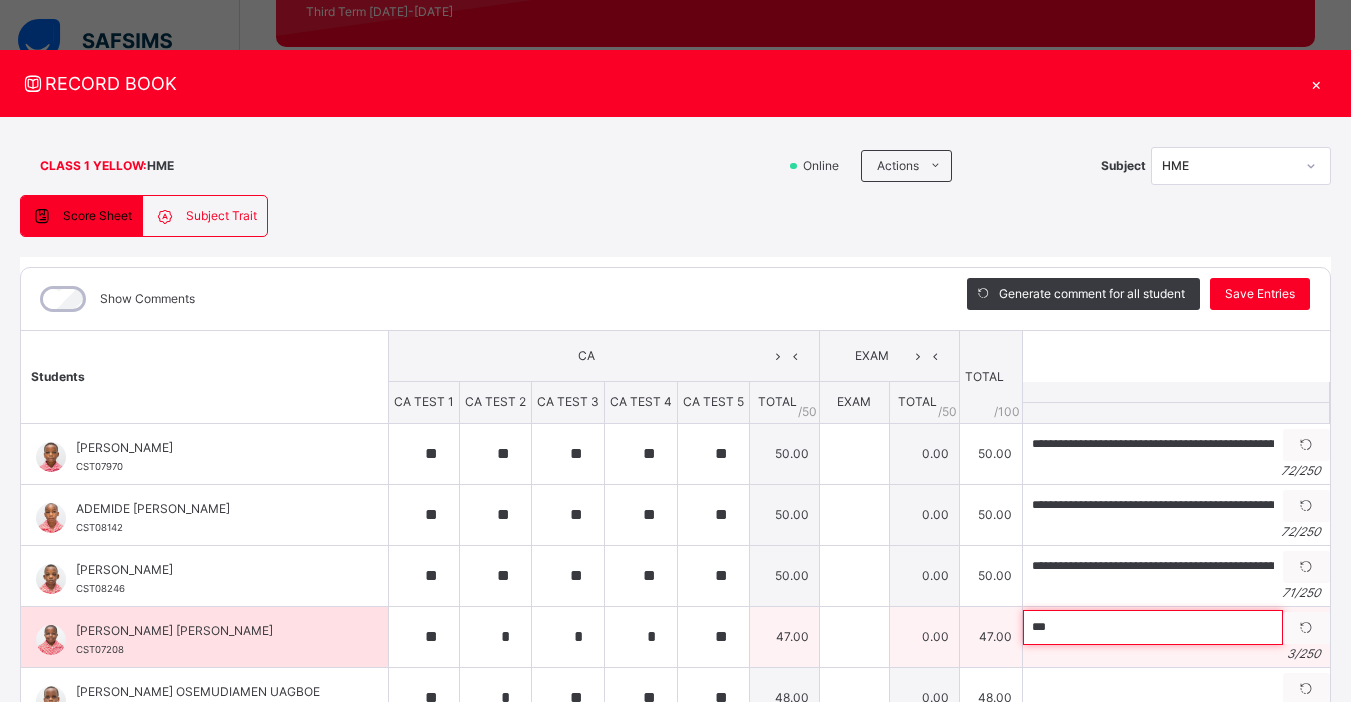 click on "***" at bounding box center (1153, 627) 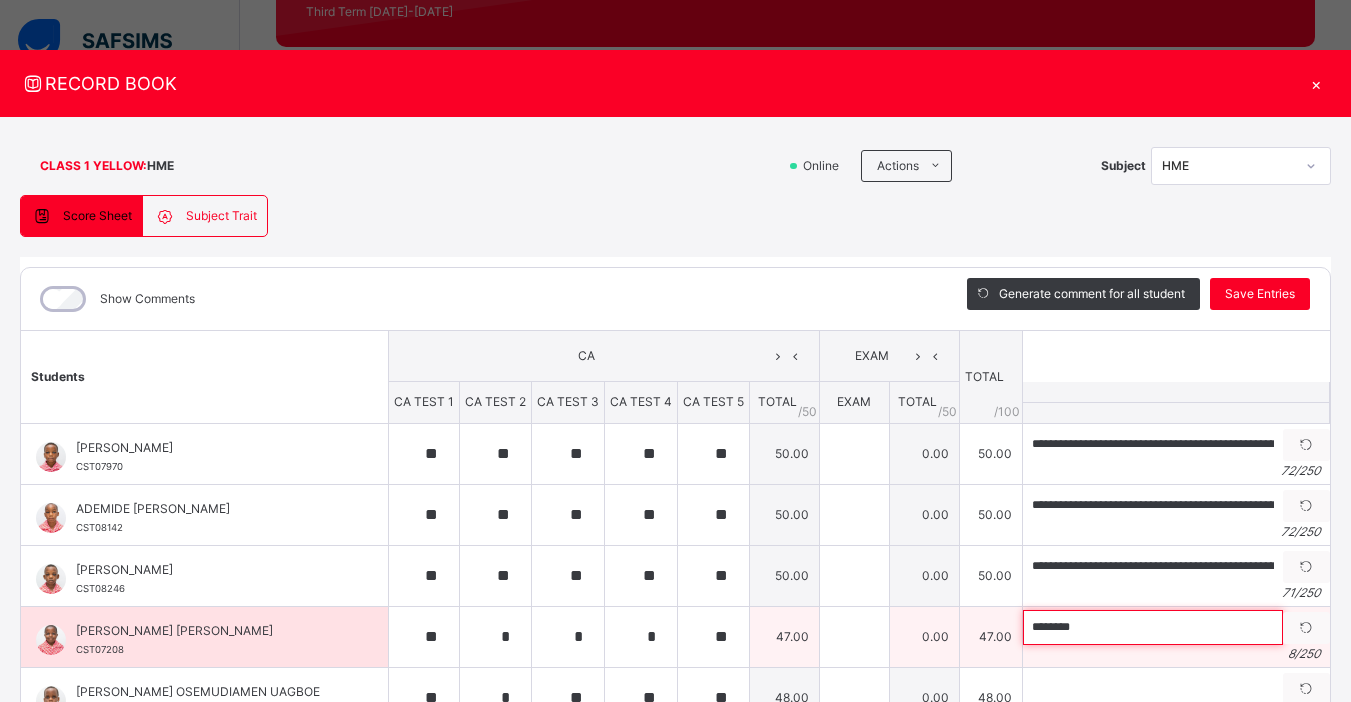 paste on "**********" 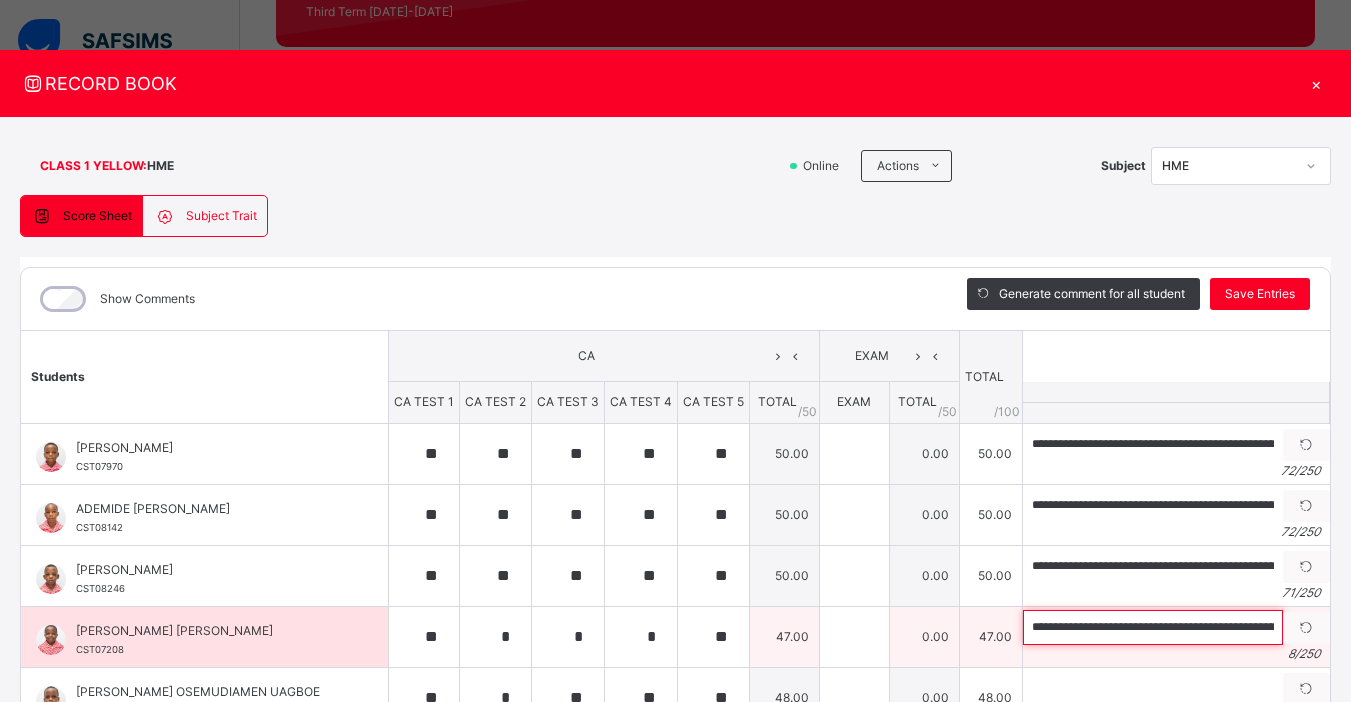 scroll, scrollTop: 0, scrollLeft: 191, axis: horizontal 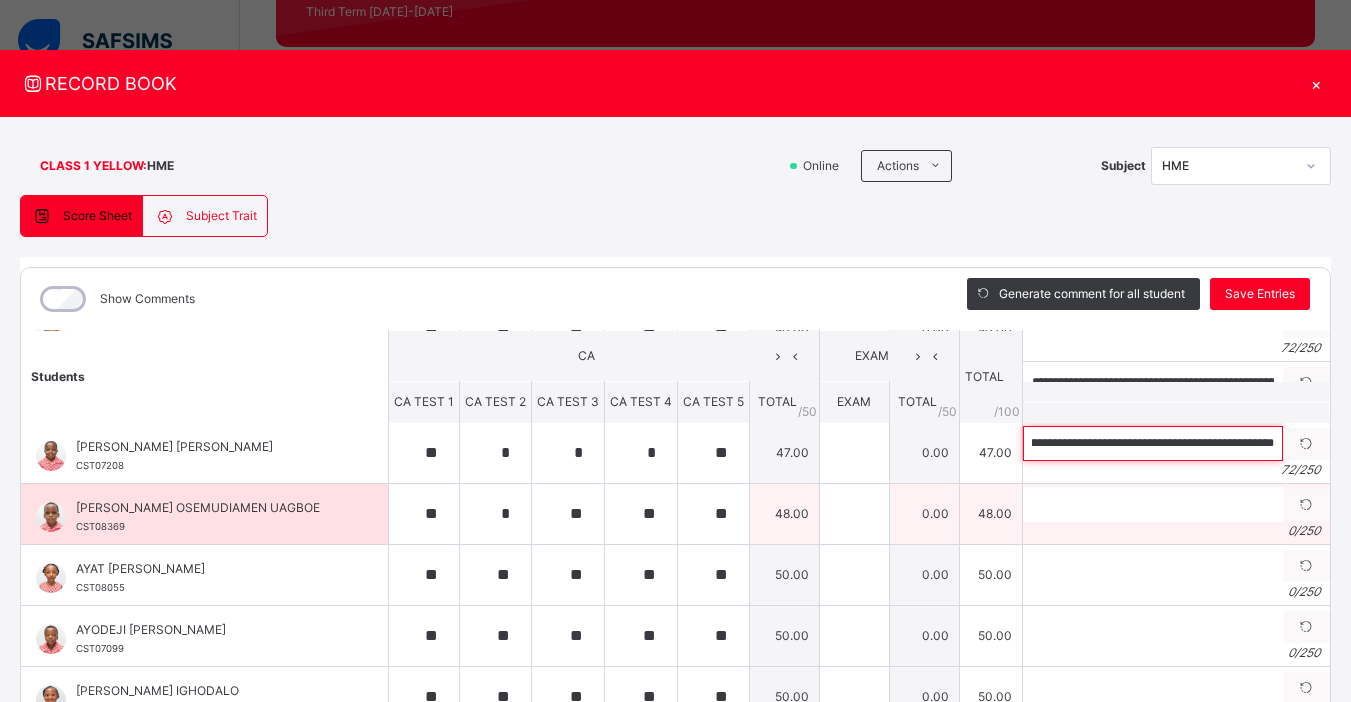 type on "**********" 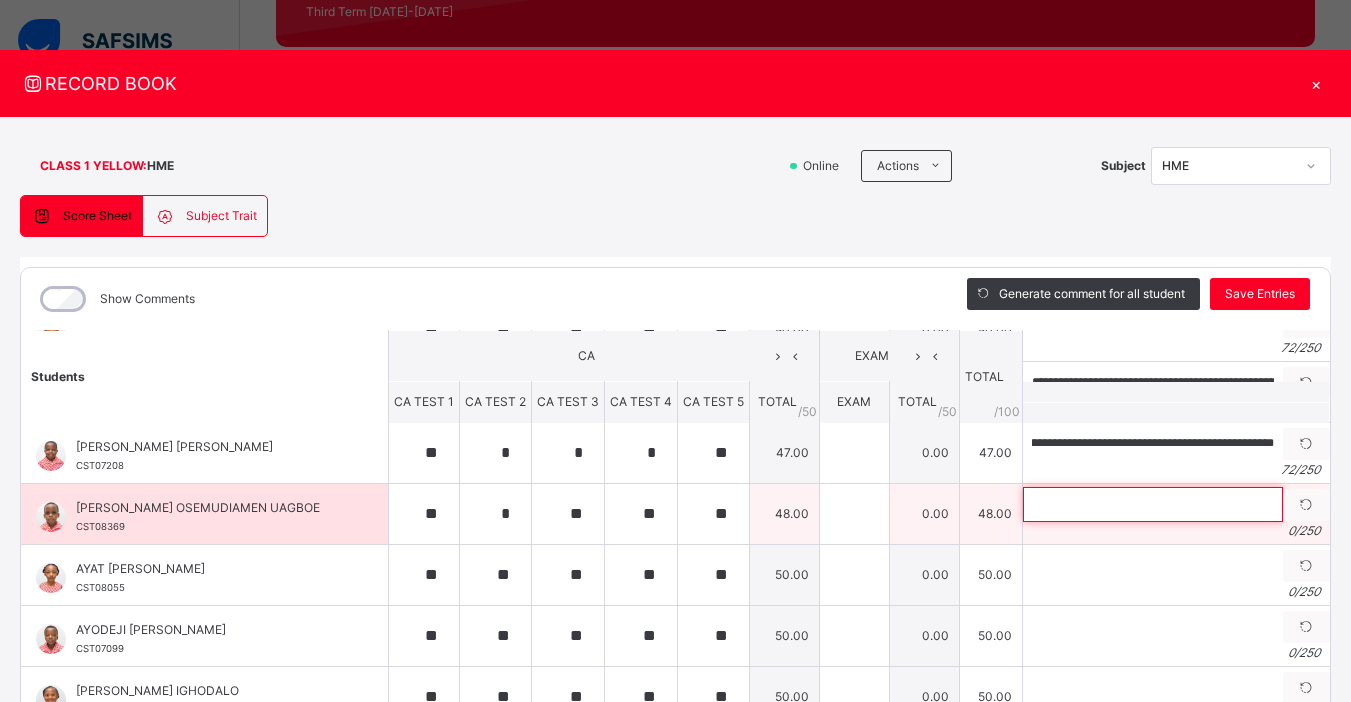 scroll, scrollTop: 0, scrollLeft: 0, axis: both 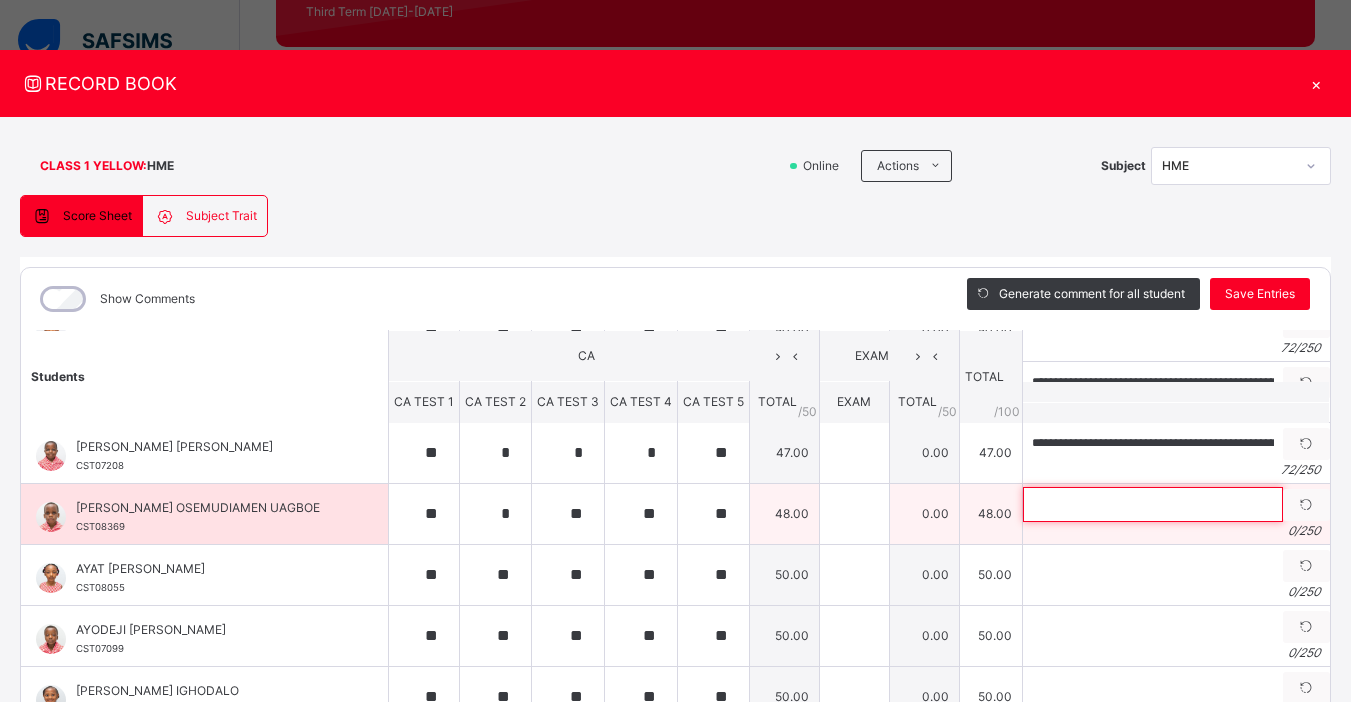 click at bounding box center [1153, 504] 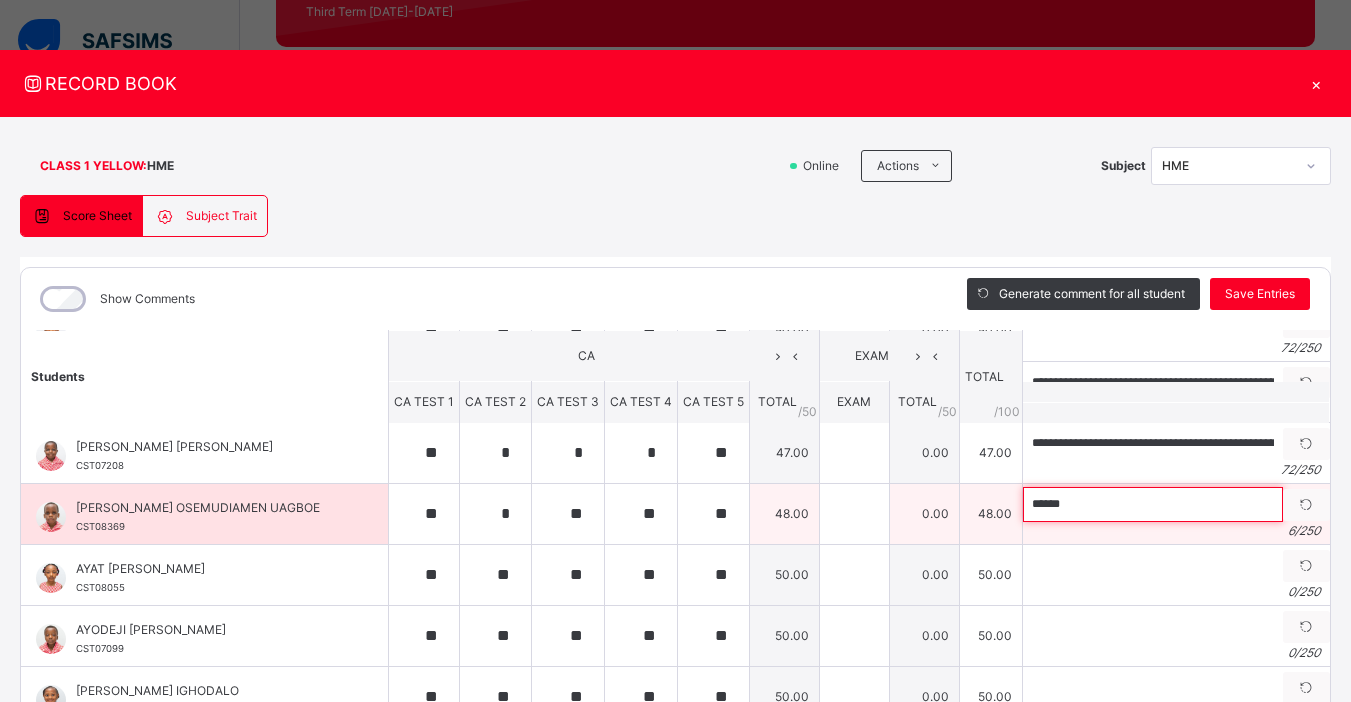 paste on "**********" 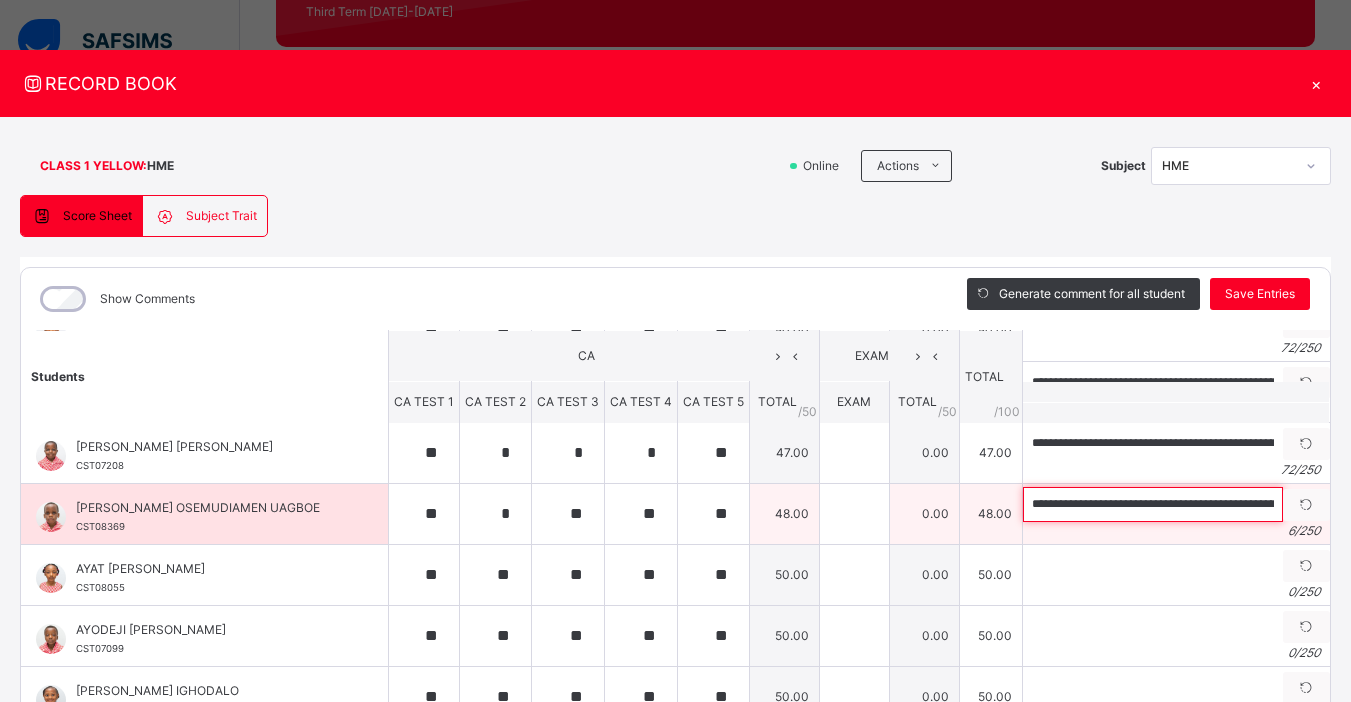 scroll, scrollTop: 0, scrollLeft: 184, axis: horizontal 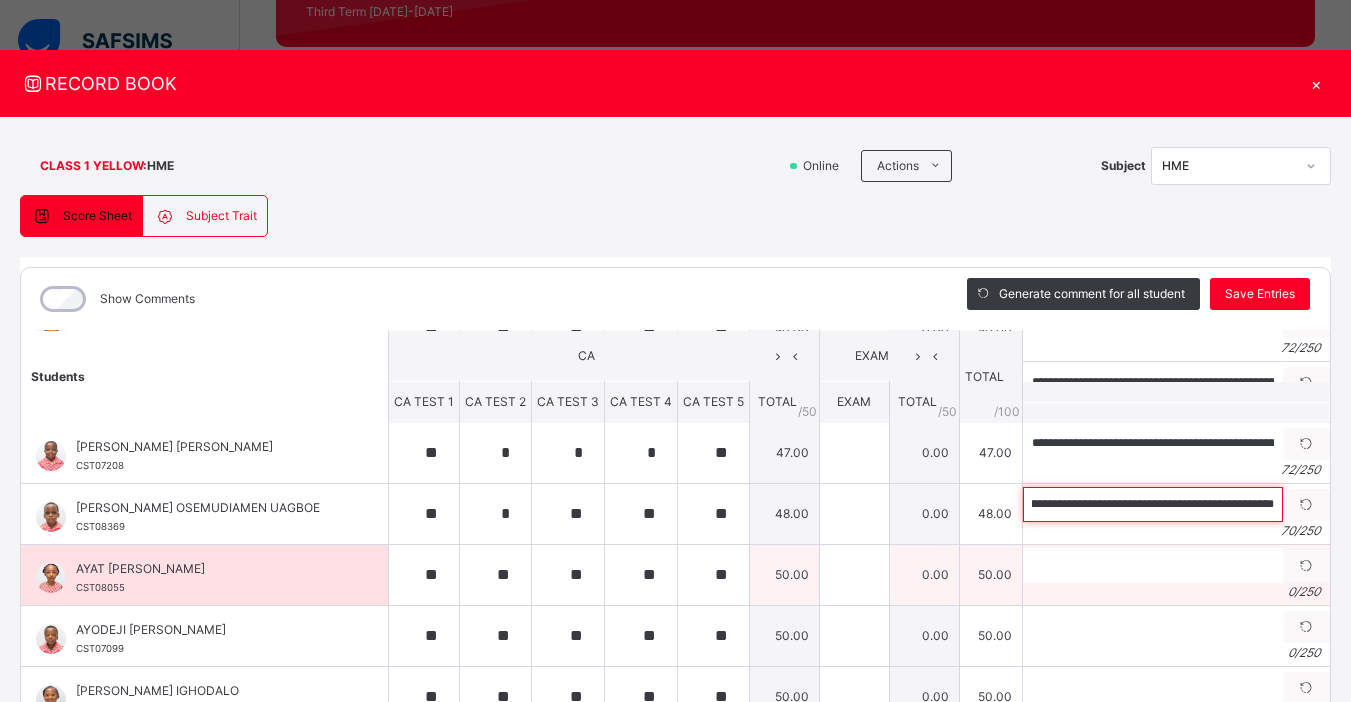 type on "**********" 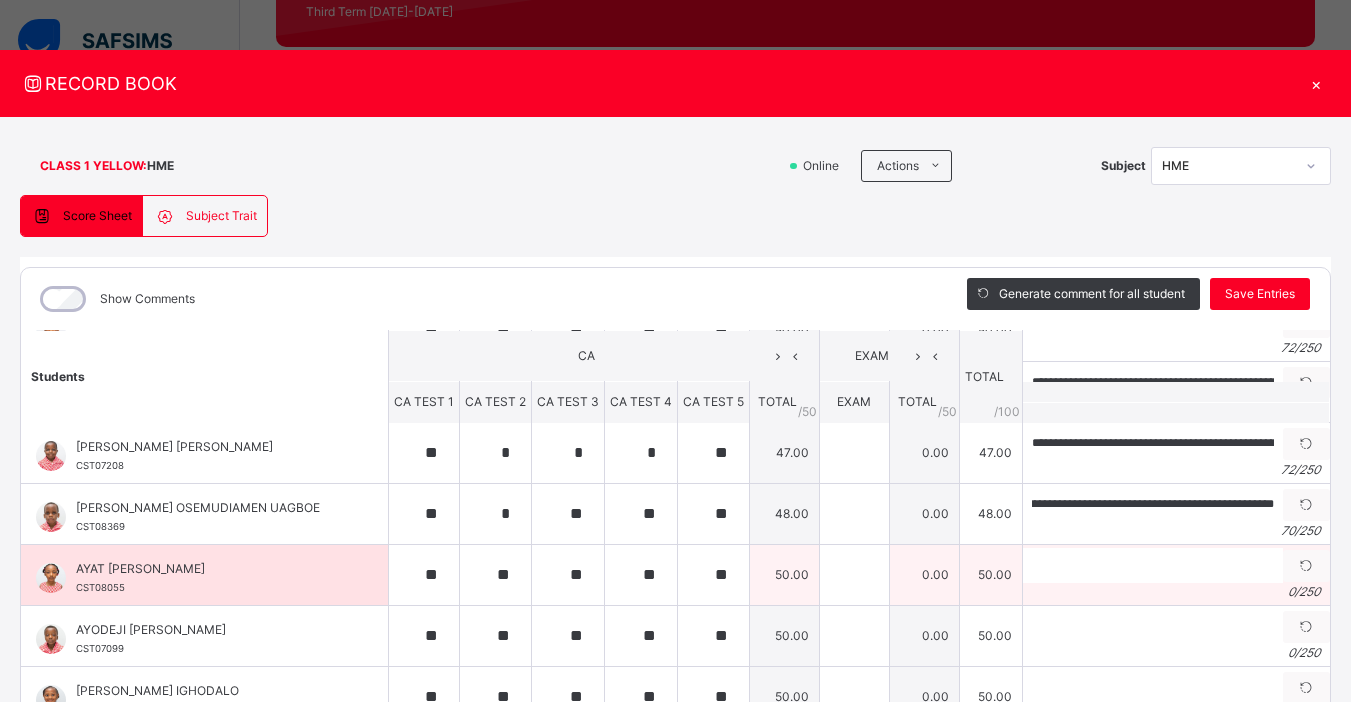 scroll, scrollTop: 0, scrollLeft: 0, axis: both 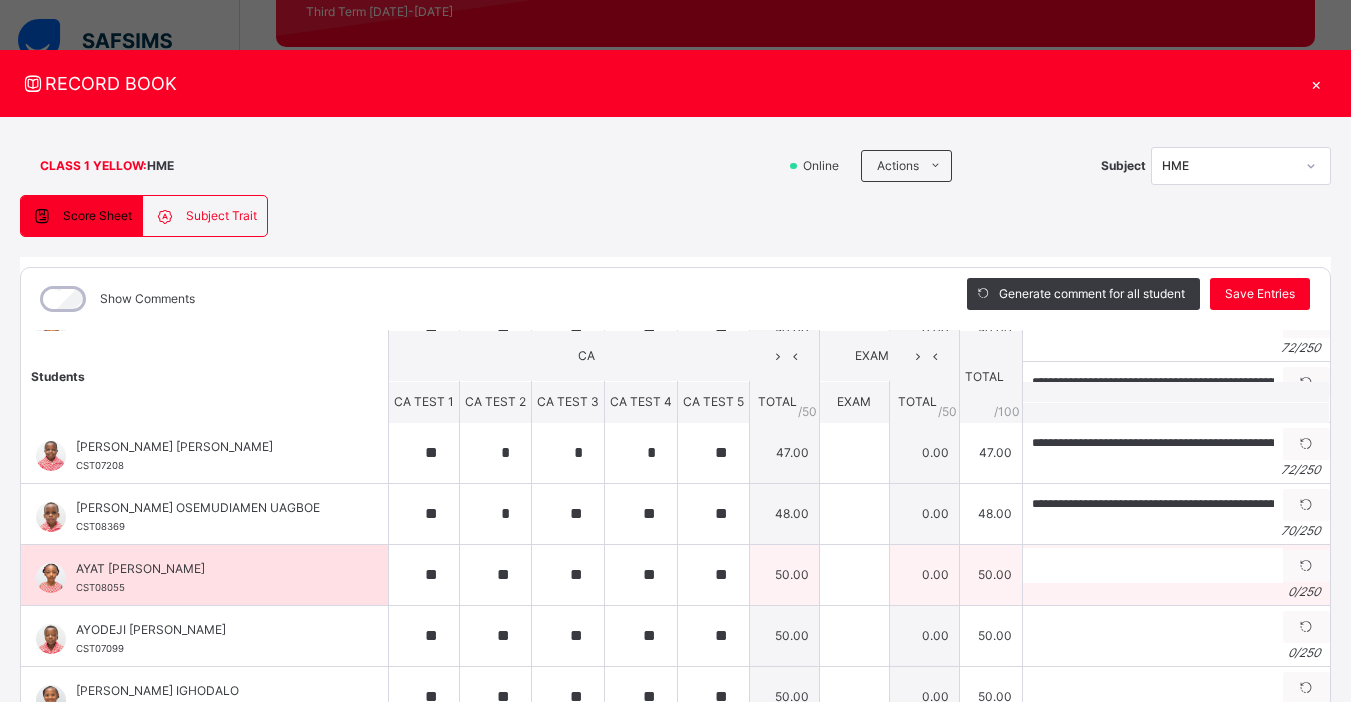 click on "0 / 250" at bounding box center [1176, 592] 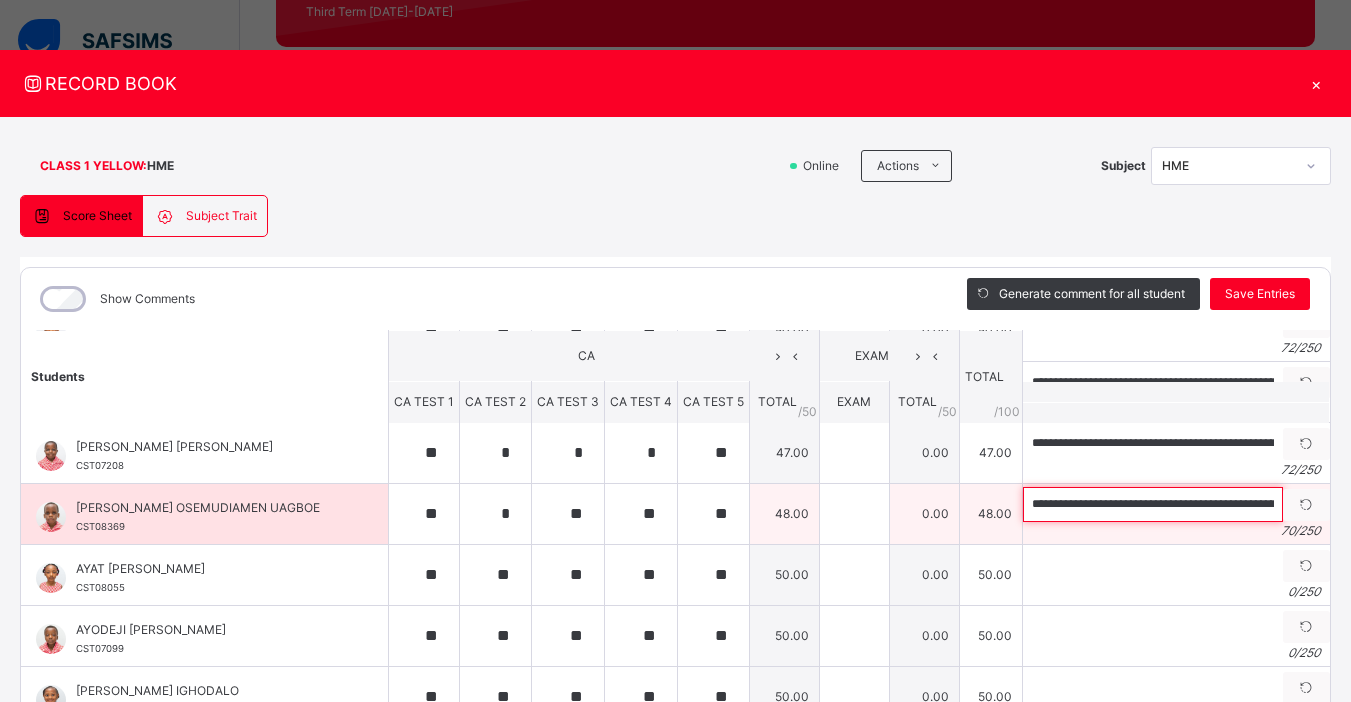 click on "**********" at bounding box center [1153, 504] 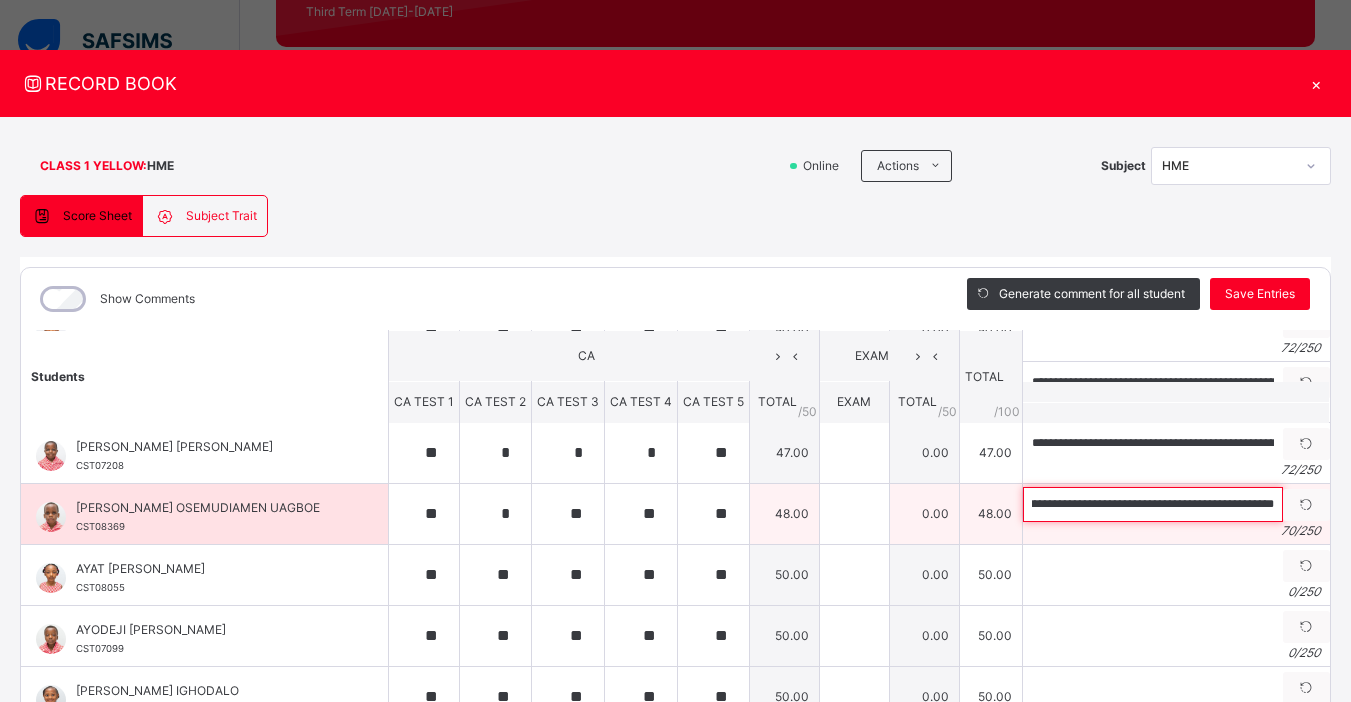 scroll, scrollTop: 0, scrollLeft: 184, axis: horizontal 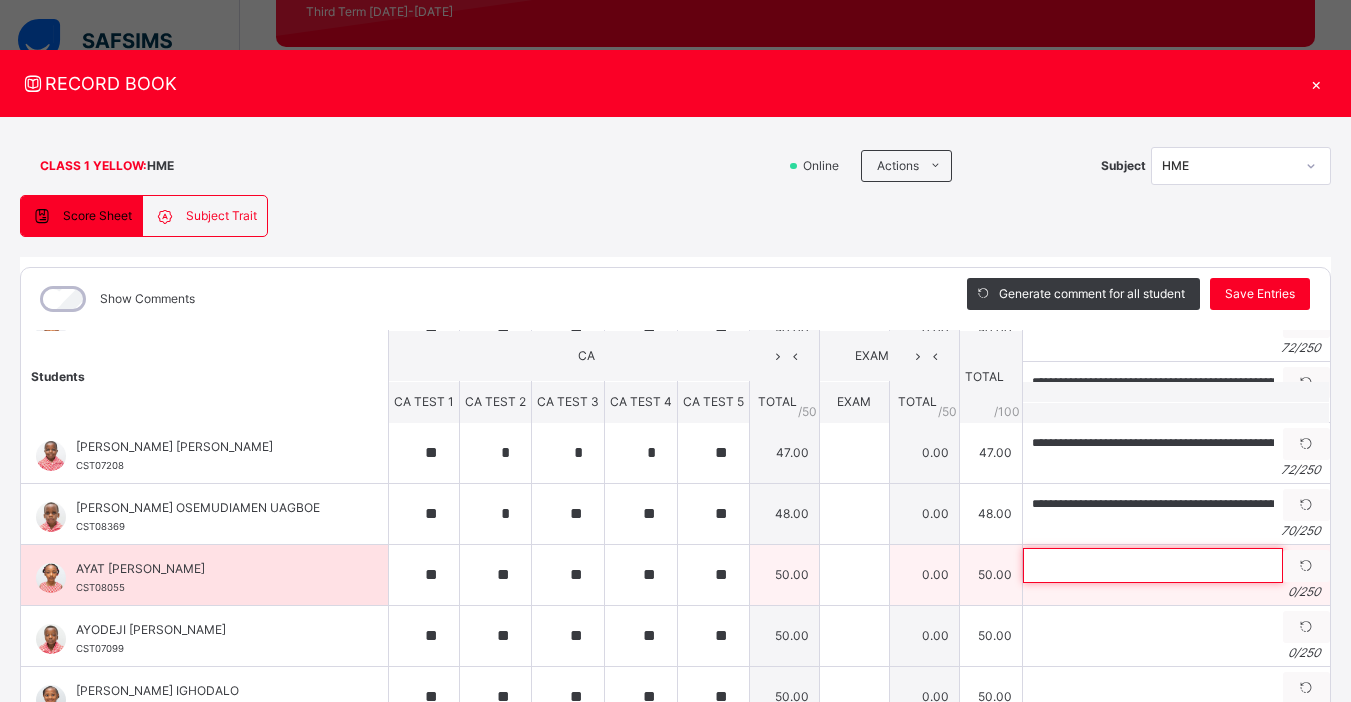 click at bounding box center [1153, 565] 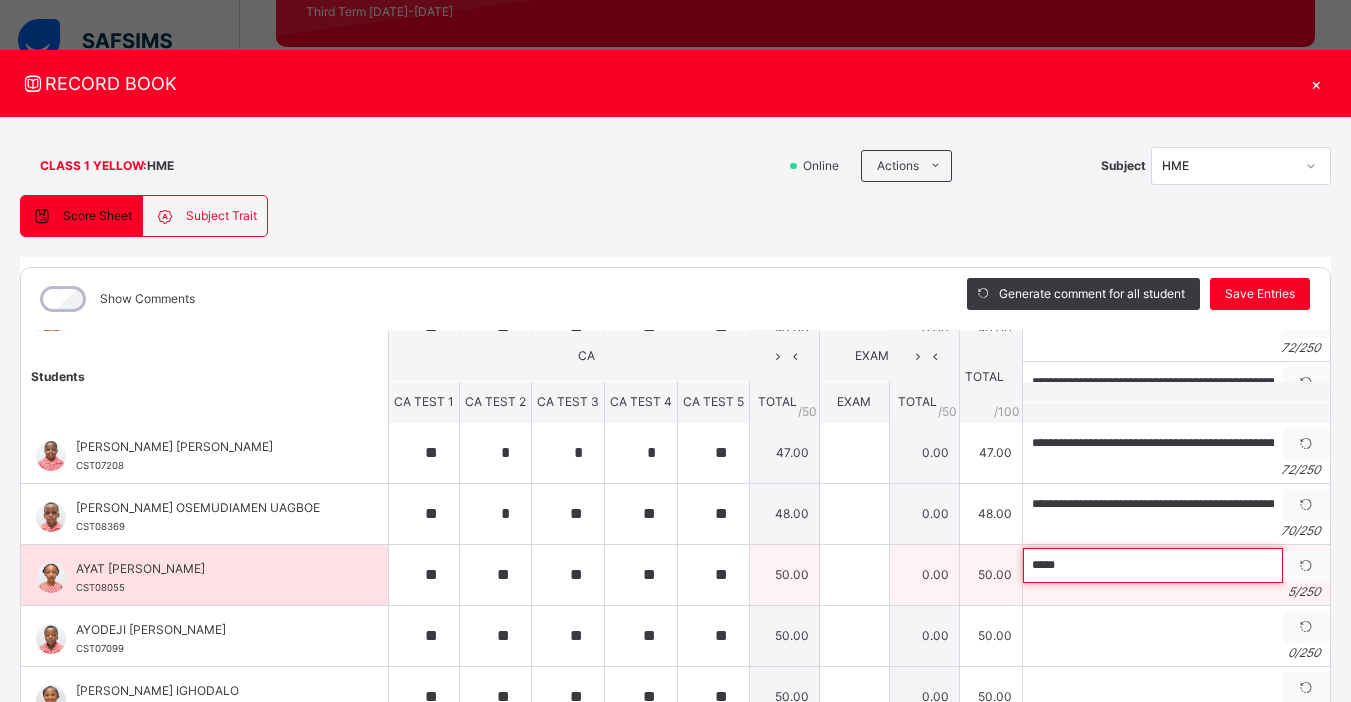 paste on "**********" 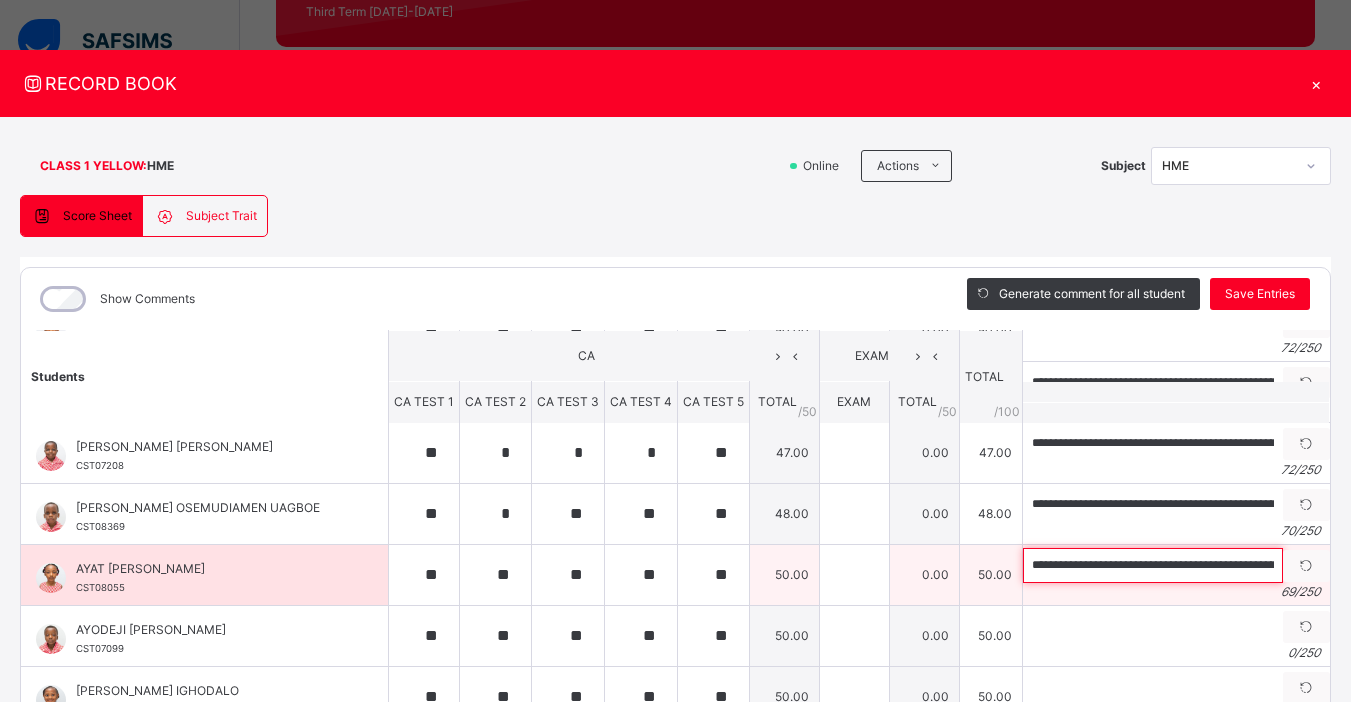 scroll, scrollTop: 0, scrollLeft: 176, axis: horizontal 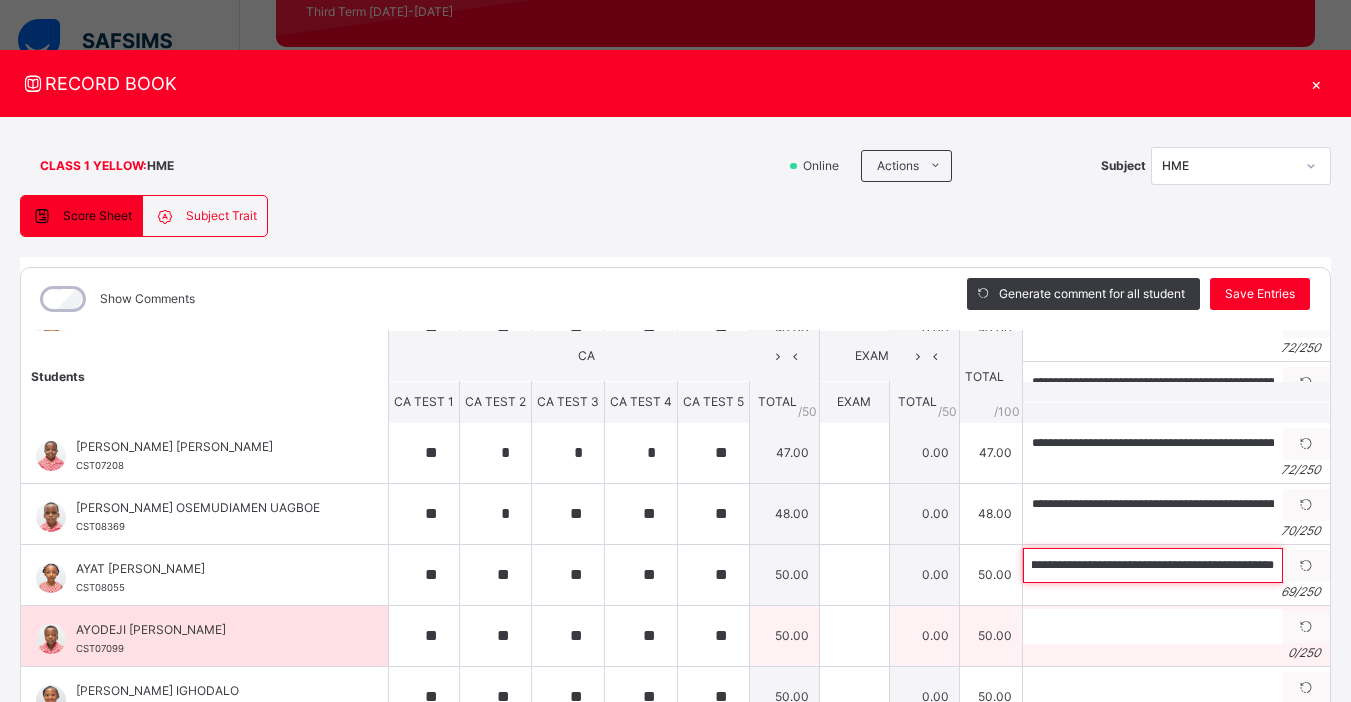 type on "**********" 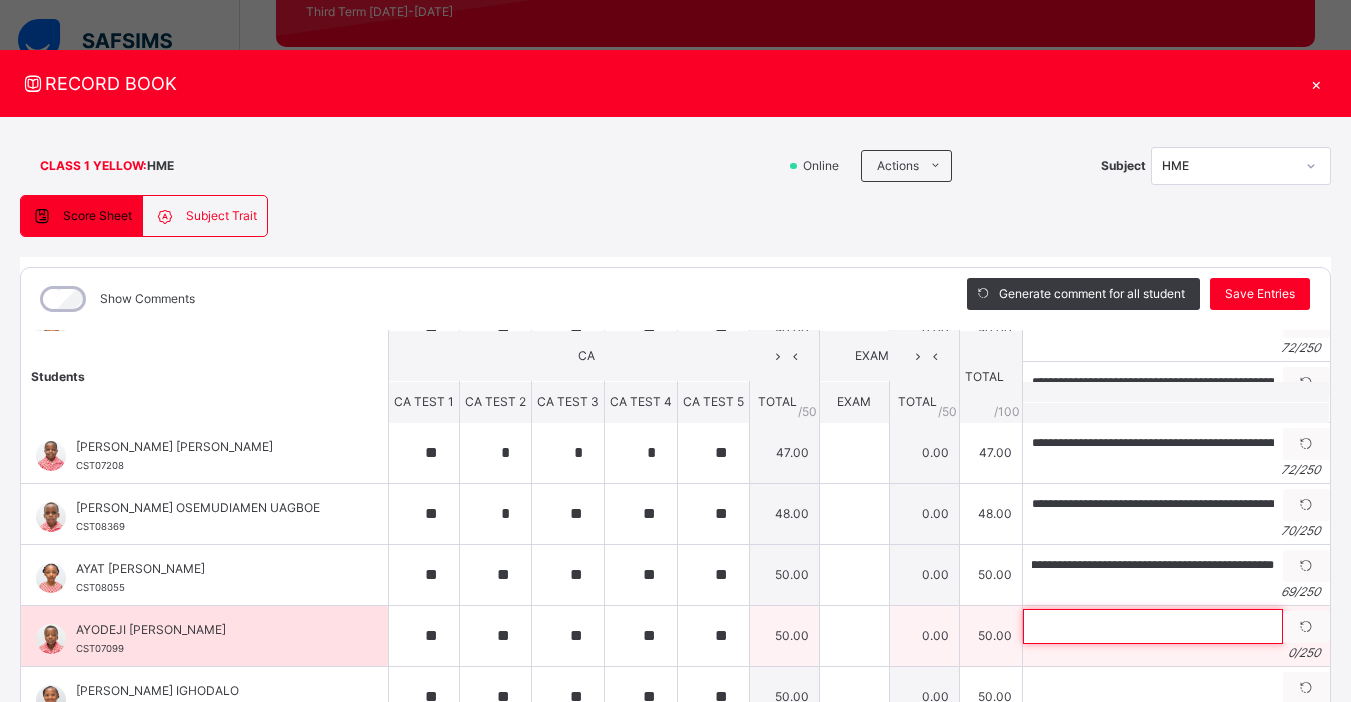 scroll, scrollTop: 0, scrollLeft: 0, axis: both 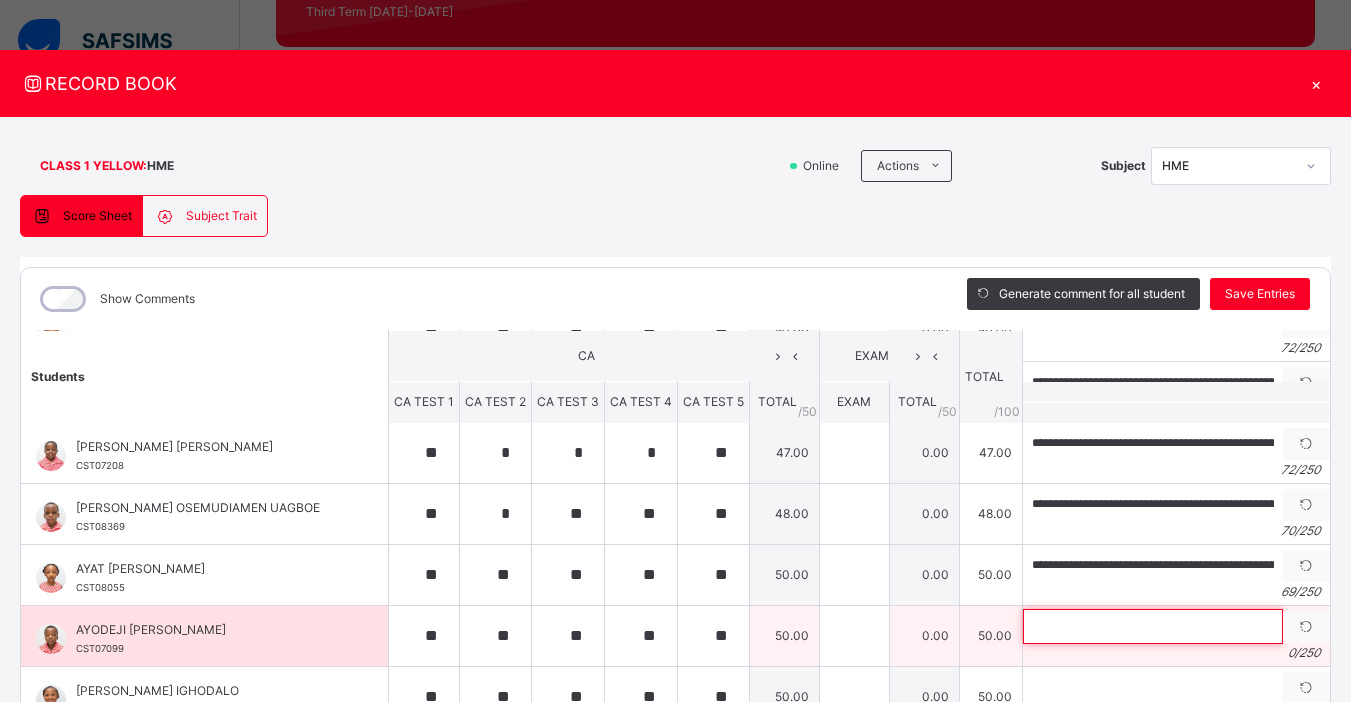 click at bounding box center (1153, 626) 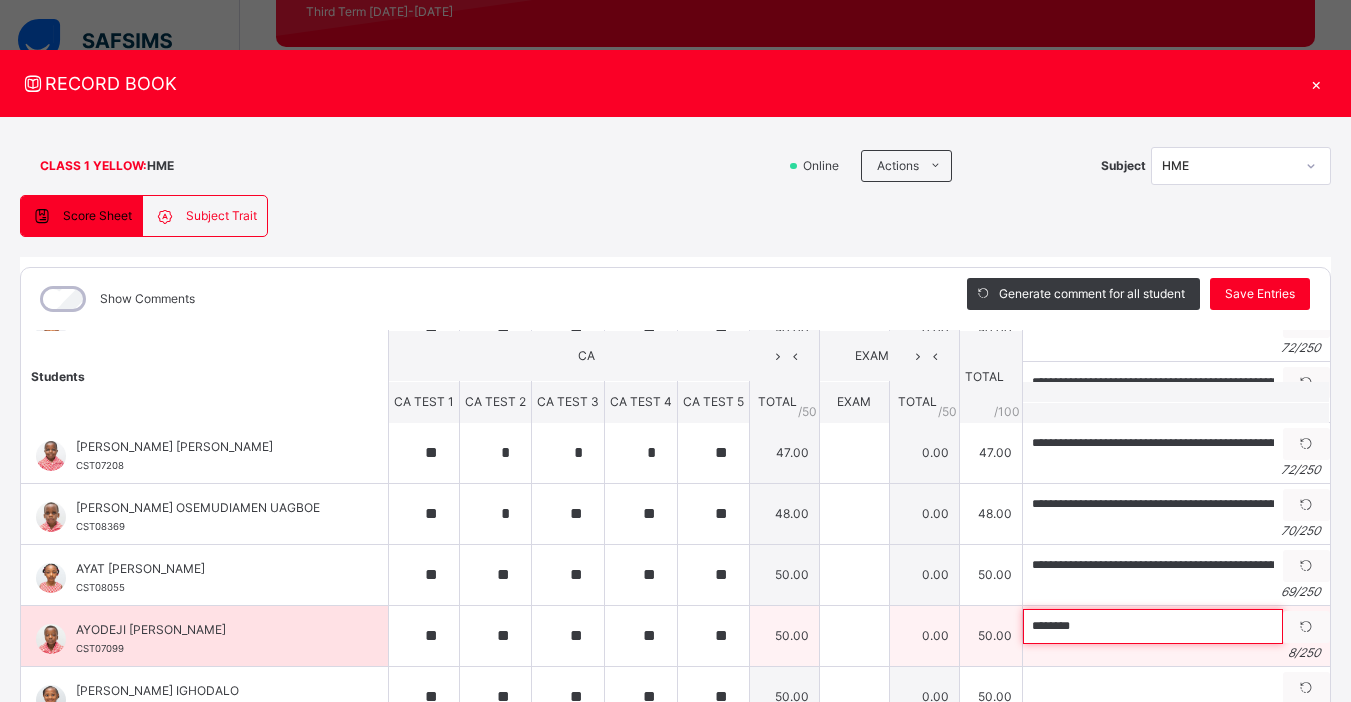 paste on "**********" 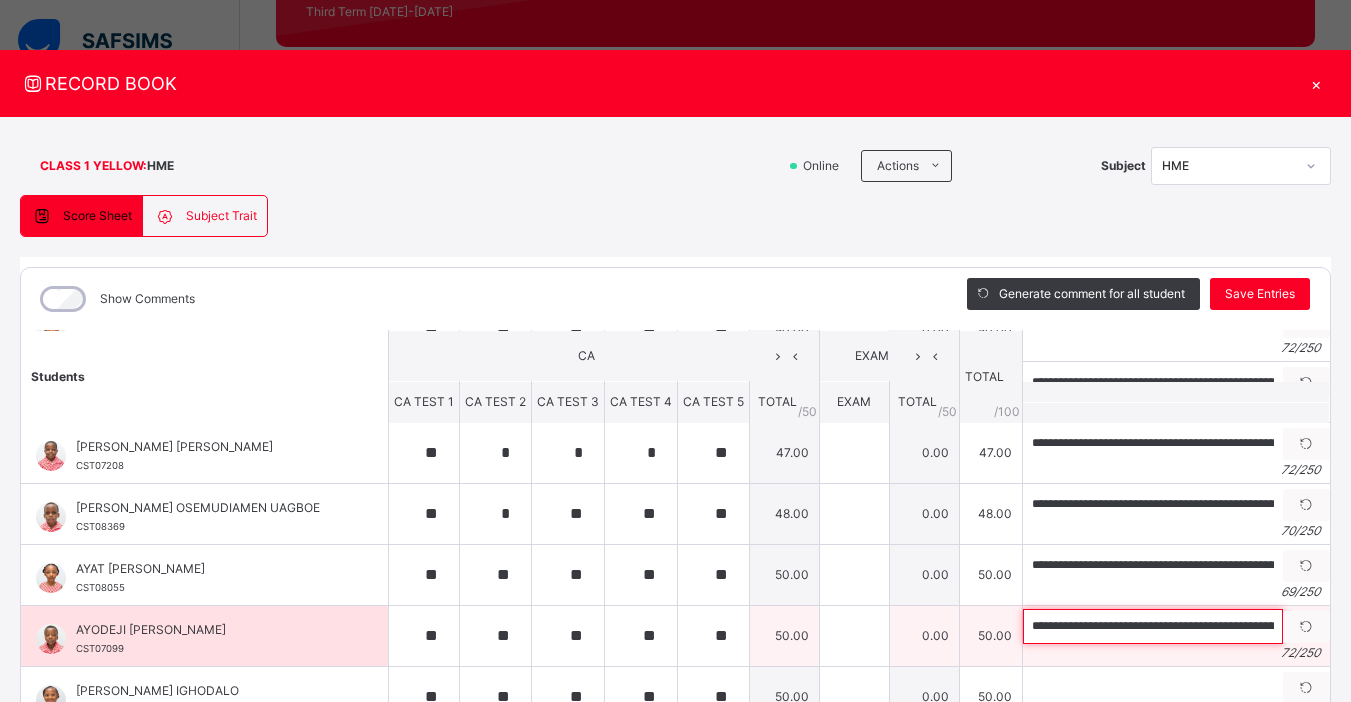 scroll, scrollTop: 0, scrollLeft: 192, axis: horizontal 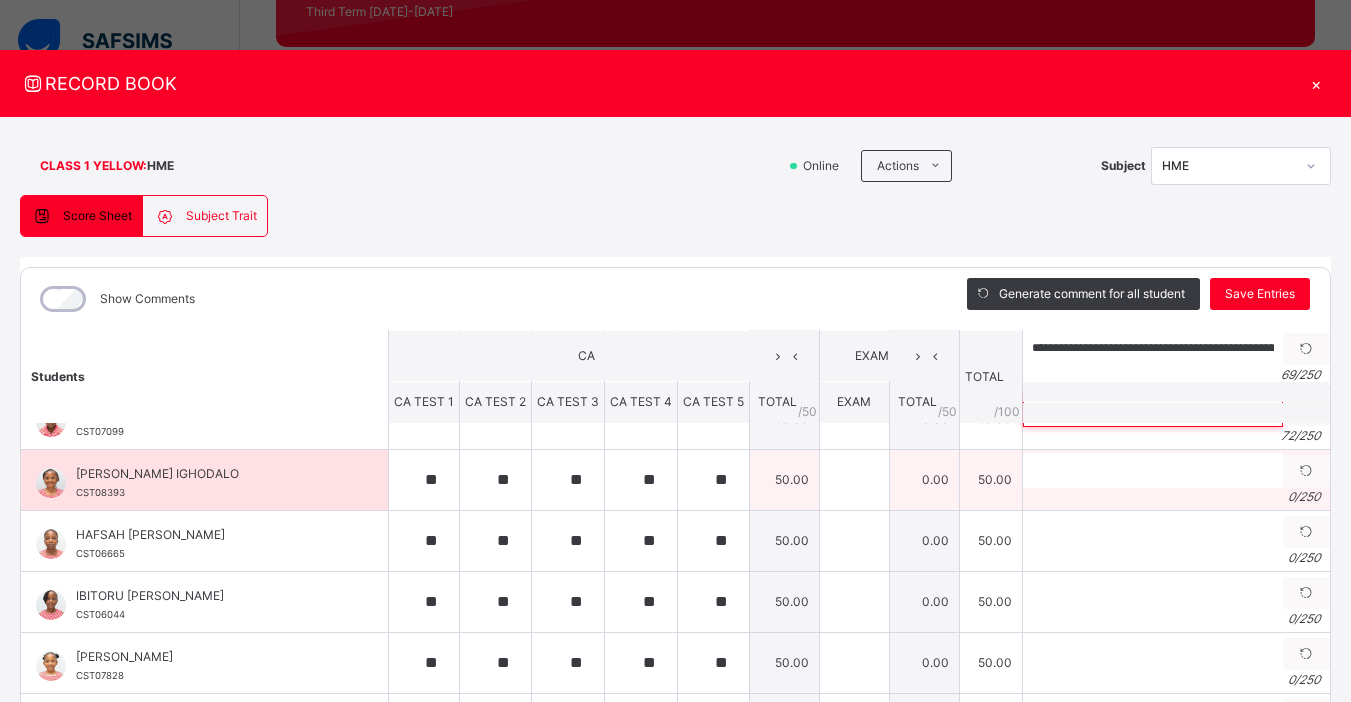 type on "**********" 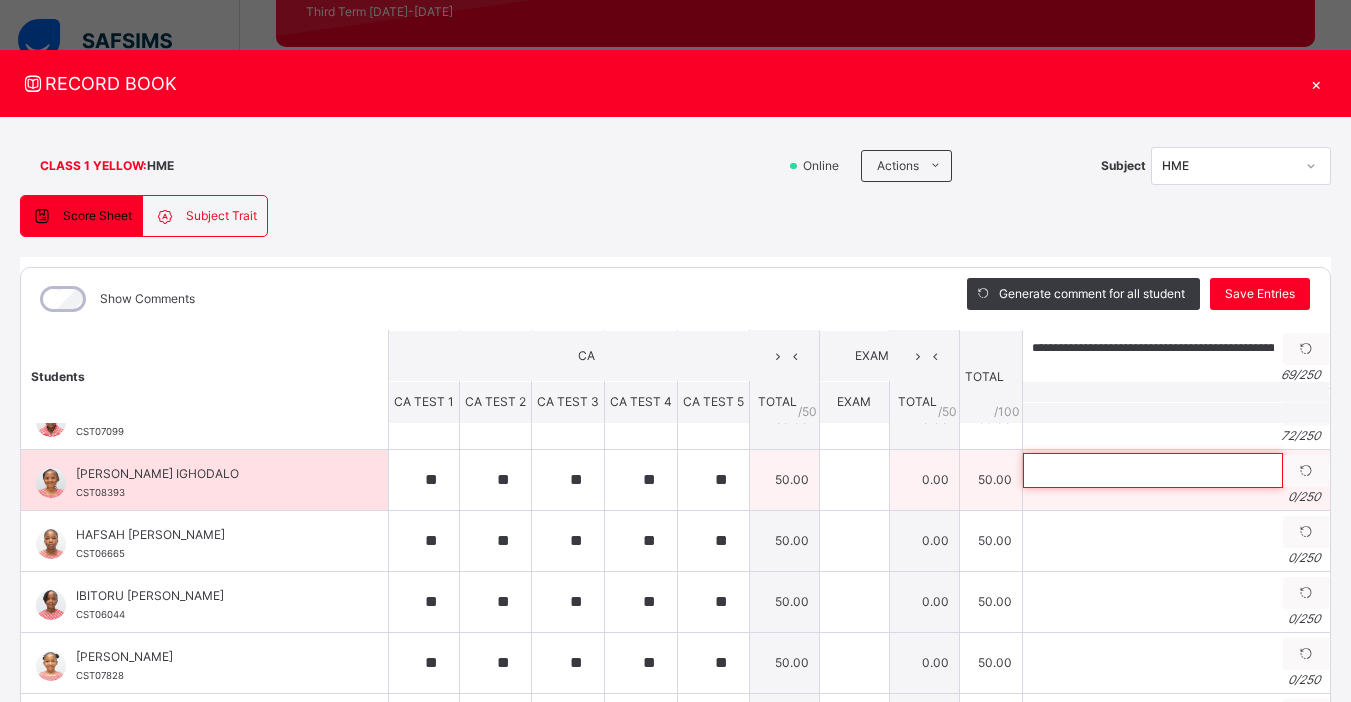 scroll, scrollTop: 0, scrollLeft: 0, axis: both 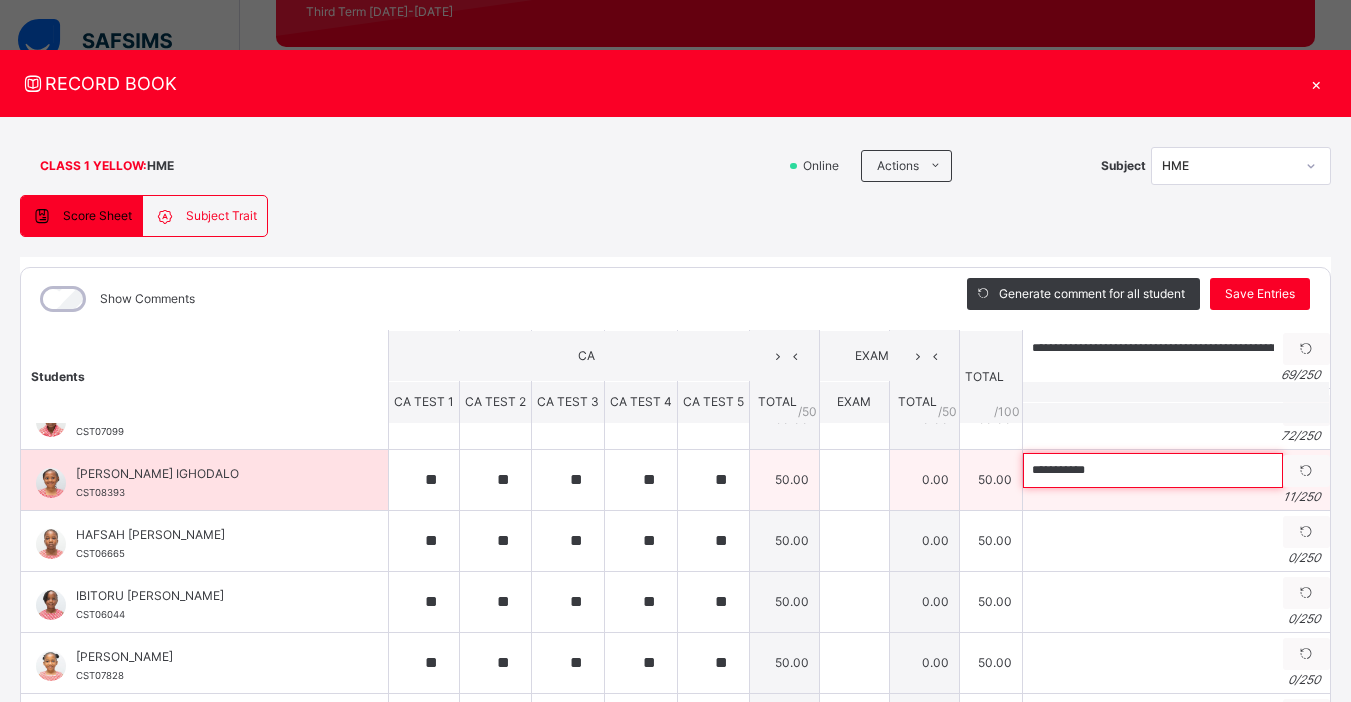 paste on "**********" 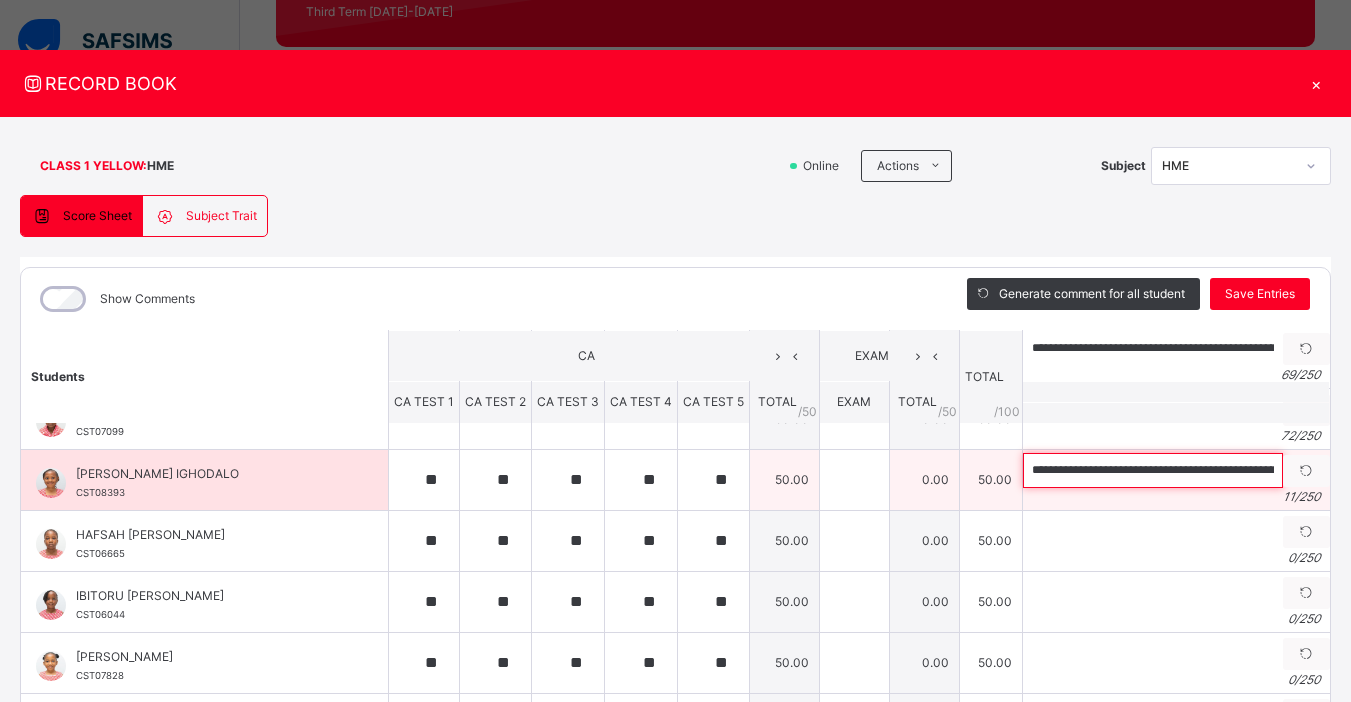 scroll, scrollTop: 0, scrollLeft: 219, axis: horizontal 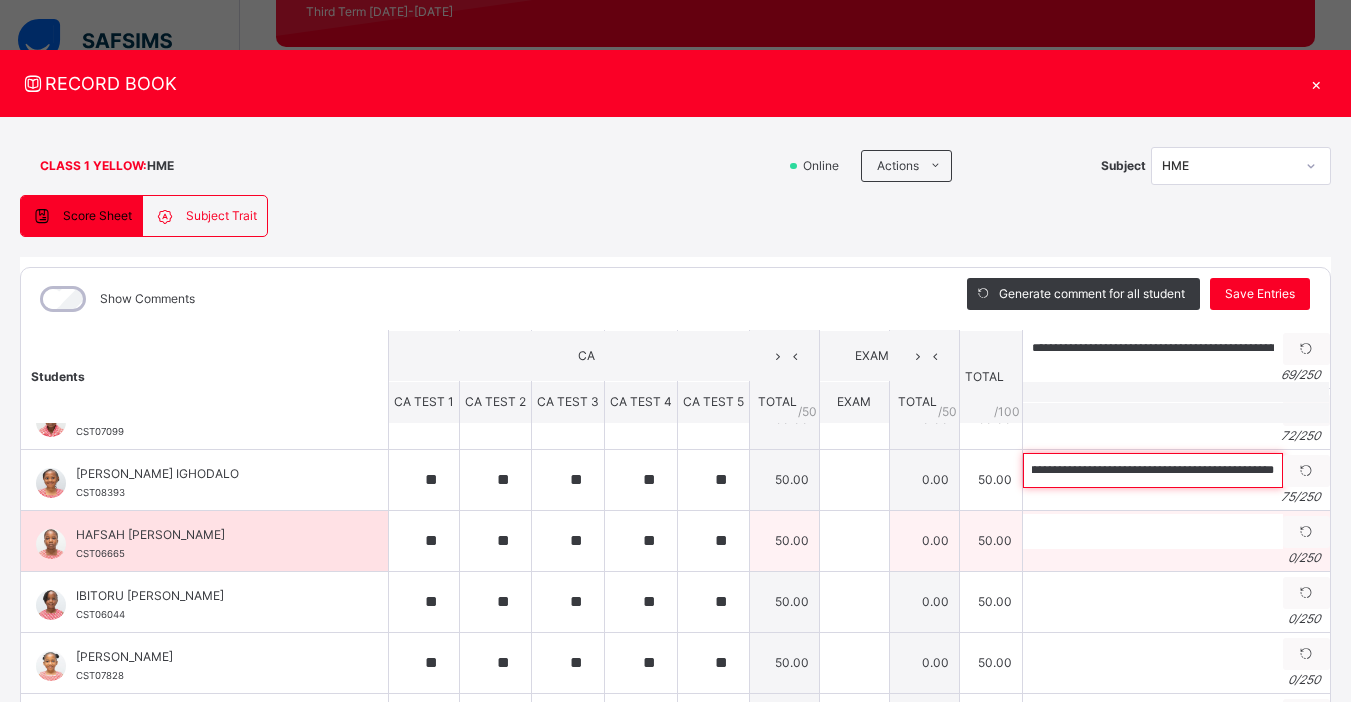 type on "**********" 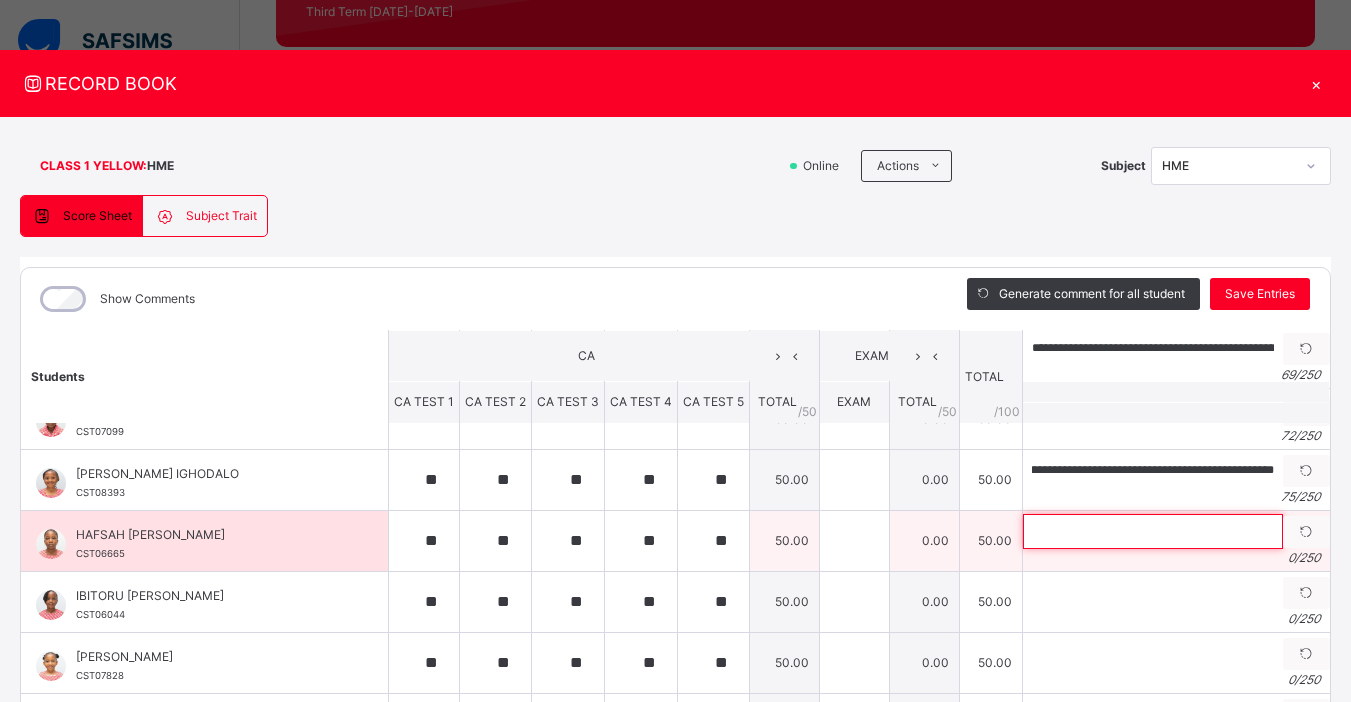 scroll, scrollTop: 0, scrollLeft: 0, axis: both 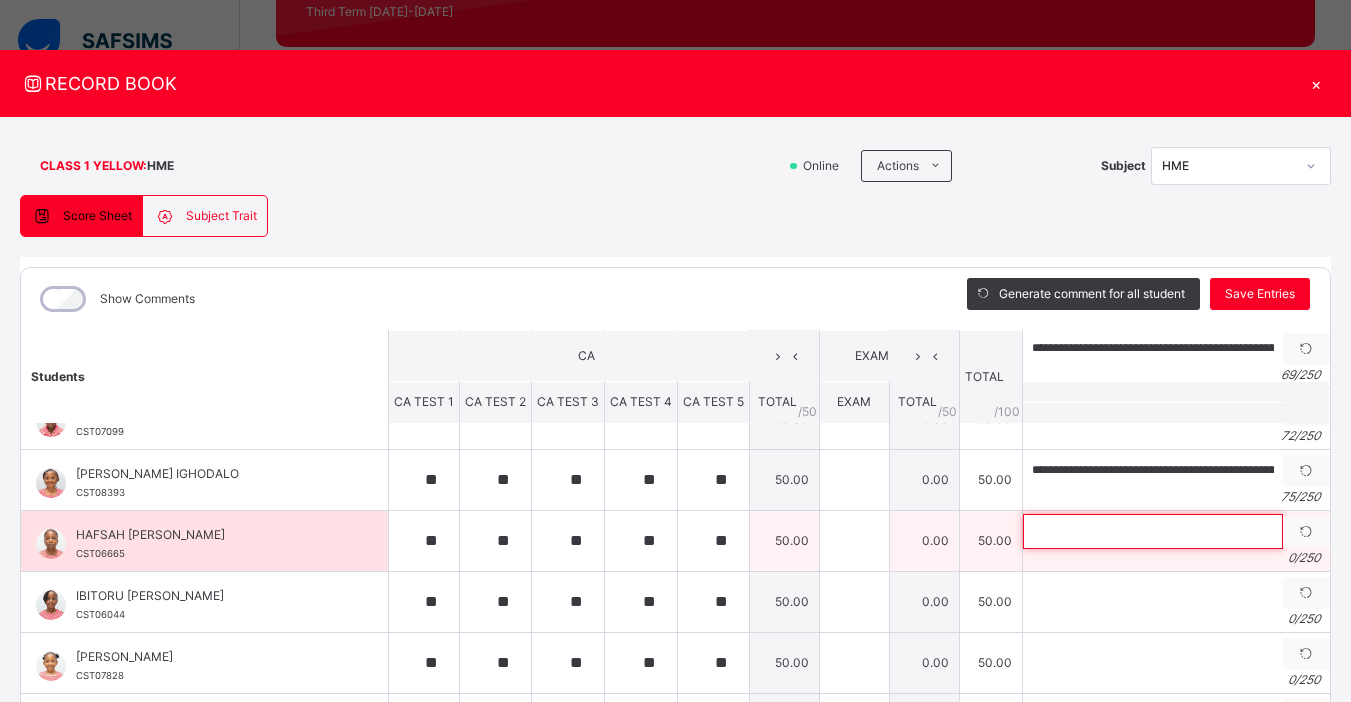 click at bounding box center [1153, 531] 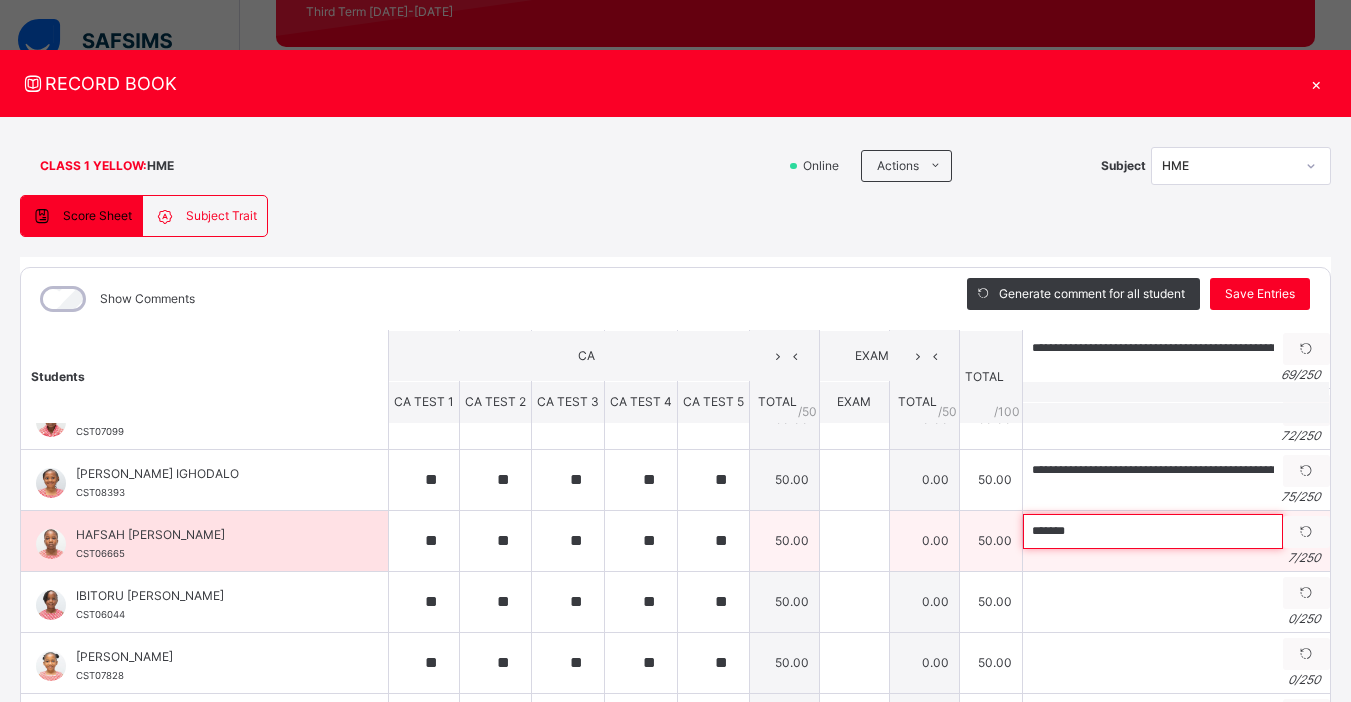 paste on "**********" 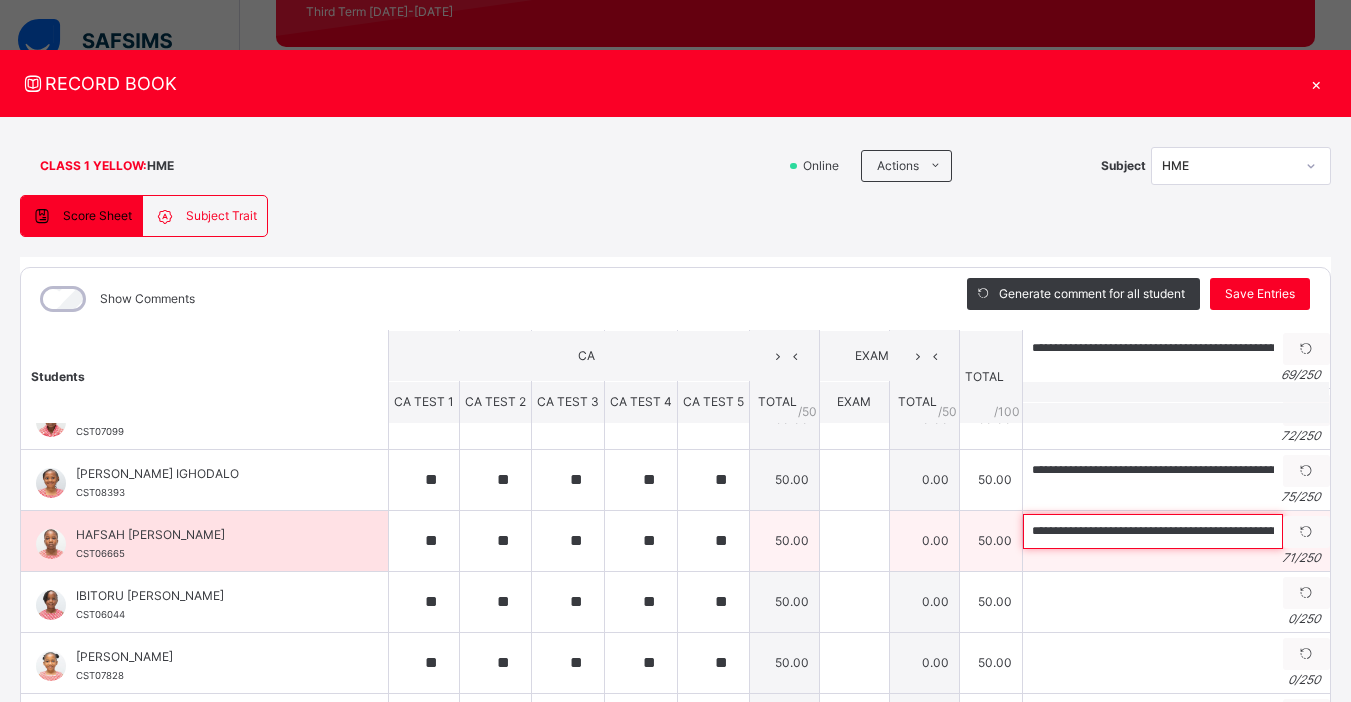 scroll, scrollTop: 0, scrollLeft: 191, axis: horizontal 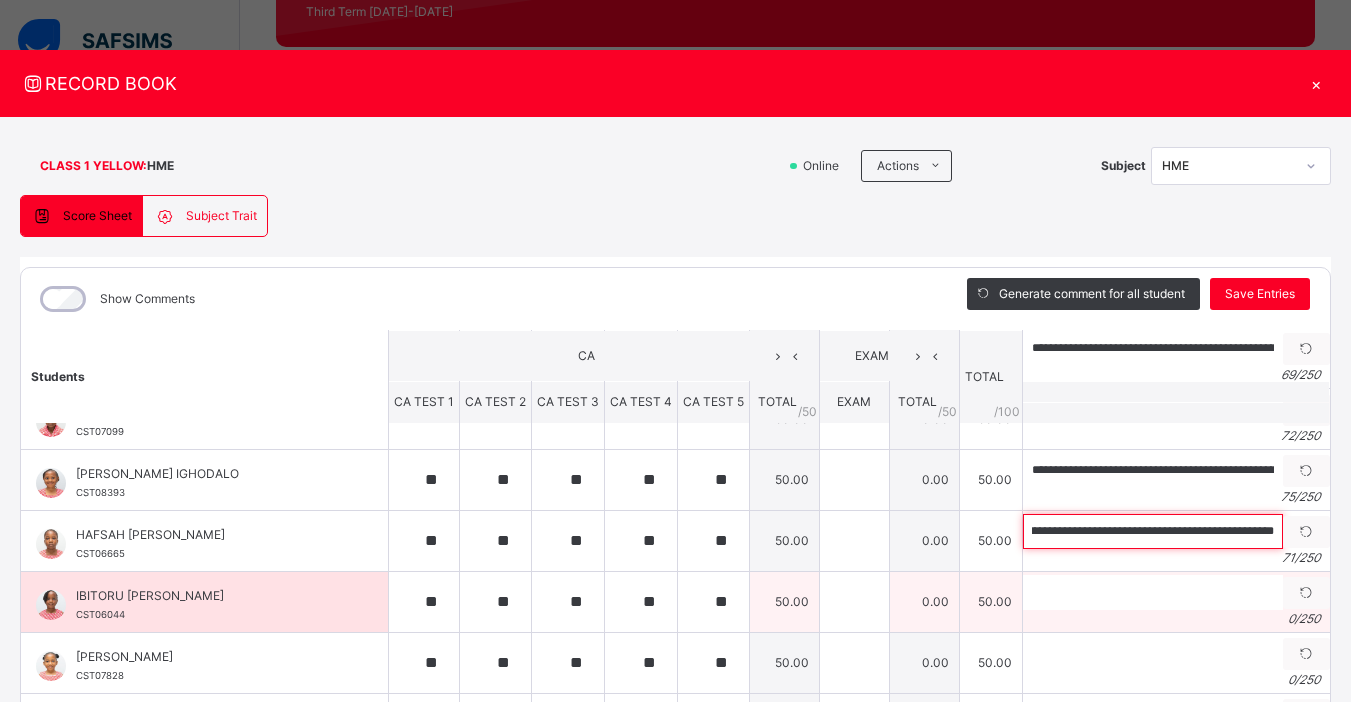type on "**********" 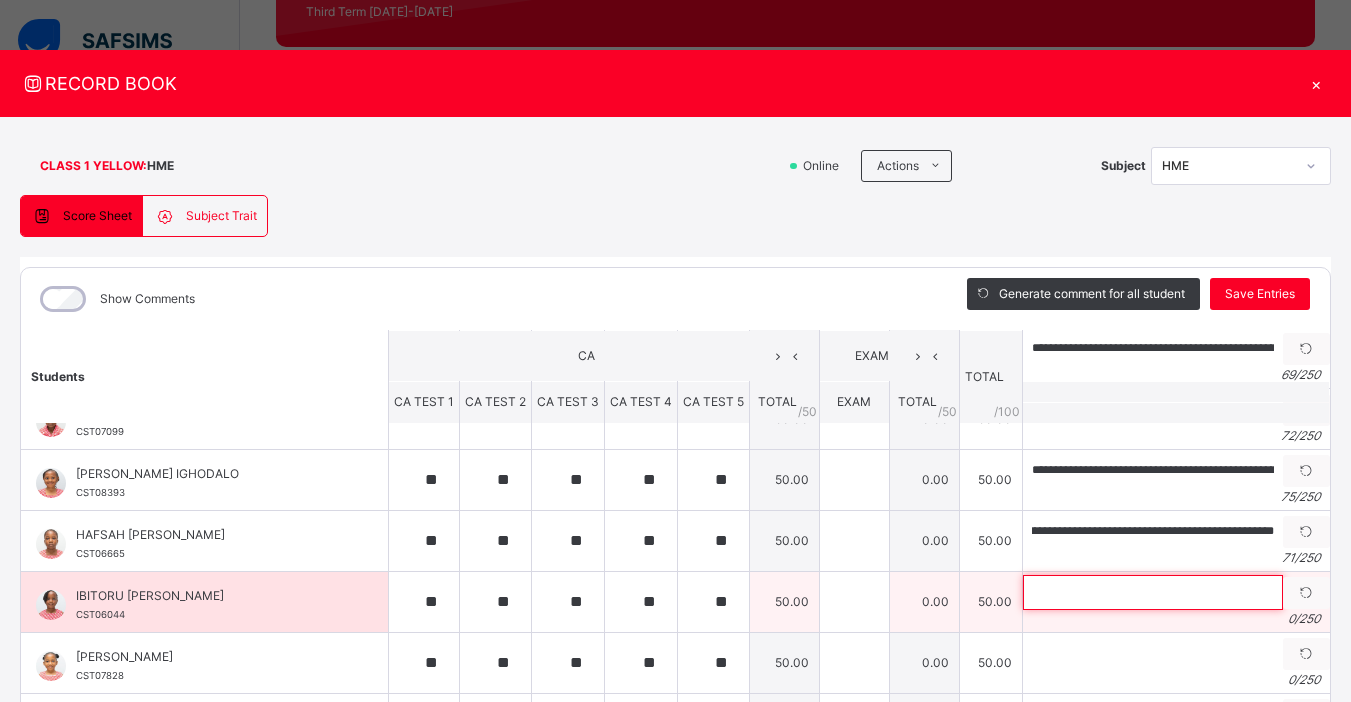 scroll, scrollTop: 0, scrollLeft: 0, axis: both 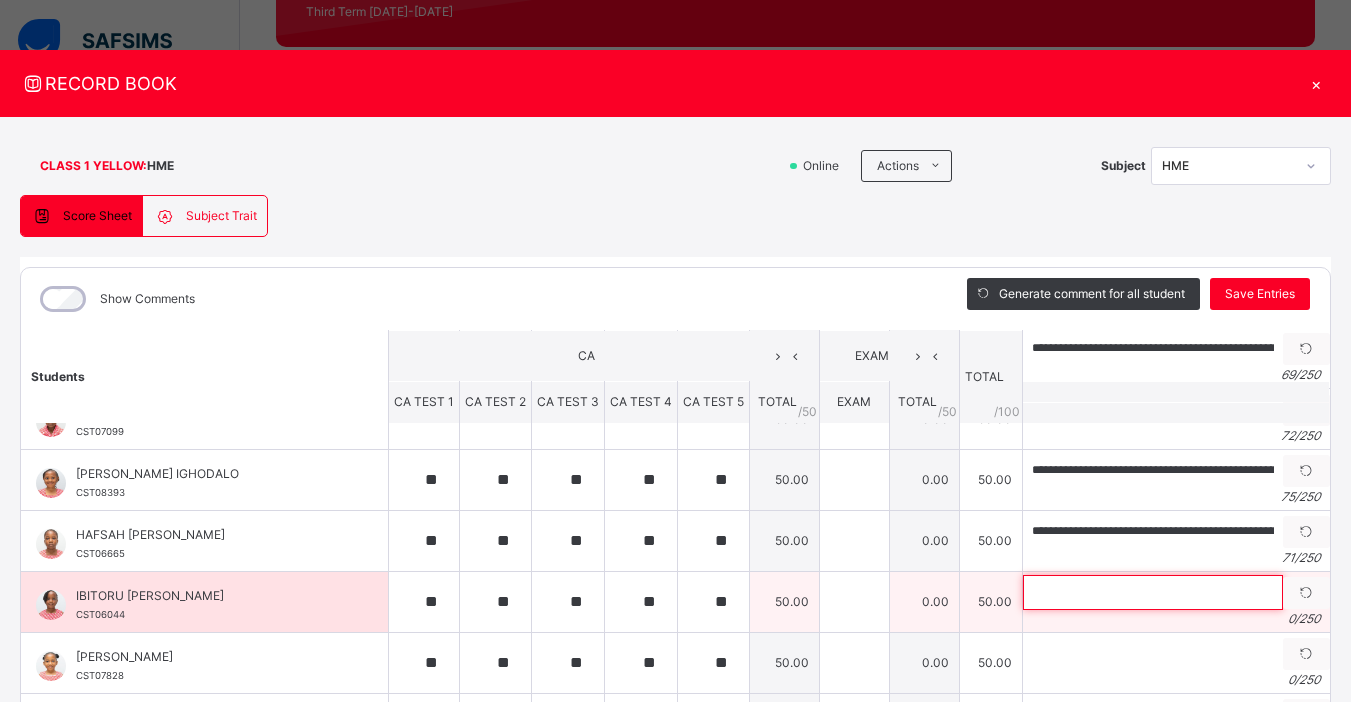 click at bounding box center [1153, 592] 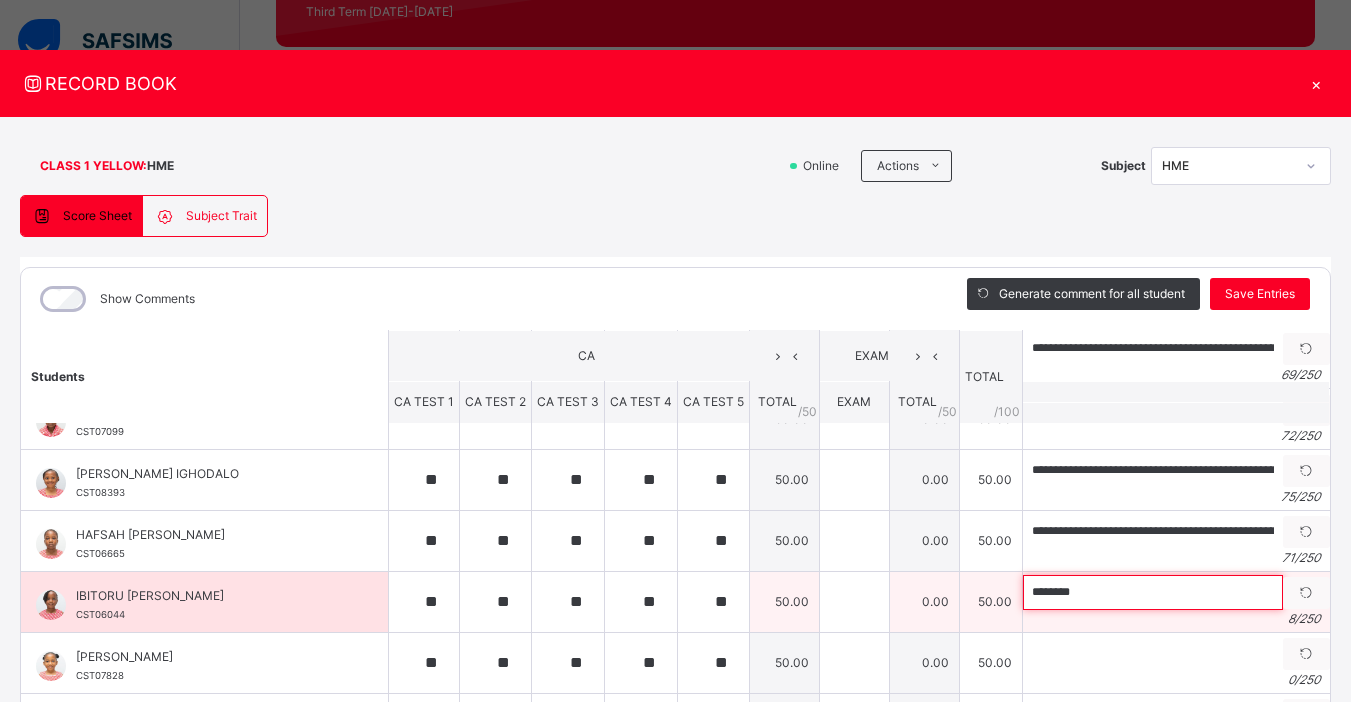 paste on "**********" 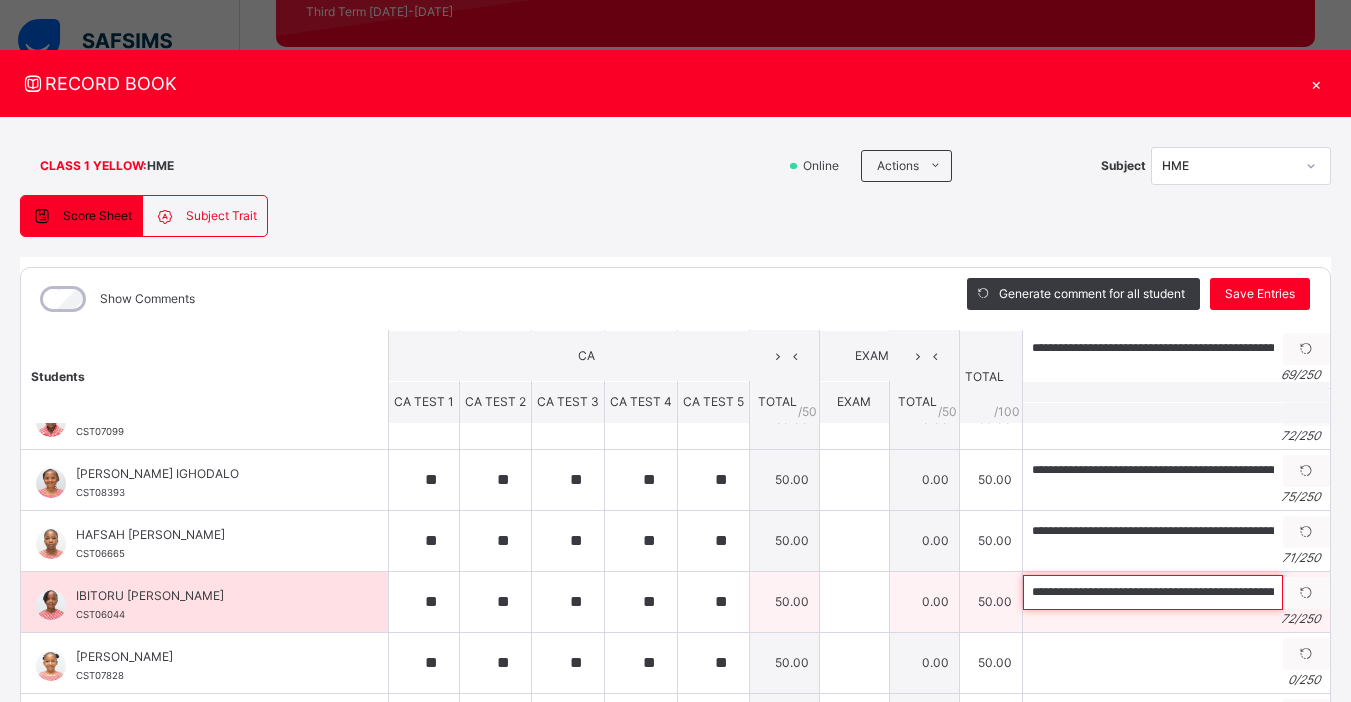 scroll, scrollTop: 0, scrollLeft: 187, axis: horizontal 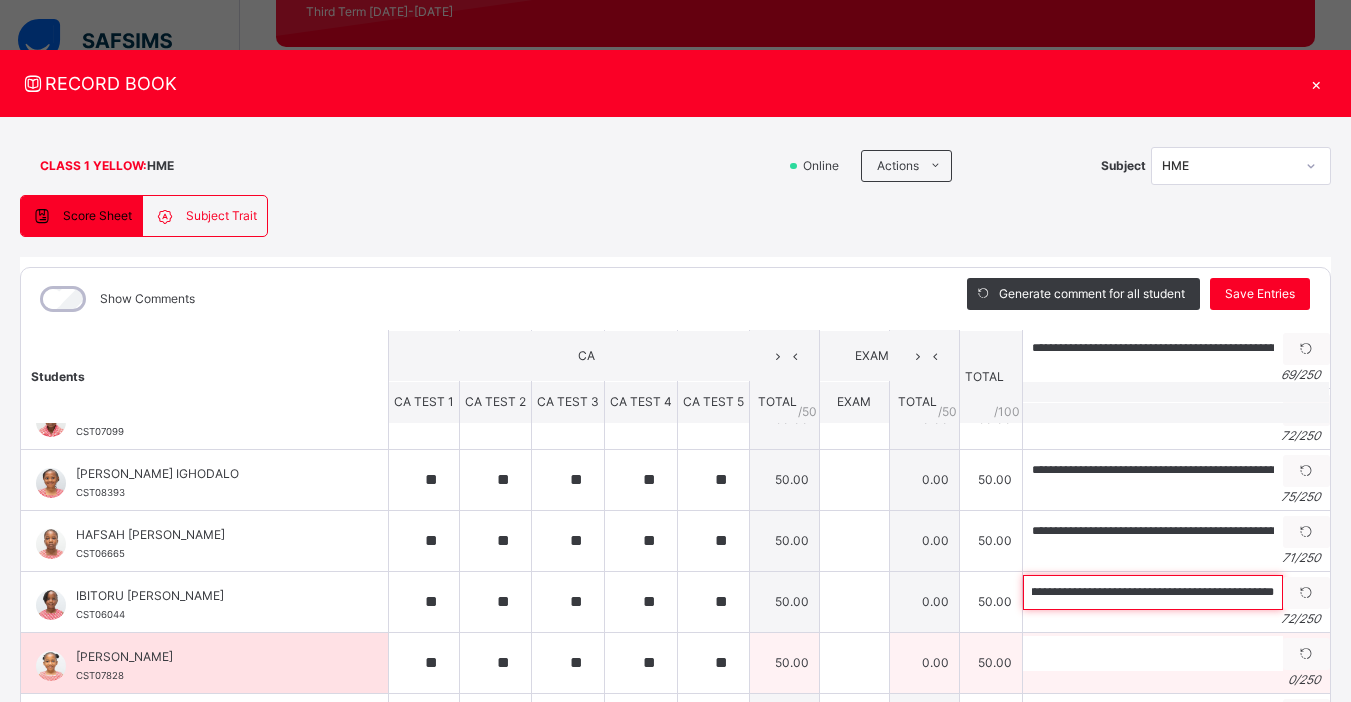 type on "**********" 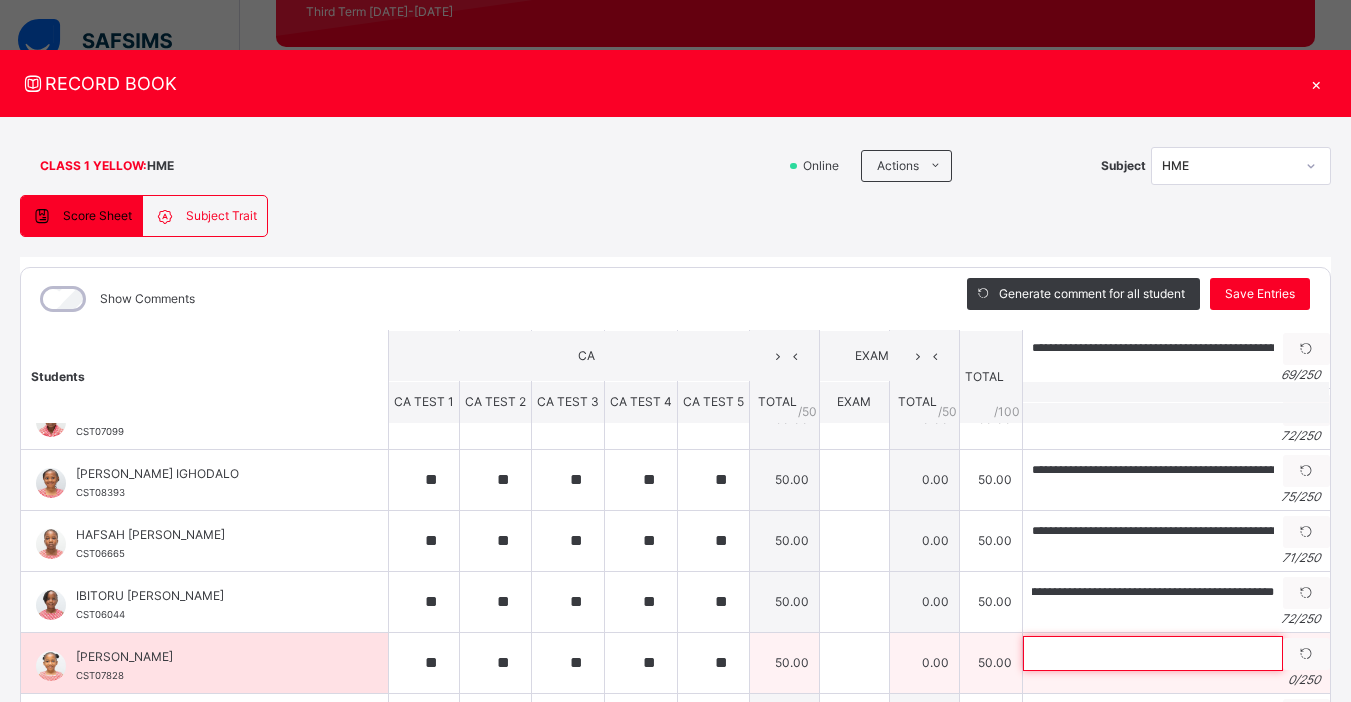 scroll, scrollTop: 0, scrollLeft: 0, axis: both 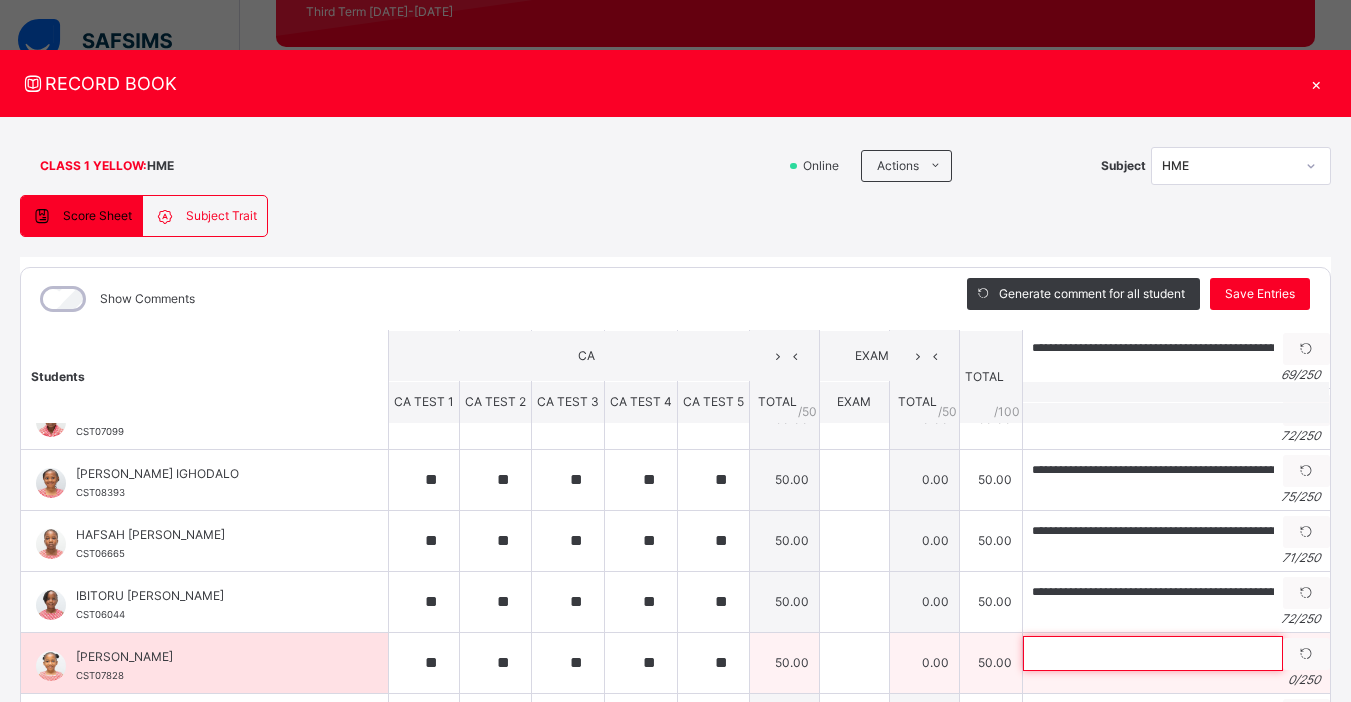 click at bounding box center [1153, 653] 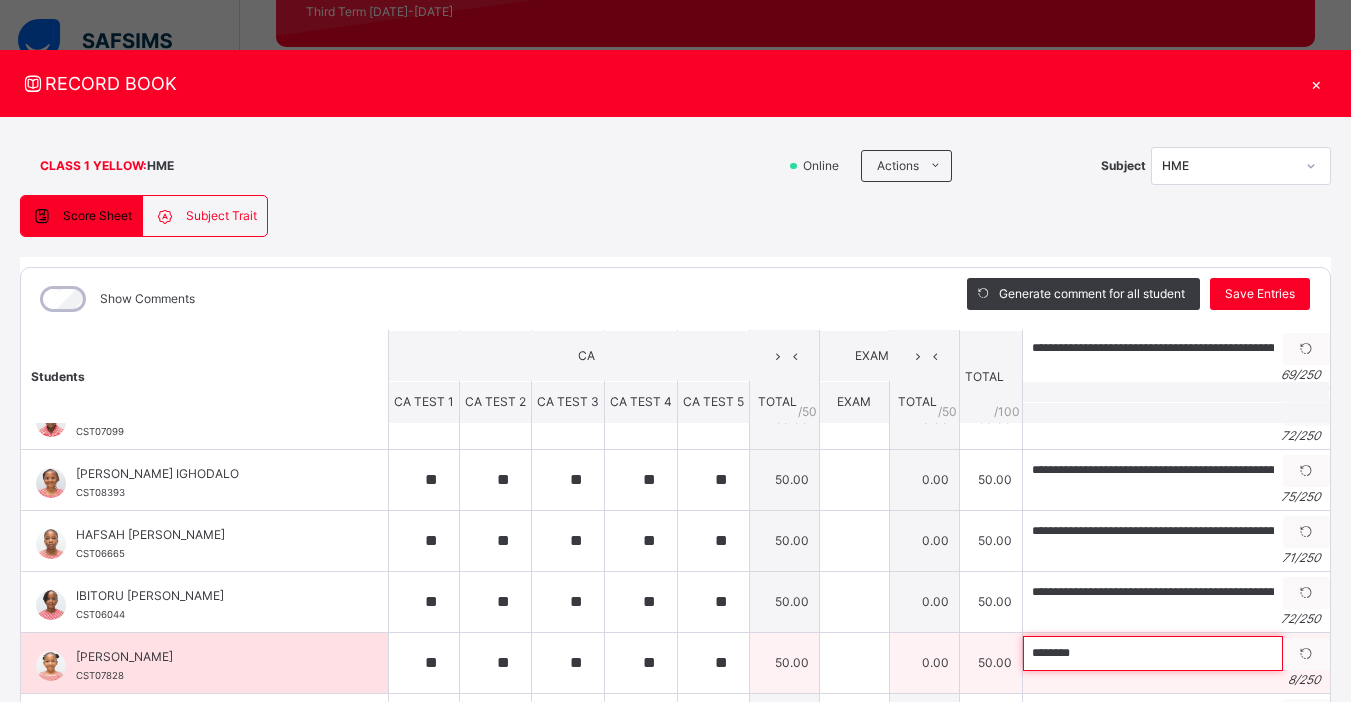 paste on "**********" 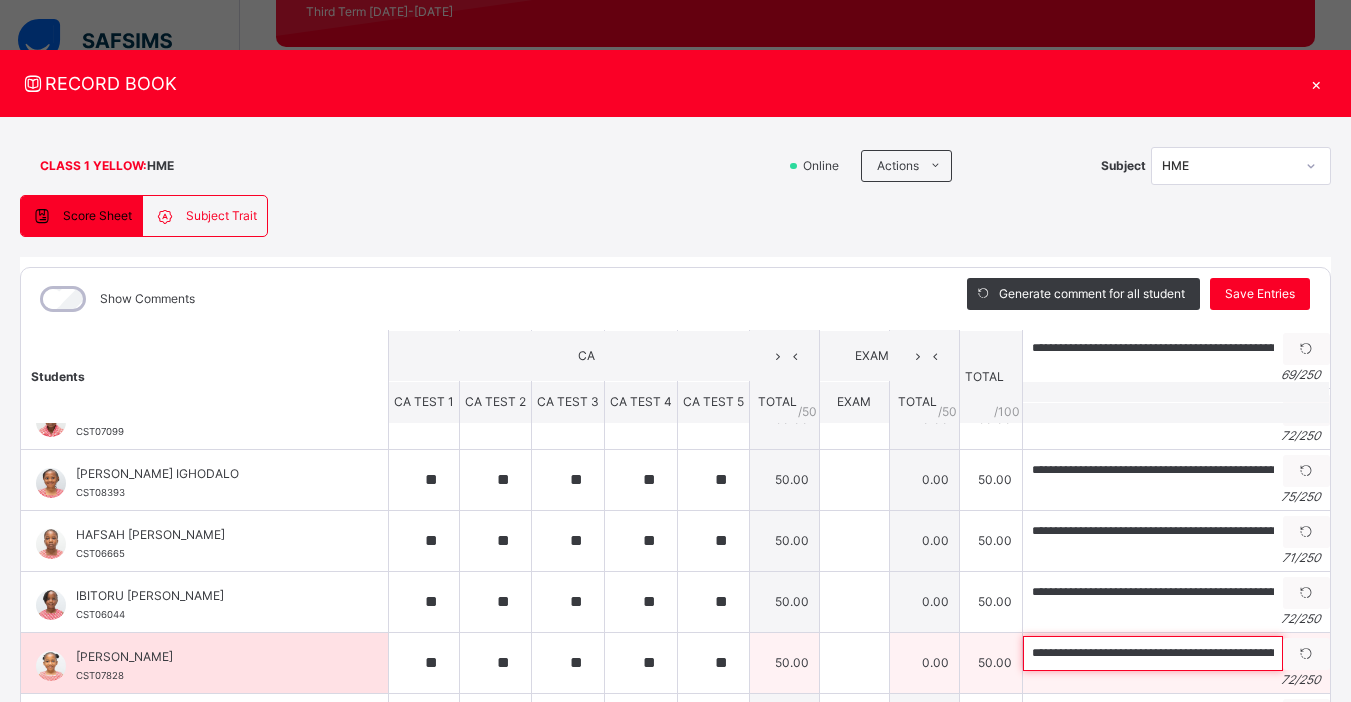 scroll, scrollTop: 0, scrollLeft: 194, axis: horizontal 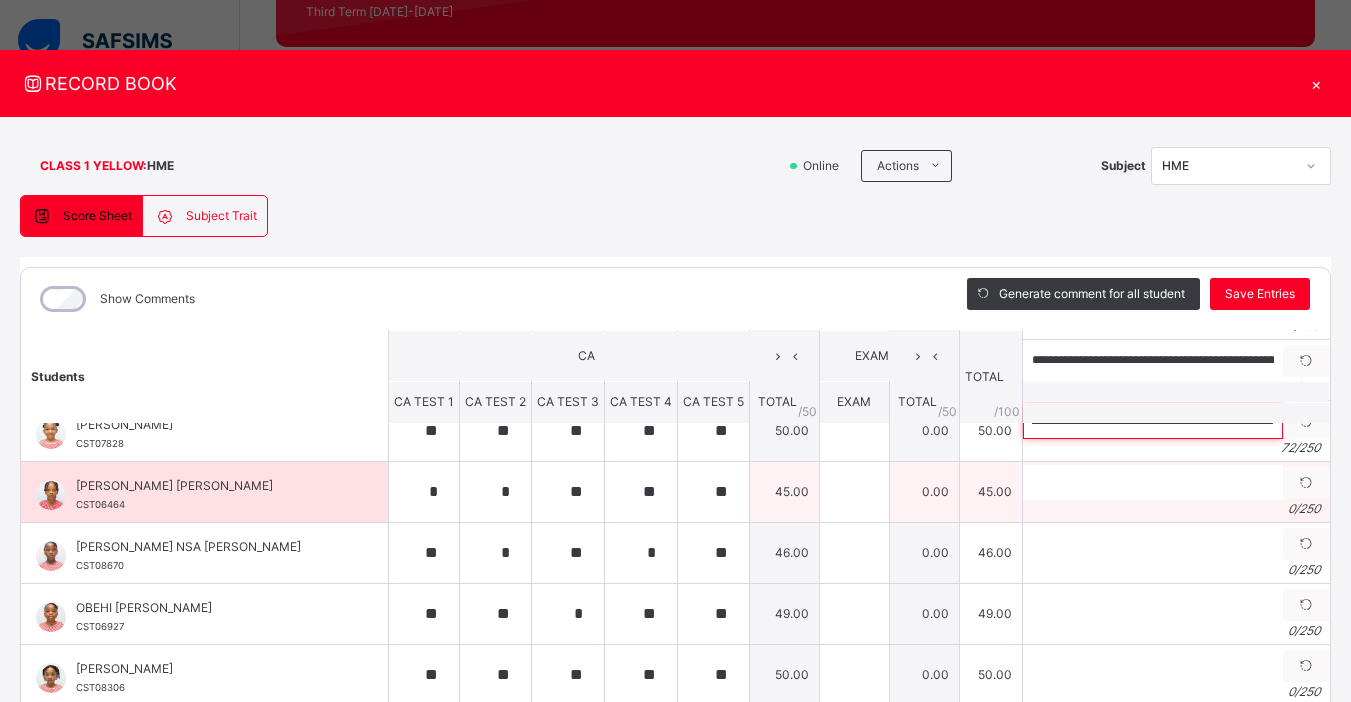 type on "**********" 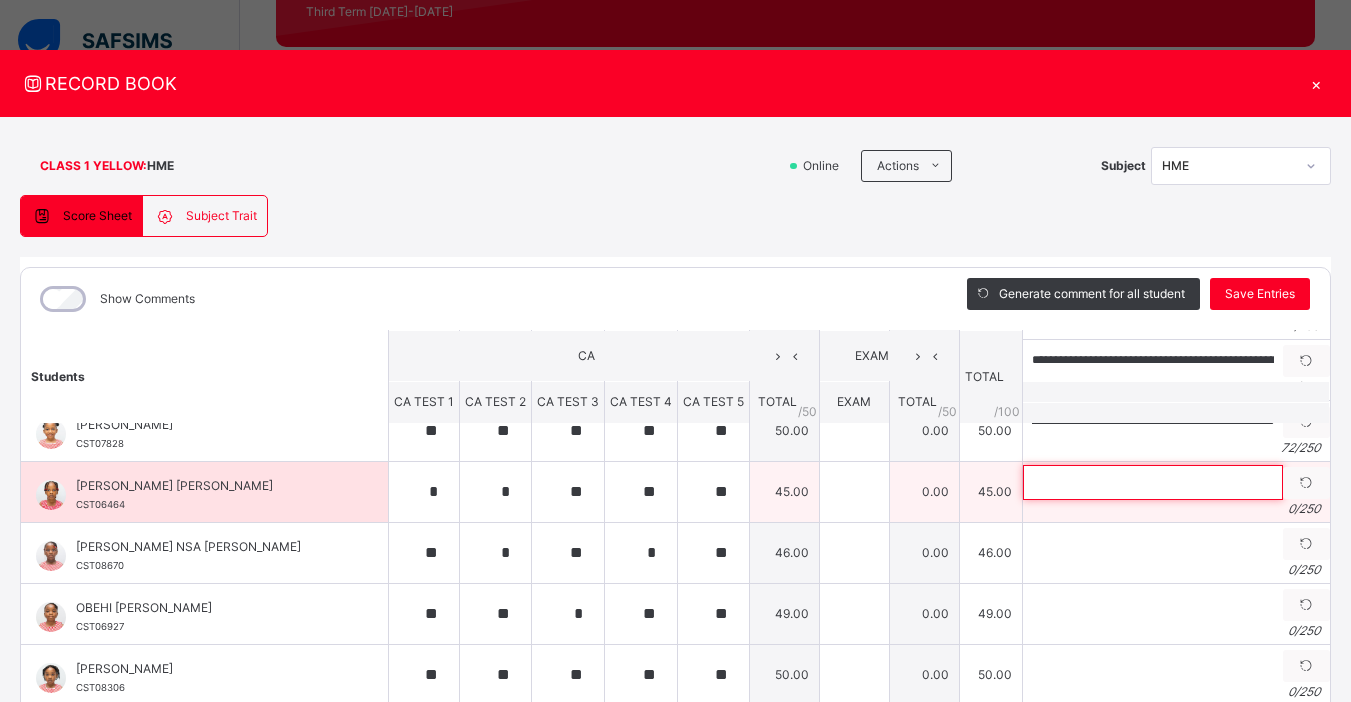 scroll, scrollTop: 0, scrollLeft: 0, axis: both 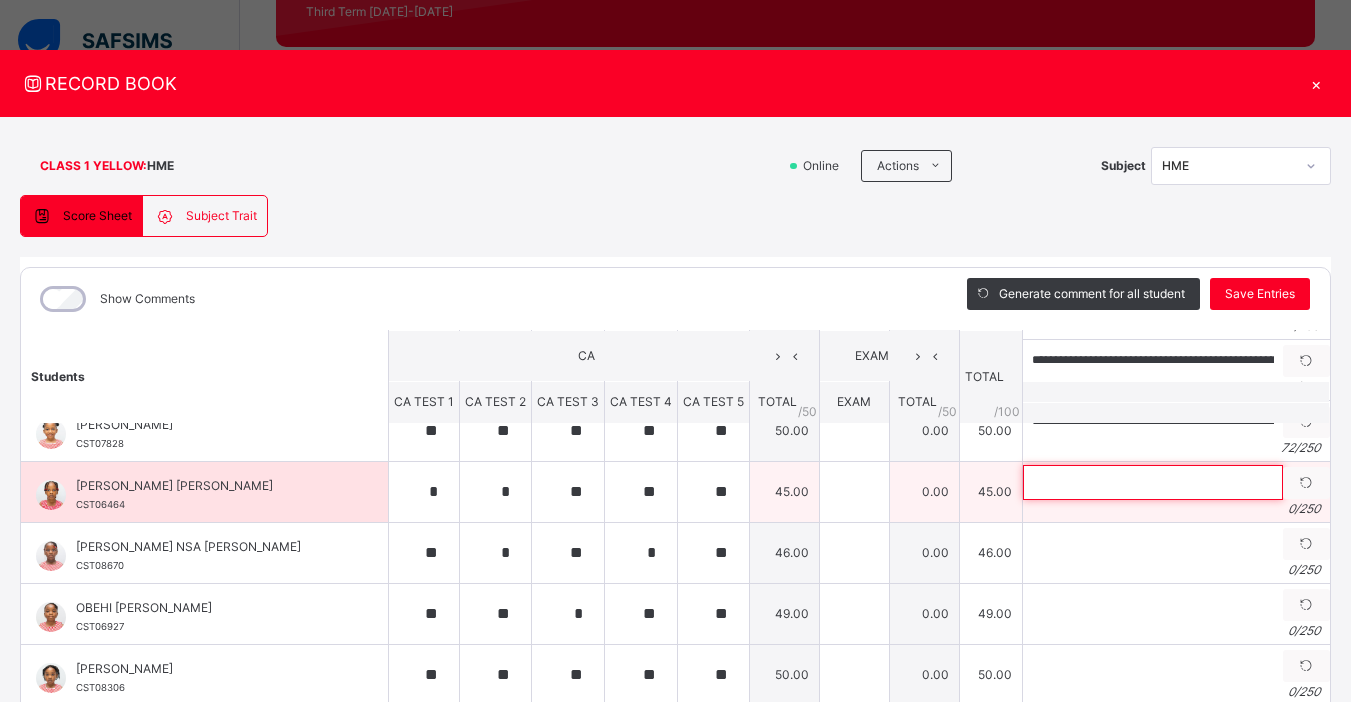 click at bounding box center (1153, 482) 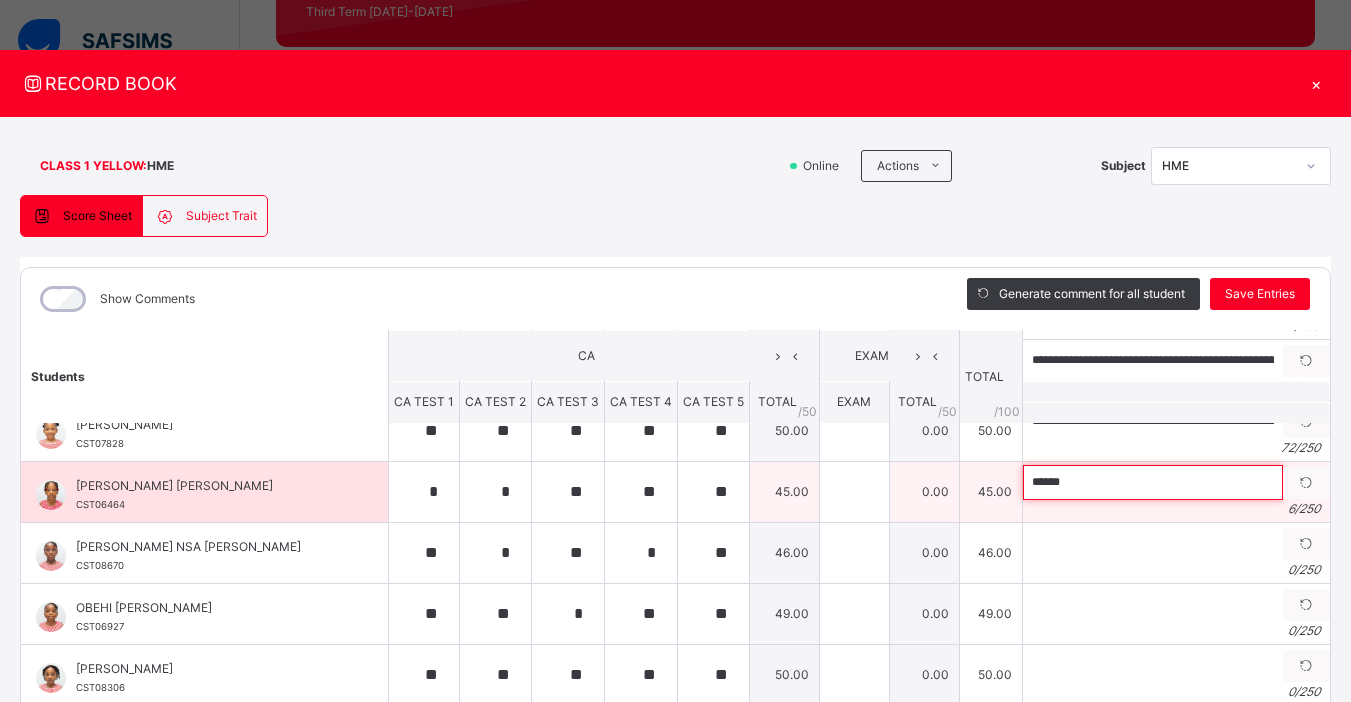 paste on "**********" 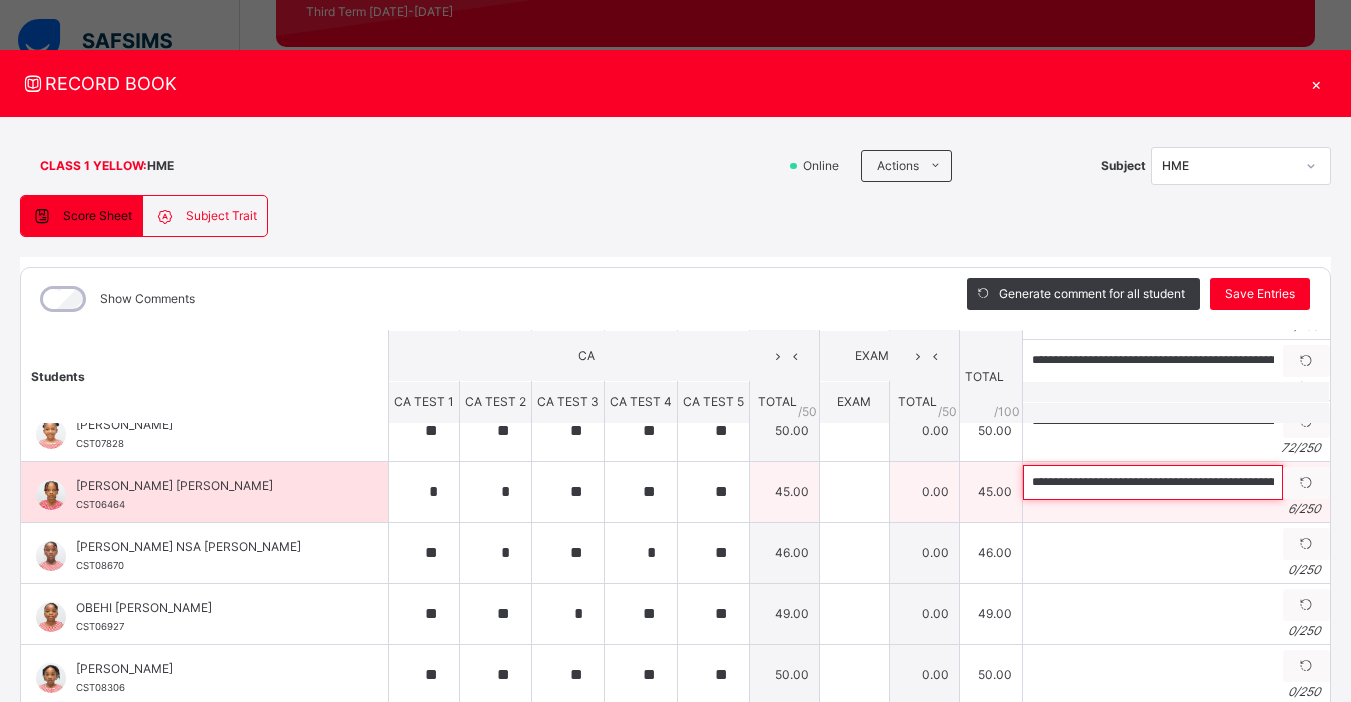 scroll, scrollTop: 0, scrollLeft: 184, axis: horizontal 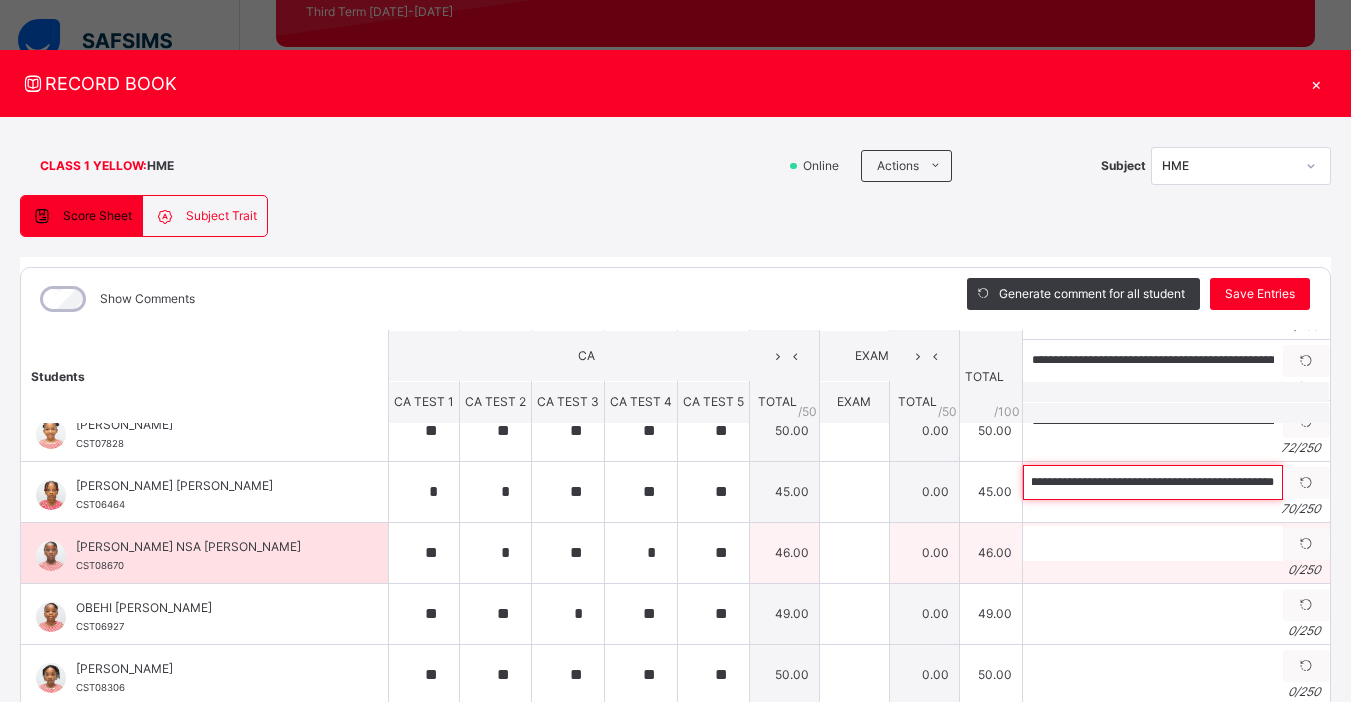 type on "**********" 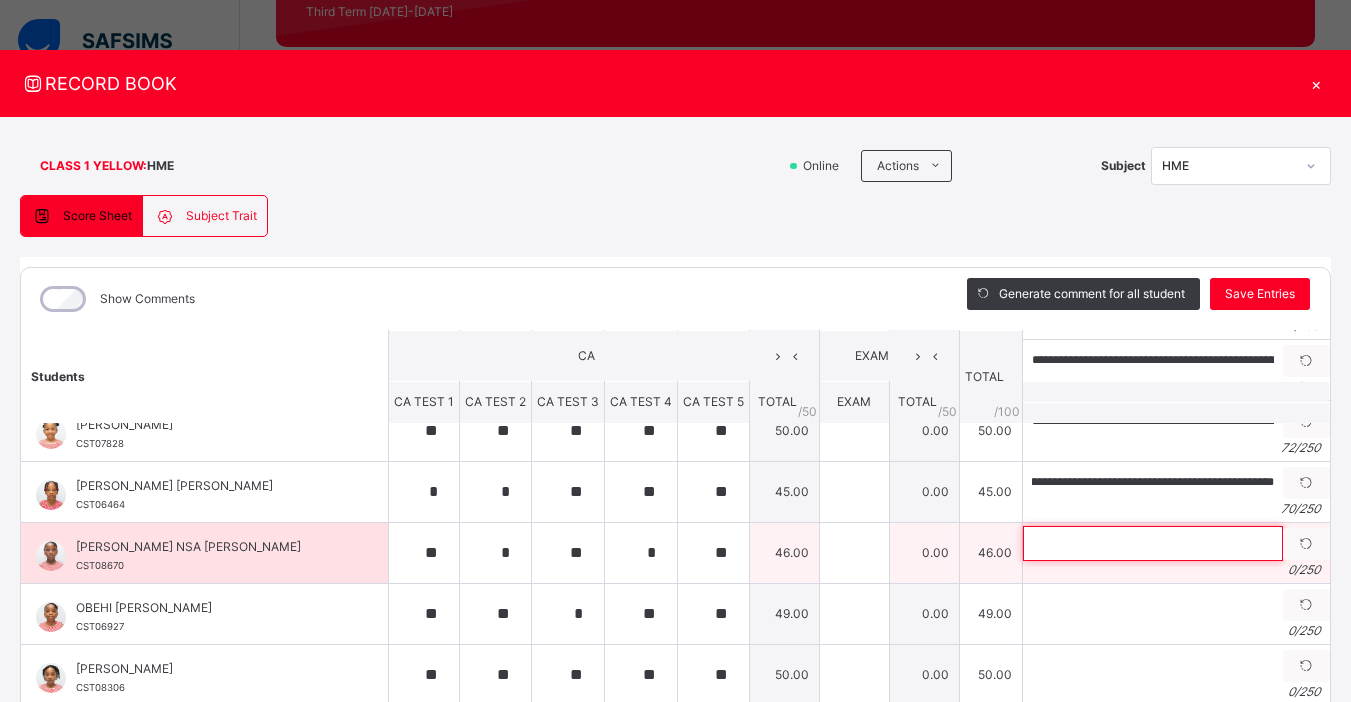 scroll, scrollTop: 0, scrollLeft: 0, axis: both 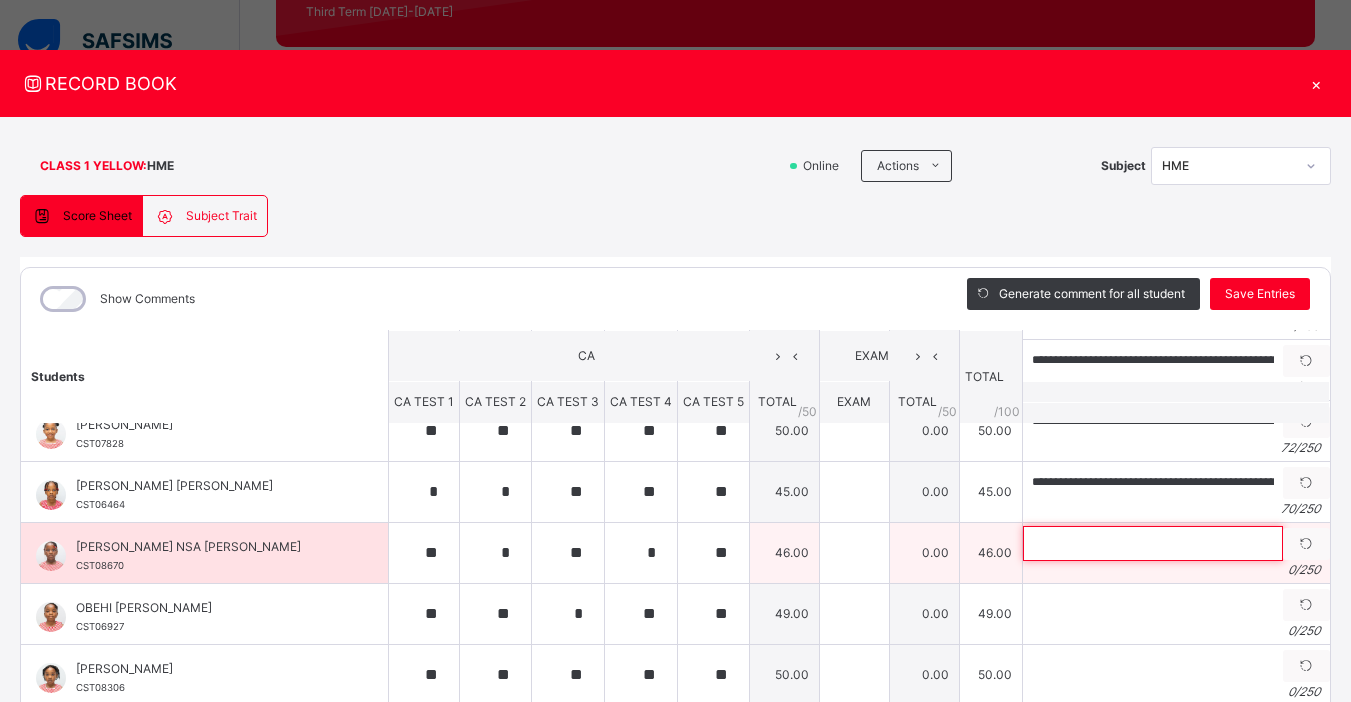 click at bounding box center [1153, 543] 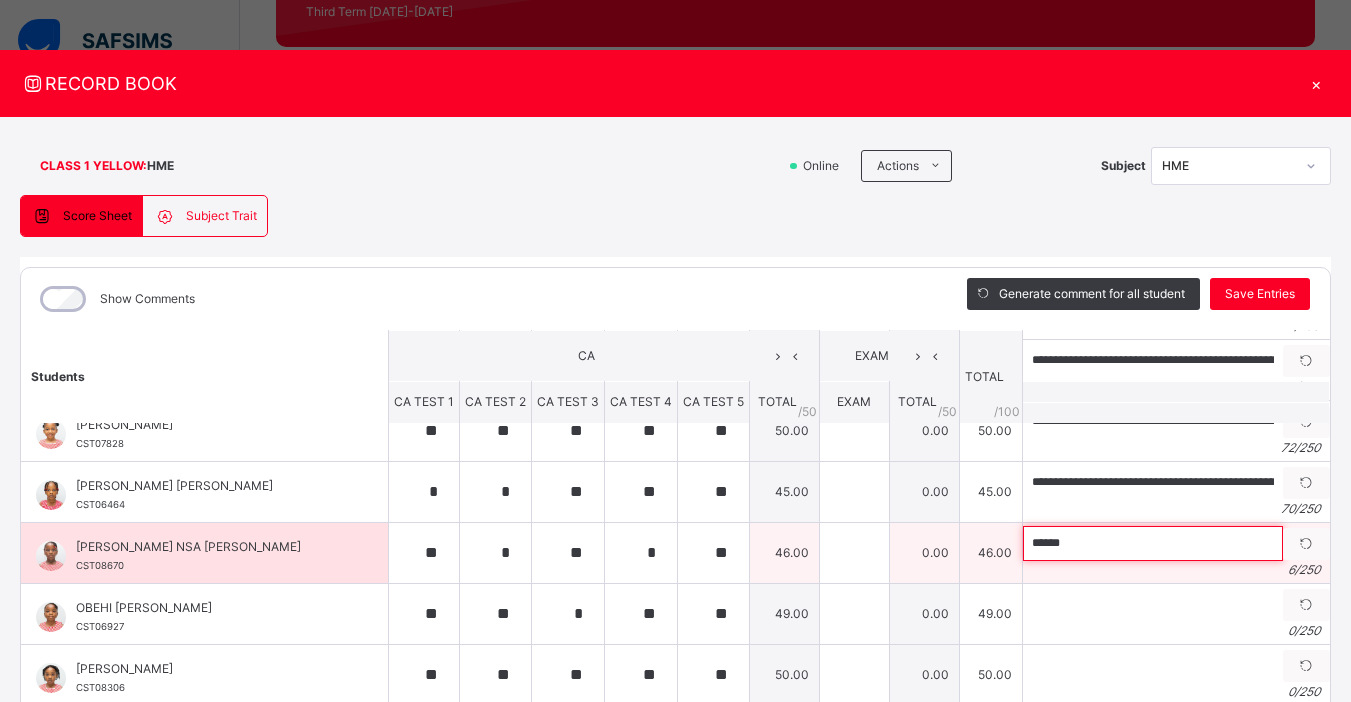 paste on "**********" 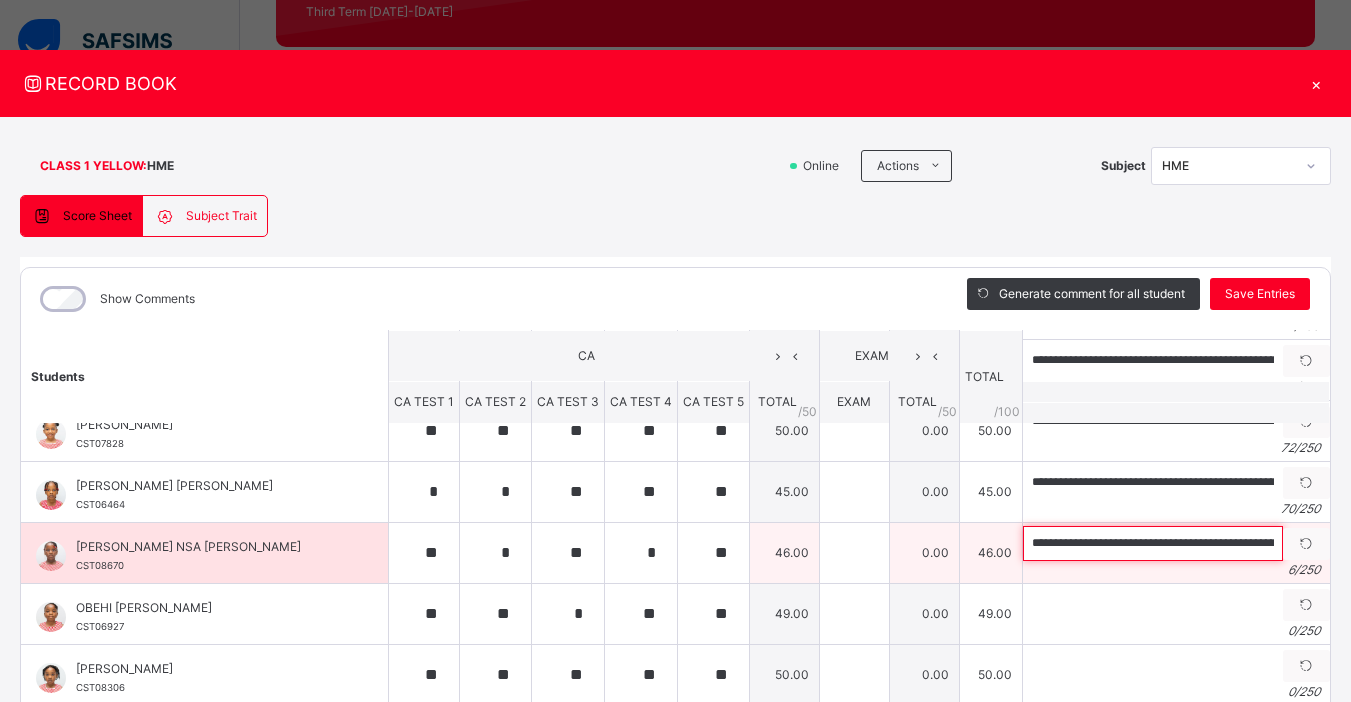 scroll, scrollTop: 0, scrollLeft: 187, axis: horizontal 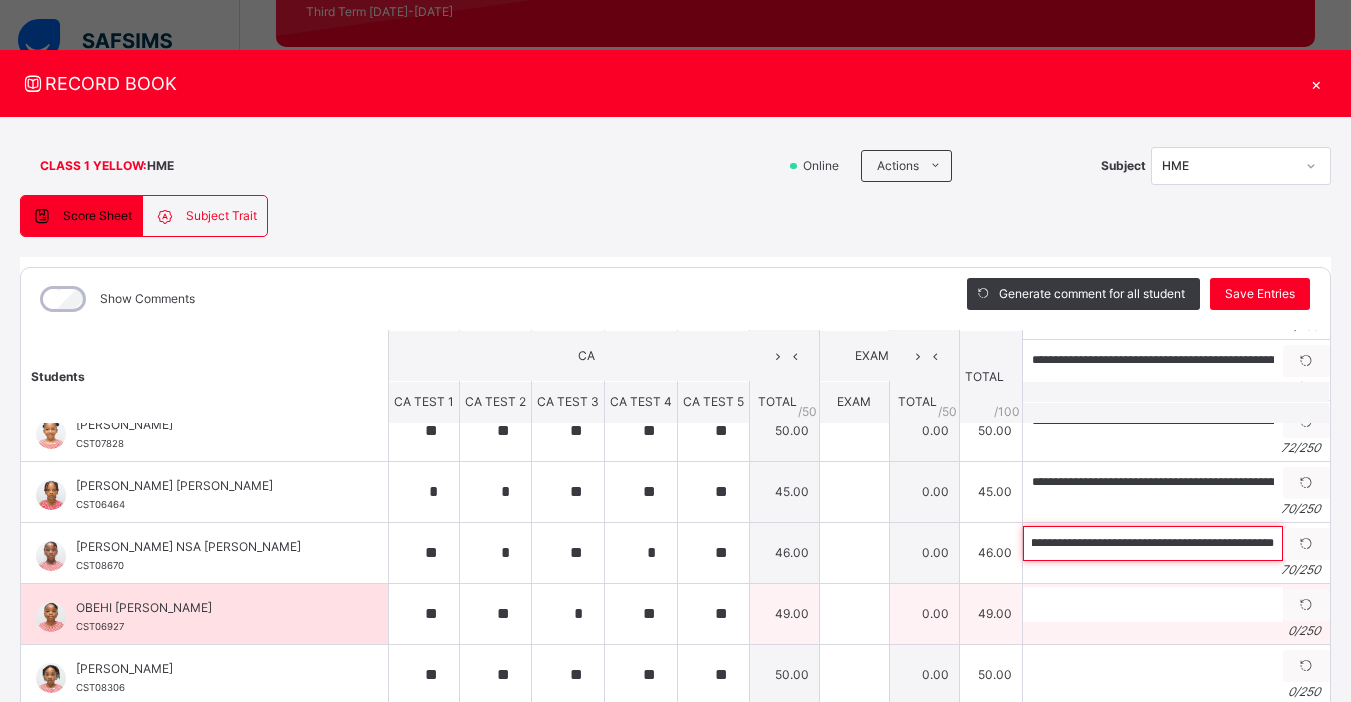 type on "**********" 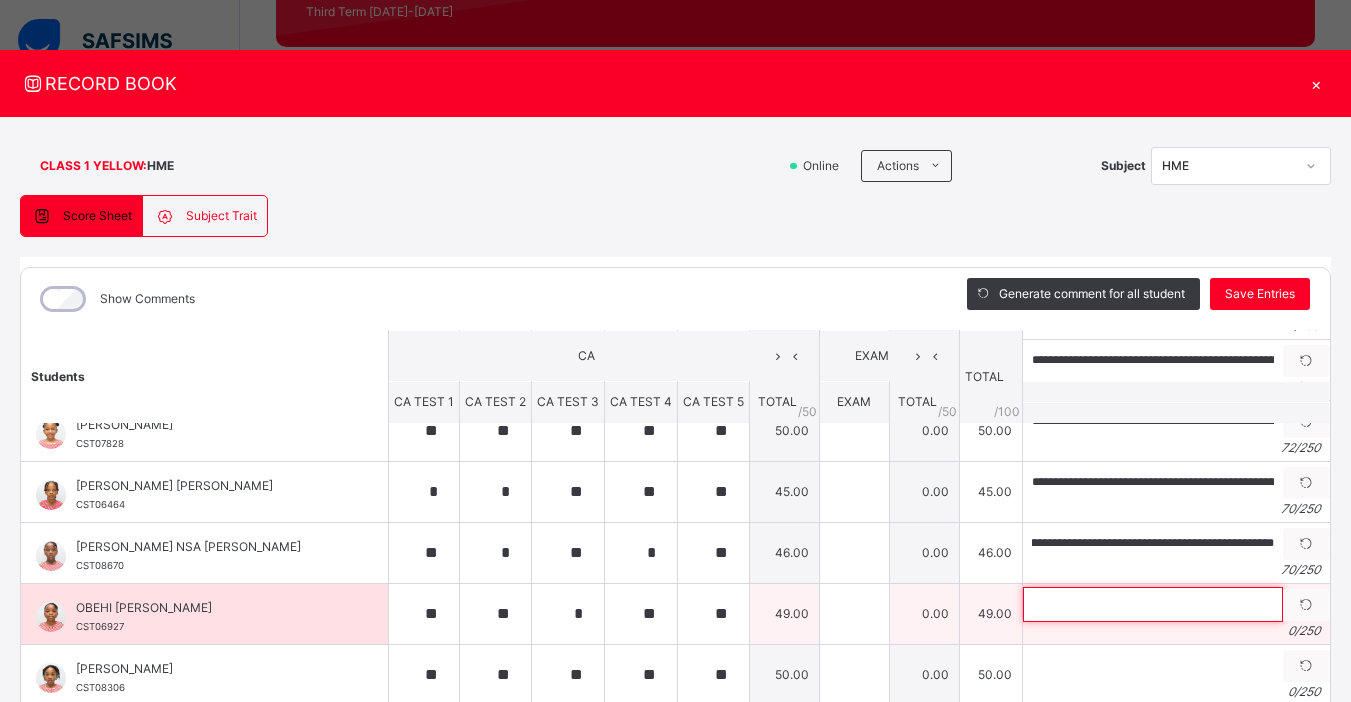 scroll, scrollTop: 0, scrollLeft: 0, axis: both 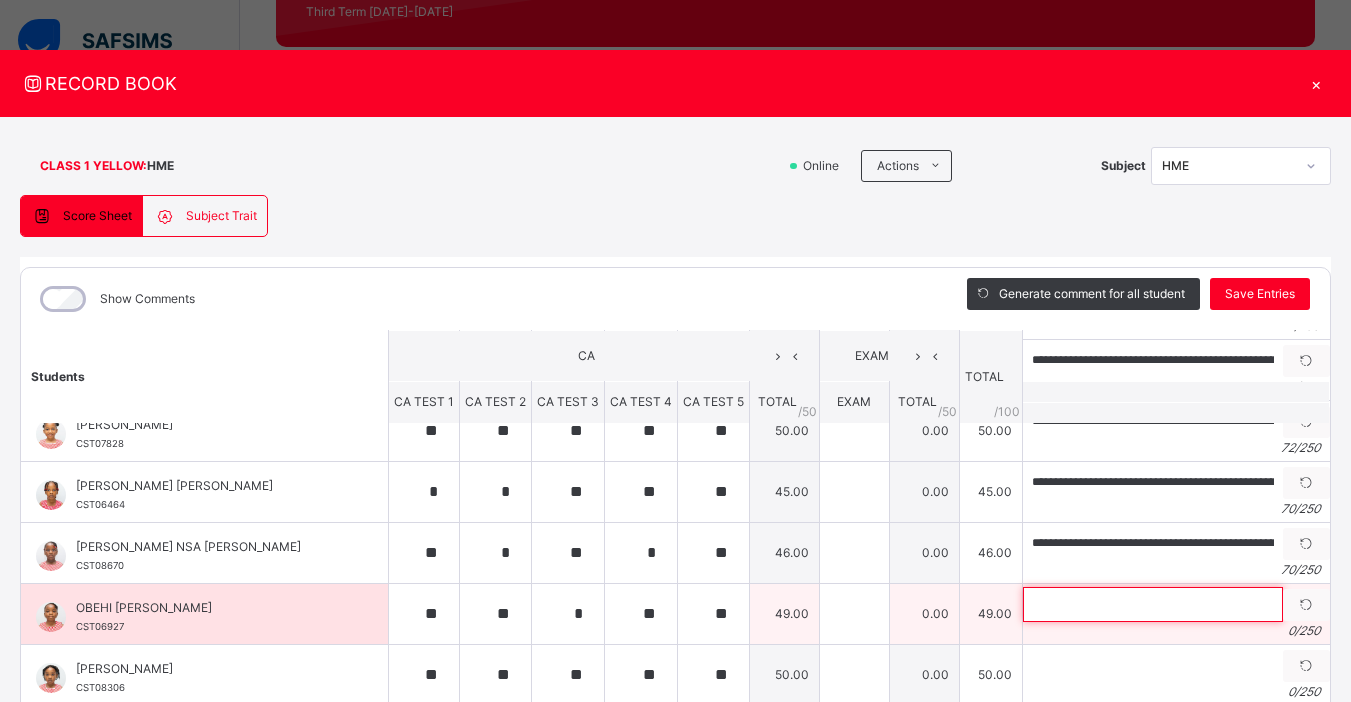 click at bounding box center (1153, 604) 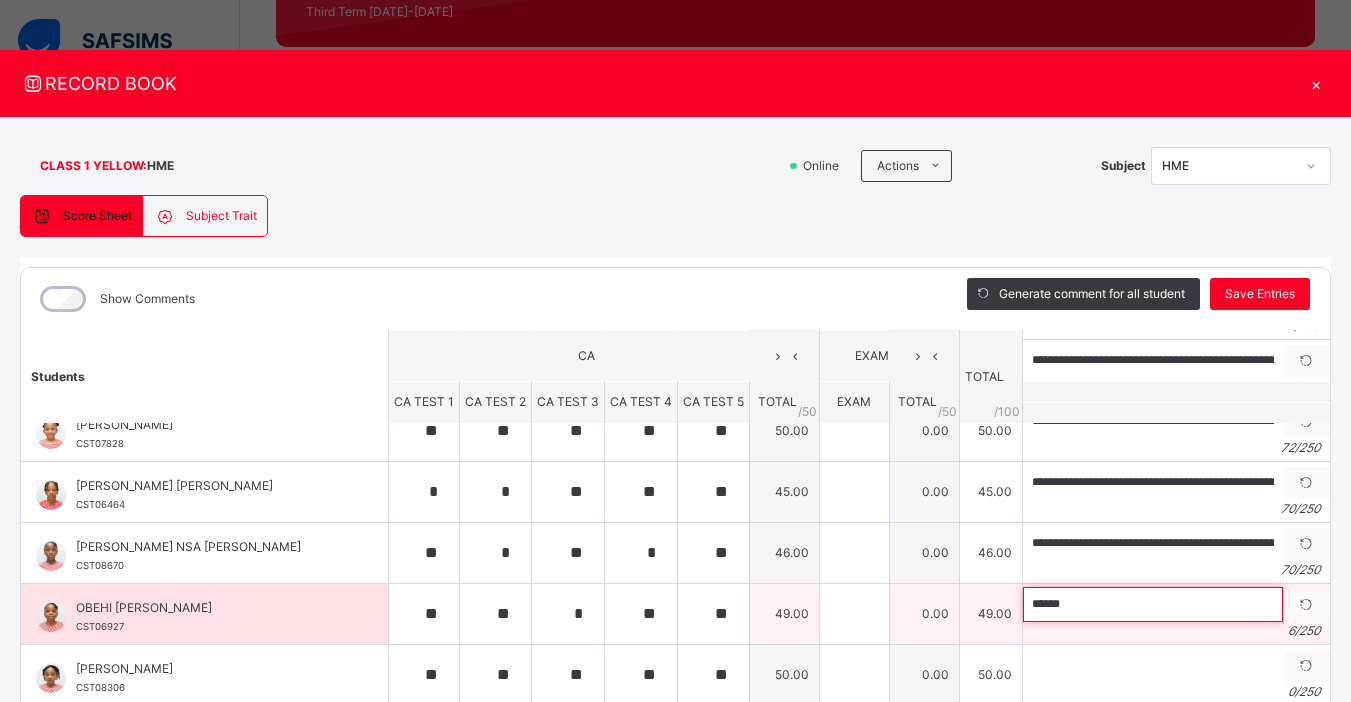 paste on "**********" 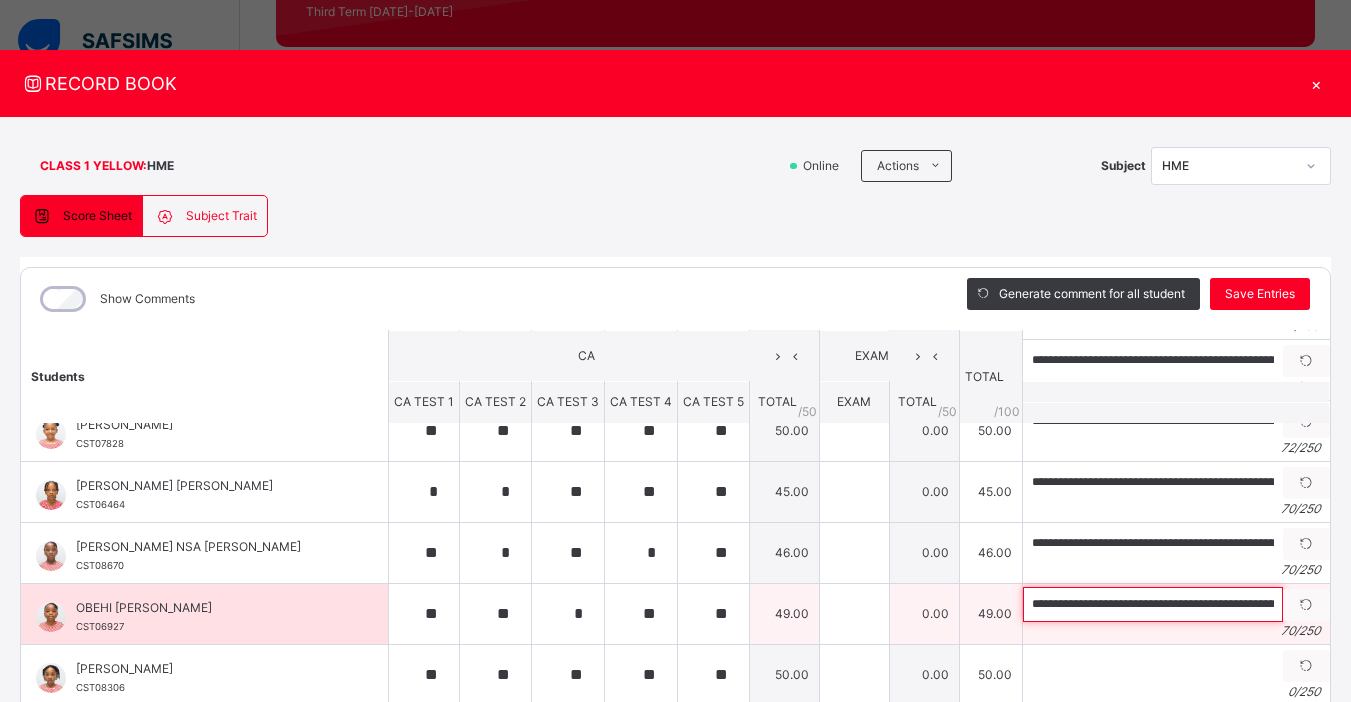 scroll, scrollTop: 0, scrollLeft: 184, axis: horizontal 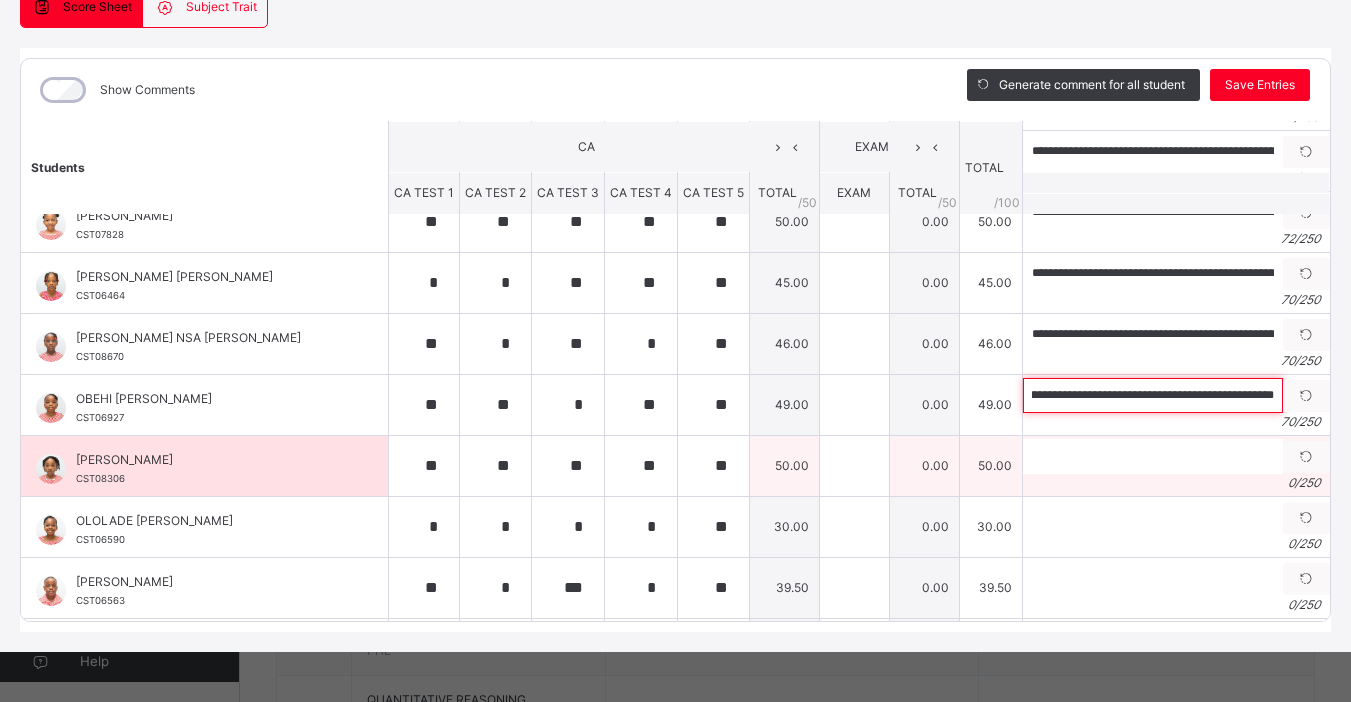 type on "**********" 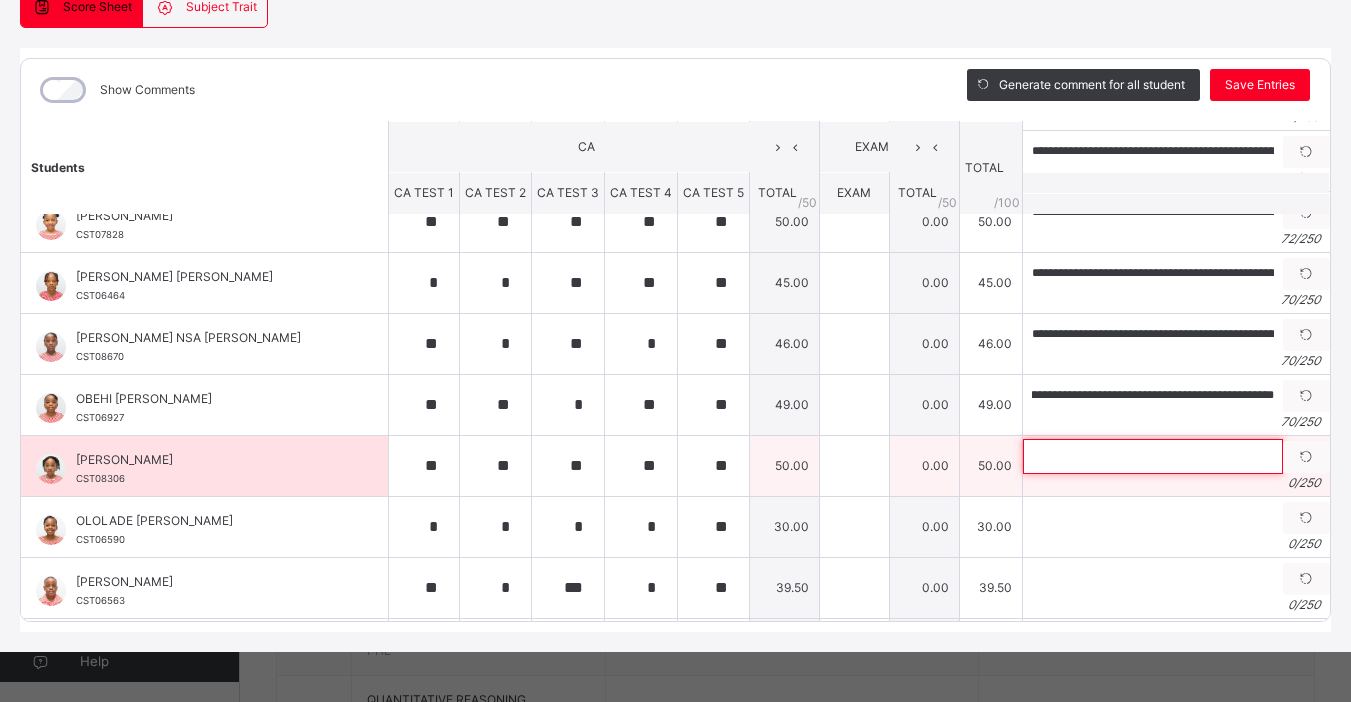 scroll, scrollTop: 0, scrollLeft: 0, axis: both 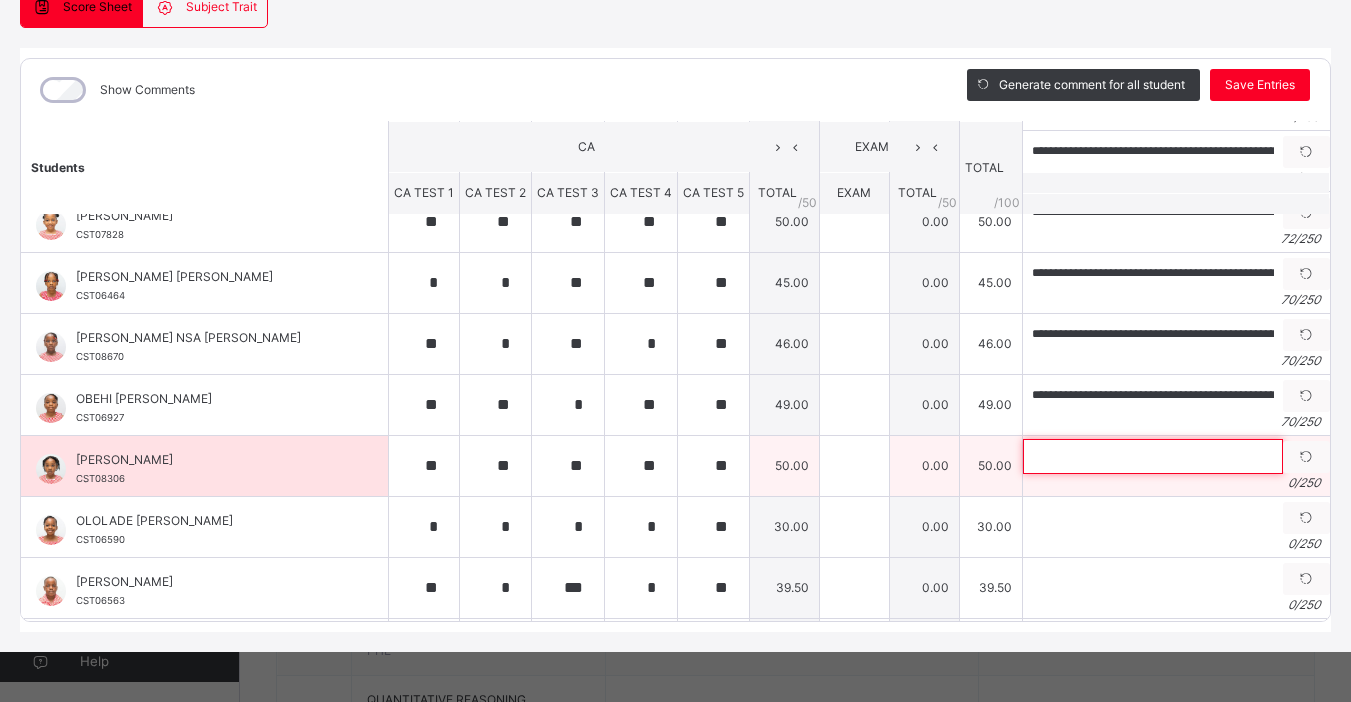 click at bounding box center (1153, 456) 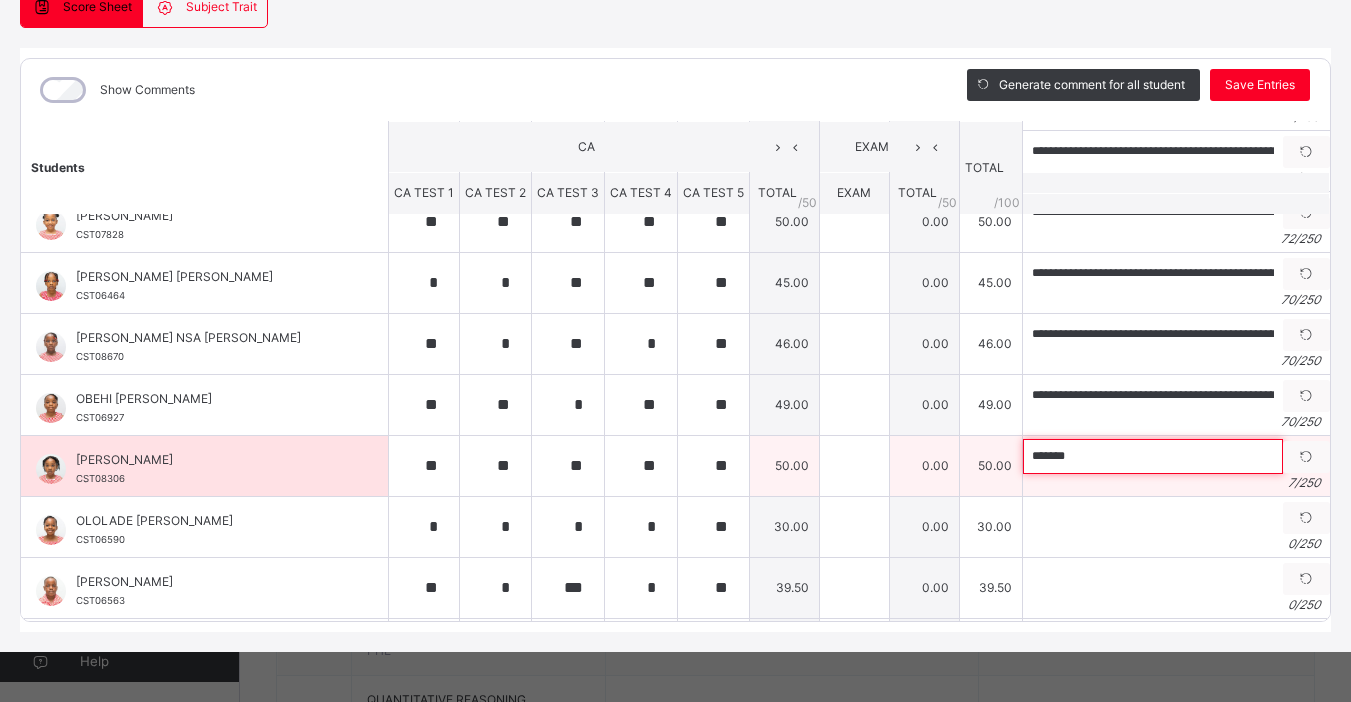 paste on "**********" 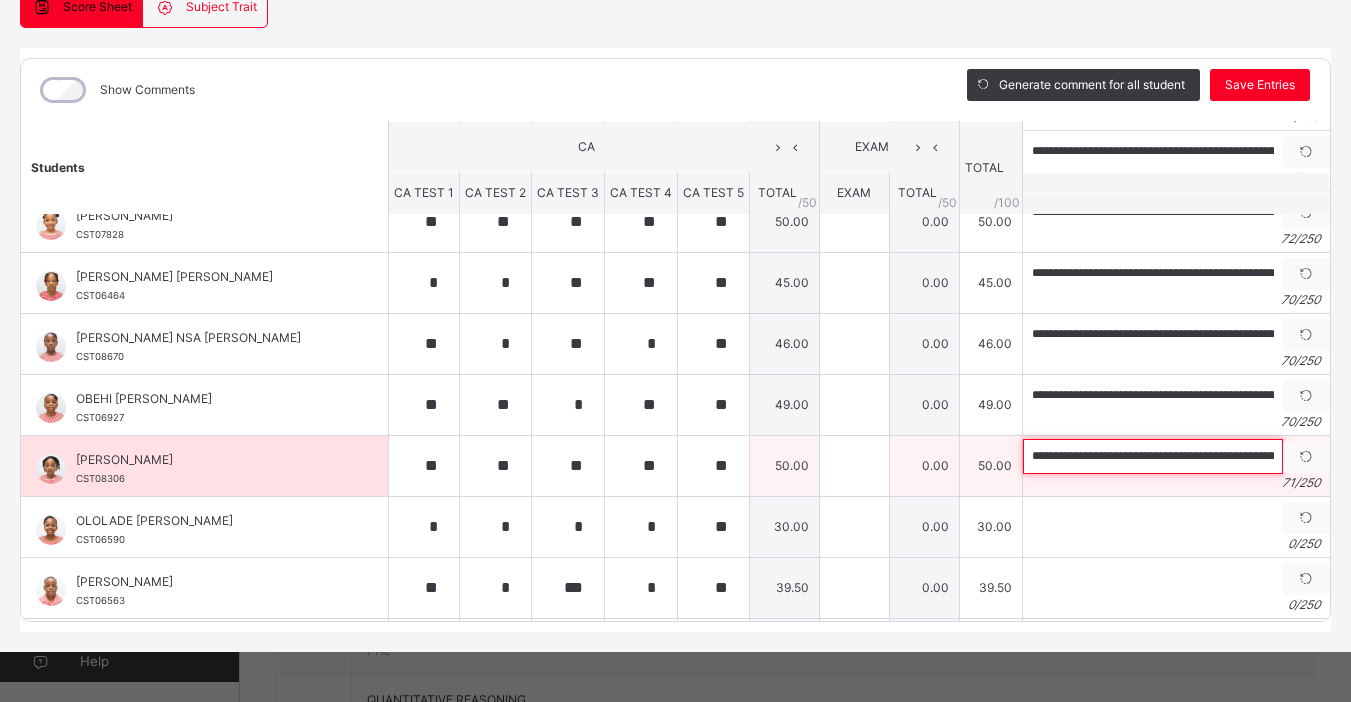 scroll, scrollTop: 0, scrollLeft: 194, axis: horizontal 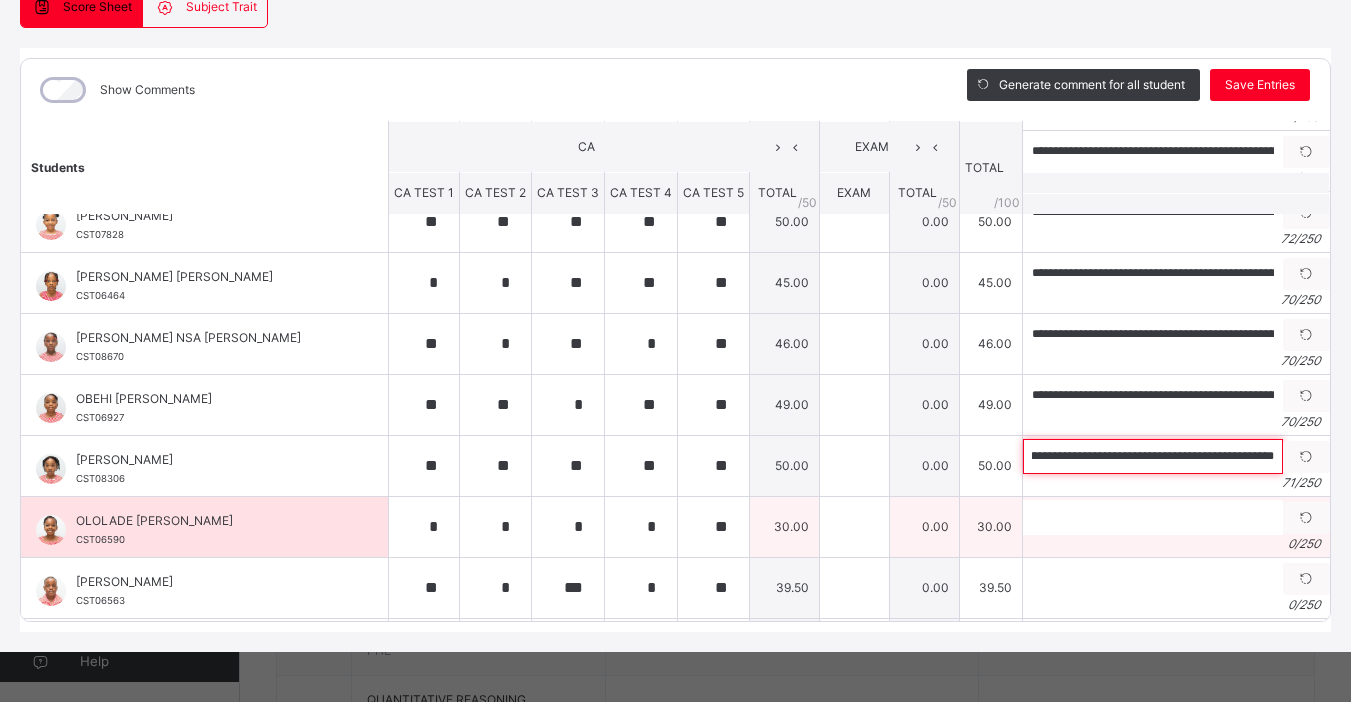 type on "**********" 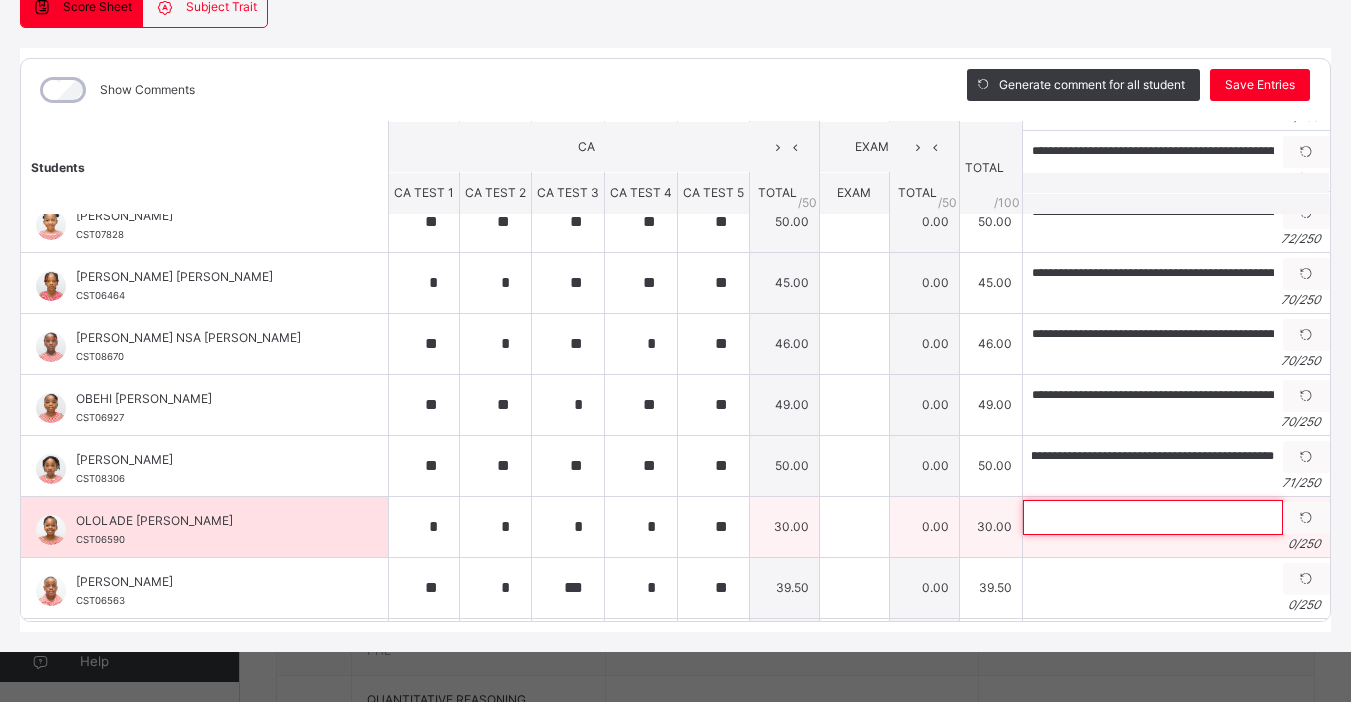 scroll, scrollTop: 0, scrollLeft: 0, axis: both 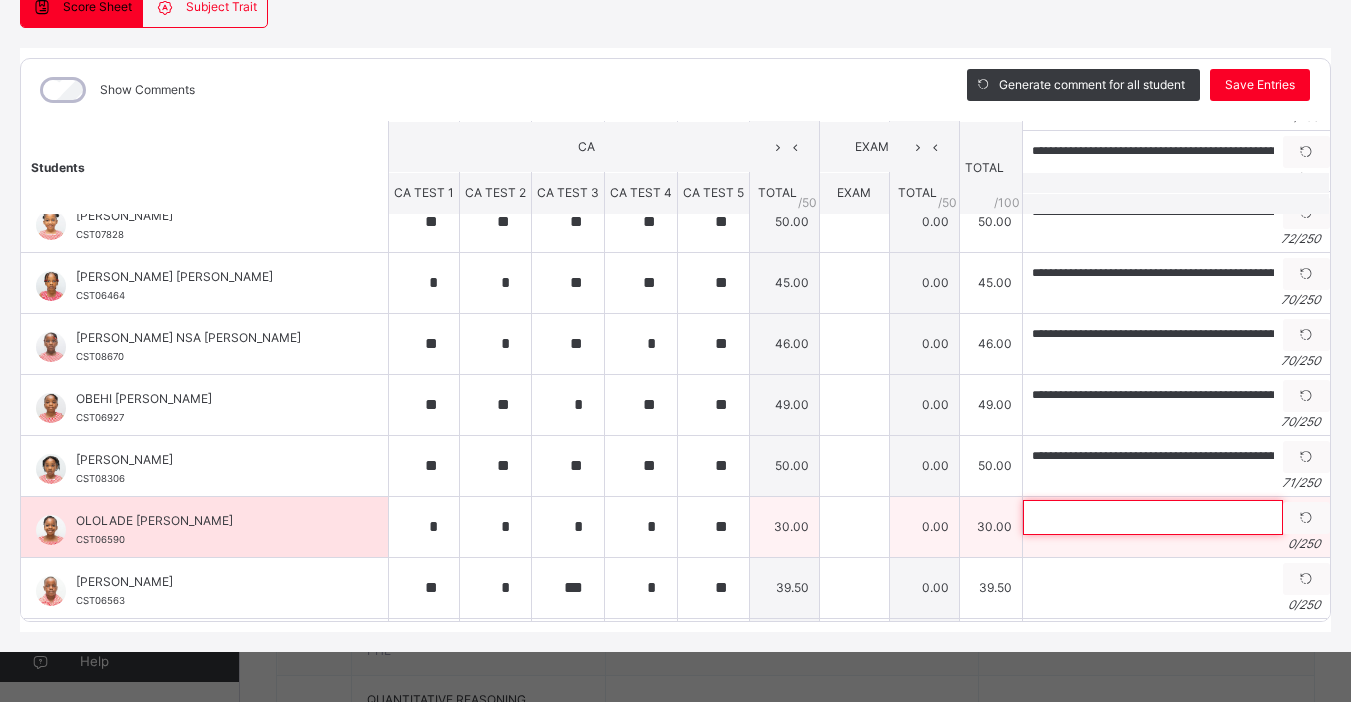 click at bounding box center [1153, 517] 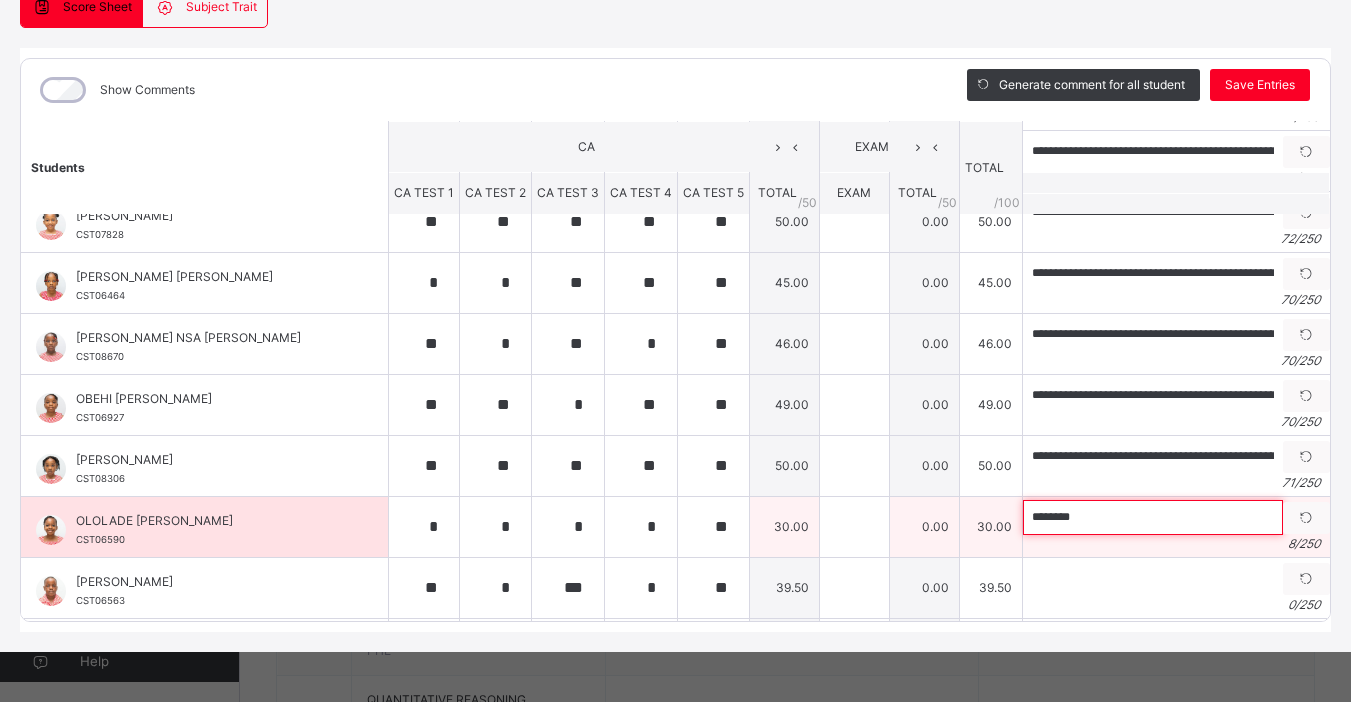 paste on "**********" 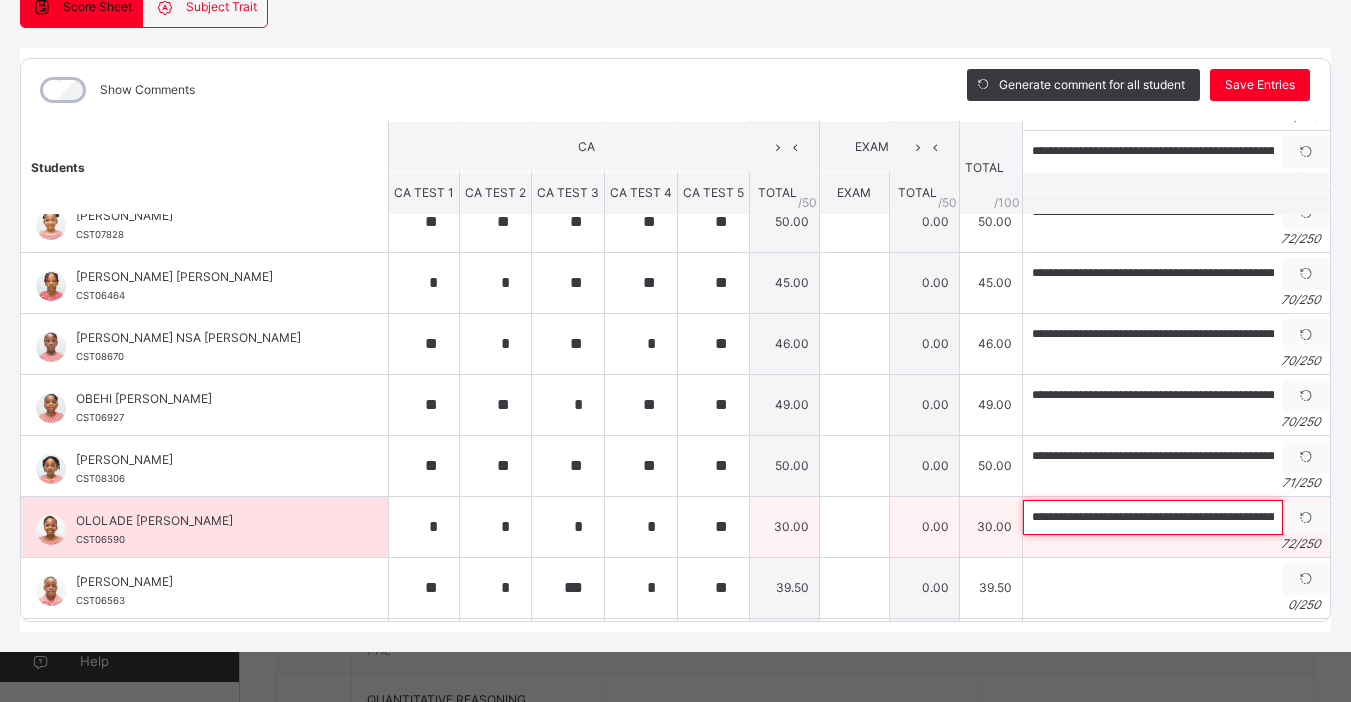 scroll, scrollTop: 0, scrollLeft: 194, axis: horizontal 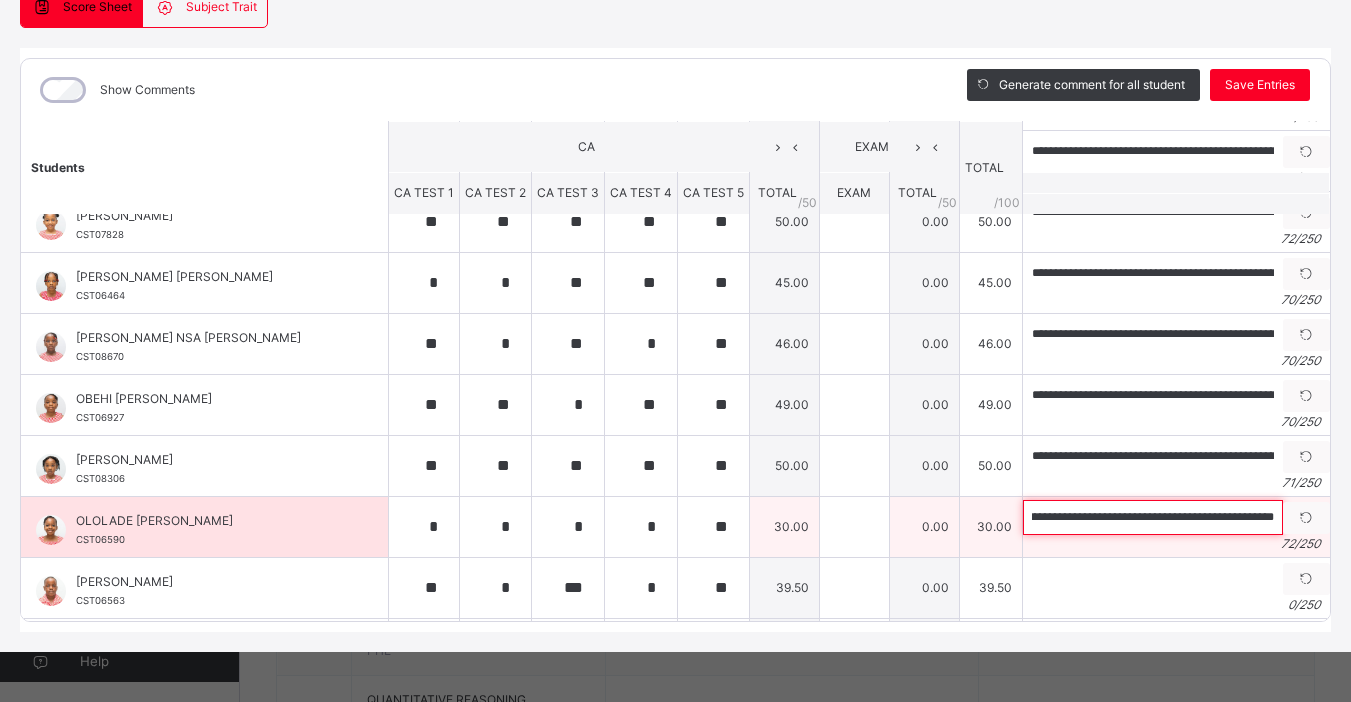 click on "**********" at bounding box center (1153, 517) 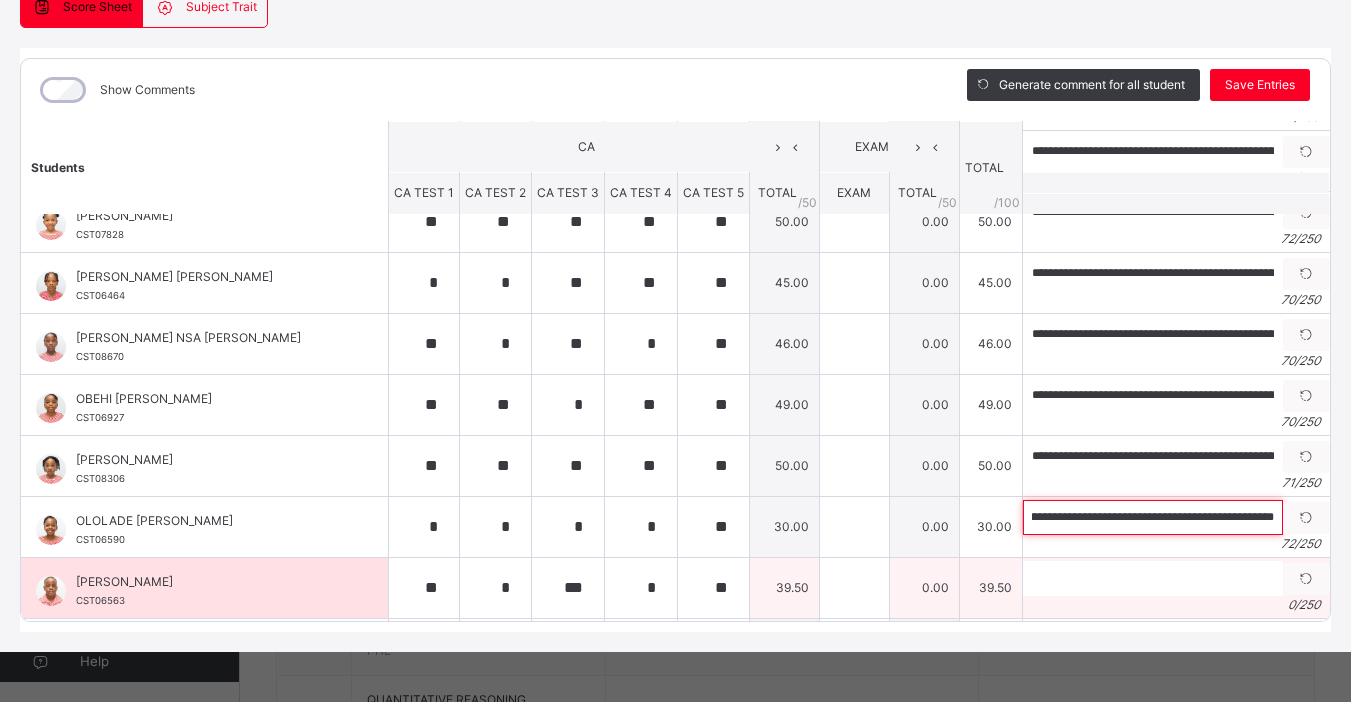 type on "**********" 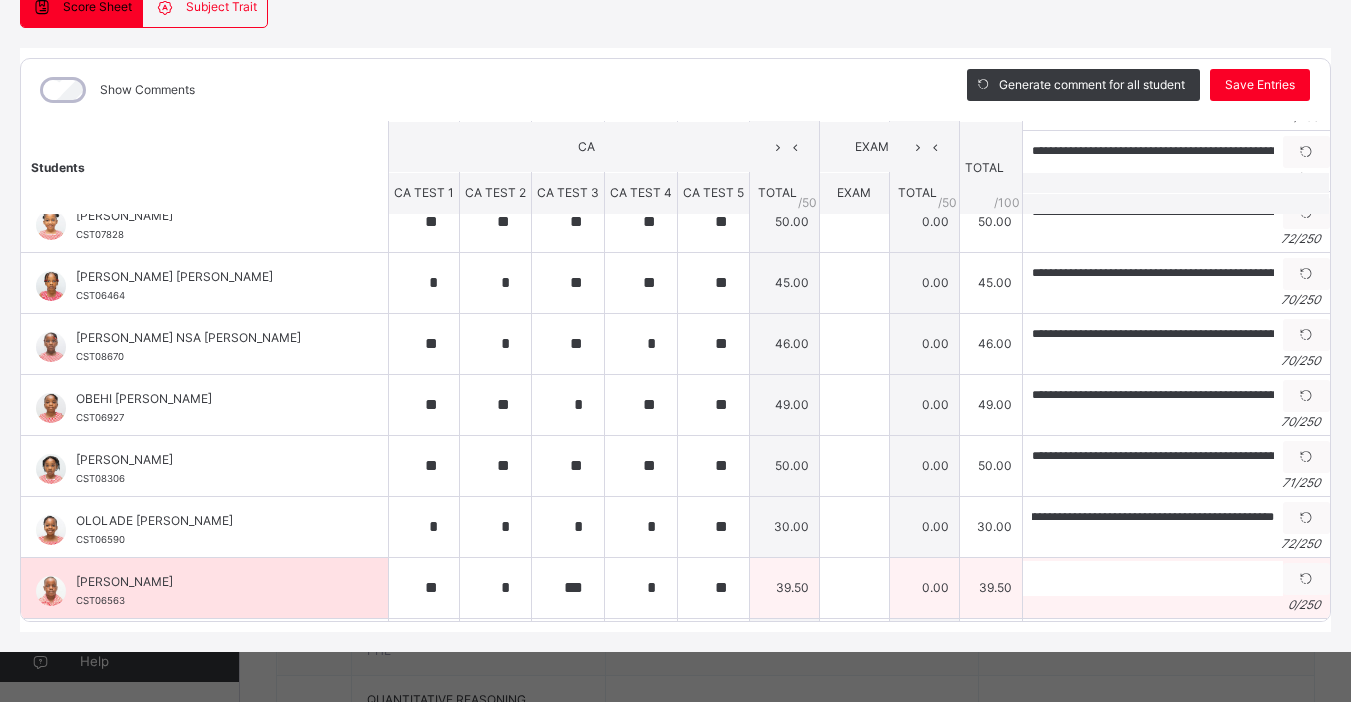 scroll, scrollTop: 0, scrollLeft: 0, axis: both 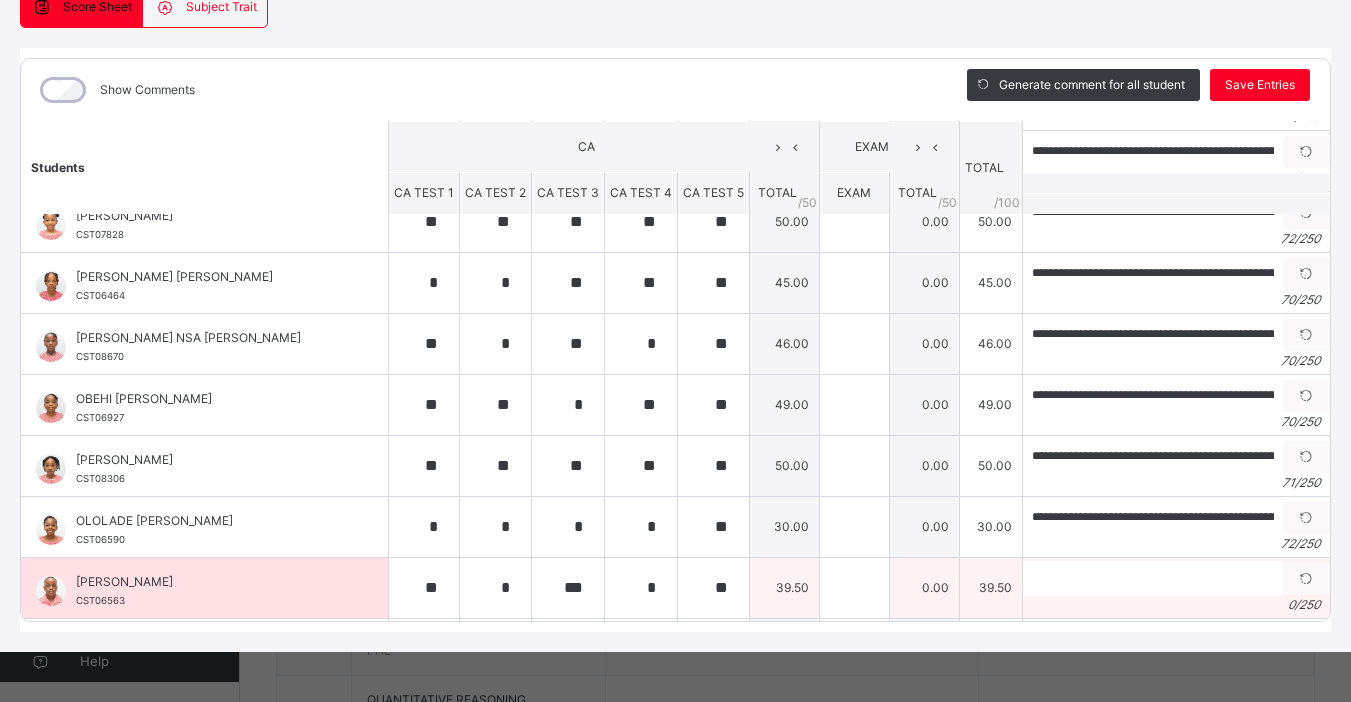 click on "0 / 250" at bounding box center [1176, 605] 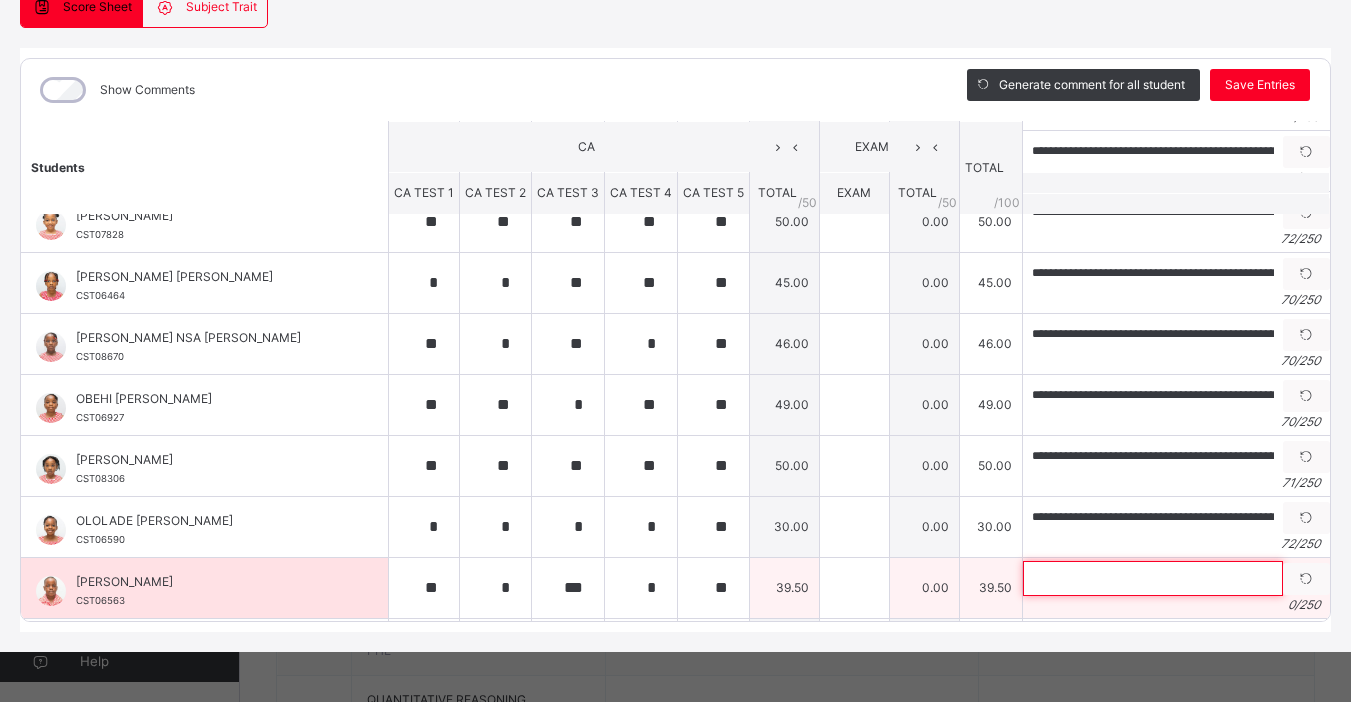 click at bounding box center [1153, 578] 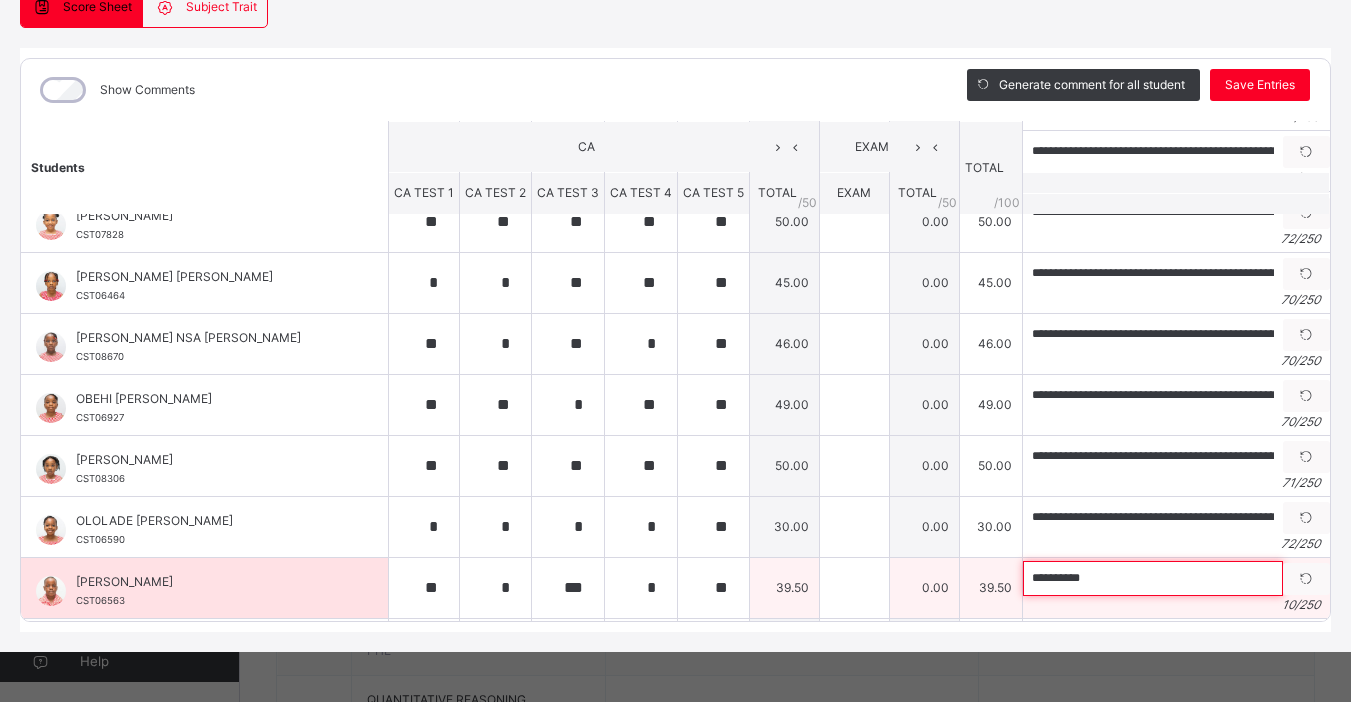 paste on "**********" 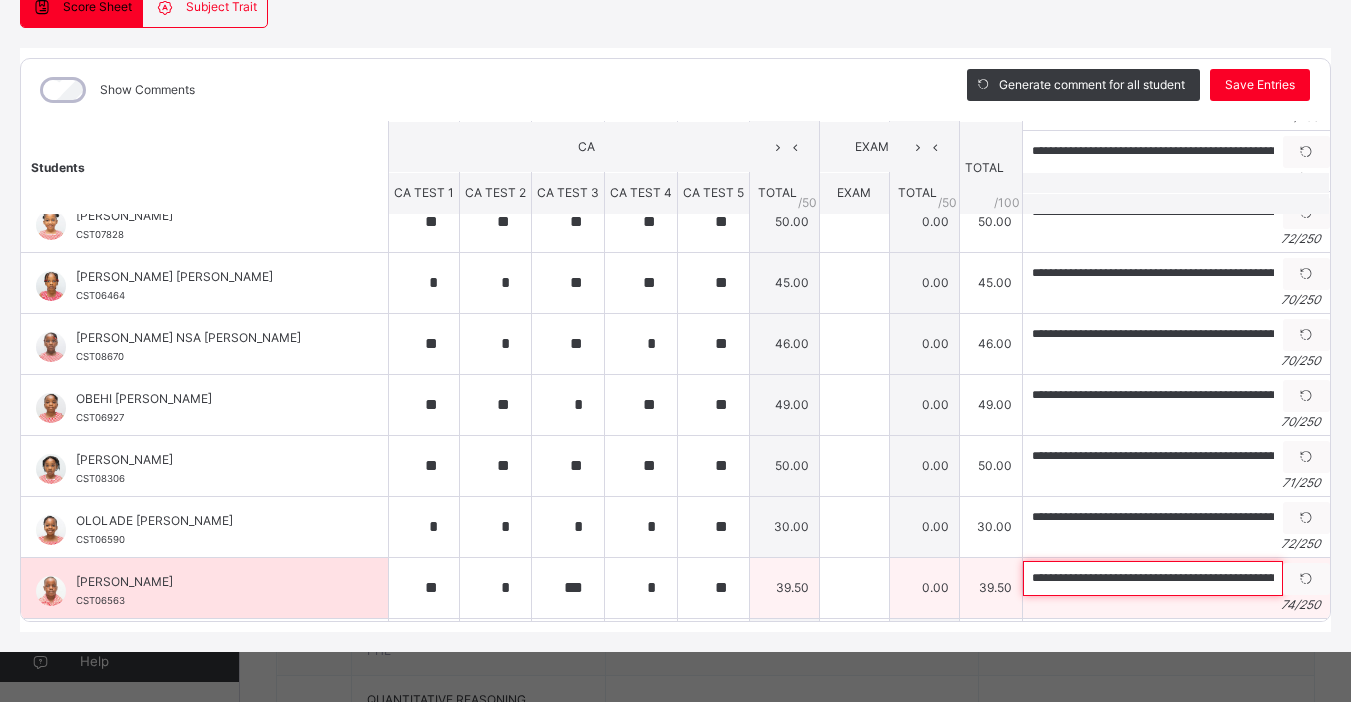 scroll, scrollTop: 0, scrollLeft: 211, axis: horizontal 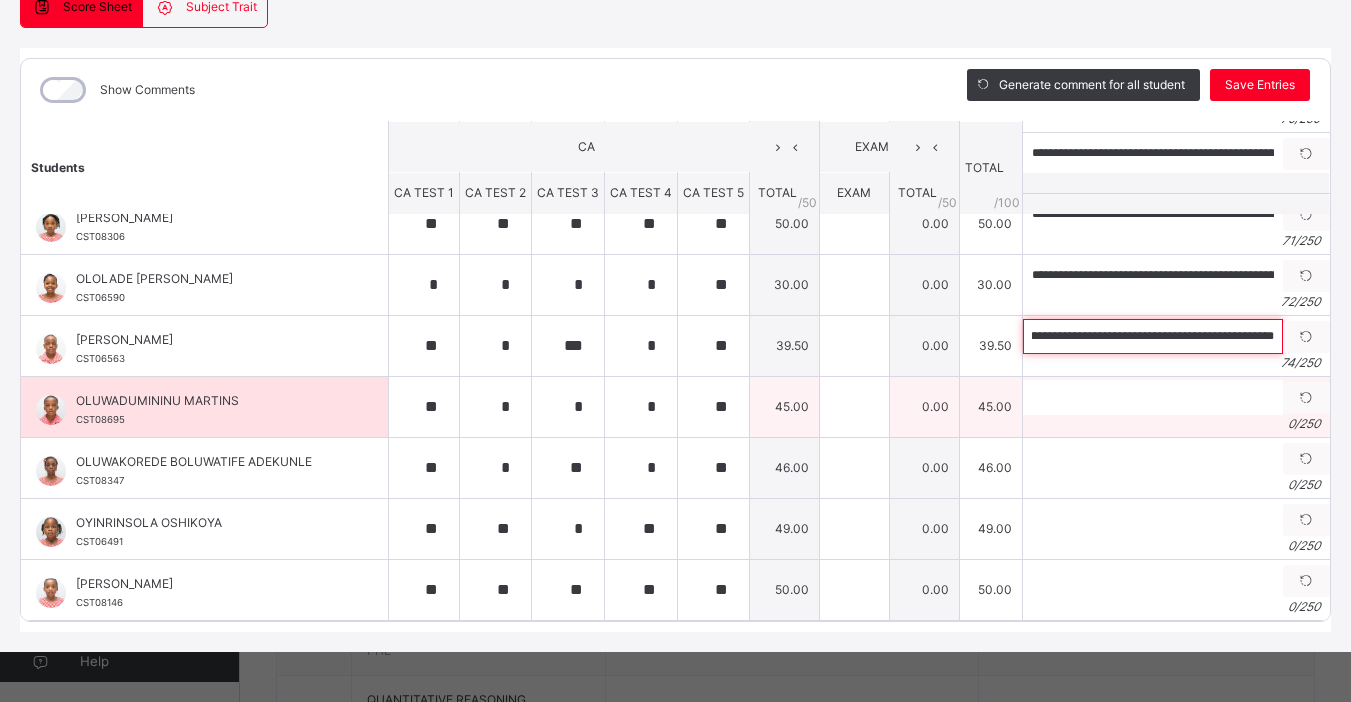 type on "**********" 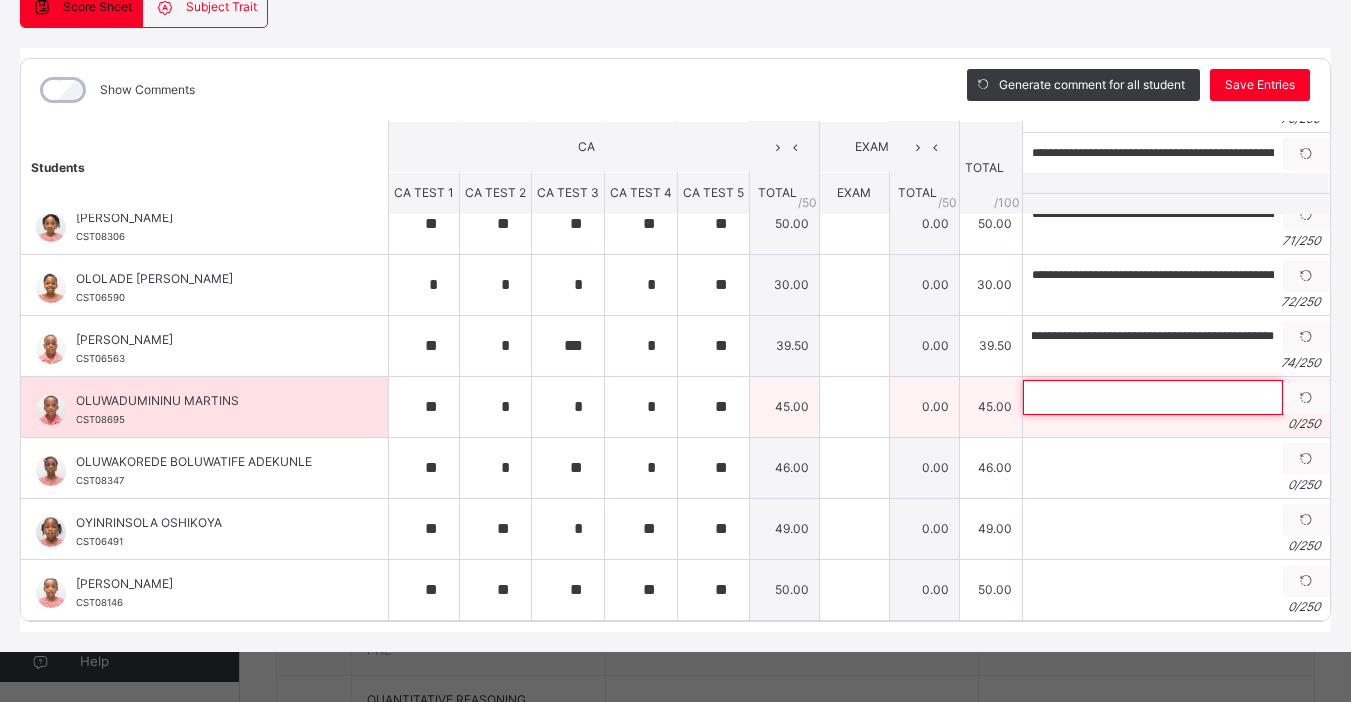 scroll, scrollTop: 0, scrollLeft: 0, axis: both 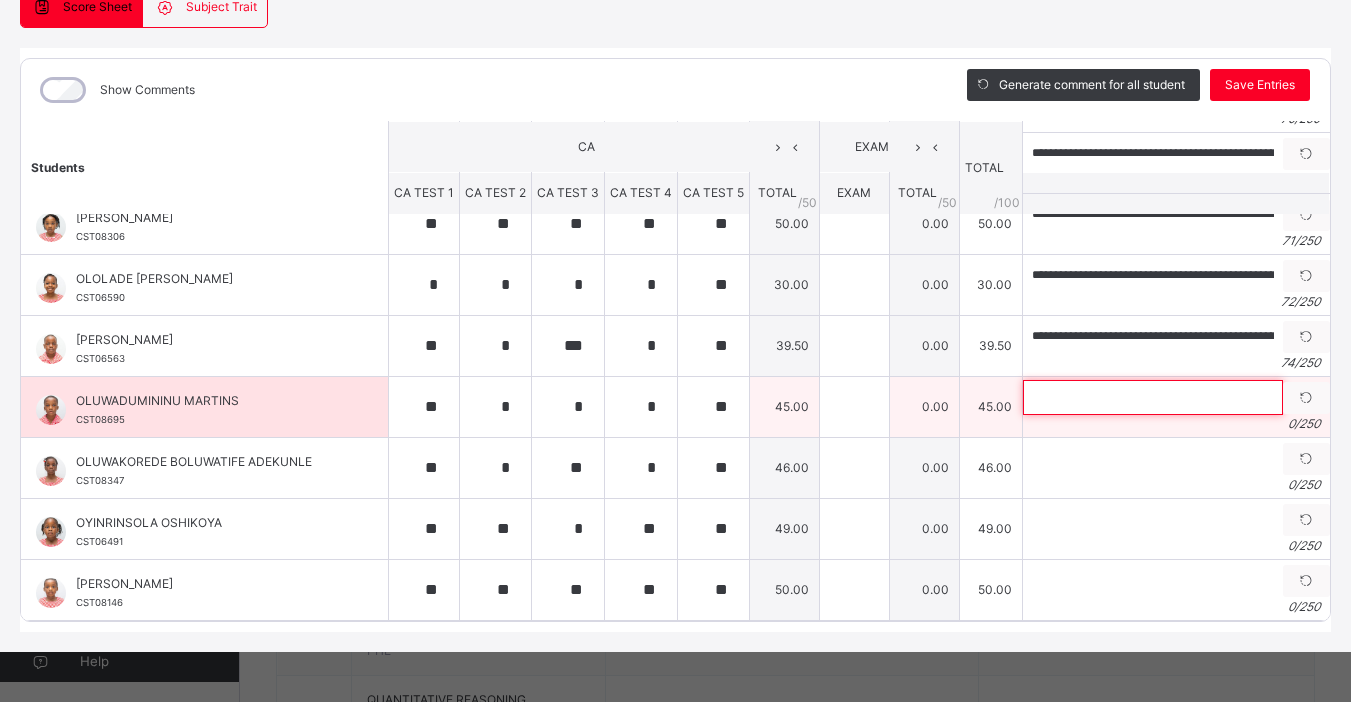 click at bounding box center (1153, 397) 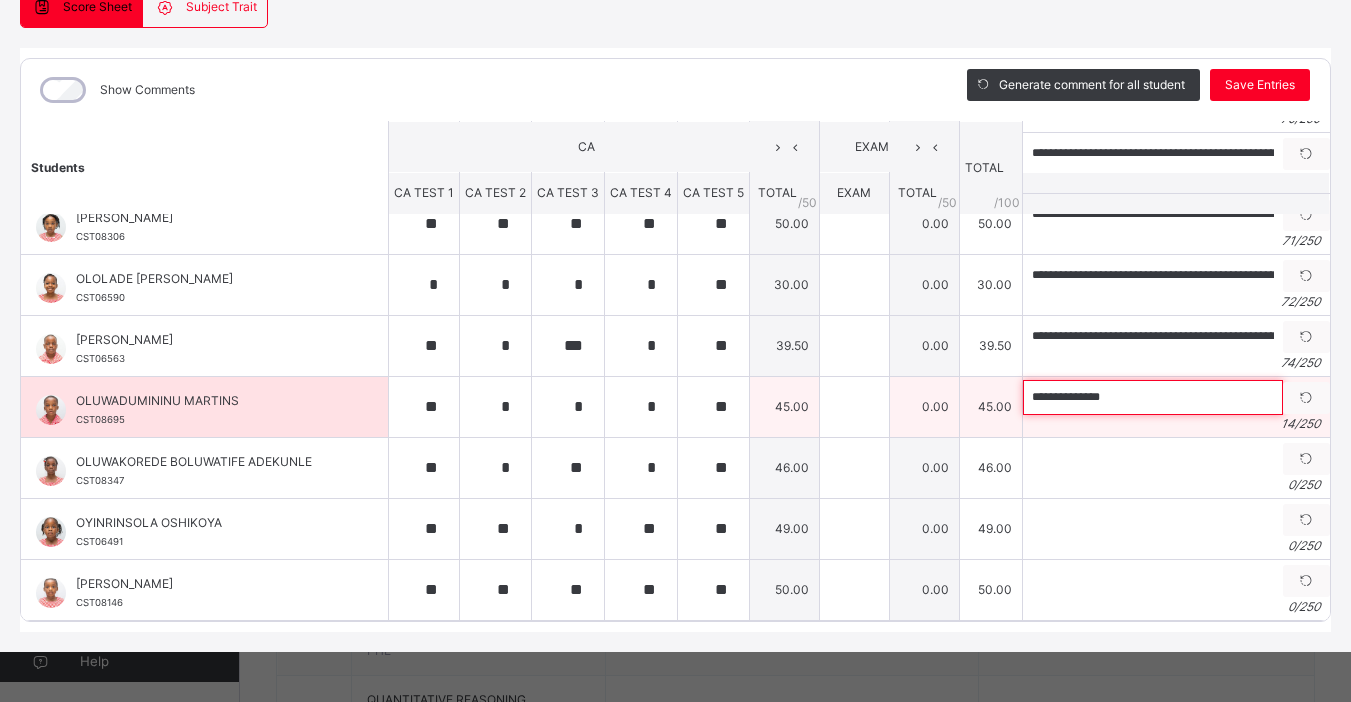 paste on "**********" 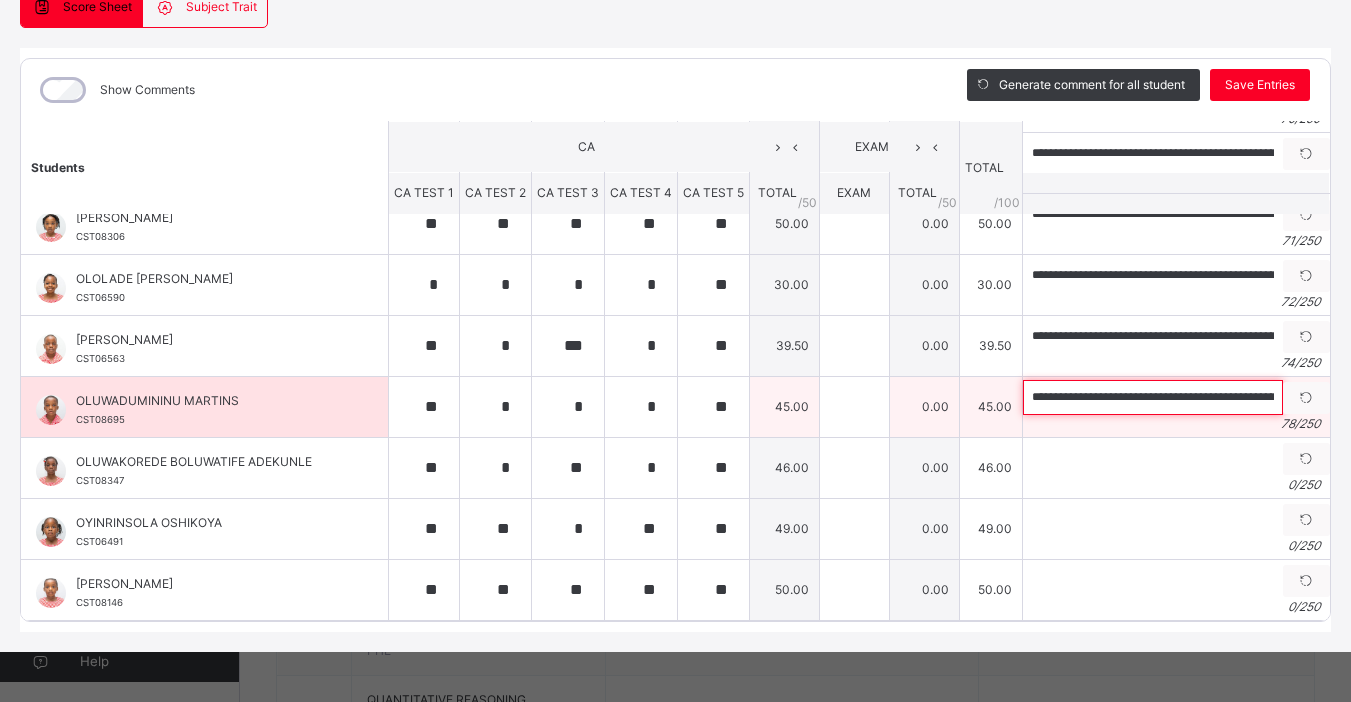 scroll, scrollTop: 0, scrollLeft: 238, axis: horizontal 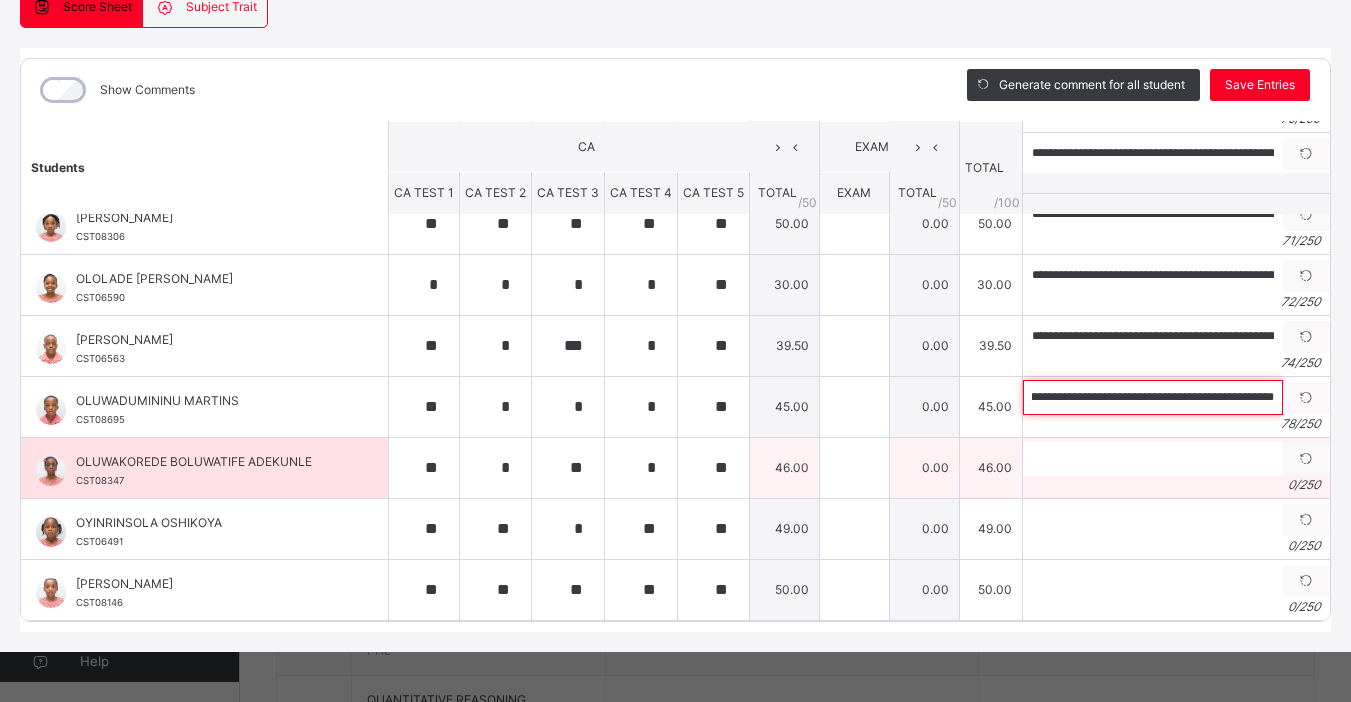 type on "**********" 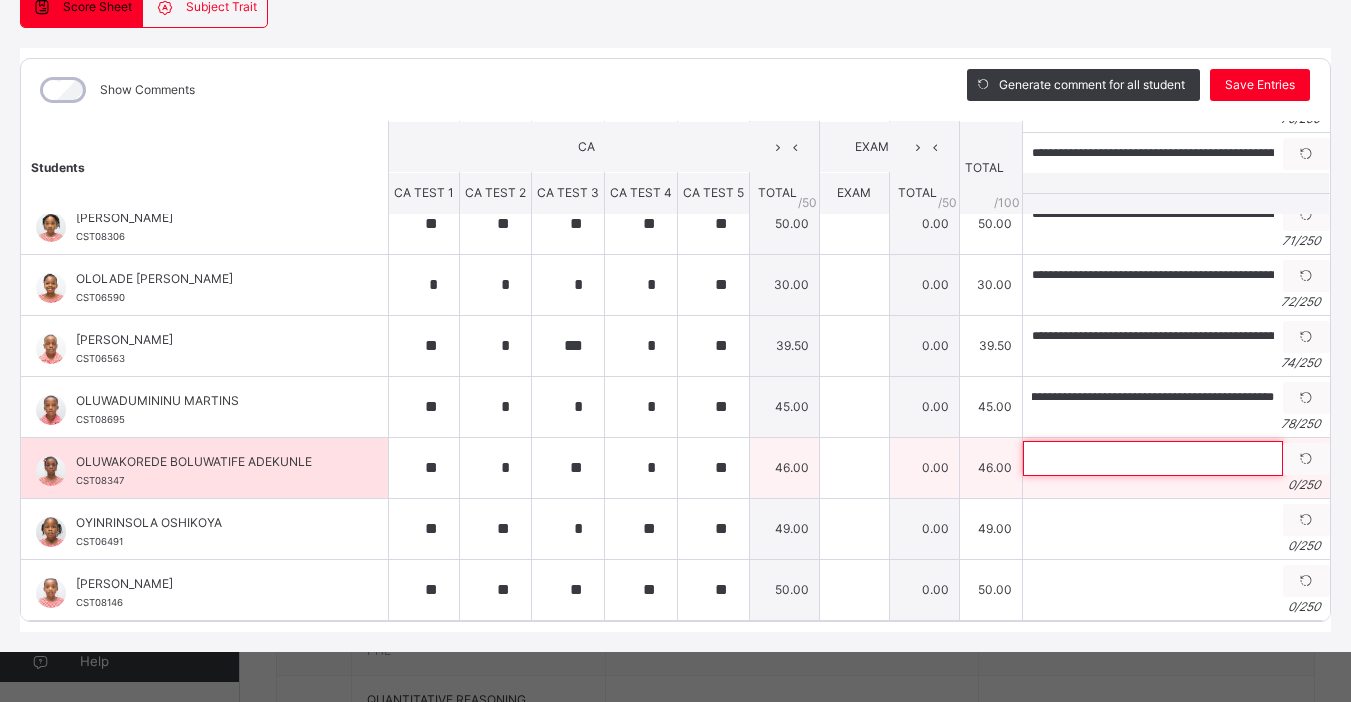 scroll, scrollTop: 0, scrollLeft: 0, axis: both 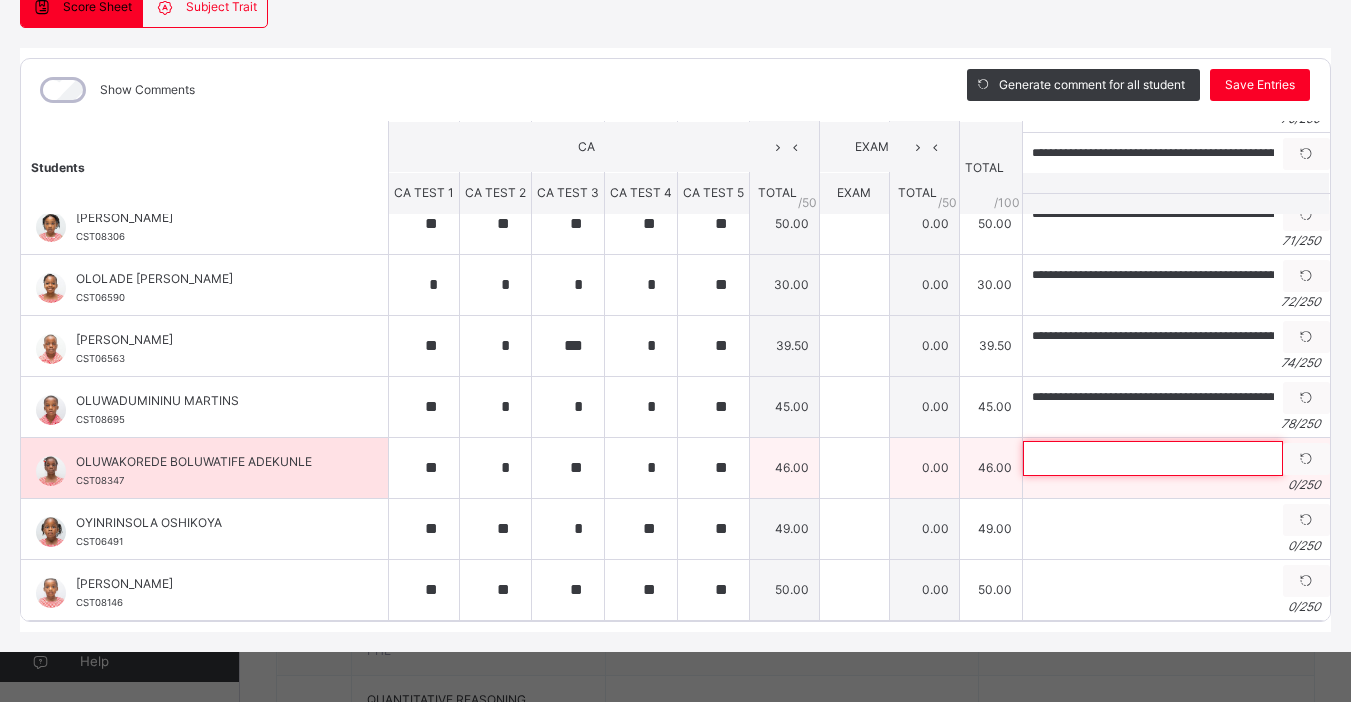 click at bounding box center [1153, 458] 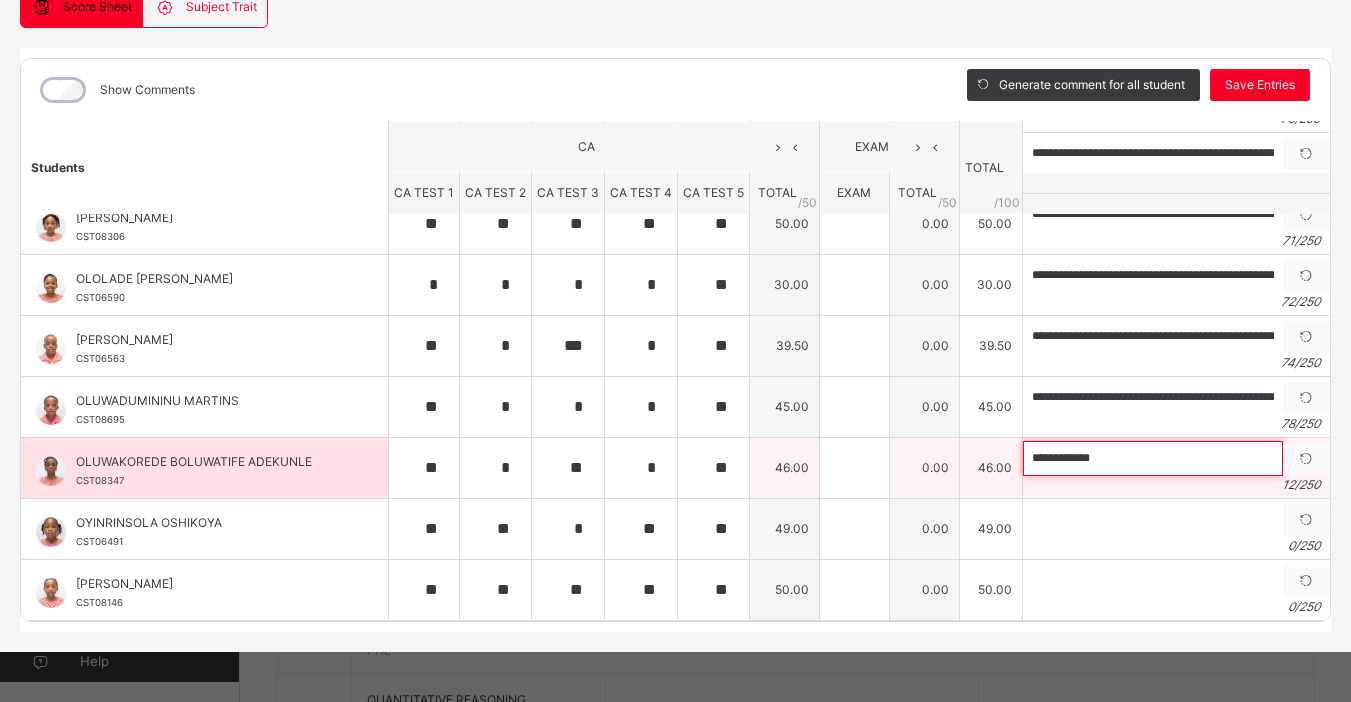 paste on "**********" 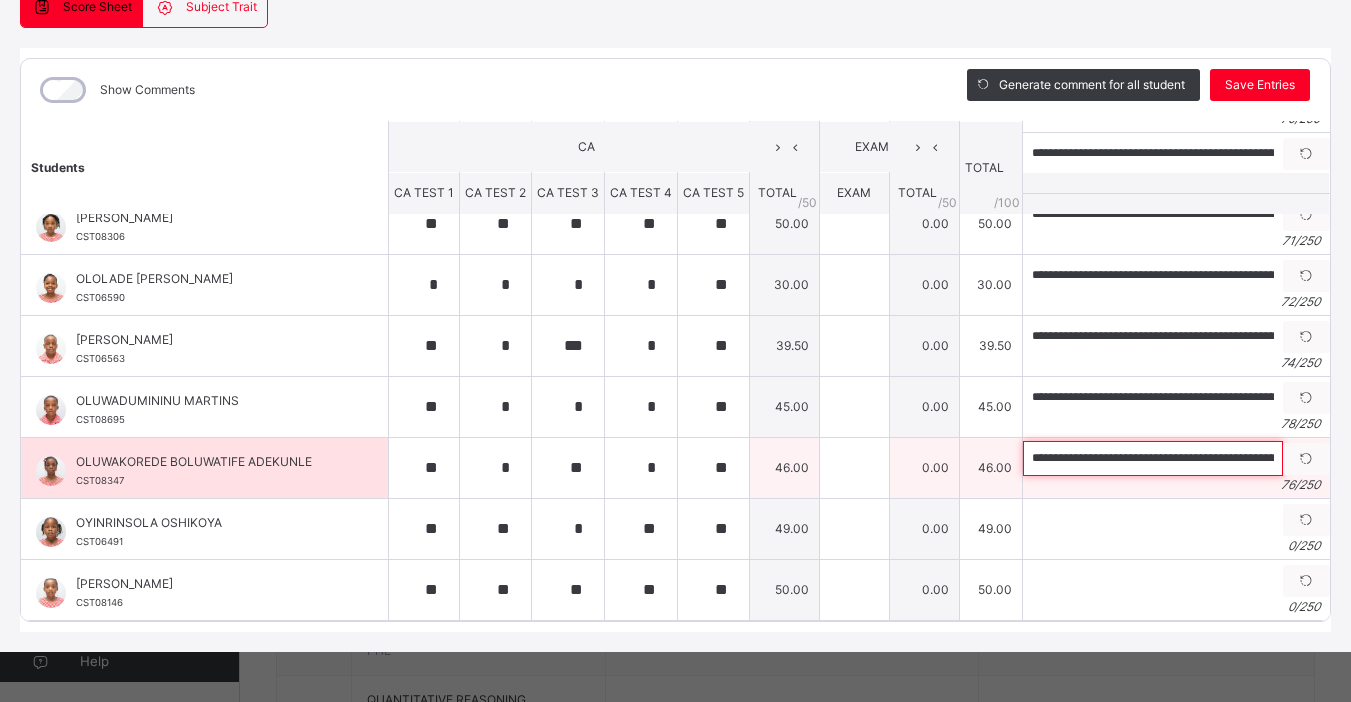 scroll, scrollTop: 0, scrollLeft: 225, axis: horizontal 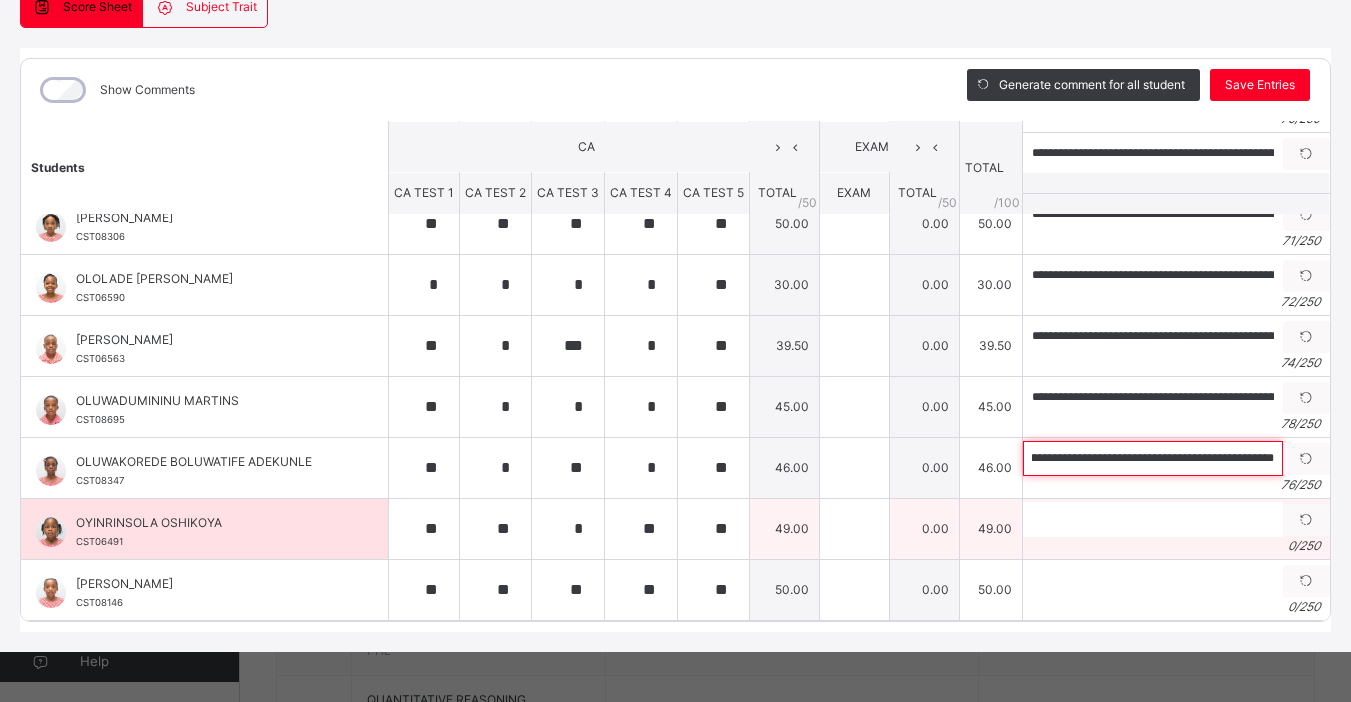 type on "**********" 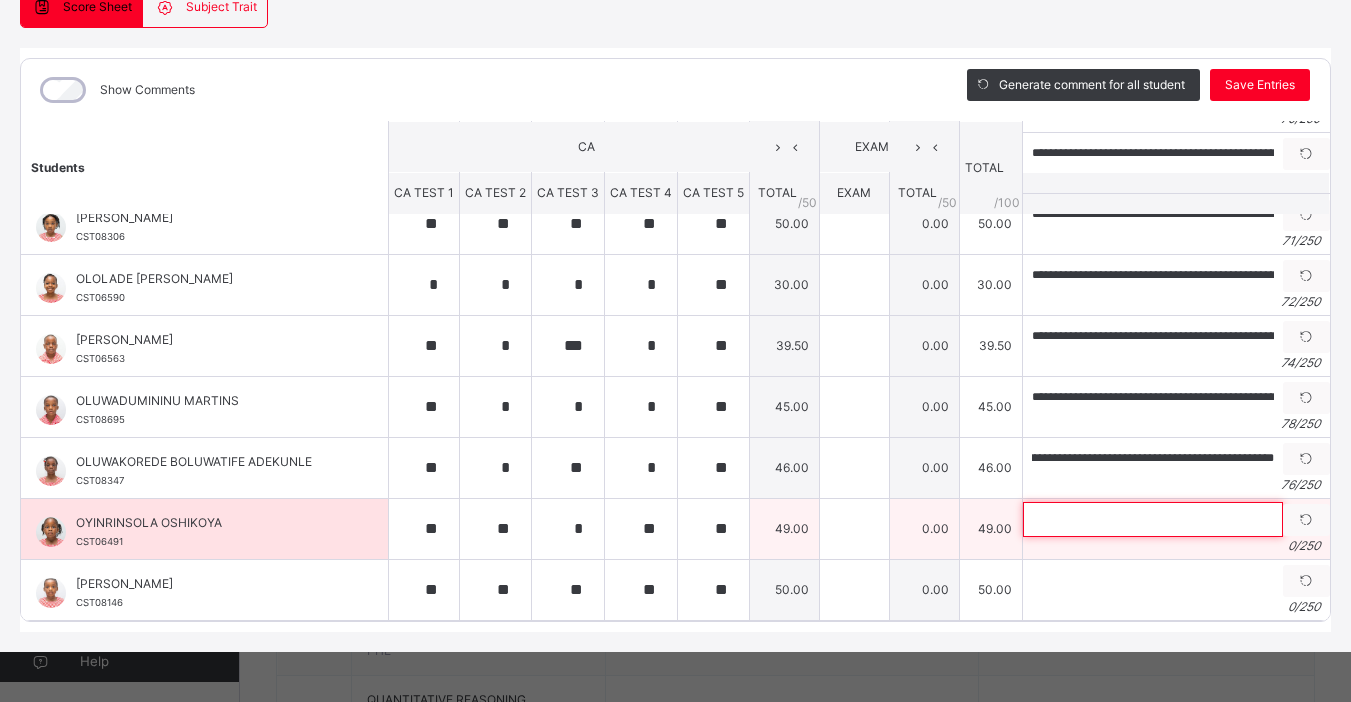scroll, scrollTop: 0, scrollLeft: 0, axis: both 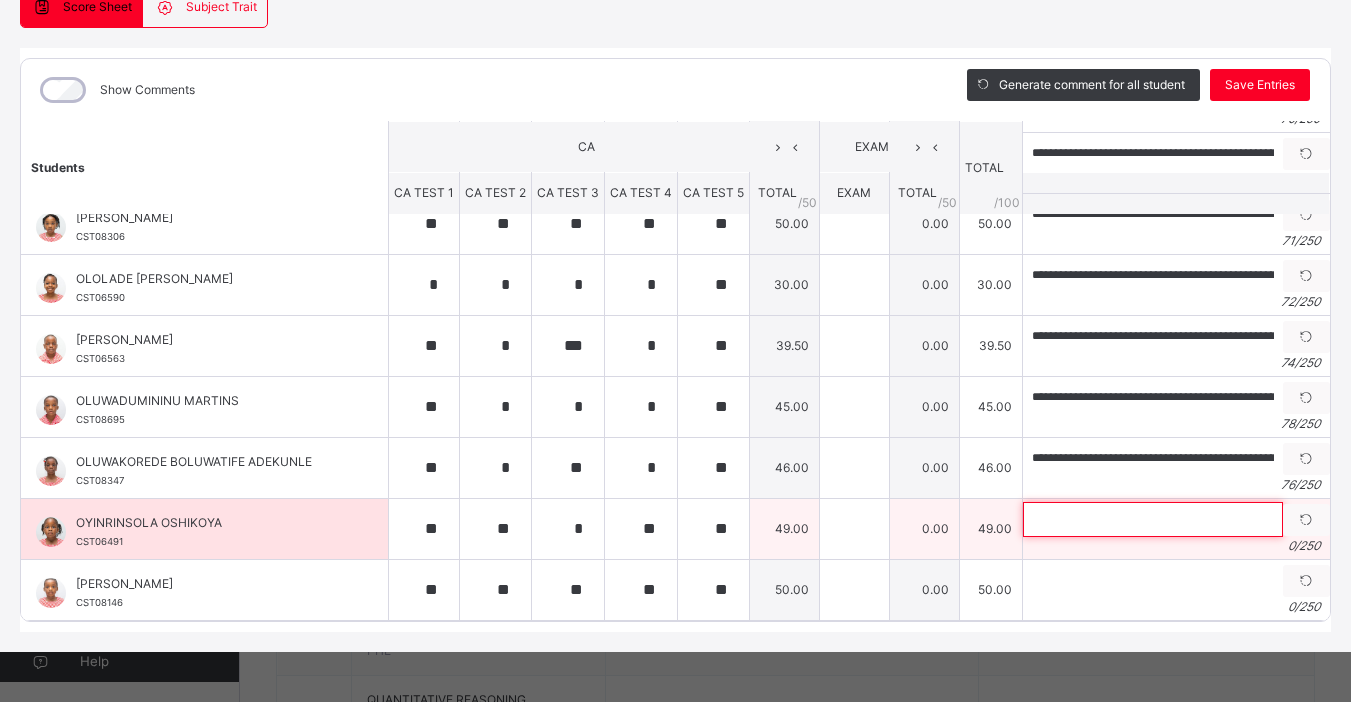 click at bounding box center [1153, 519] 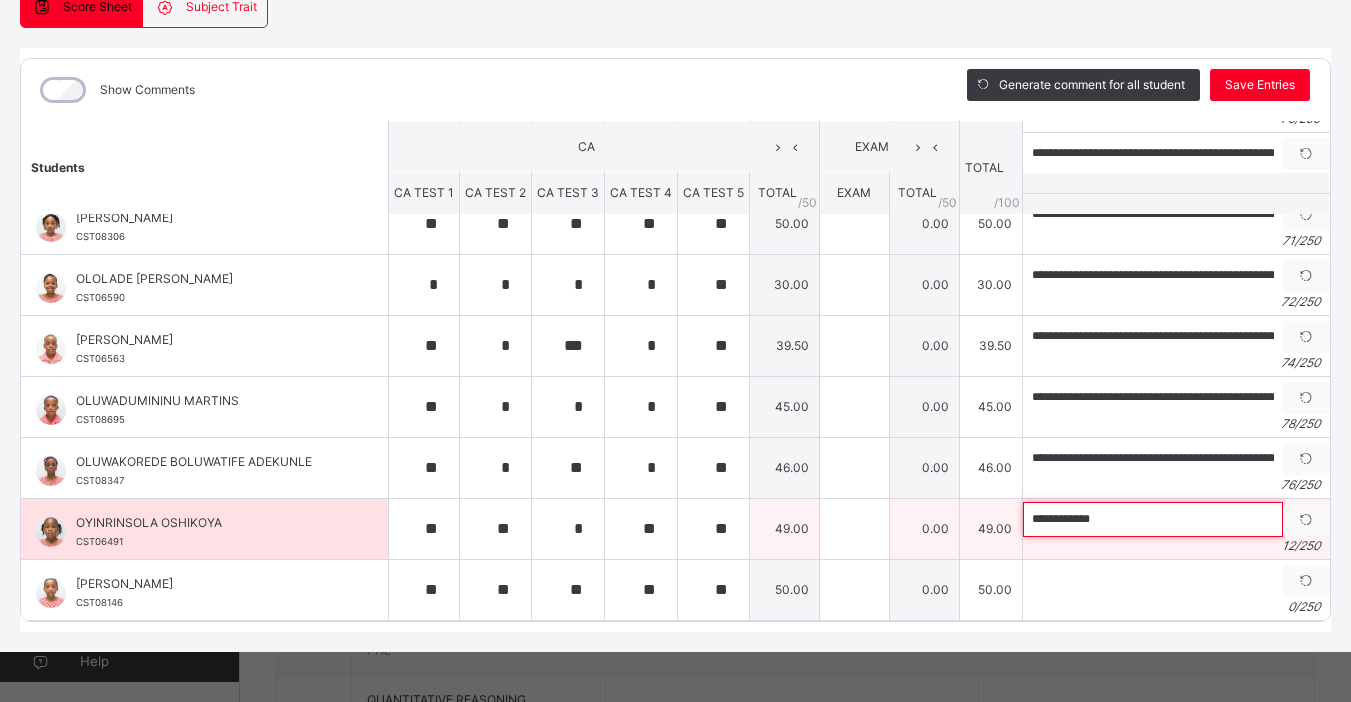 paste on "**********" 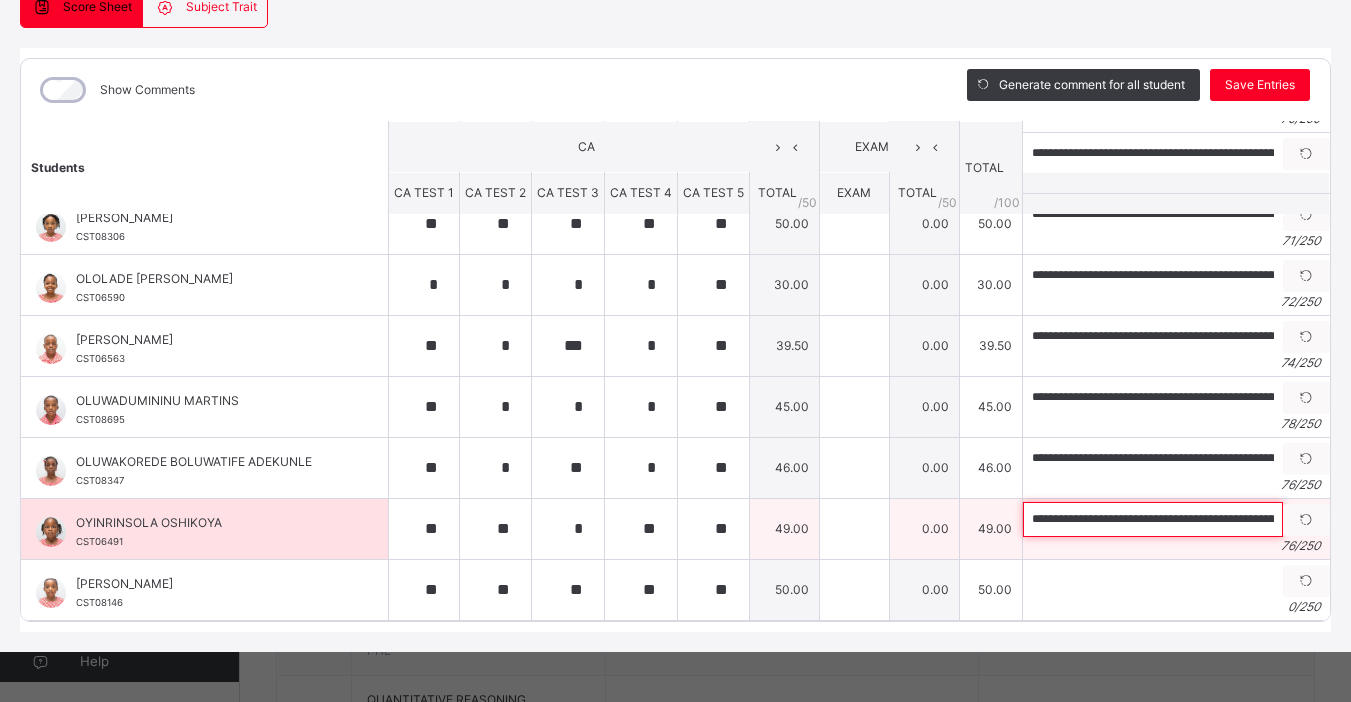 scroll, scrollTop: 0, scrollLeft: 214, axis: horizontal 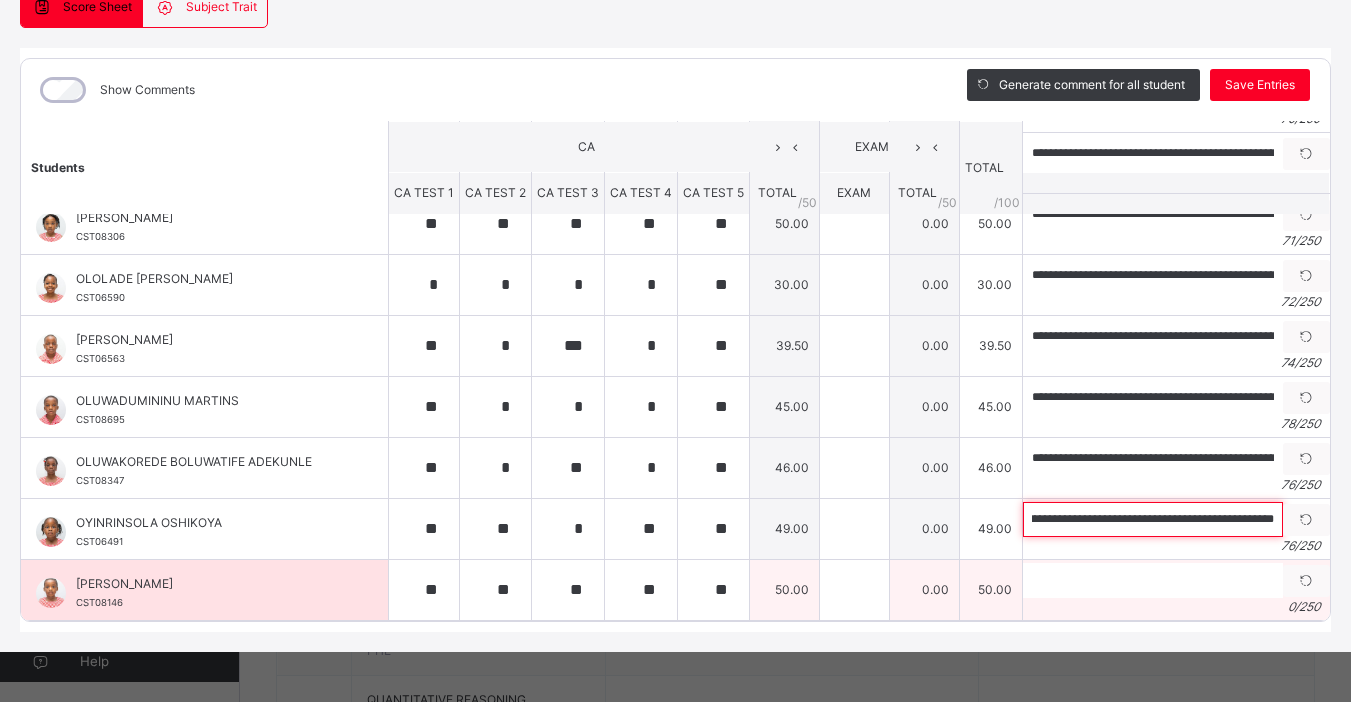 type on "**********" 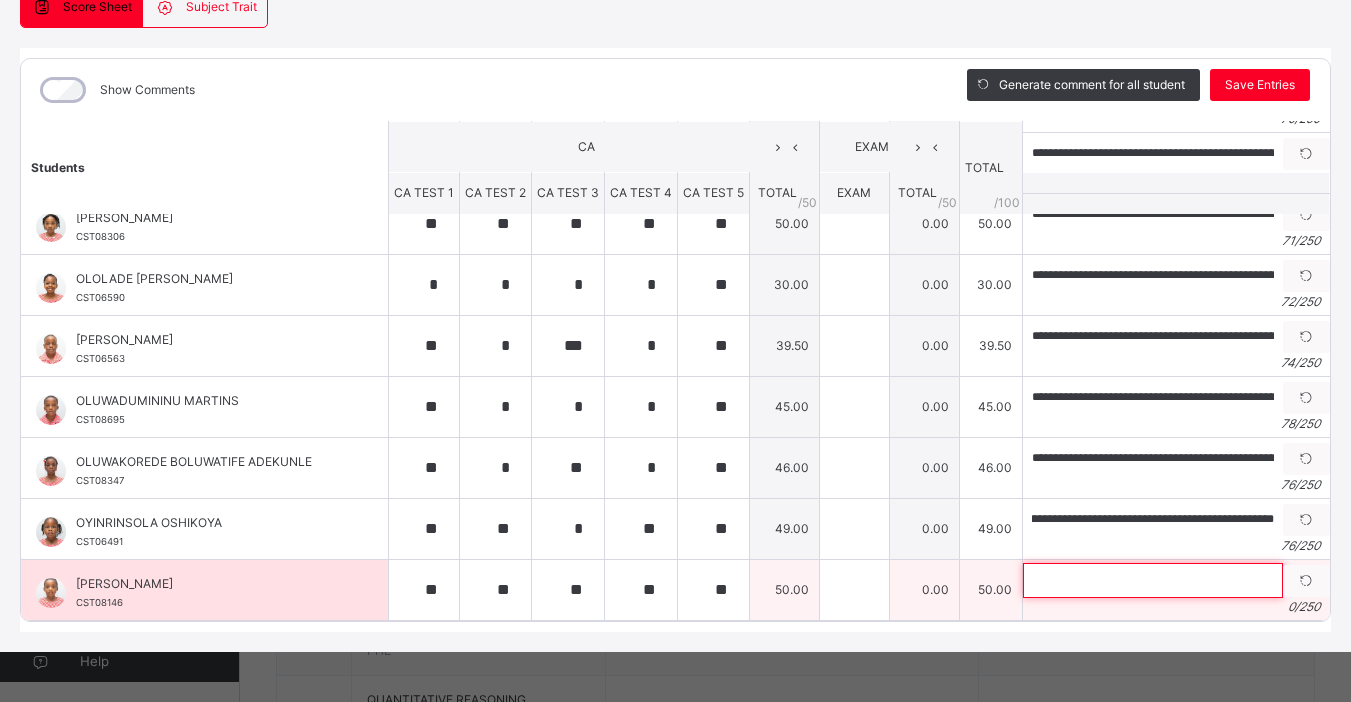 scroll, scrollTop: 0, scrollLeft: 0, axis: both 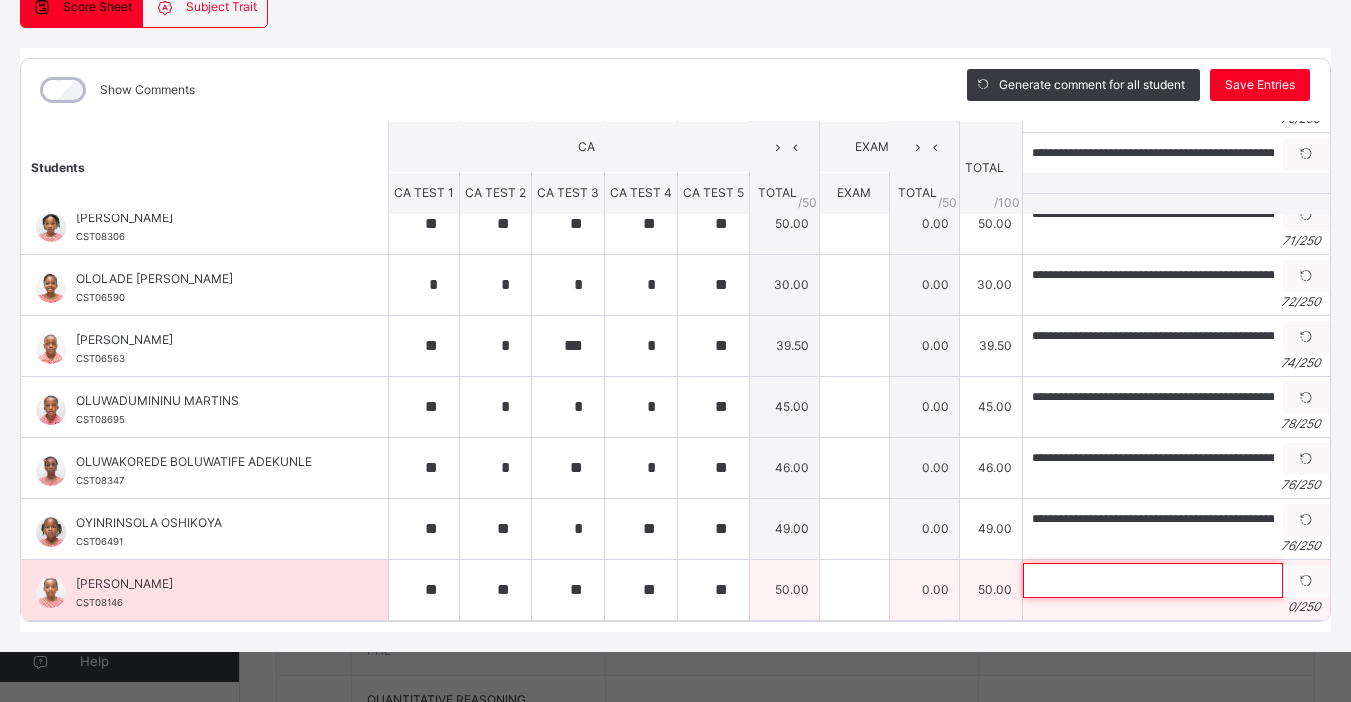 click at bounding box center (1153, 580) 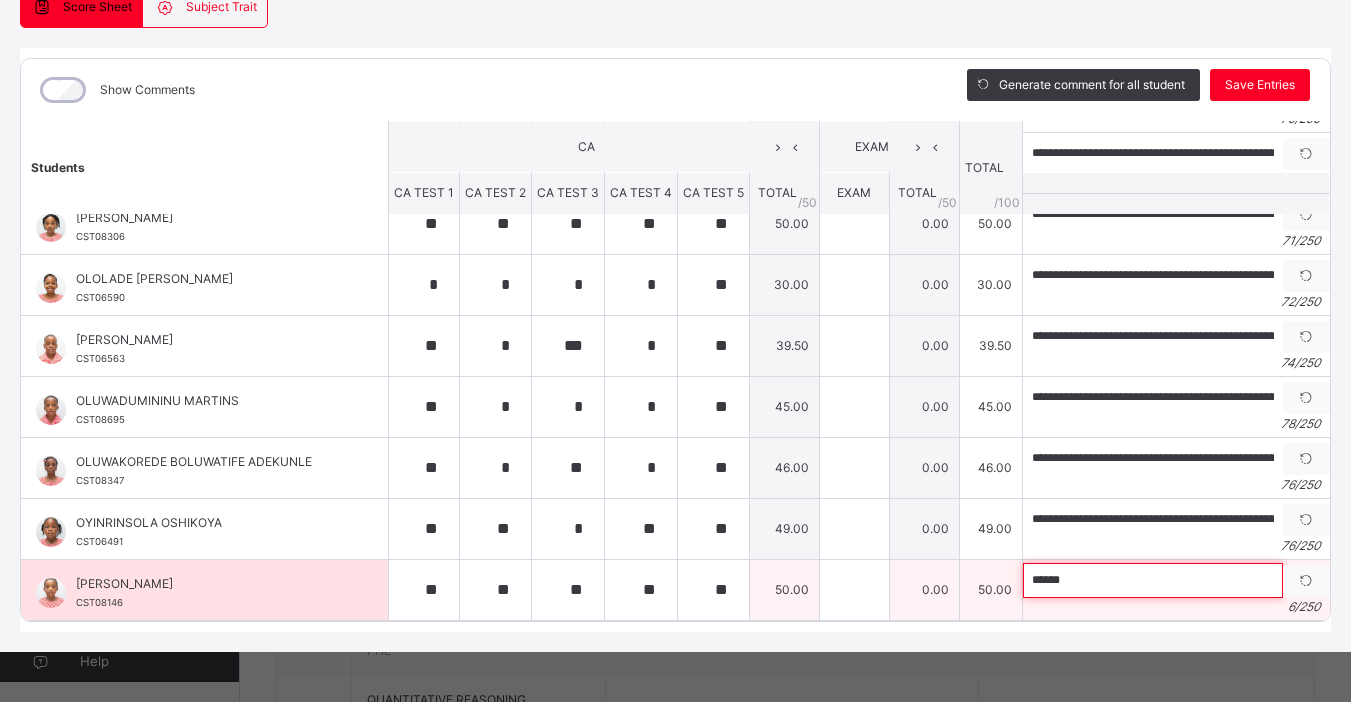 paste on "**********" 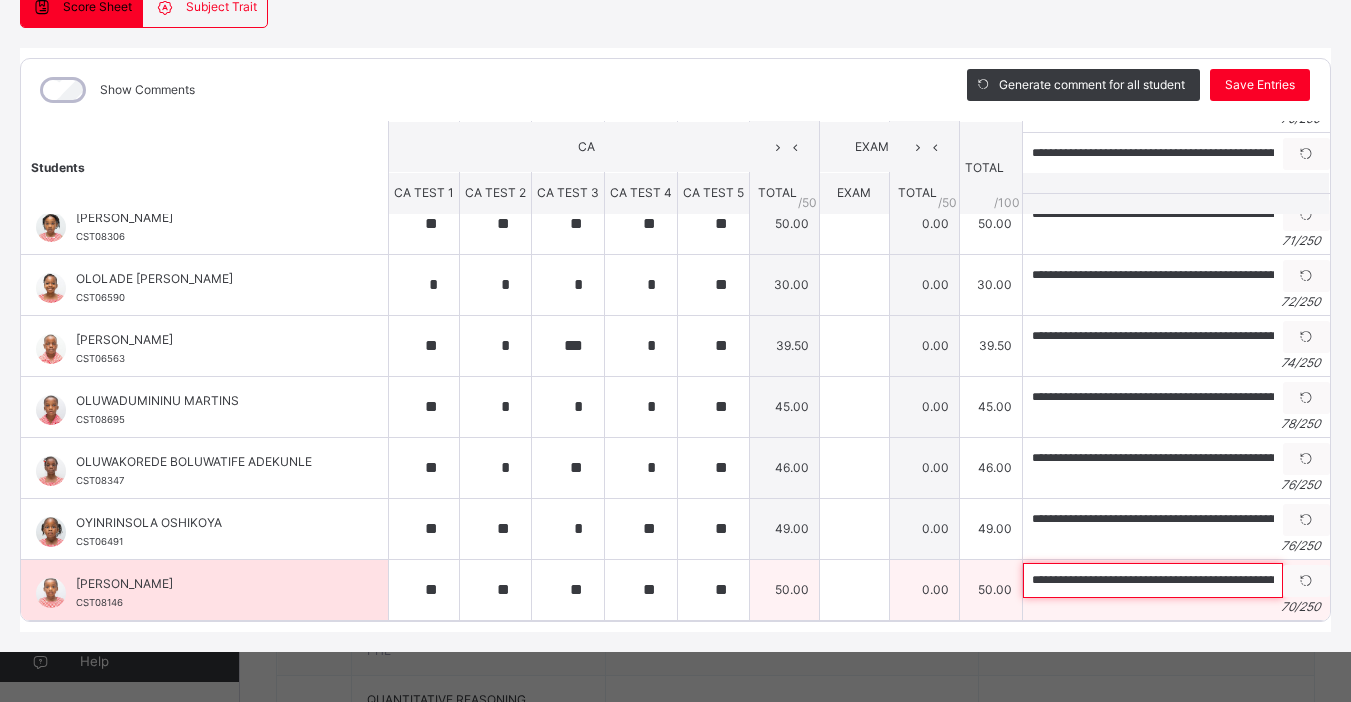 scroll, scrollTop: 0, scrollLeft: 177, axis: horizontal 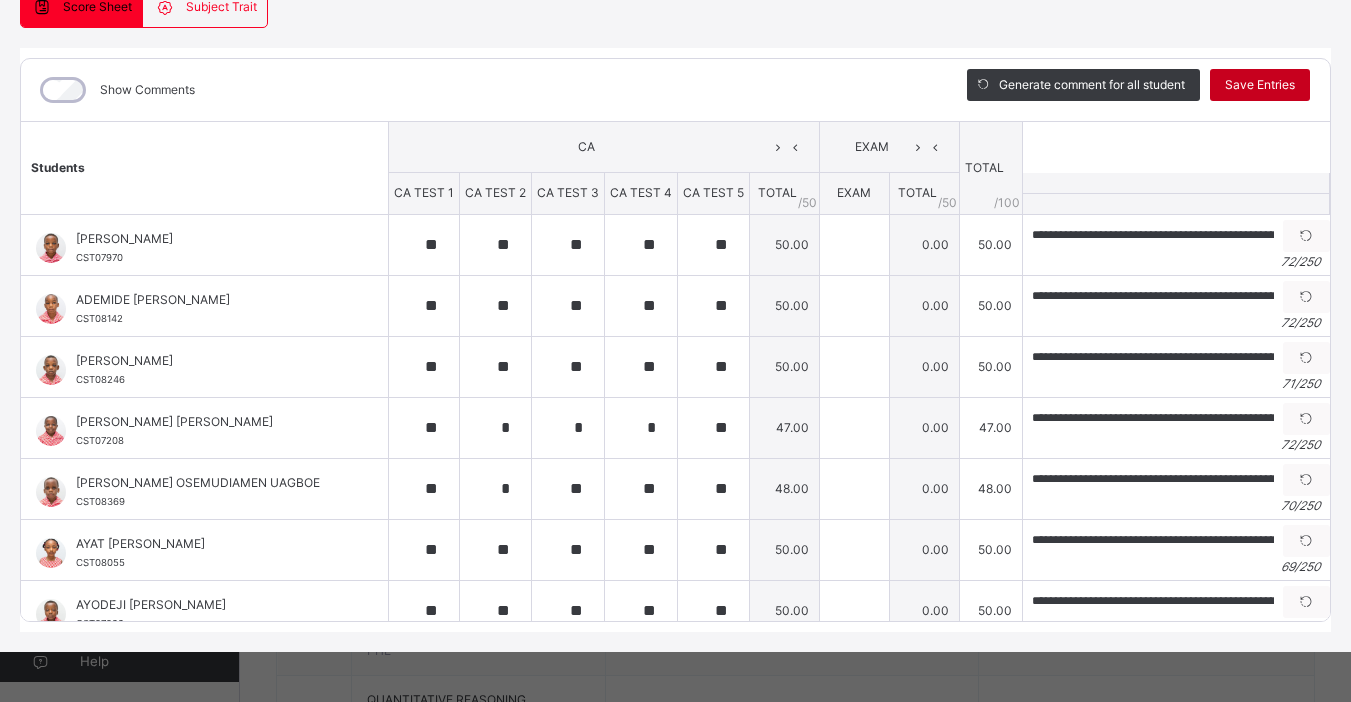 type on "**********" 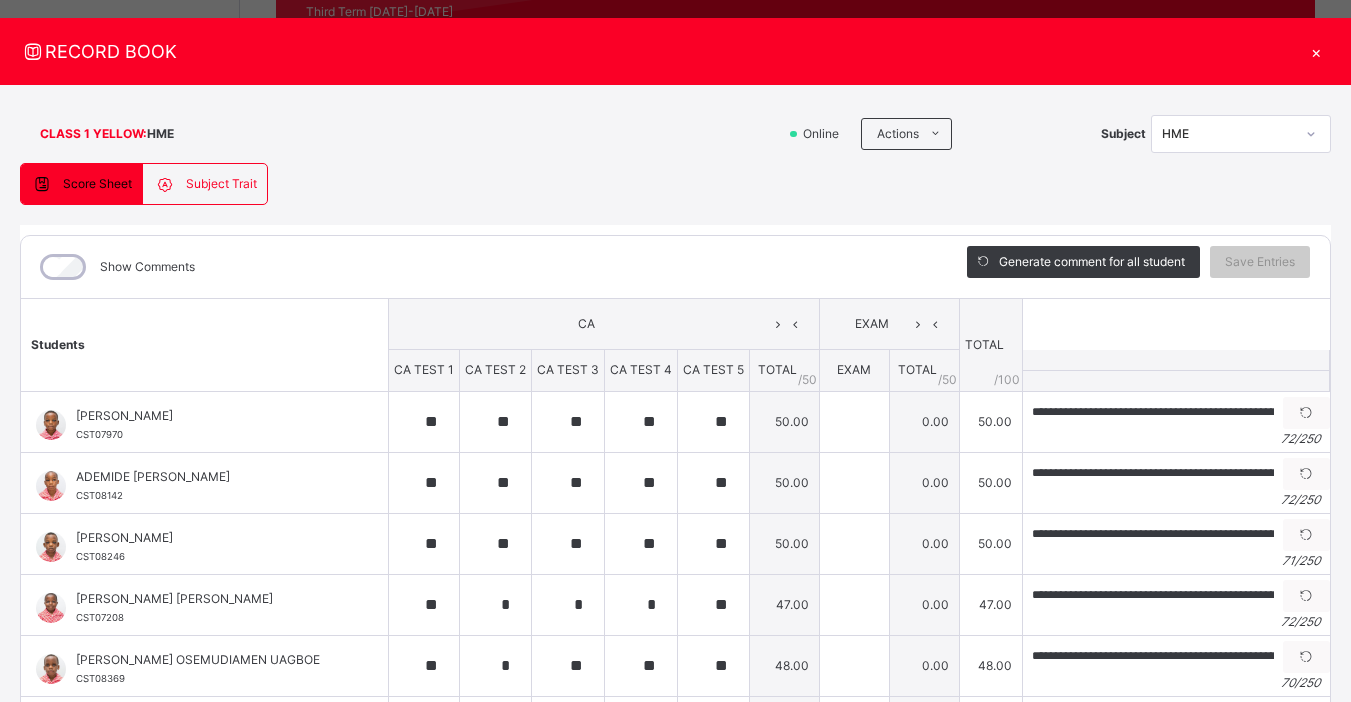scroll, scrollTop: 0, scrollLeft: 0, axis: both 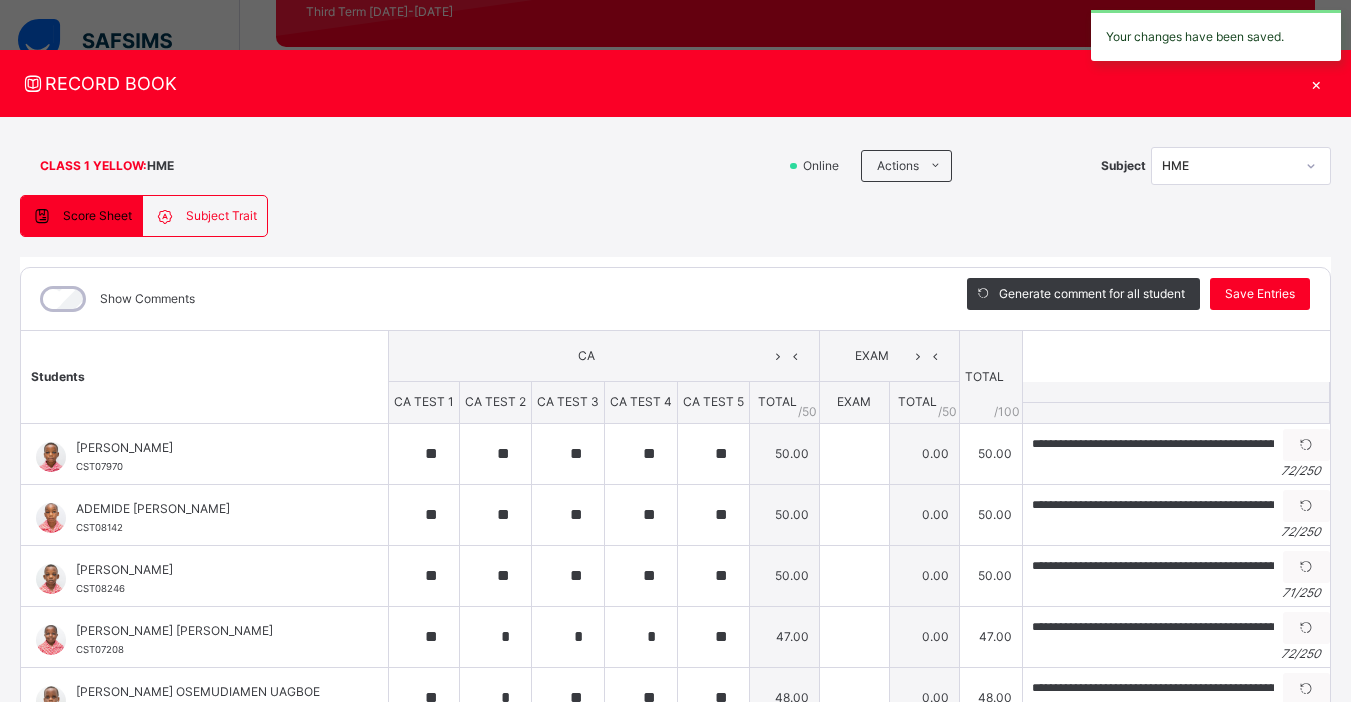 click on "×" at bounding box center (1316, 83) 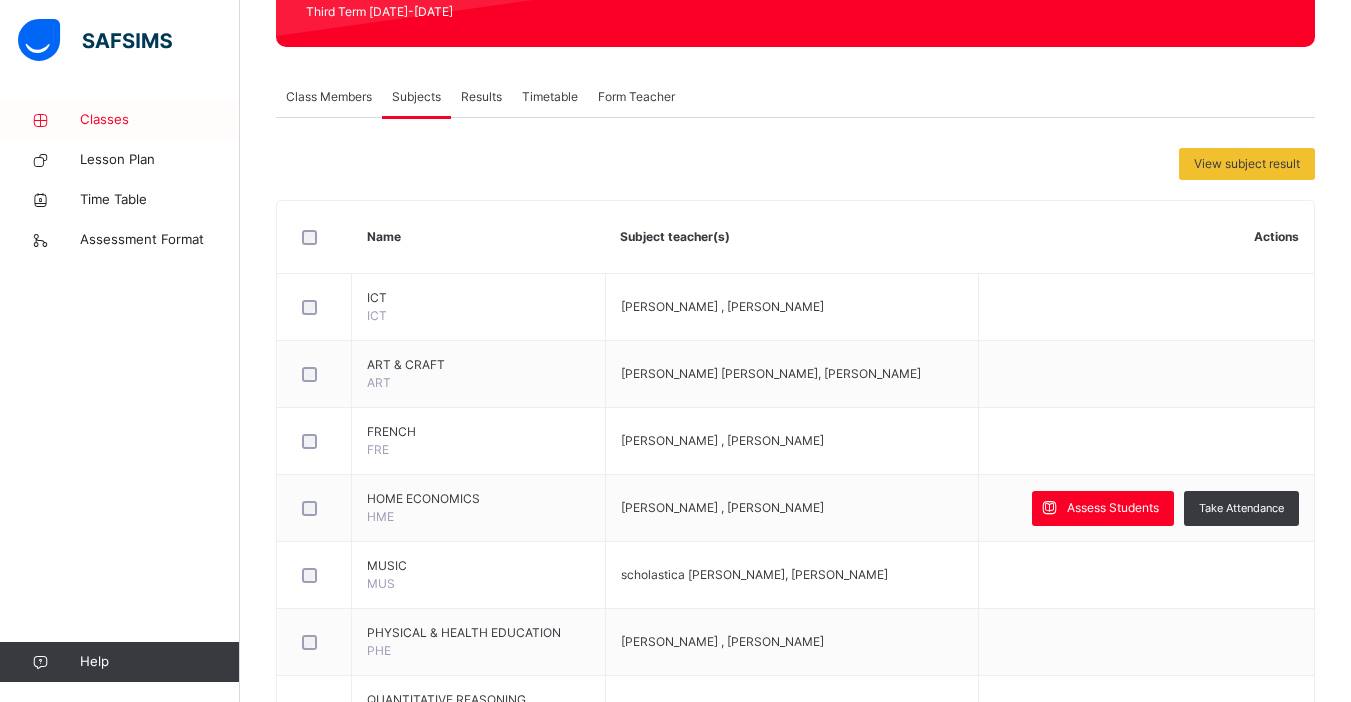 click on "Classes" at bounding box center [160, 120] 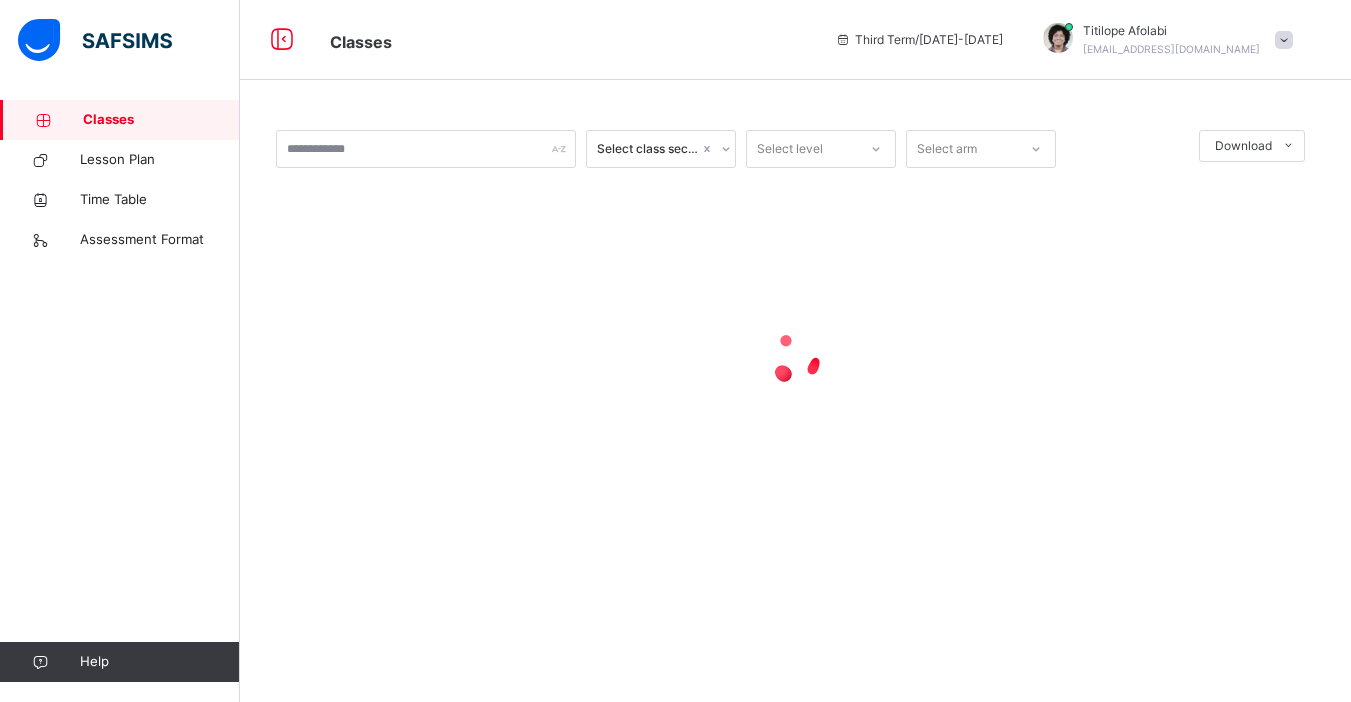 scroll, scrollTop: 0, scrollLeft: 0, axis: both 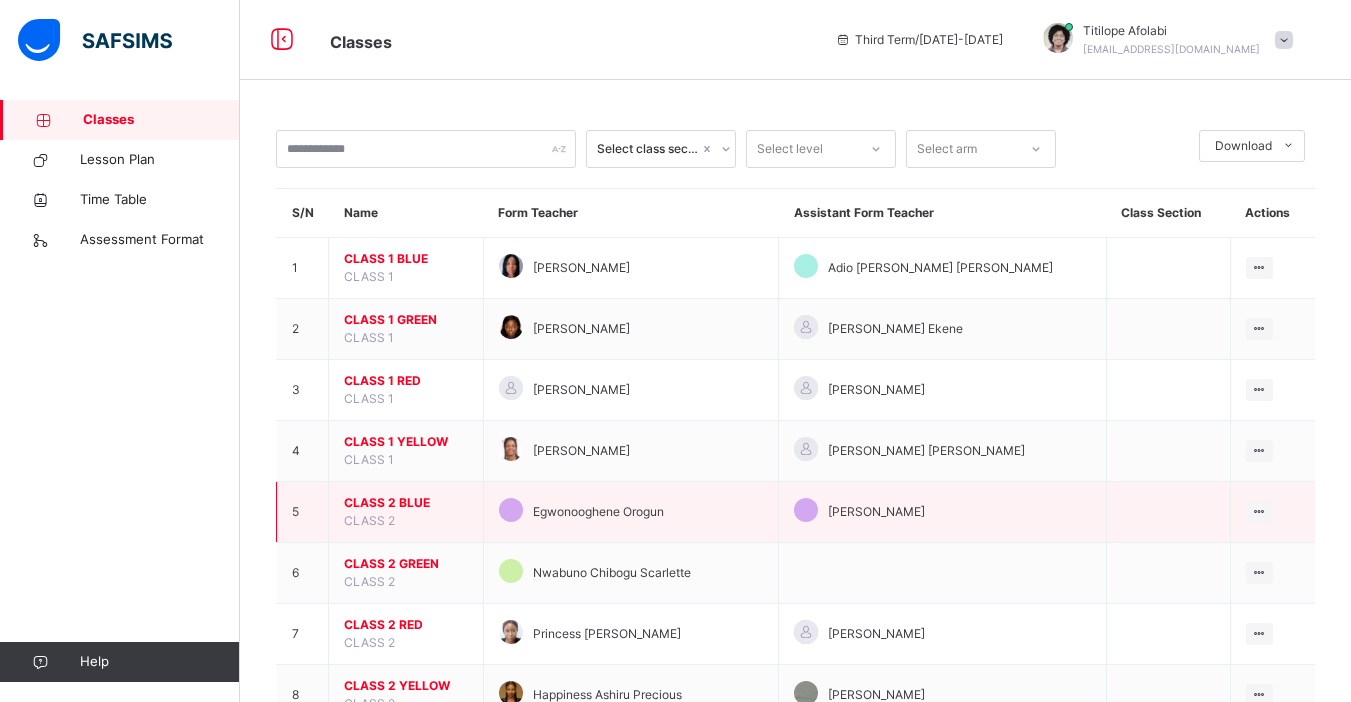 click on "CLASS 2   BLUE" at bounding box center [406, 503] 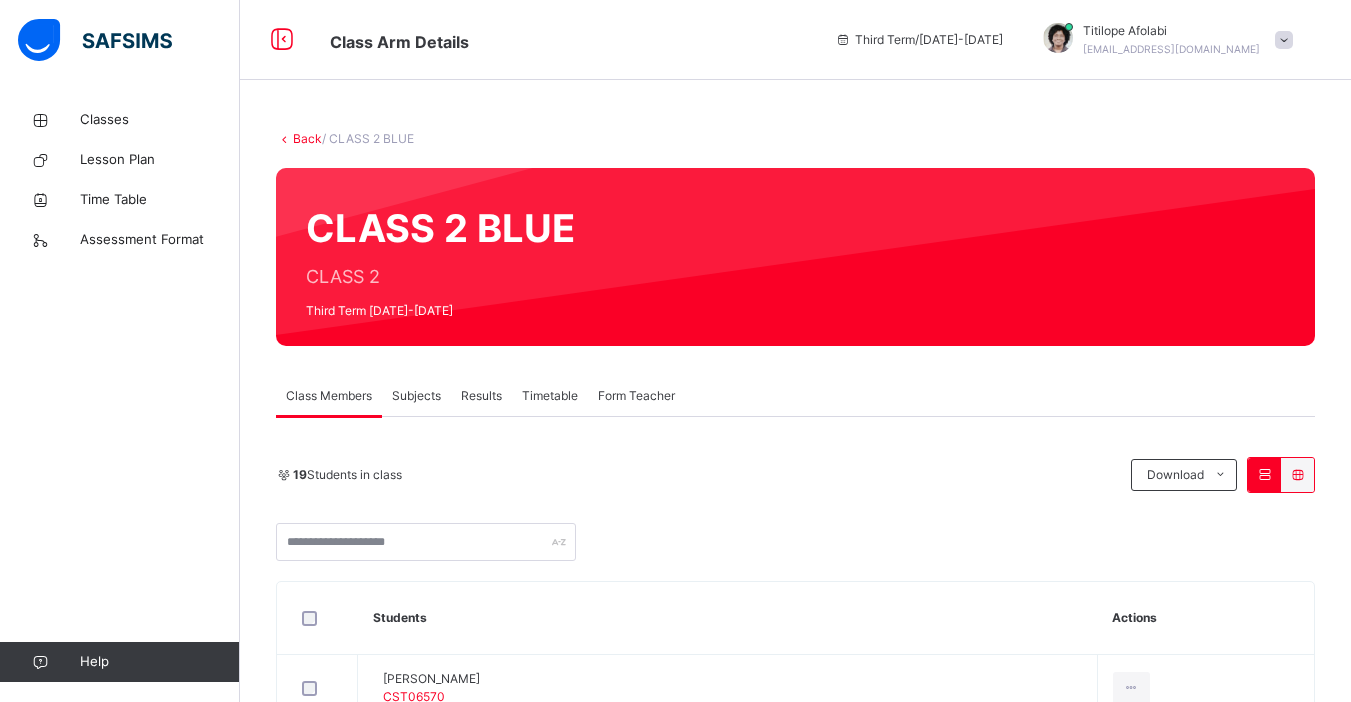 click on "Subjects" at bounding box center (416, 396) 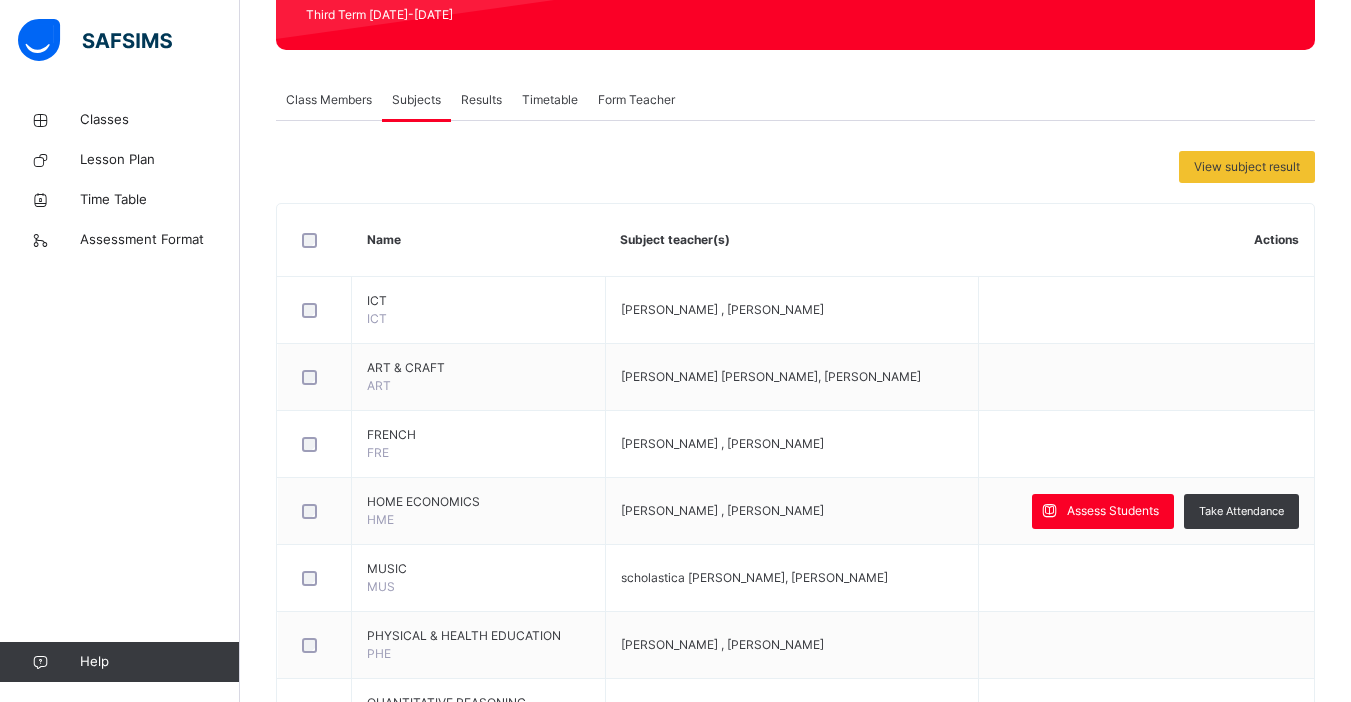 scroll, scrollTop: 410, scrollLeft: 0, axis: vertical 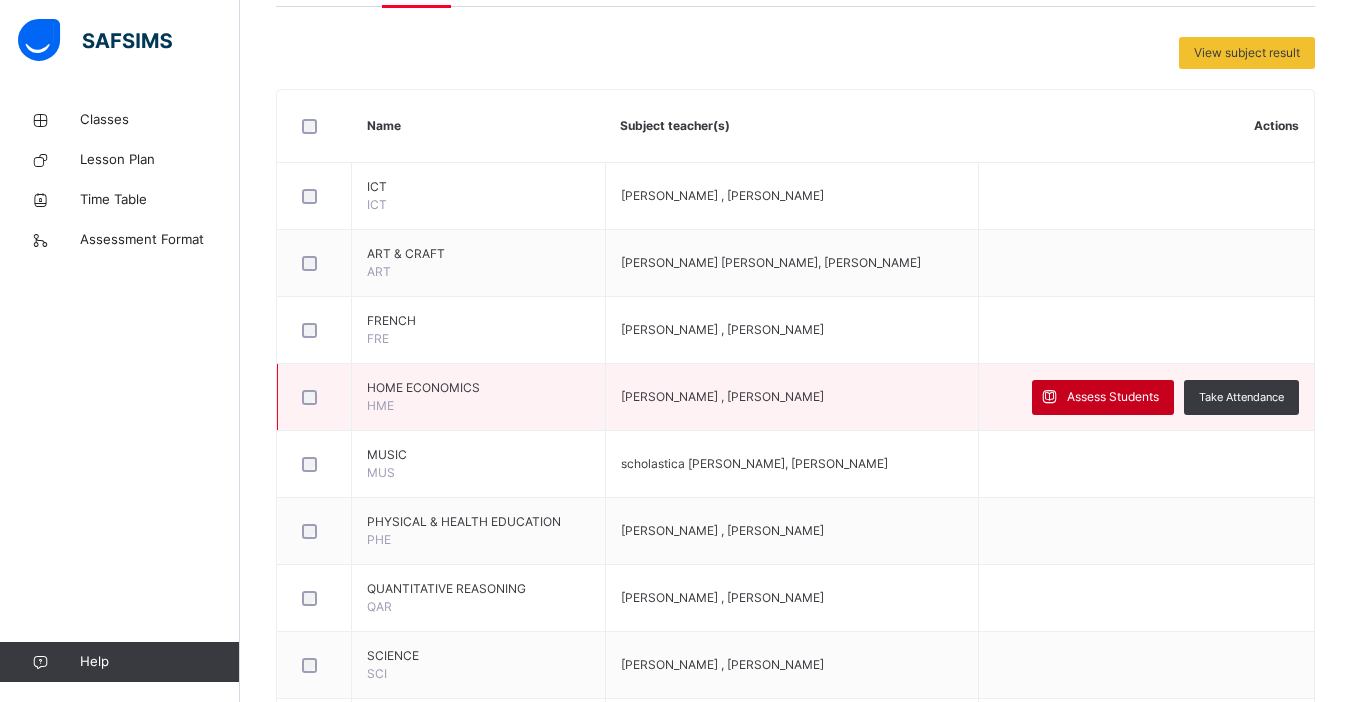click on "Assess Students" at bounding box center (1113, 397) 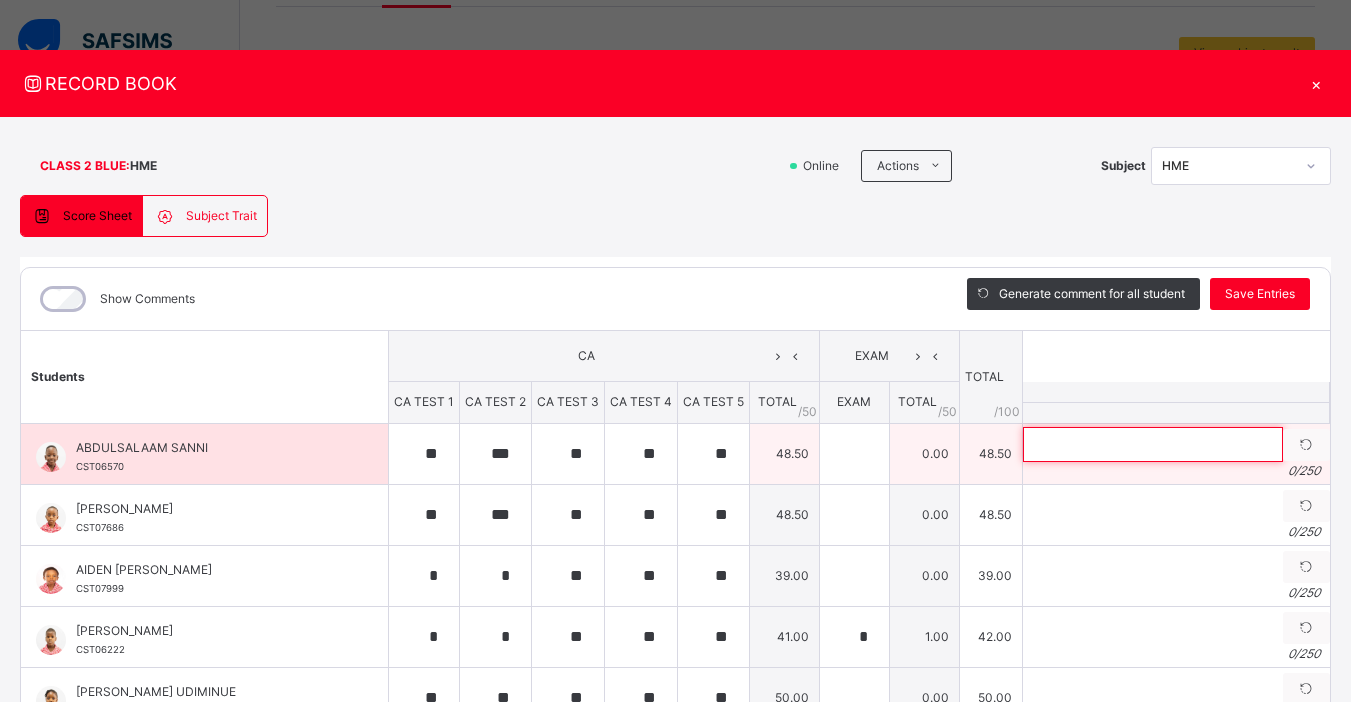 click at bounding box center [1153, 444] 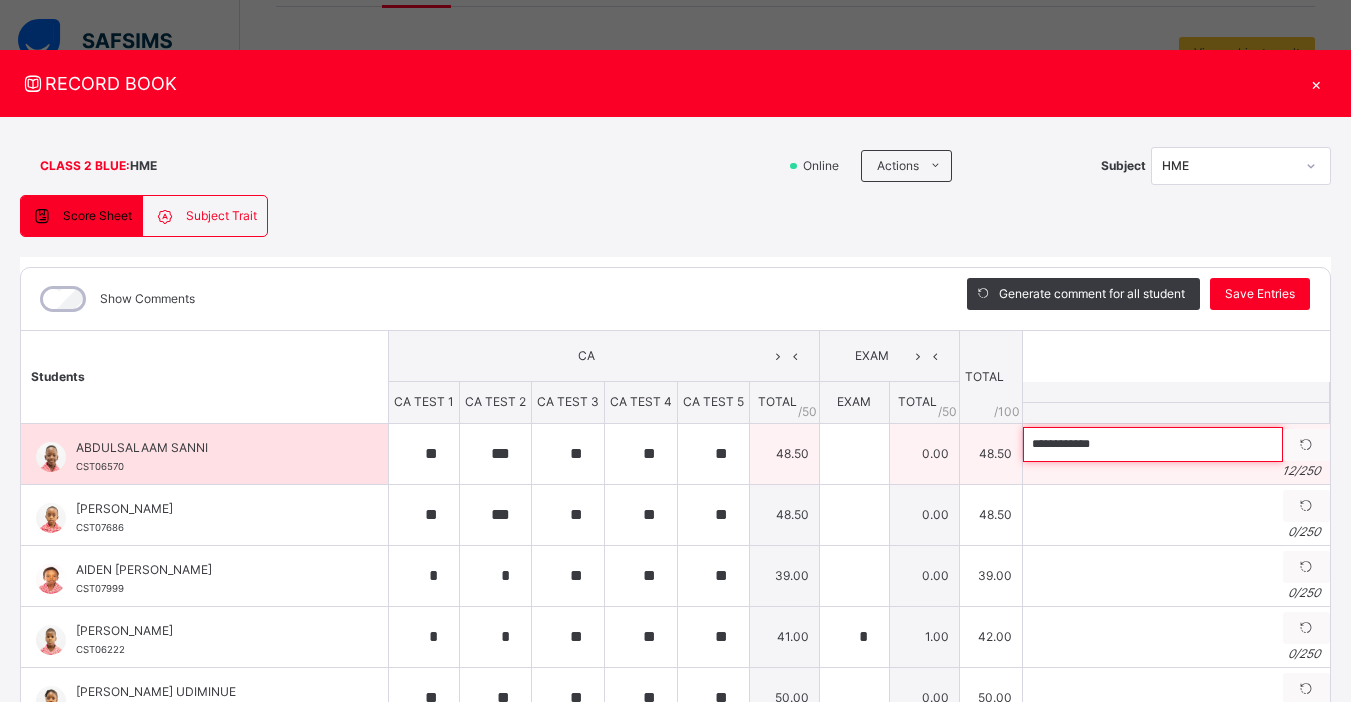 paste on "**********" 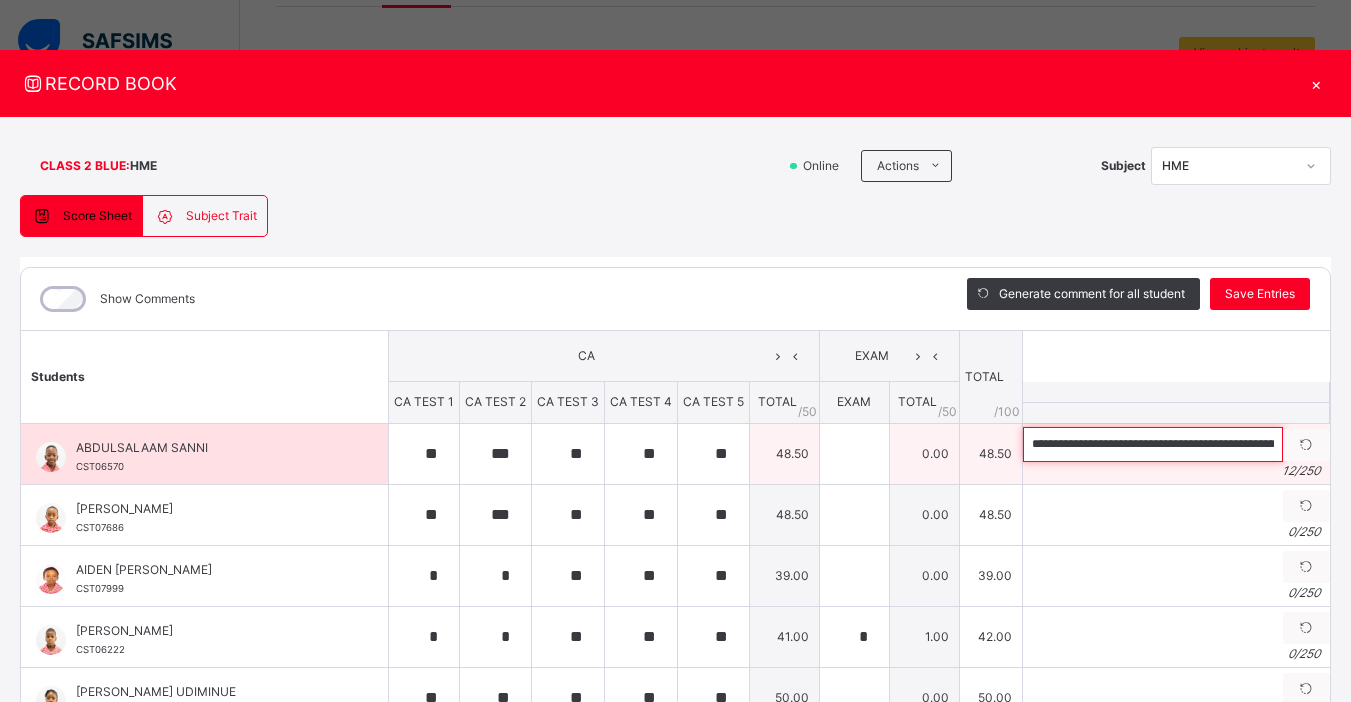 scroll, scrollTop: 0, scrollLeft: 262, axis: horizontal 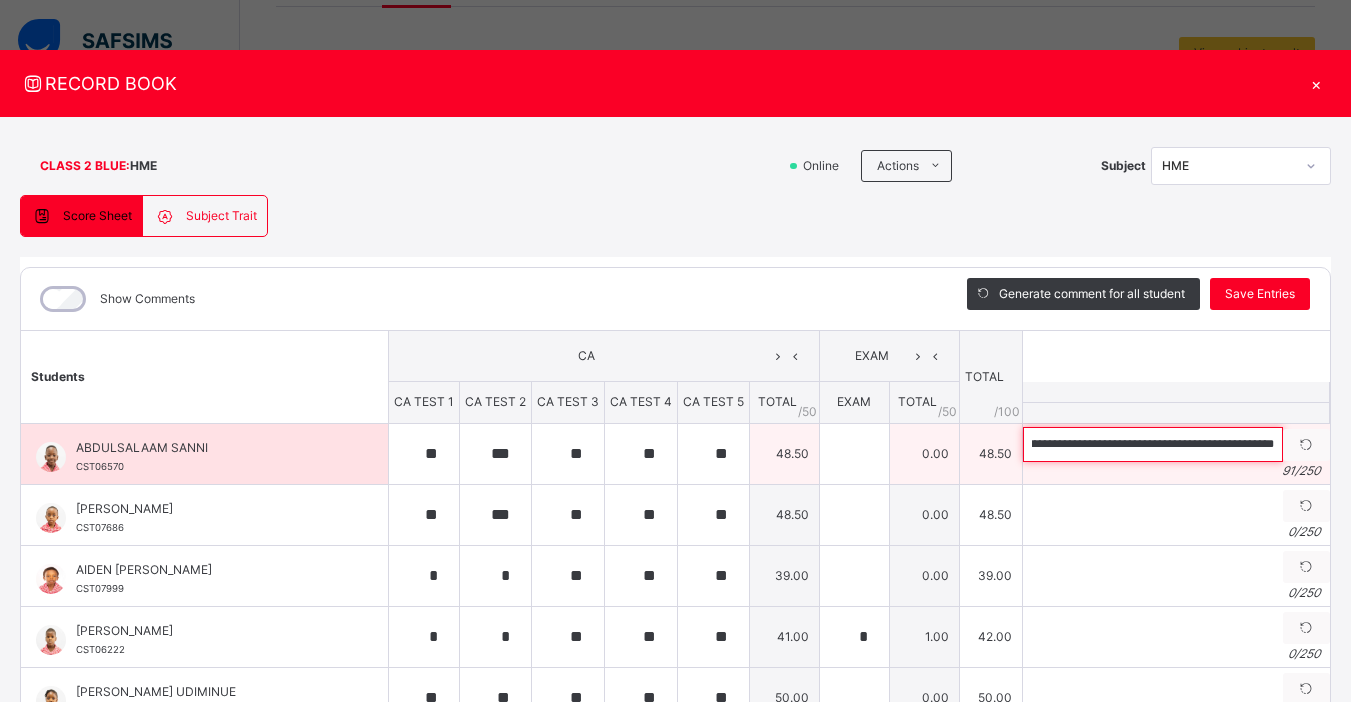 click on "**********" at bounding box center (1153, 444) 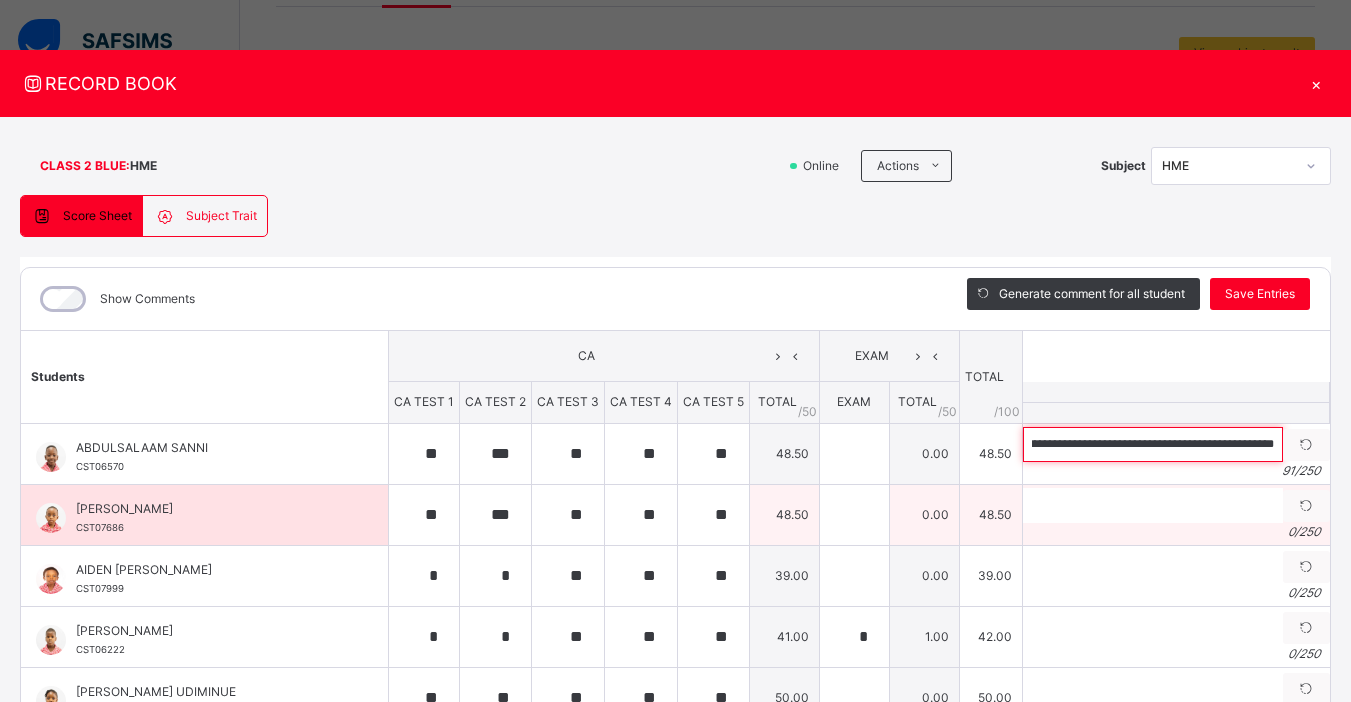 type on "**********" 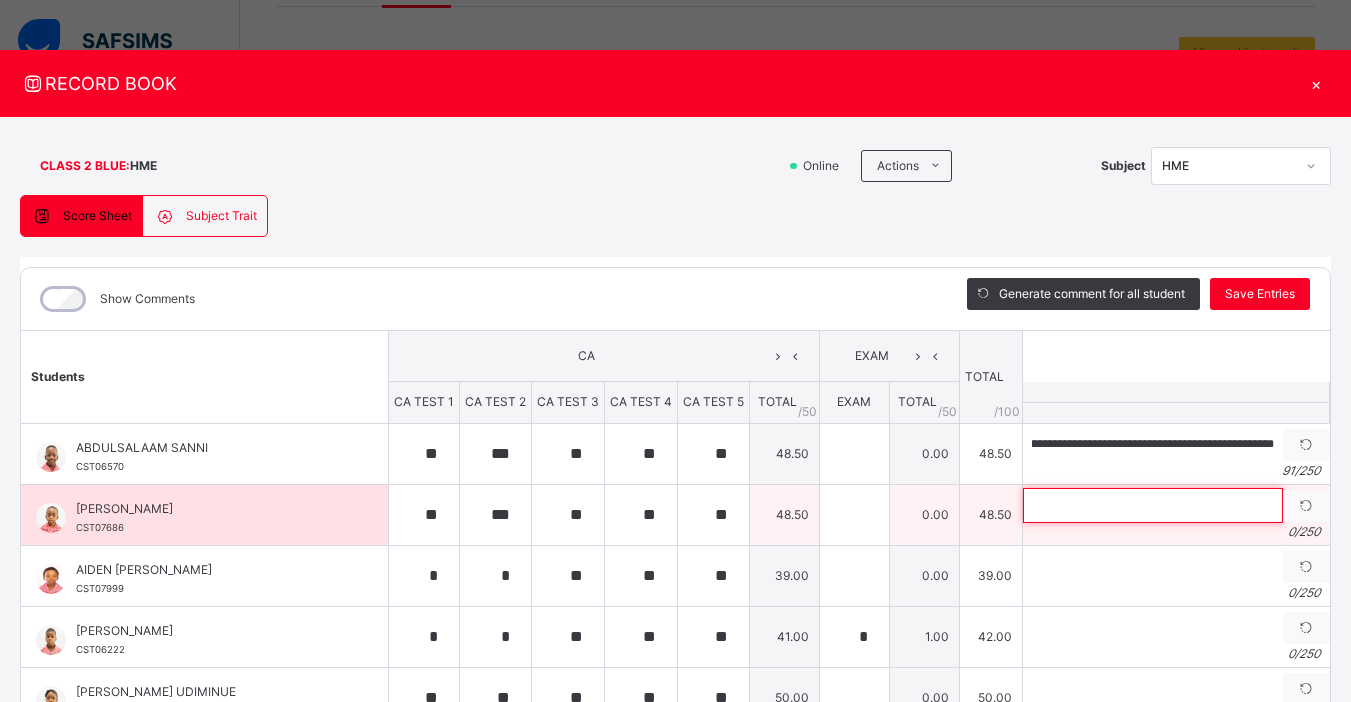 scroll, scrollTop: 0, scrollLeft: 0, axis: both 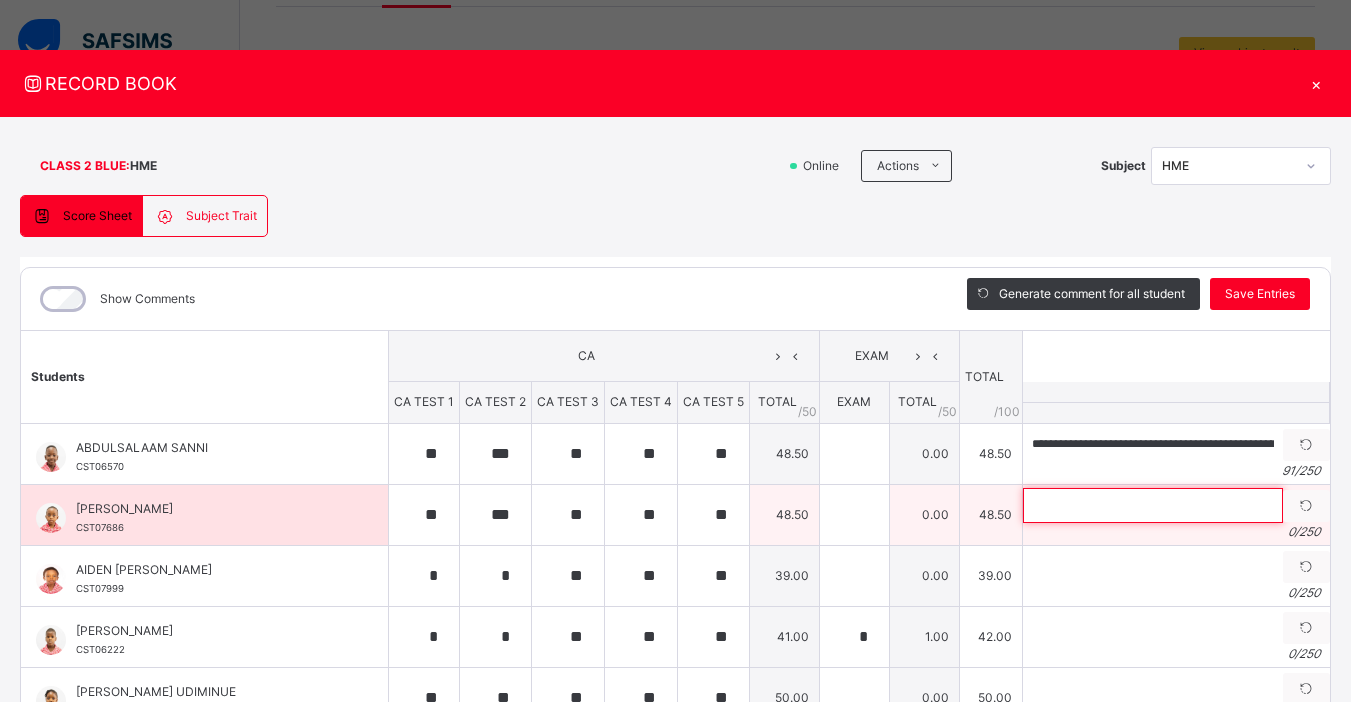 click at bounding box center (1153, 505) 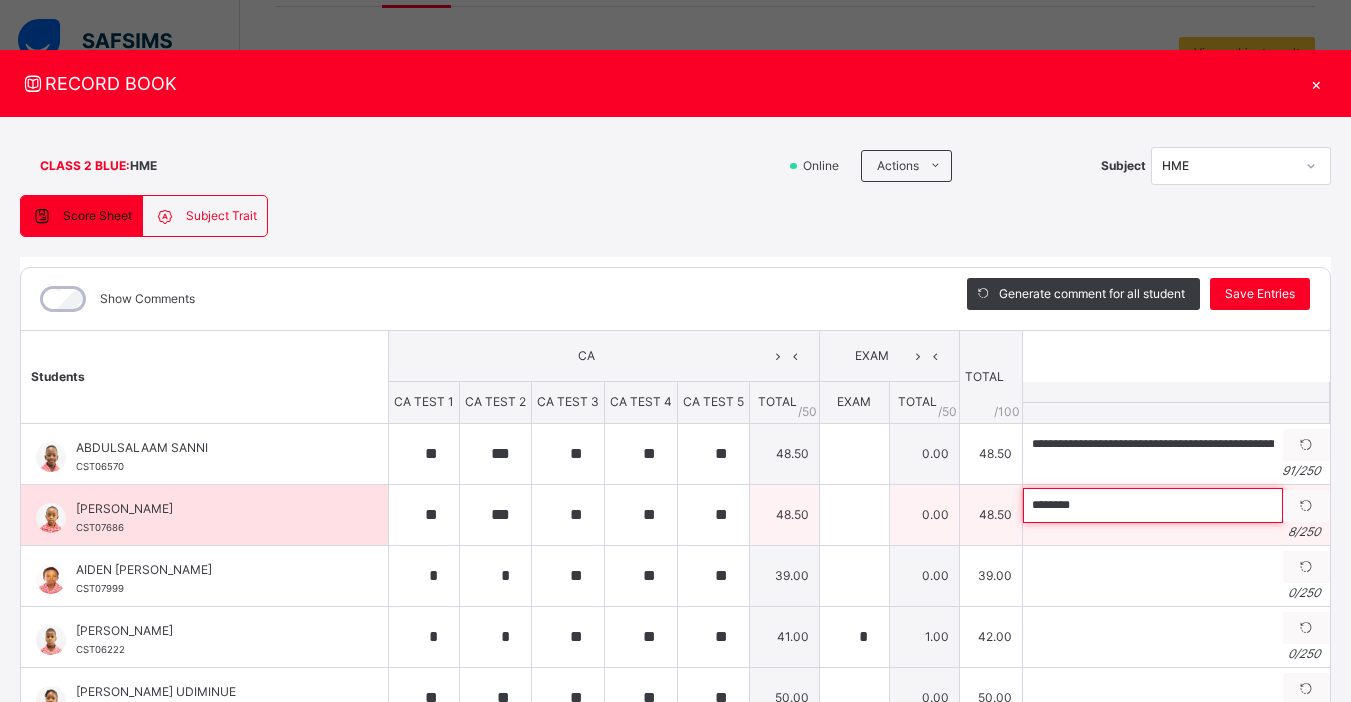 paste on "**********" 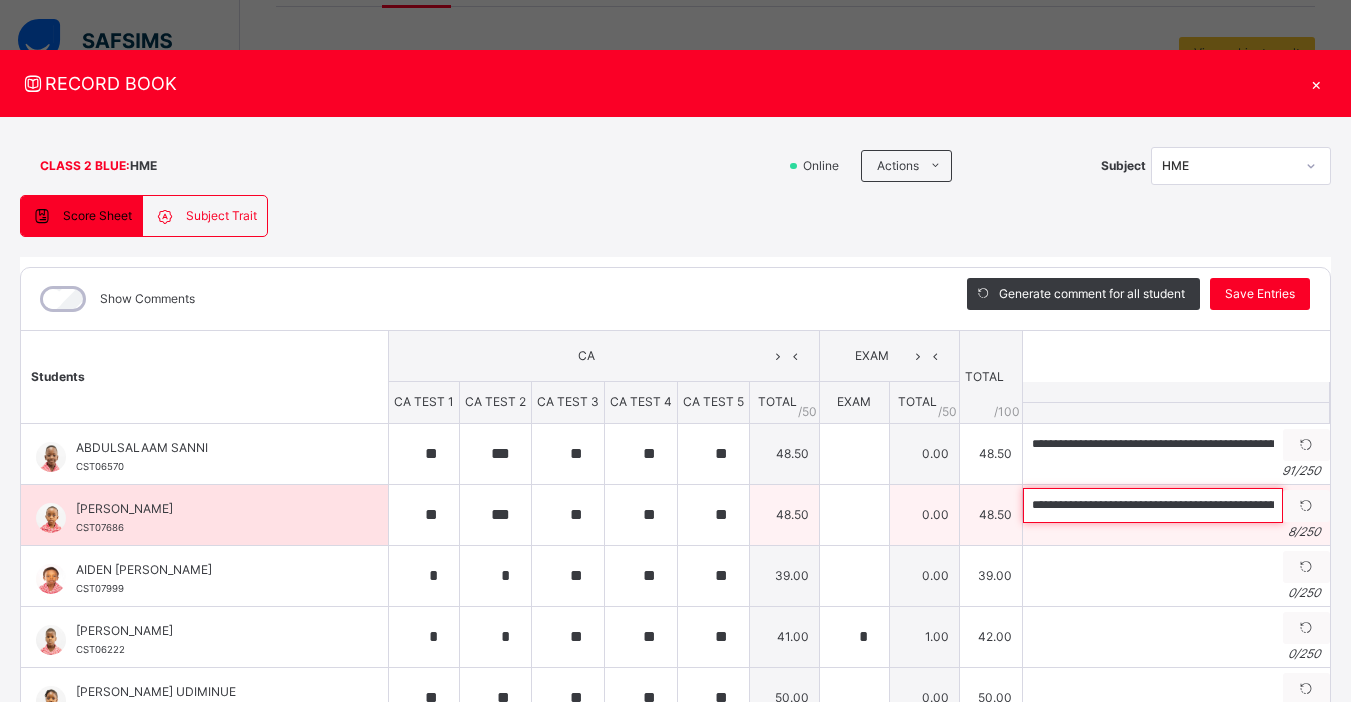 scroll, scrollTop: 0, scrollLeft: 240, axis: horizontal 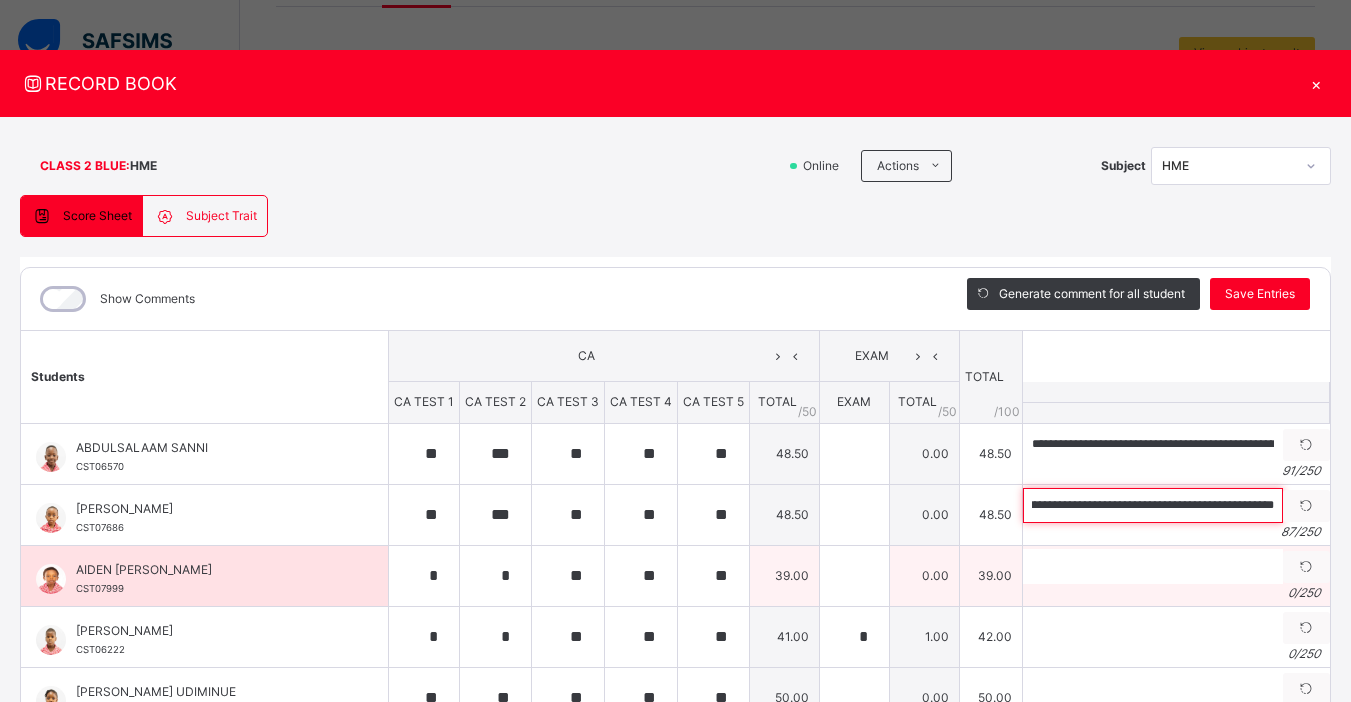 type on "**********" 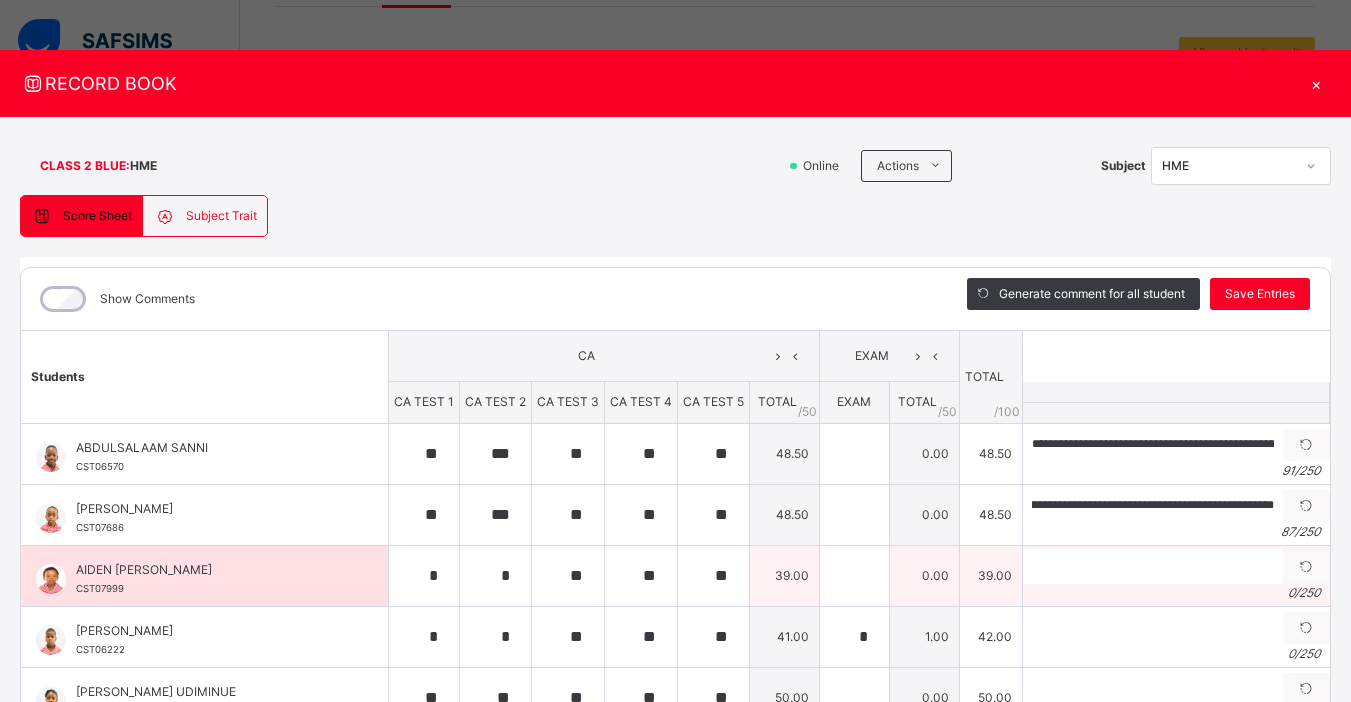 scroll, scrollTop: 0, scrollLeft: 0, axis: both 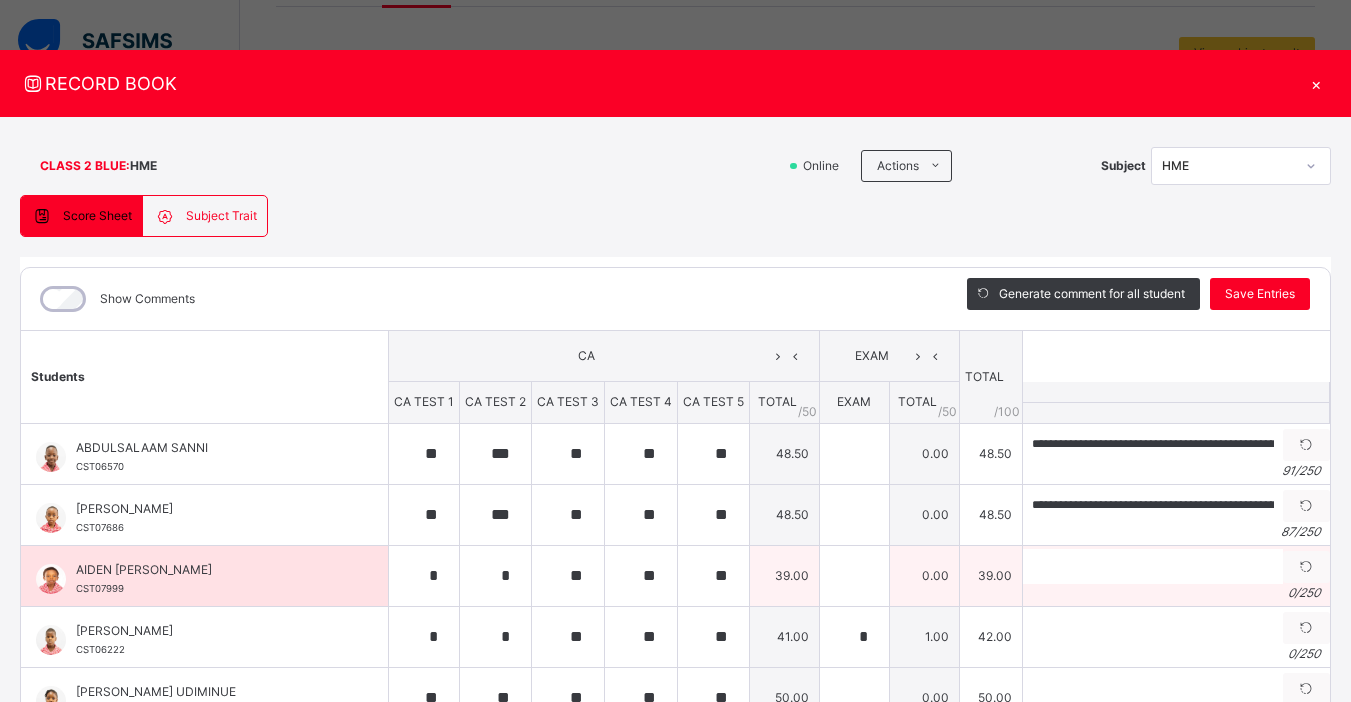 click on "0 / 250" at bounding box center [1176, 593] 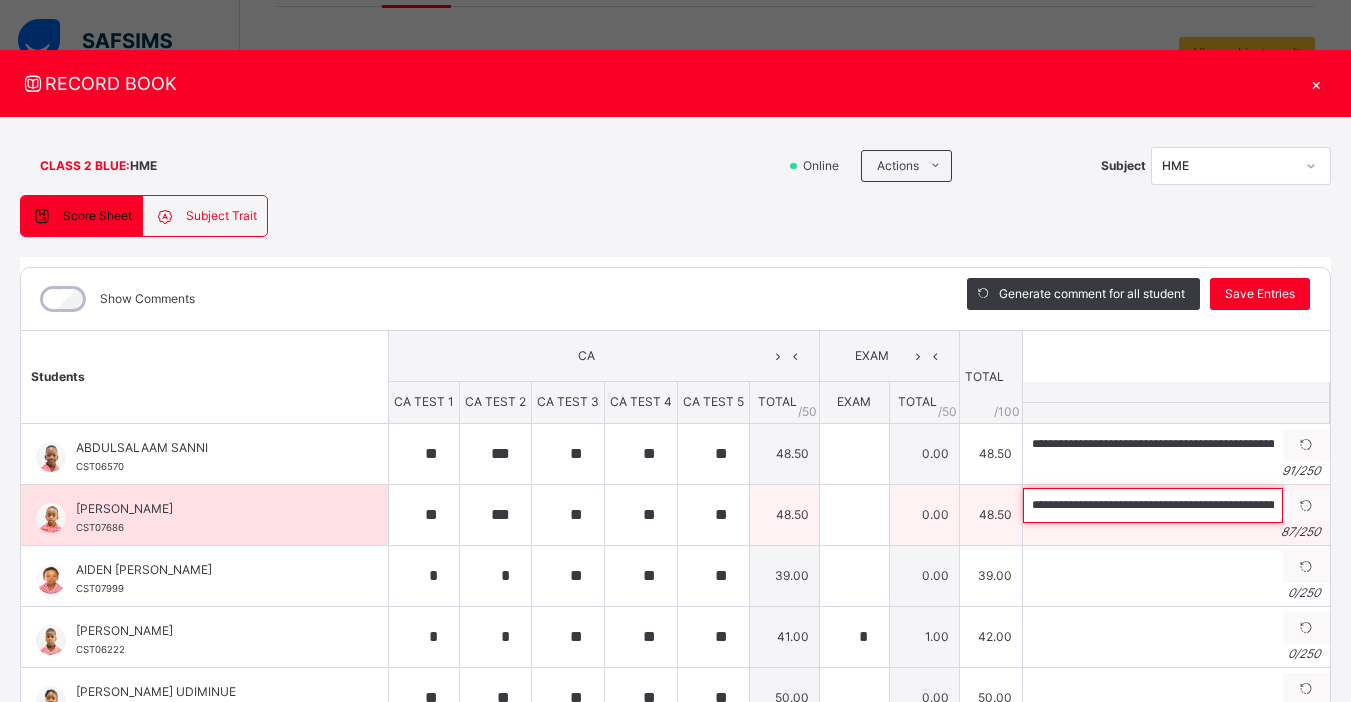 click on "**********" at bounding box center (1153, 505) 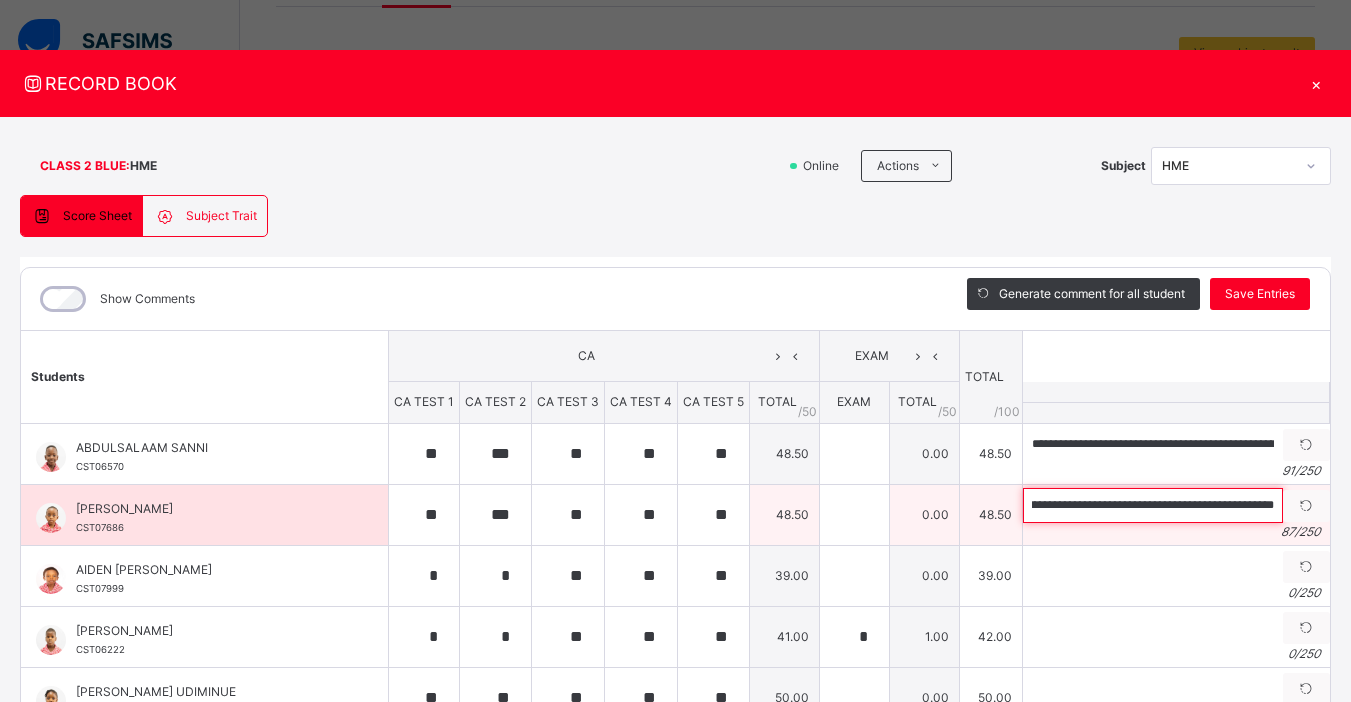 scroll, scrollTop: 0, scrollLeft: 240, axis: horizontal 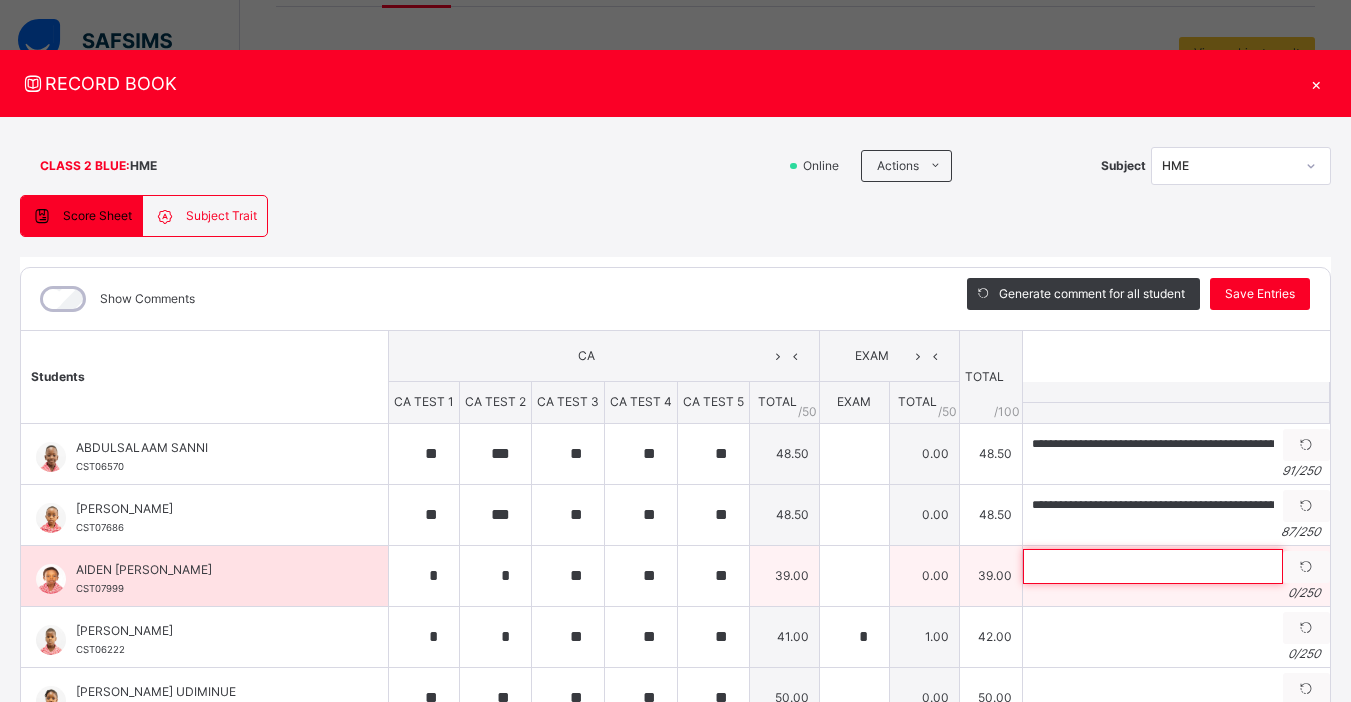 click at bounding box center (1153, 566) 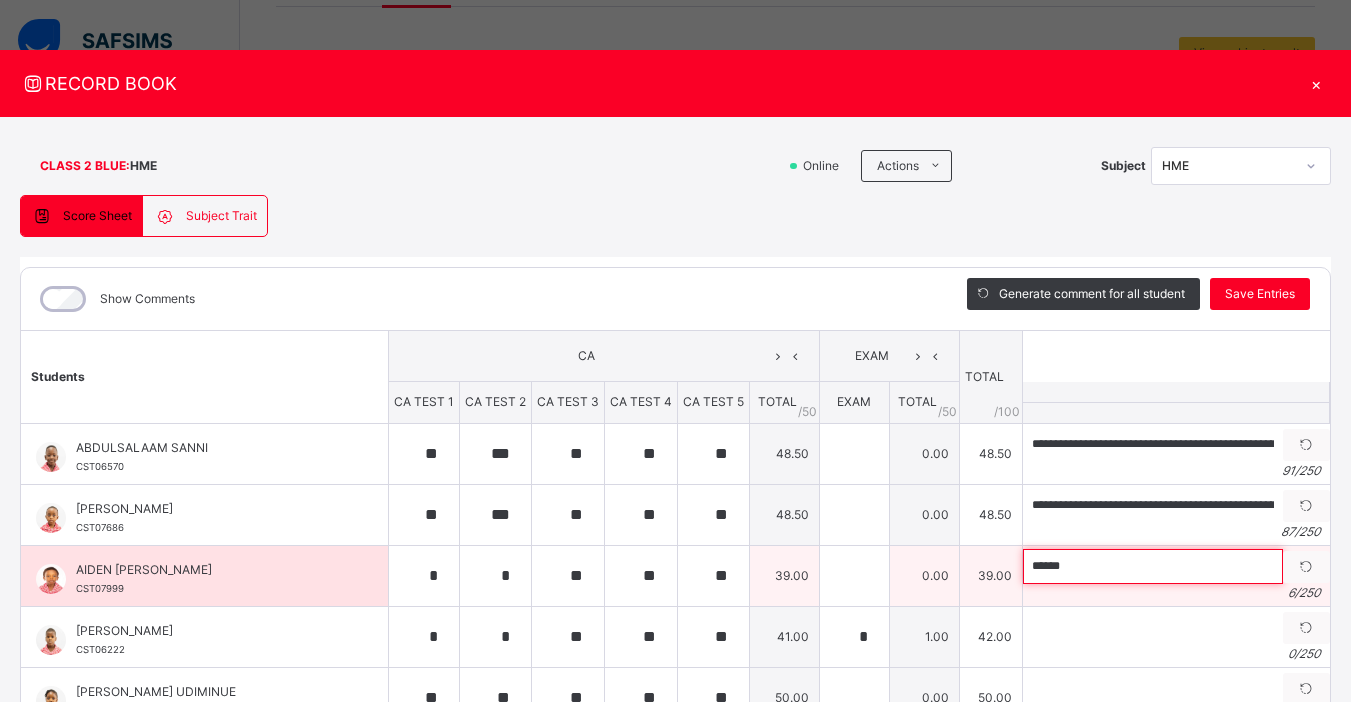 paste on "**********" 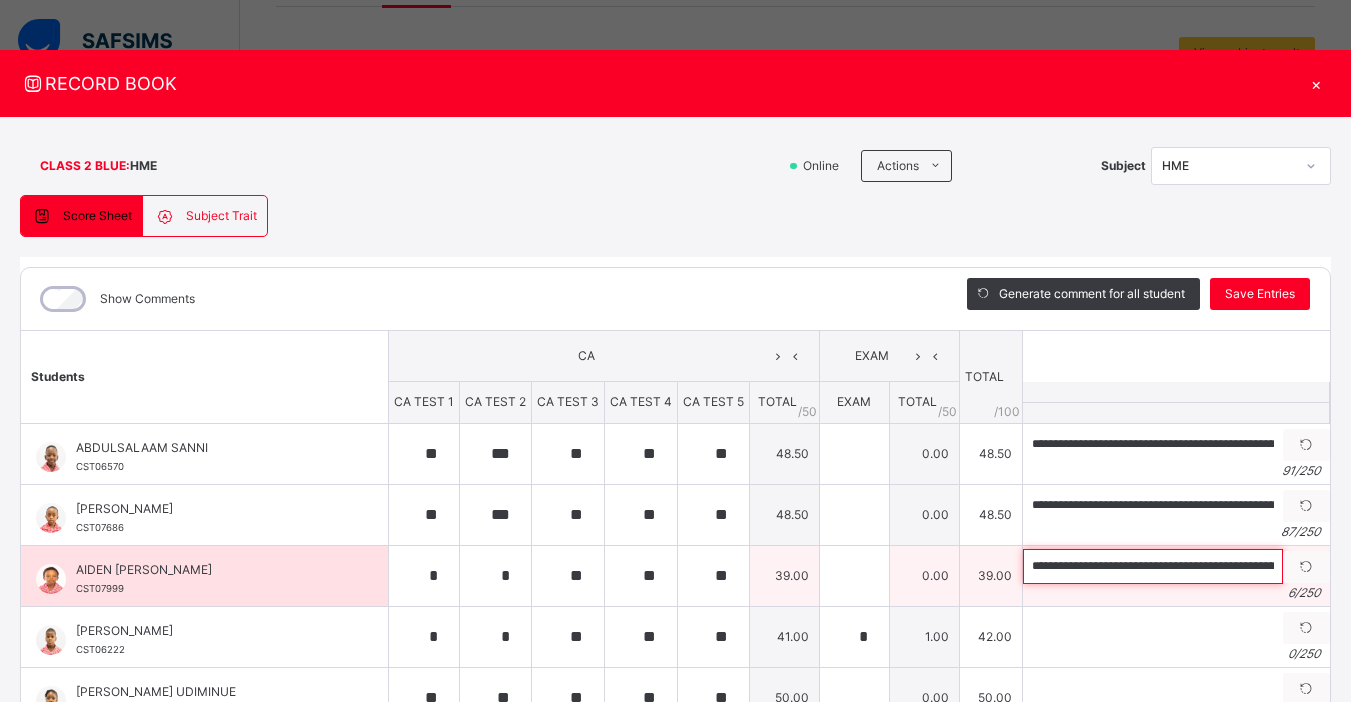 scroll, scrollTop: 0, scrollLeft: 222, axis: horizontal 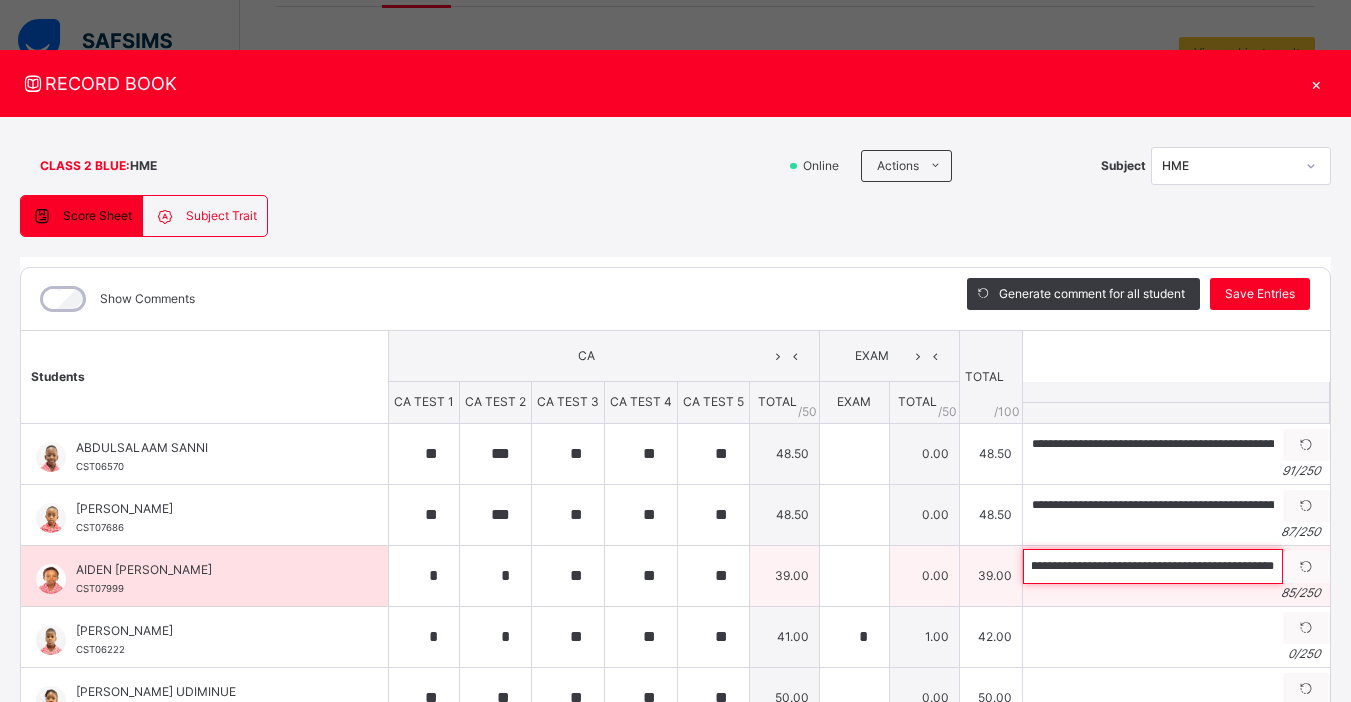 click on "**********" at bounding box center [1153, 566] 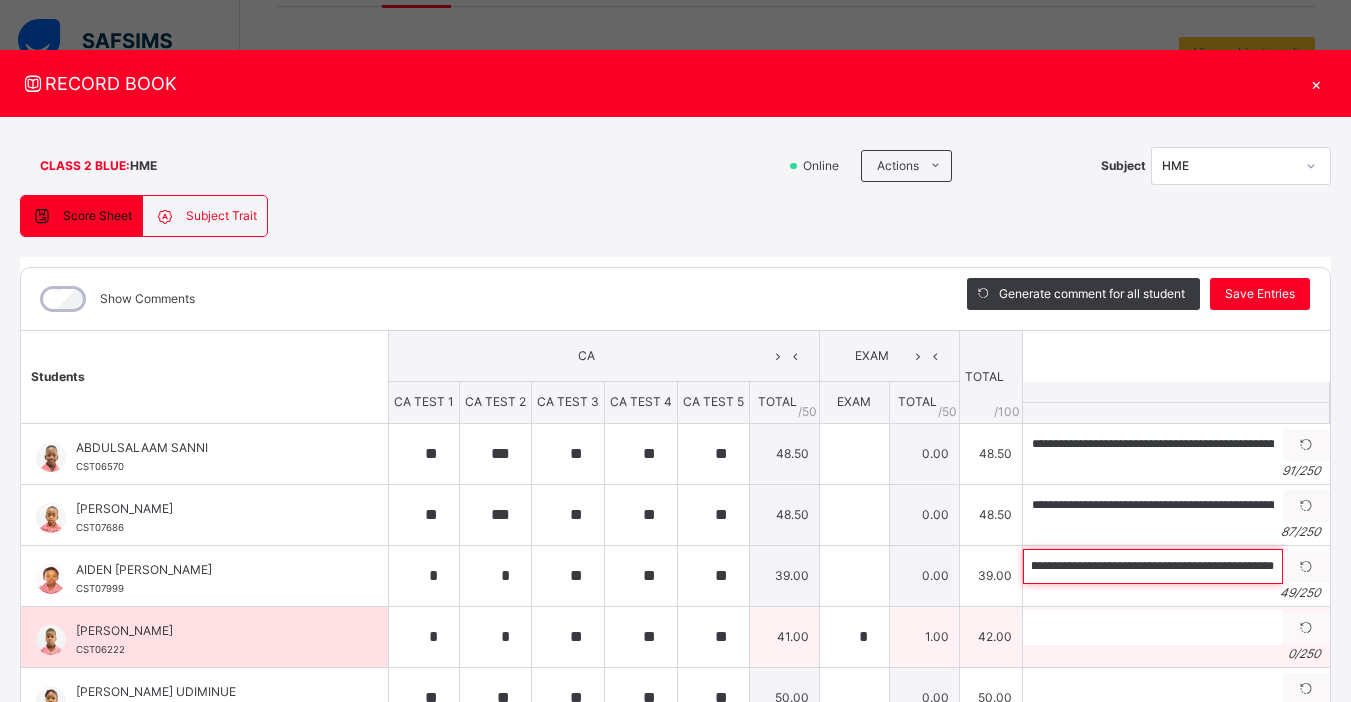 scroll, scrollTop: 0, scrollLeft: 33, axis: horizontal 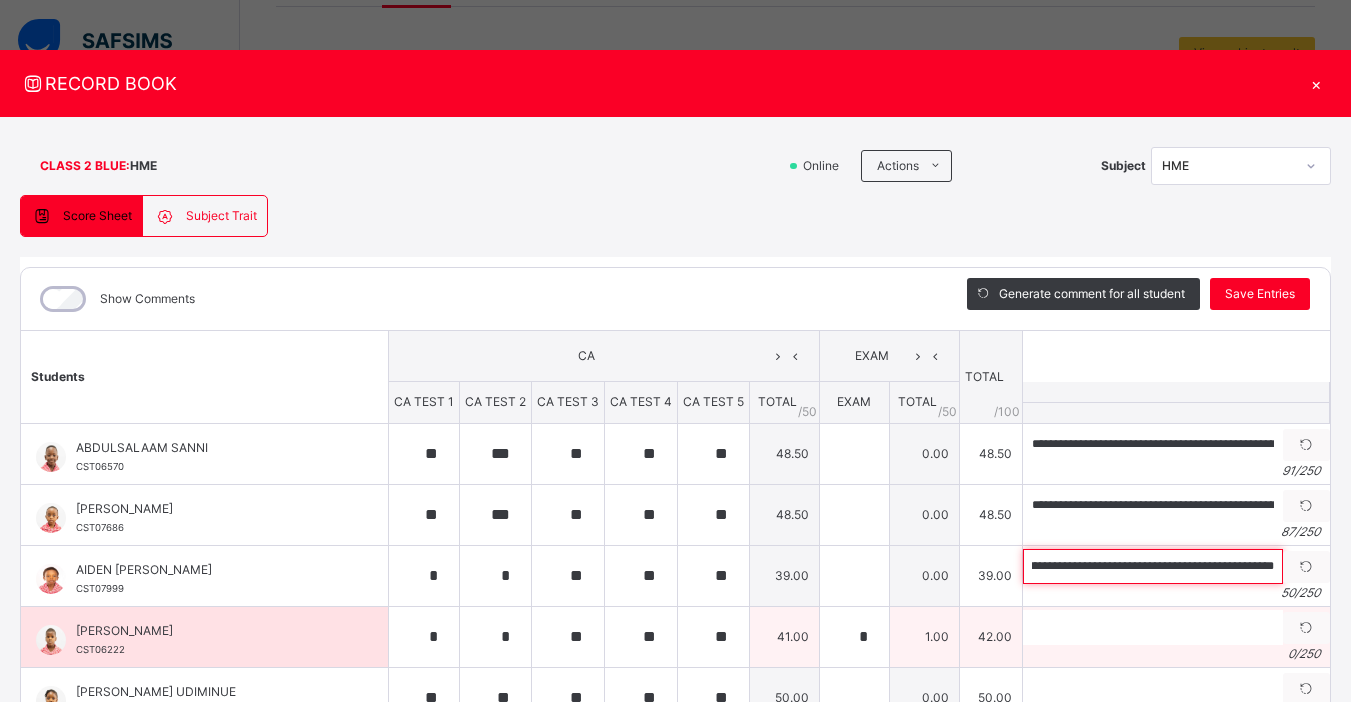type on "**********" 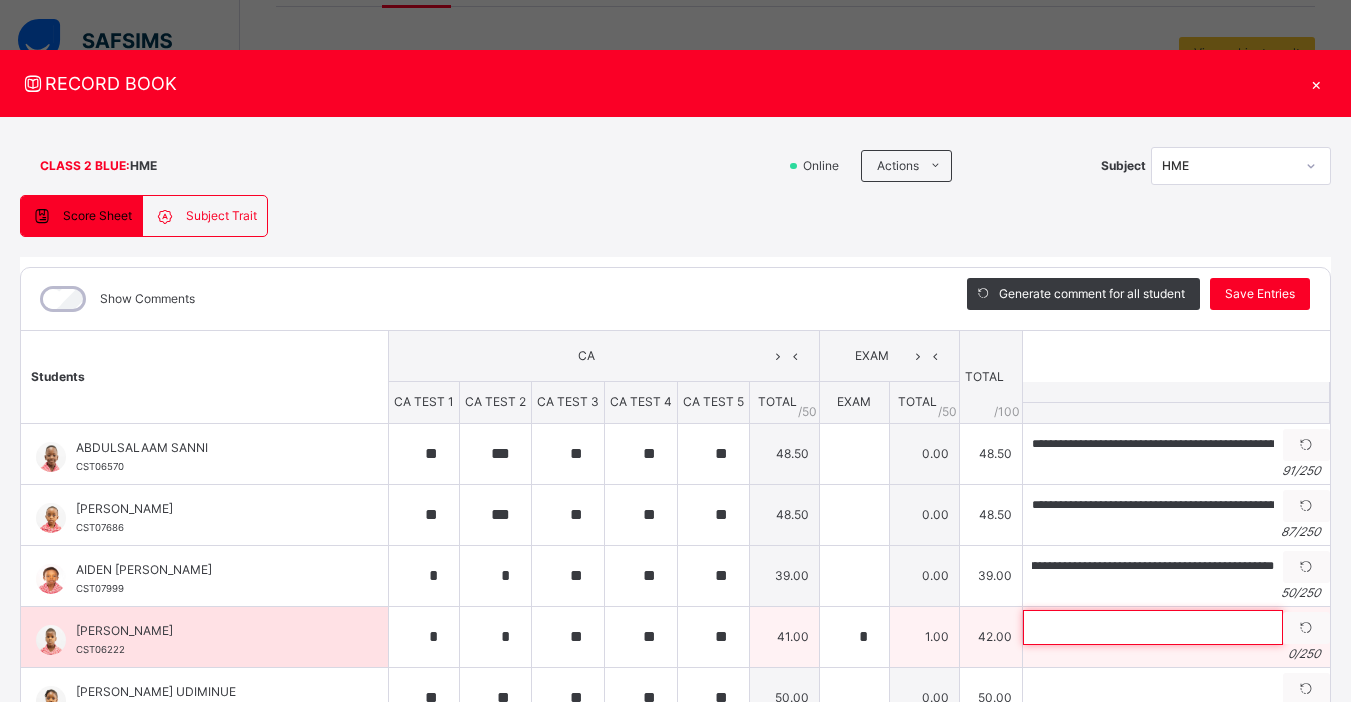 scroll, scrollTop: 0, scrollLeft: 0, axis: both 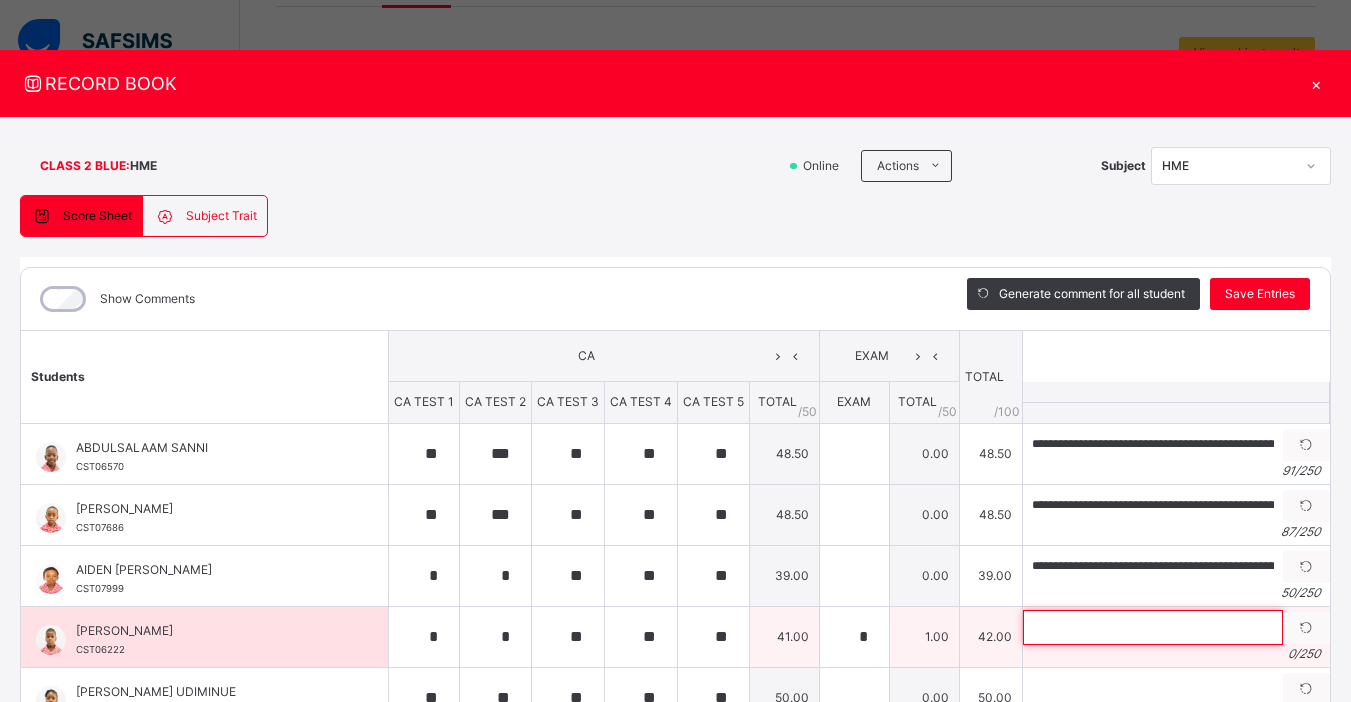click at bounding box center (1153, 627) 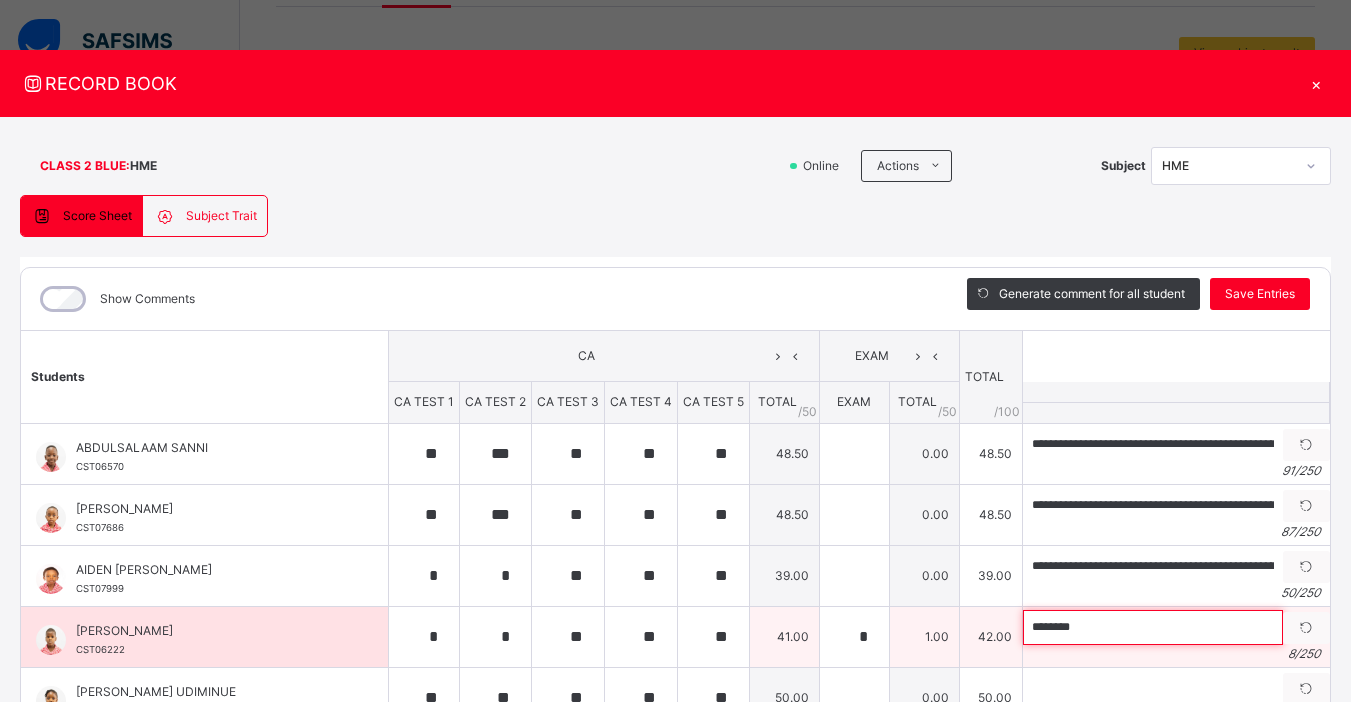 paste on "**********" 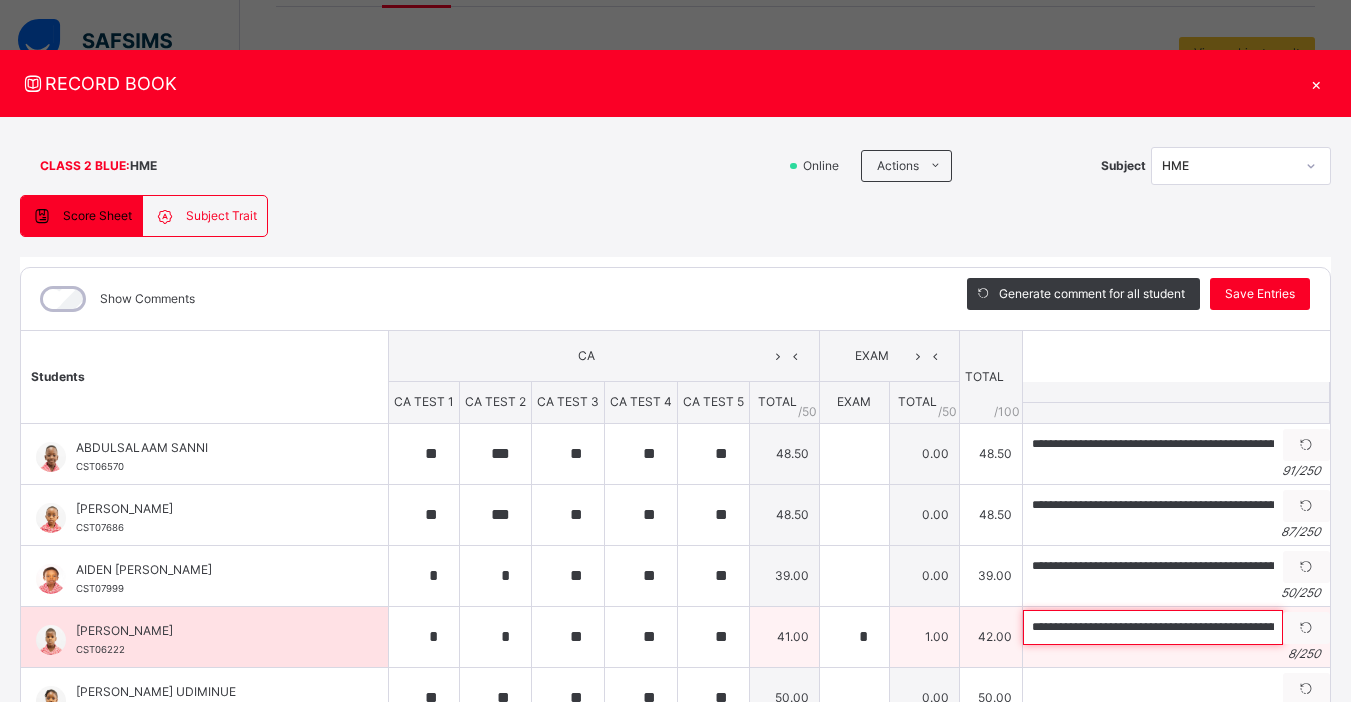 scroll, scrollTop: 0, scrollLeft: 237, axis: horizontal 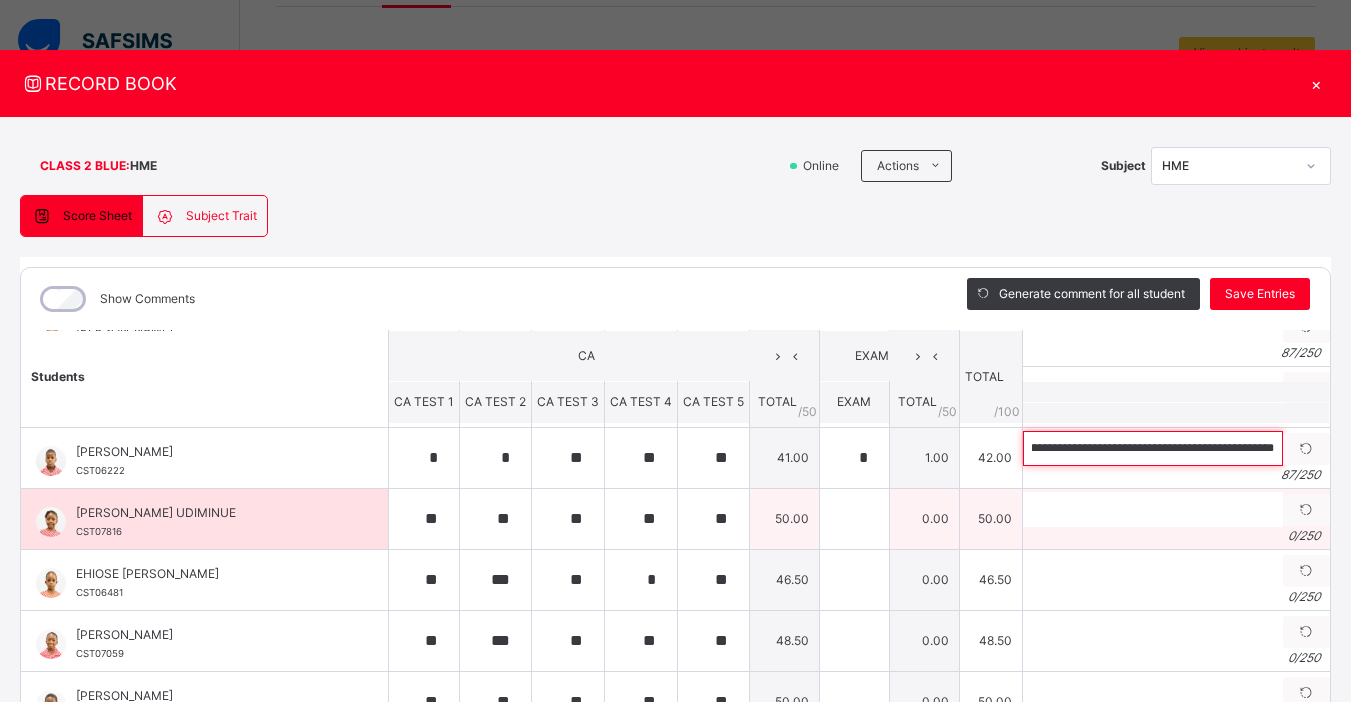 type on "**********" 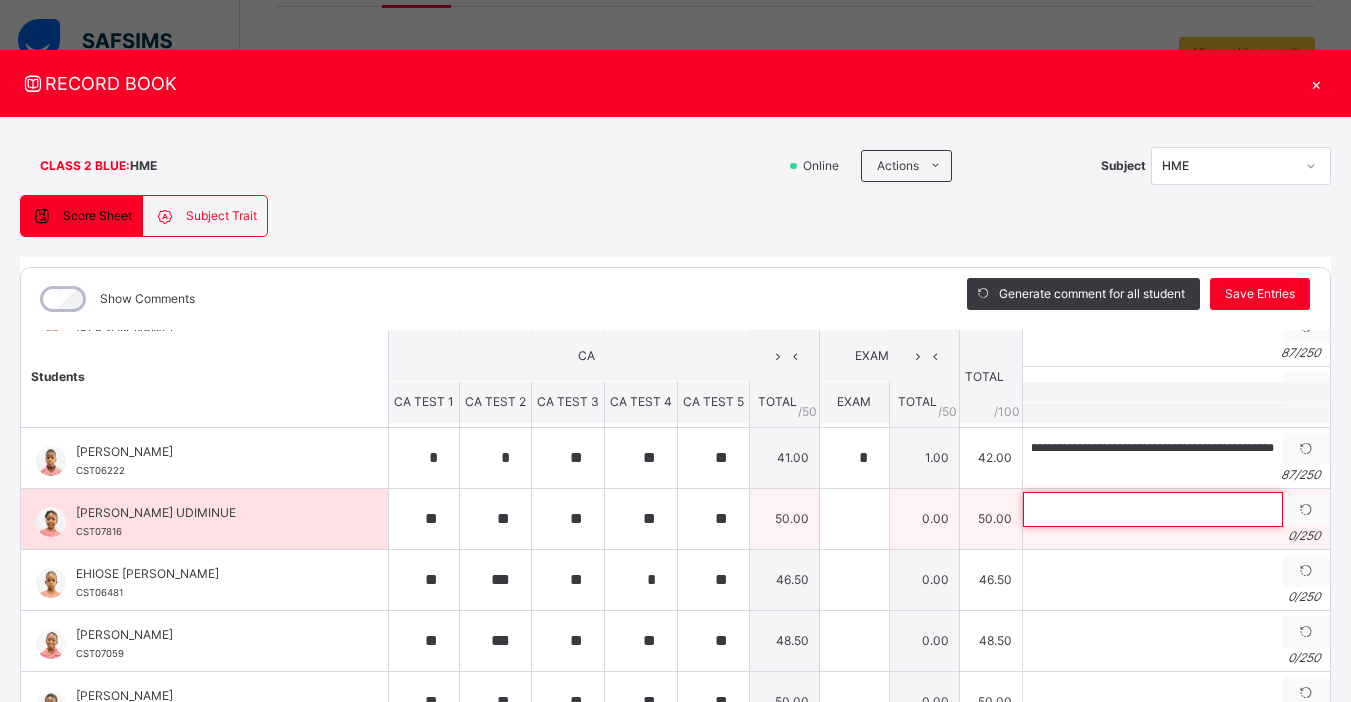 scroll, scrollTop: 0, scrollLeft: 0, axis: both 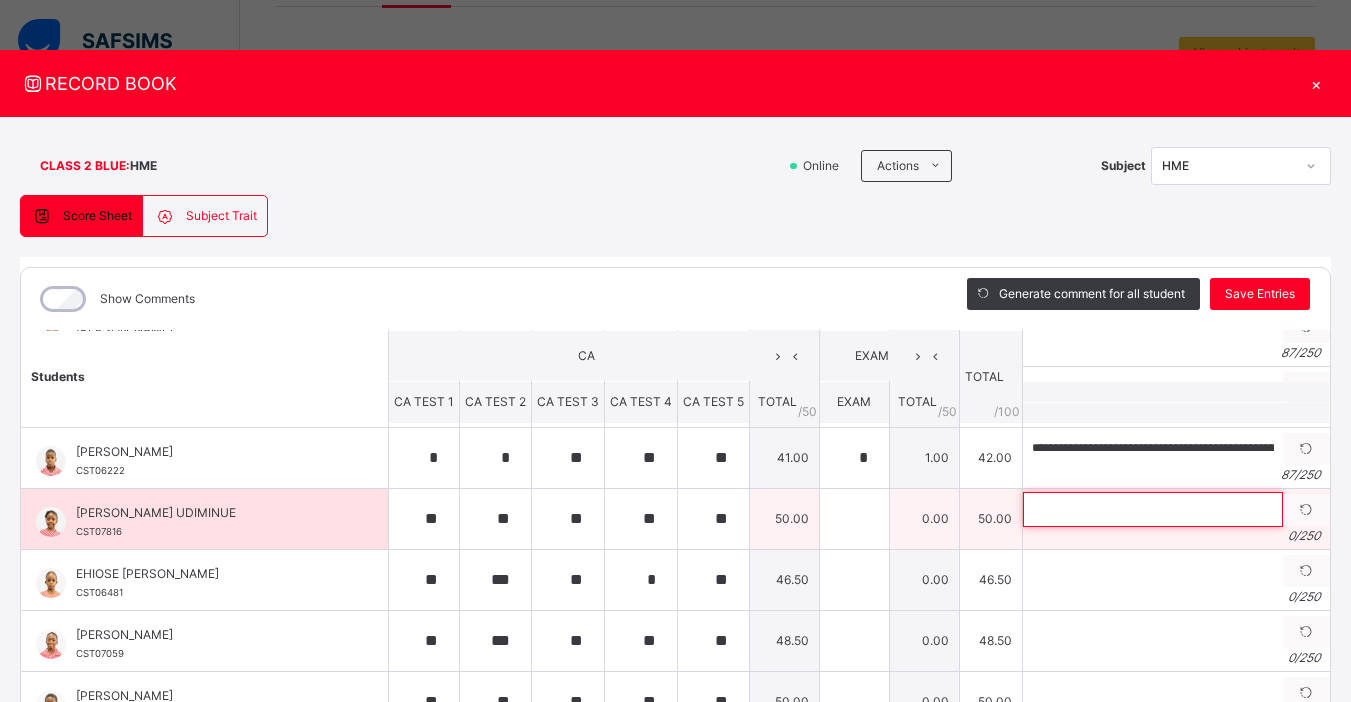click at bounding box center [1153, 509] 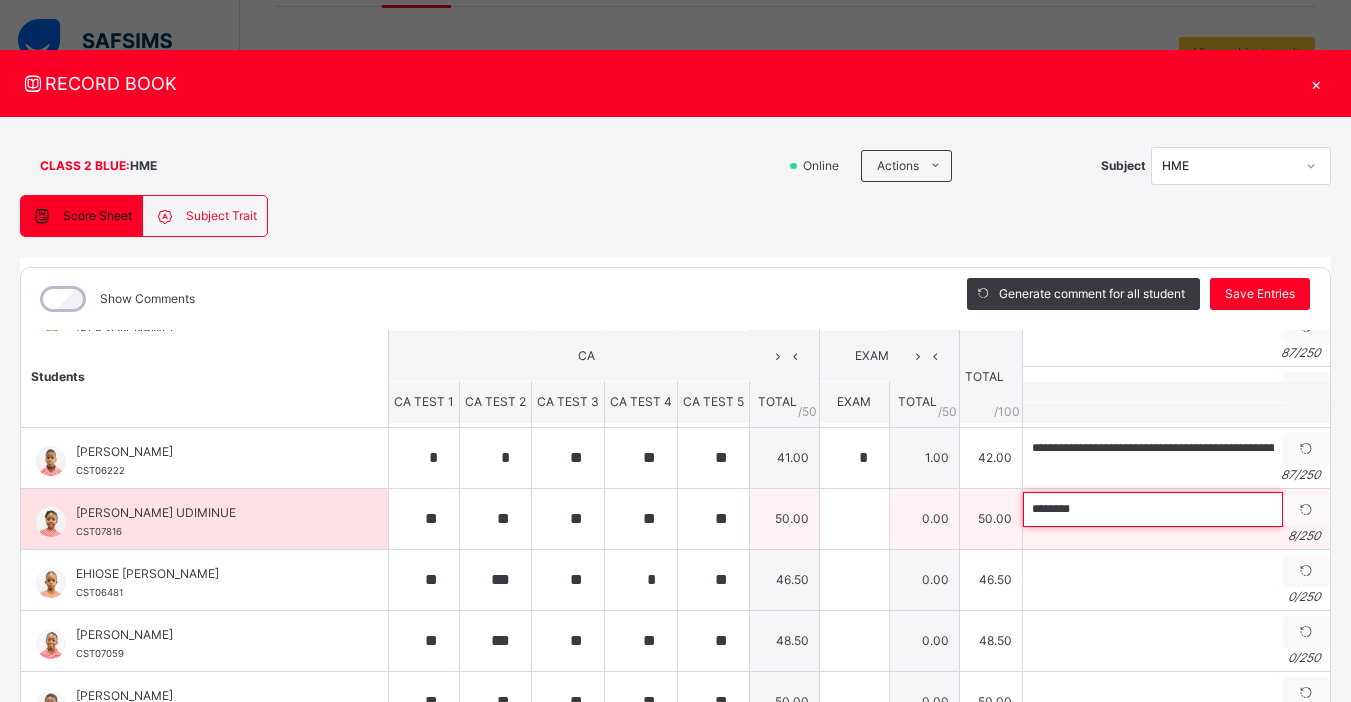 paste on "**********" 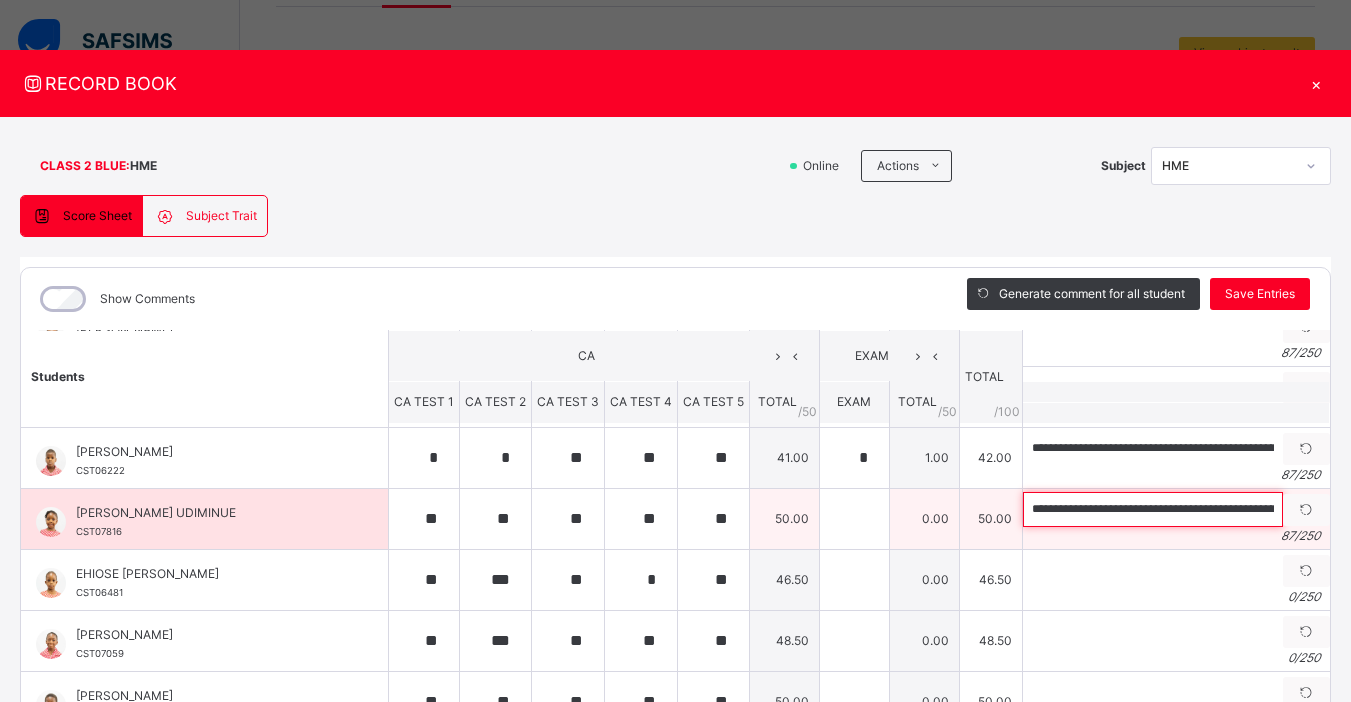 scroll, scrollTop: 0, scrollLeft: 238, axis: horizontal 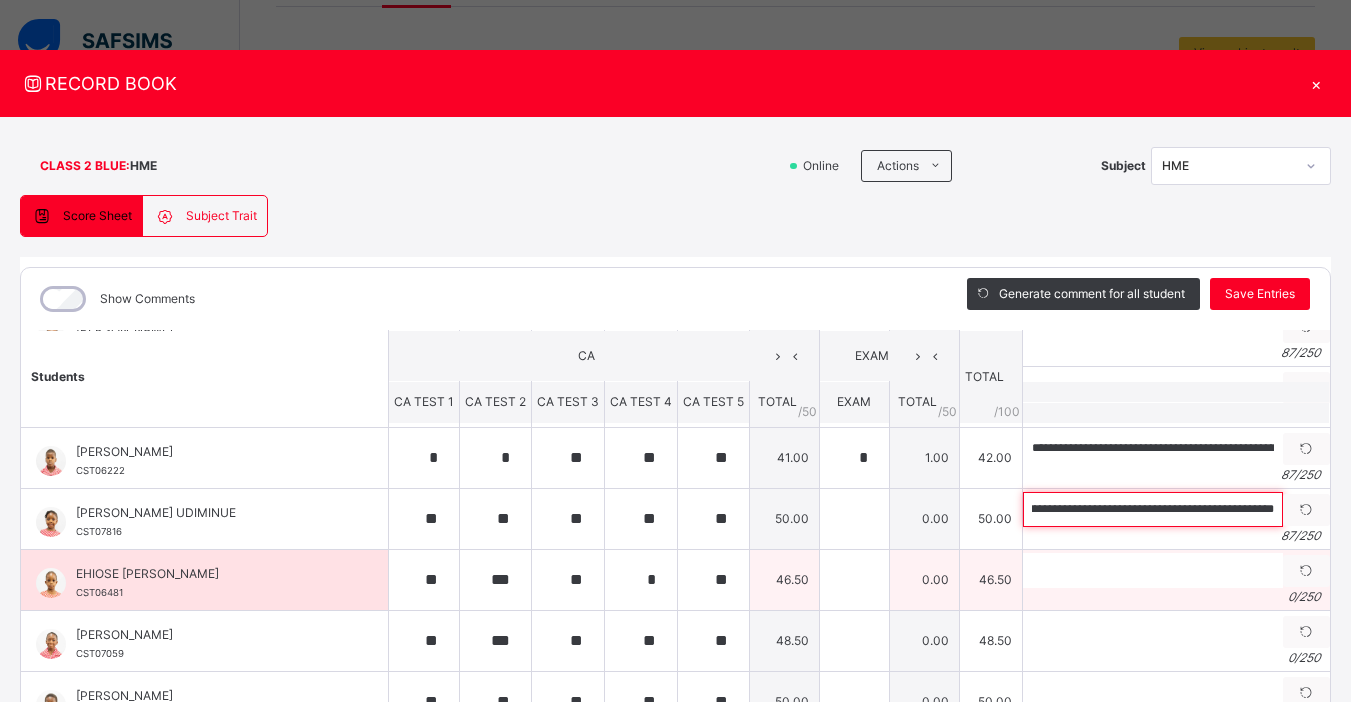 type on "**********" 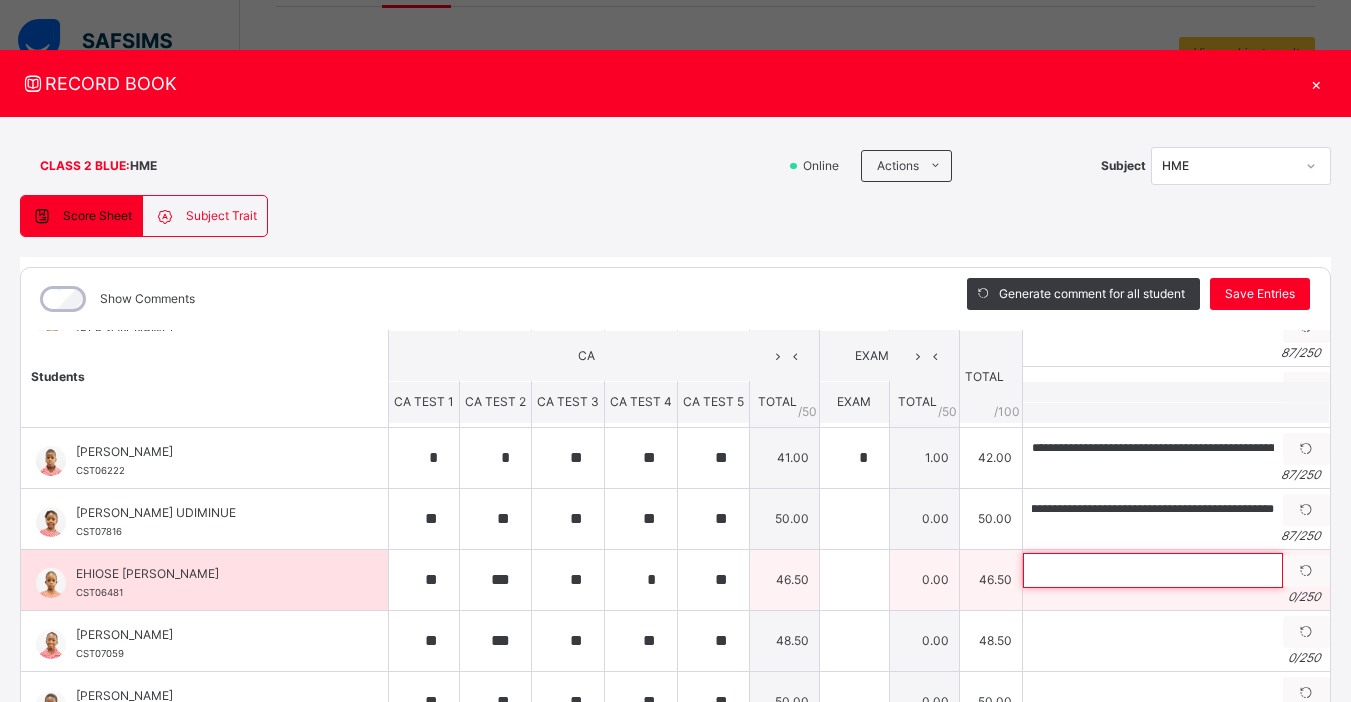 scroll, scrollTop: 0, scrollLeft: 0, axis: both 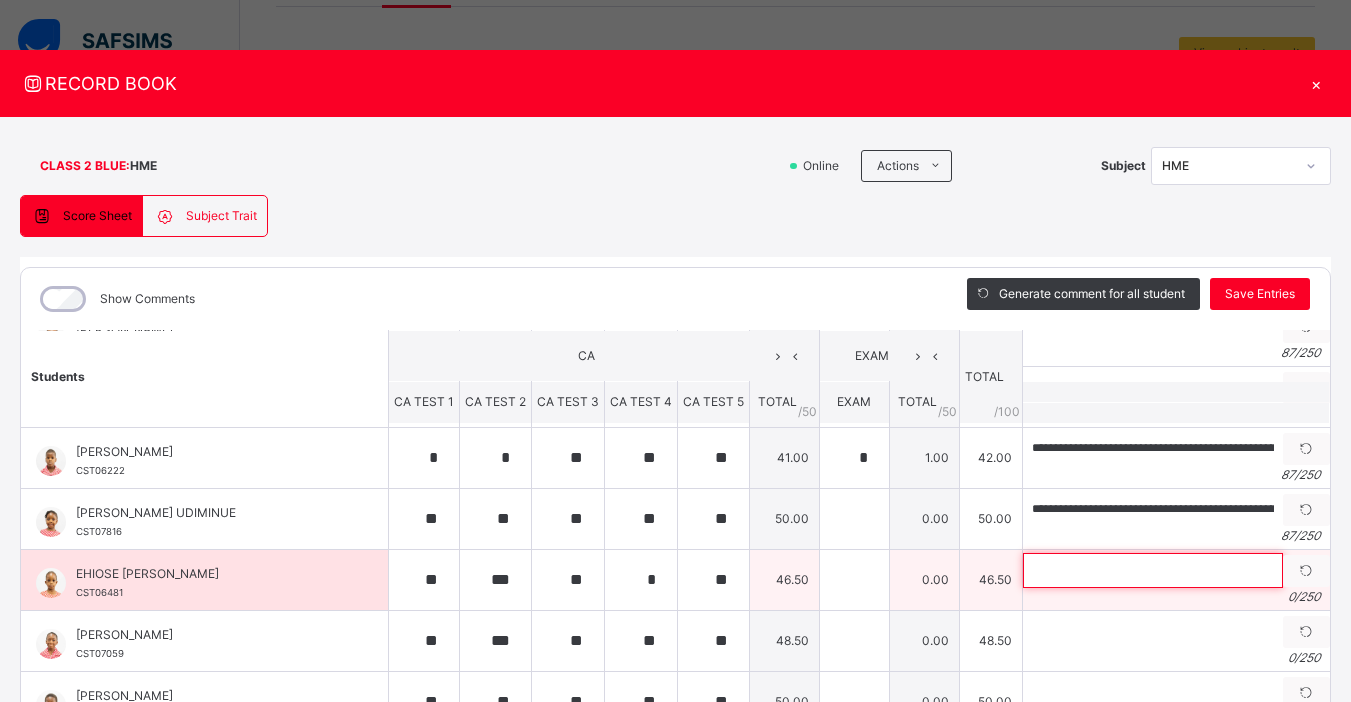 click at bounding box center (1153, 570) 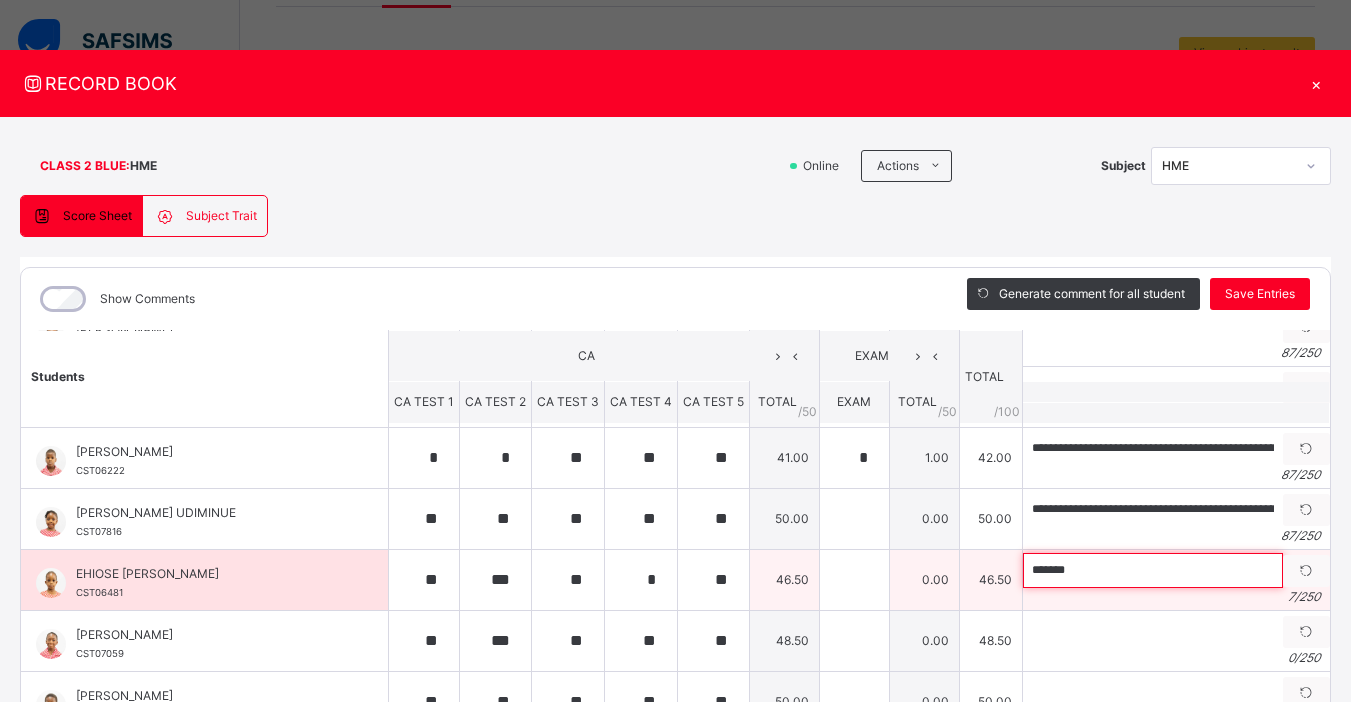paste on "**********" 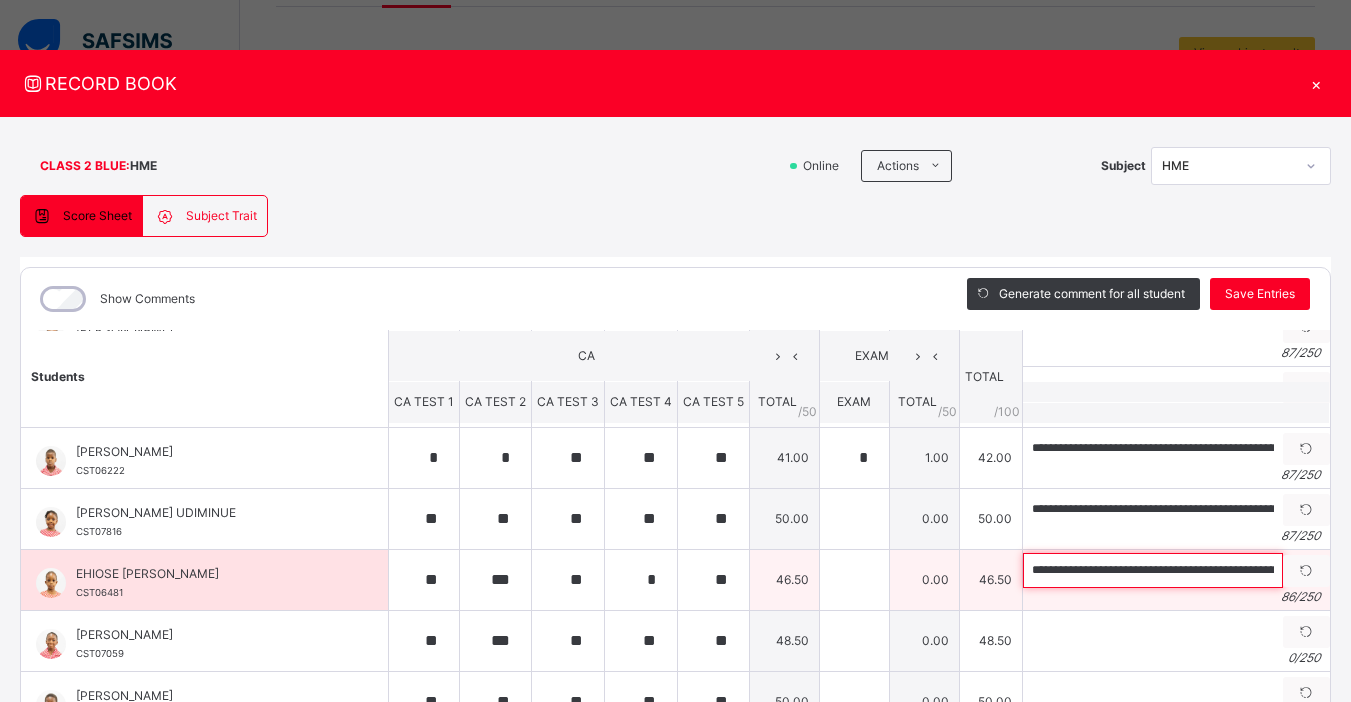 scroll, scrollTop: 0, scrollLeft: 227, axis: horizontal 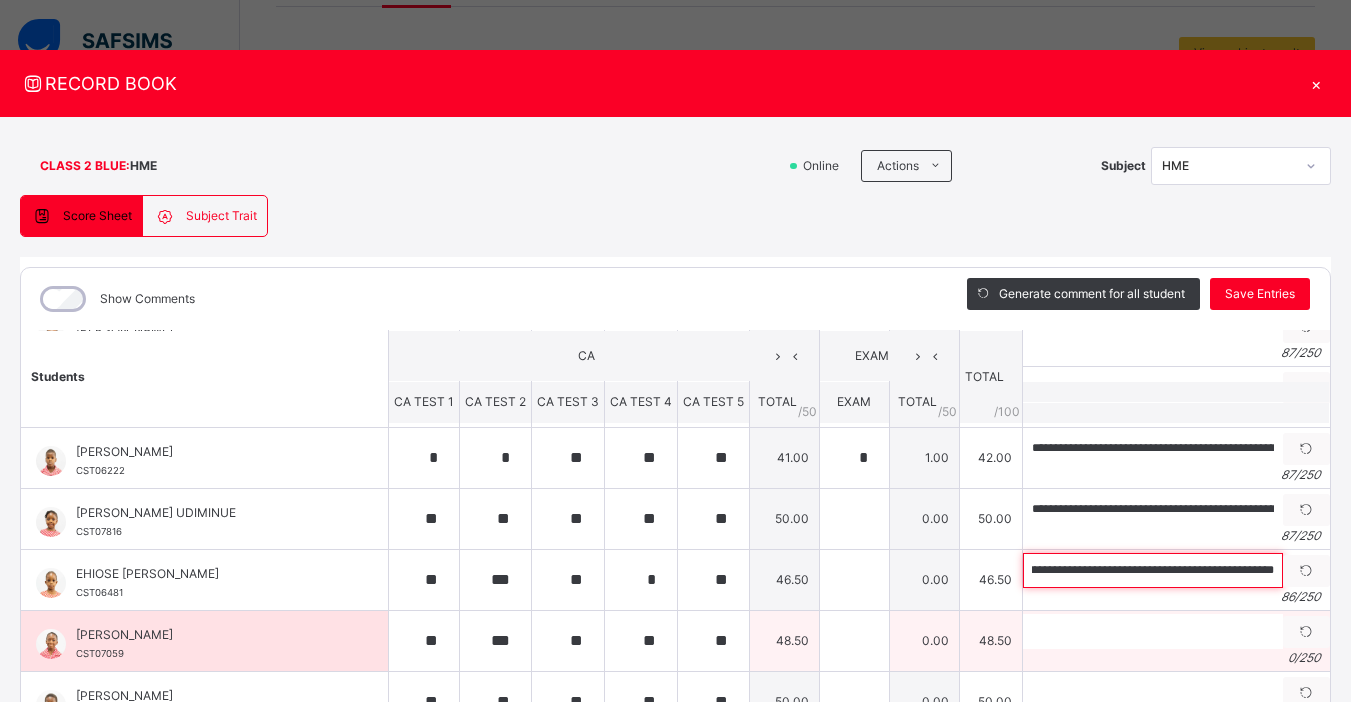 type on "**********" 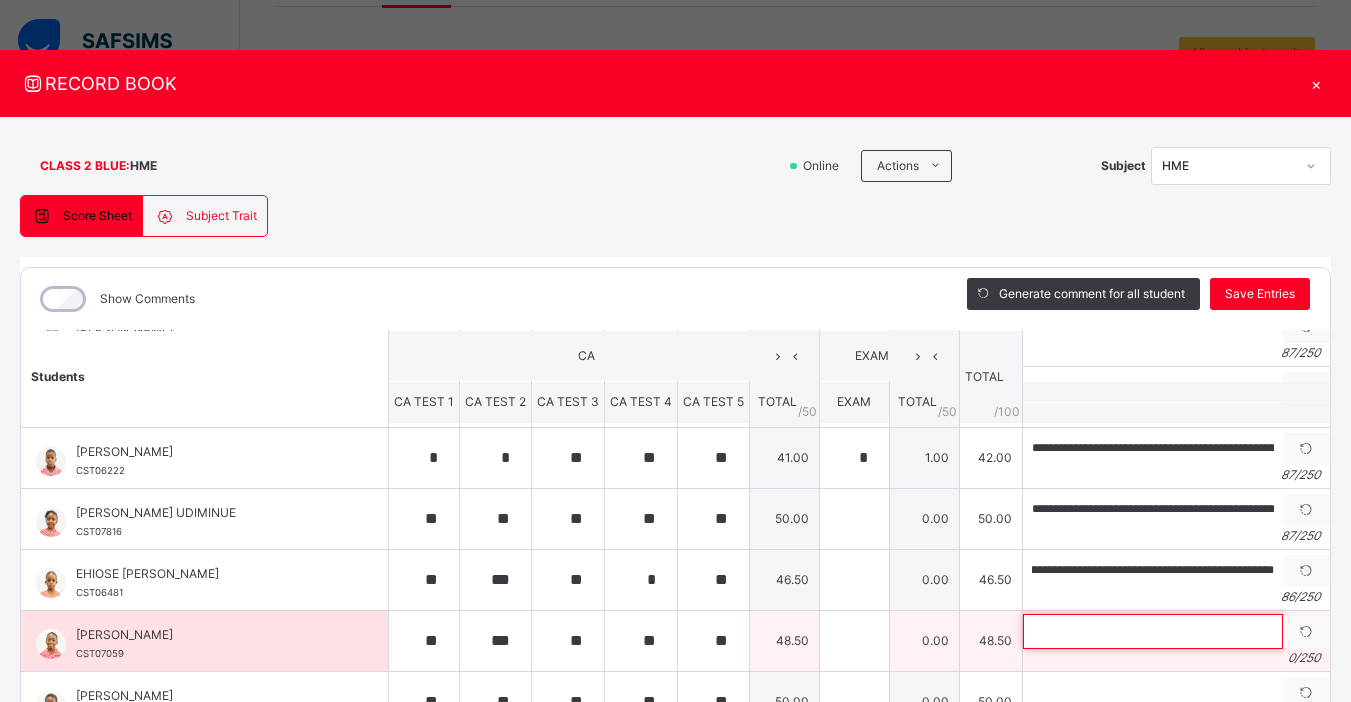 scroll, scrollTop: 0, scrollLeft: 0, axis: both 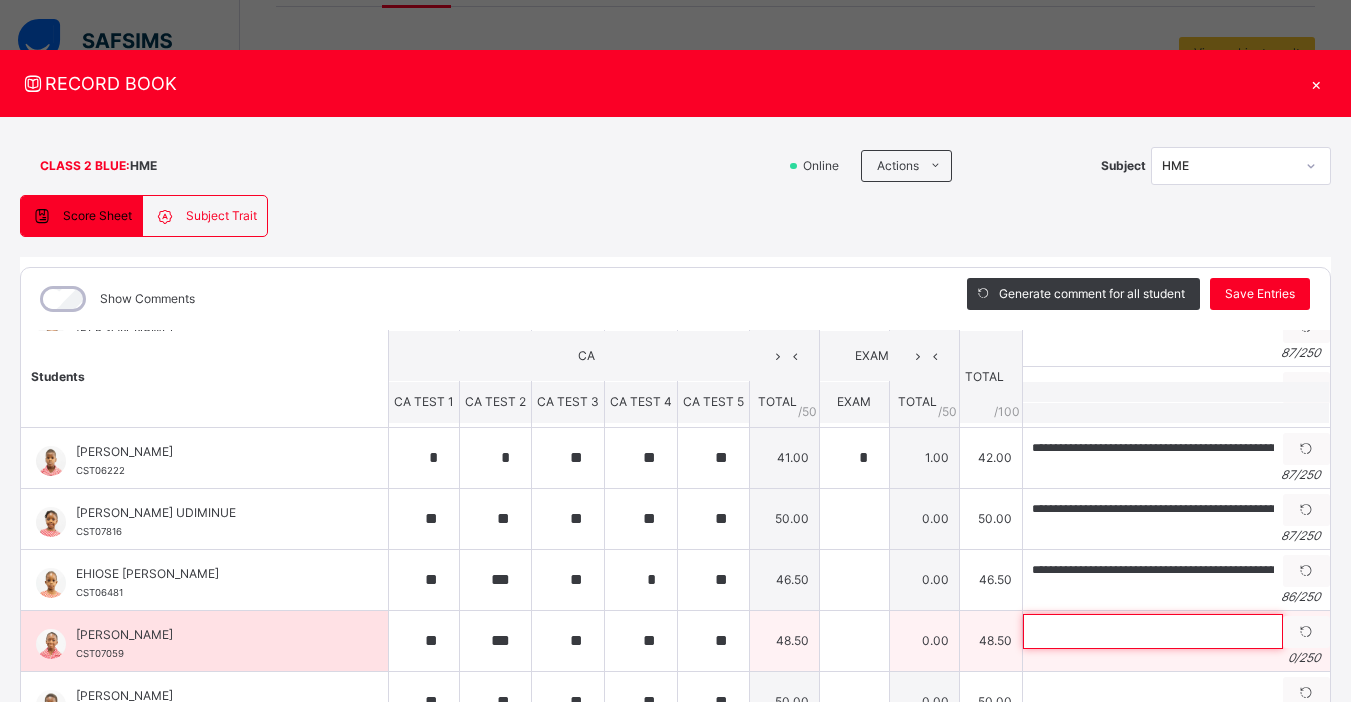 click at bounding box center [1153, 631] 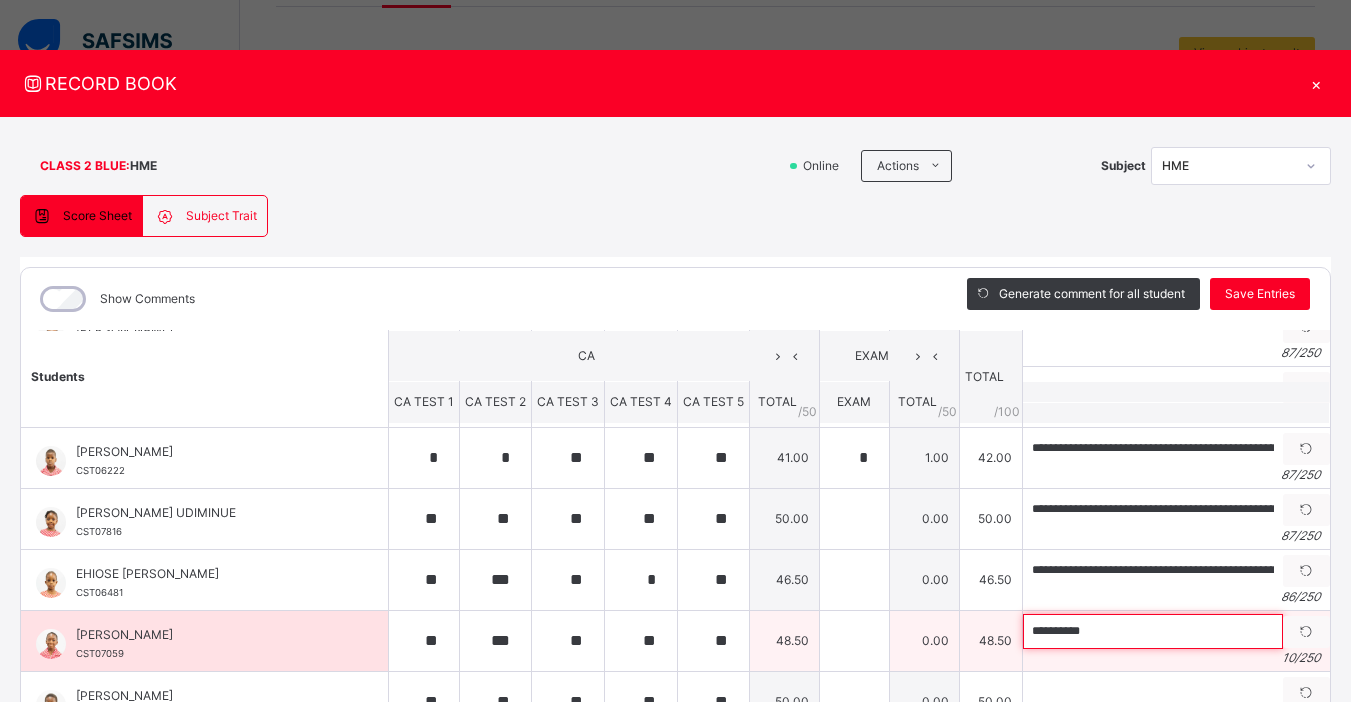 paste on "**********" 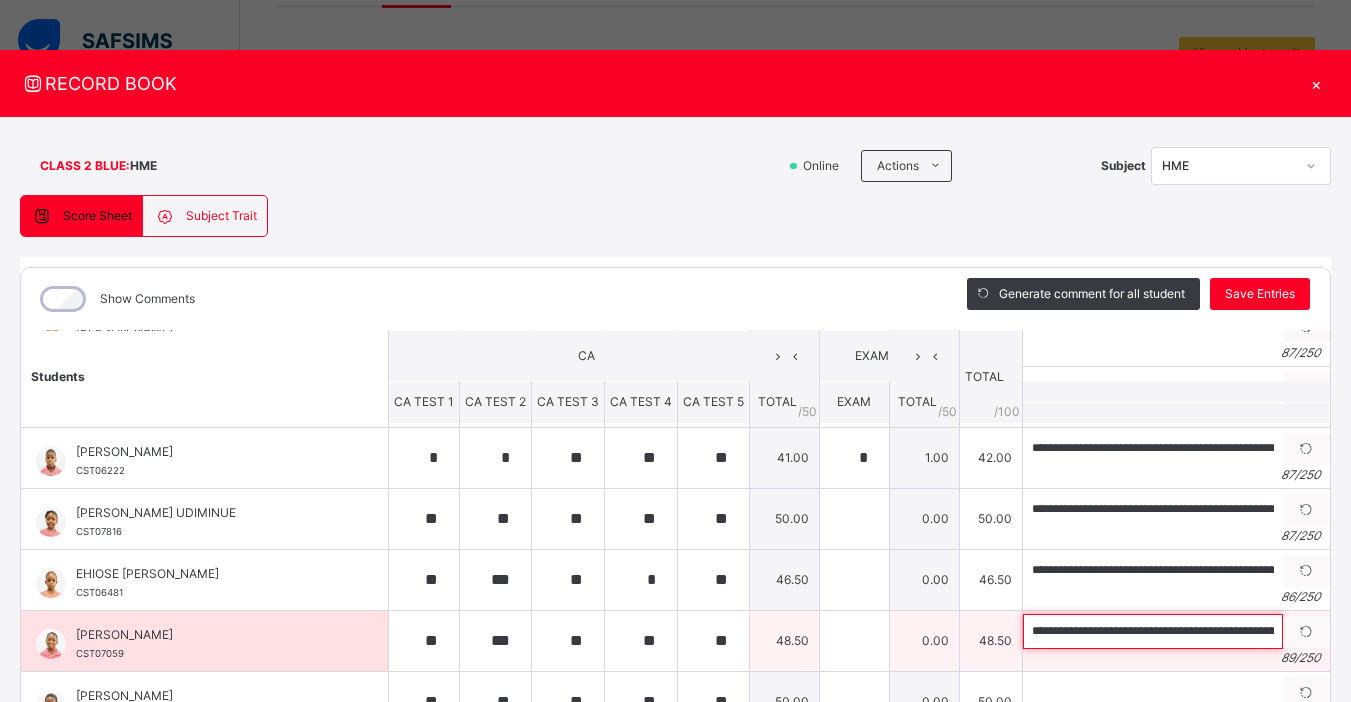 scroll, scrollTop: 0, scrollLeft: 239, axis: horizontal 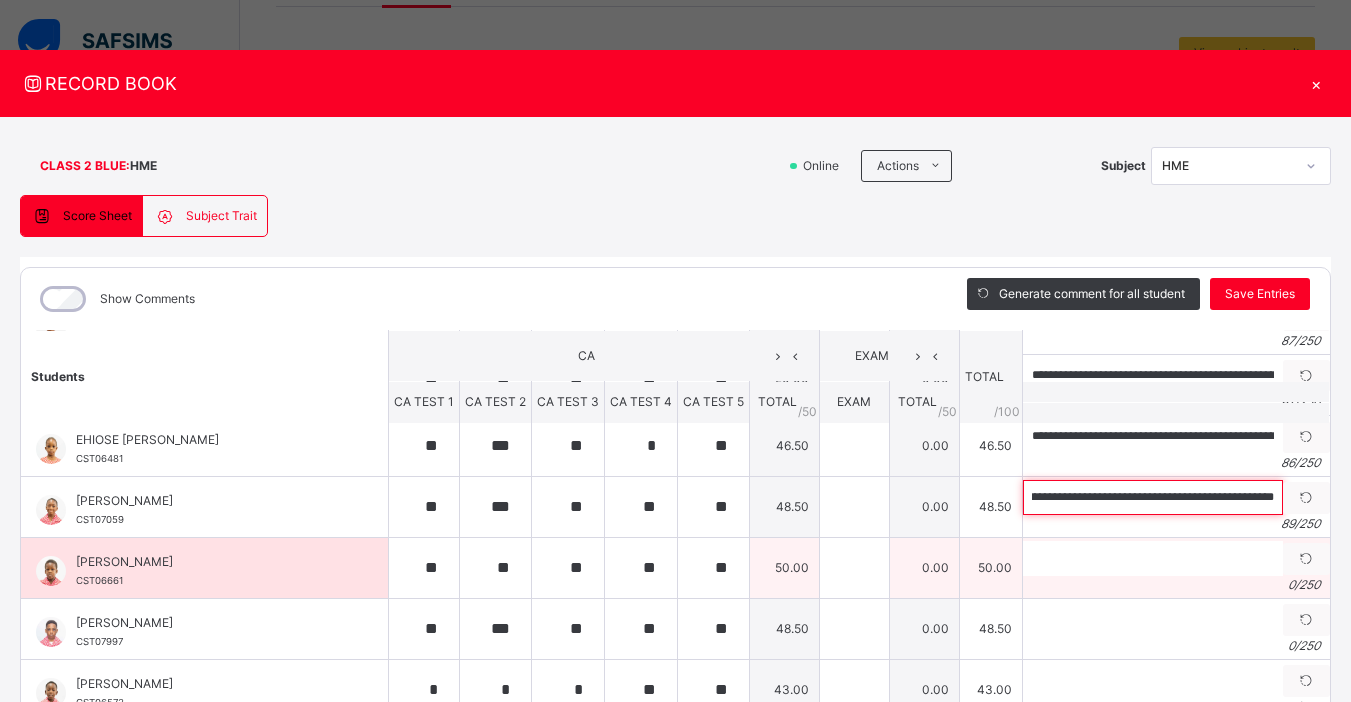 type on "**********" 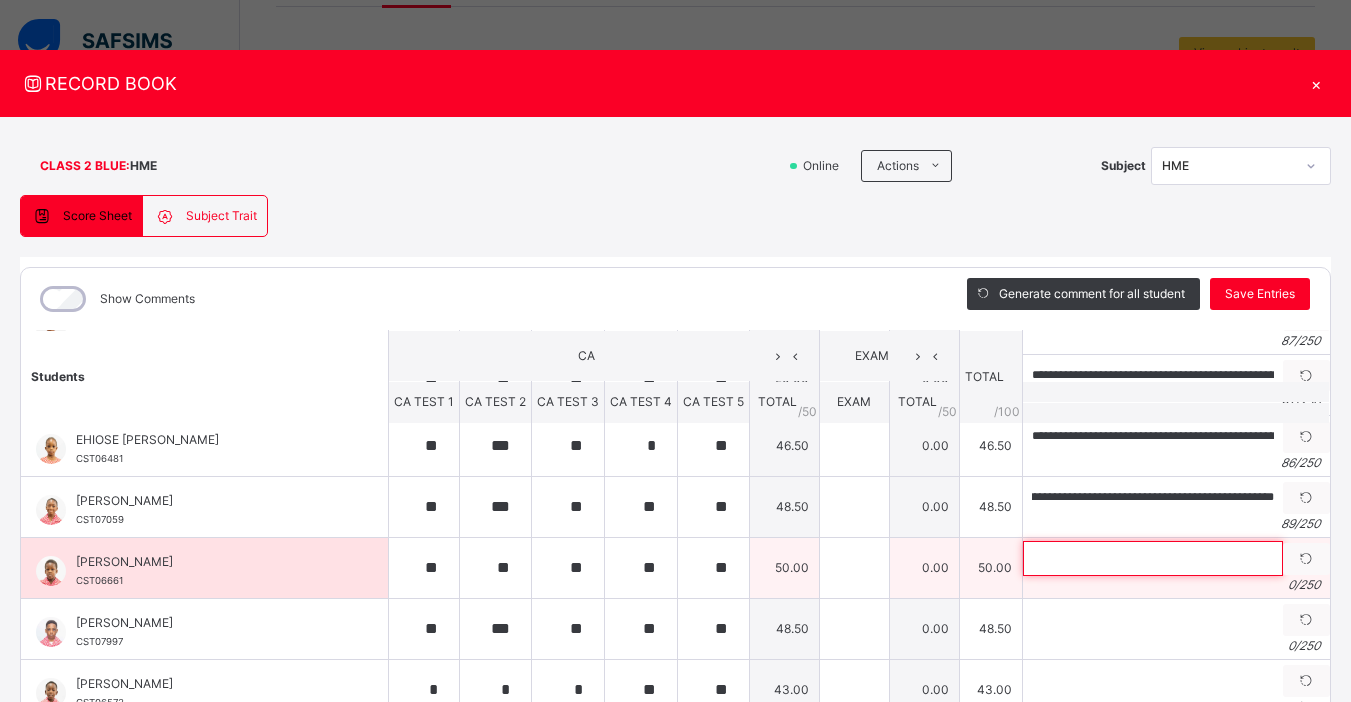 scroll, scrollTop: 0, scrollLeft: 0, axis: both 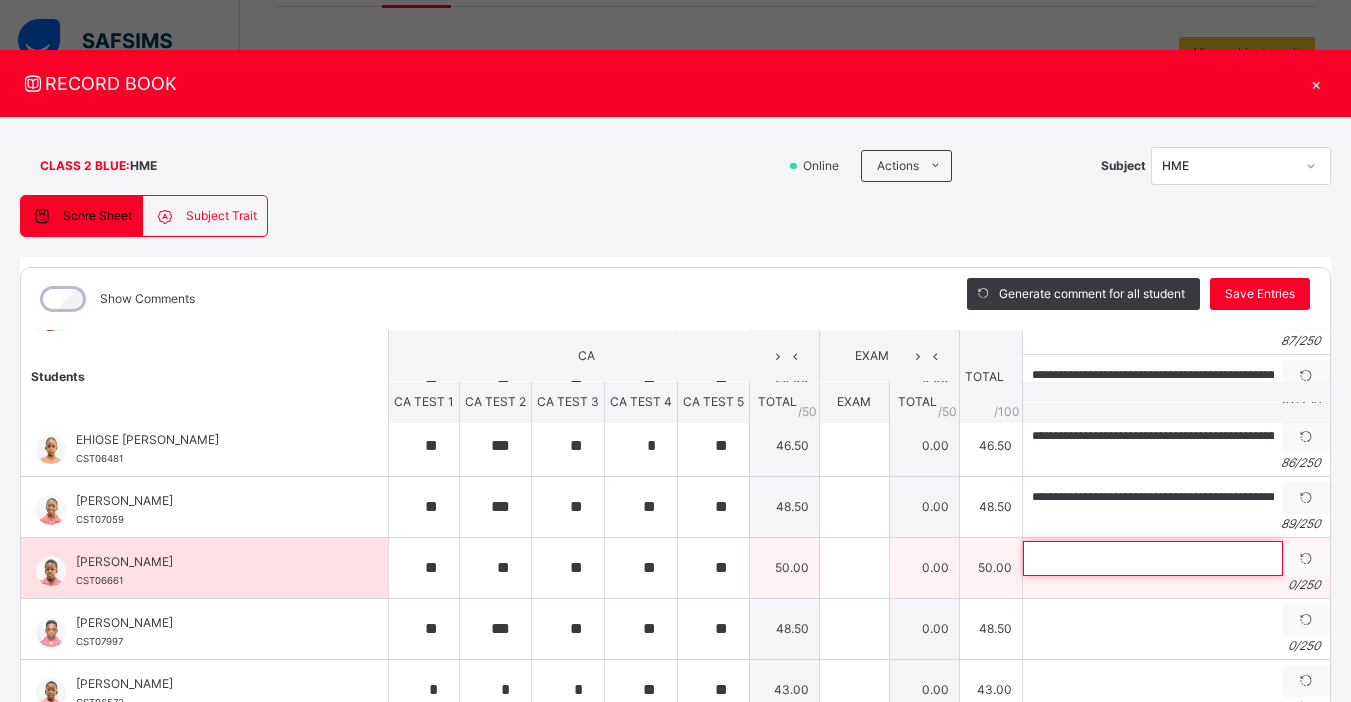 click at bounding box center (1153, 558) 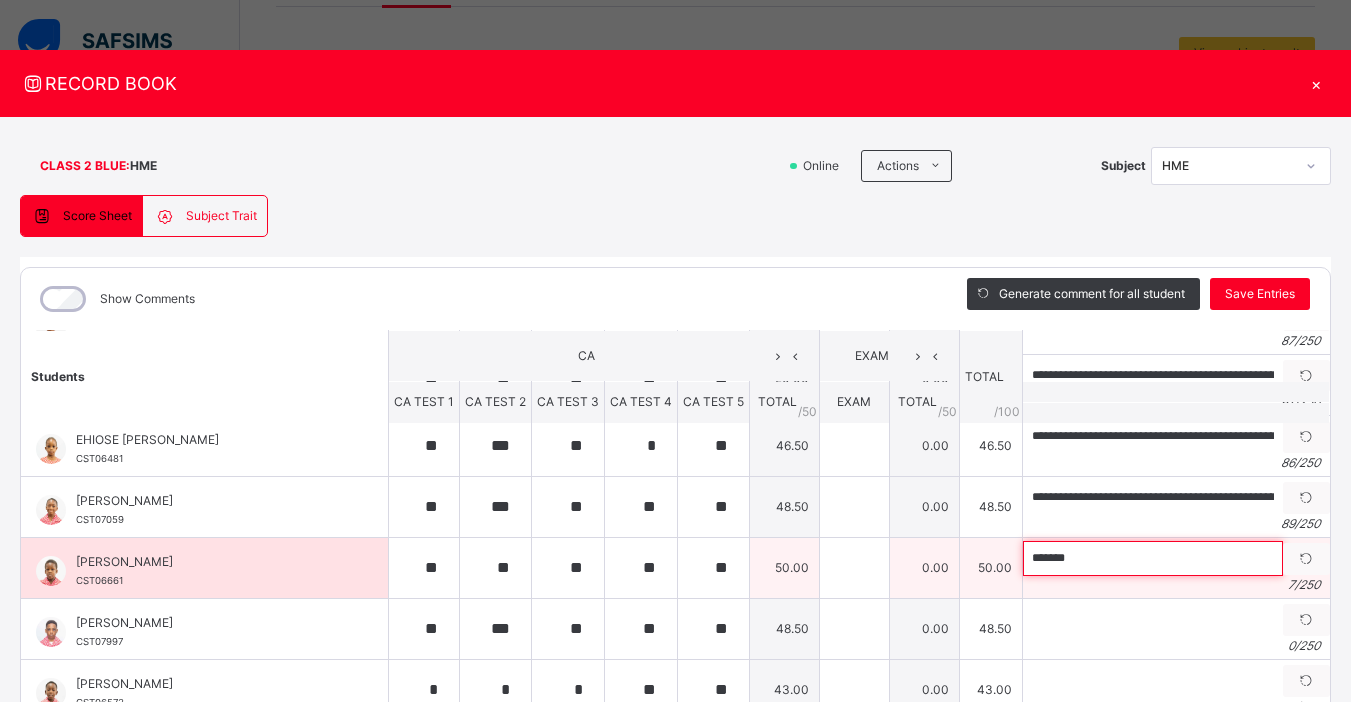 paste on "**********" 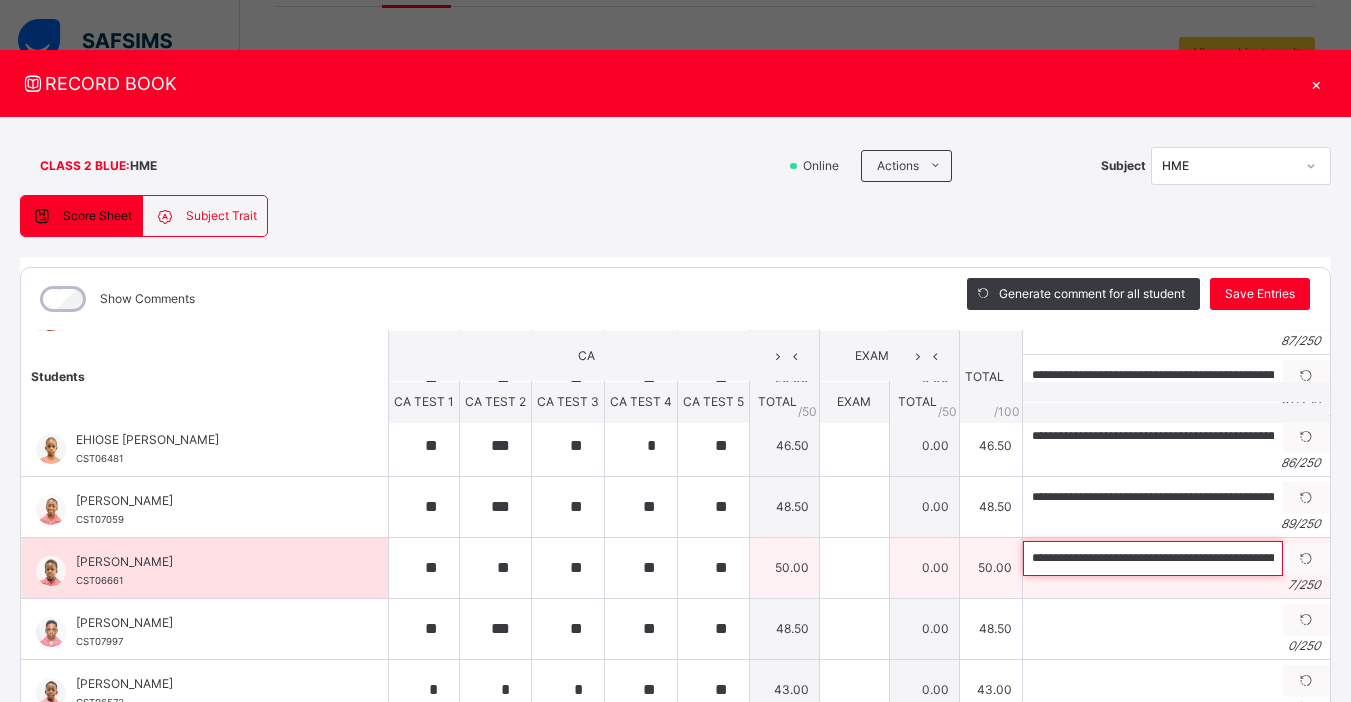 scroll, scrollTop: 0, scrollLeft: 232, axis: horizontal 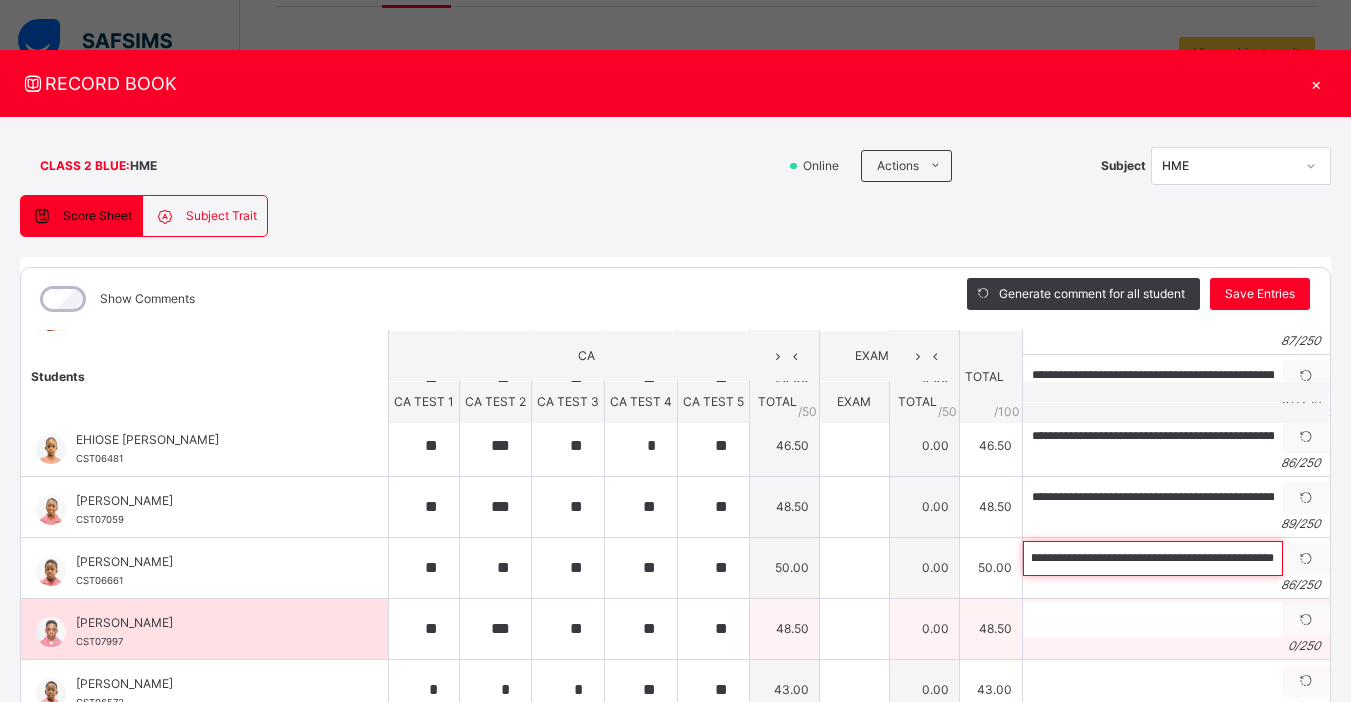 type on "**********" 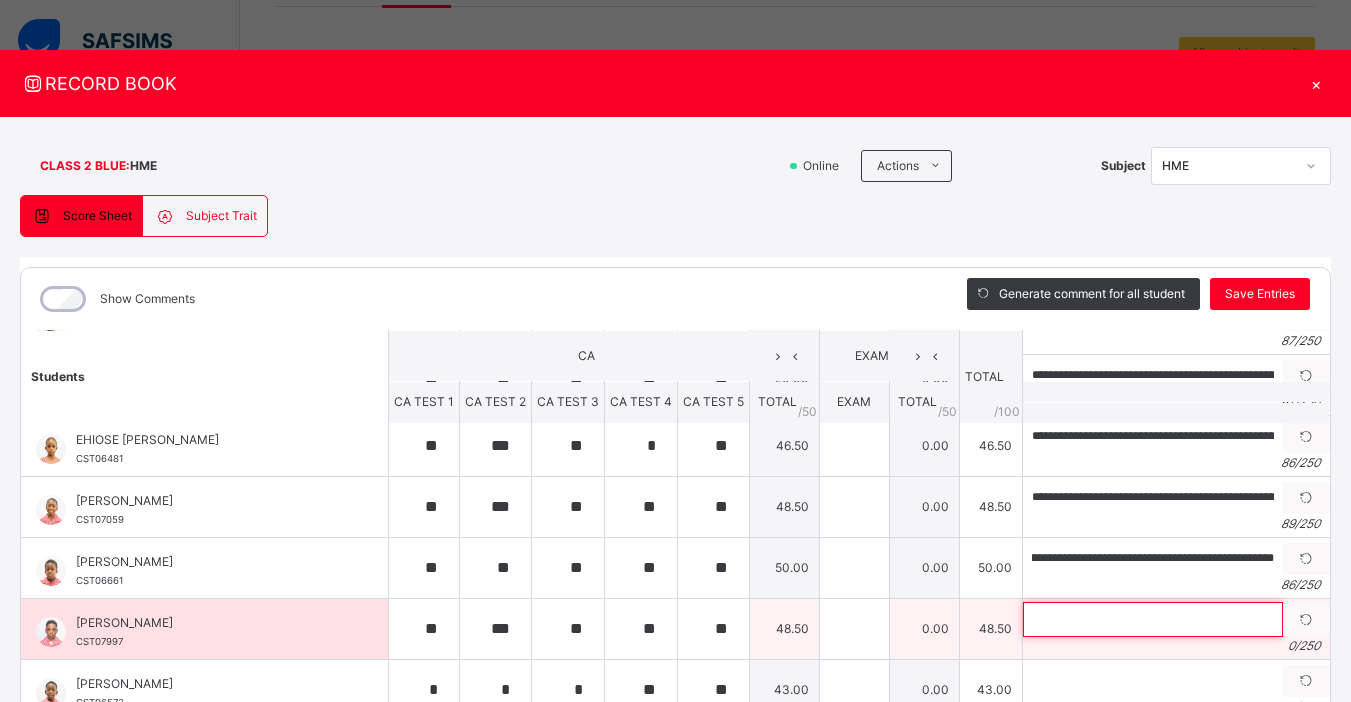scroll, scrollTop: 0, scrollLeft: 0, axis: both 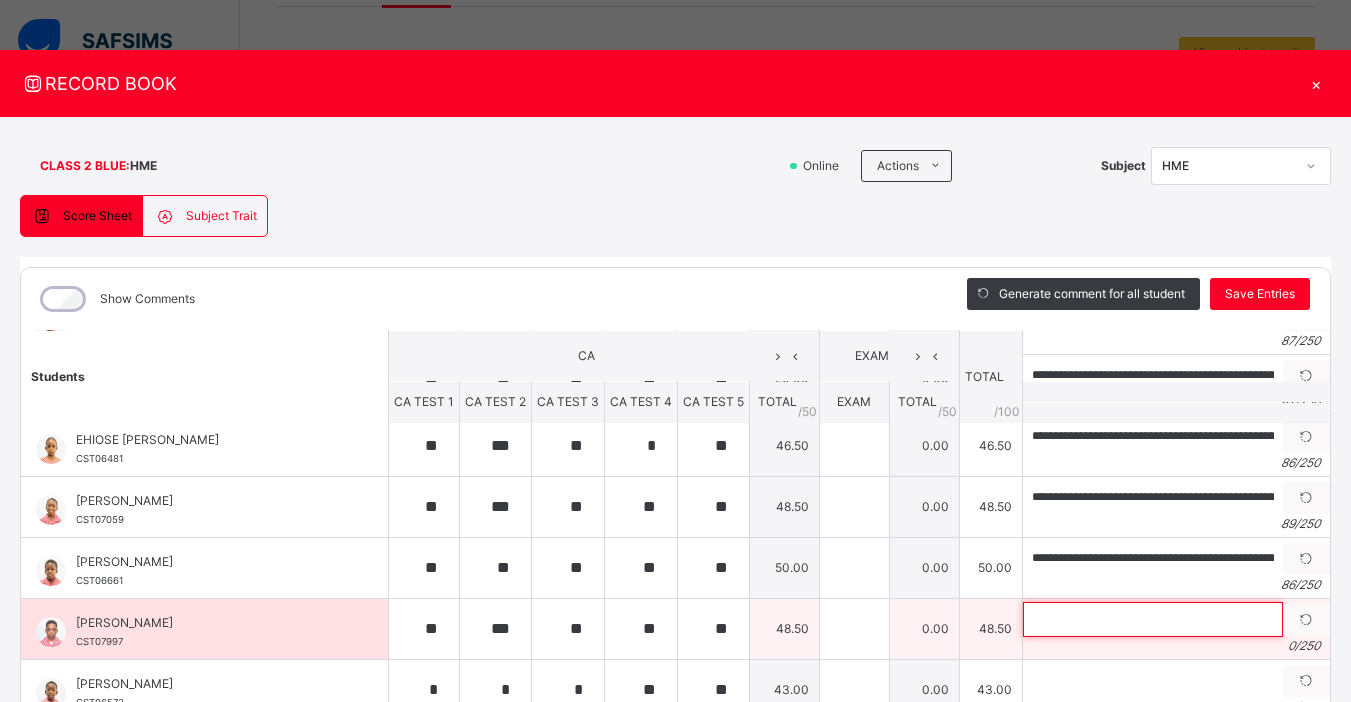 click at bounding box center (1153, 619) 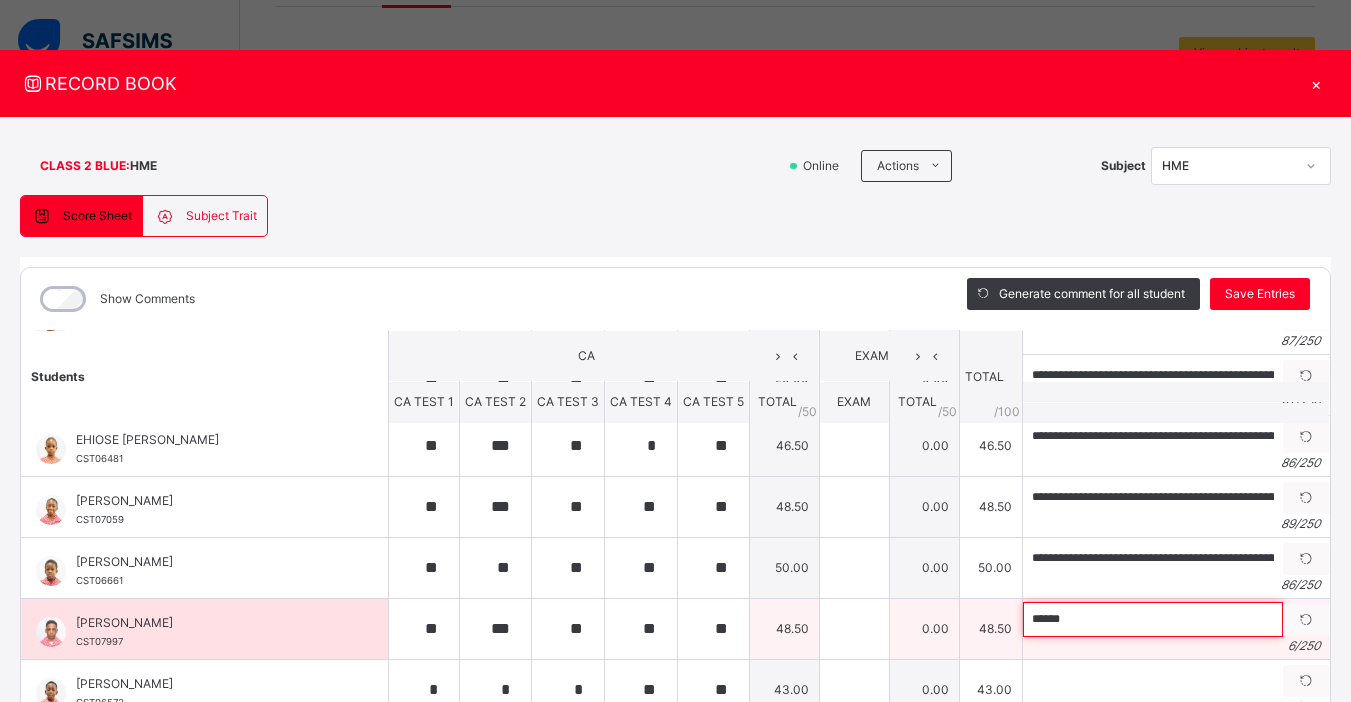paste on "**********" 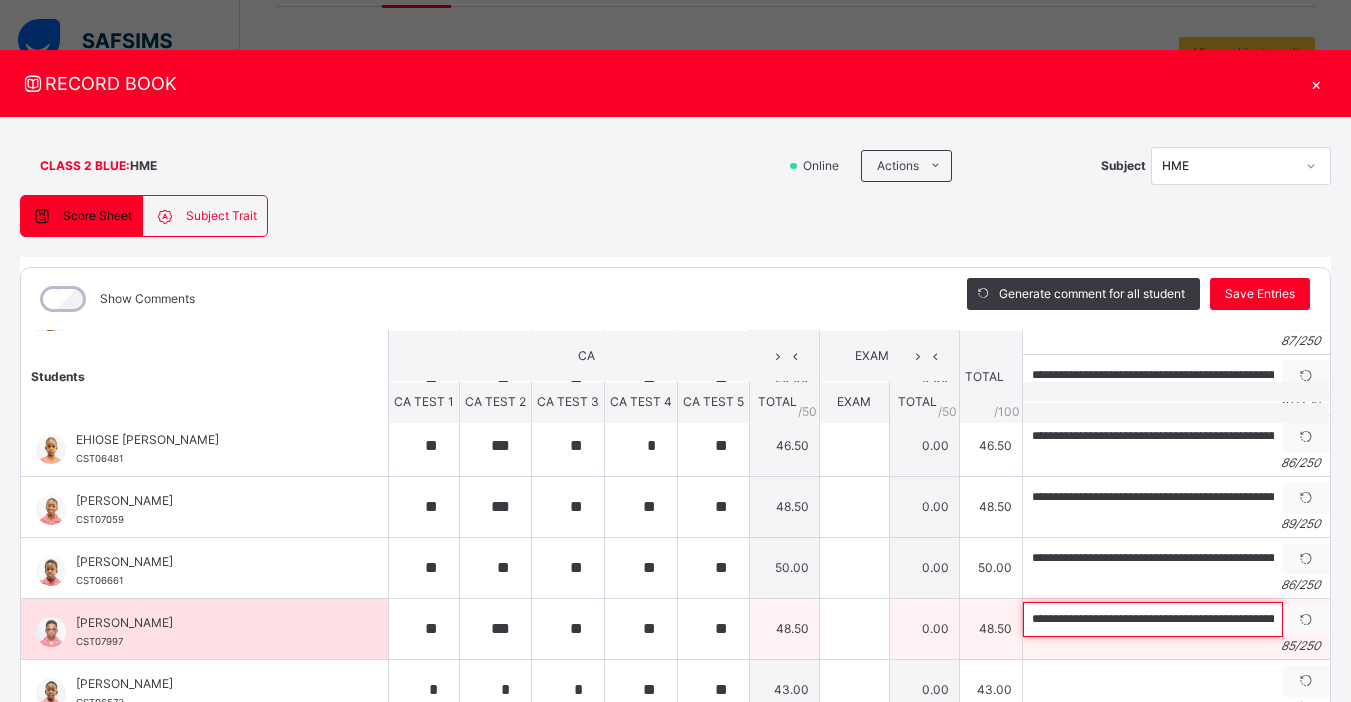 scroll, scrollTop: 0, scrollLeft: 224, axis: horizontal 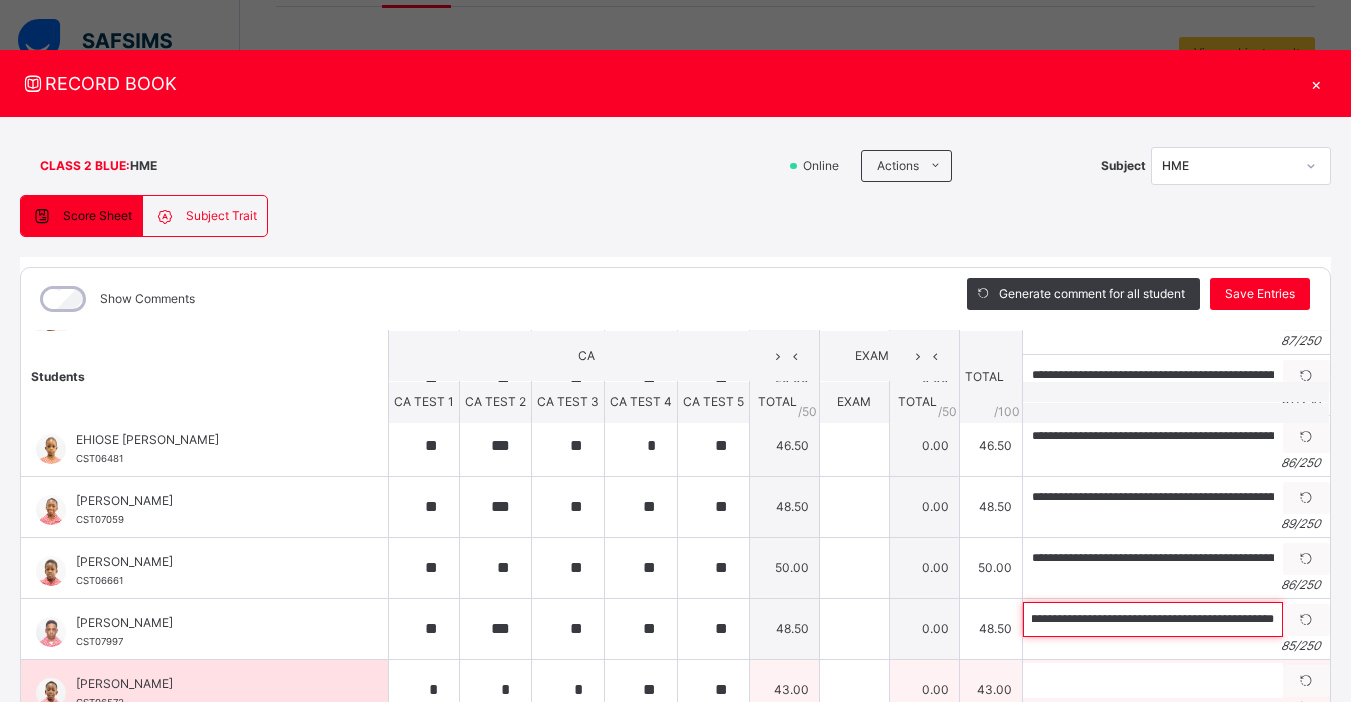 type on "**********" 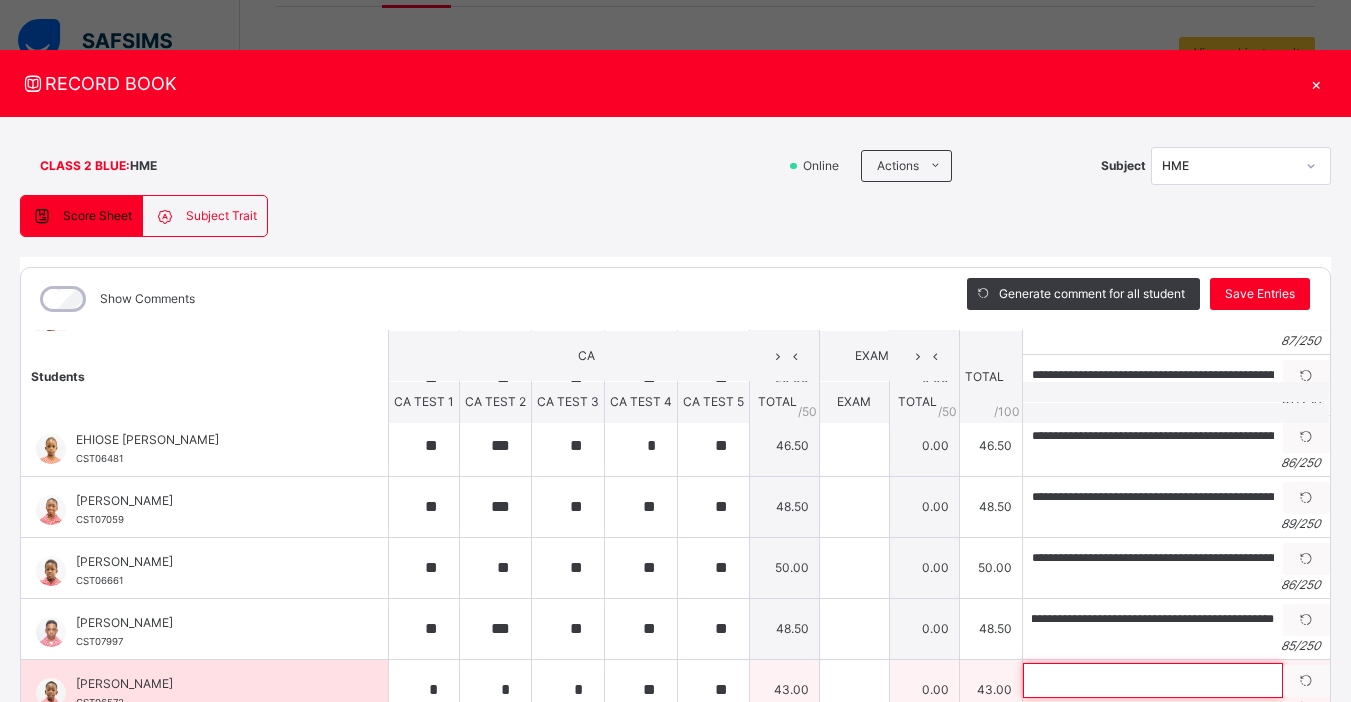 scroll, scrollTop: 0, scrollLeft: 0, axis: both 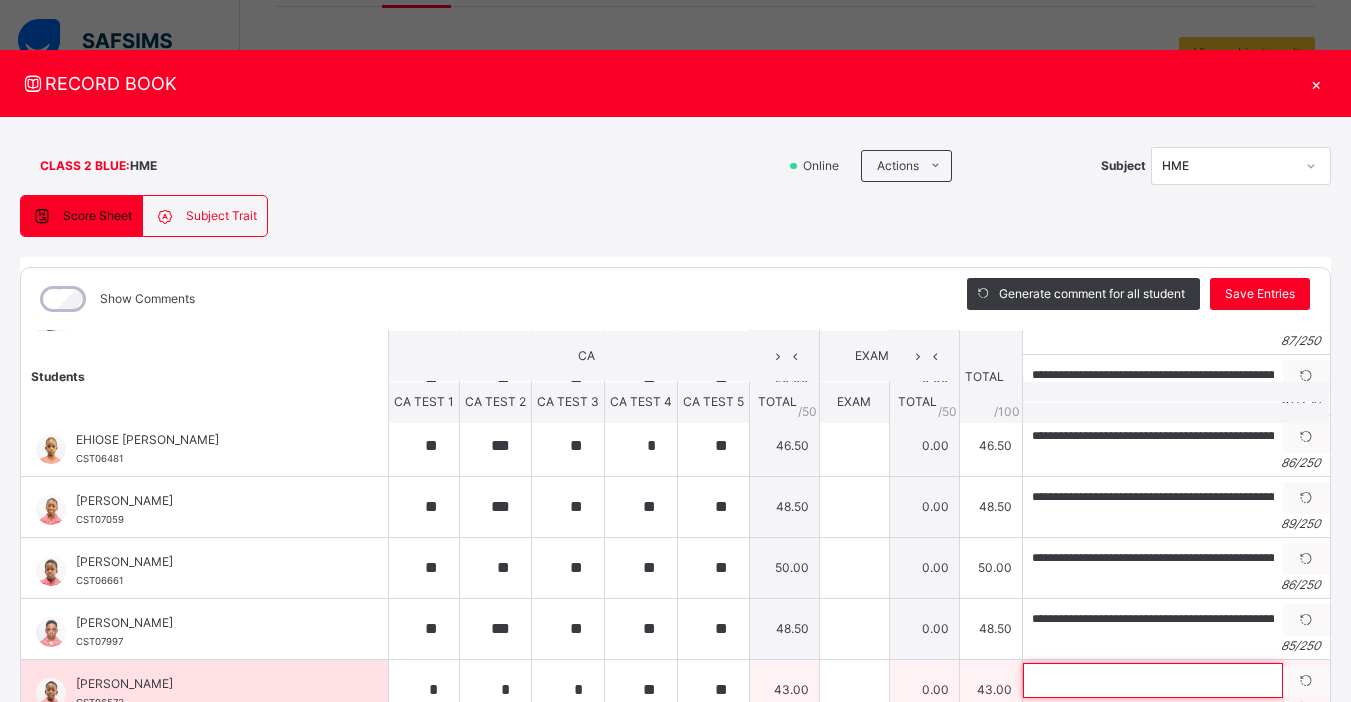 click at bounding box center [1153, 680] 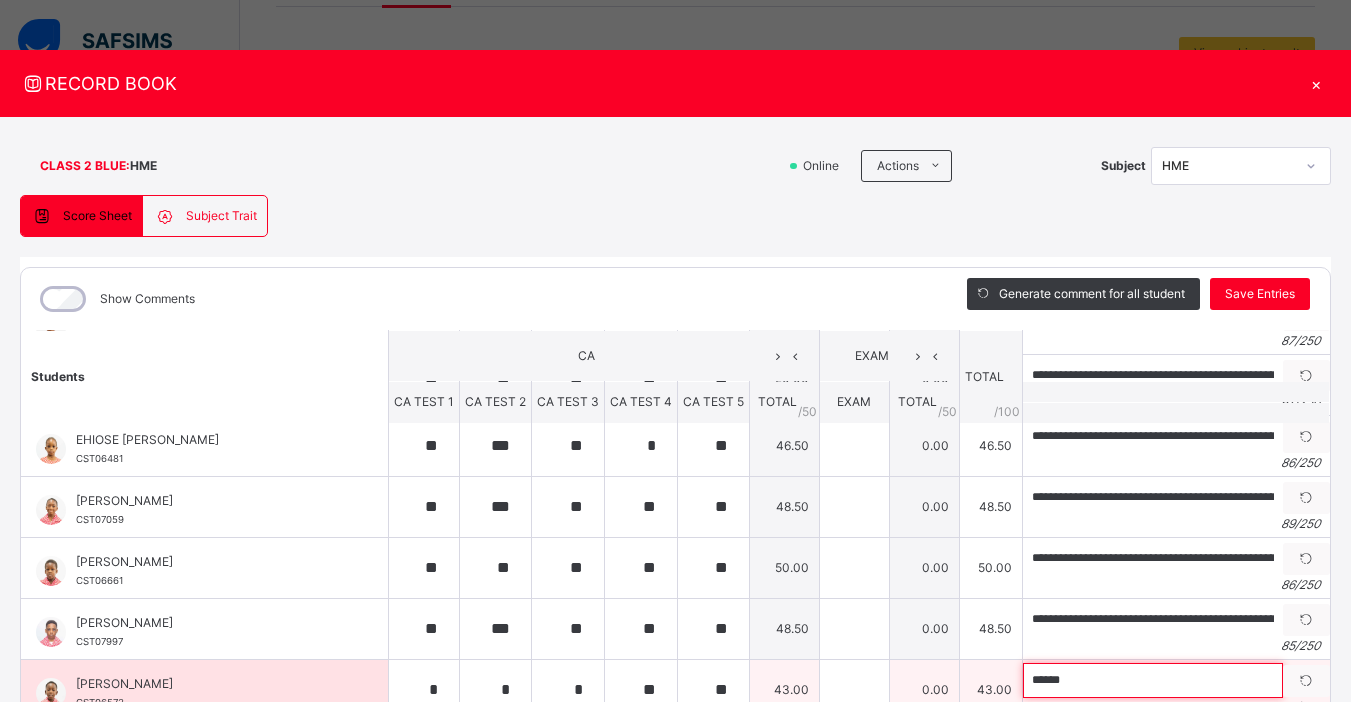 paste on "**********" 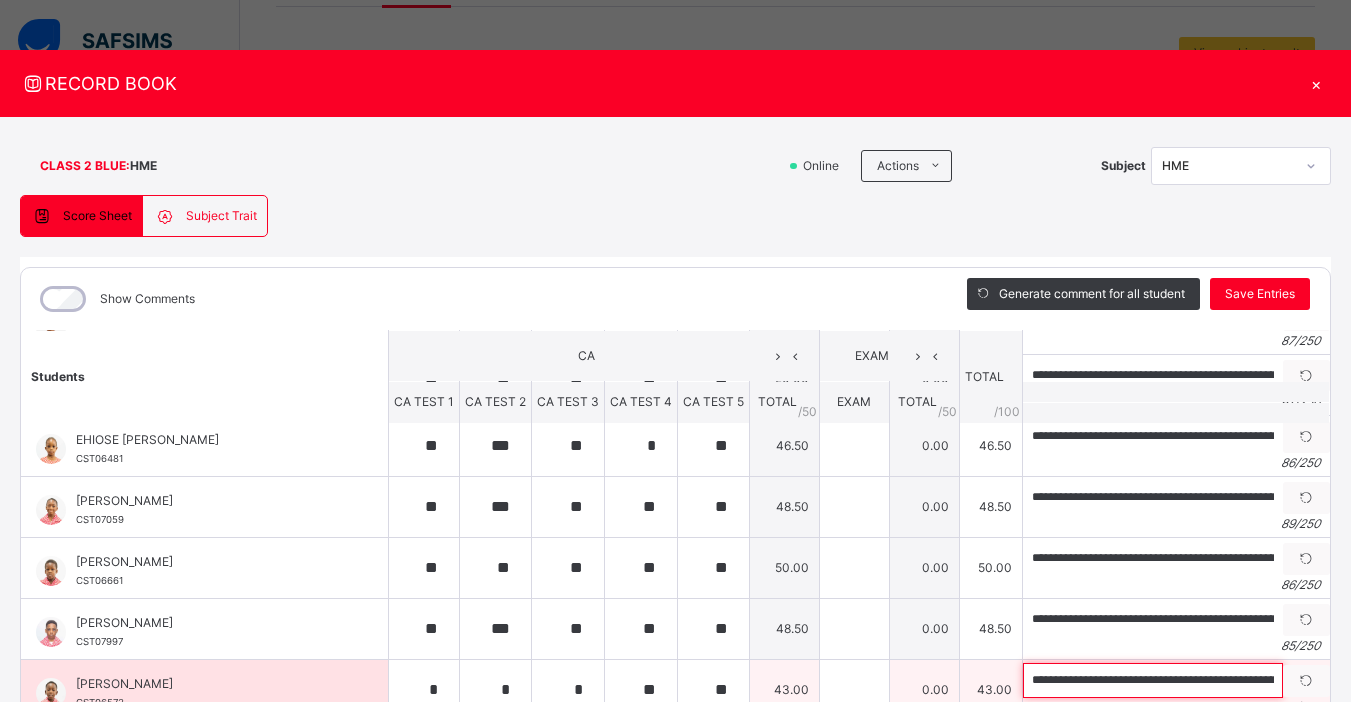 scroll, scrollTop: 0, scrollLeft: 223, axis: horizontal 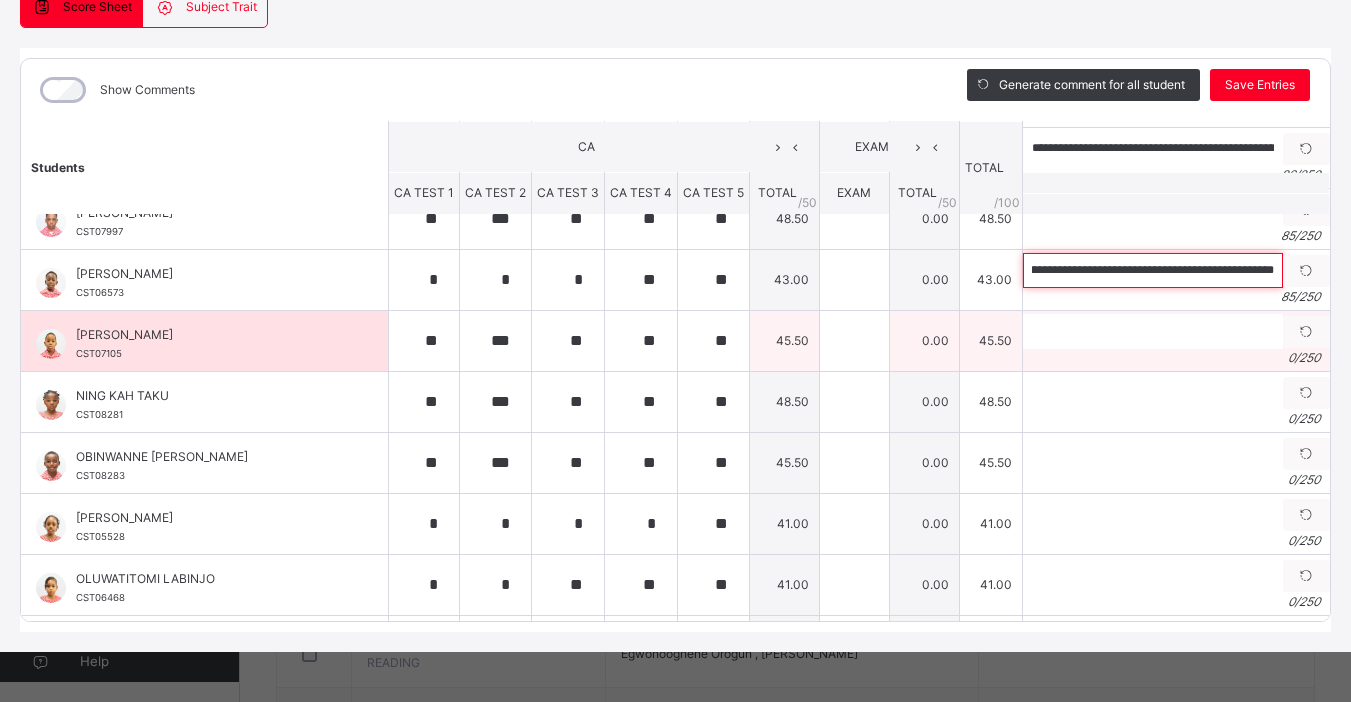type on "**********" 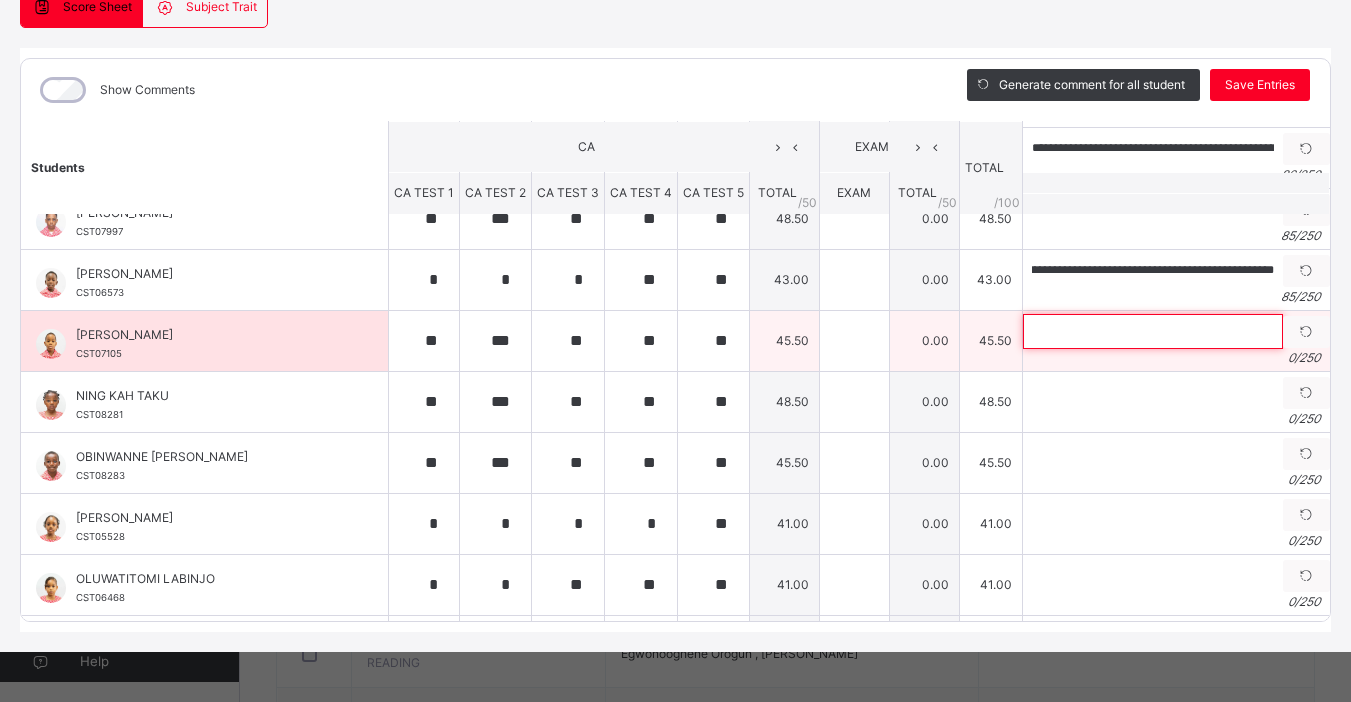 scroll, scrollTop: 0, scrollLeft: 0, axis: both 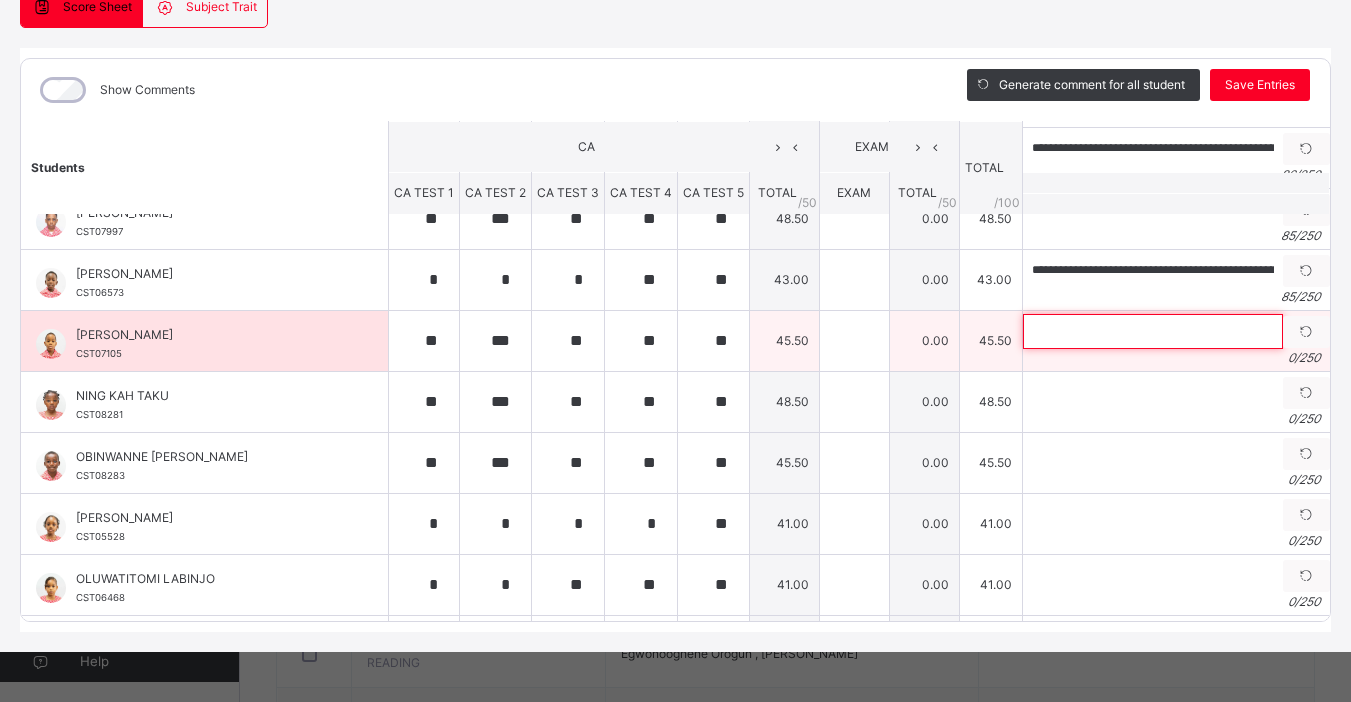 click at bounding box center (1153, 331) 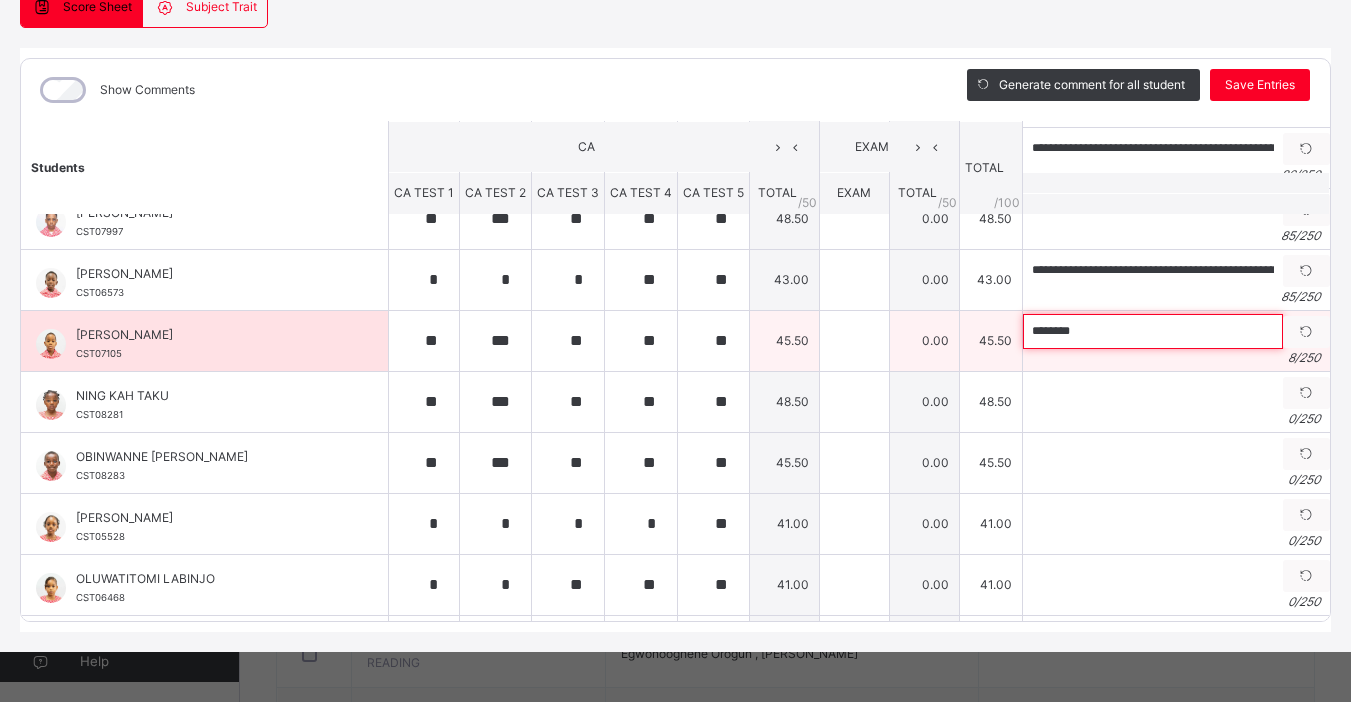 paste on "**********" 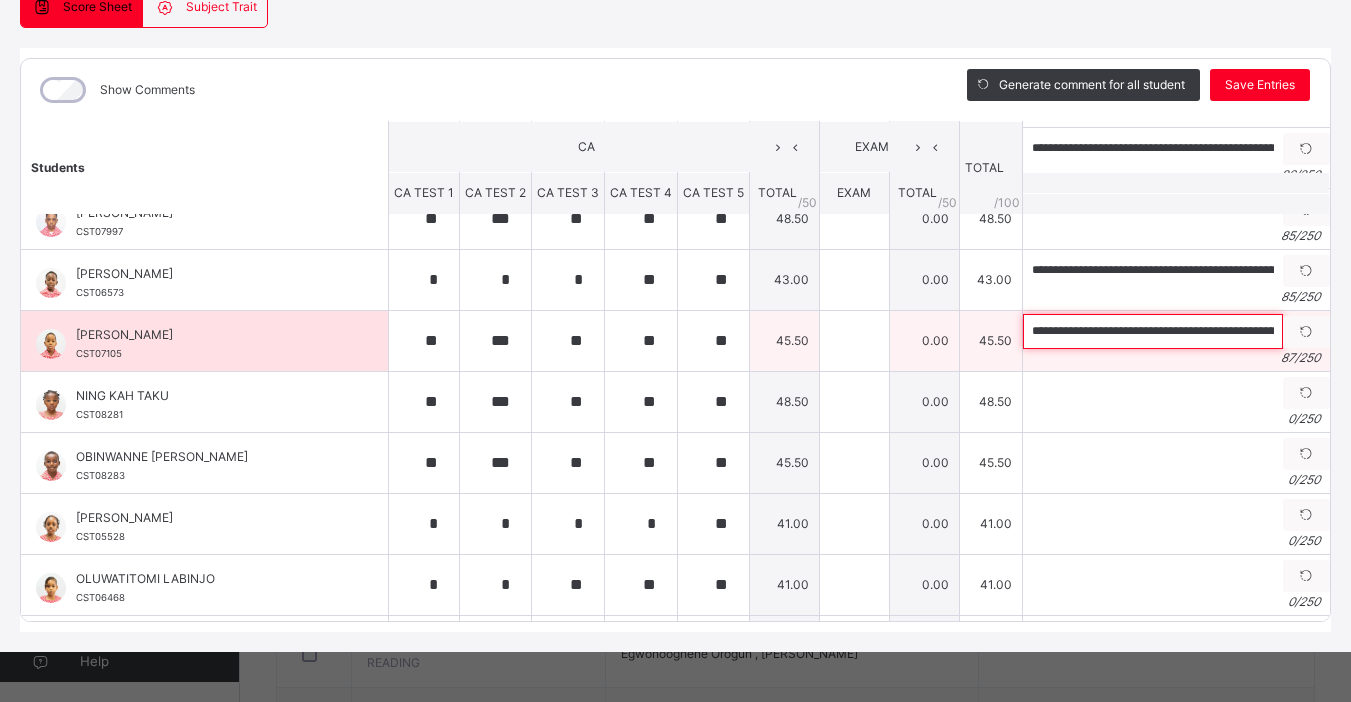 scroll, scrollTop: 0, scrollLeft: 236, axis: horizontal 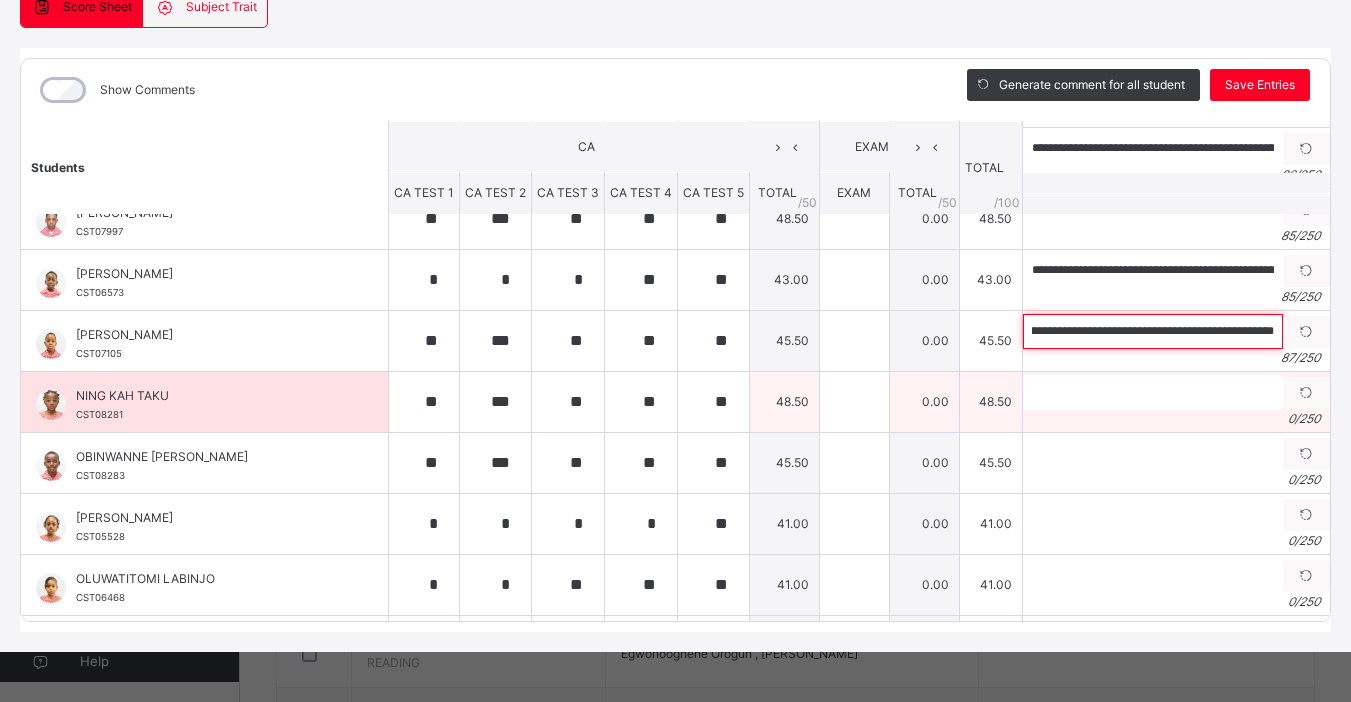 type on "**********" 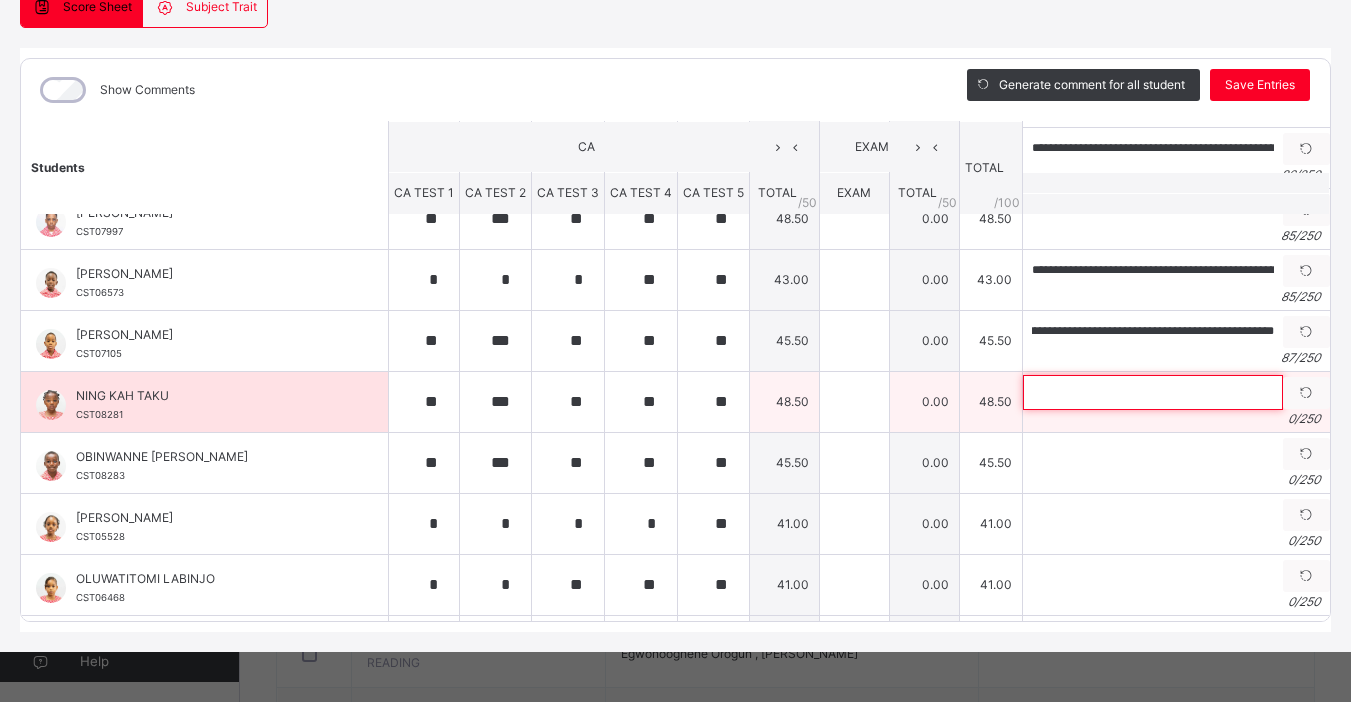 scroll, scrollTop: 0, scrollLeft: 0, axis: both 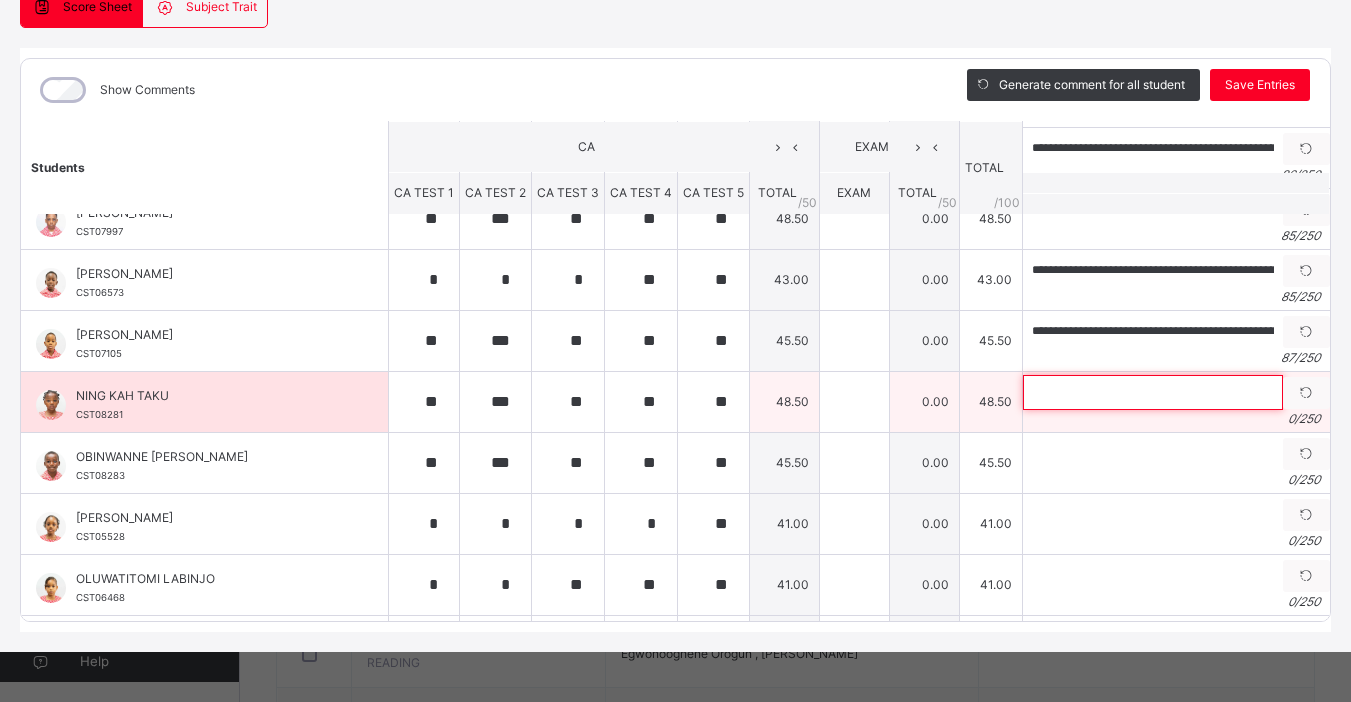 click at bounding box center [1153, 392] 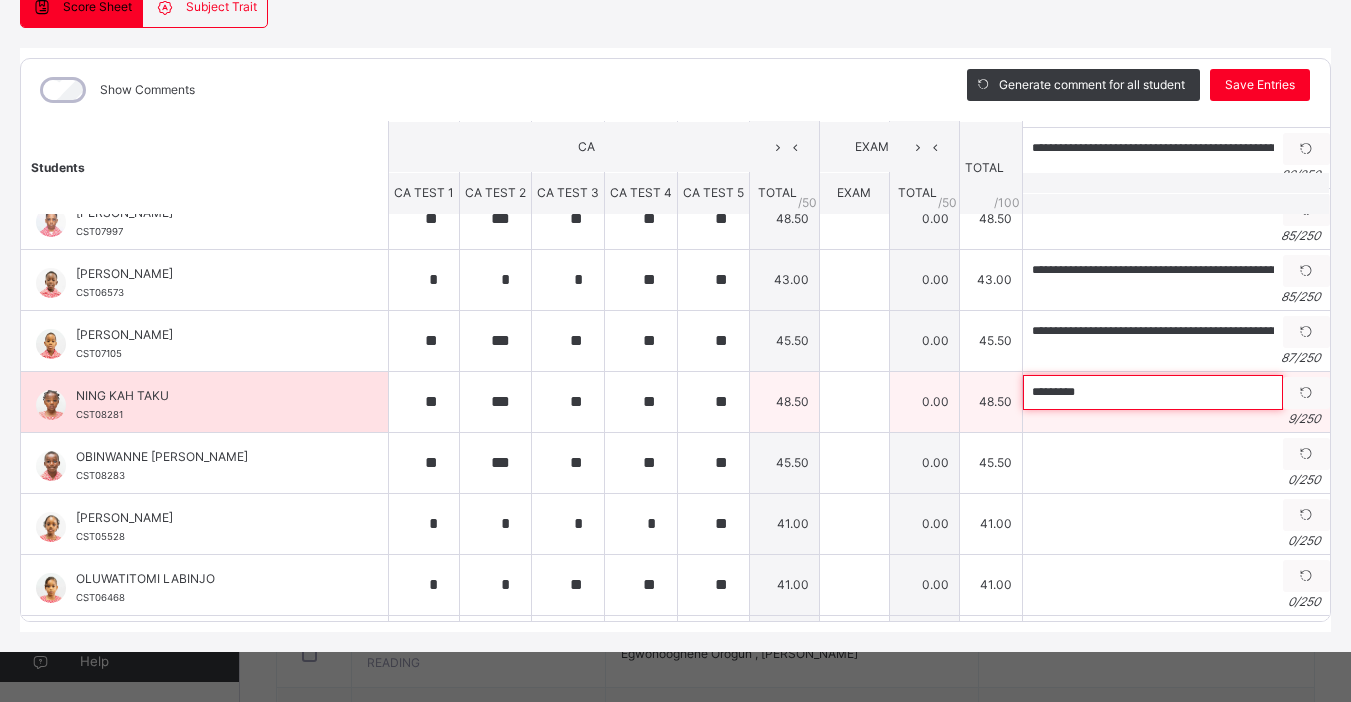 paste on "**********" 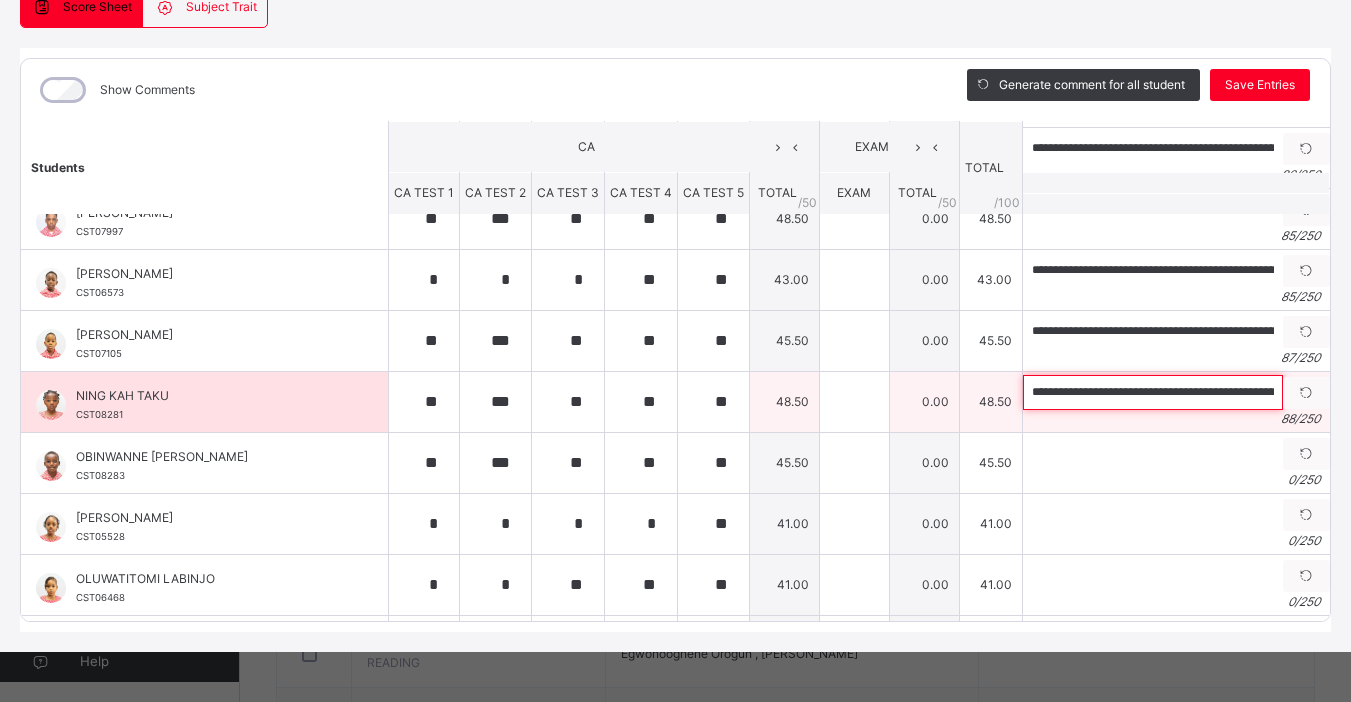 scroll, scrollTop: 0, scrollLeft: 241, axis: horizontal 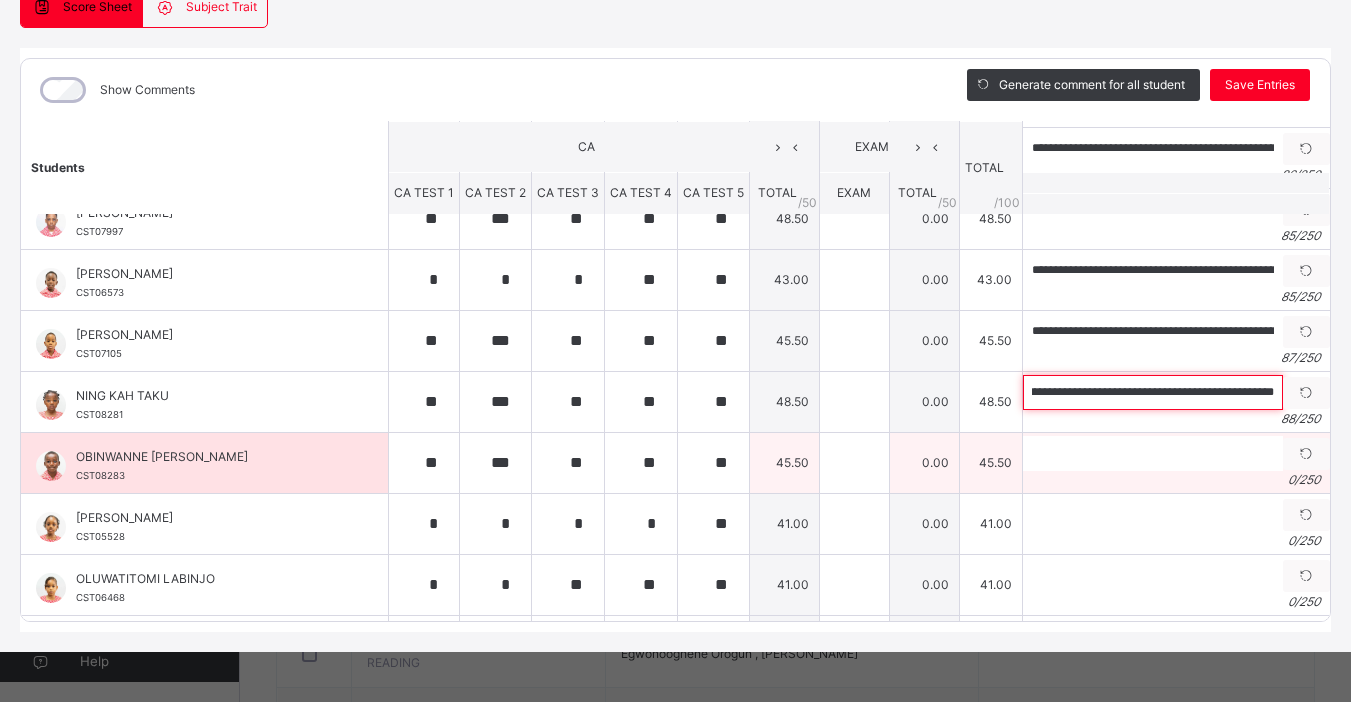 type on "**********" 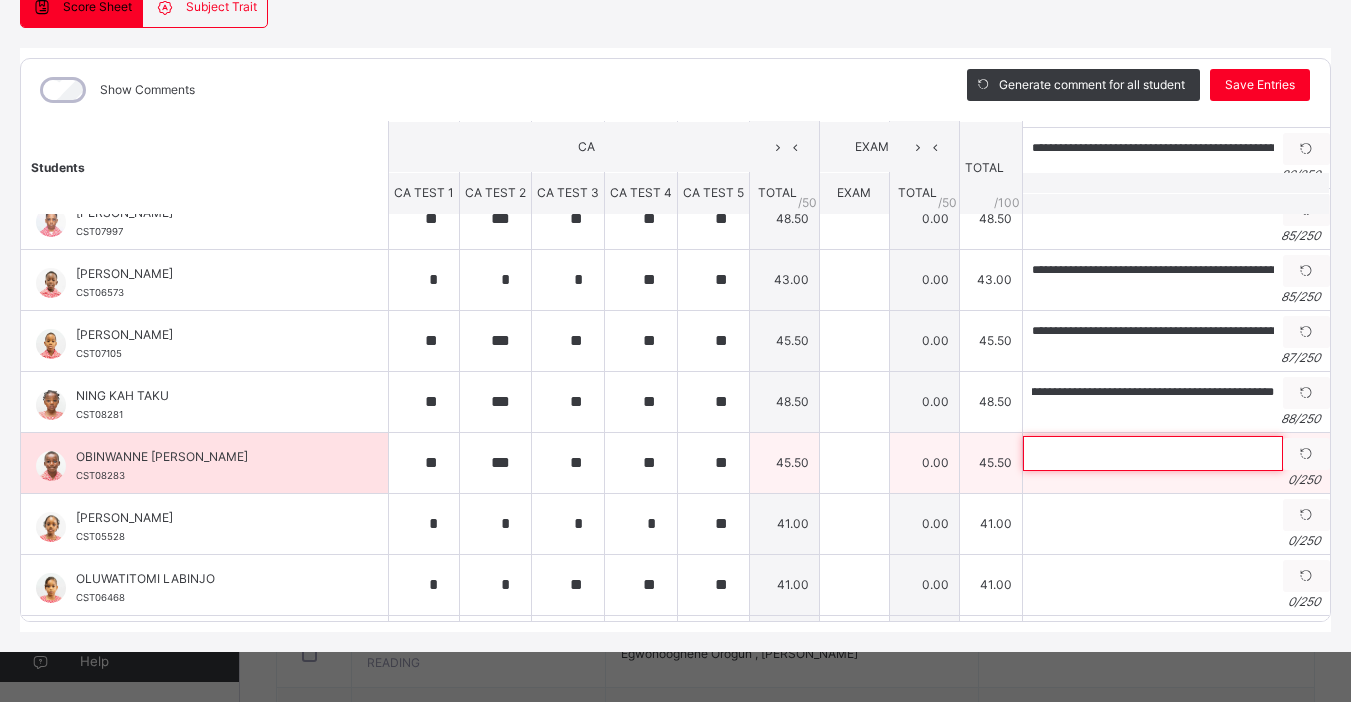 scroll, scrollTop: 0, scrollLeft: 0, axis: both 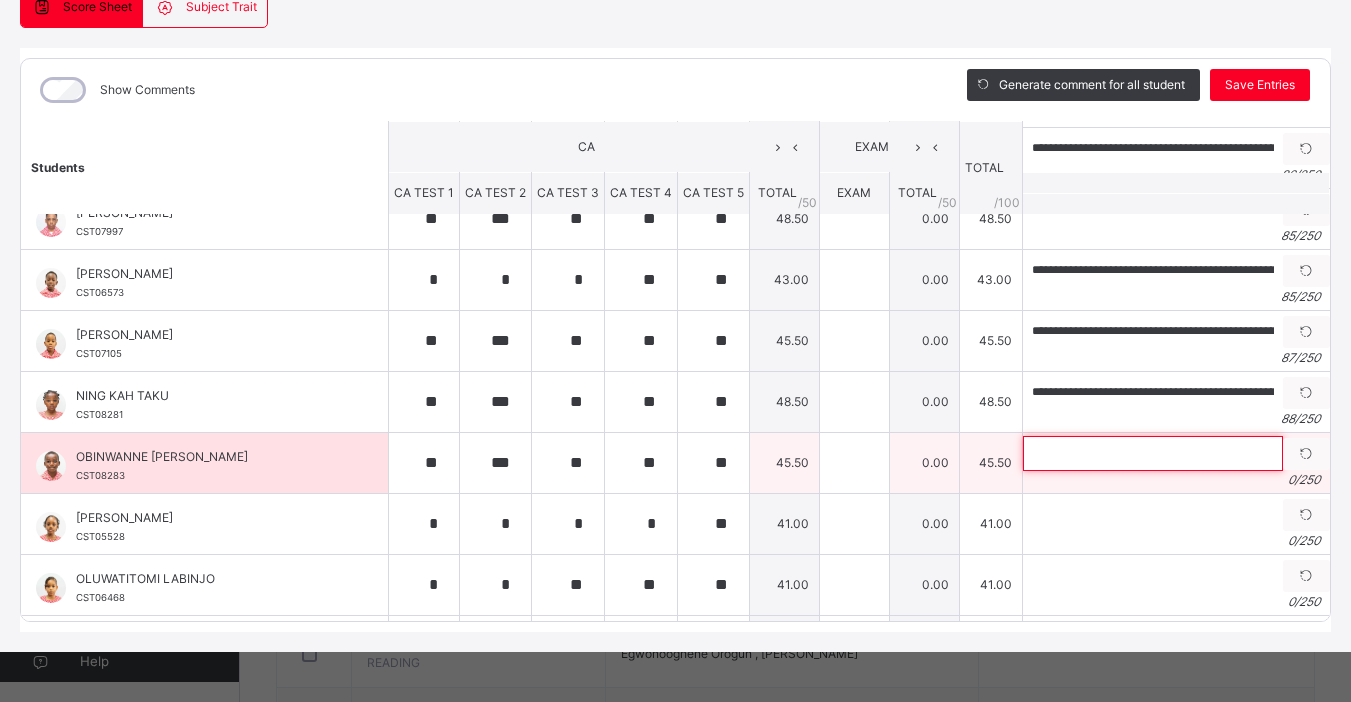 click at bounding box center (1153, 453) 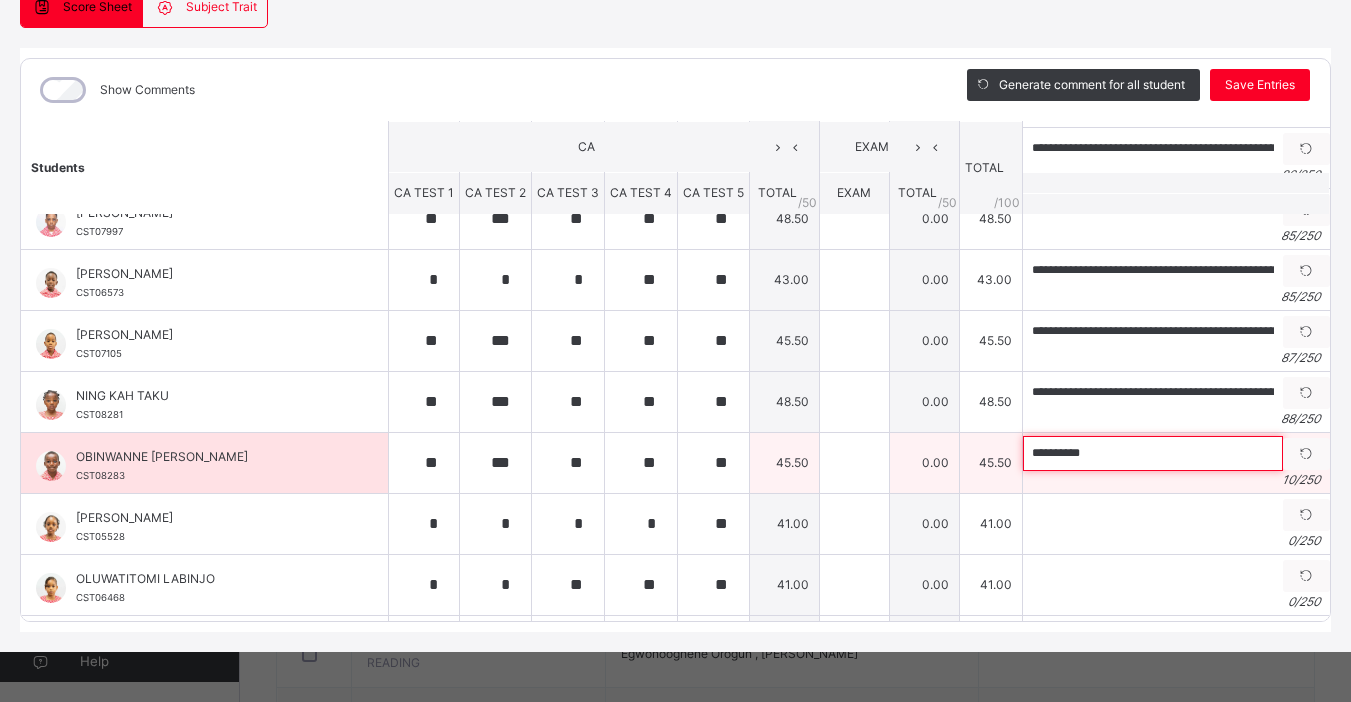 paste on "**********" 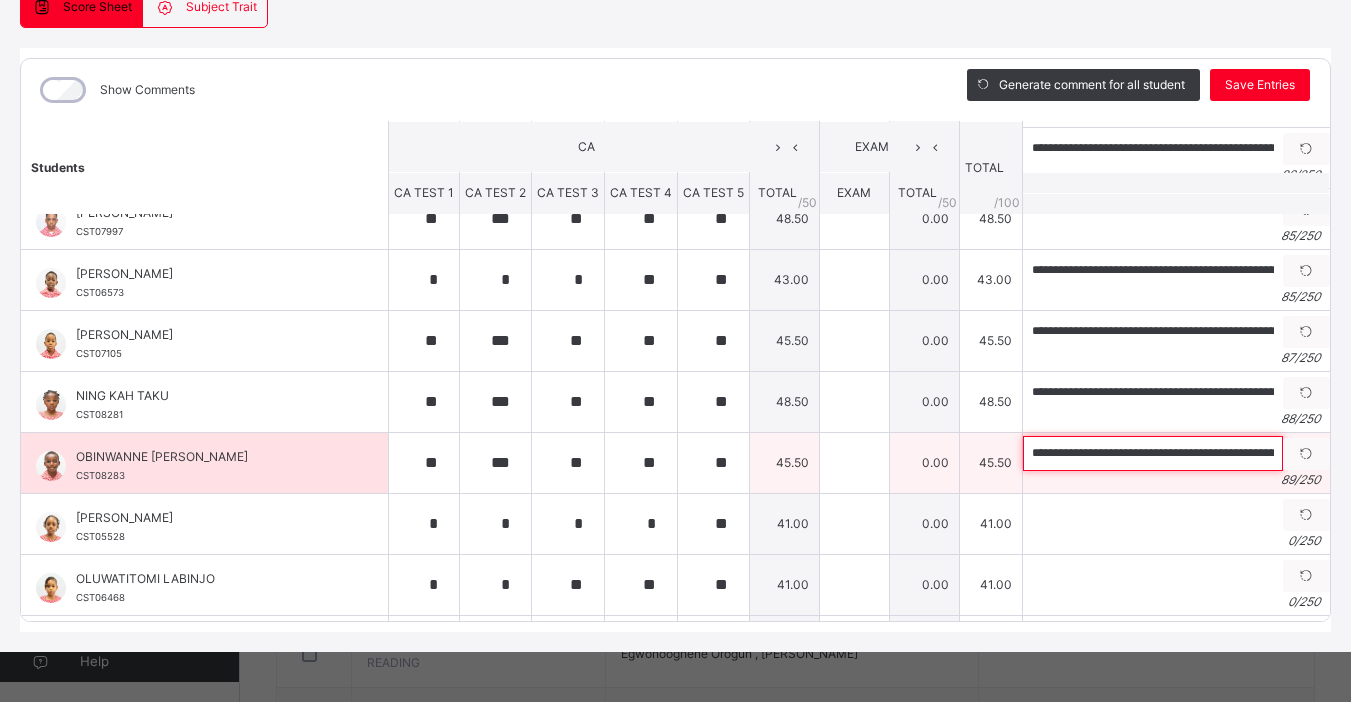 scroll, scrollTop: 0, scrollLeft: 254, axis: horizontal 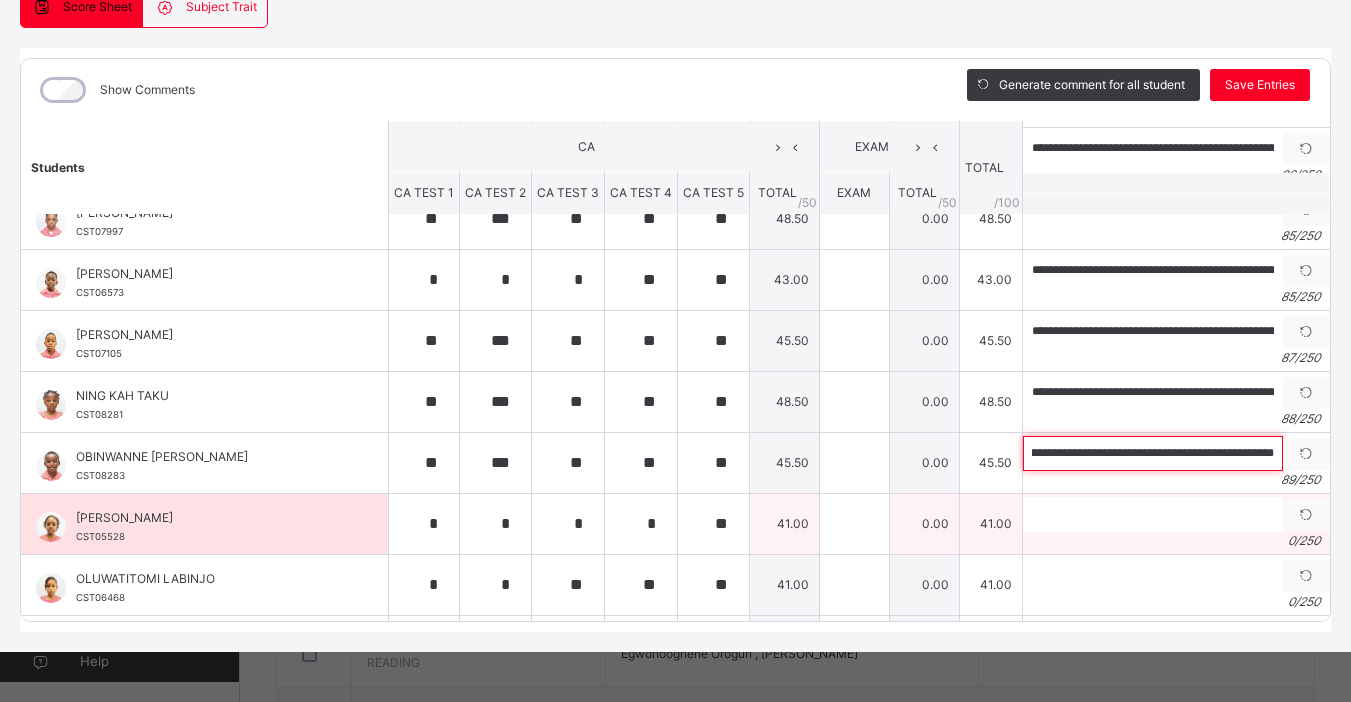 type on "**********" 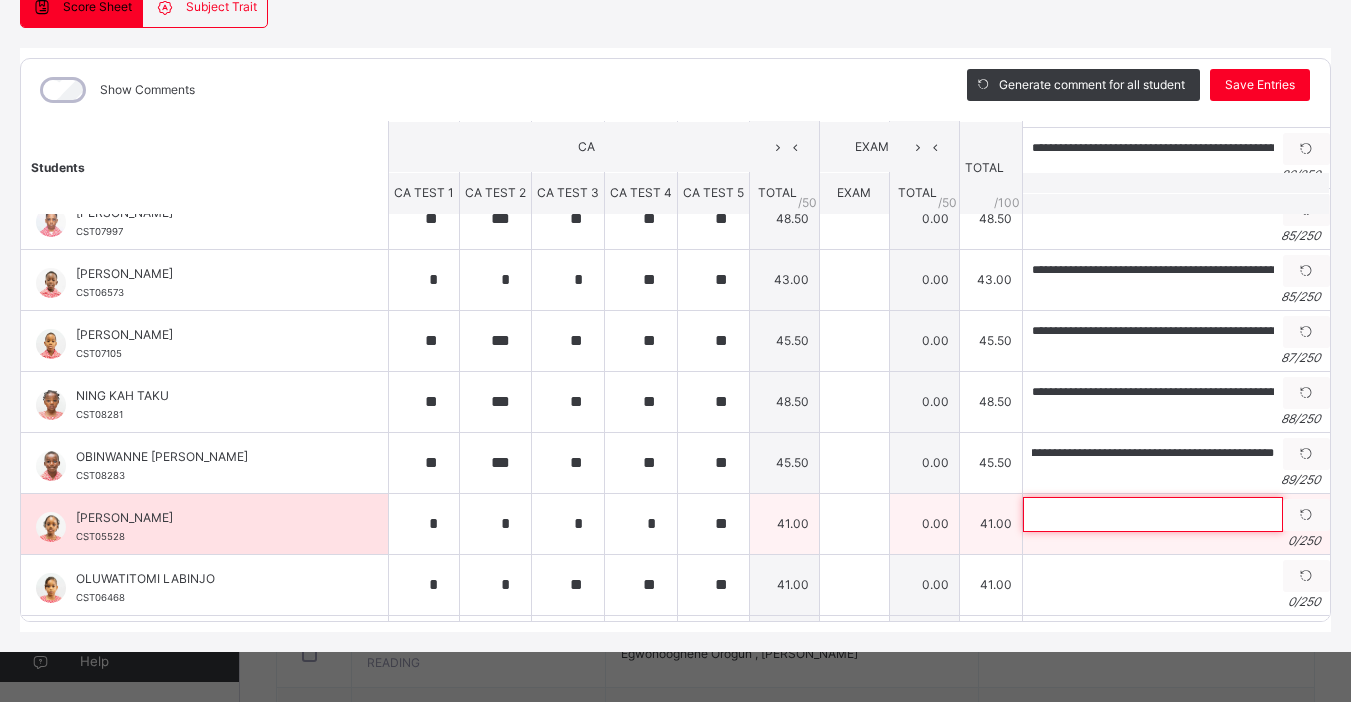 scroll, scrollTop: 0, scrollLeft: 0, axis: both 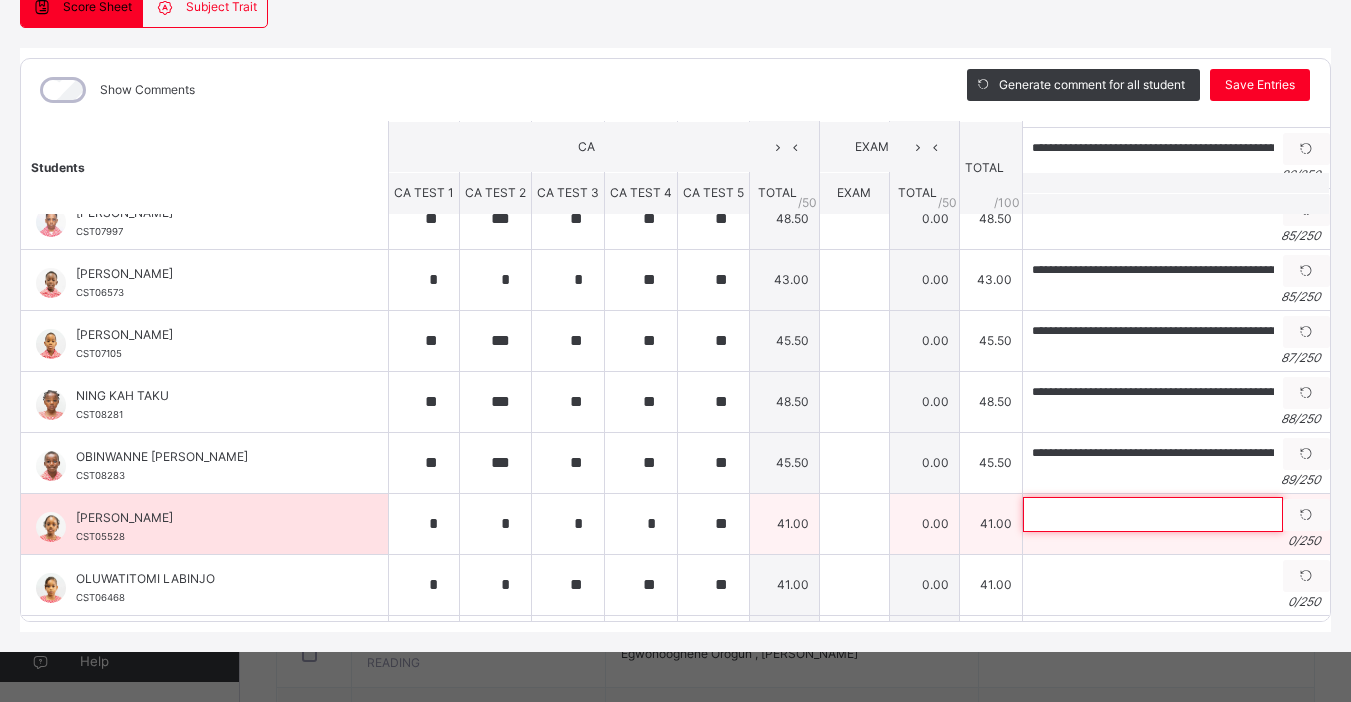 click at bounding box center [1153, 514] 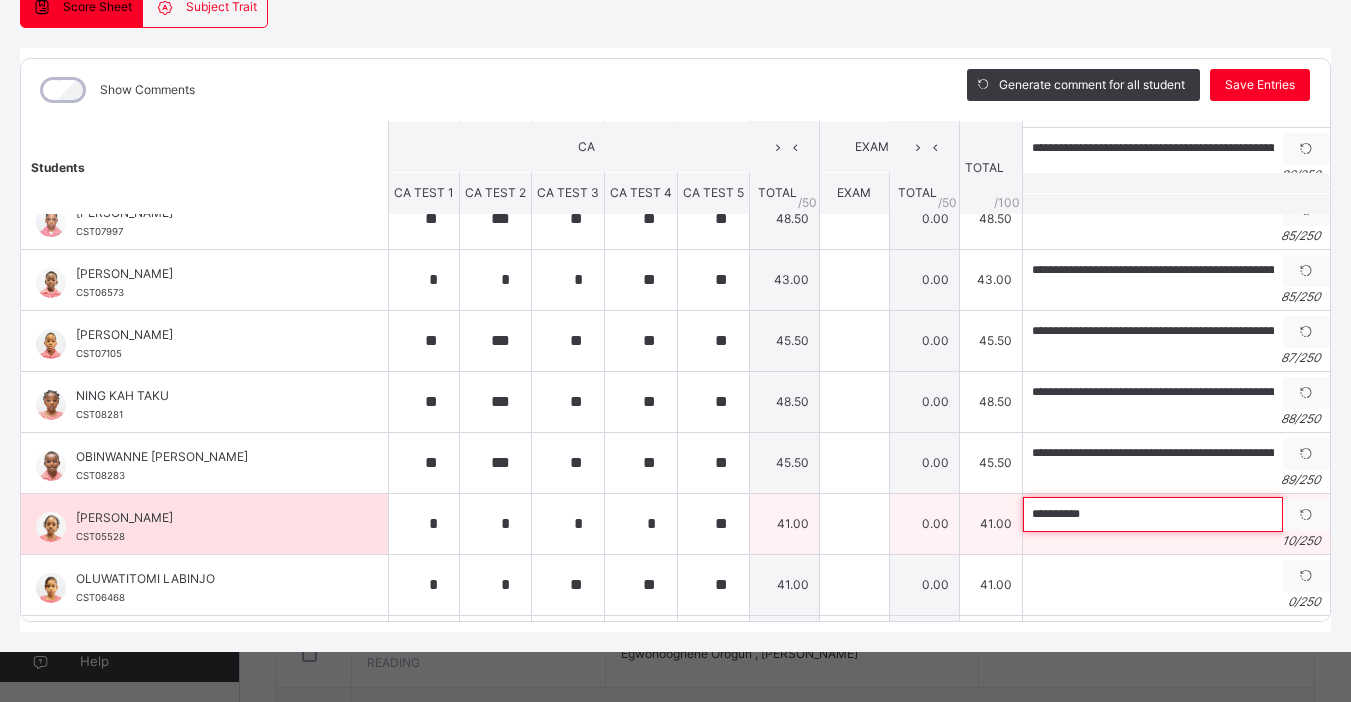 paste on "**********" 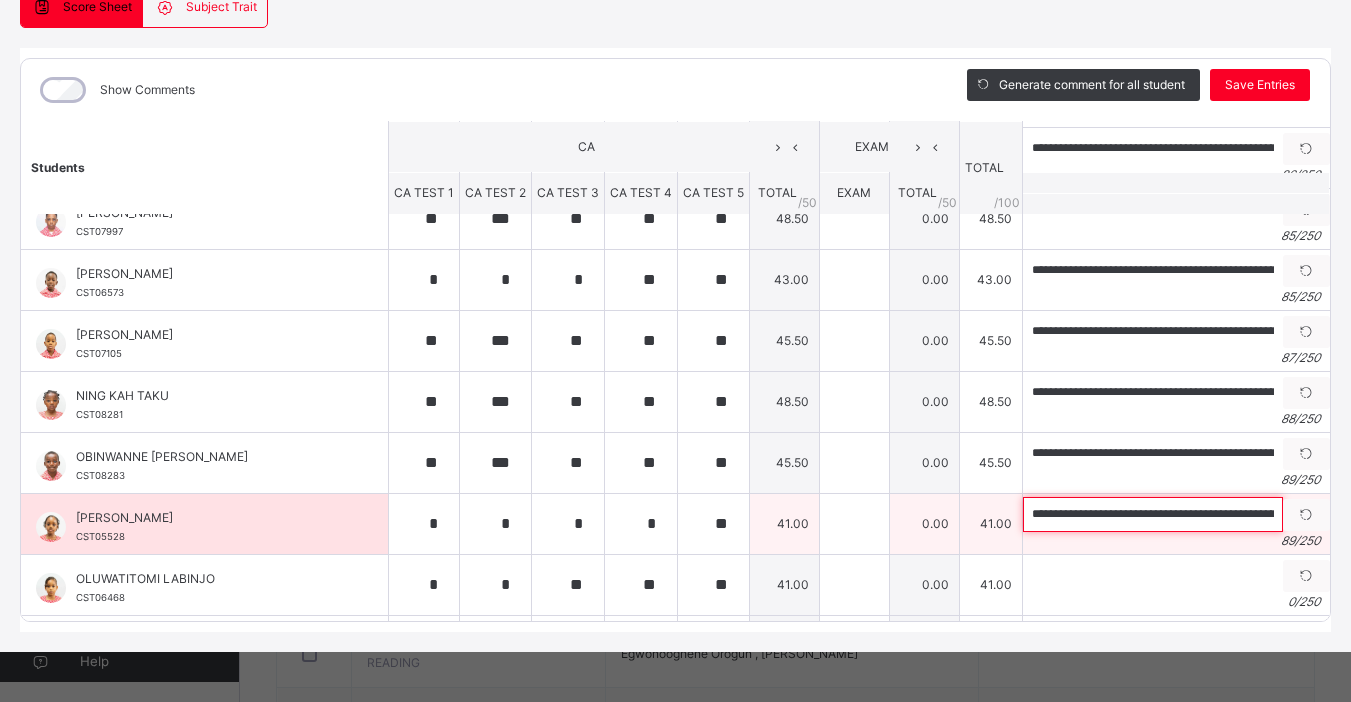 scroll, scrollTop: 0, scrollLeft: 244, axis: horizontal 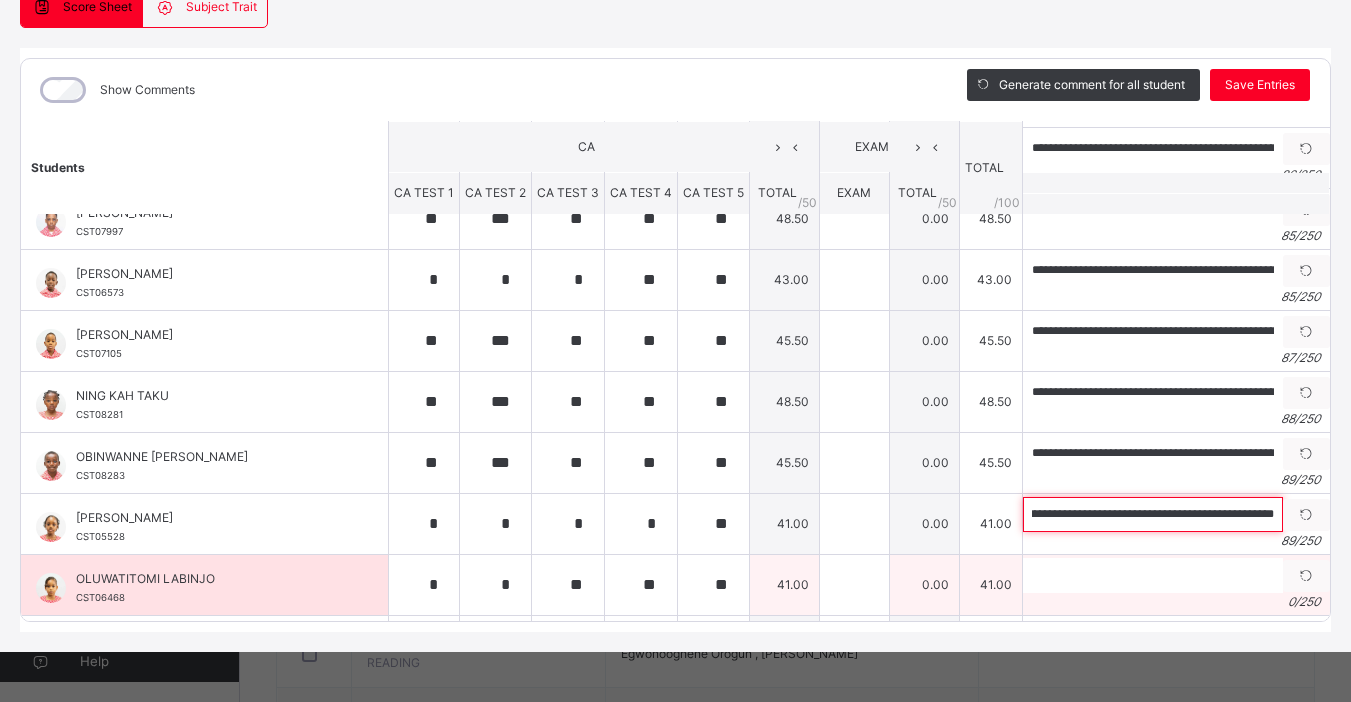 type on "**********" 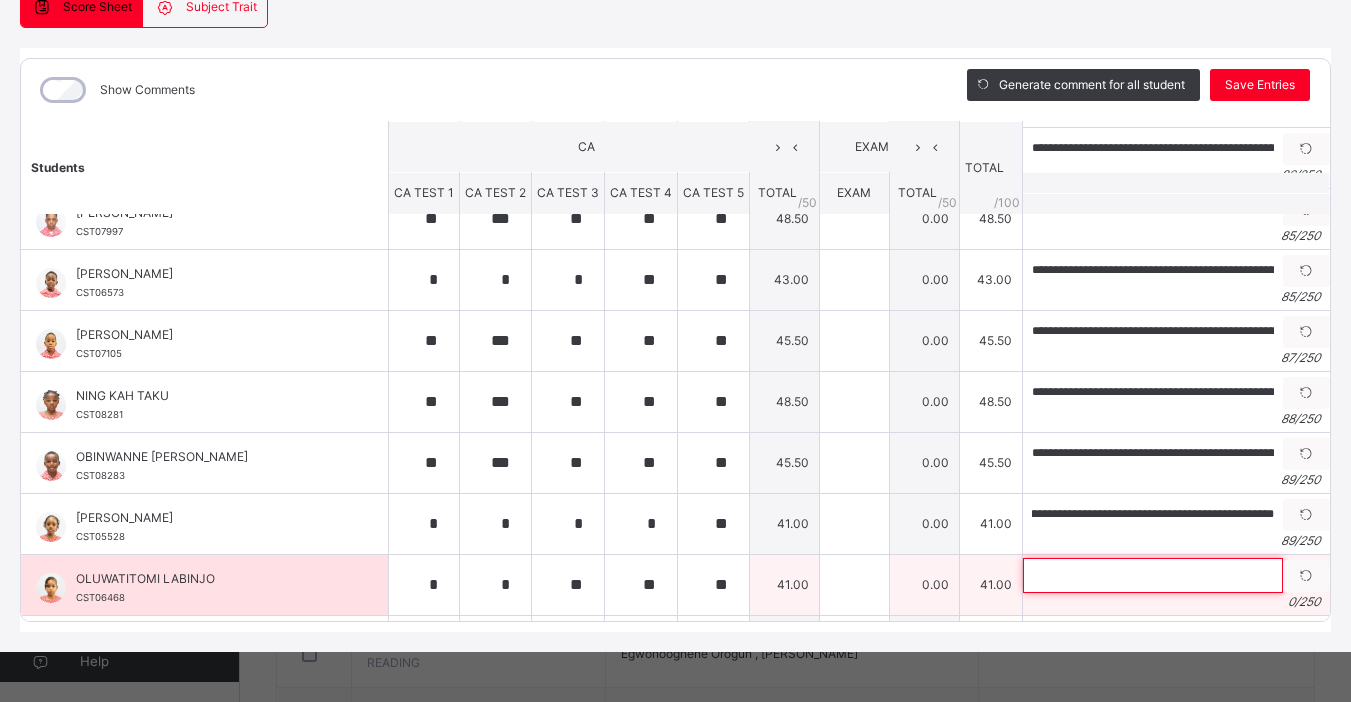 scroll, scrollTop: 0, scrollLeft: 0, axis: both 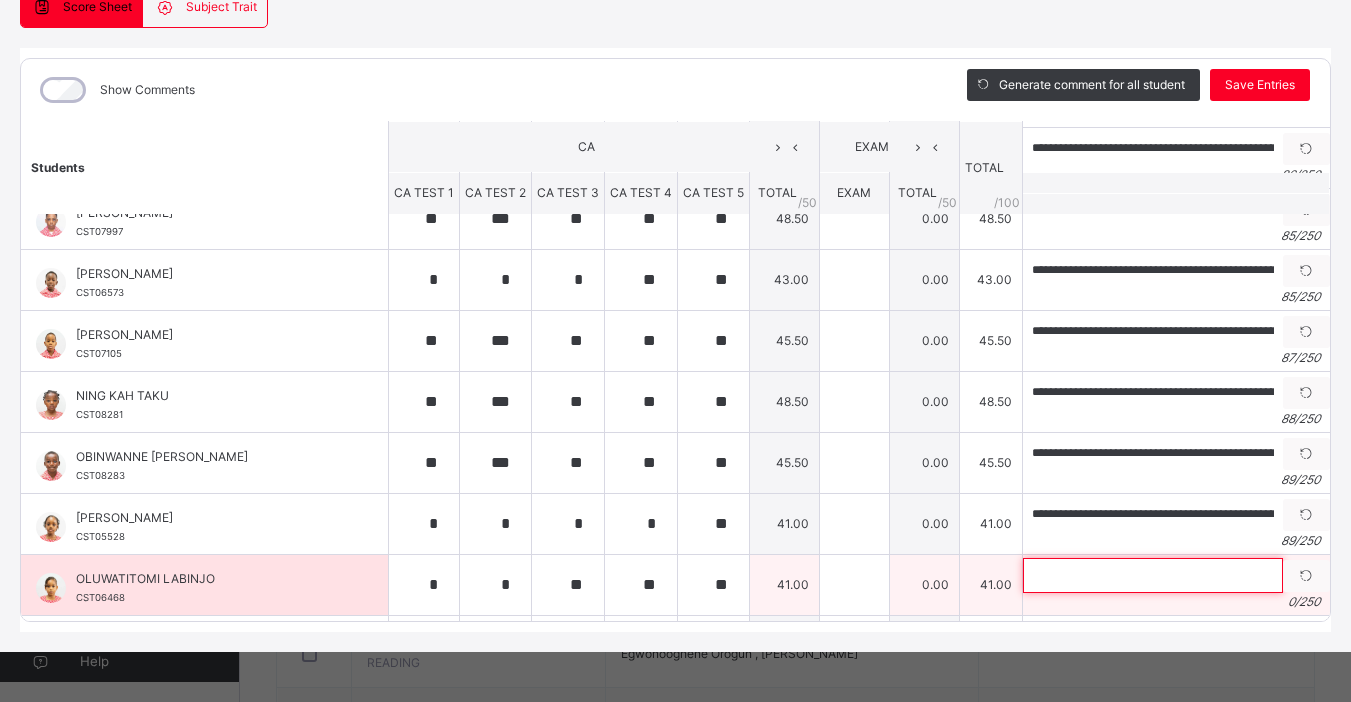 click at bounding box center [1153, 575] 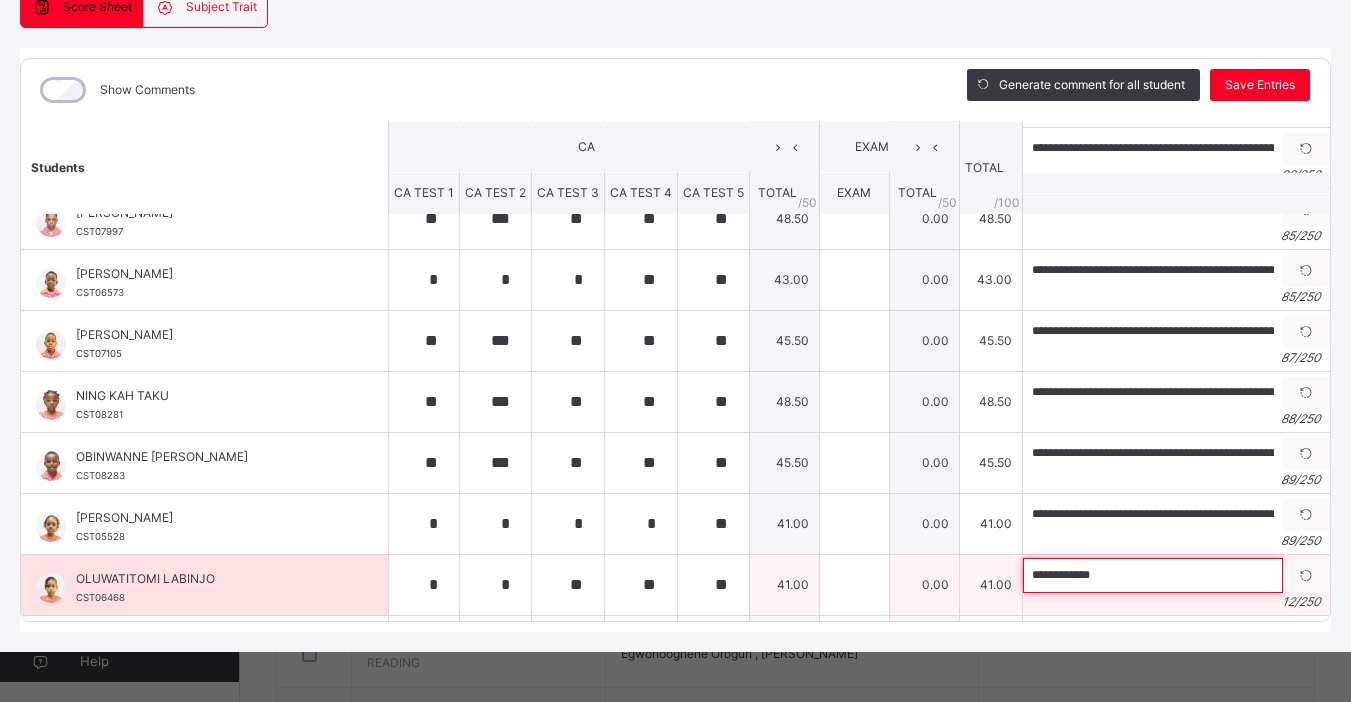 paste on "**********" 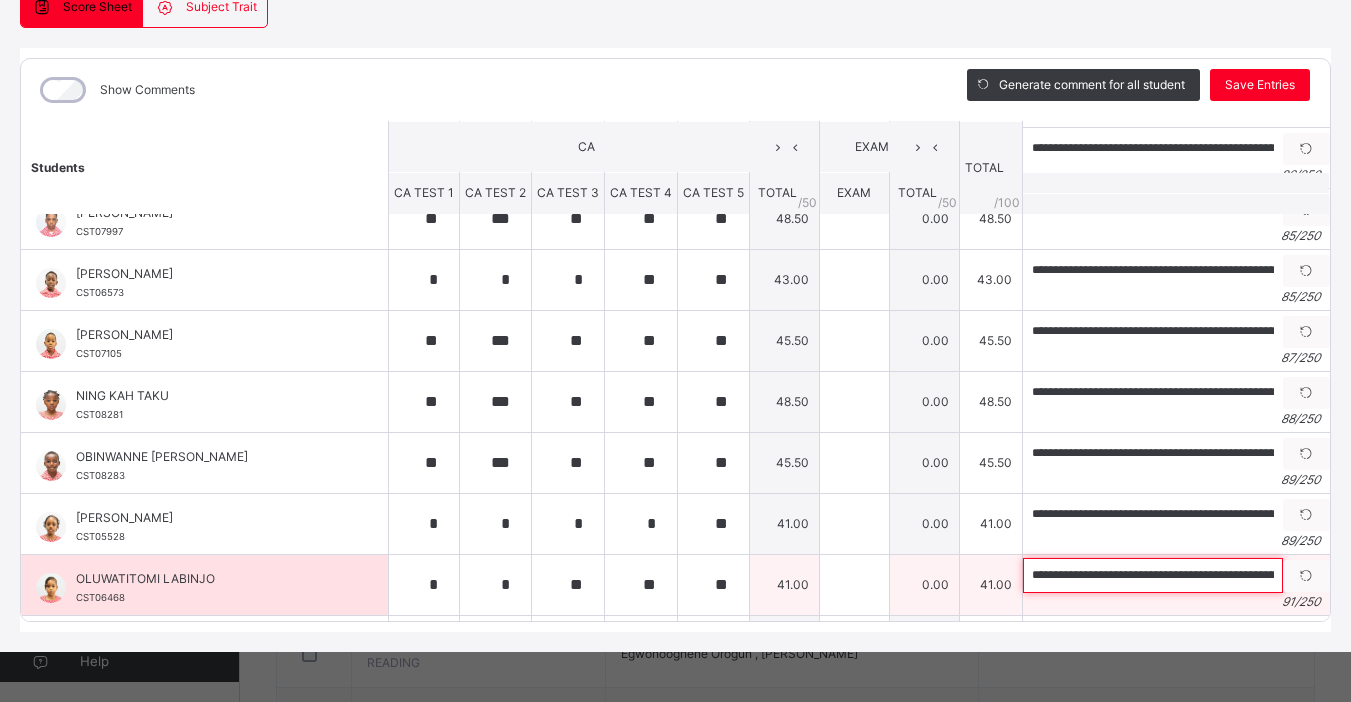 scroll, scrollTop: 0, scrollLeft: 257, axis: horizontal 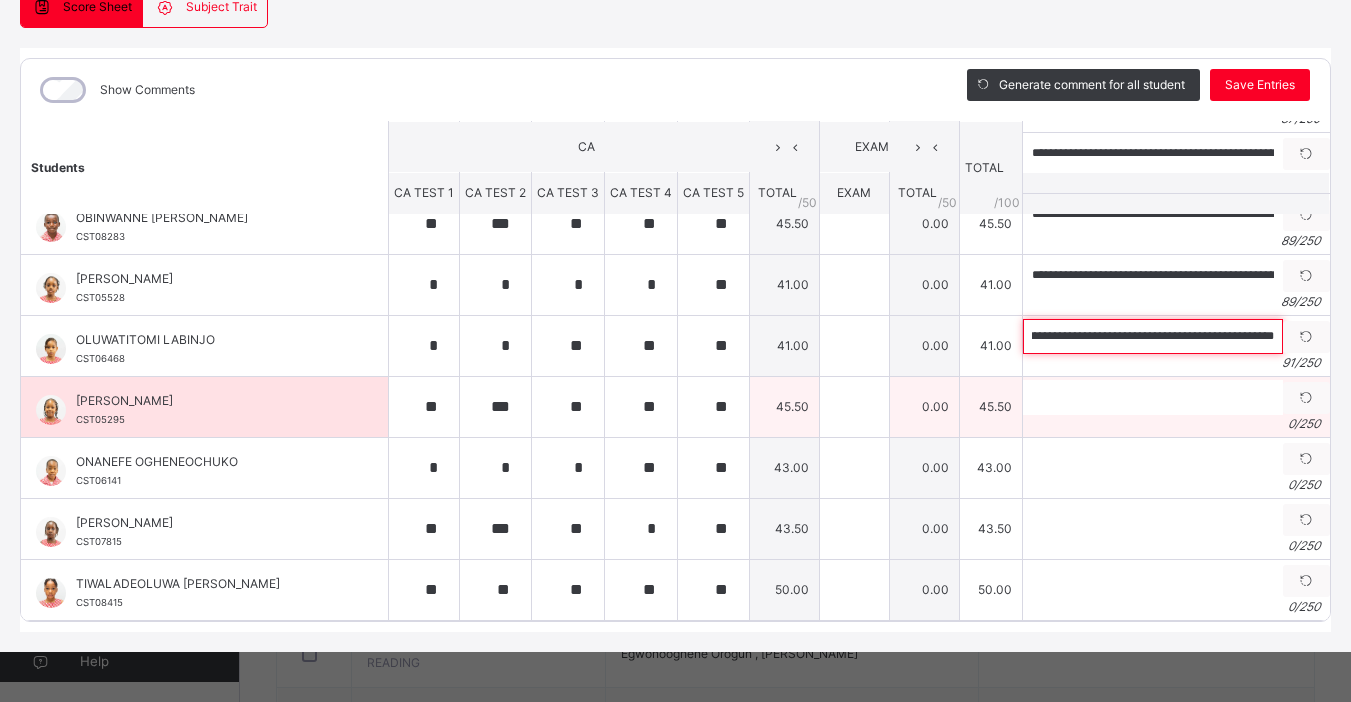 type on "**********" 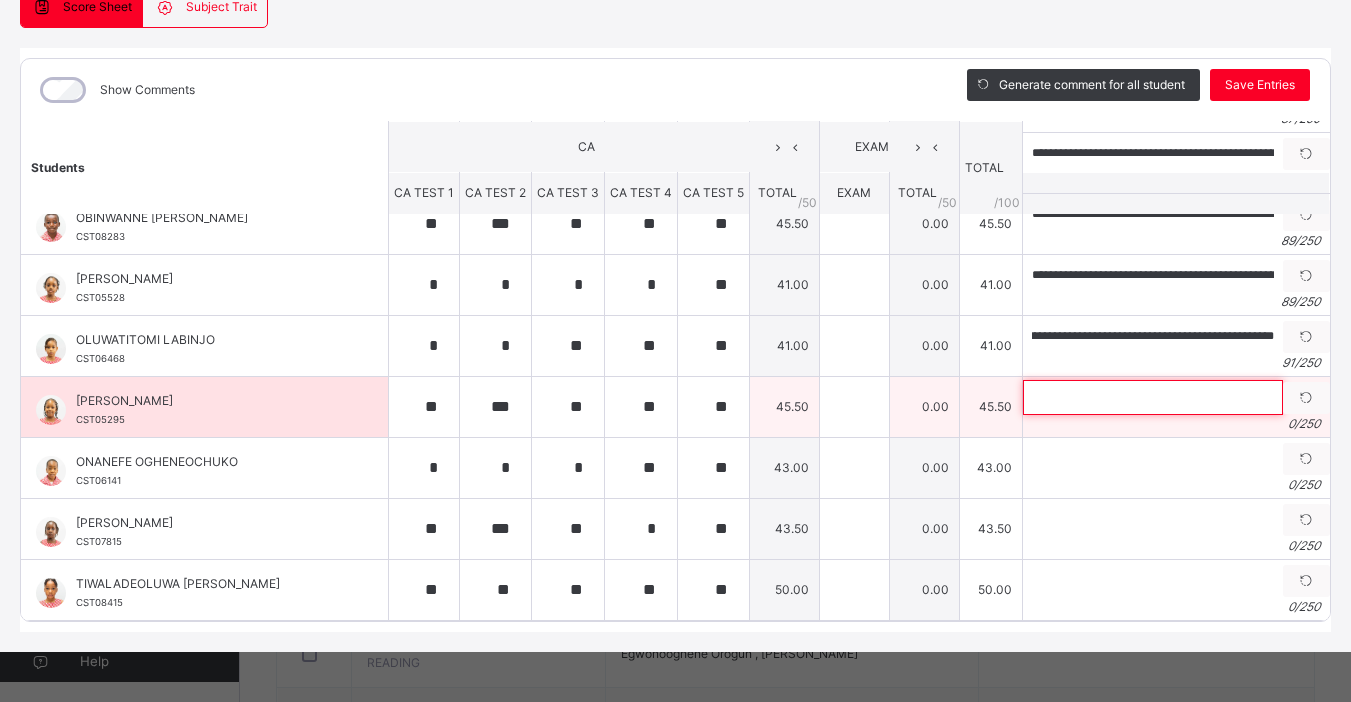 scroll, scrollTop: 0, scrollLeft: 0, axis: both 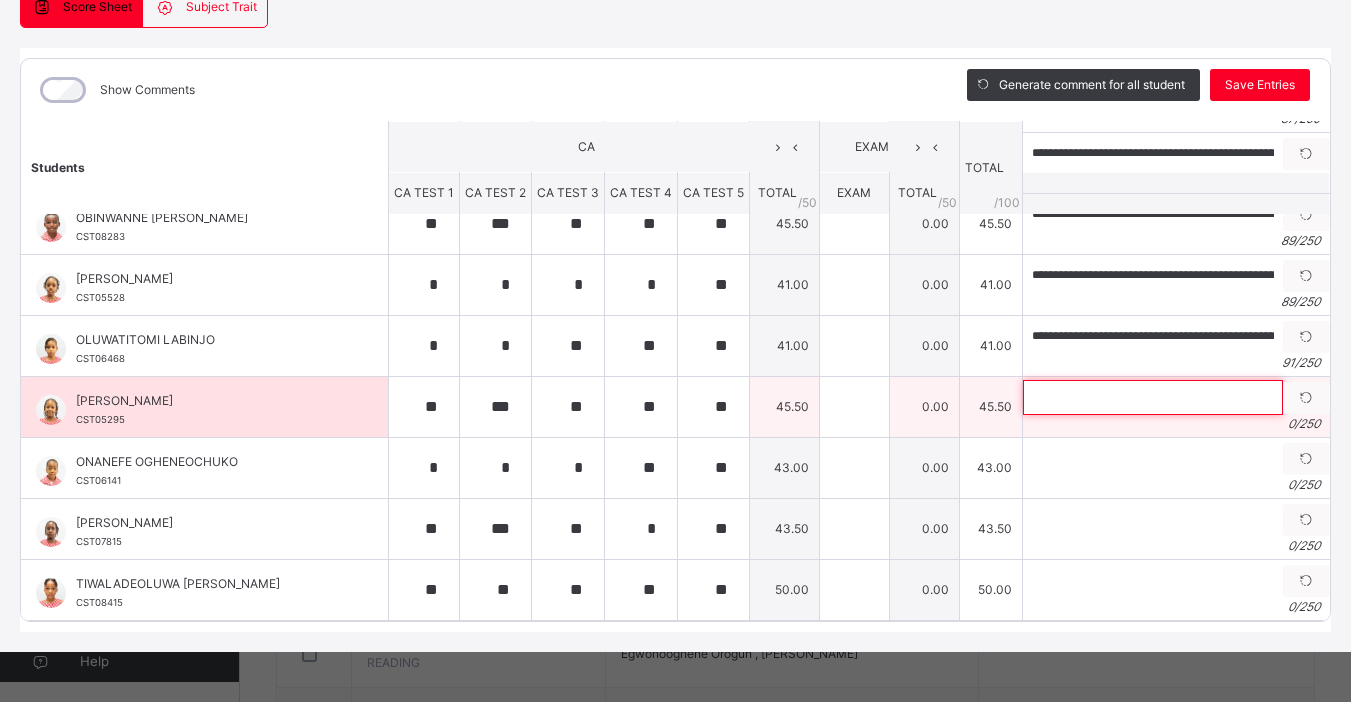 click at bounding box center (1153, 397) 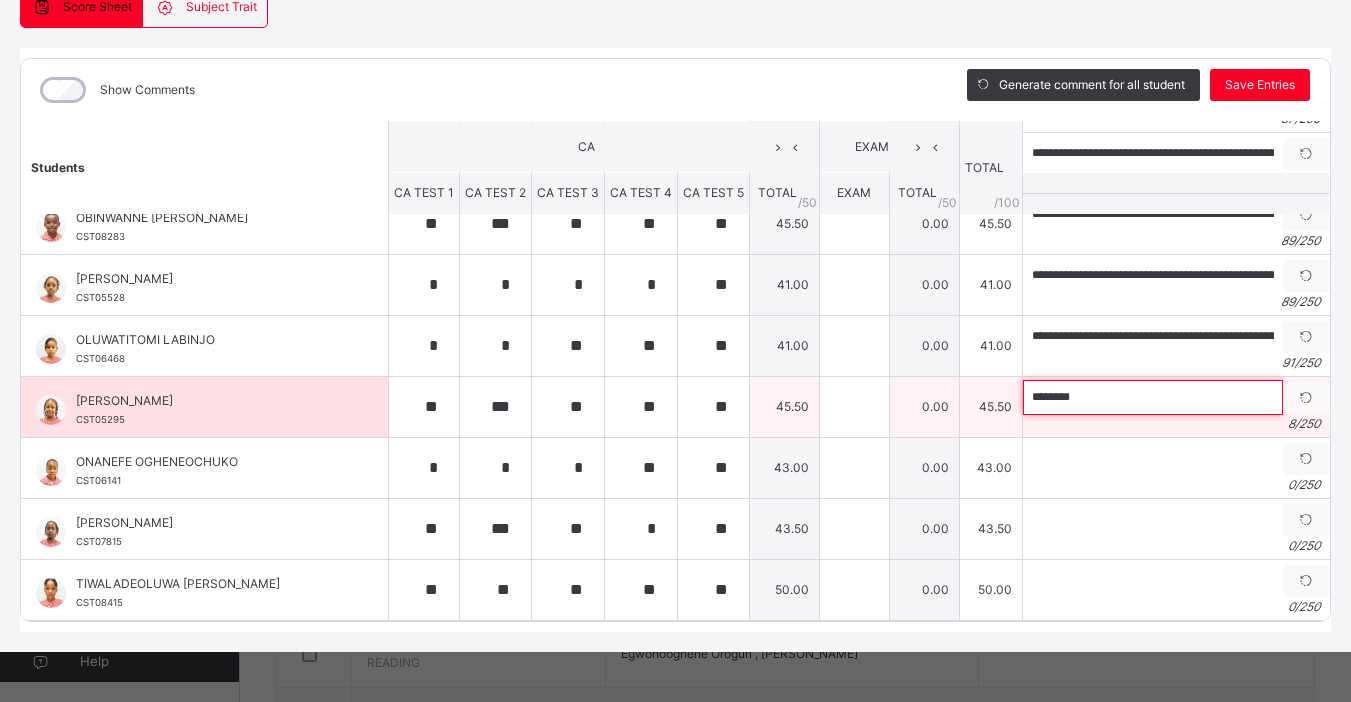 paste on "**********" 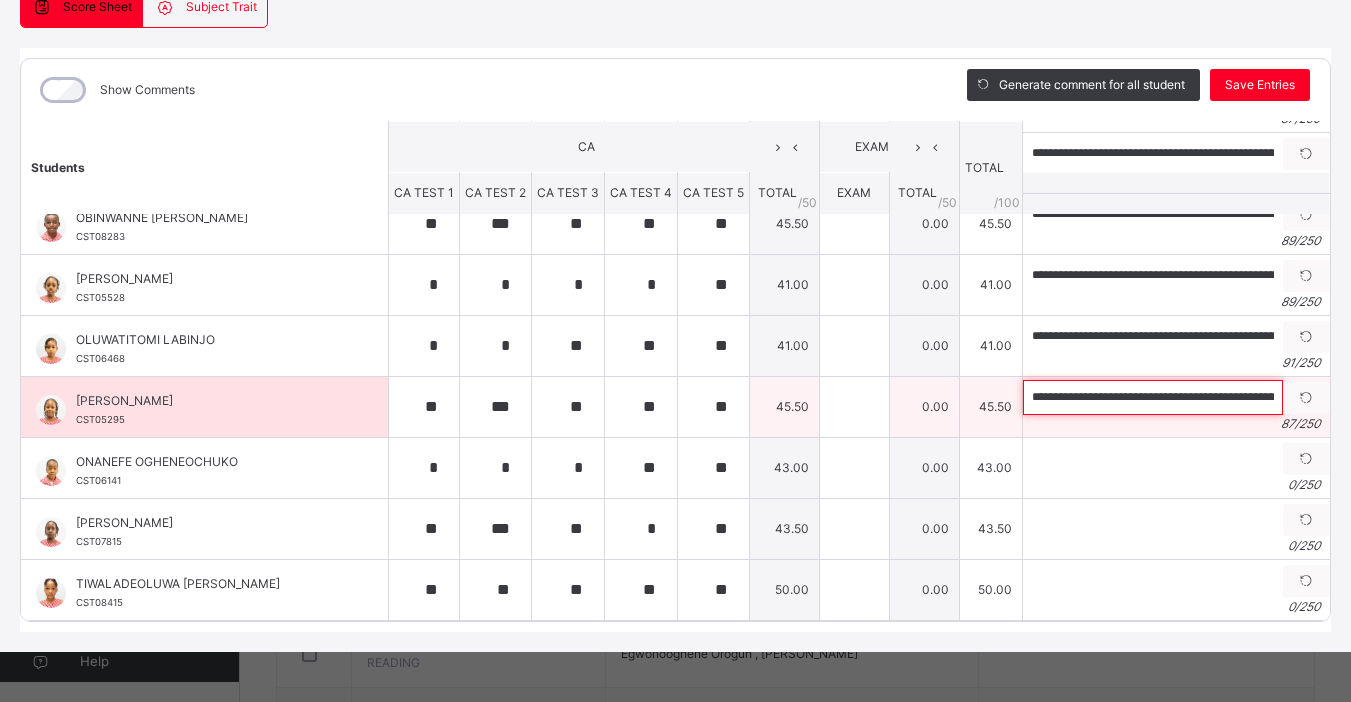 scroll, scrollTop: 0, scrollLeft: 244, axis: horizontal 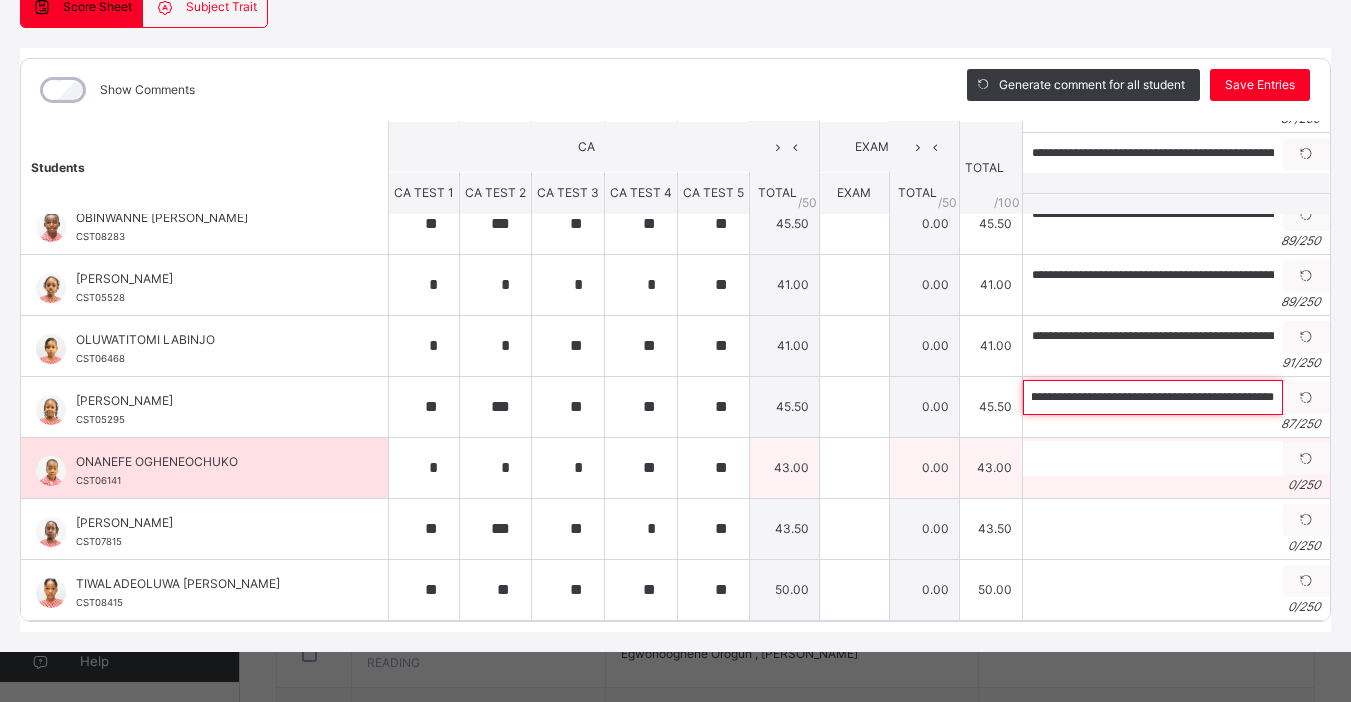 type on "**********" 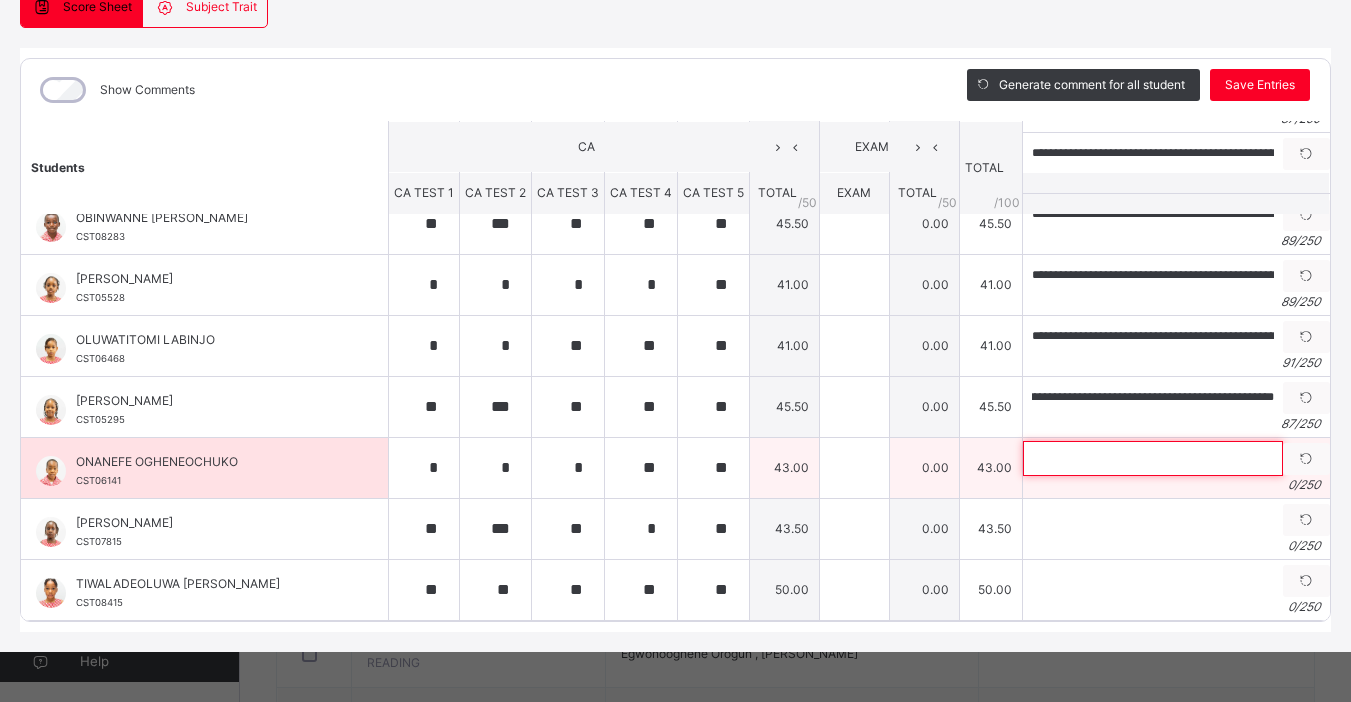 scroll, scrollTop: 0, scrollLeft: 0, axis: both 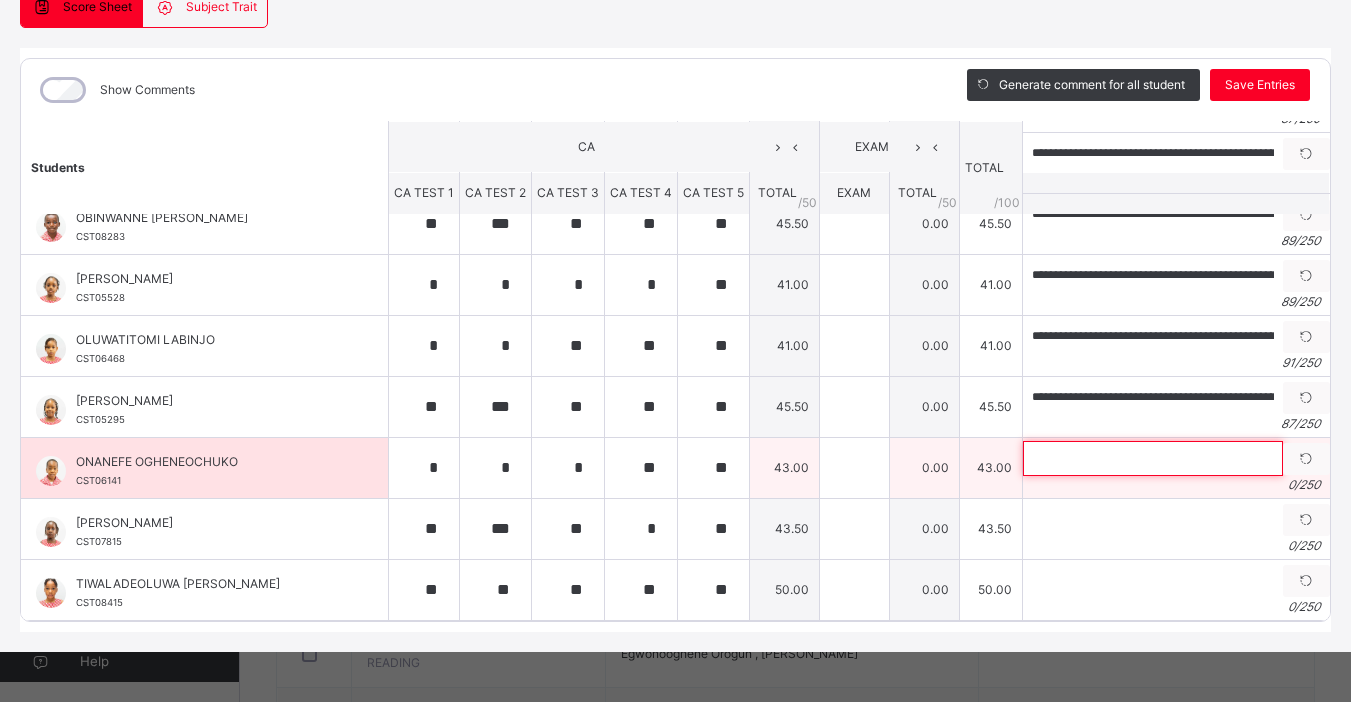 click at bounding box center [1153, 458] 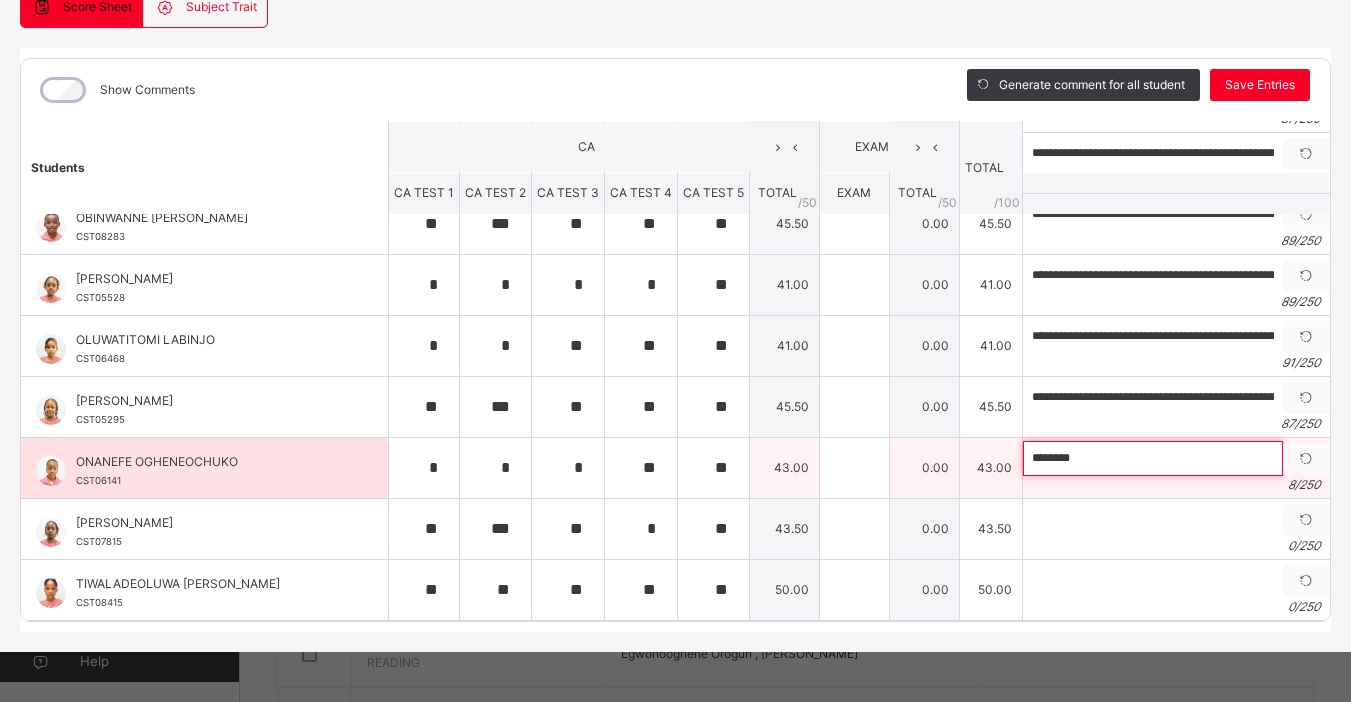 paste on "**********" 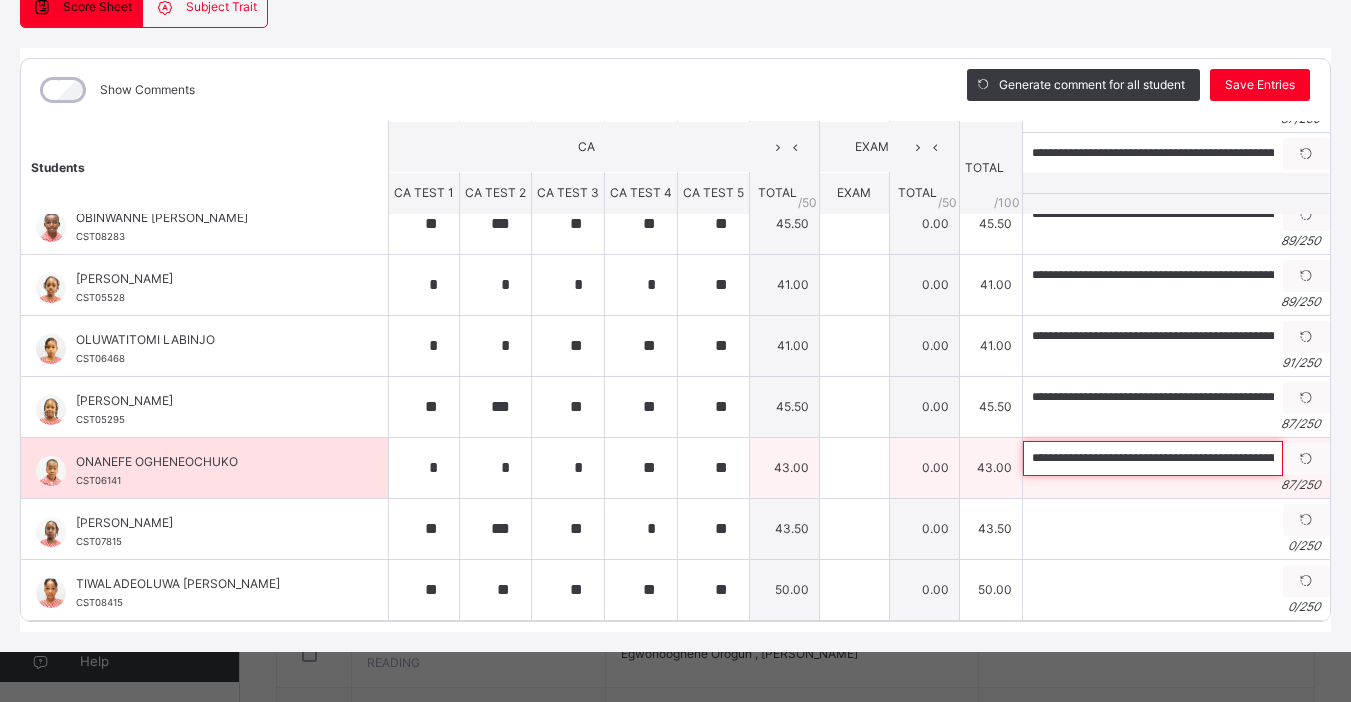 scroll, scrollTop: 0, scrollLeft: 238, axis: horizontal 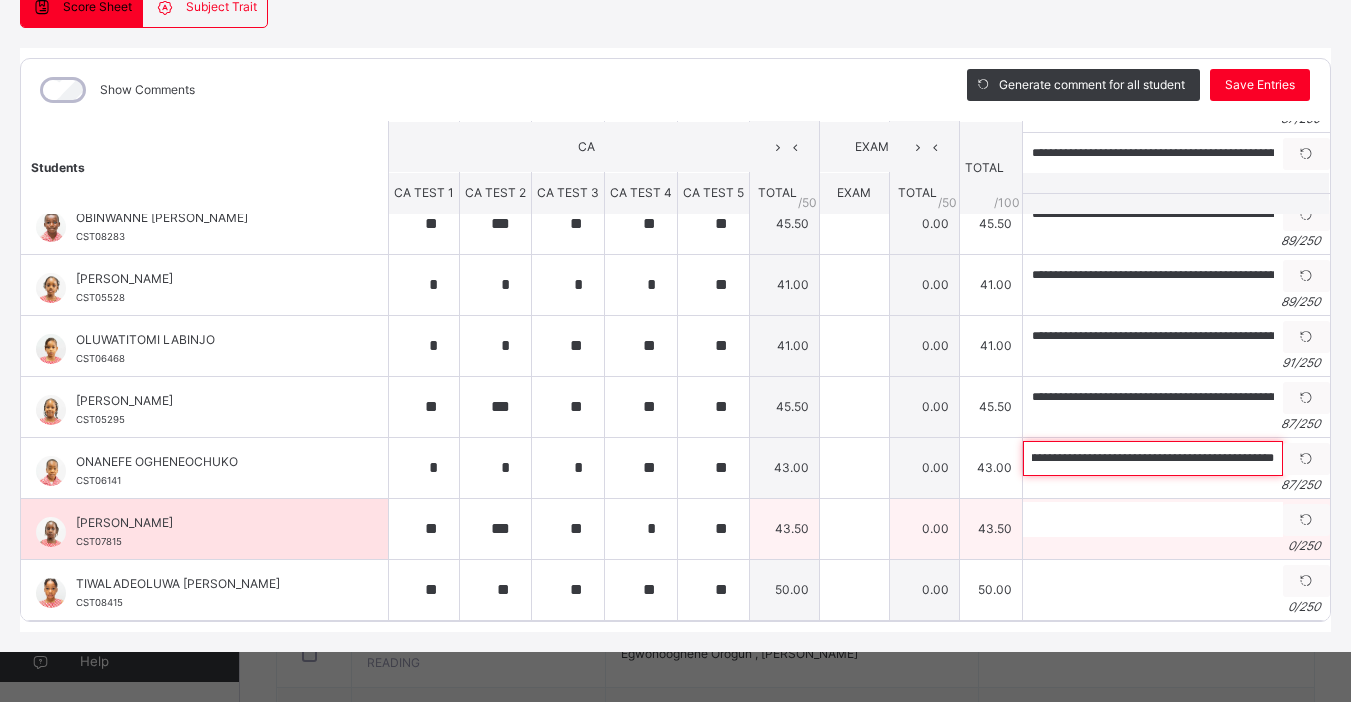 type on "**********" 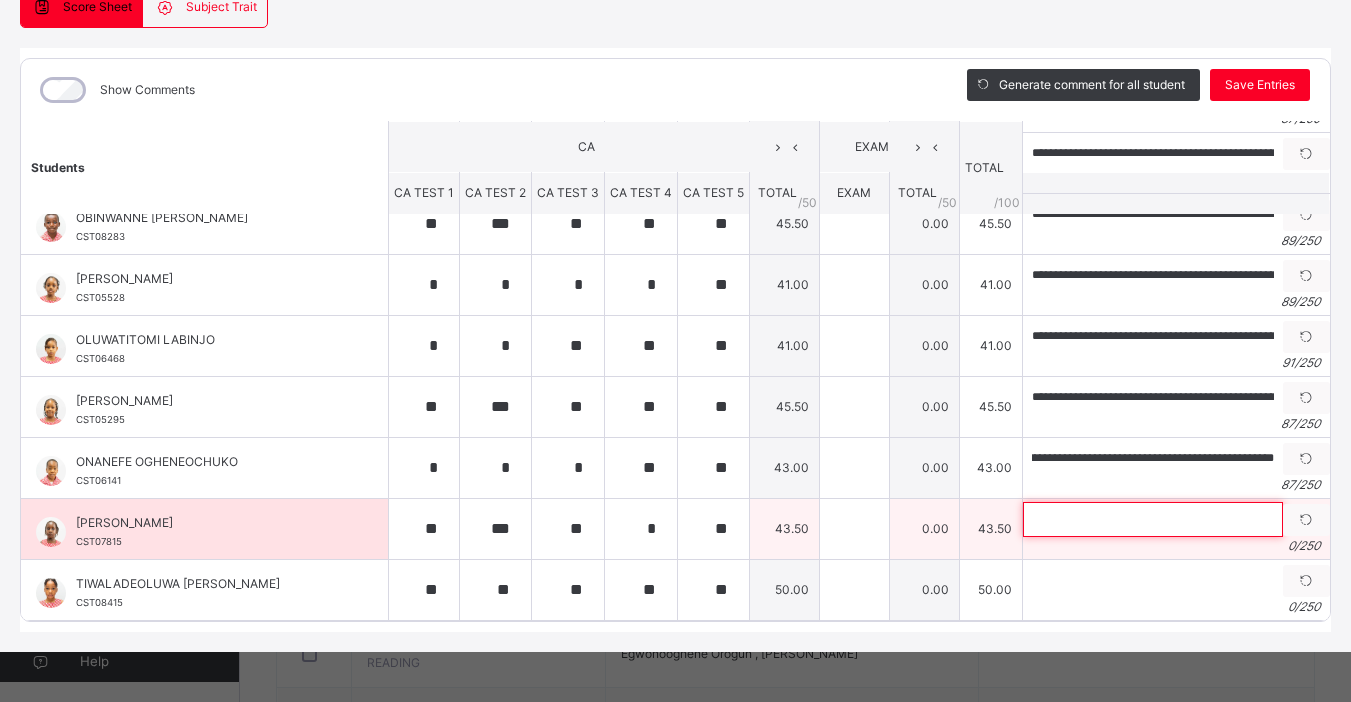 scroll, scrollTop: 0, scrollLeft: 0, axis: both 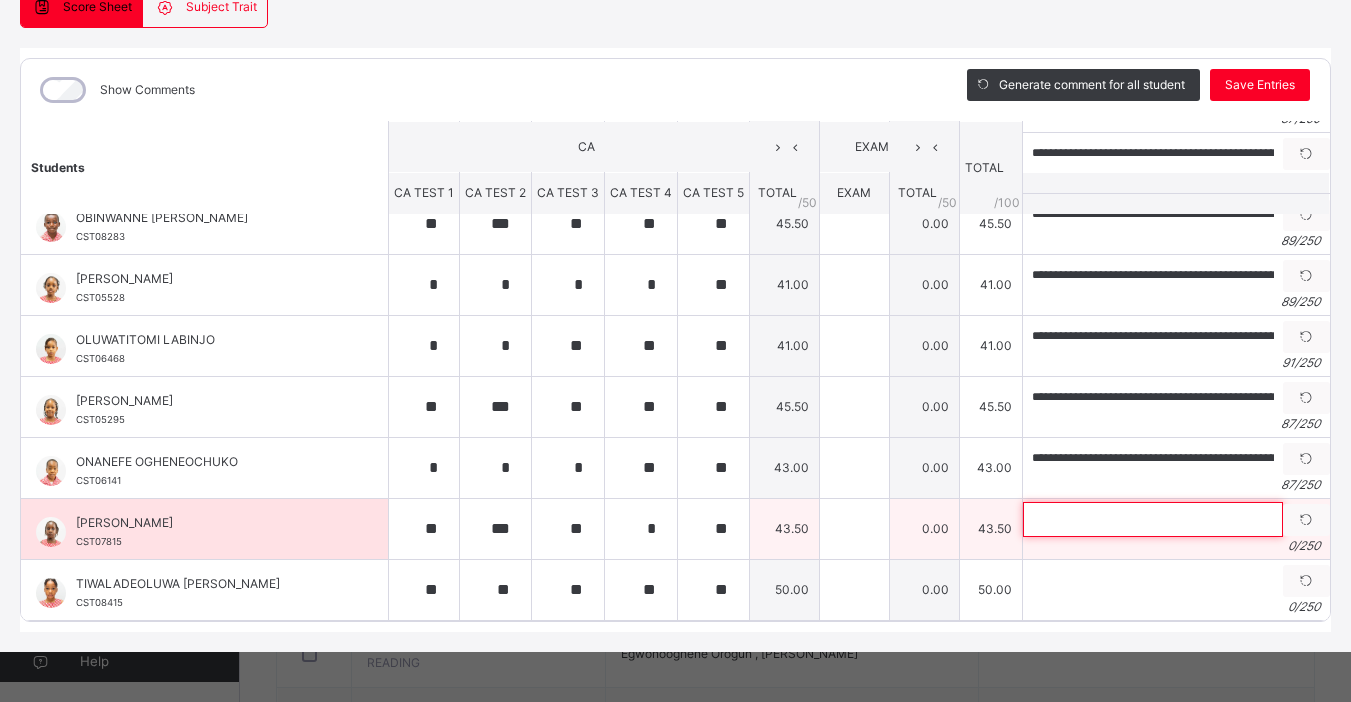 click at bounding box center [1153, 519] 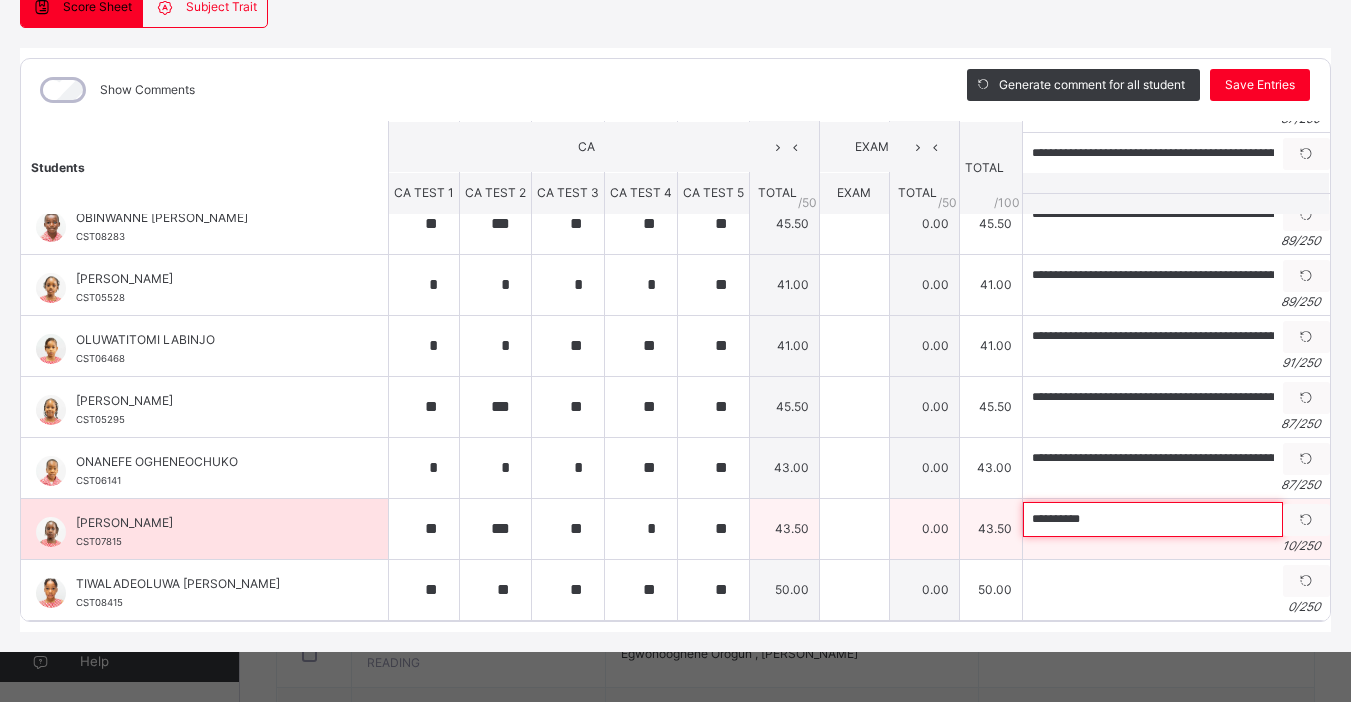 paste on "**********" 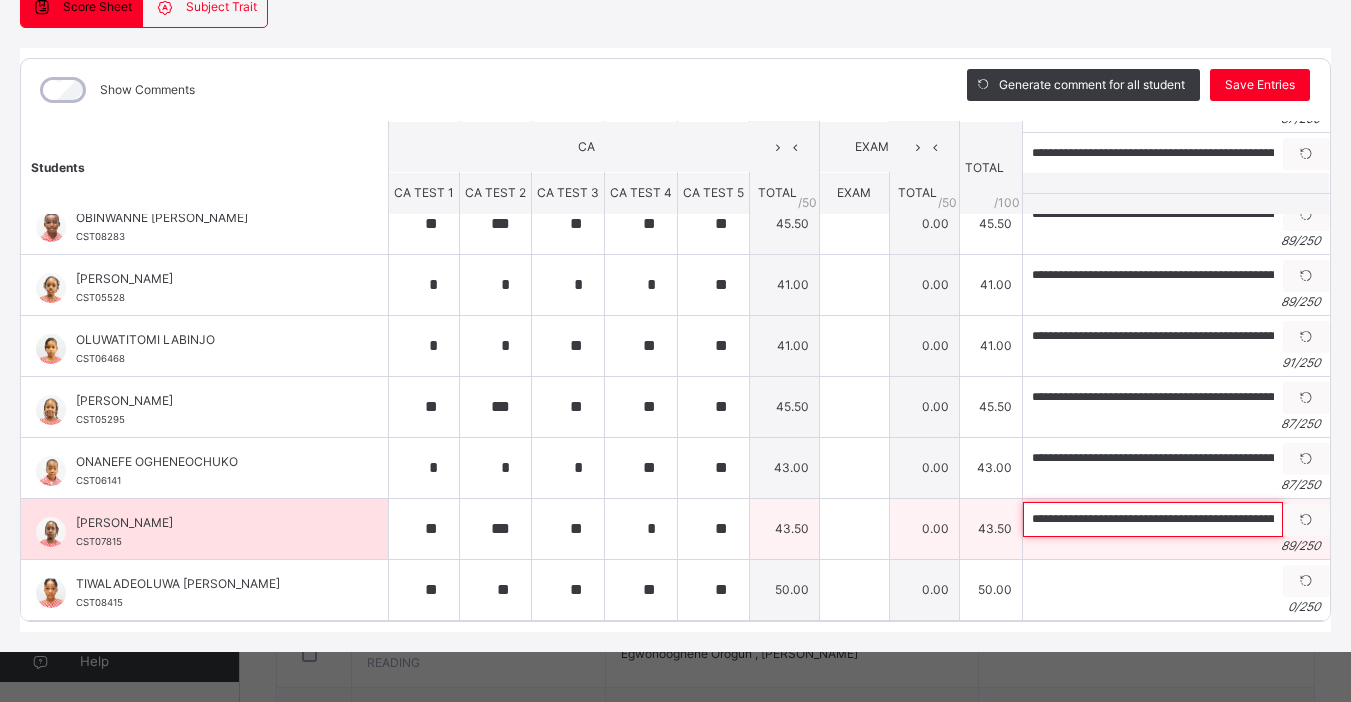 scroll, scrollTop: 0, scrollLeft: 246, axis: horizontal 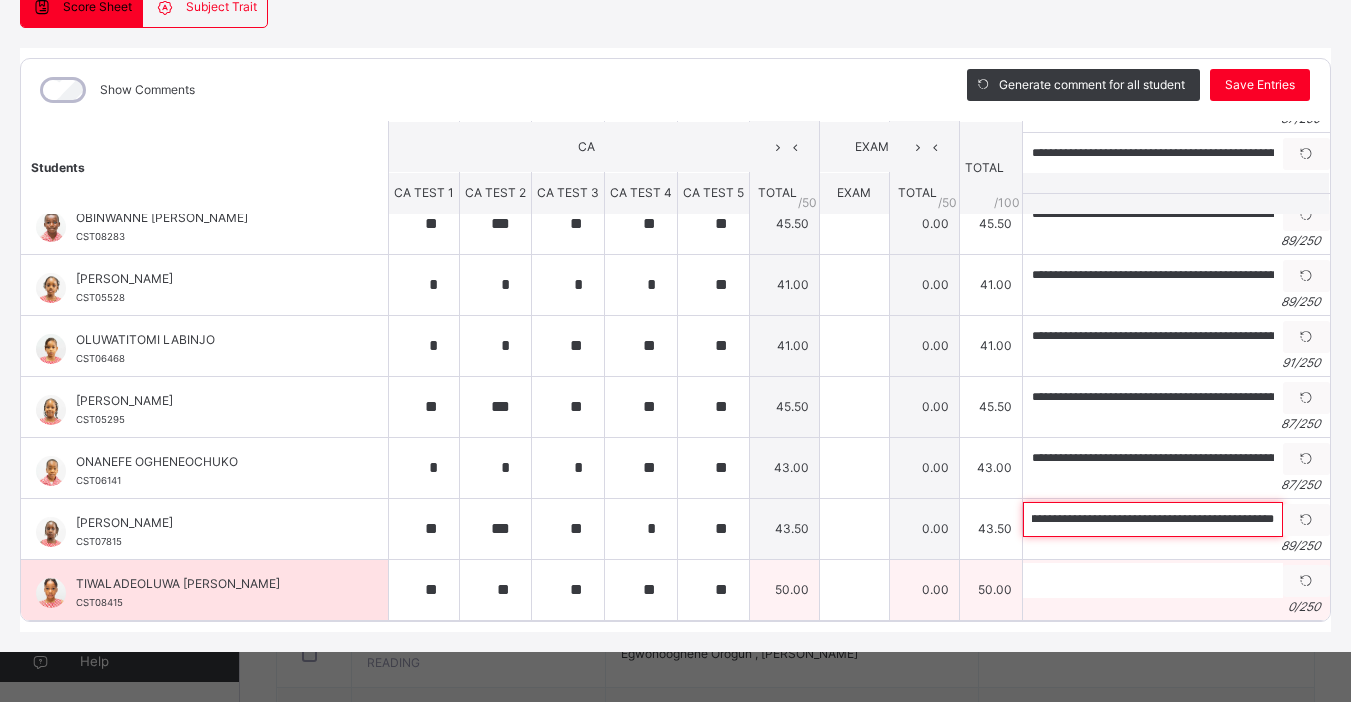 type on "**********" 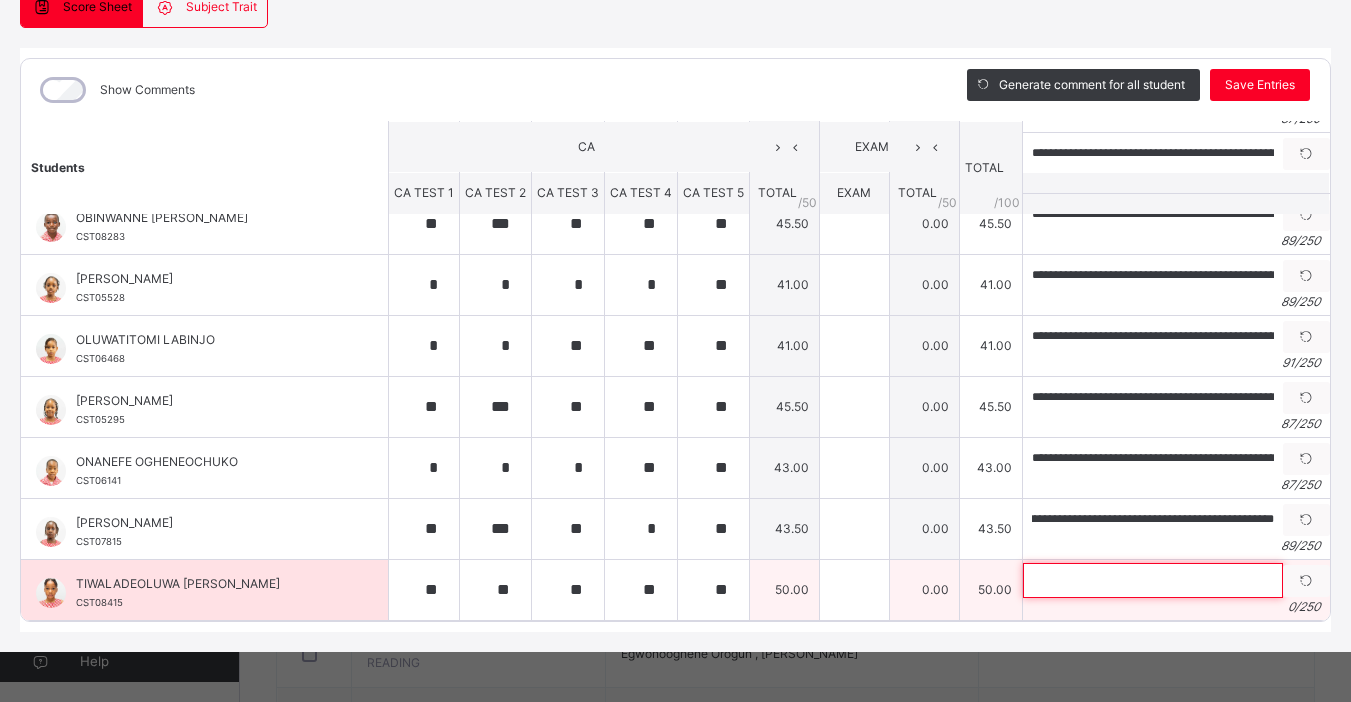 scroll, scrollTop: 0, scrollLeft: 0, axis: both 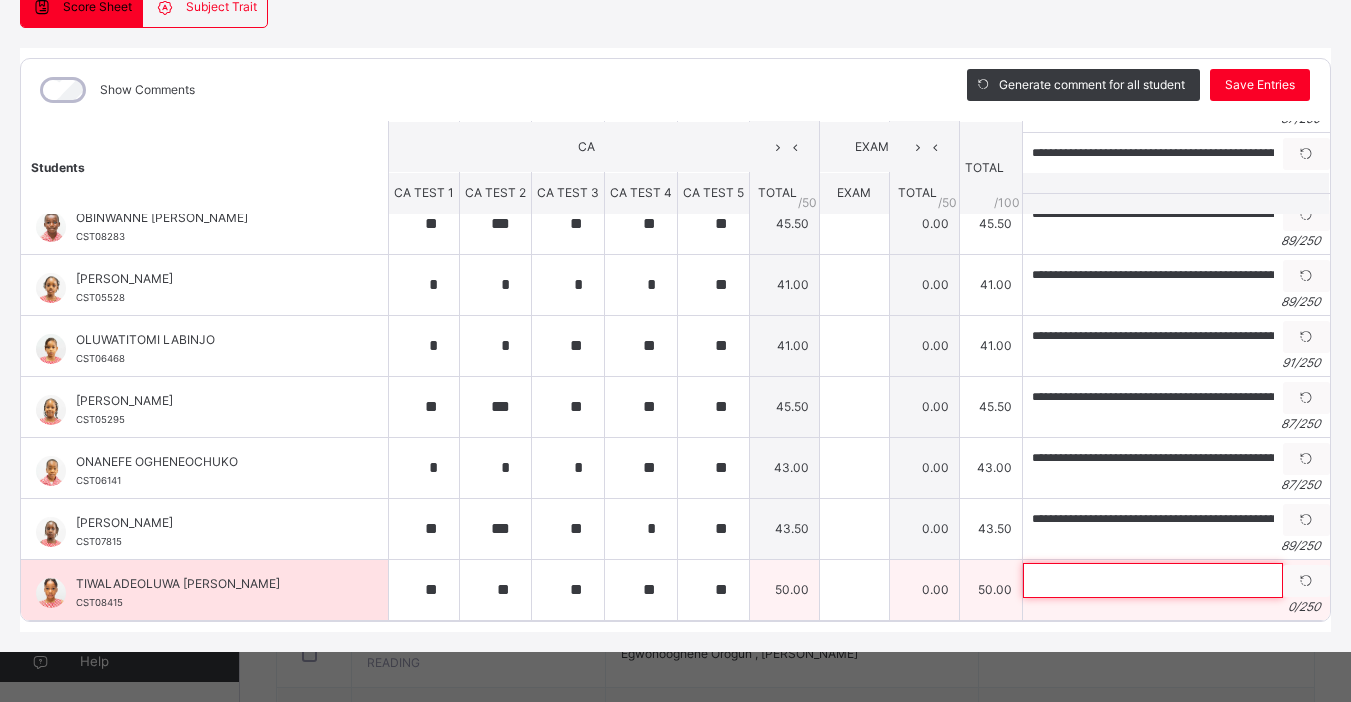 click at bounding box center (1153, 580) 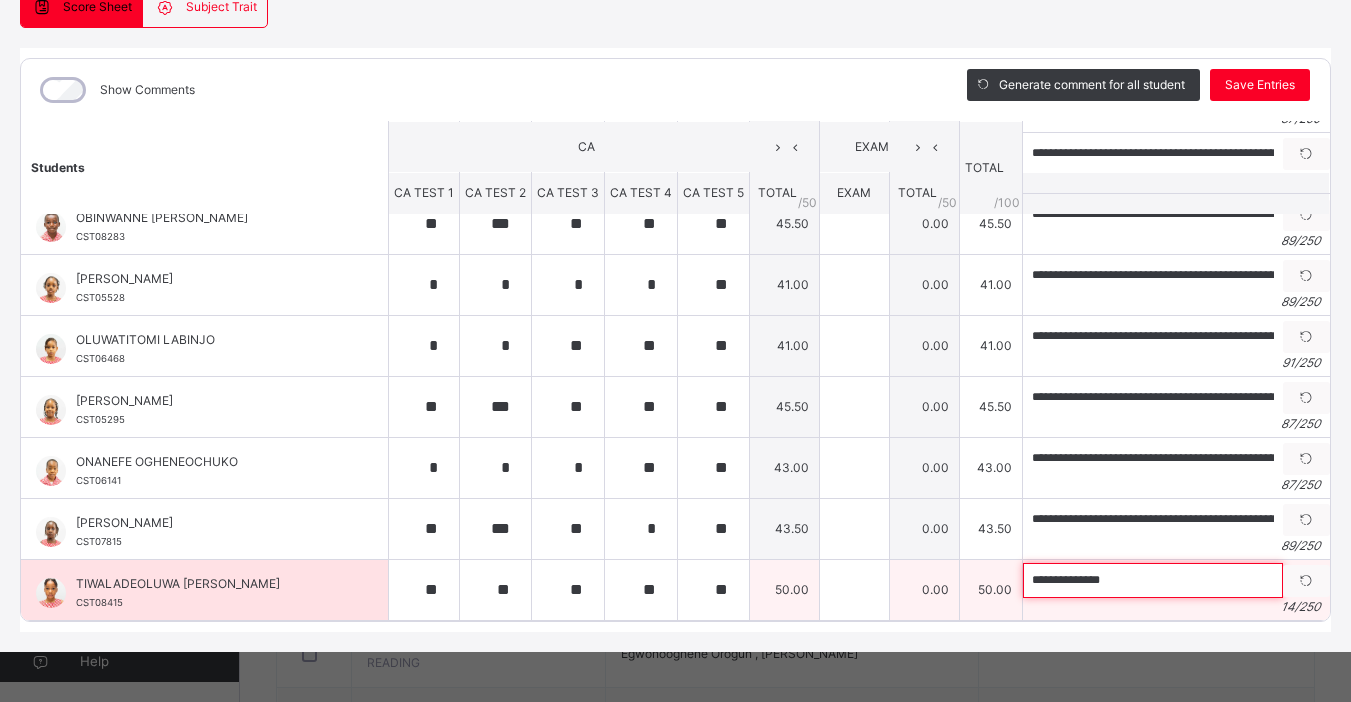 paste on "**********" 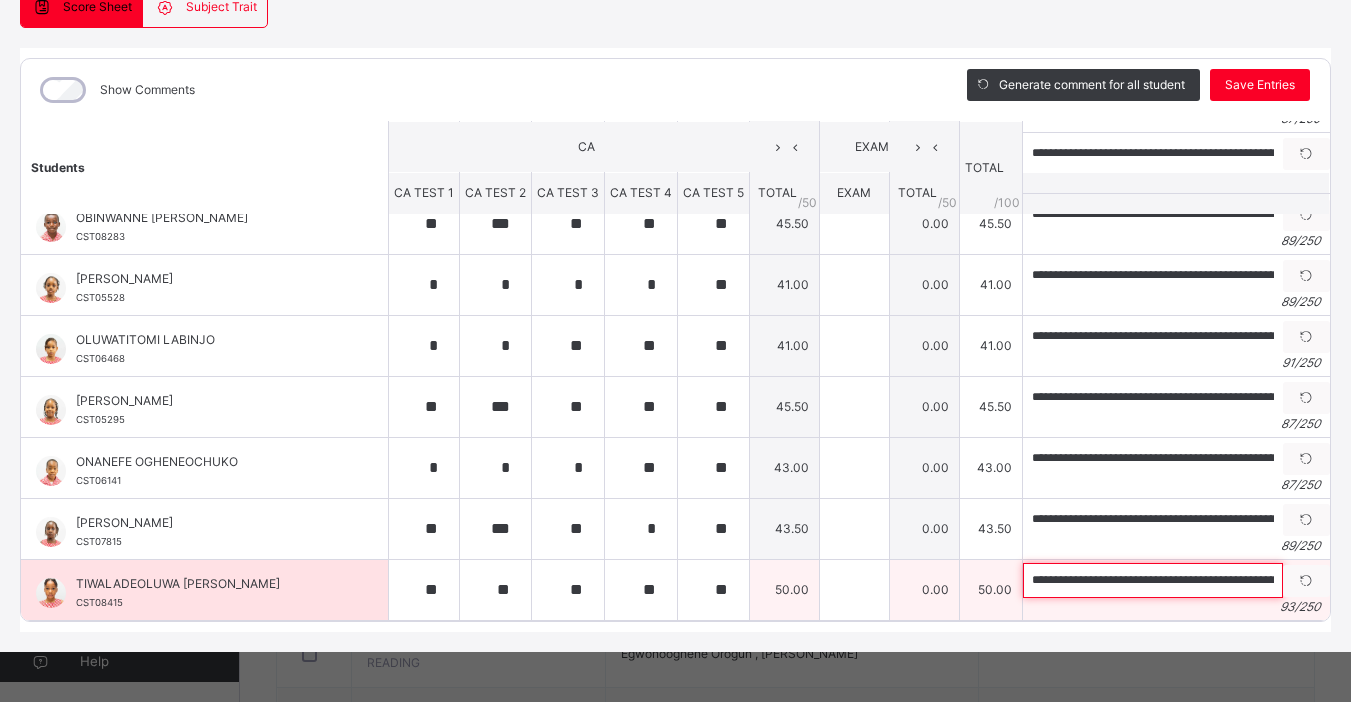 scroll, scrollTop: 0, scrollLeft: 274, axis: horizontal 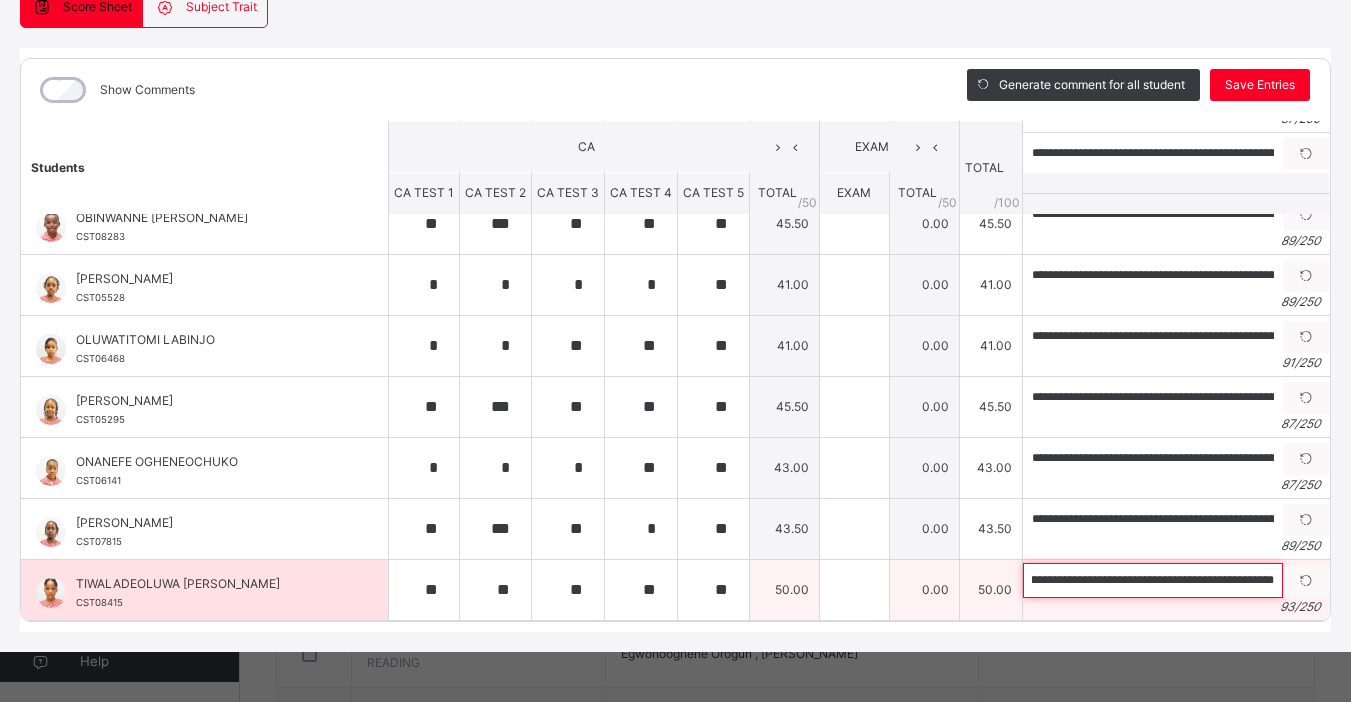 click on "**********" at bounding box center [1153, 580] 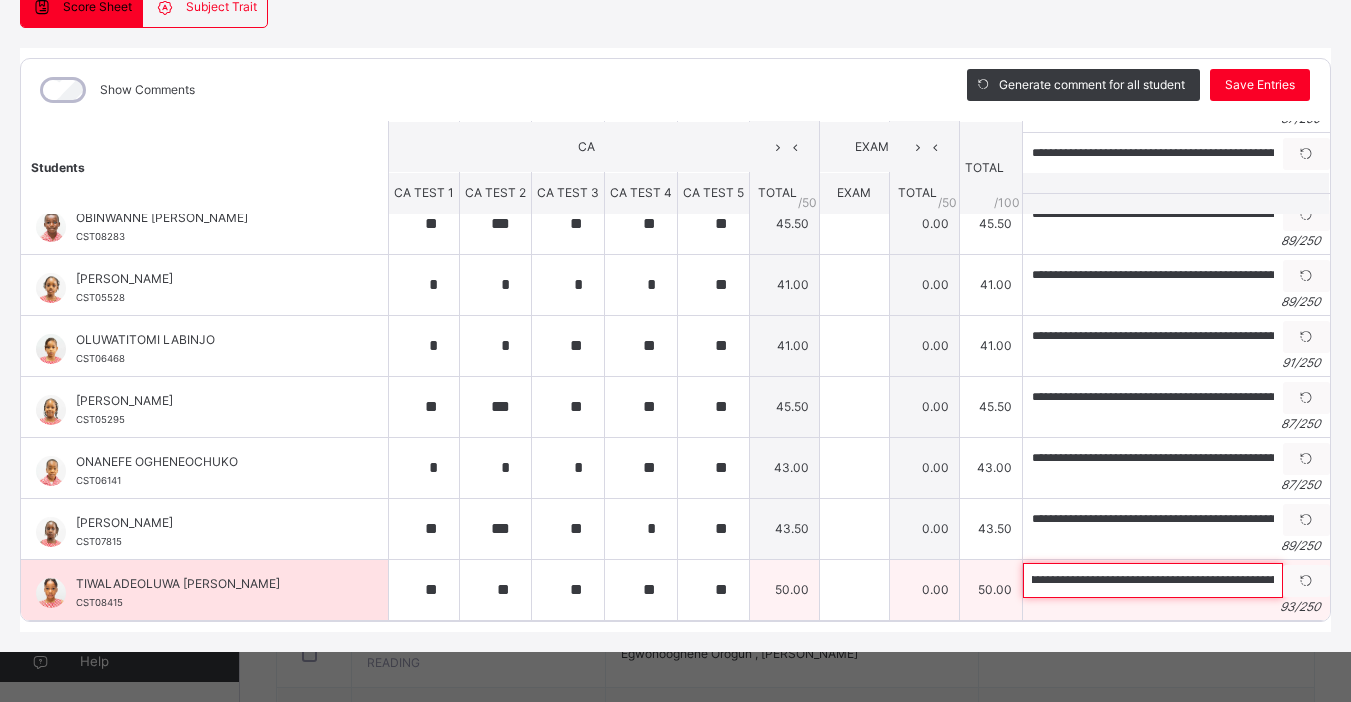 scroll, scrollTop: 0, scrollLeft: 0, axis: both 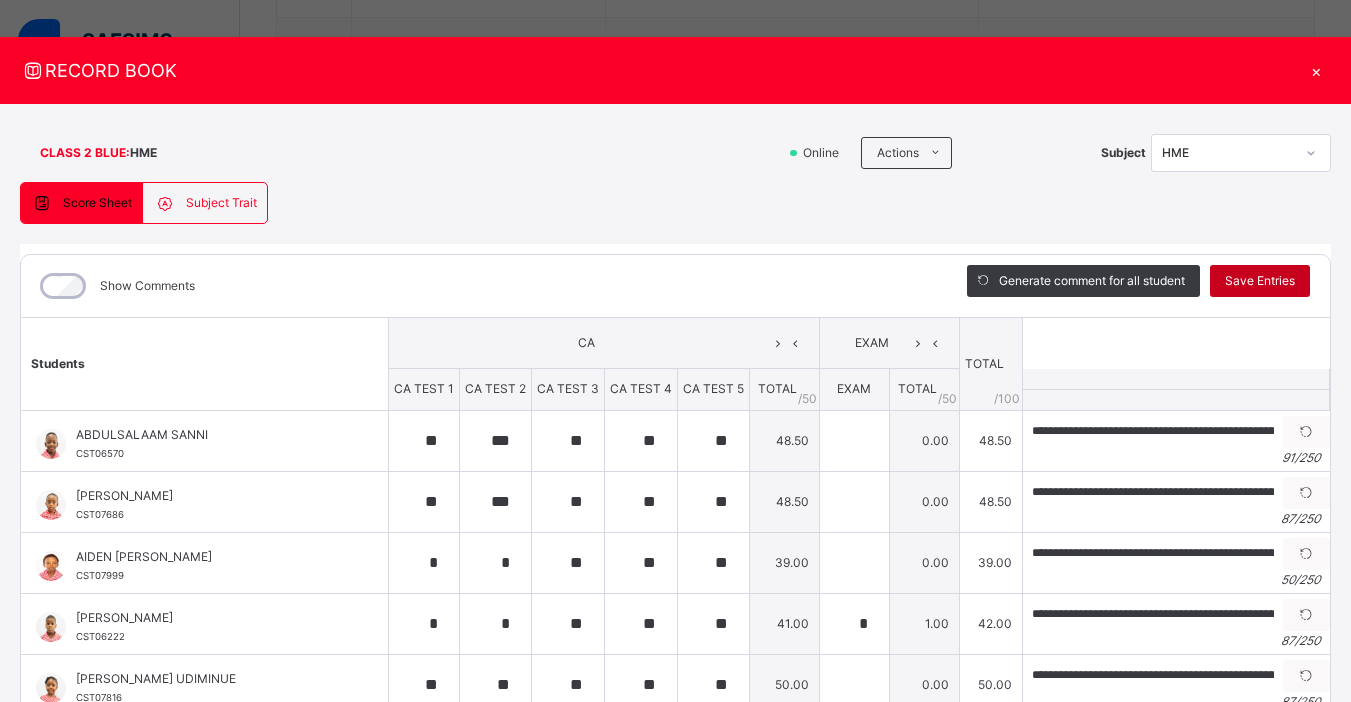 type on "**********" 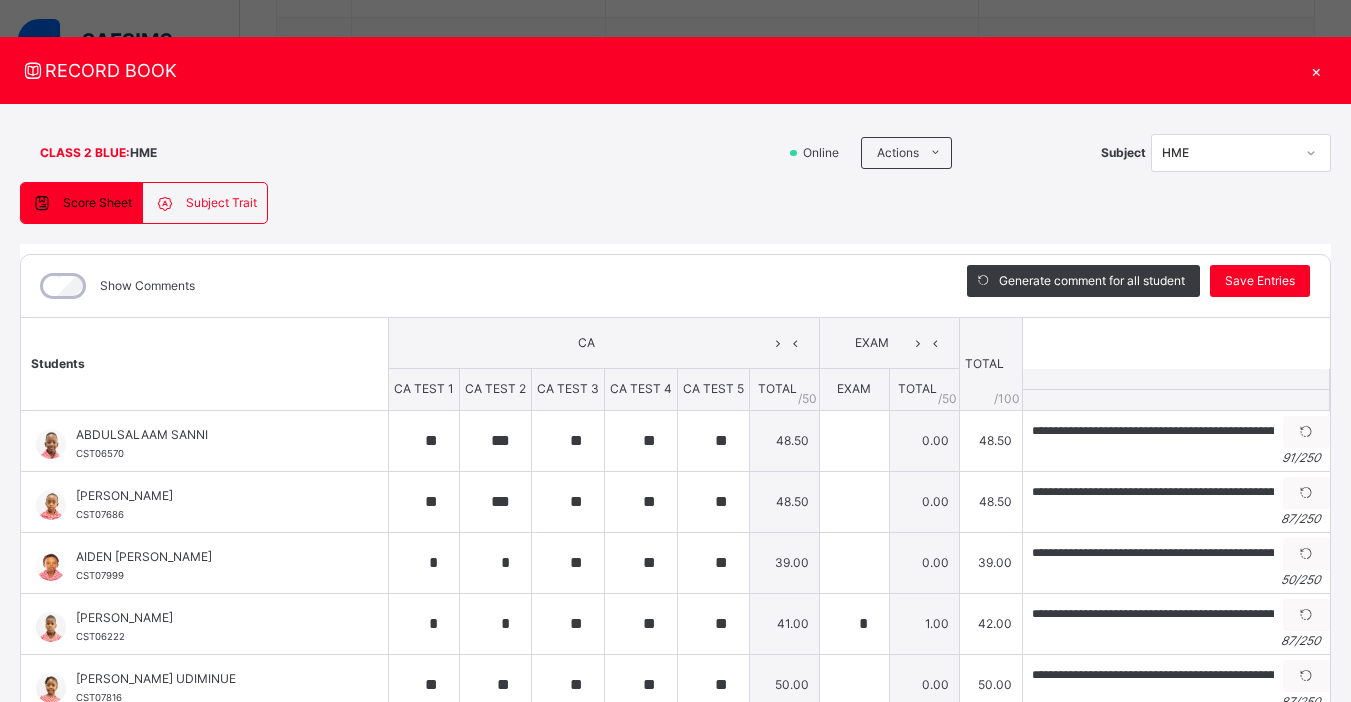 click on "×" at bounding box center (1316, 70) 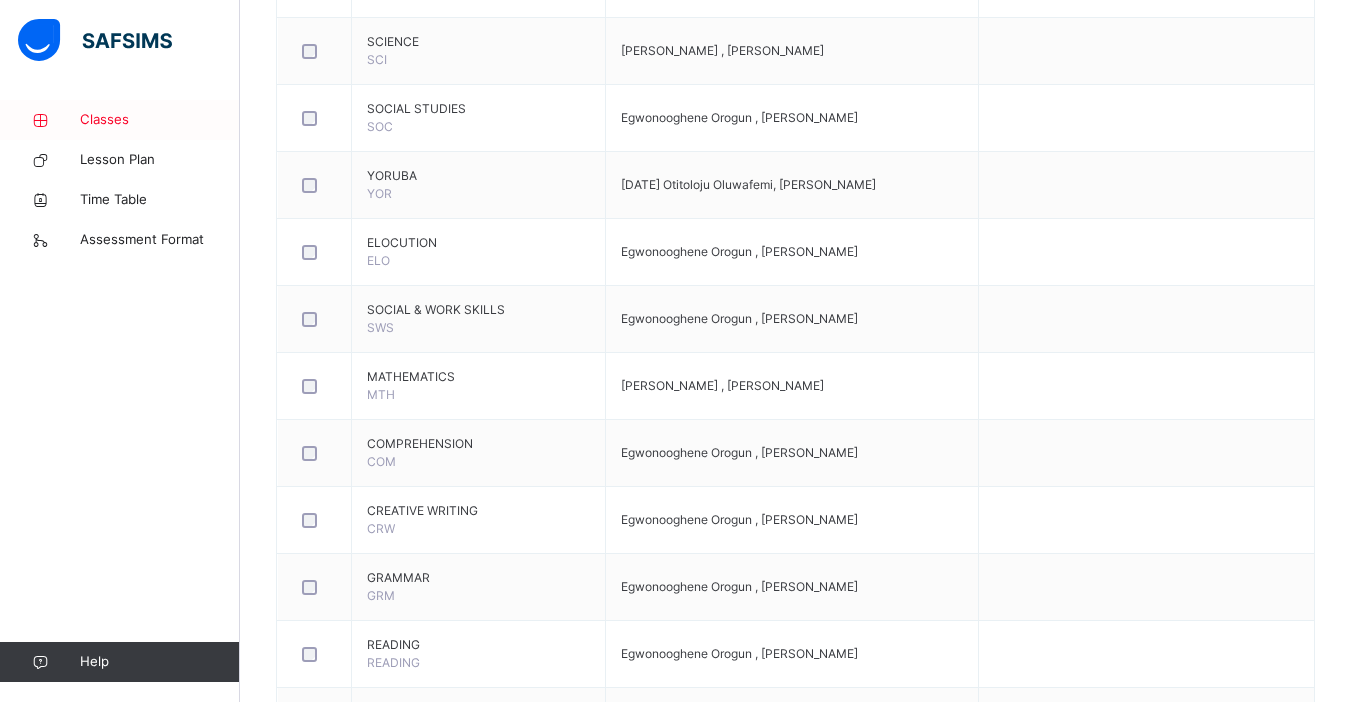 click on "Classes" at bounding box center (160, 120) 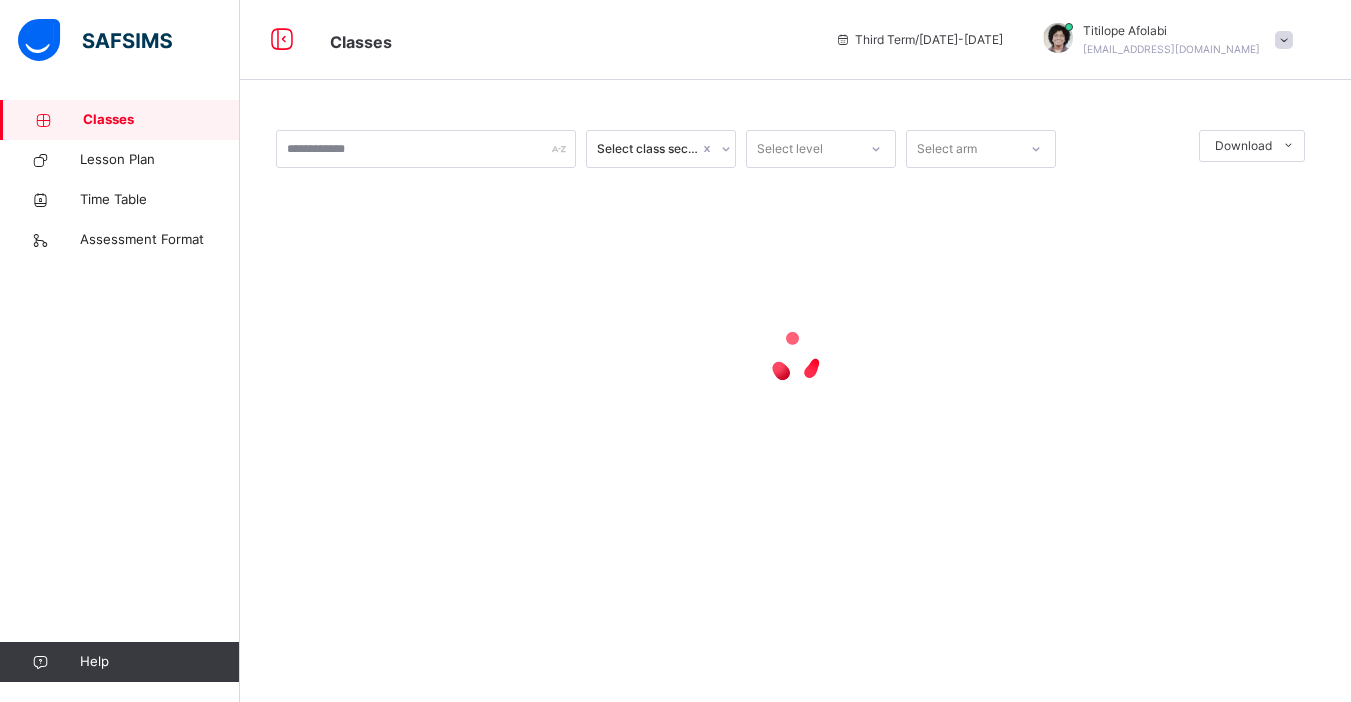 scroll, scrollTop: 0, scrollLeft: 0, axis: both 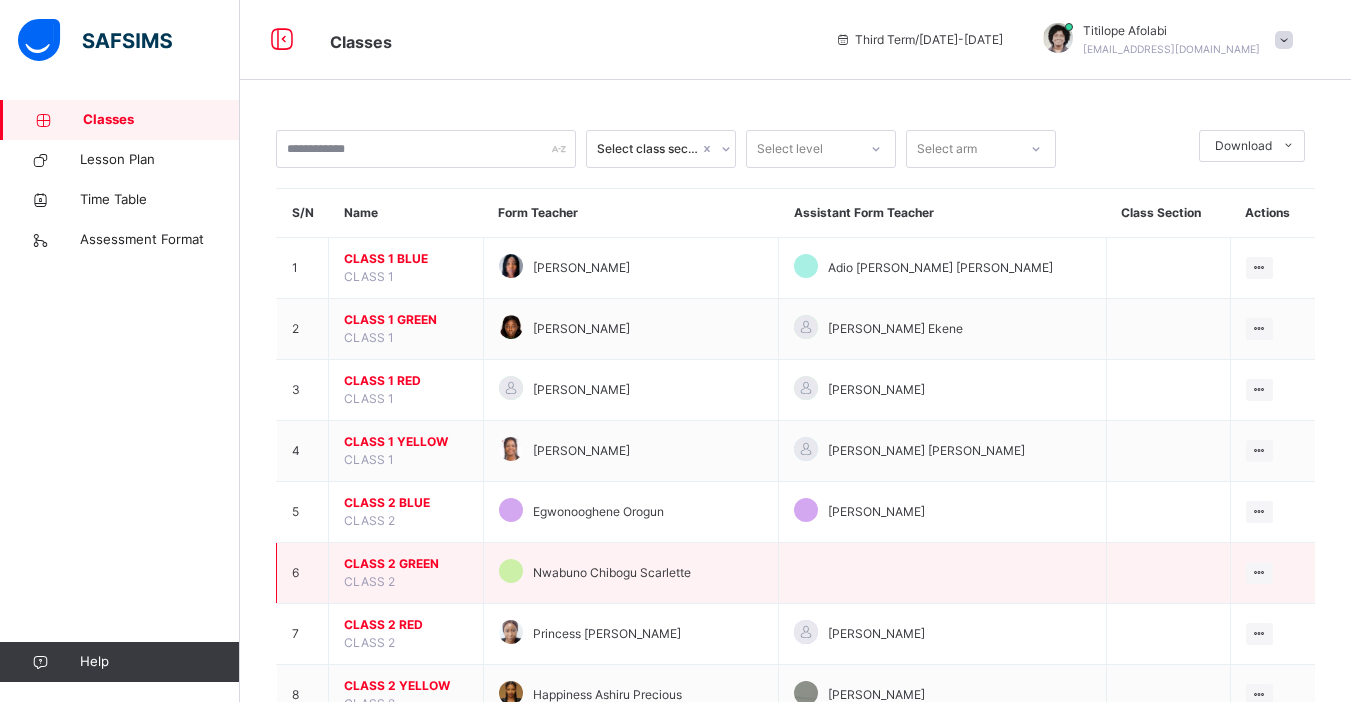 click on "CLASS 2   GREEN" at bounding box center [406, 564] 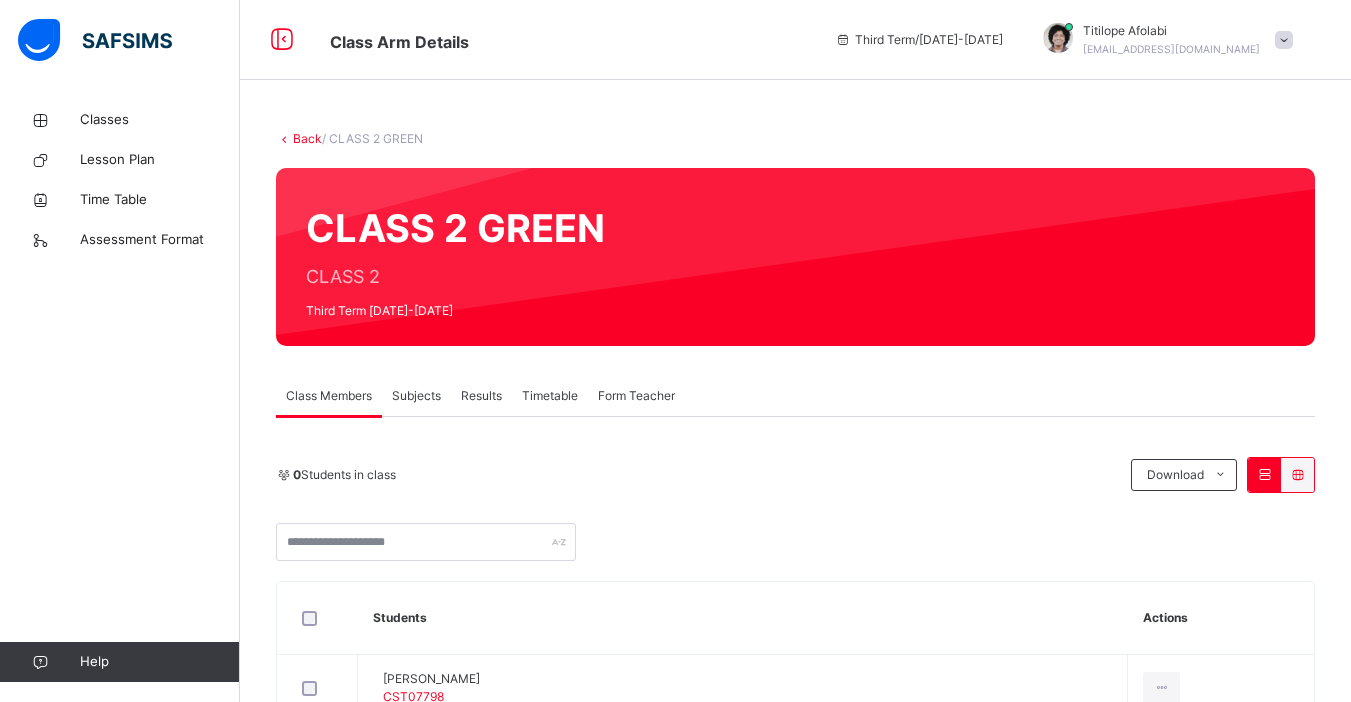 click on "Subjects" at bounding box center (416, 396) 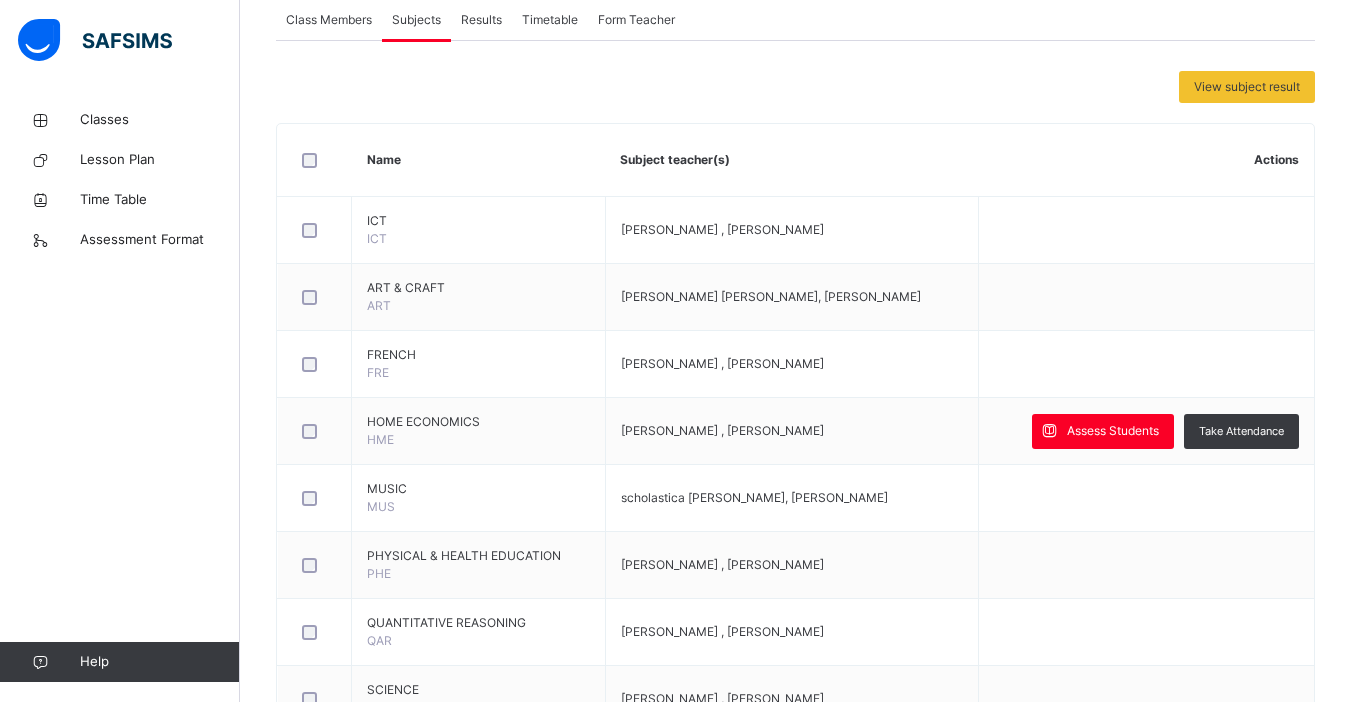 scroll, scrollTop: 396, scrollLeft: 0, axis: vertical 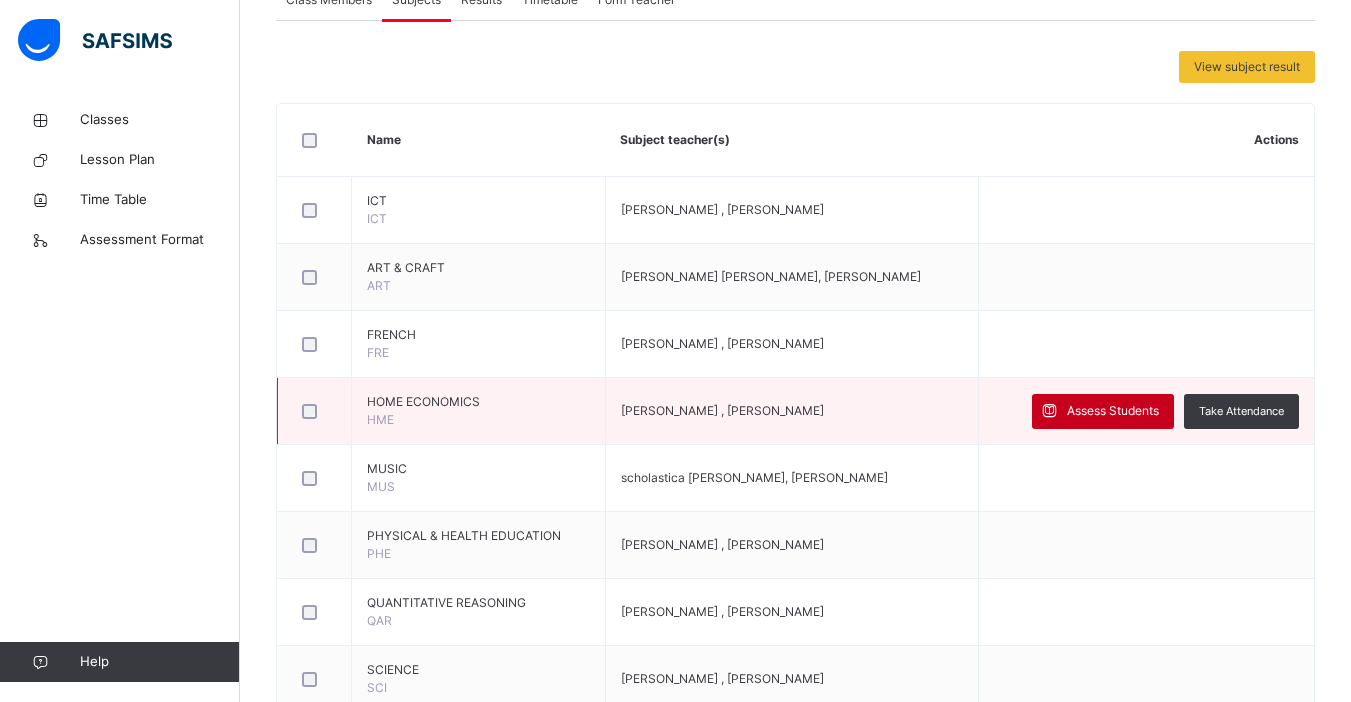 click on "Assess Students" at bounding box center [1113, 411] 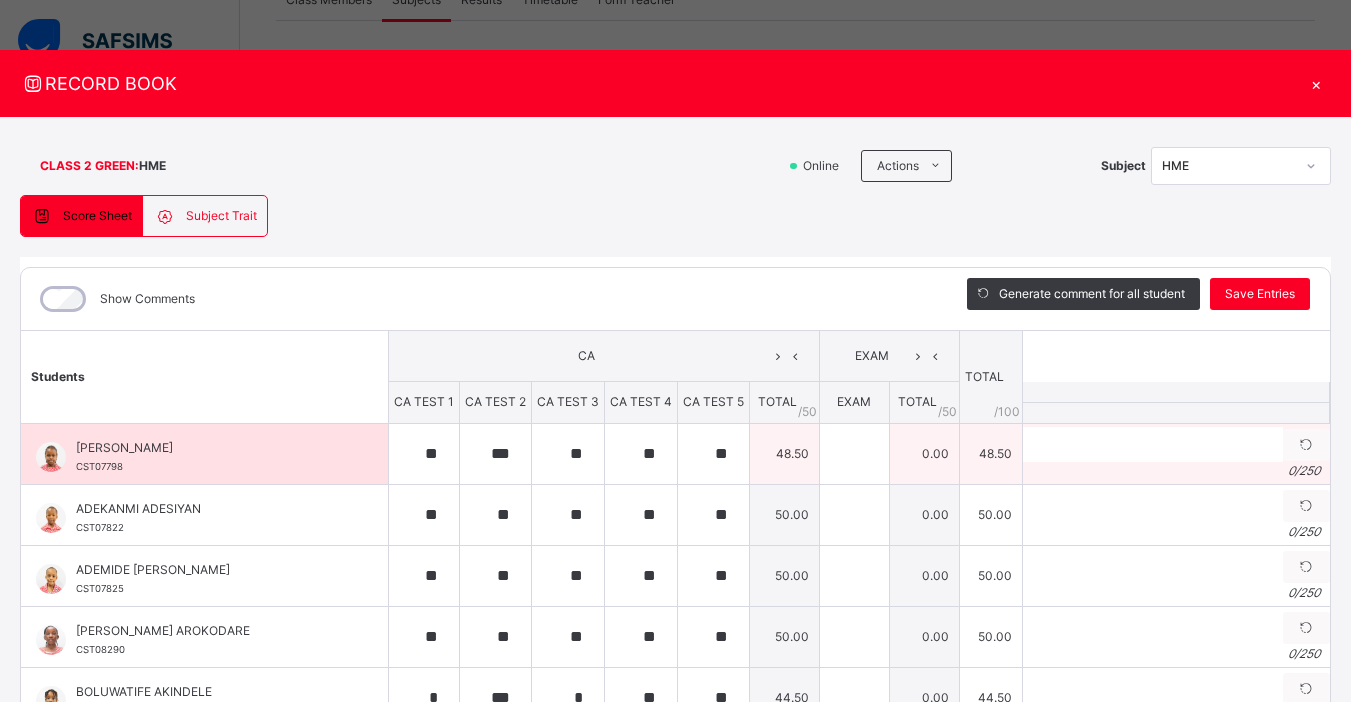 click on "0 / 250" at bounding box center (1176, 471) 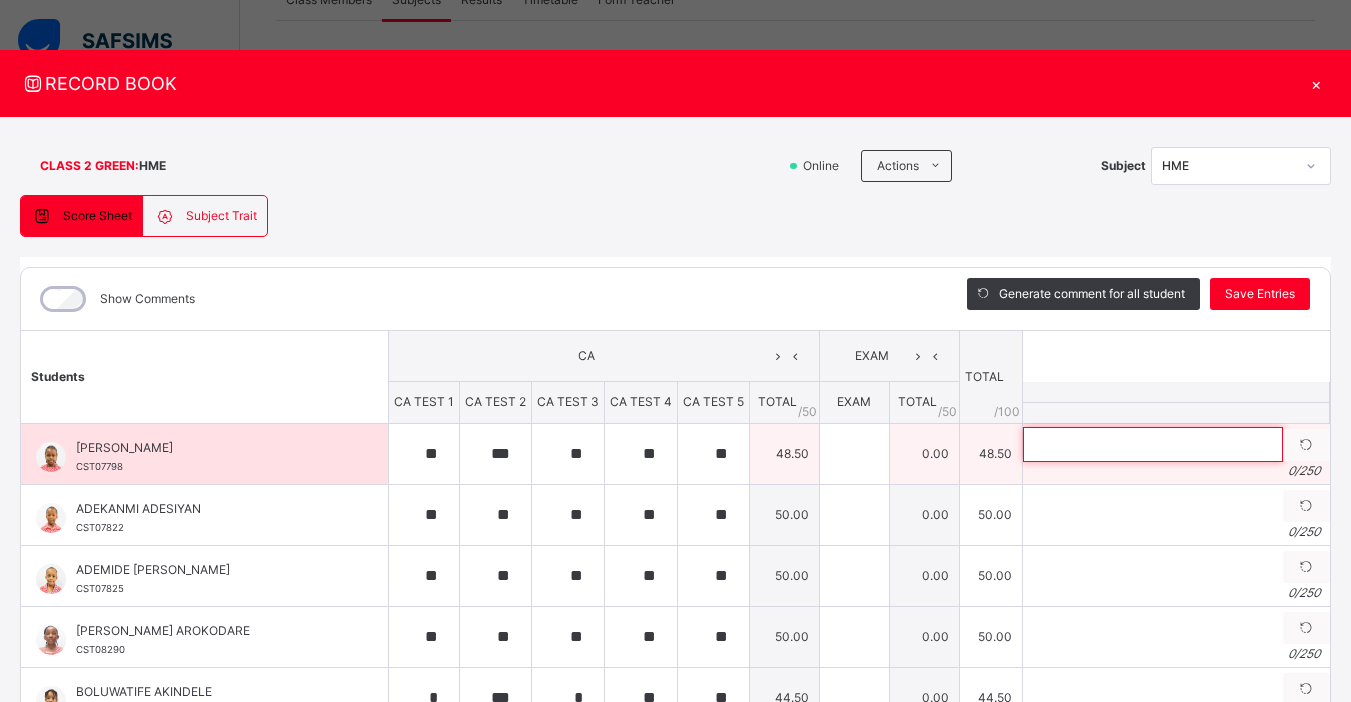 click at bounding box center (1153, 444) 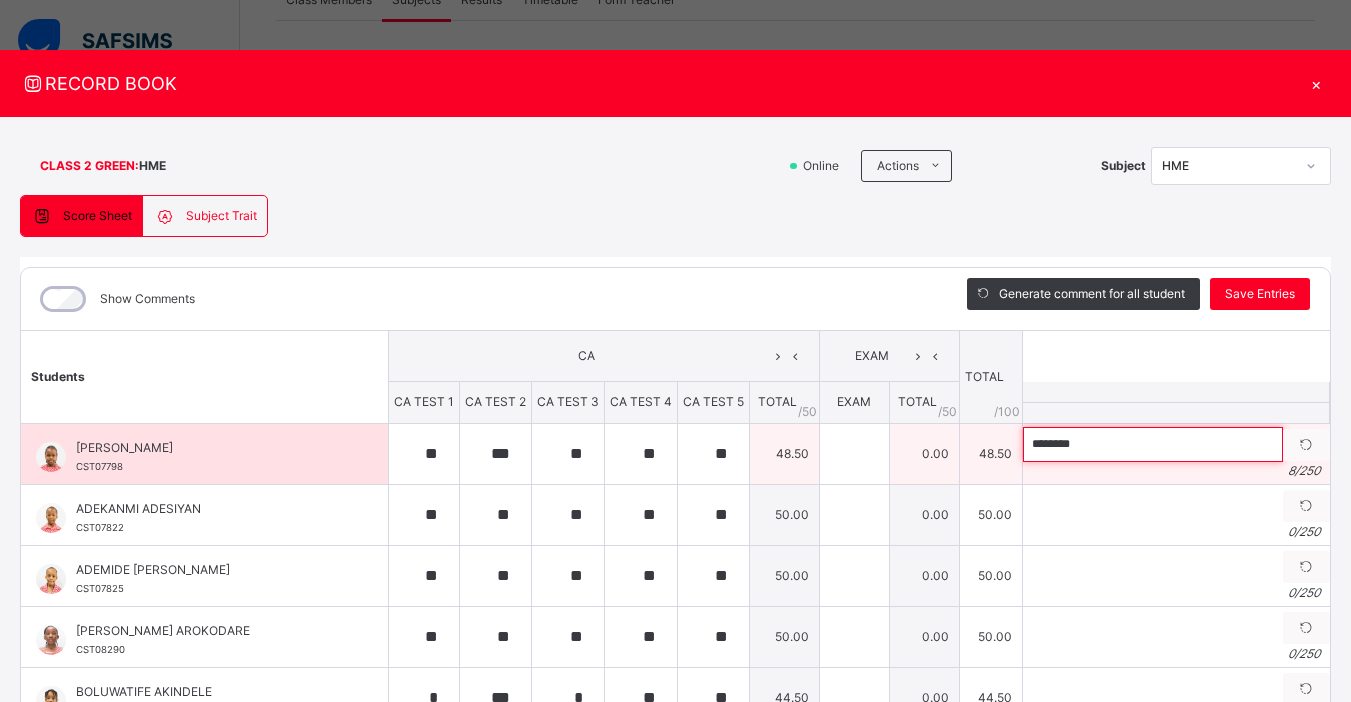 paste on "**********" 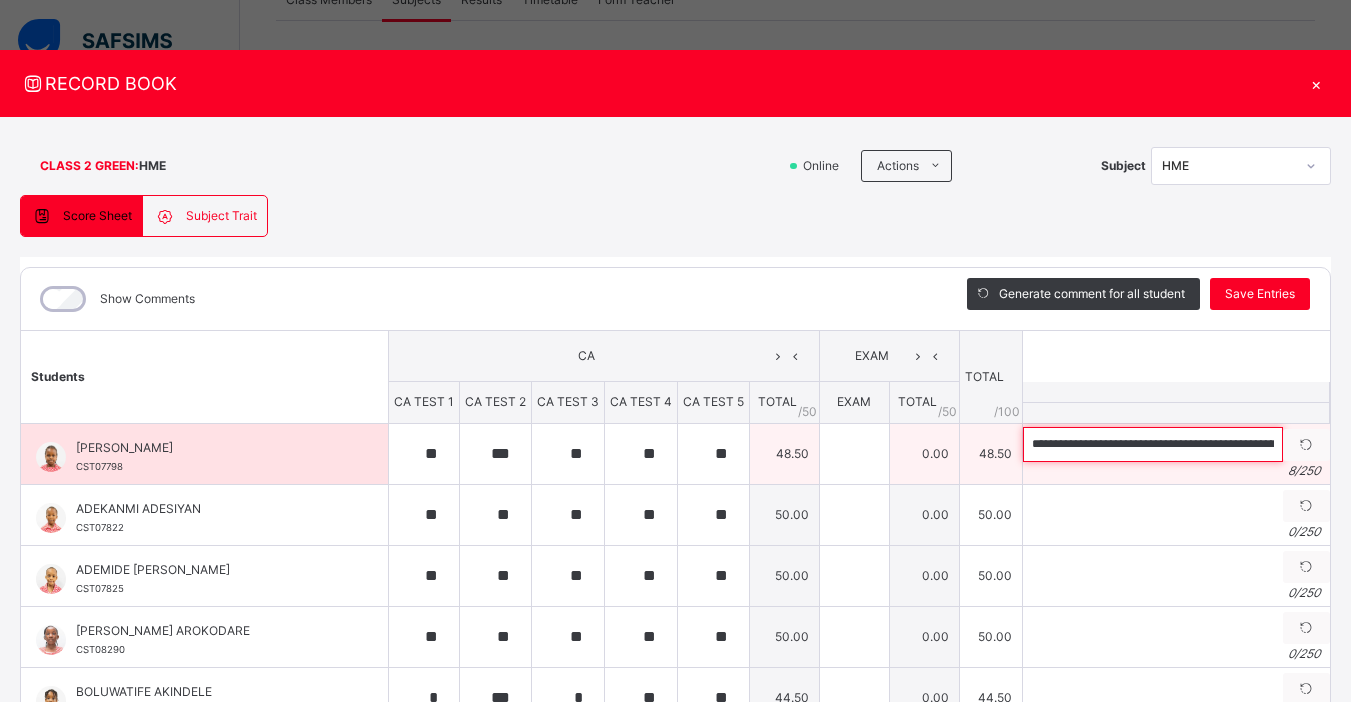 scroll, scrollTop: 0, scrollLeft: 228, axis: horizontal 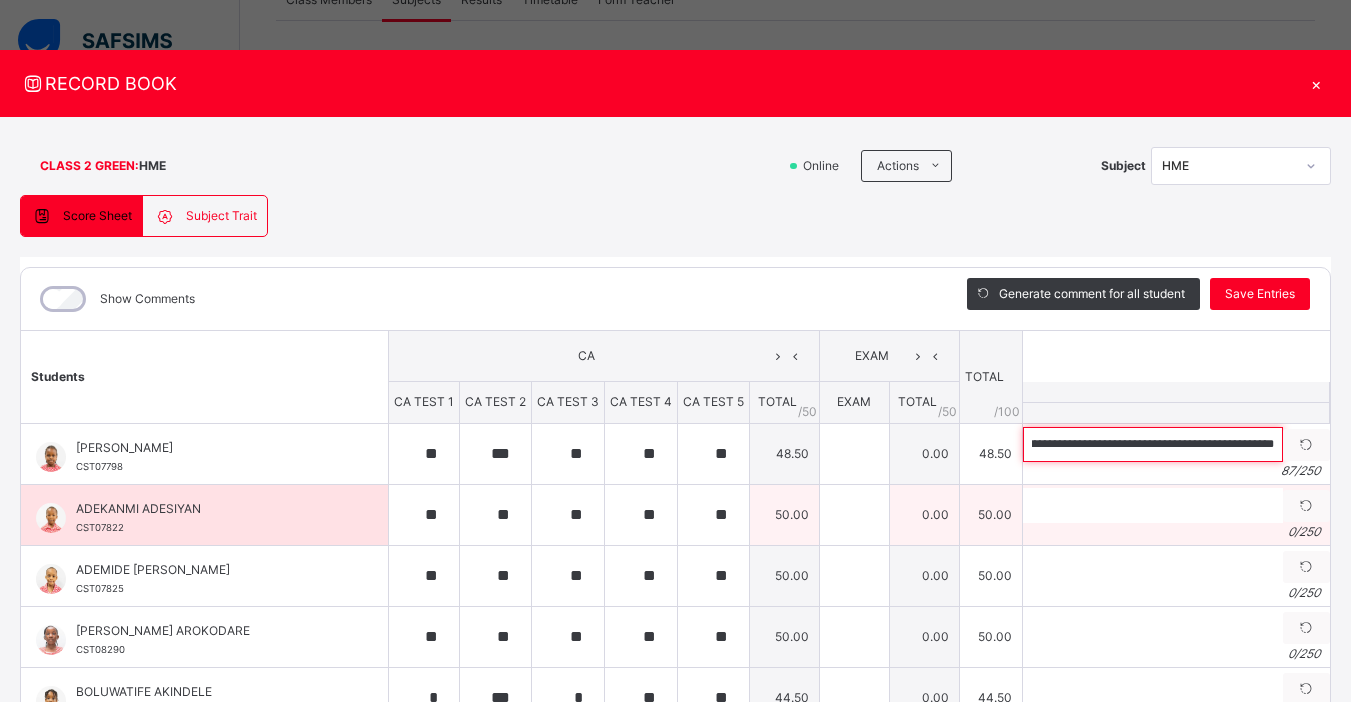 type on "**********" 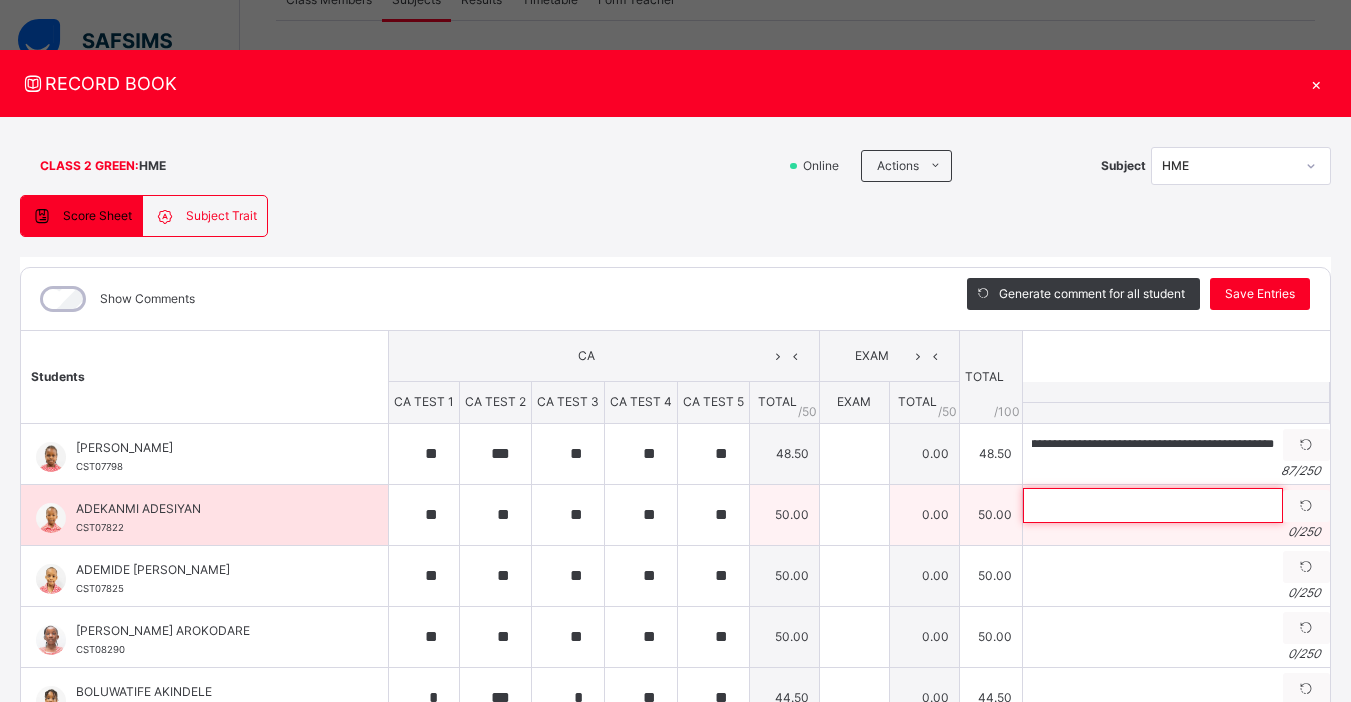 scroll, scrollTop: 0, scrollLeft: 0, axis: both 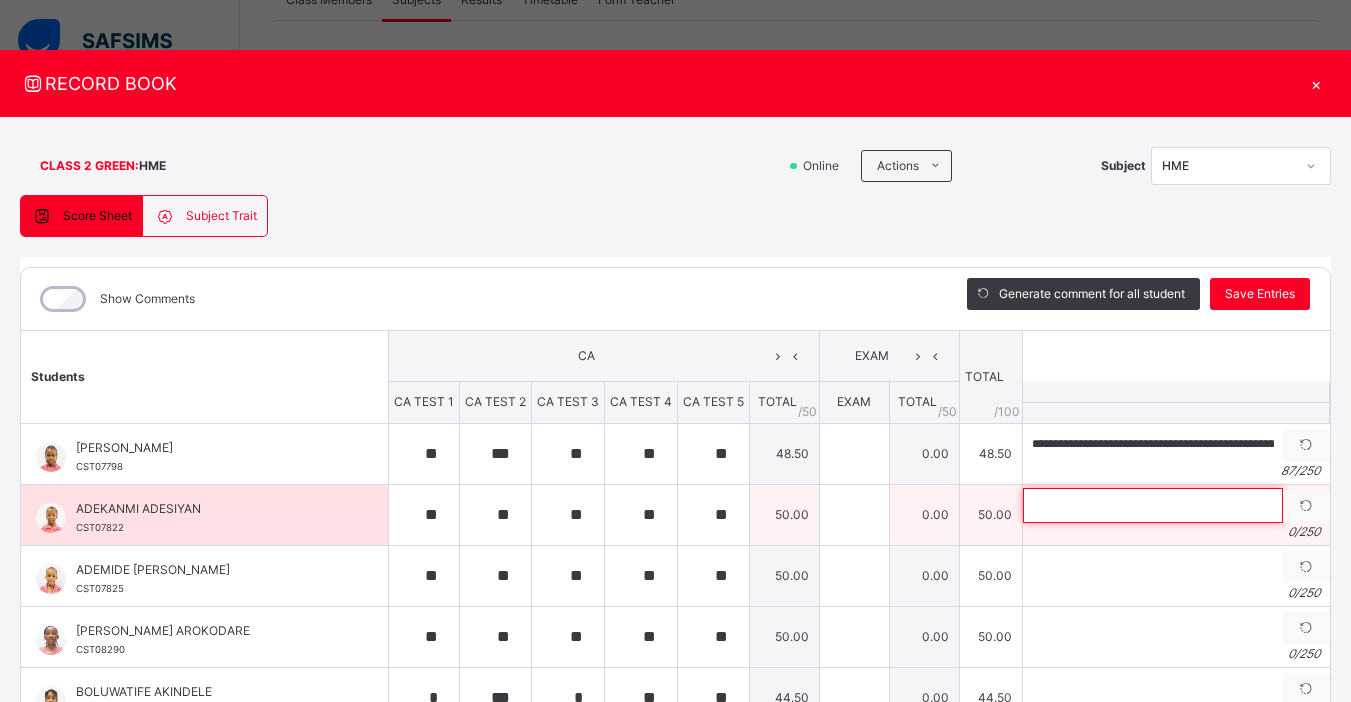 click at bounding box center [1153, 505] 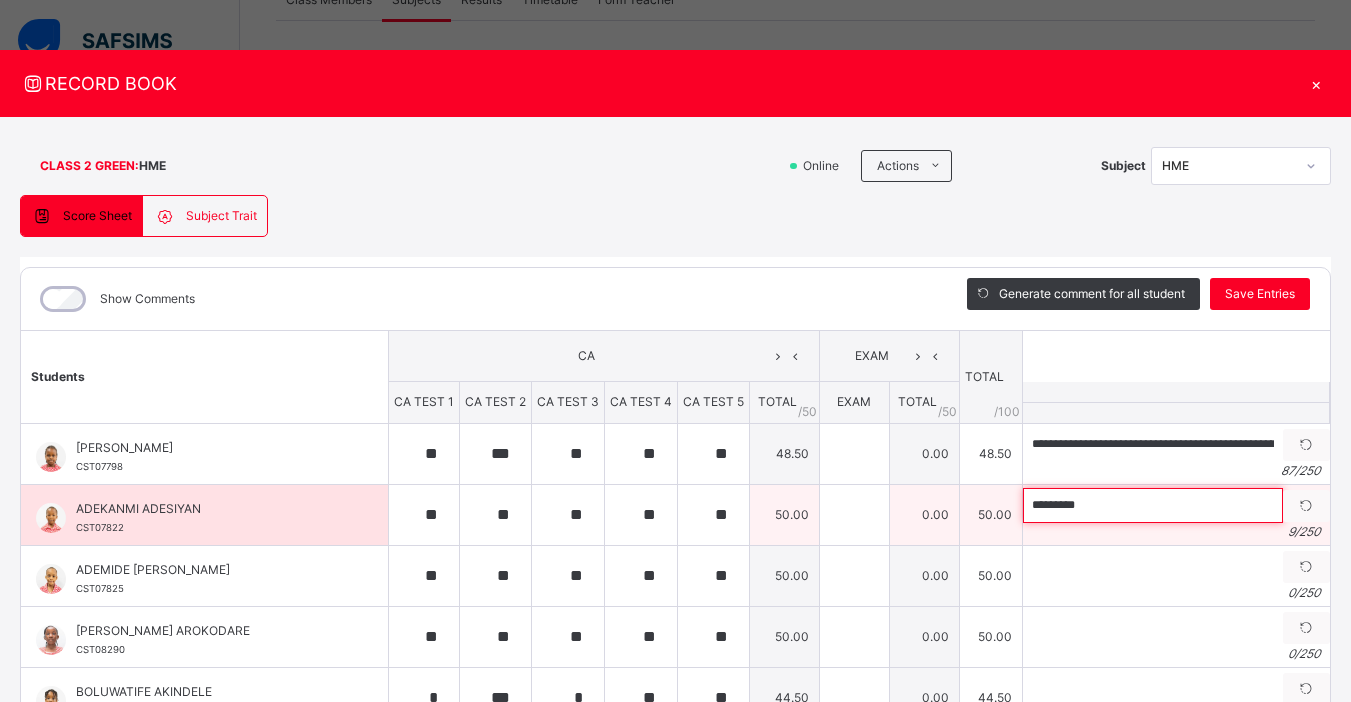 paste on "**********" 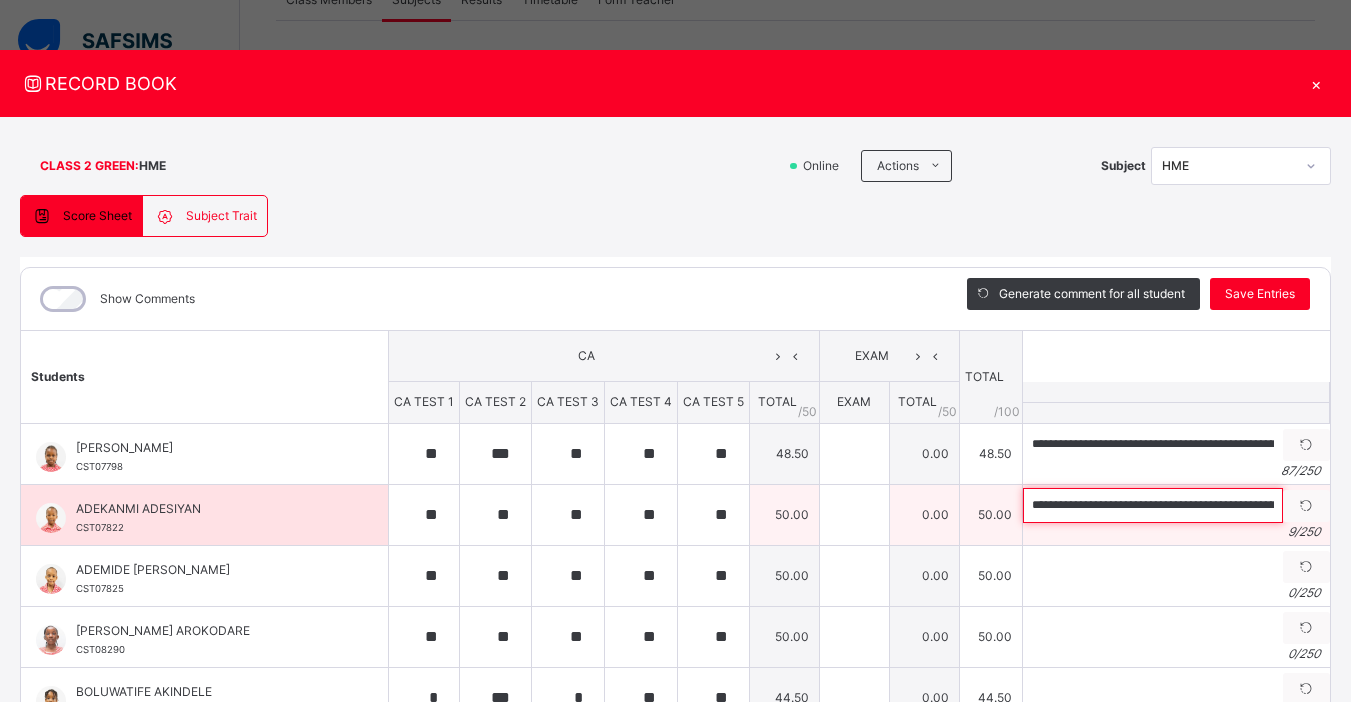 scroll, scrollTop: 0, scrollLeft: 246, axis: horizontal 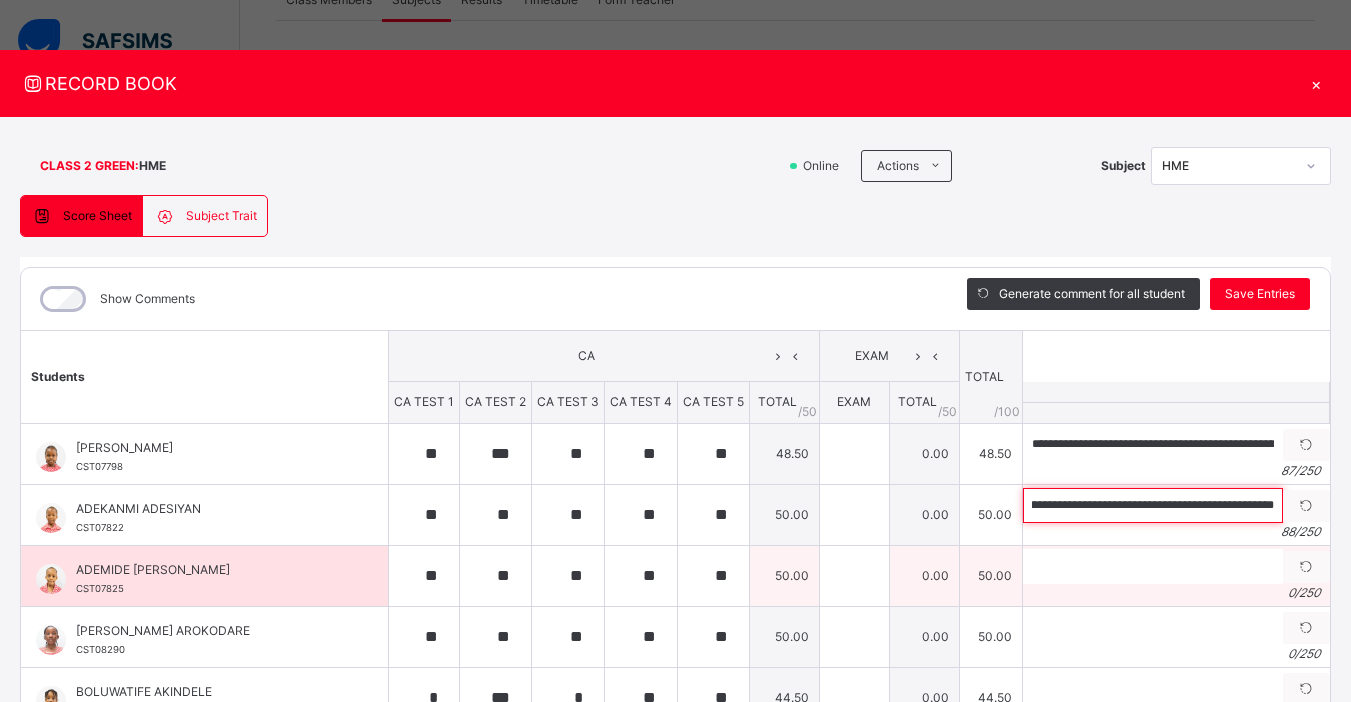 type on "**********" 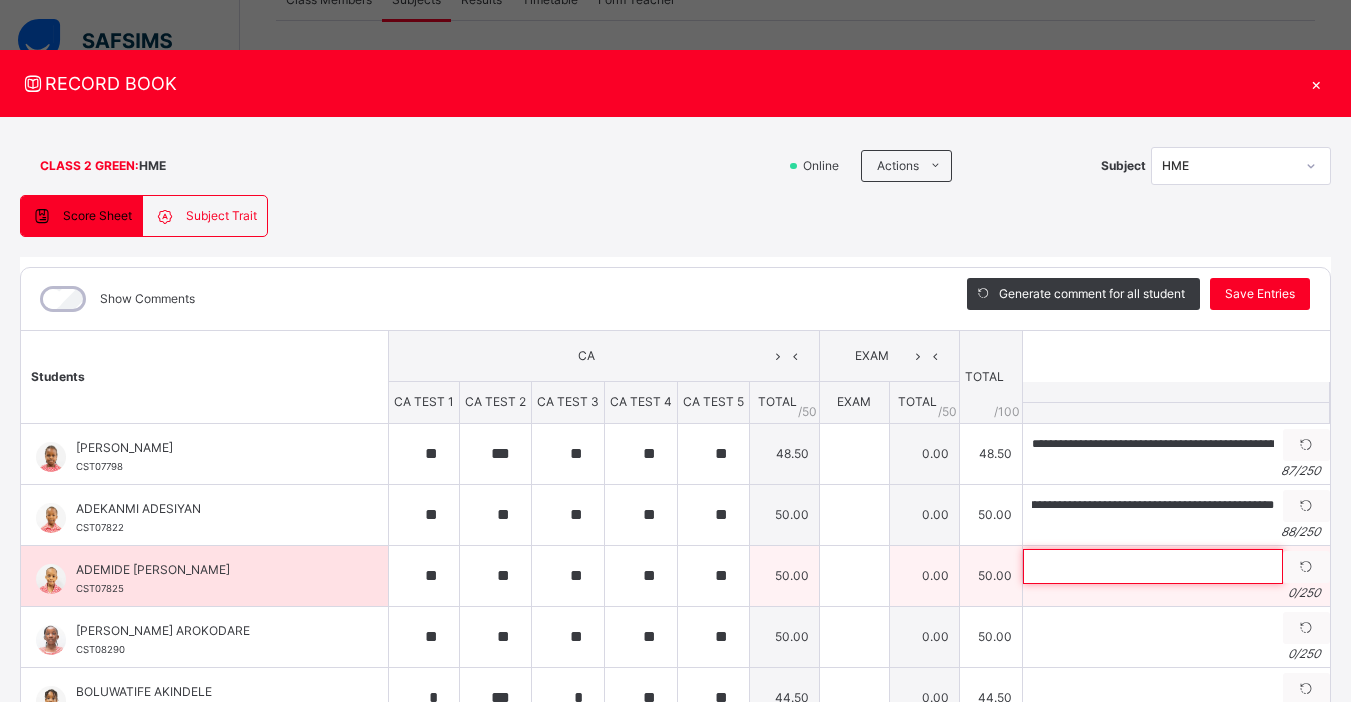 scroll, scrollTop: 0, scrollLeft: 0, axis: both 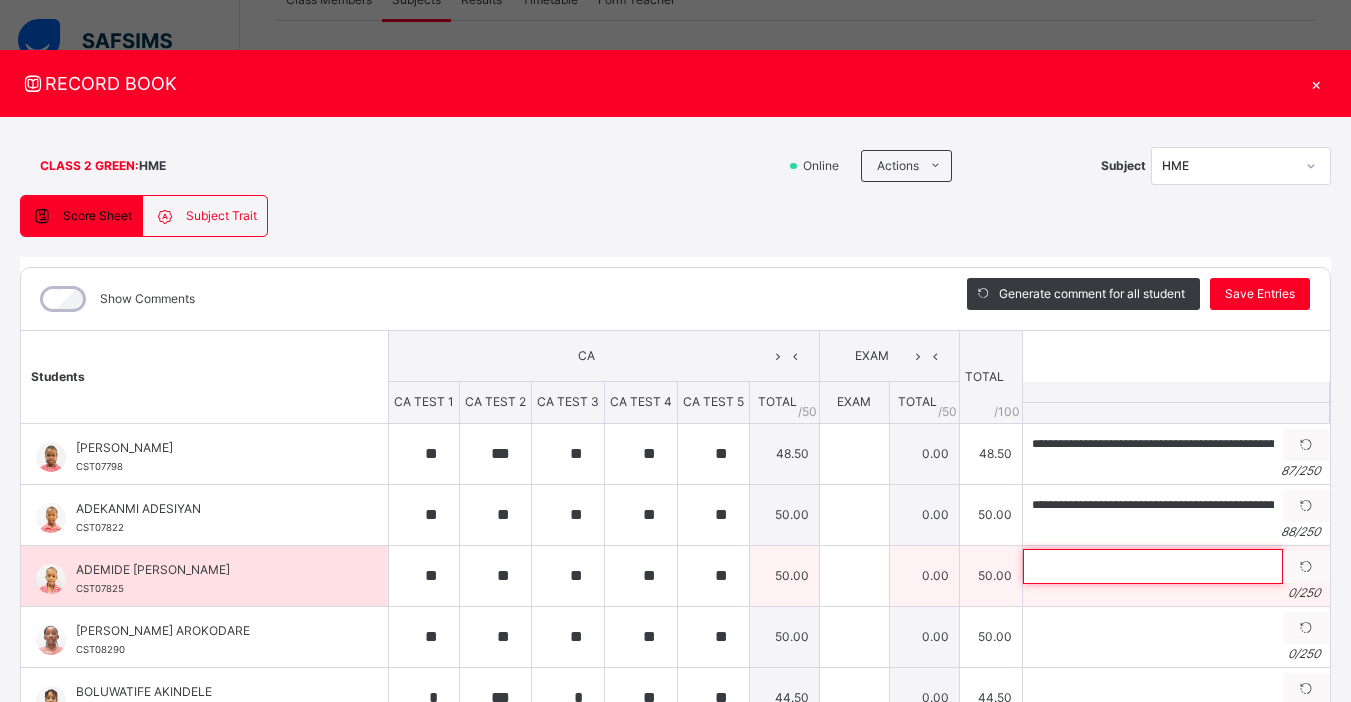 click at bounding box center (1153, 566) 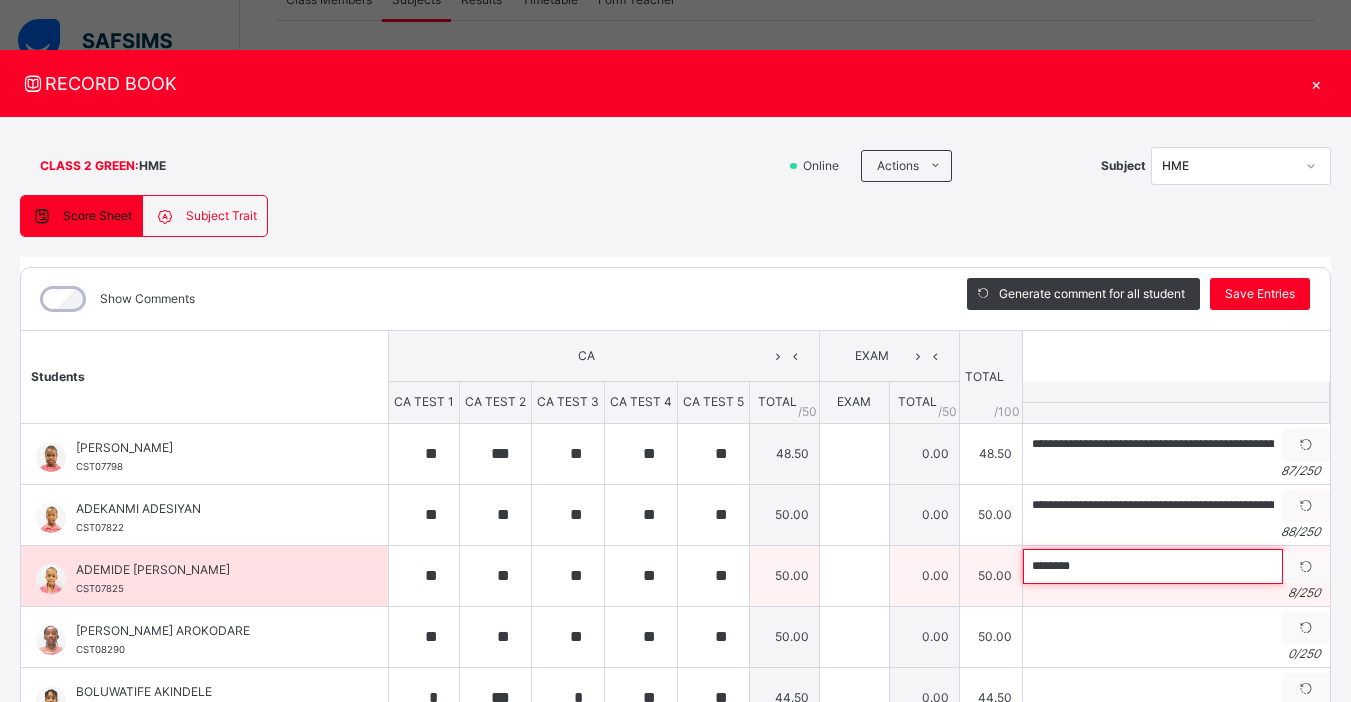 paste on "**********" 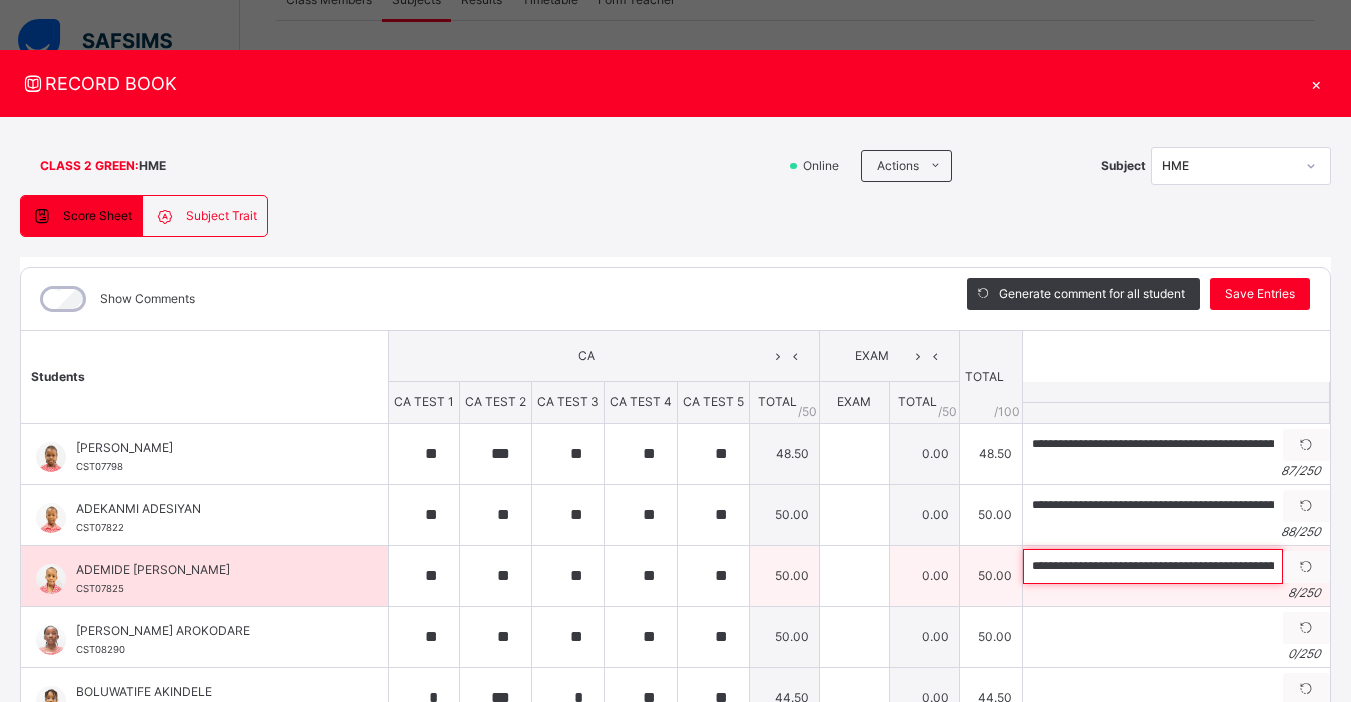 scroll, scrollTop: 0, scrollLeft: 240, axis: horizontal 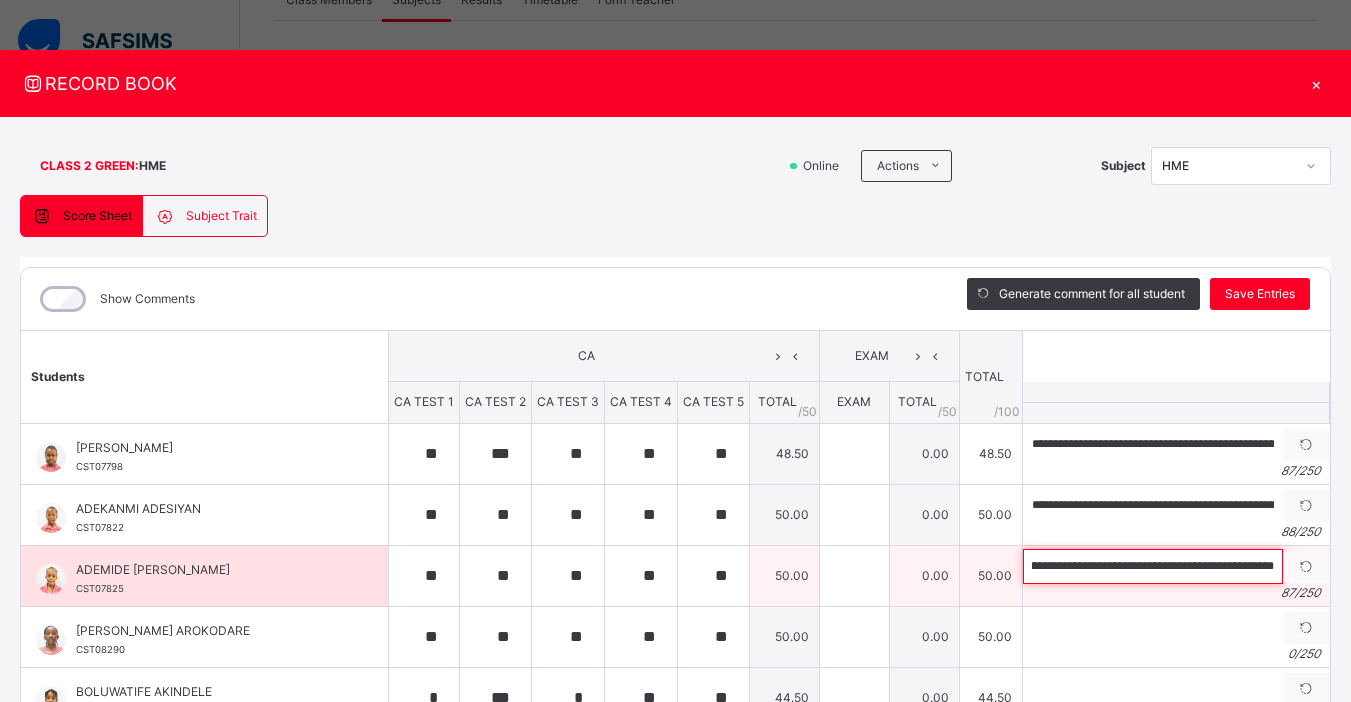 click on "**********" at bounding box center [1153, 566] 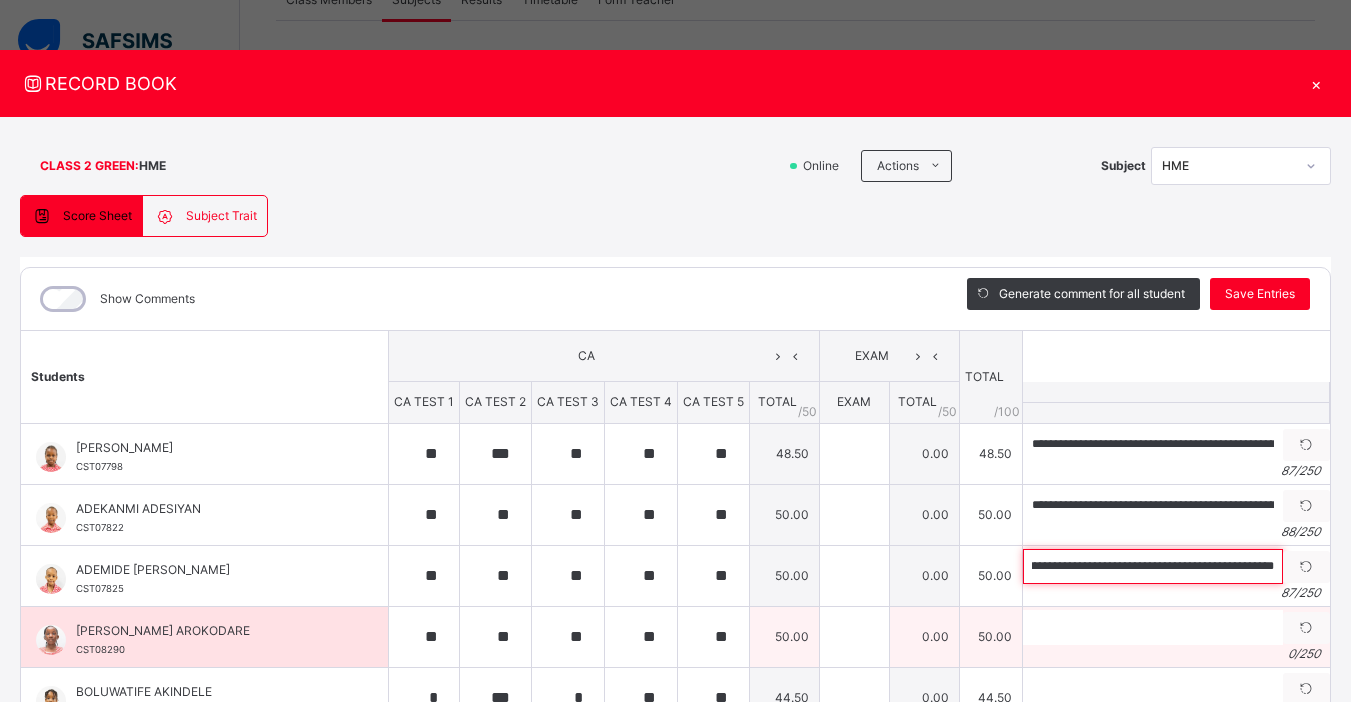 type on "**********" 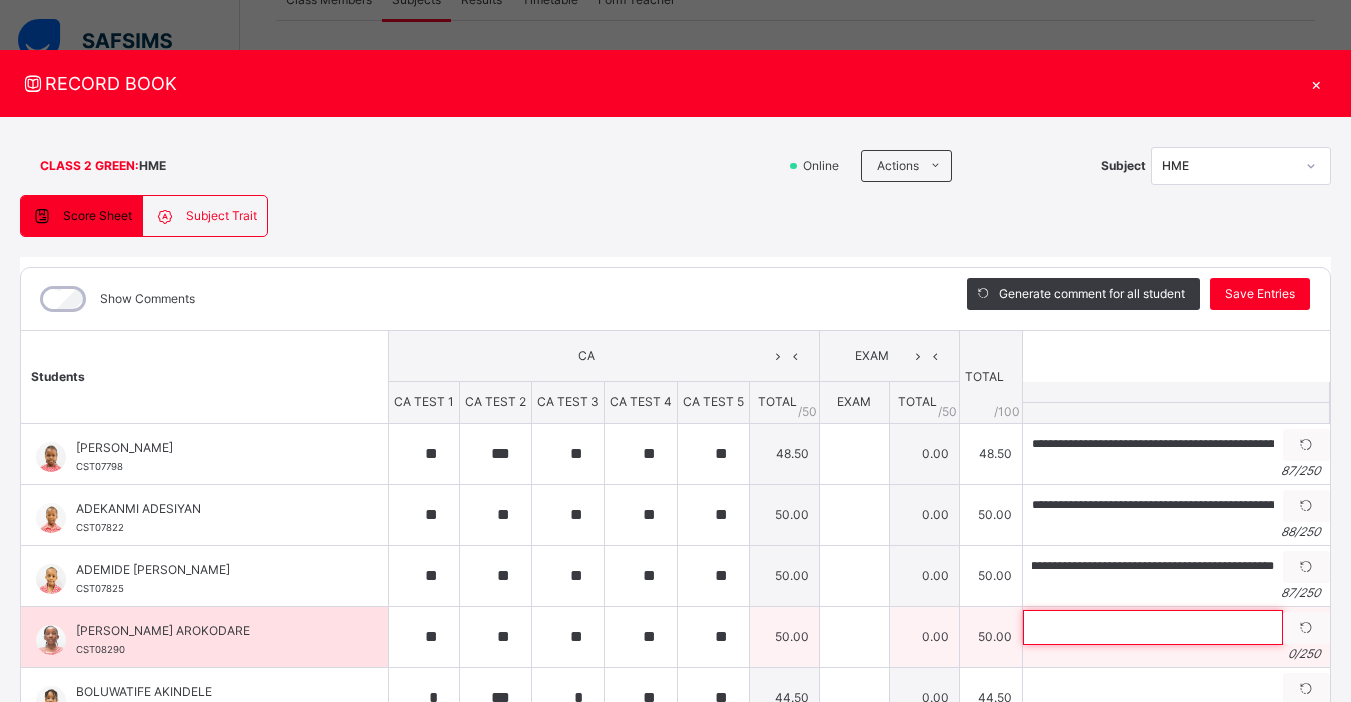 scroll, scrollTop: 0, scrollLeft: 0, axis: both 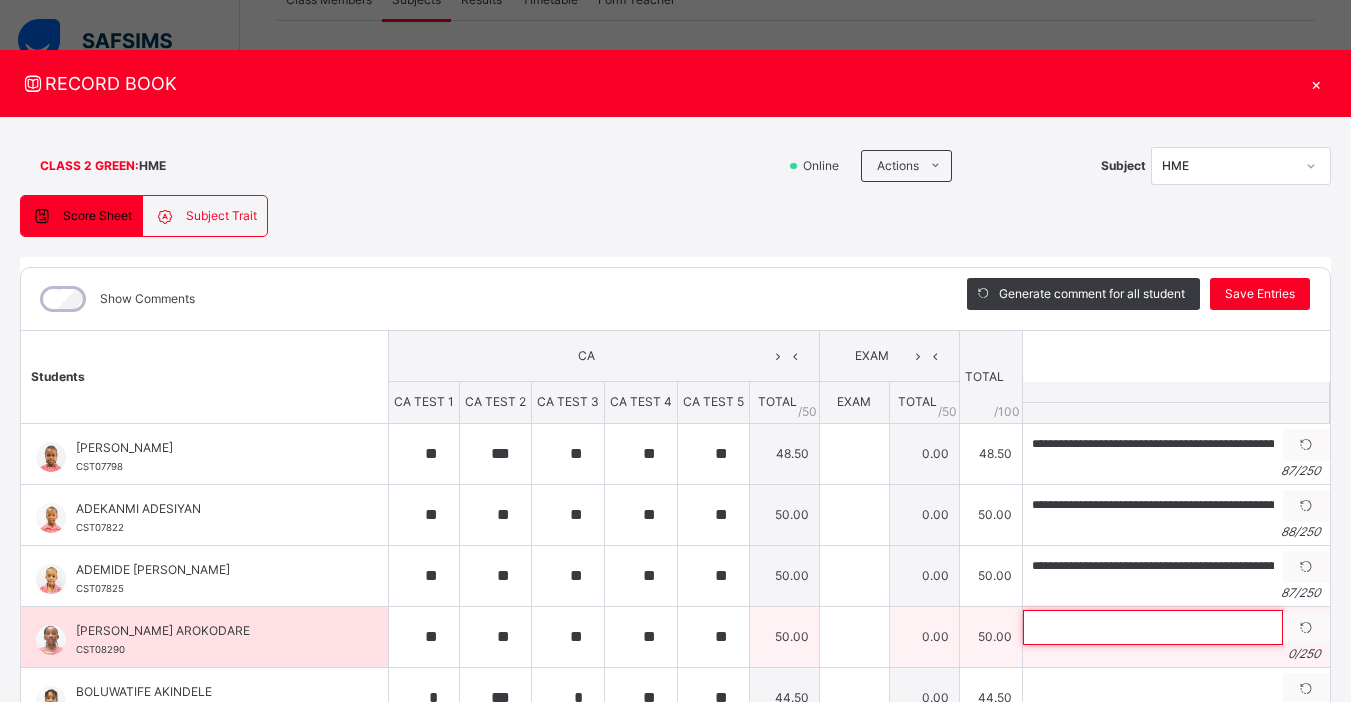 click at bounding box center (1153, 627) 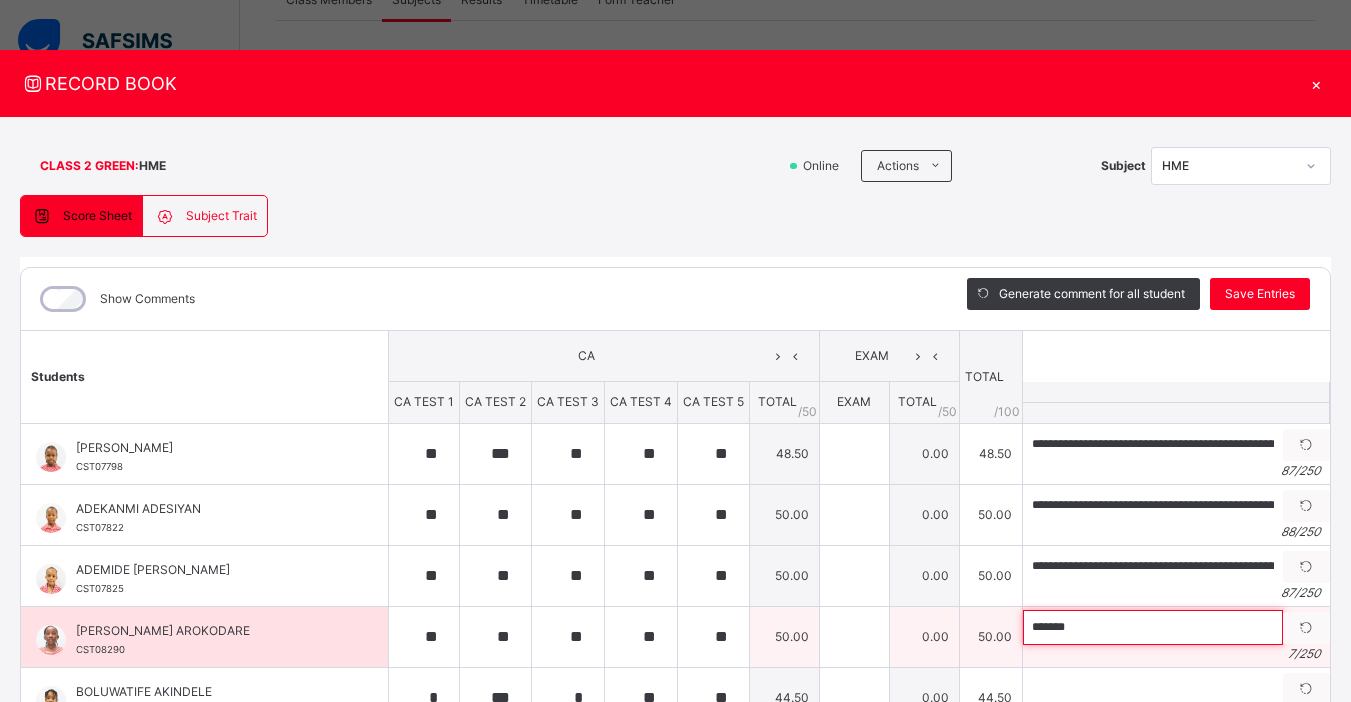 paste on "**********" 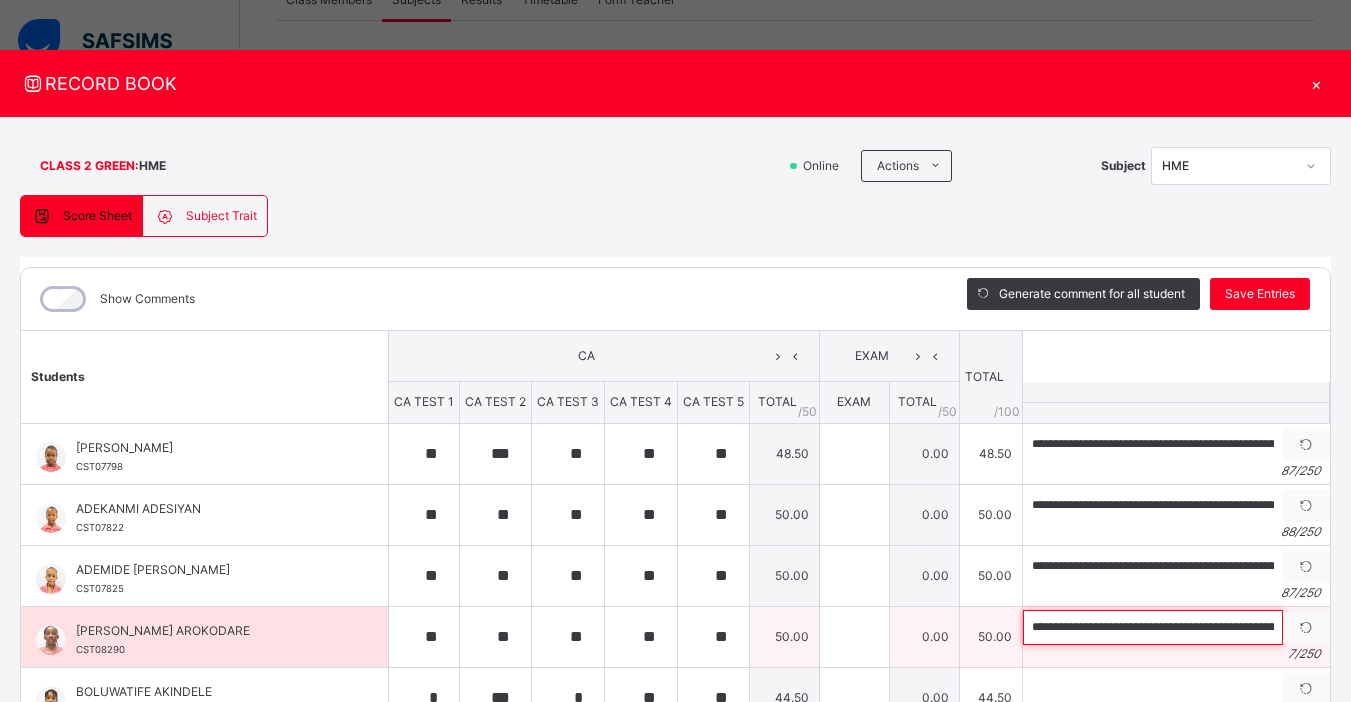 scroll, scrollTop: 0, scrollLeft: 223, axis: horizontal 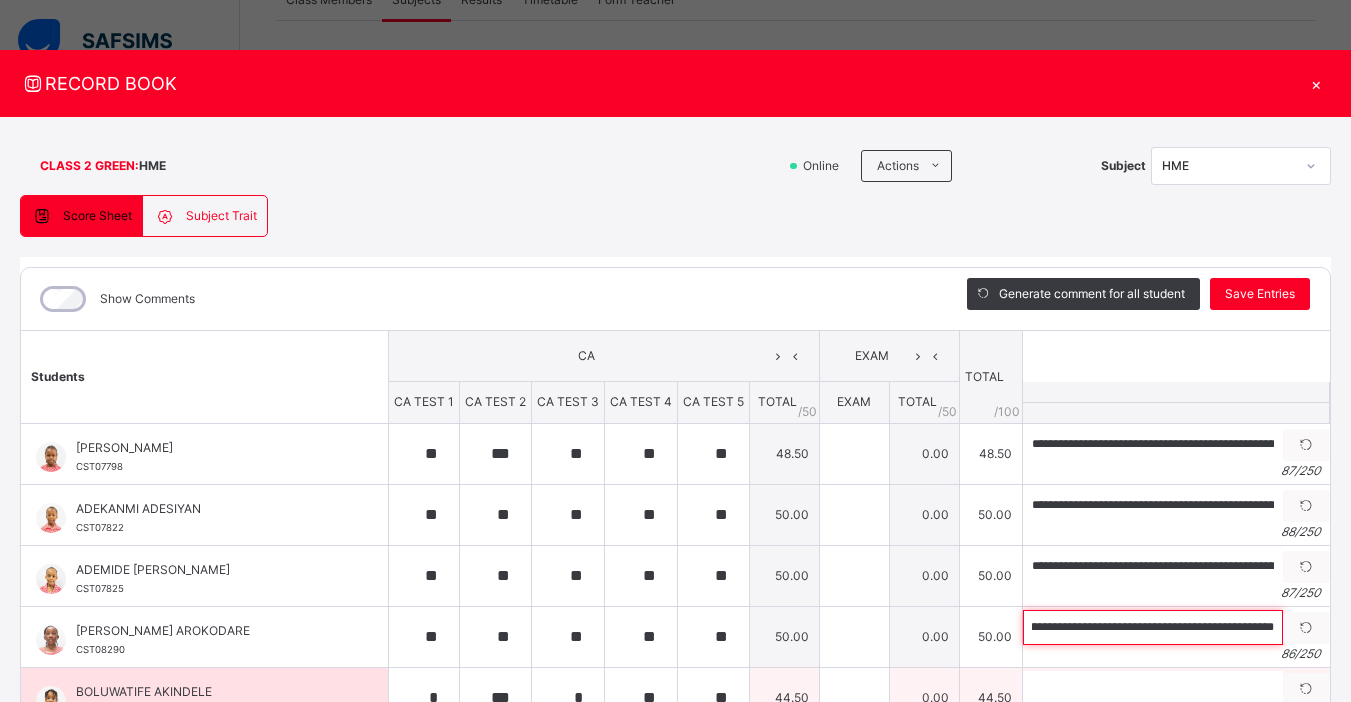 type on "**********" 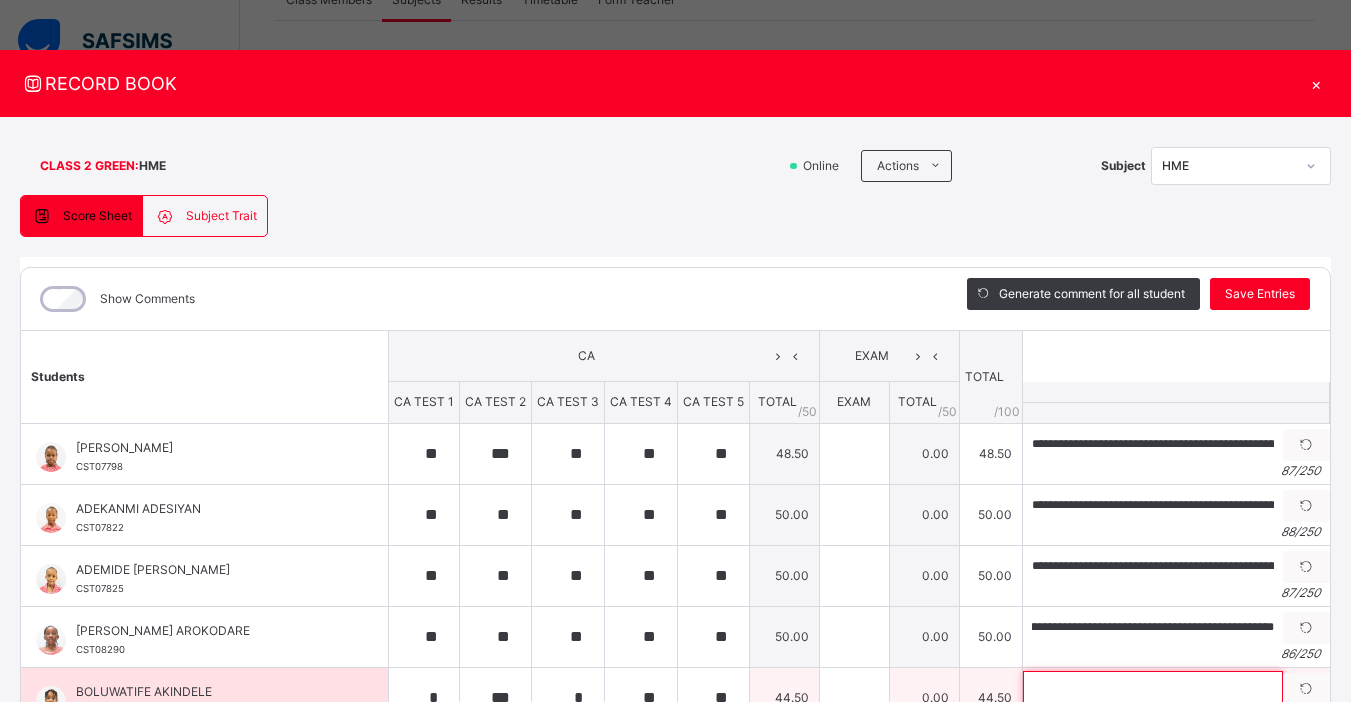scroll, scrollTop: 0, scrollLeft: 0, axis: both 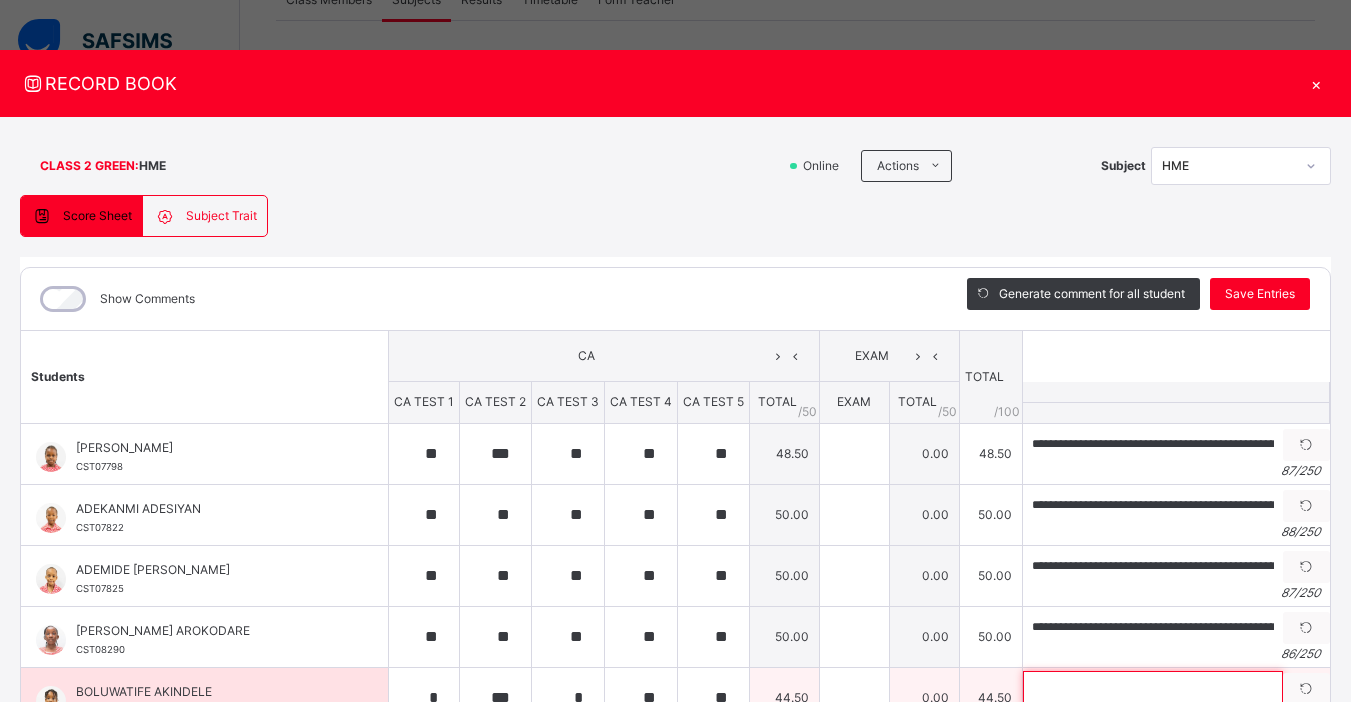 click at bounding box center [1153, 688] 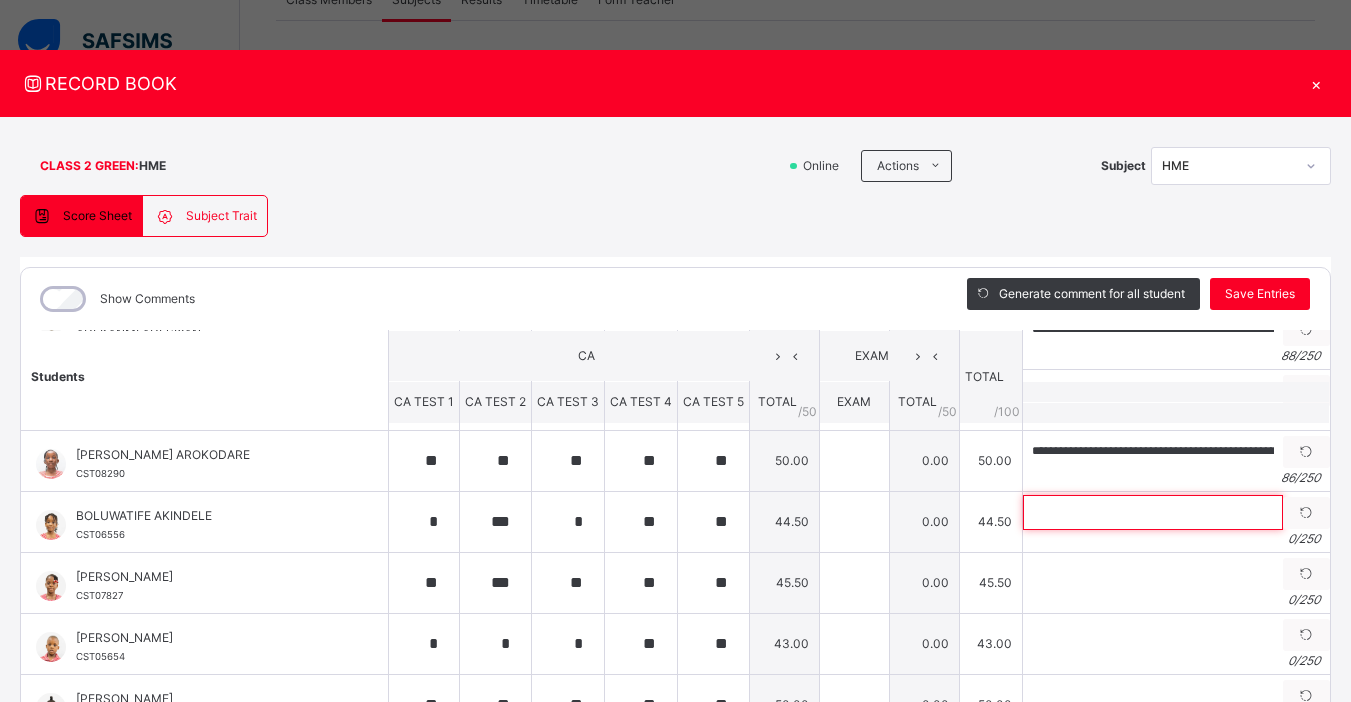 scroll, scrollTop: 179, scrollLeft: 0, axis: vertical 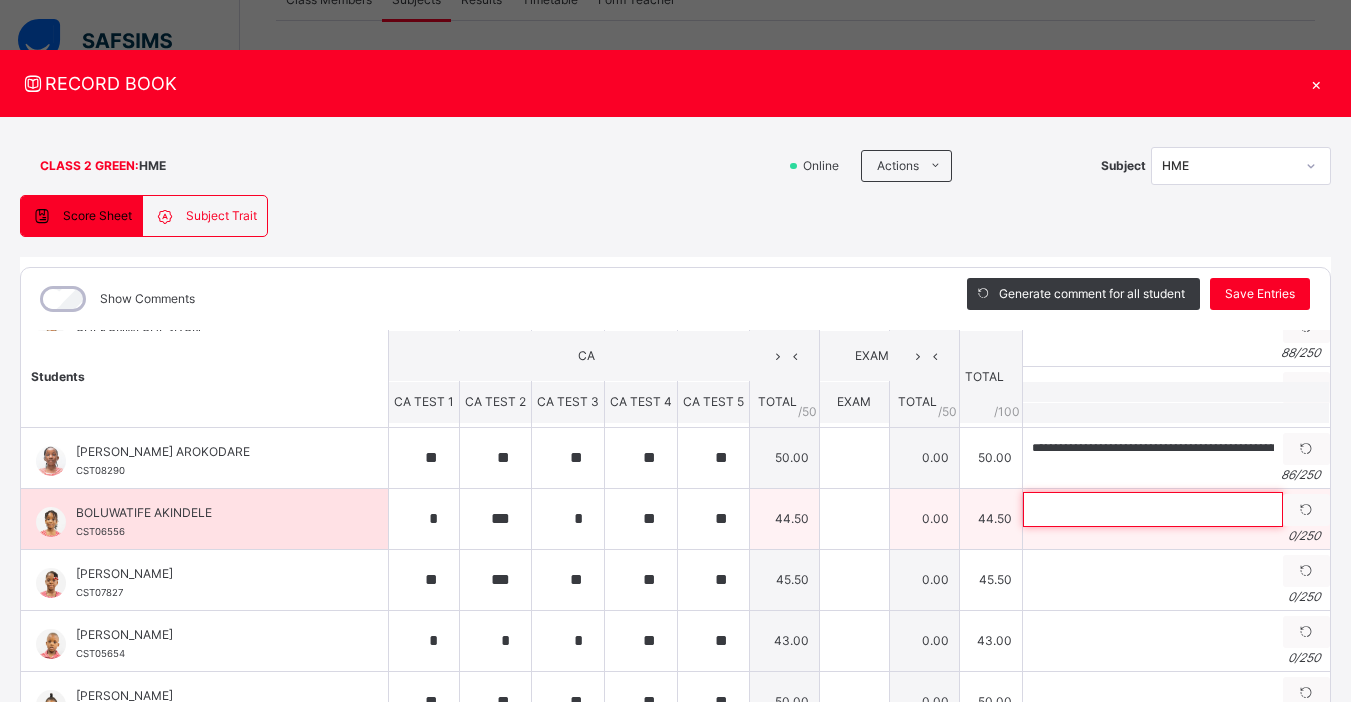click at bounding box center [1153, 509] 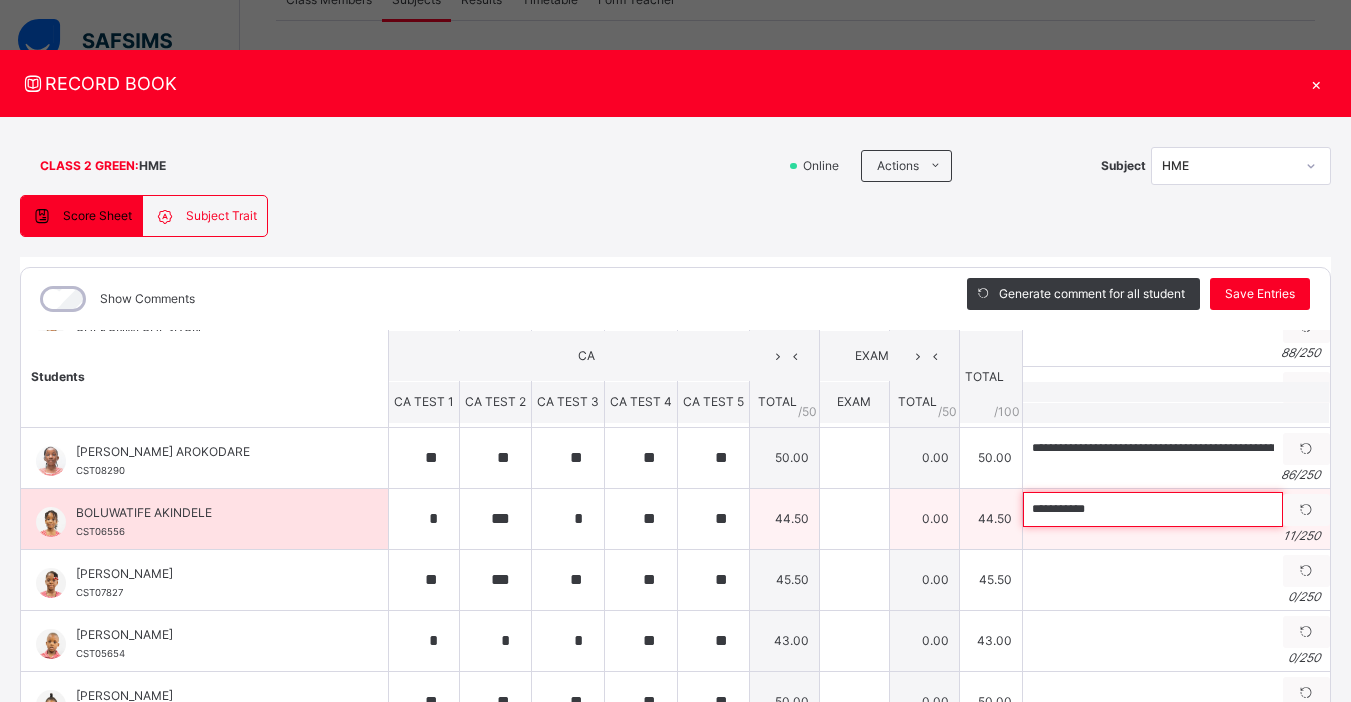 paste on "**********" 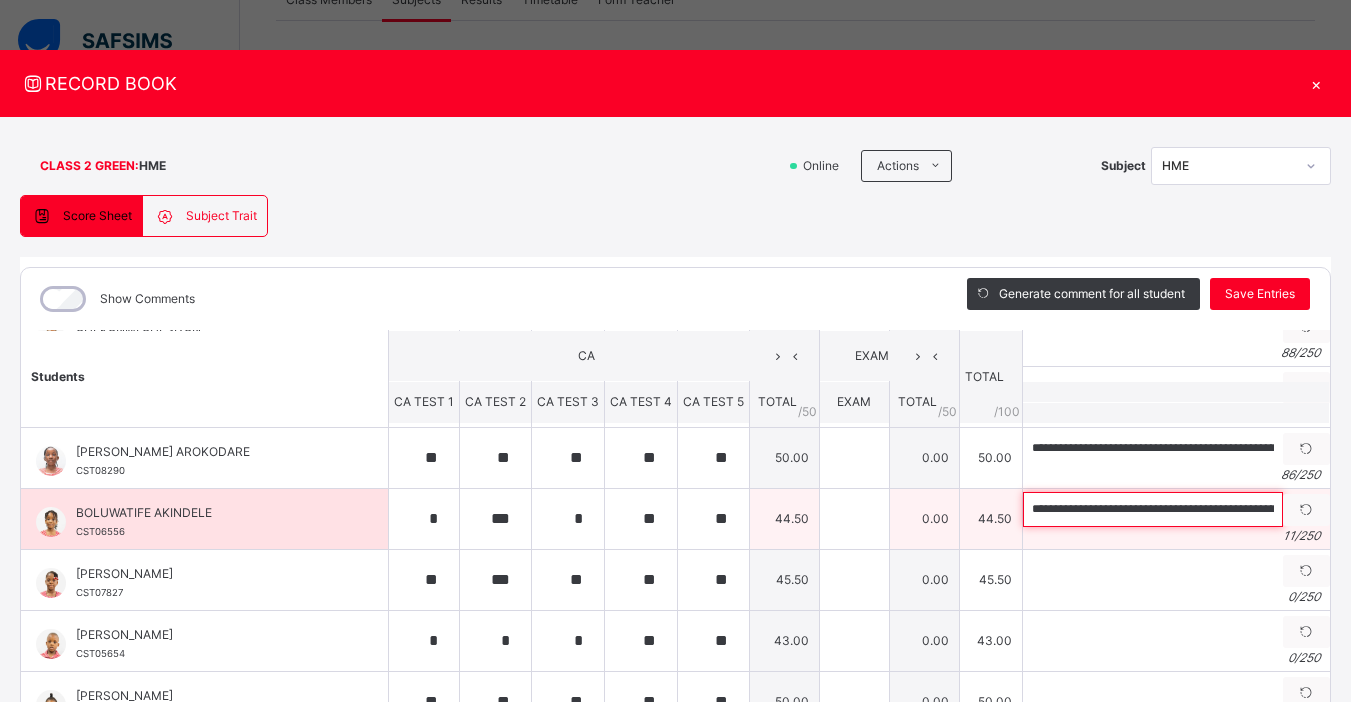 scroll, scrollTop: 0, scrollLeft: 249, axis: horizontal 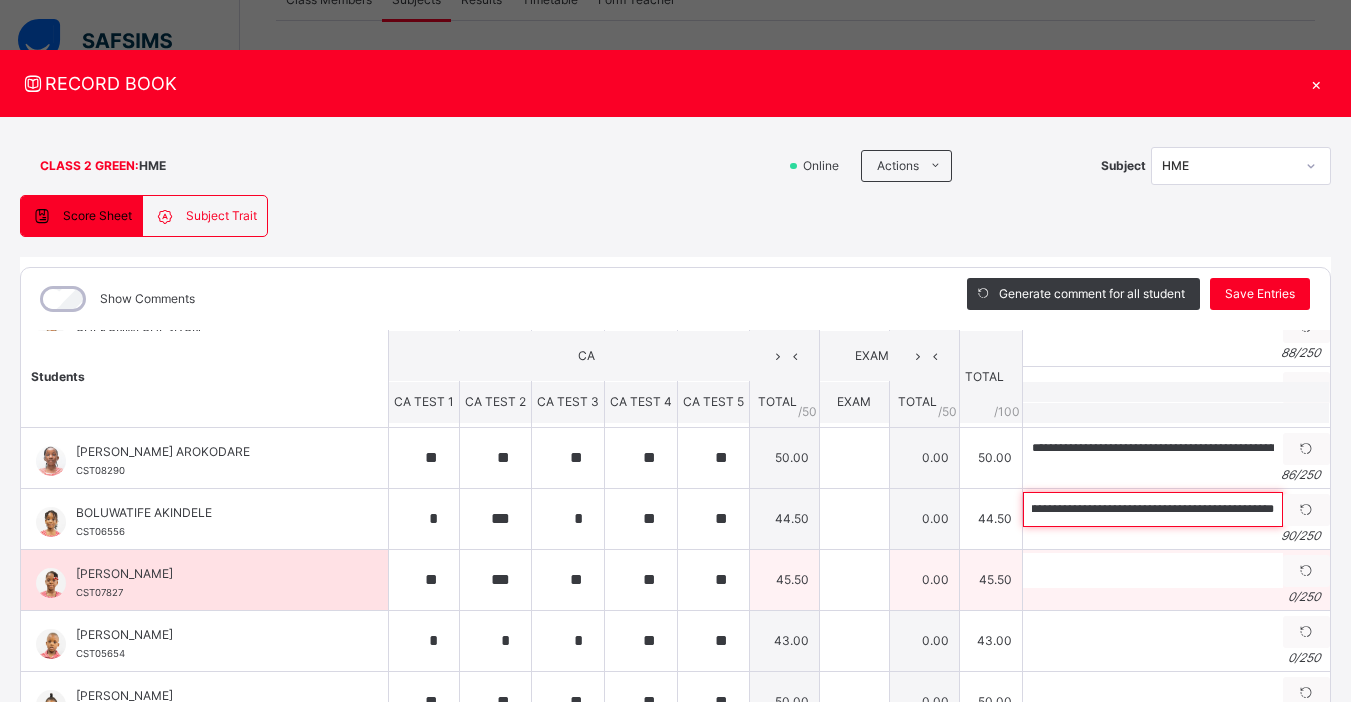 type on "**********" 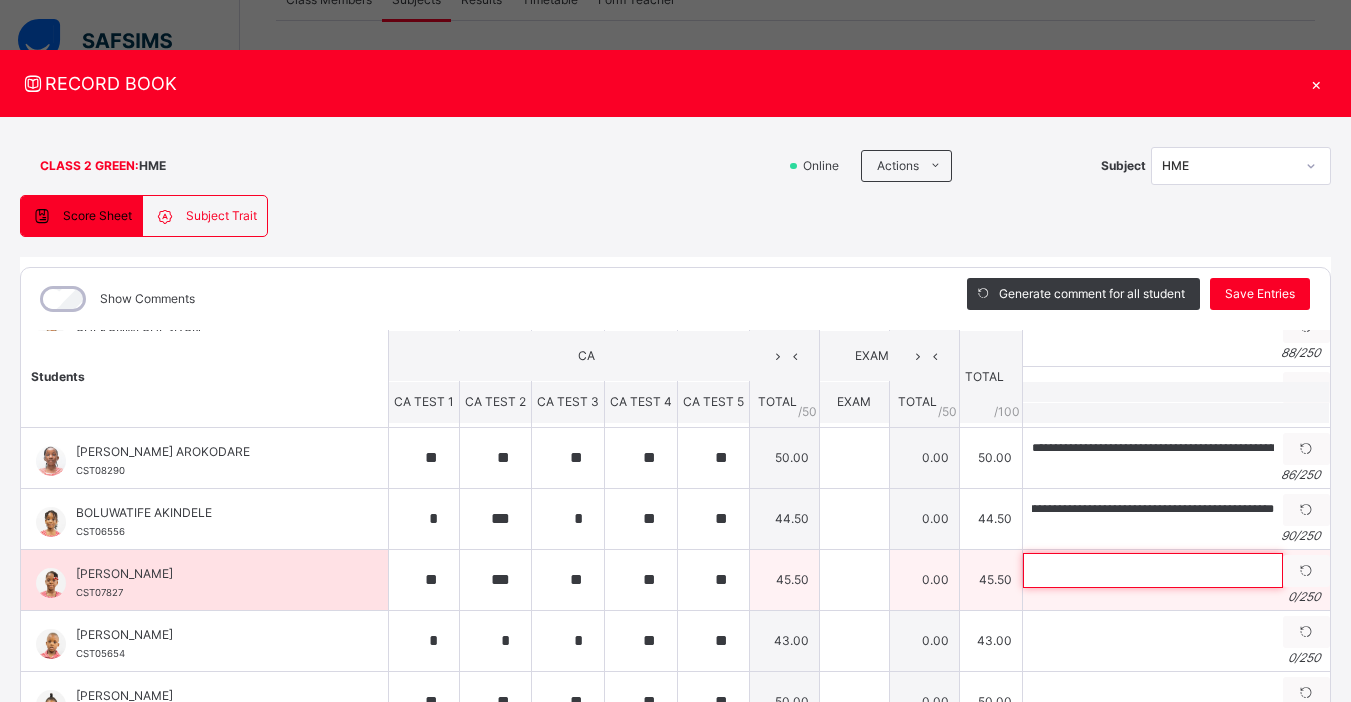scroll, scrollTop: 0, scrollLeft: 0, axis: both 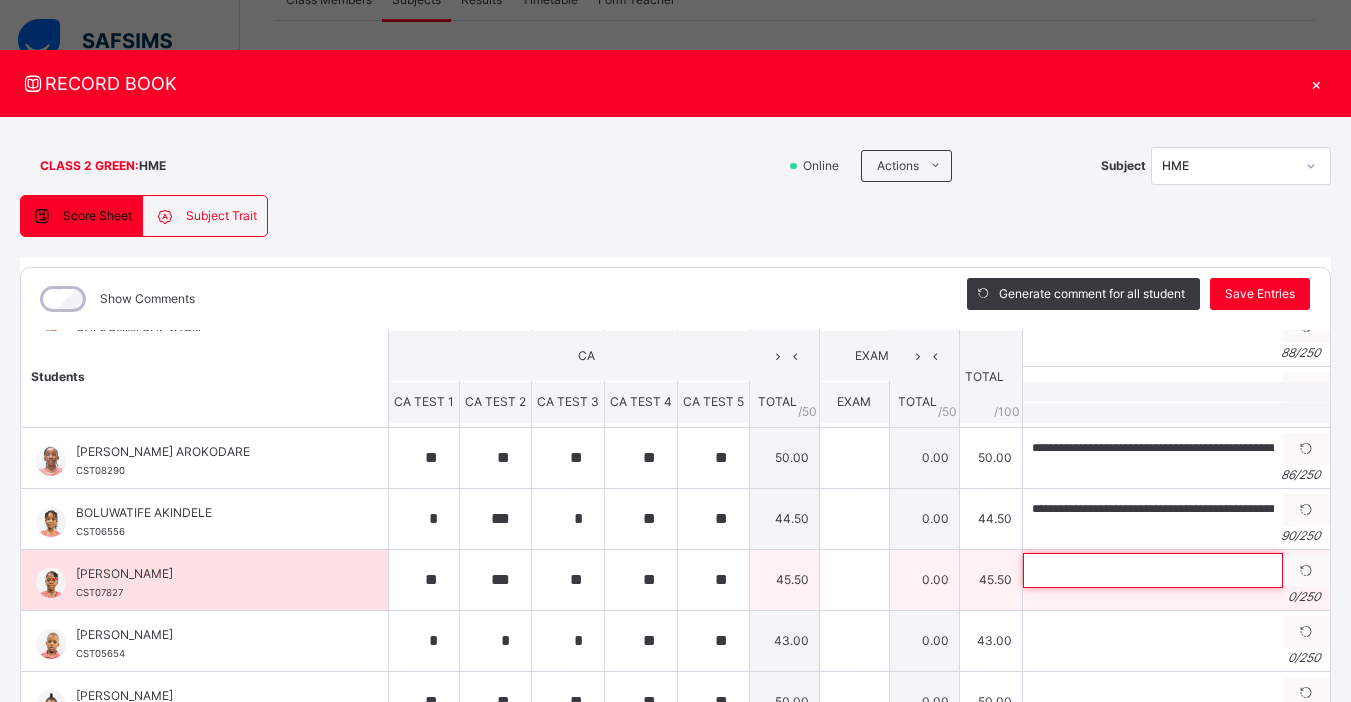 click at bounding box center (1153, 570) 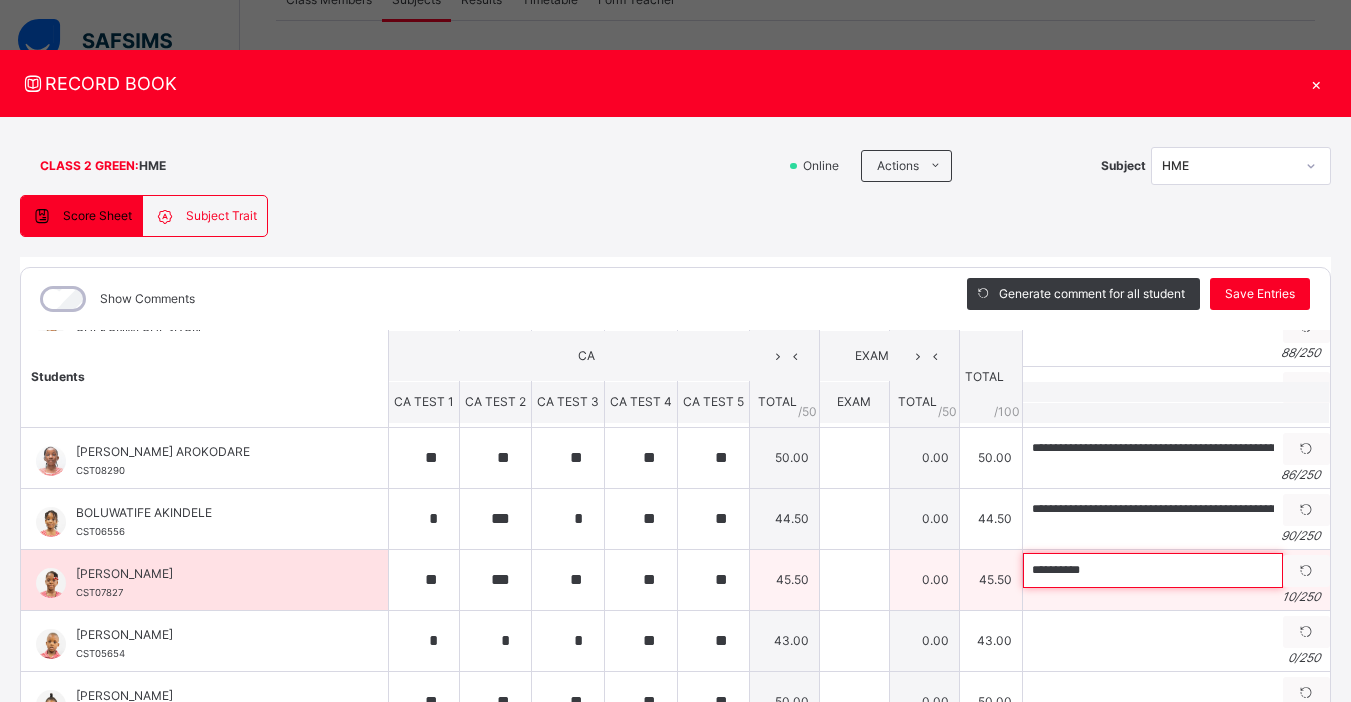 paste on "**********" 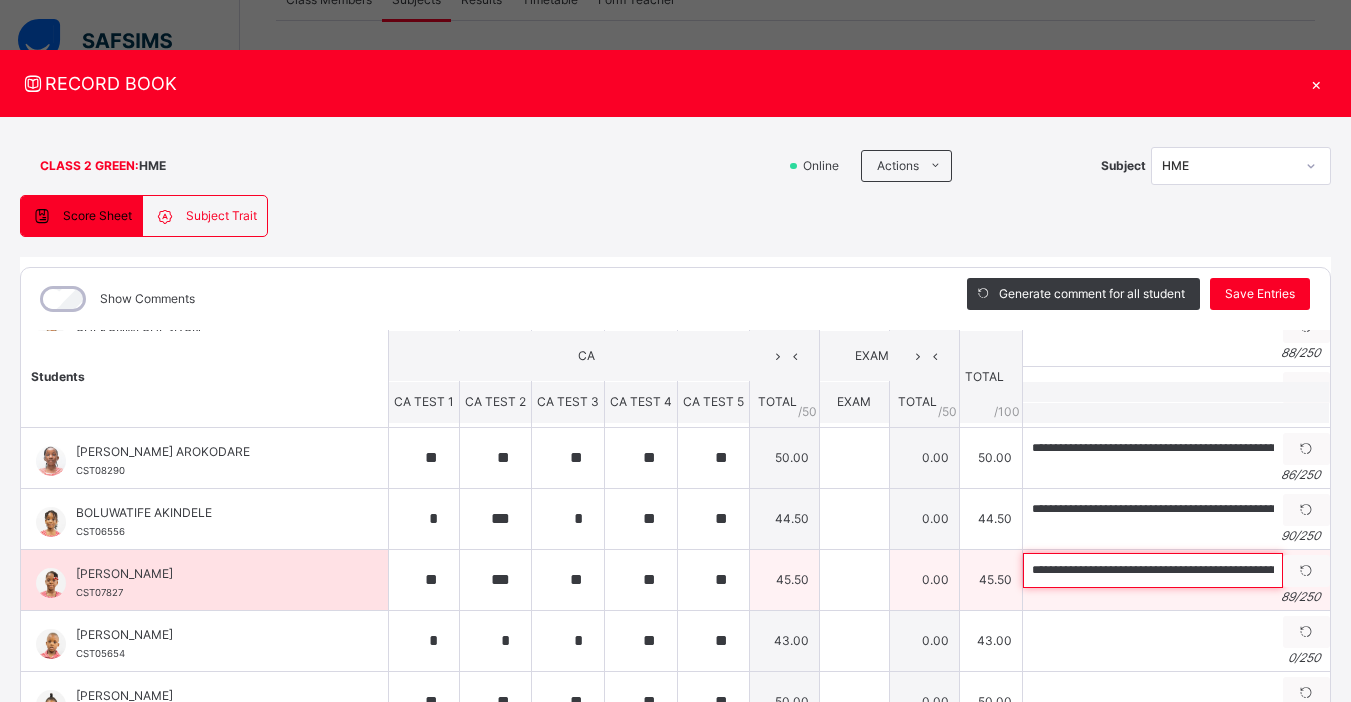 scroll, scrollTop: 0, scrollLeft: 243, axis: horizontal 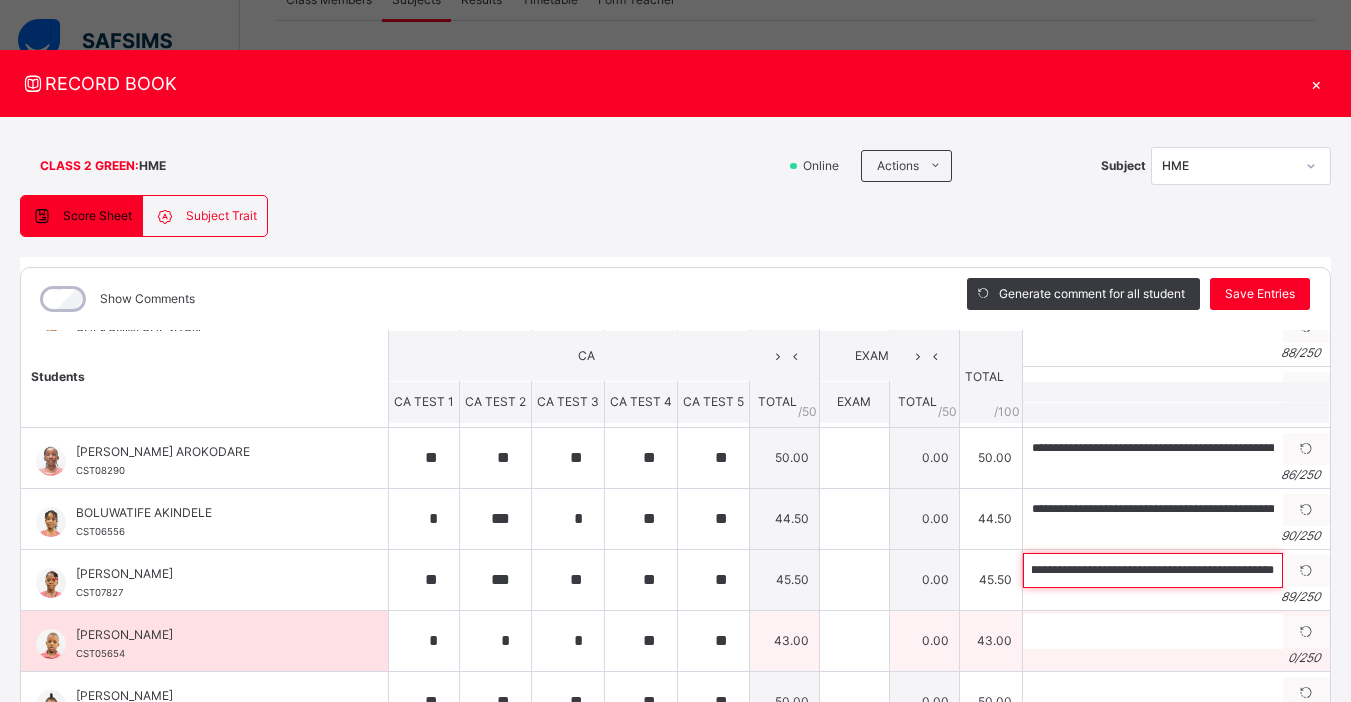 type on "**********" 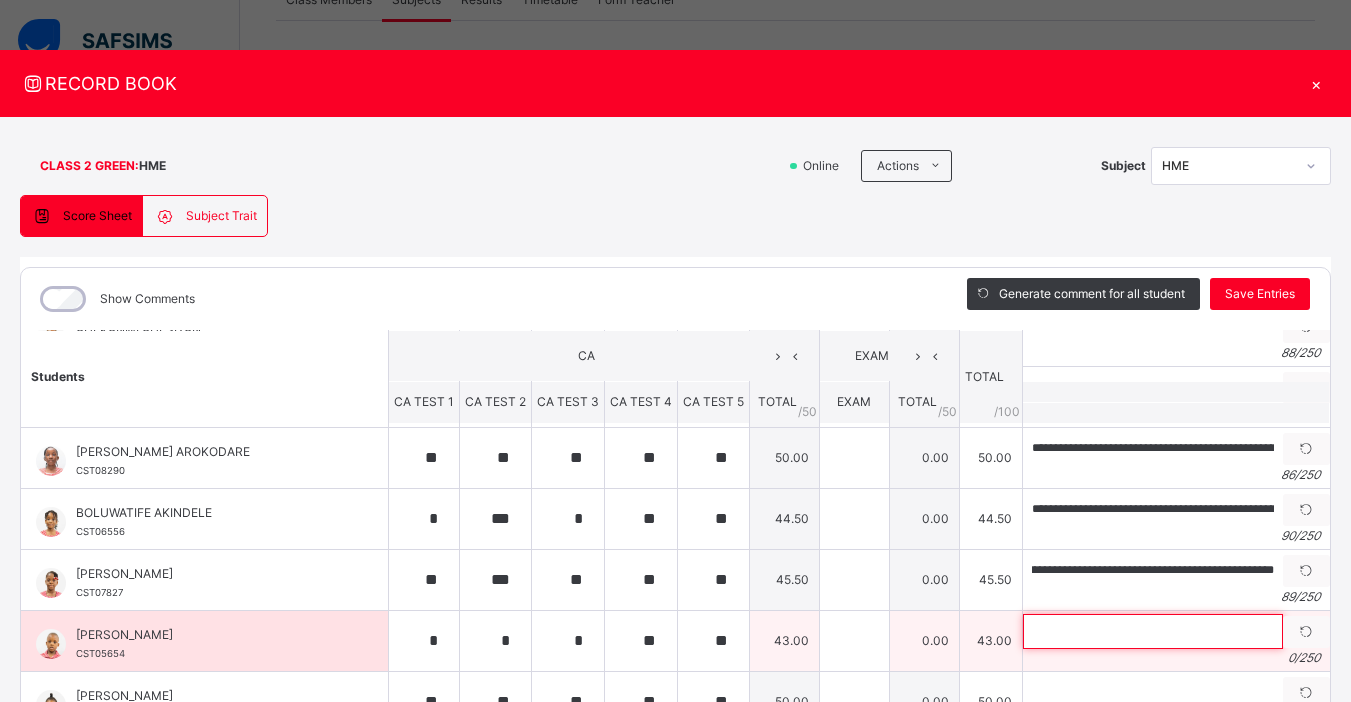scroll, scrollTop: 0, scrollLeft: 0, axis: both 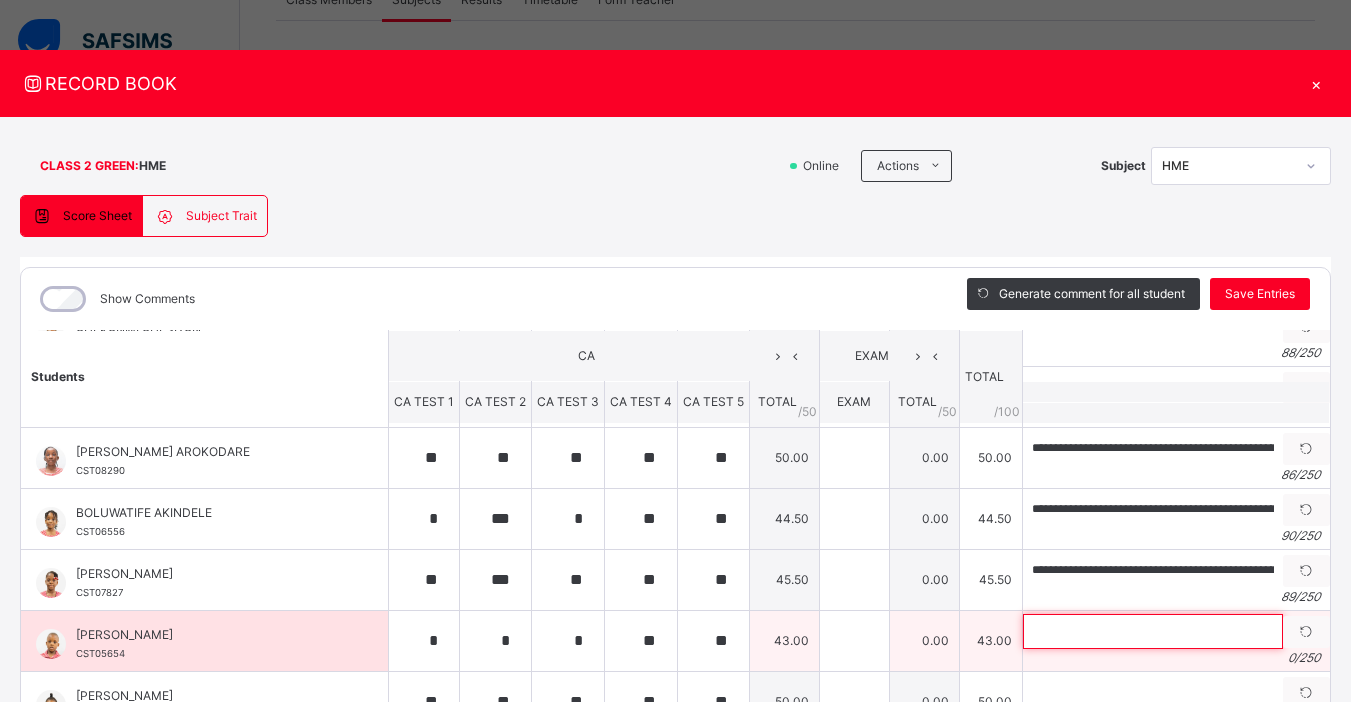 click at bounding box center [1153, 631] 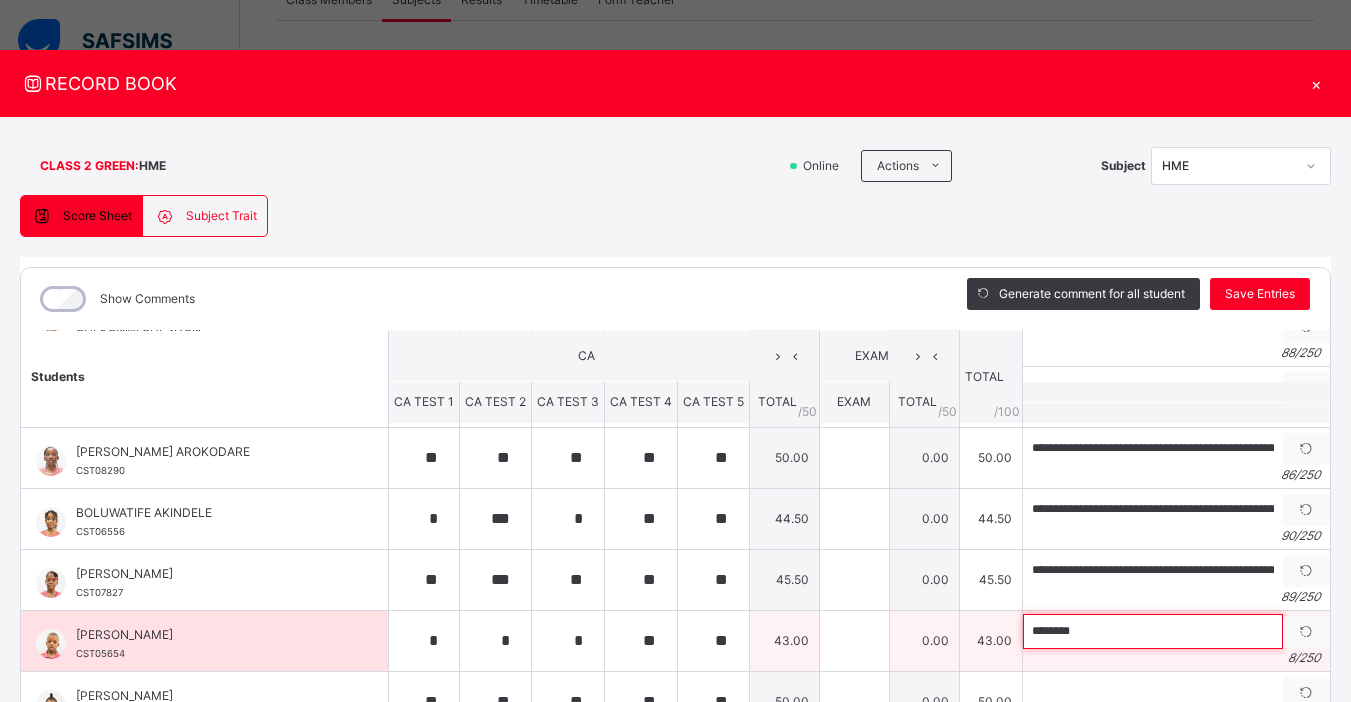 paste on "**********" 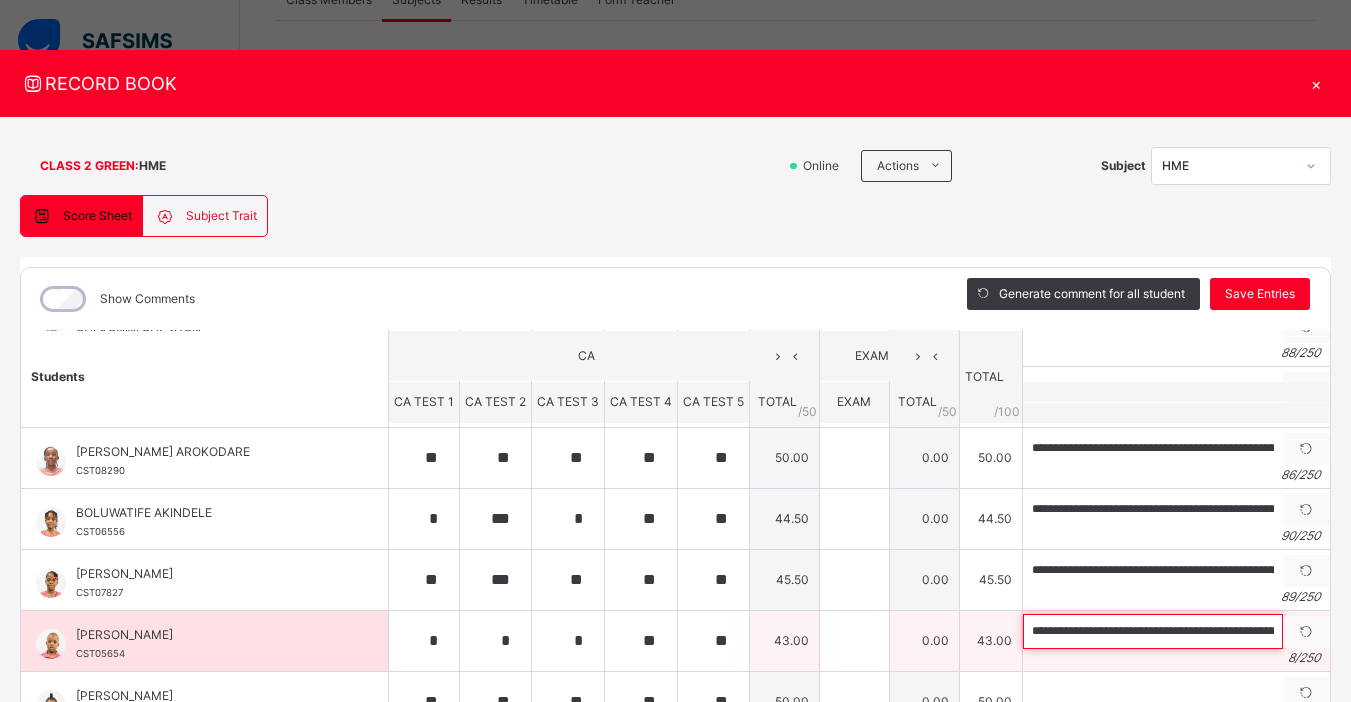 scroll, scrollTop: 0, scrollLeft: 231, axis: horizontal 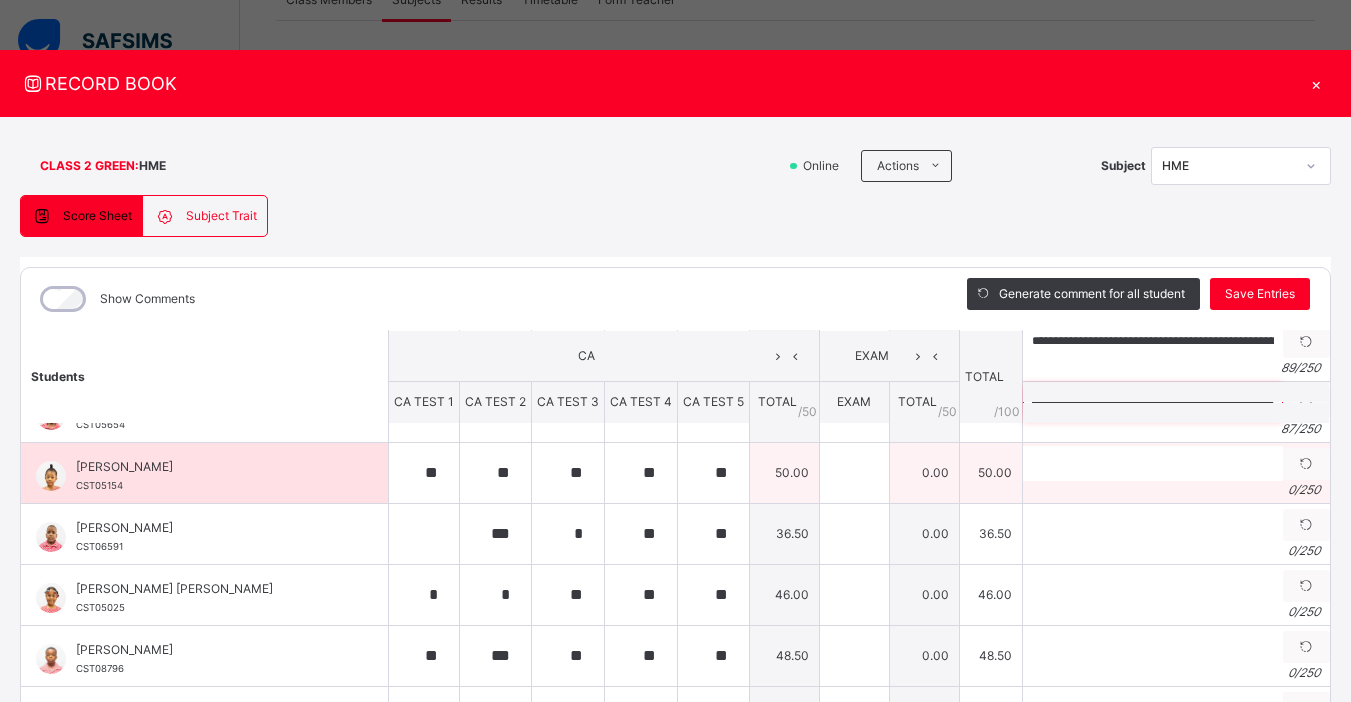 type on "**********" 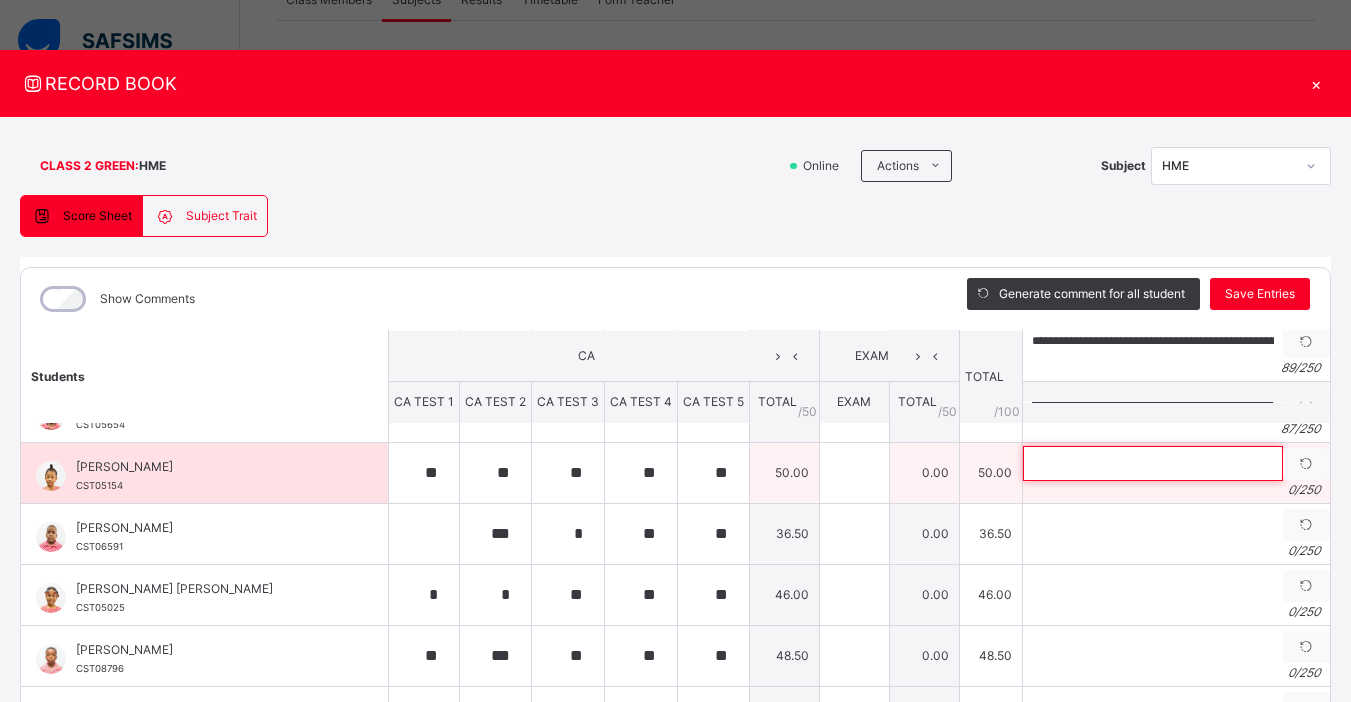scroll, scrollTop: 0, scrollLeft: 0, axis: both 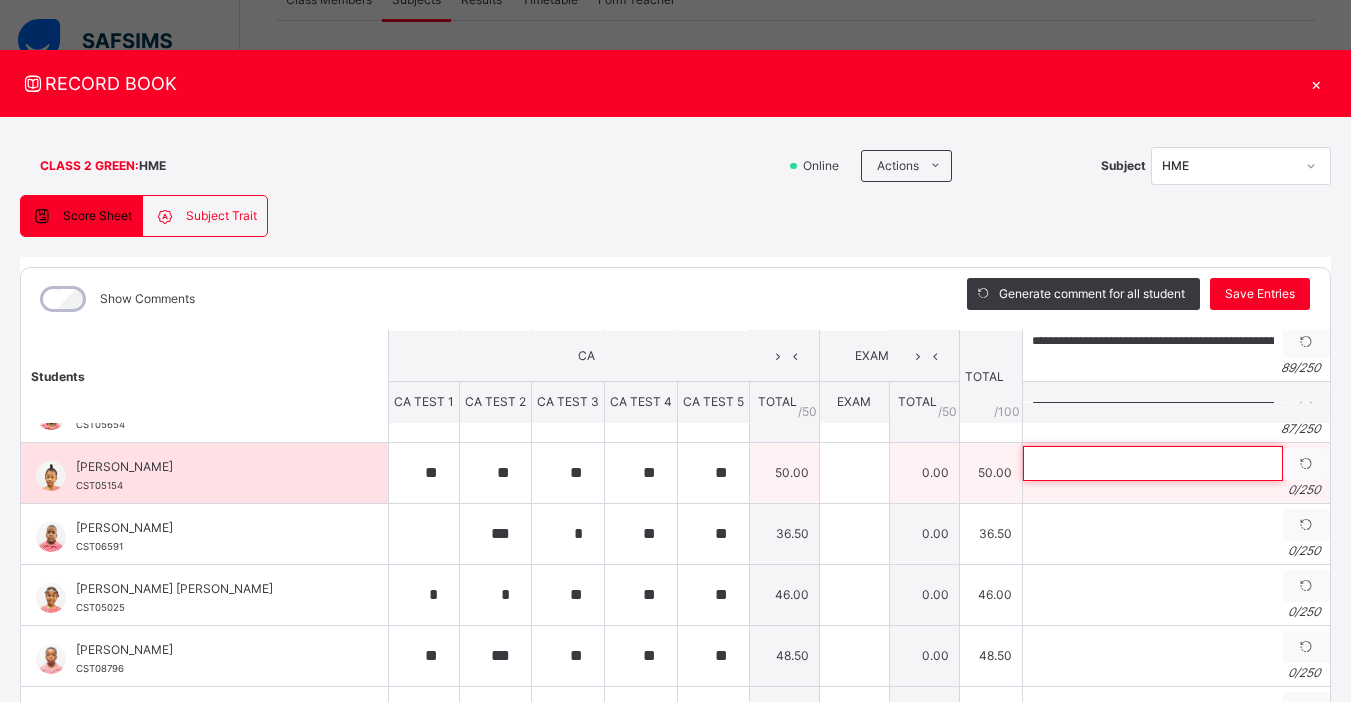 click at bounding box center (1153, 463) 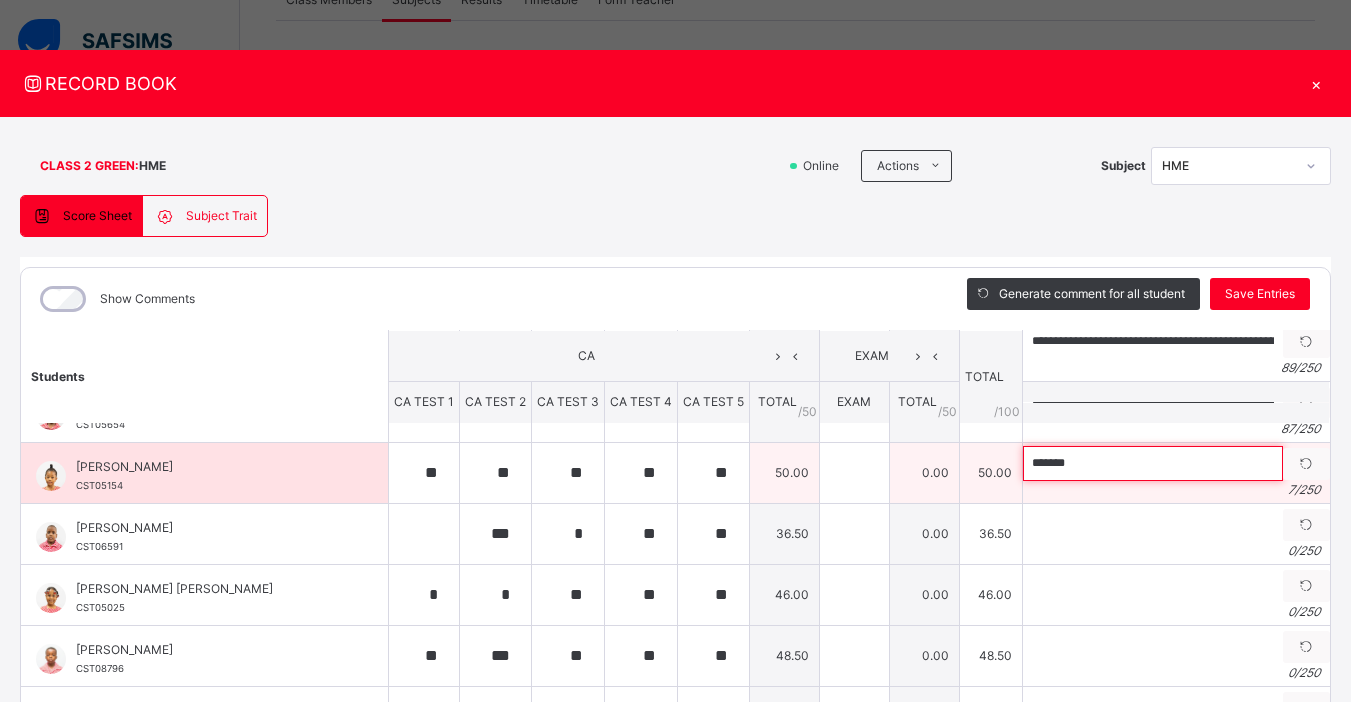 paste on "**********" 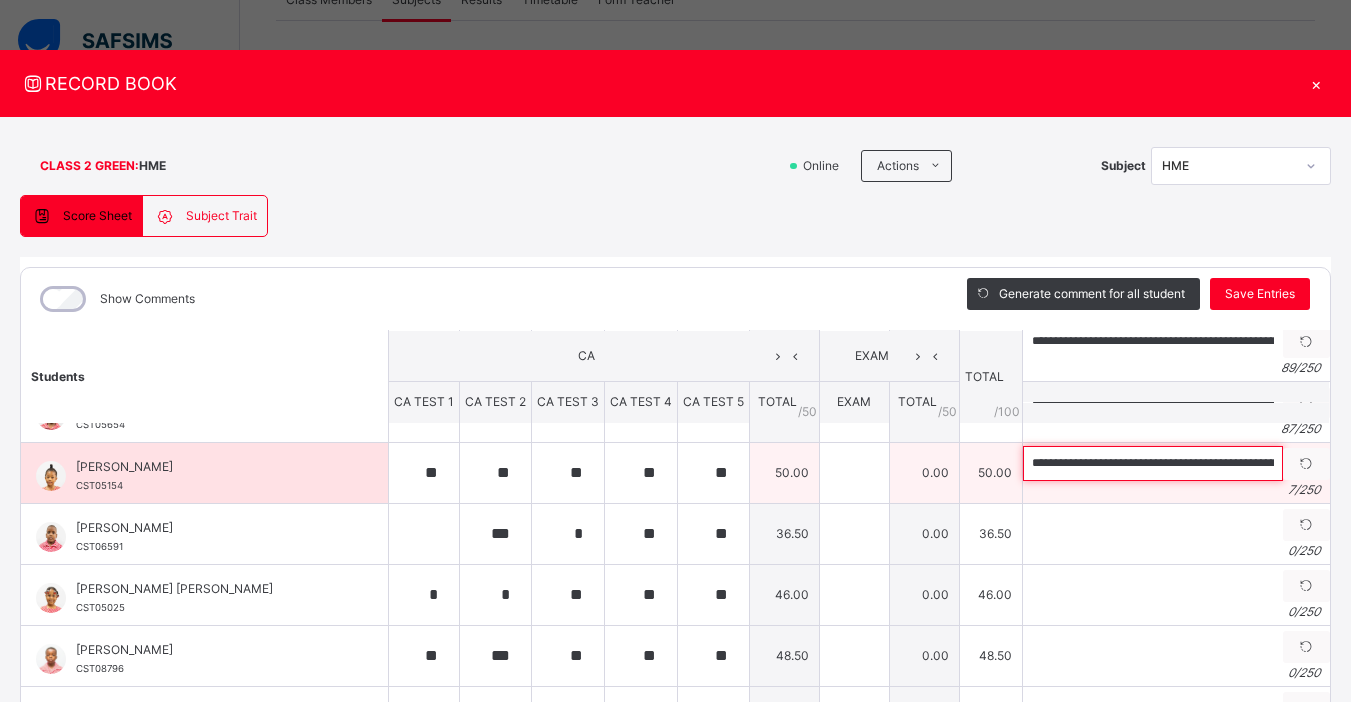 scroll, scrollTop: 0, scrollLeft: 227, axis: horizontal 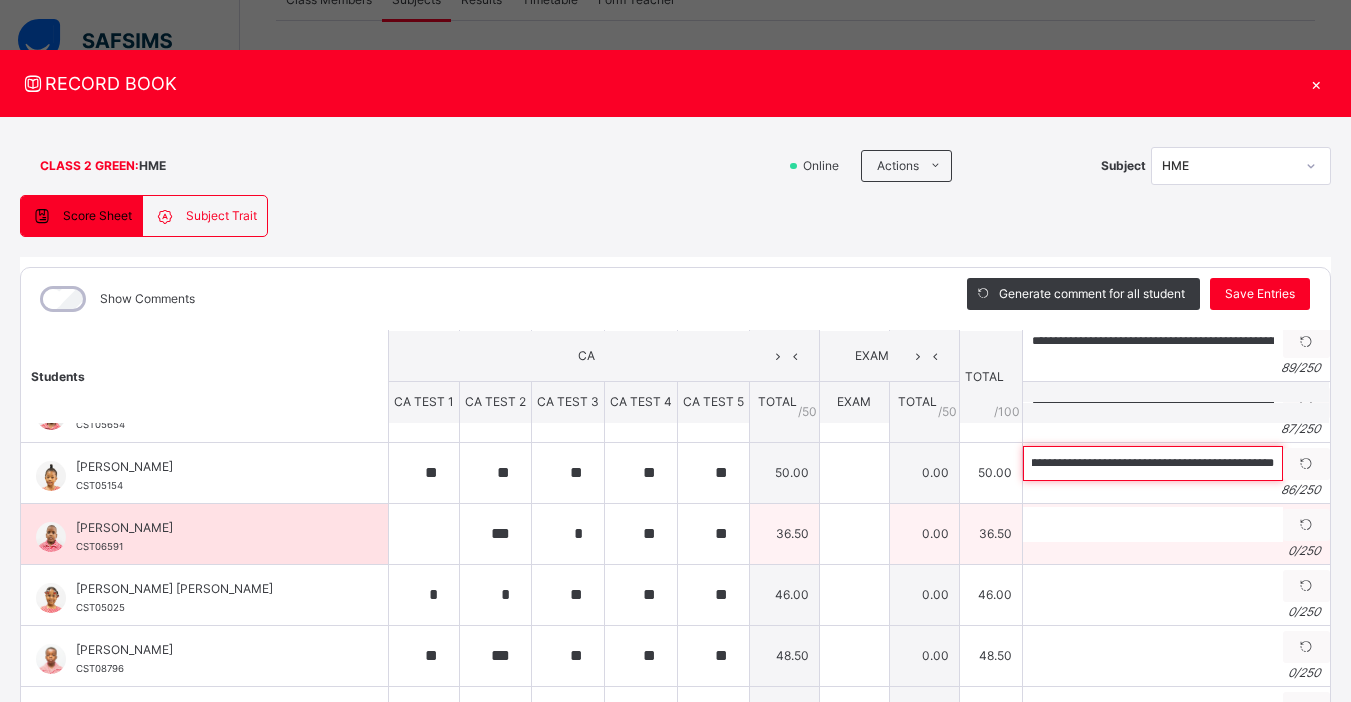type on "**********" 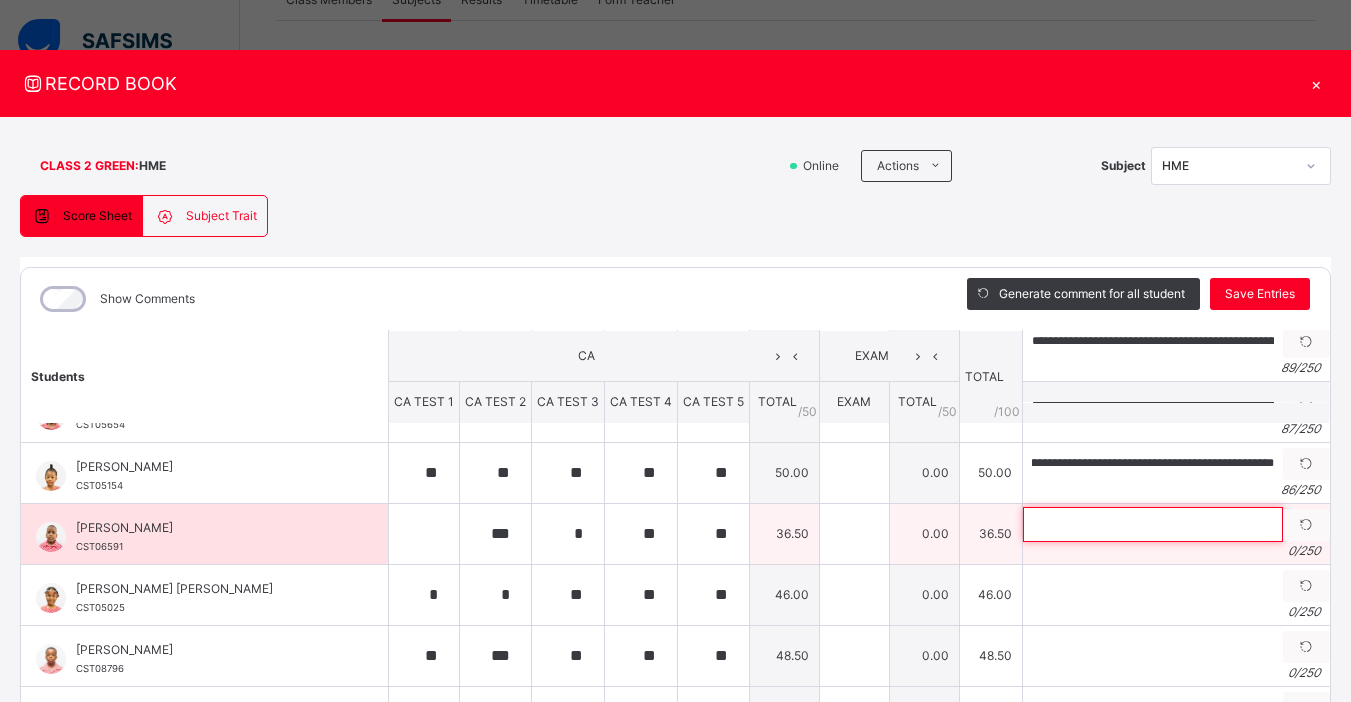scroll, scrollTop: 0, scrollLeft: 0, axis: both 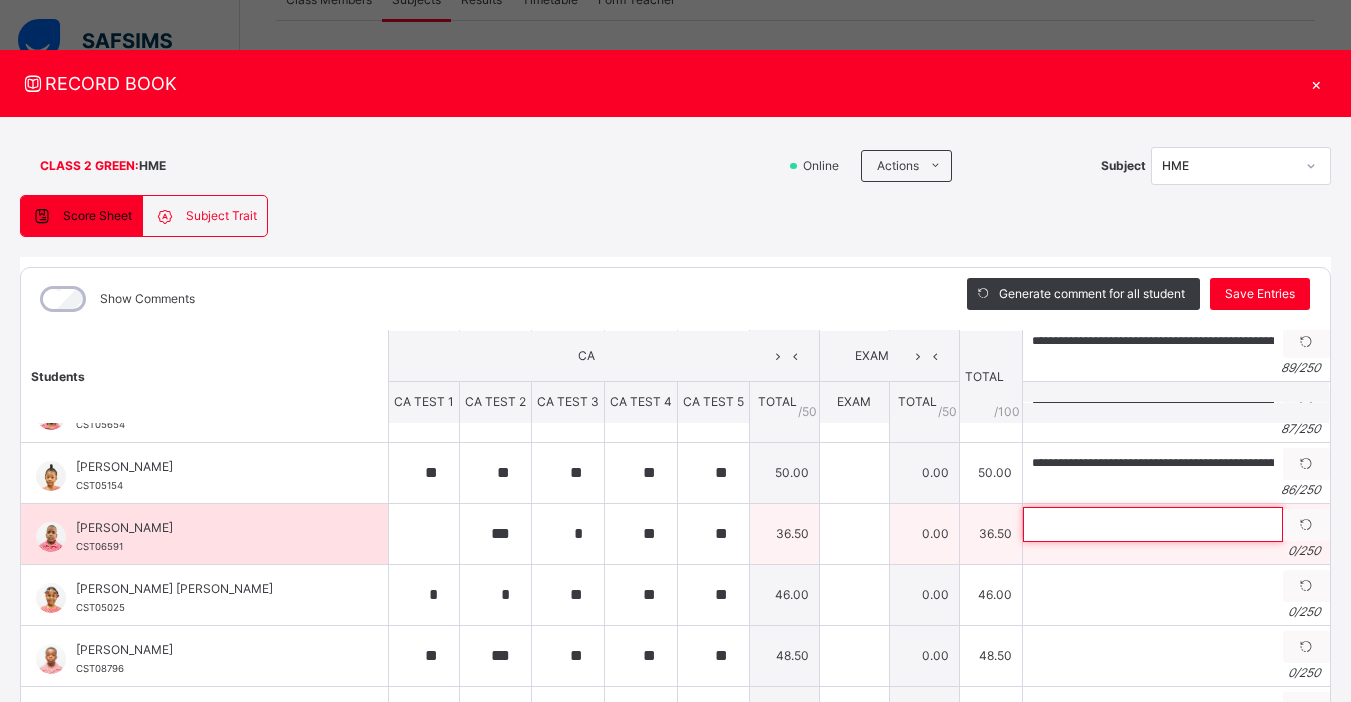 click at bounding box center [1153, 524] 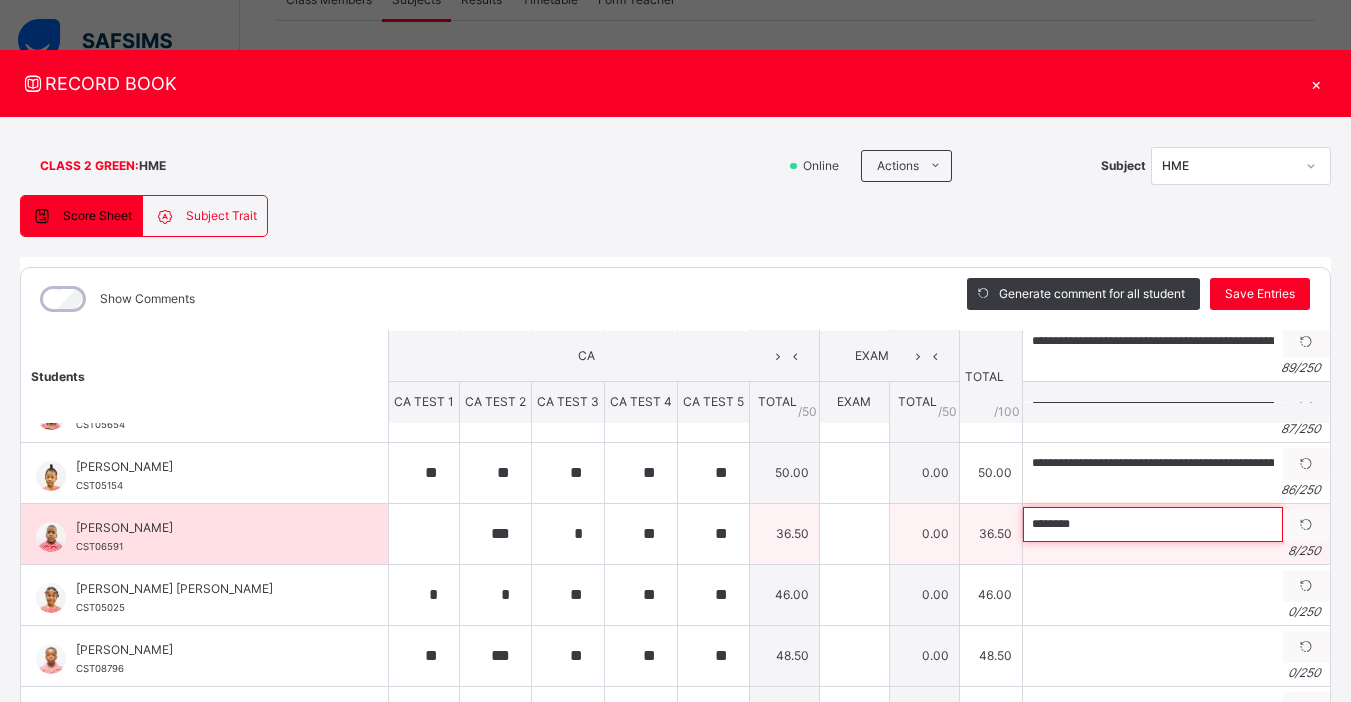 paste on "**********" 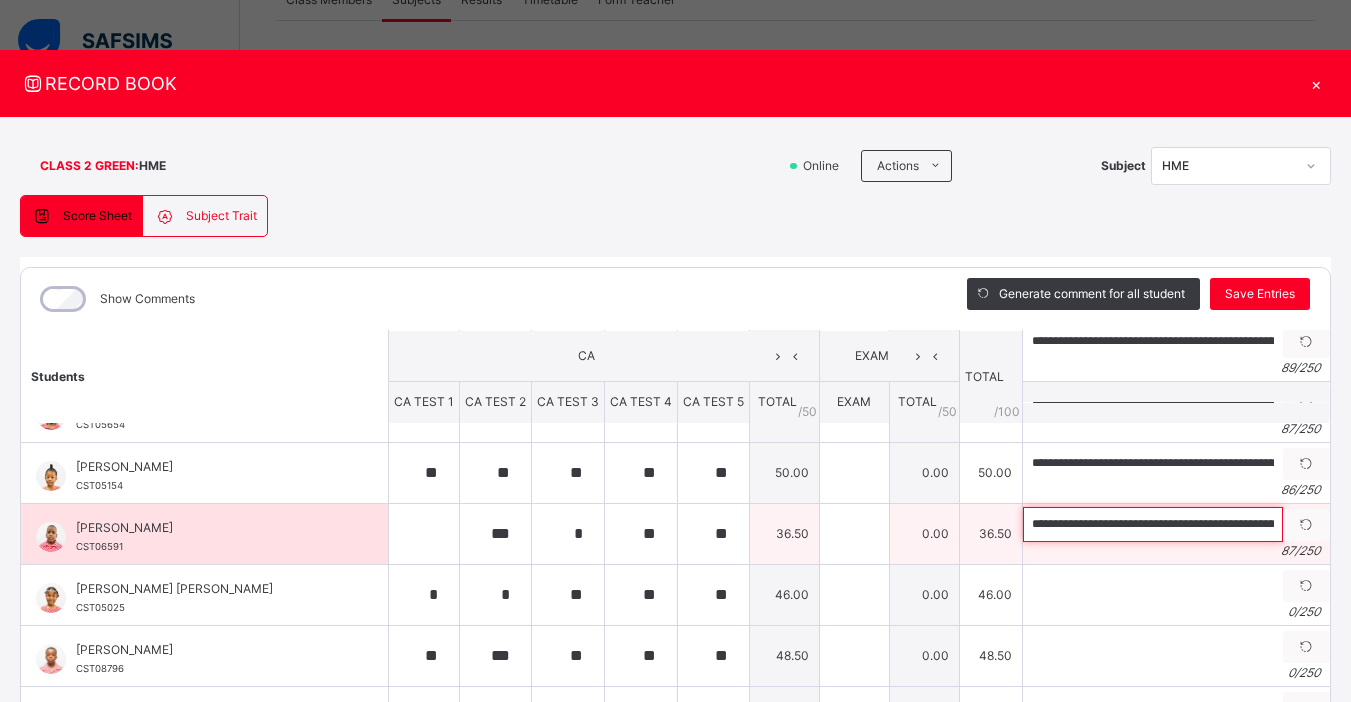 scroll, scrollTop: 0, scrollLeft: 239, axis: horizontal 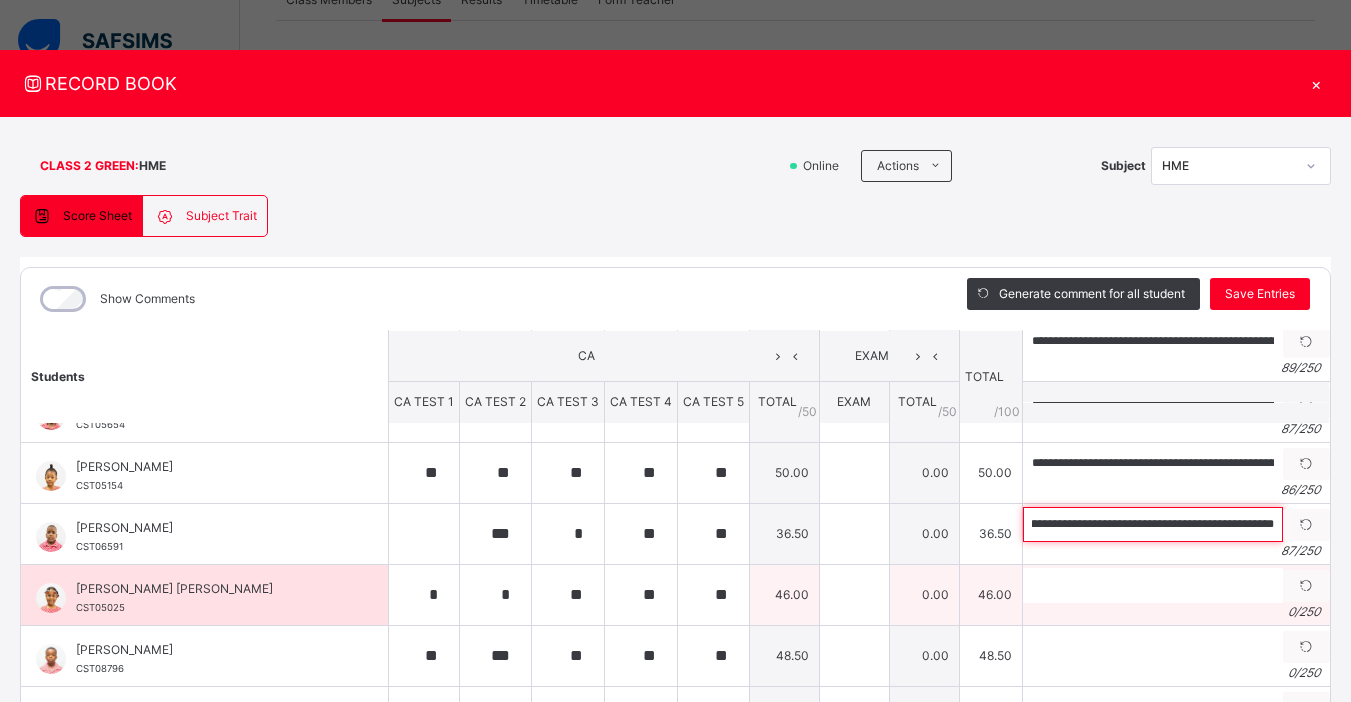 type on "**********" 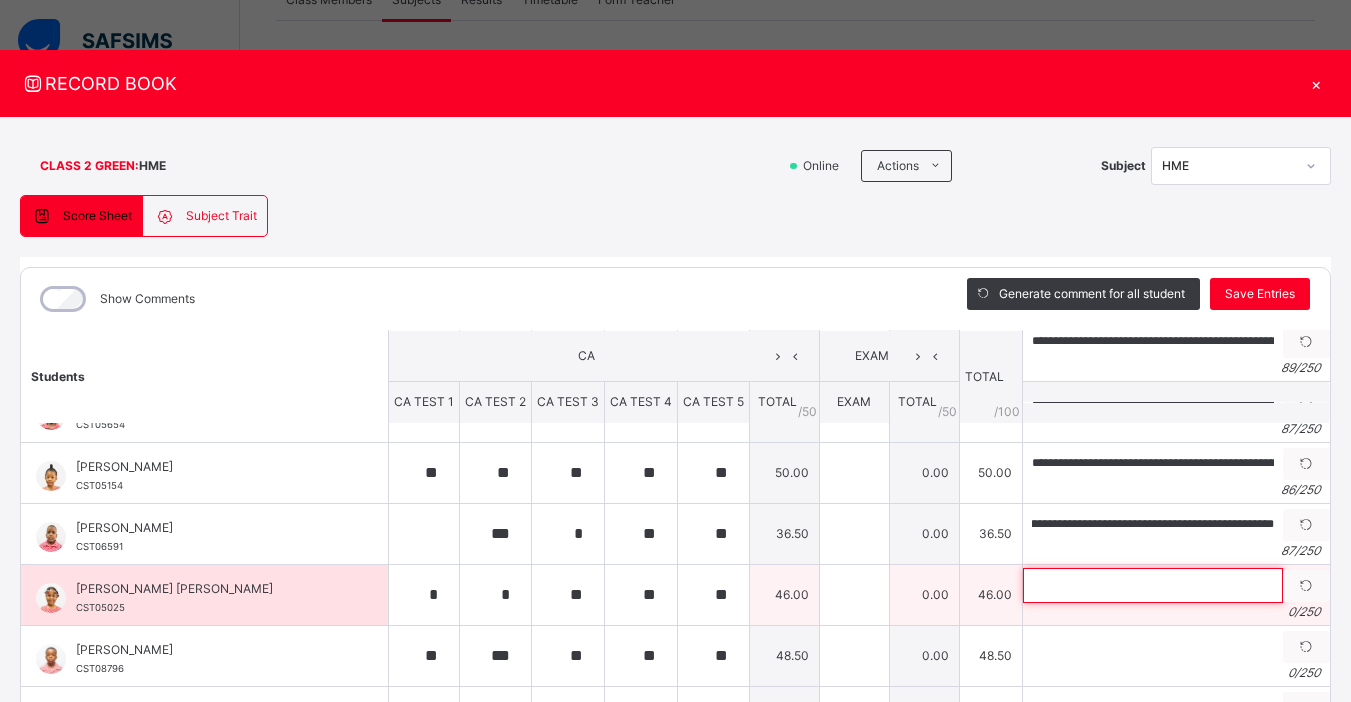 scroll, scrollTop: 0, scrollLeft: 0, axis: both 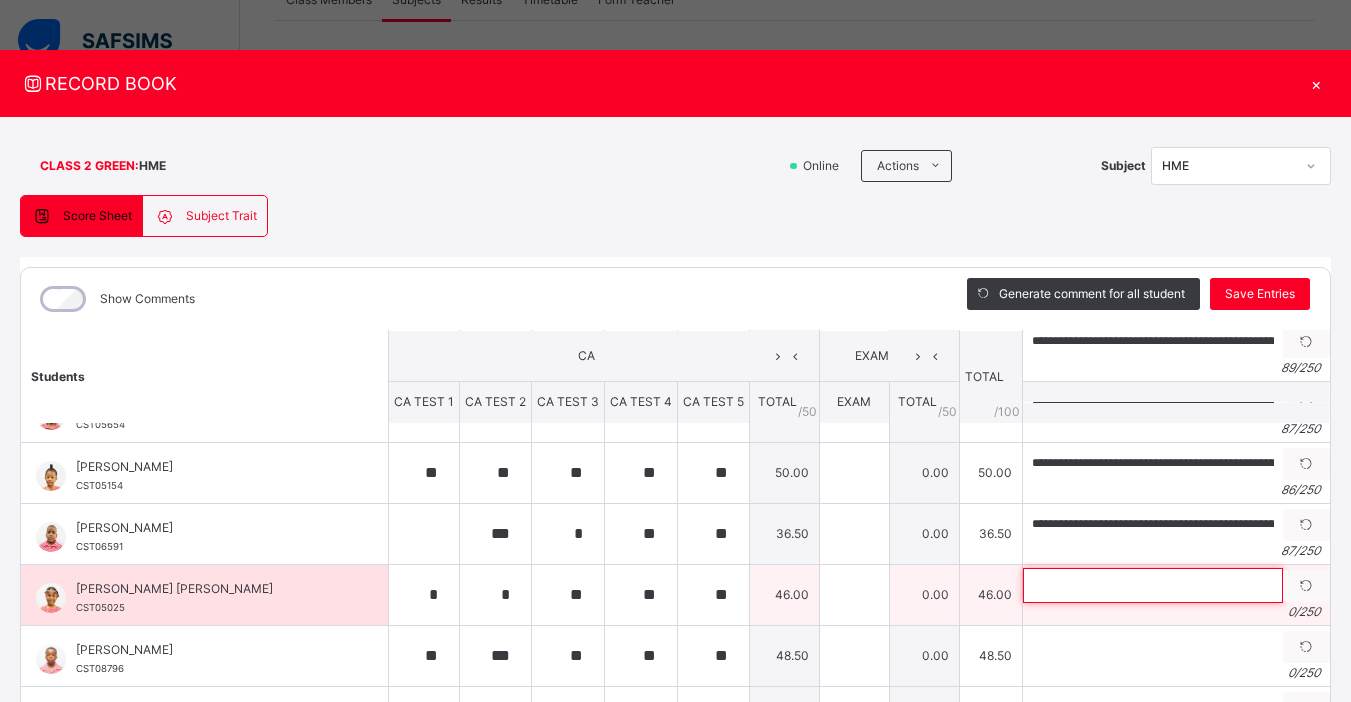click at bounding box center (1153, 585) 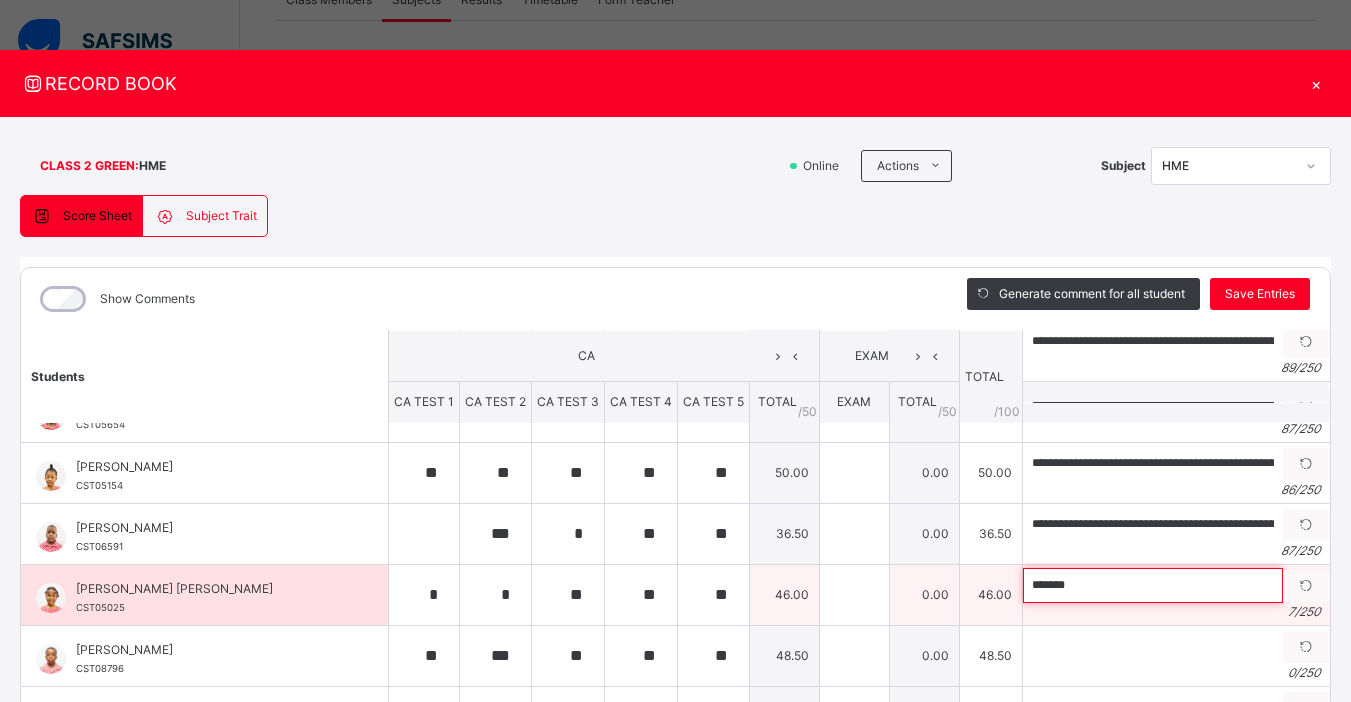 paste on "**********" 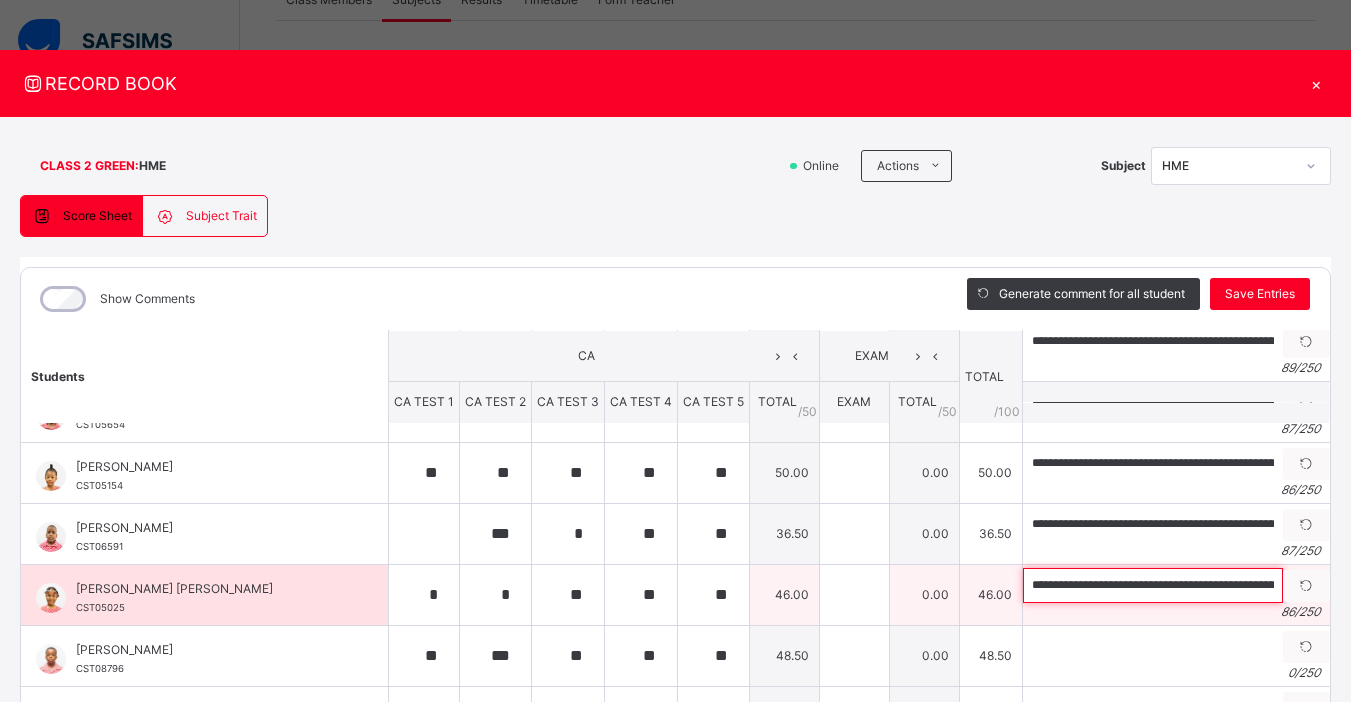 scroll, scrollTop: 0, scrollLeft: 225, axis: horizontal 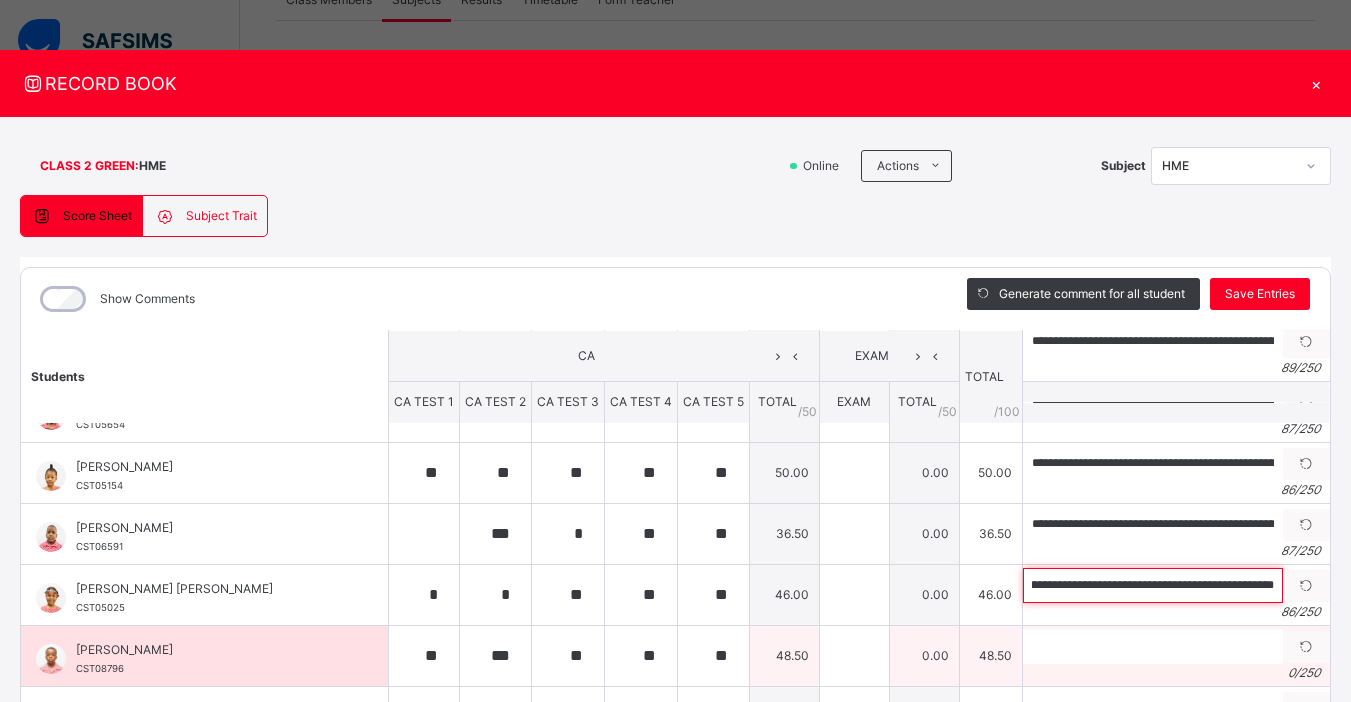 type on "**********" 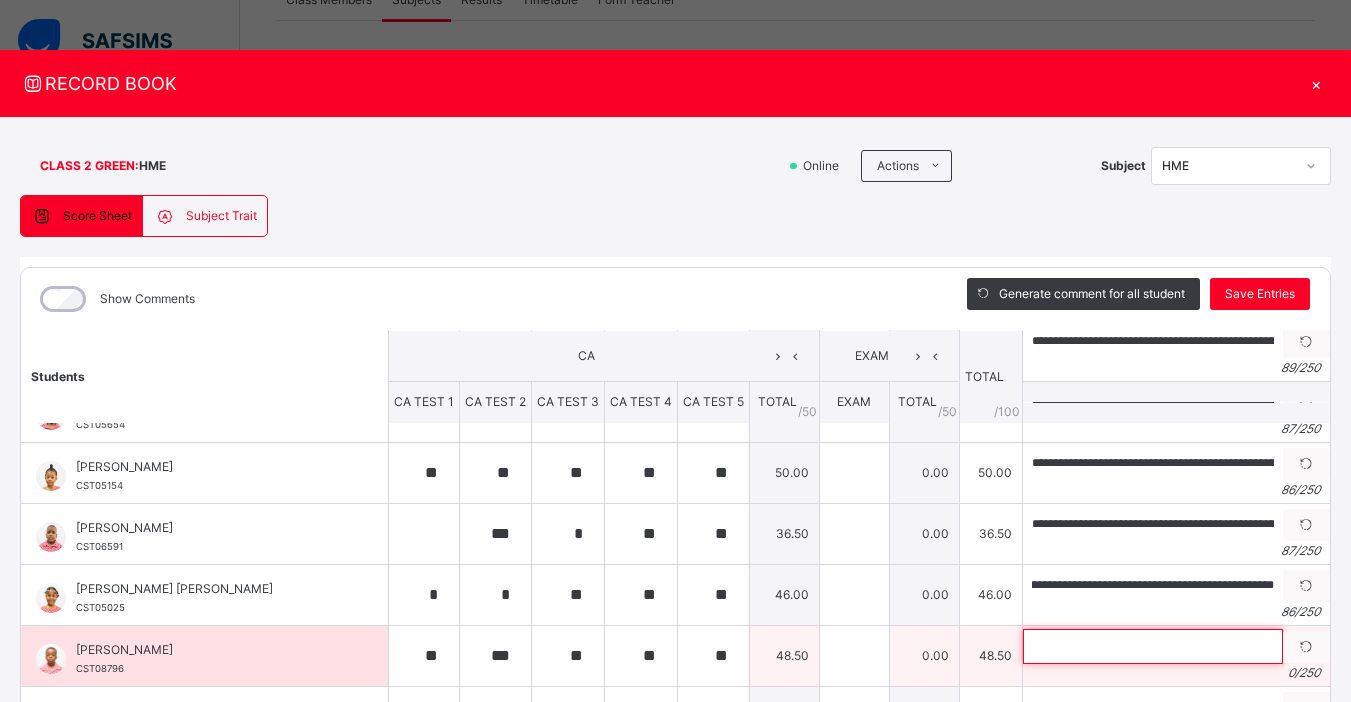 scroll, scrollTop: 0, scrollLeft: 0, axis: both 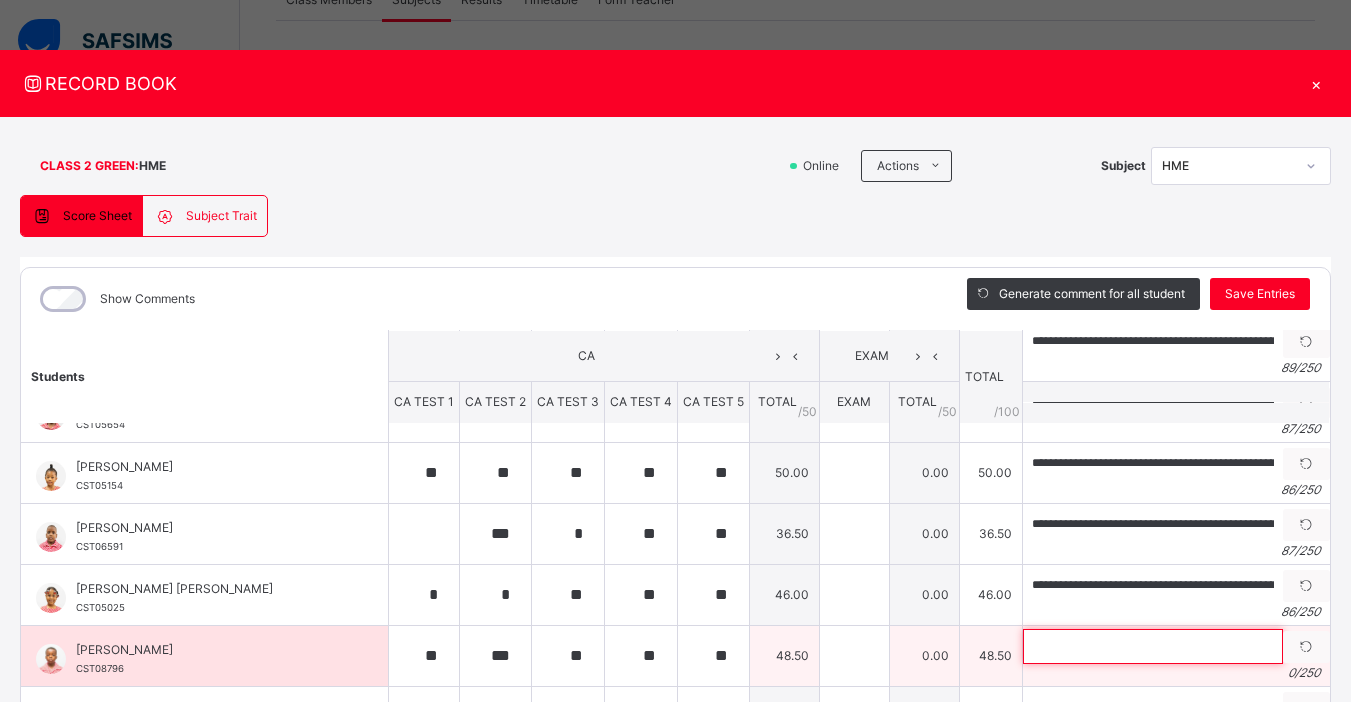 click at bounding box center [1153, 646] 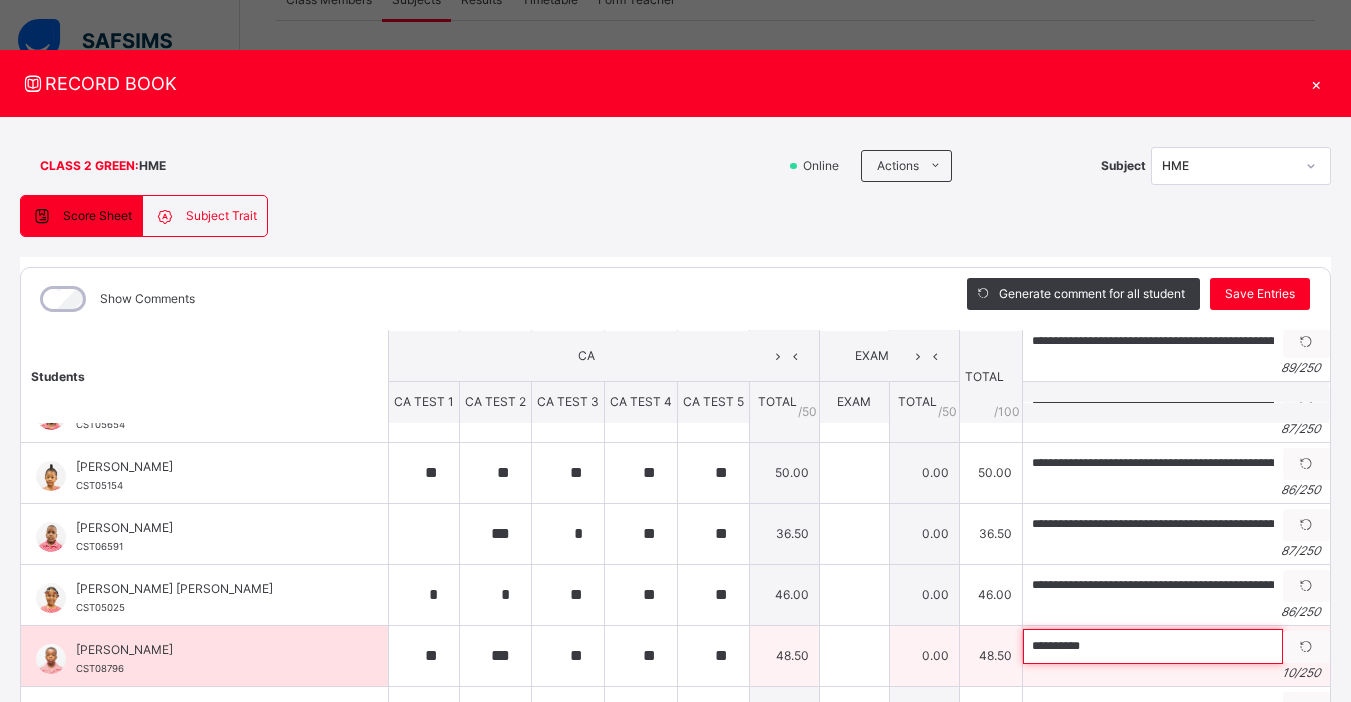 paste on "**********" 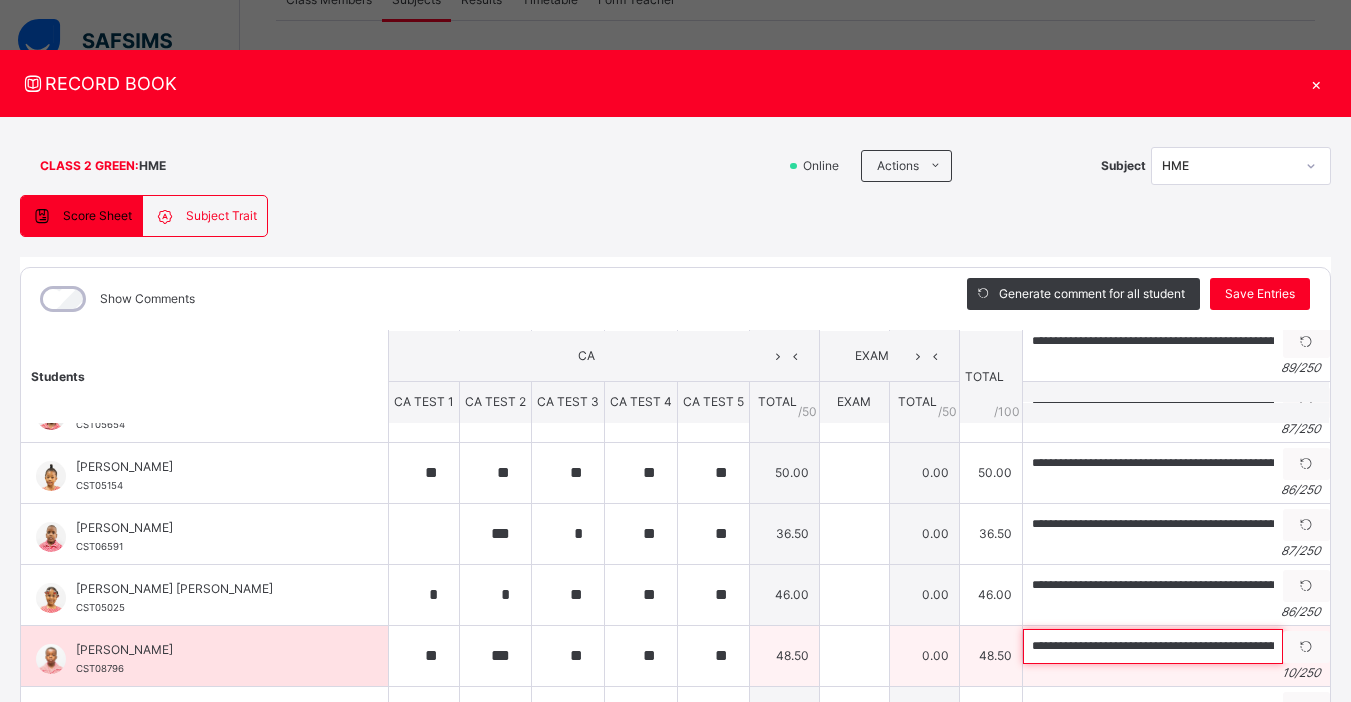 scroll, scrollTop: 0, scrollLeft: 242, axis: horizontal 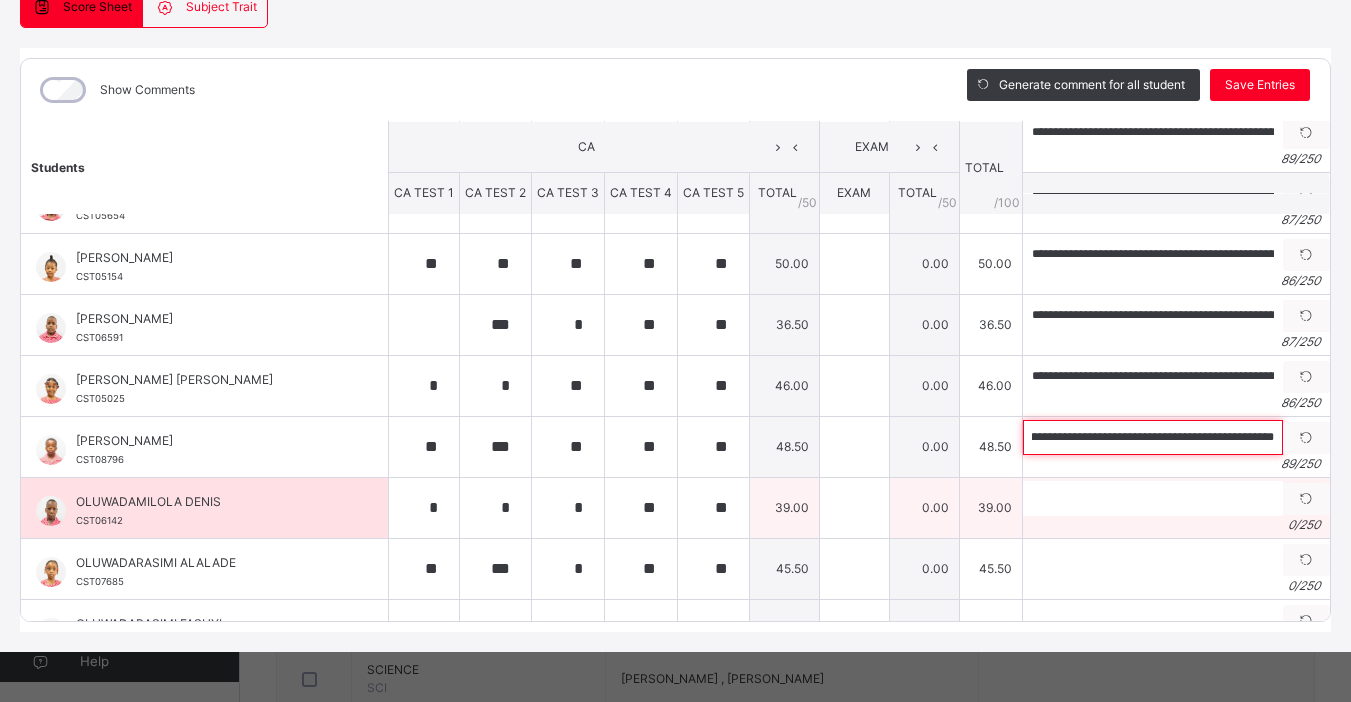 type on "**********" 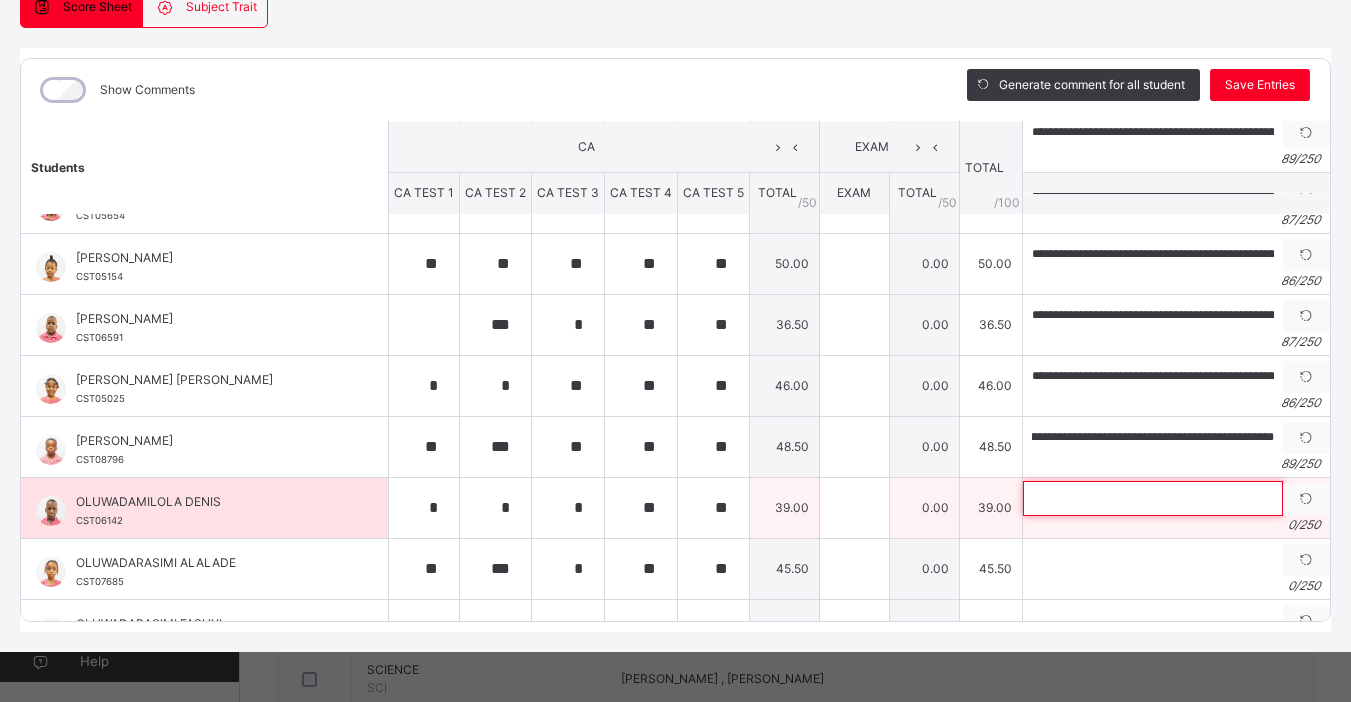 scroll, scrollTop: 0, scrollLeft: 0, axis: both 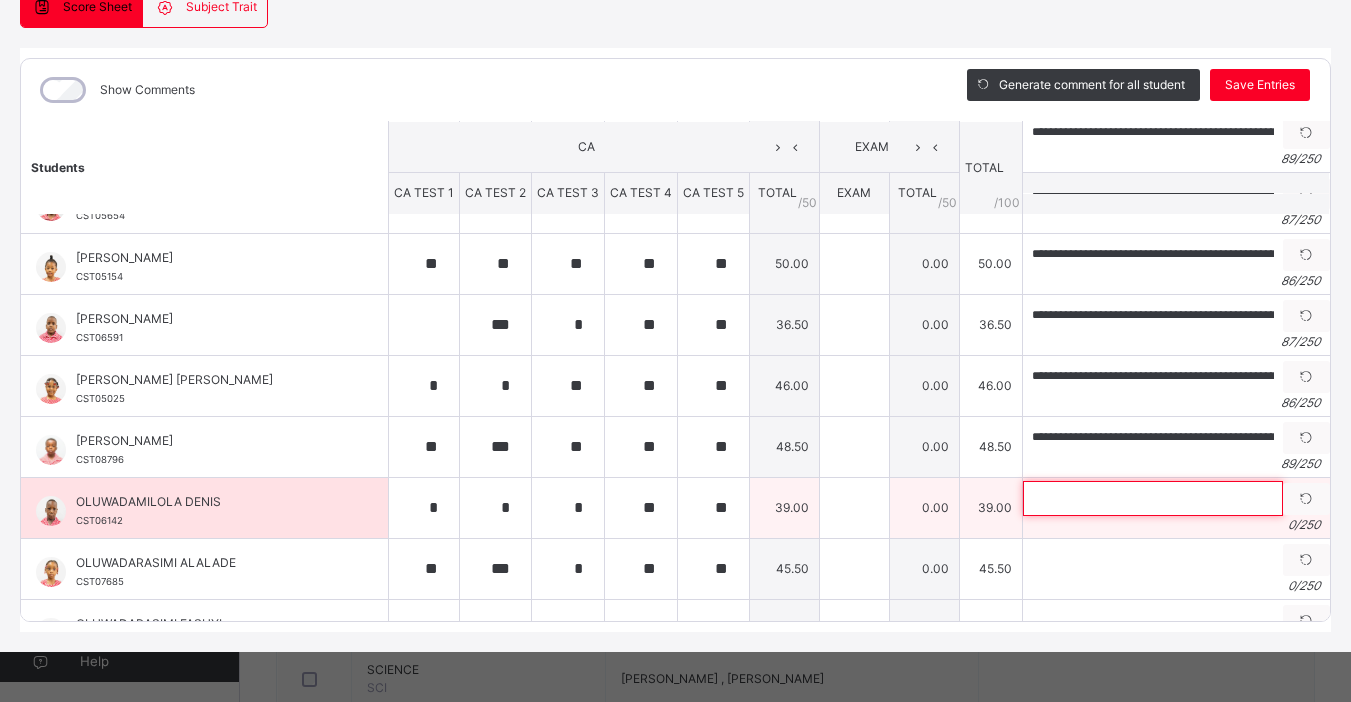 click at bounding box center (1153, 498) 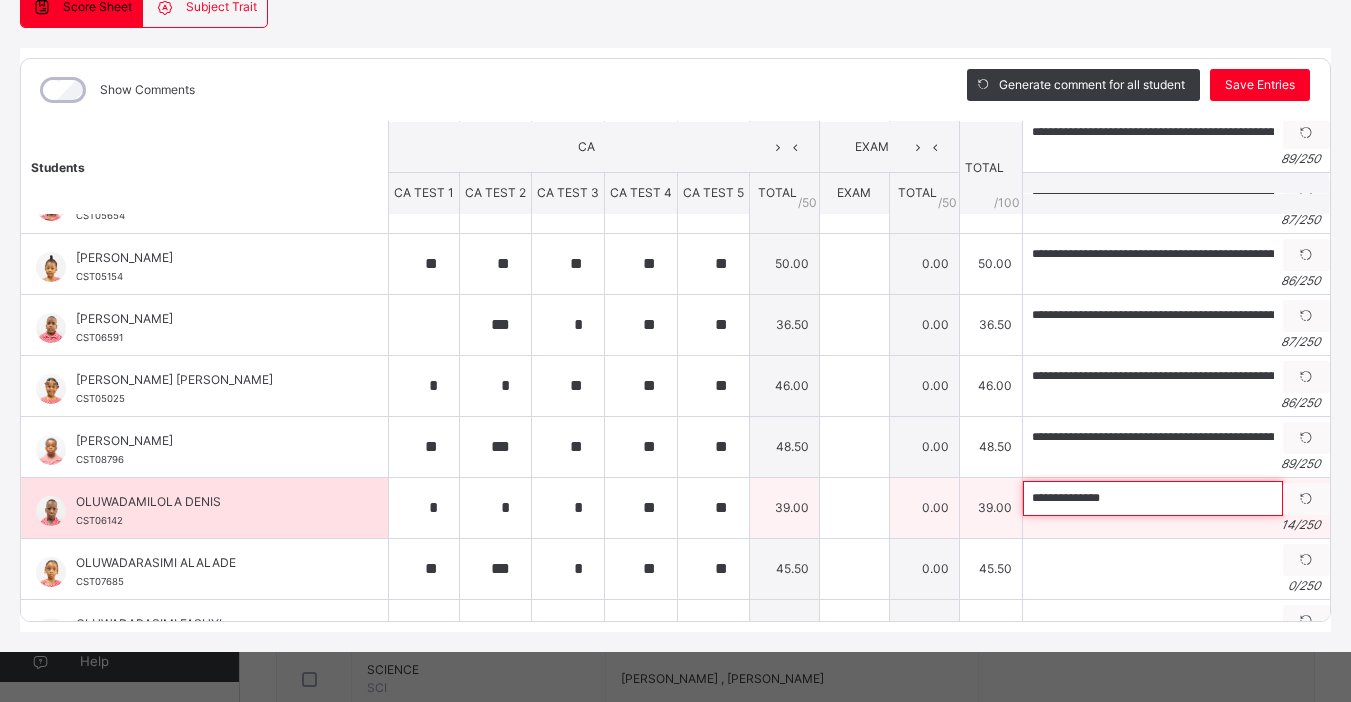 paste on "**********" 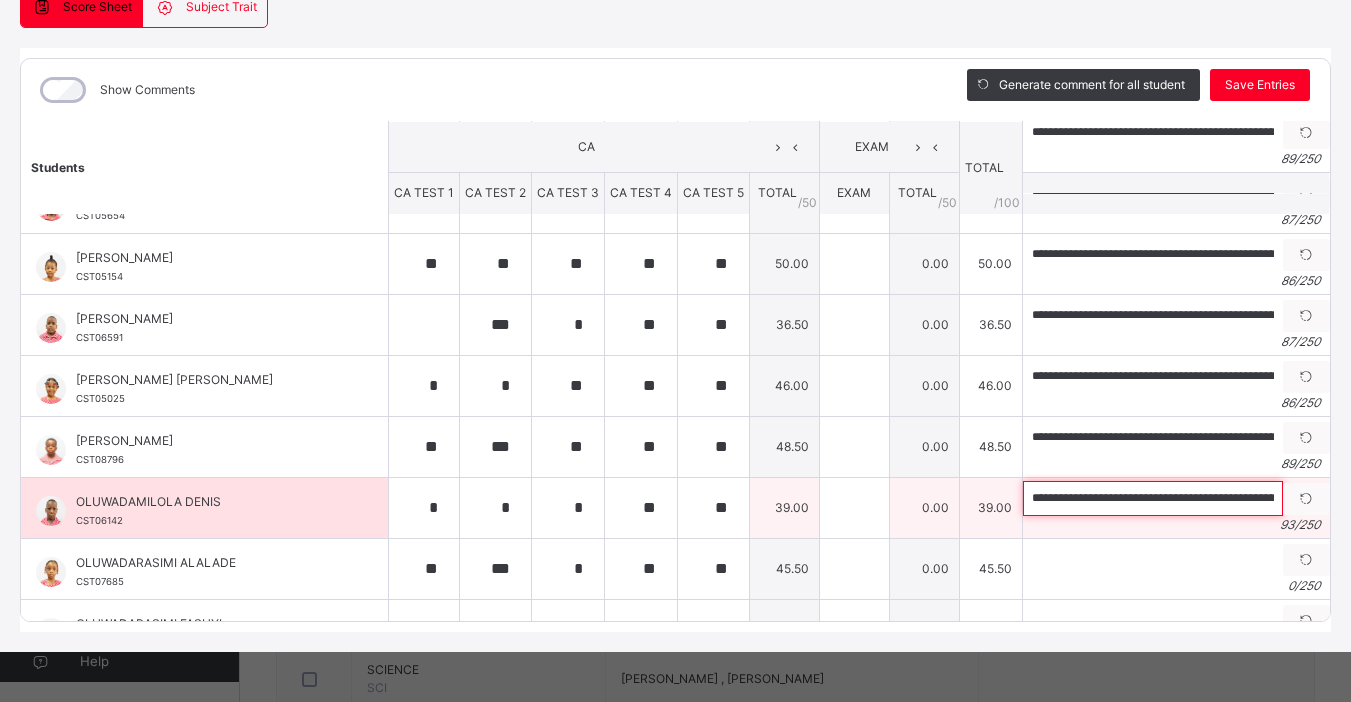 scroll, scrollTop: 0, scrollLeft: 272, axis: horizontal 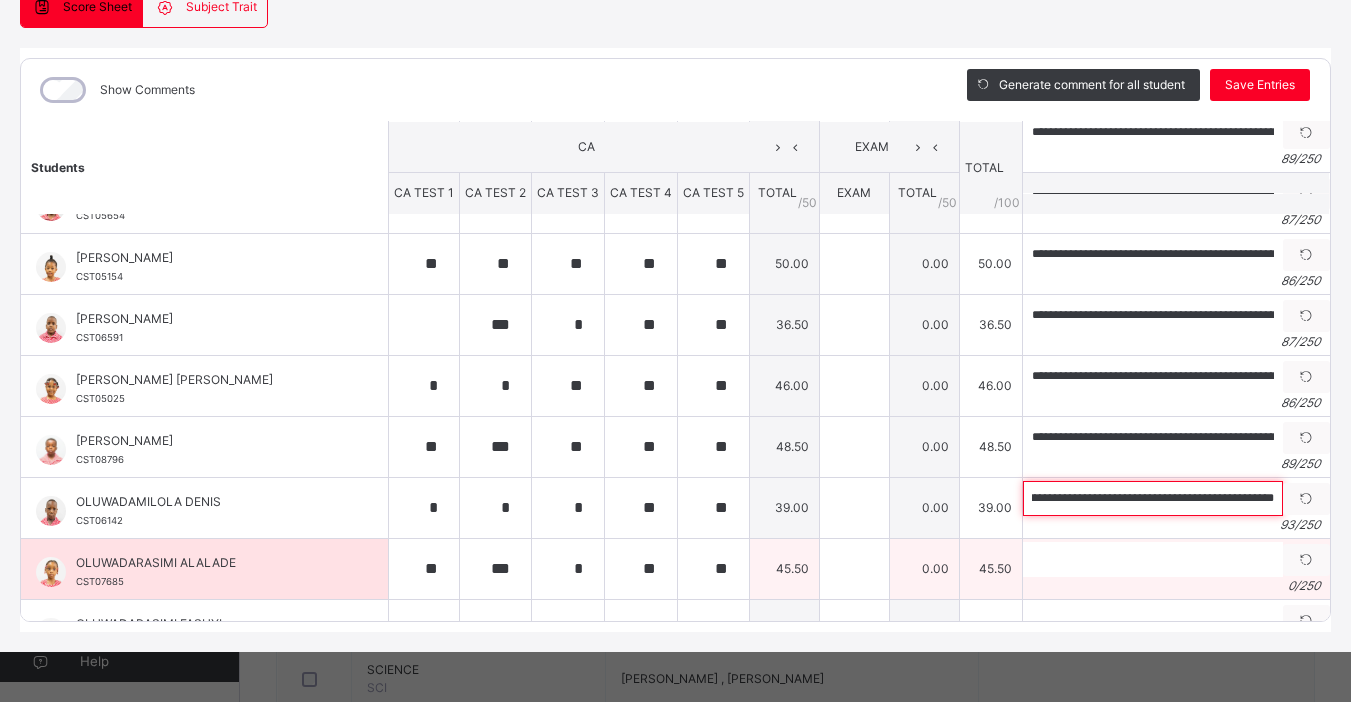 type on "**********" 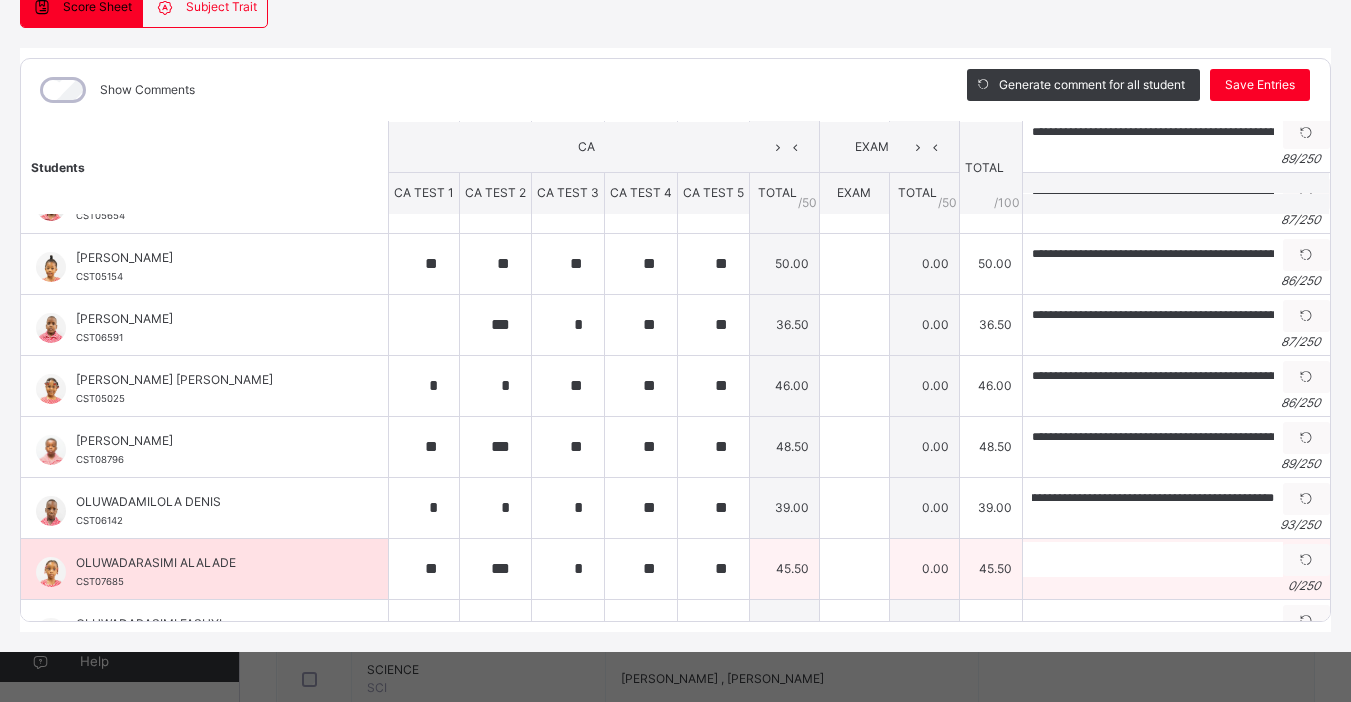 scroll, scrollTop: 0, scrollLeft: 0, axis: both 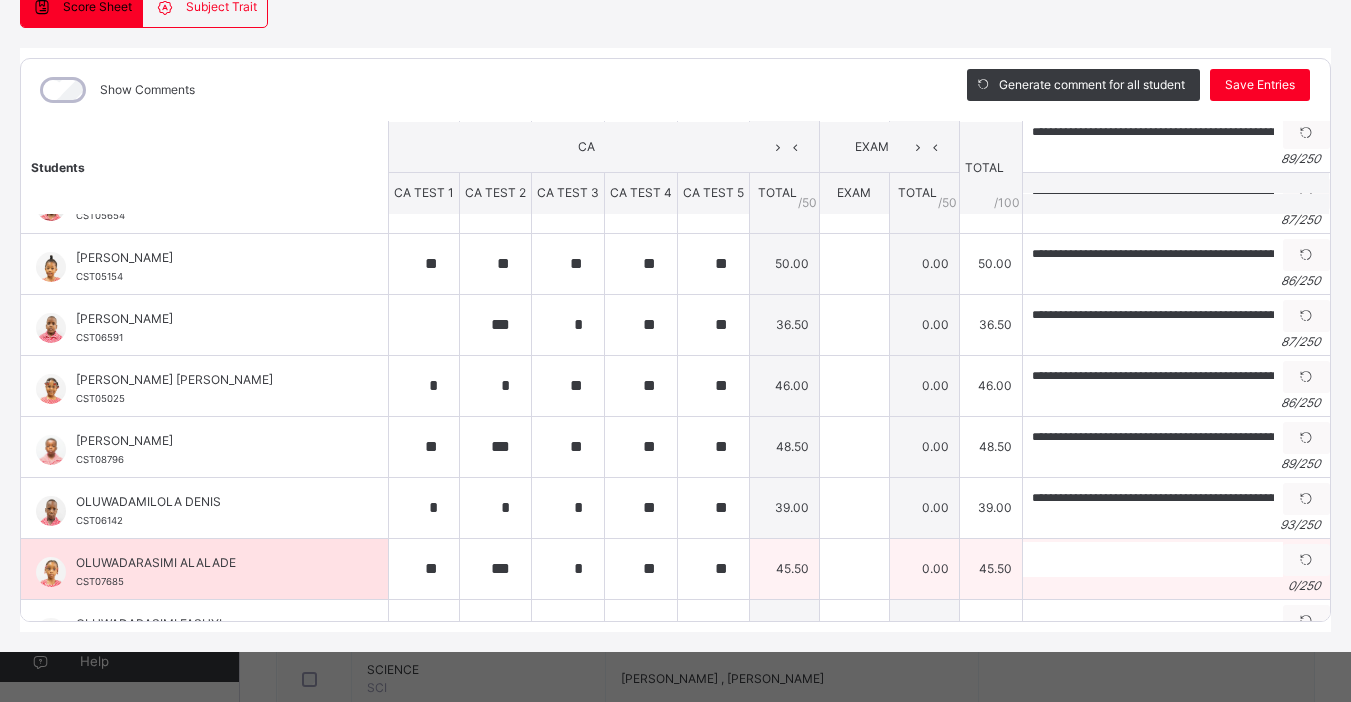 click on "0 / 250" at bounding box center (1176, 586) 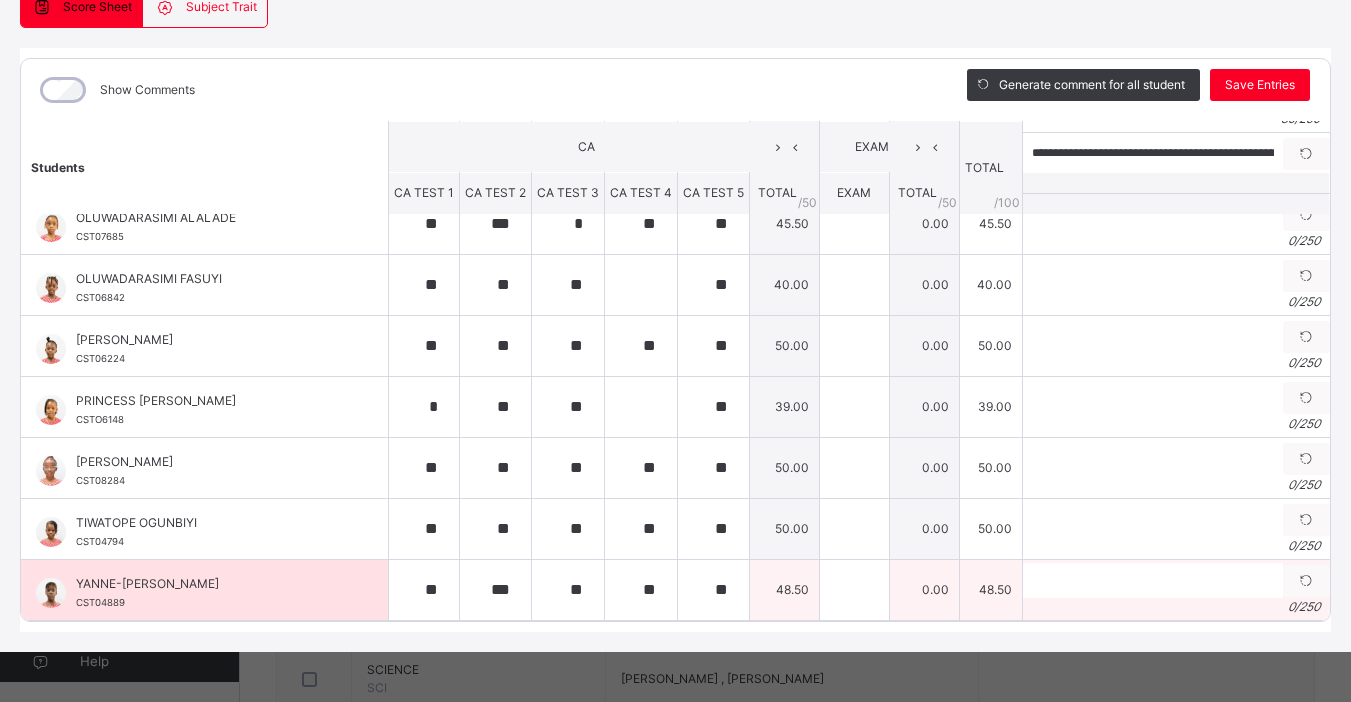 click on "0 / 250" at bounding box center [1176, 607] 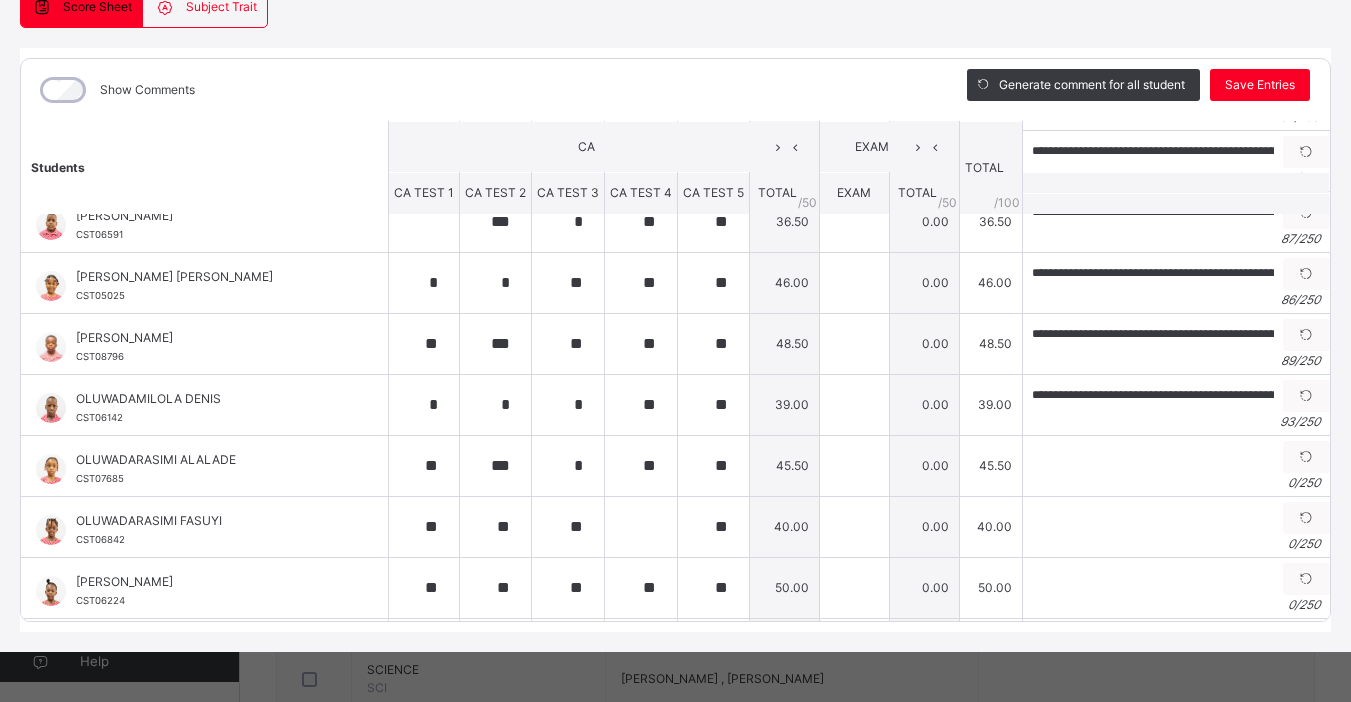 scroll, scrollTop: 508, scrollLeft: 0, axis: vertical 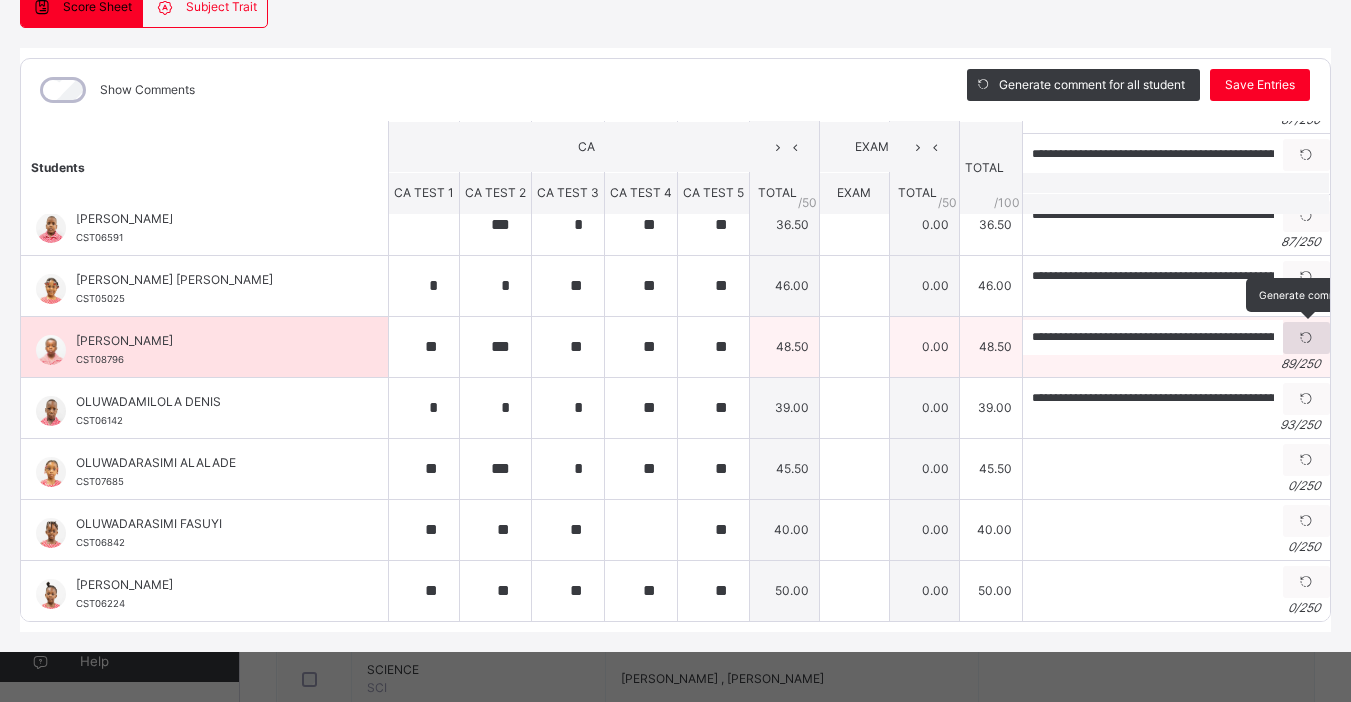 click at bounding box center [1306, 338] 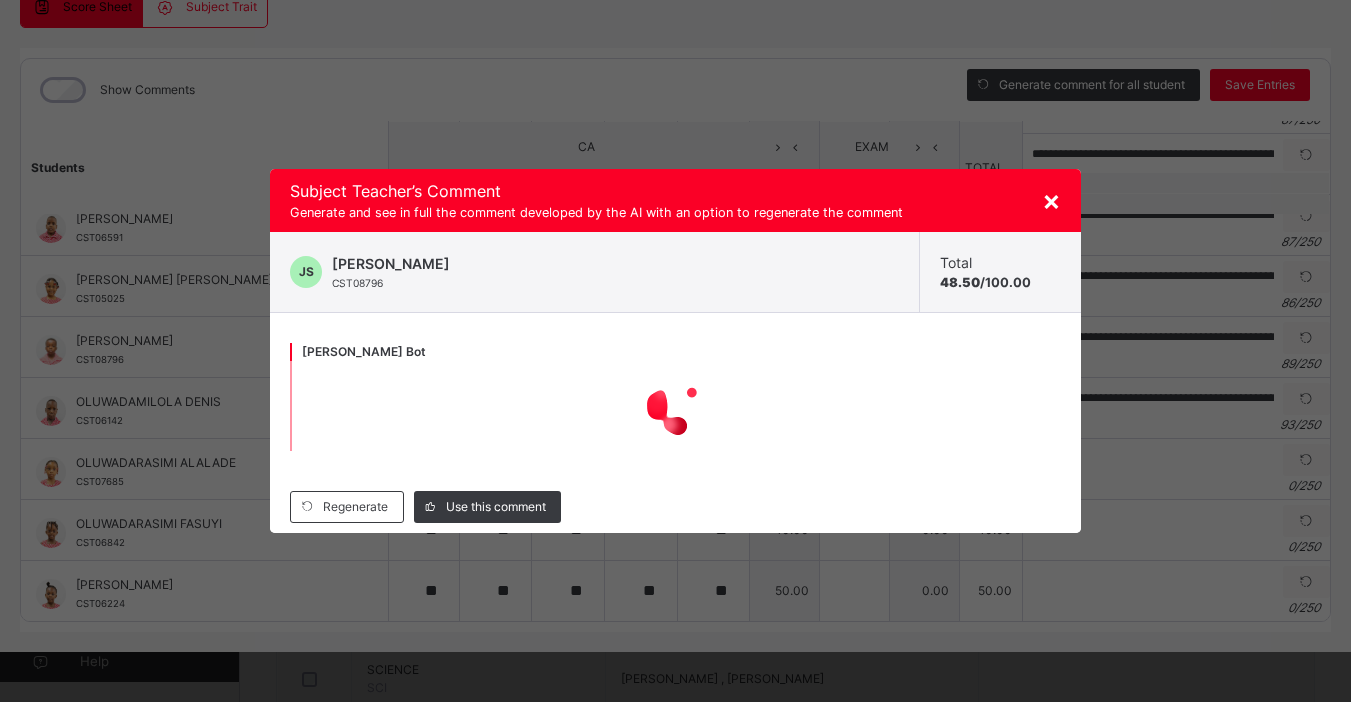 click on "×" at bounding box center [1051, 200] 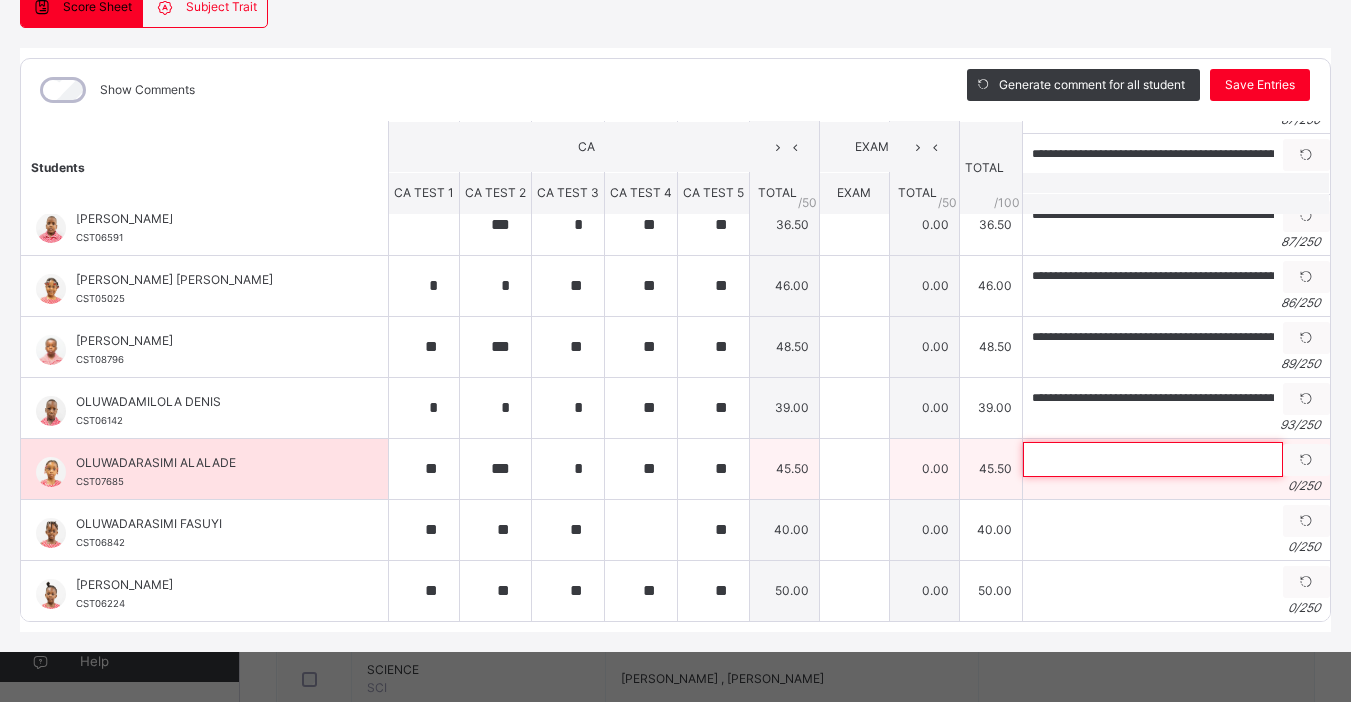 click at bounding box center [1153, 459] 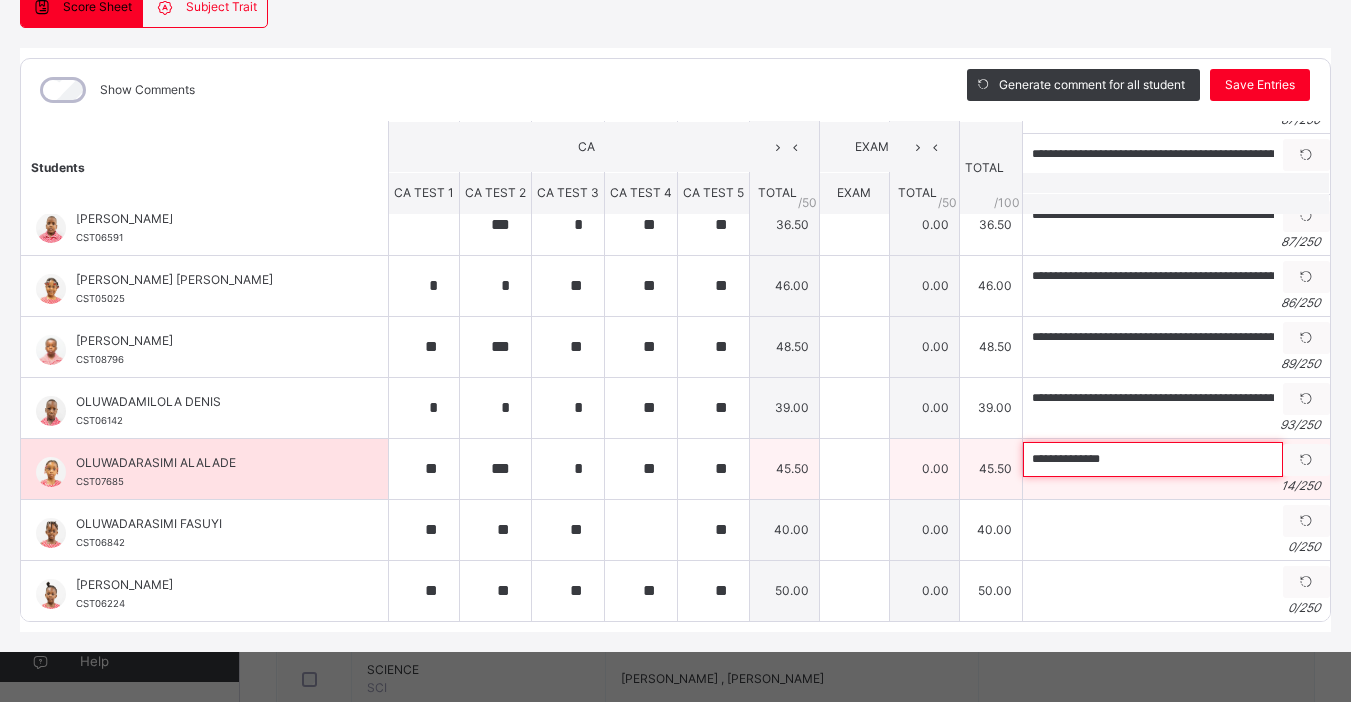 paste on "**********" 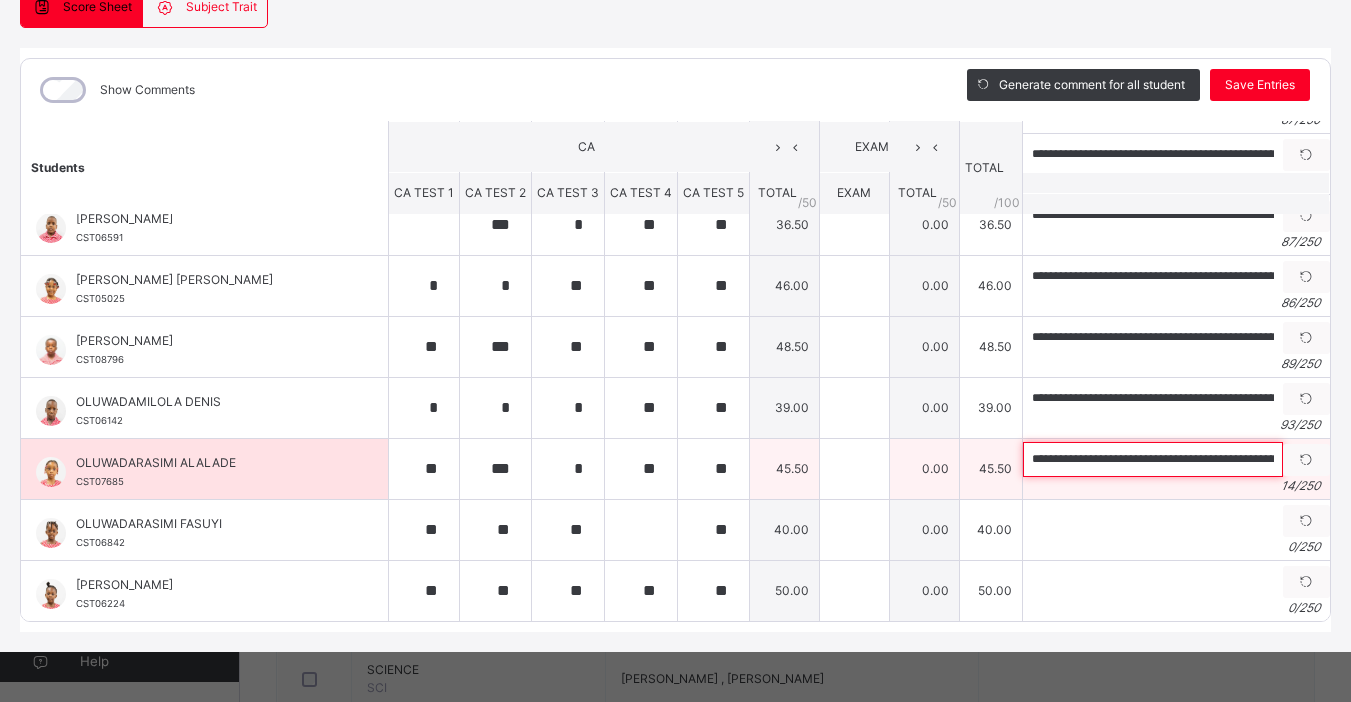 scroll, scrollTop: 0, scrollLeft: 273, axis: horizontal 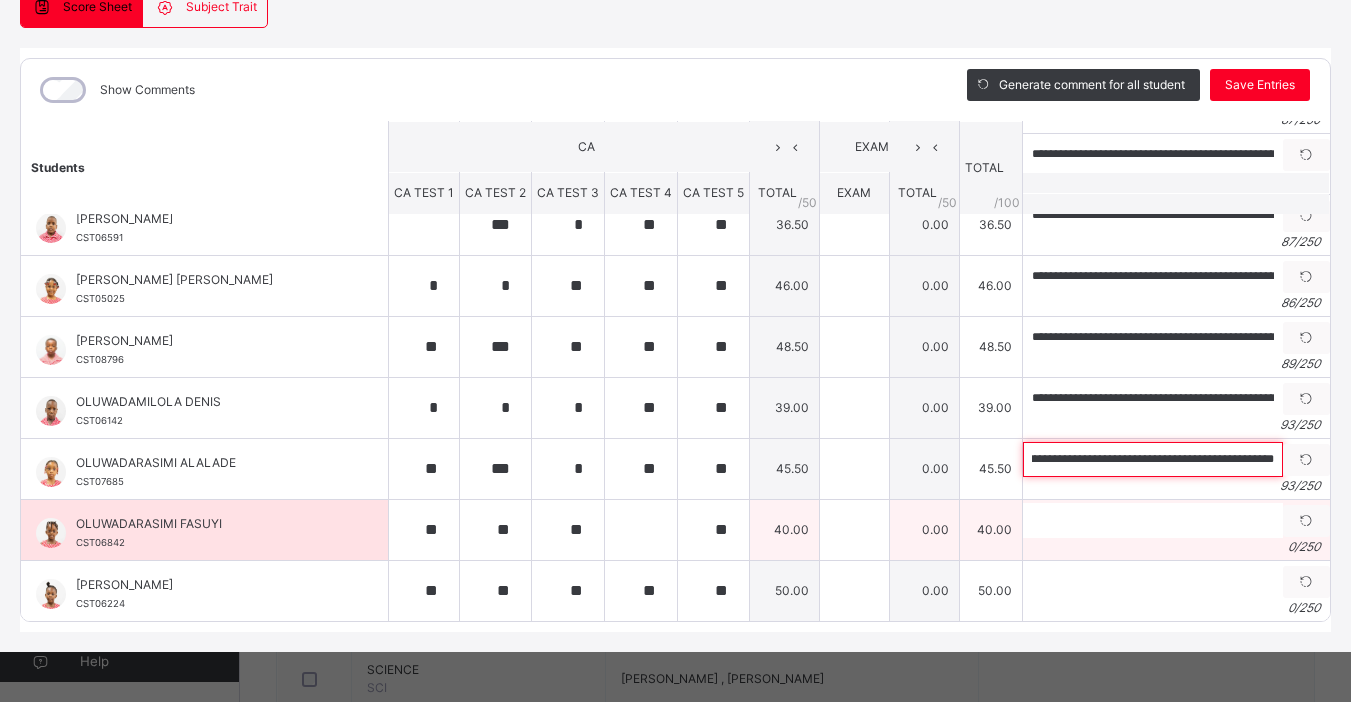 type on "**********" 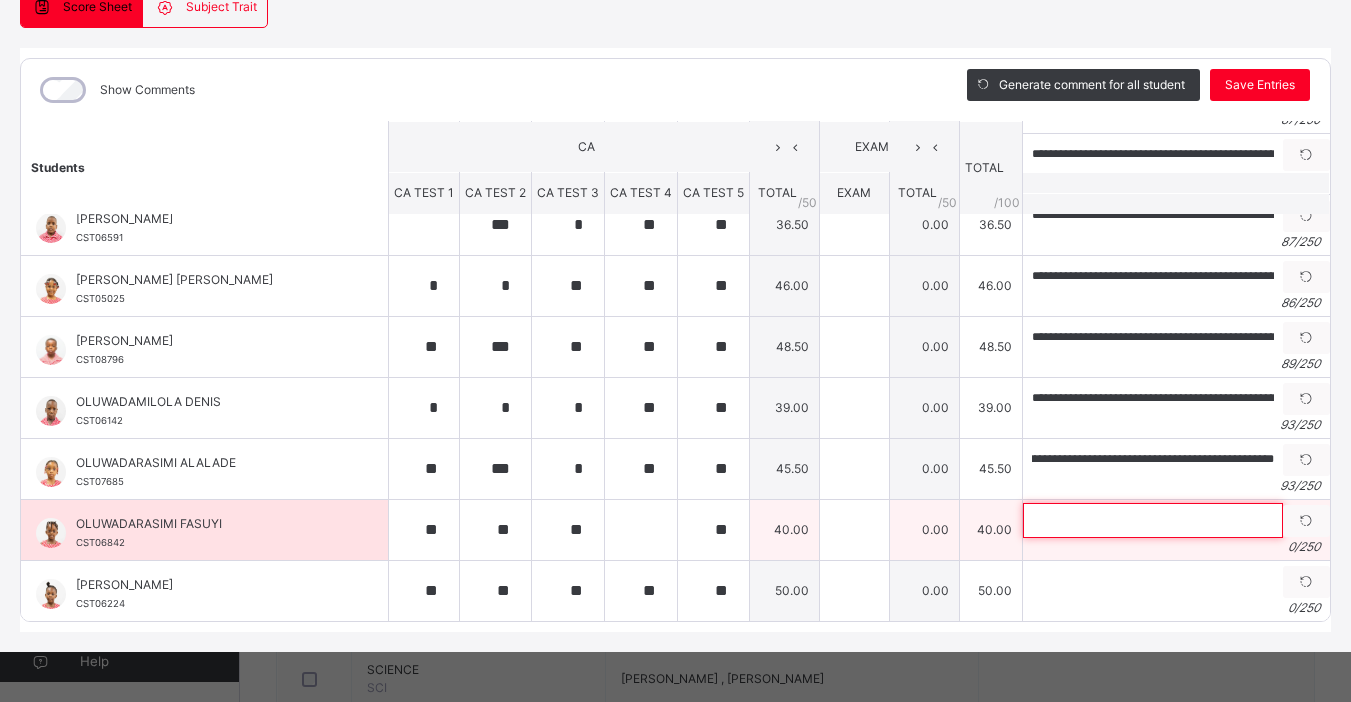 scroll, scrollTop: 0, scrollLeft: 0, axis: both 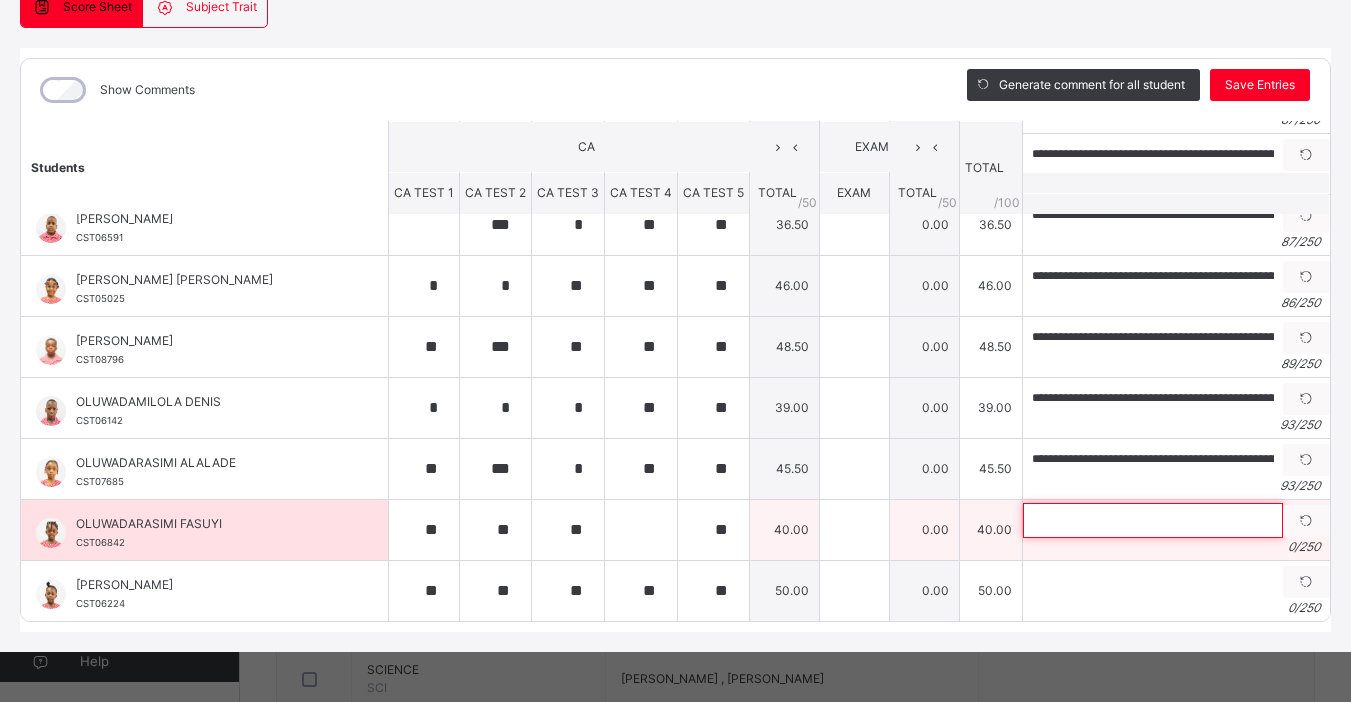 click at bounding box center [1153, 520] 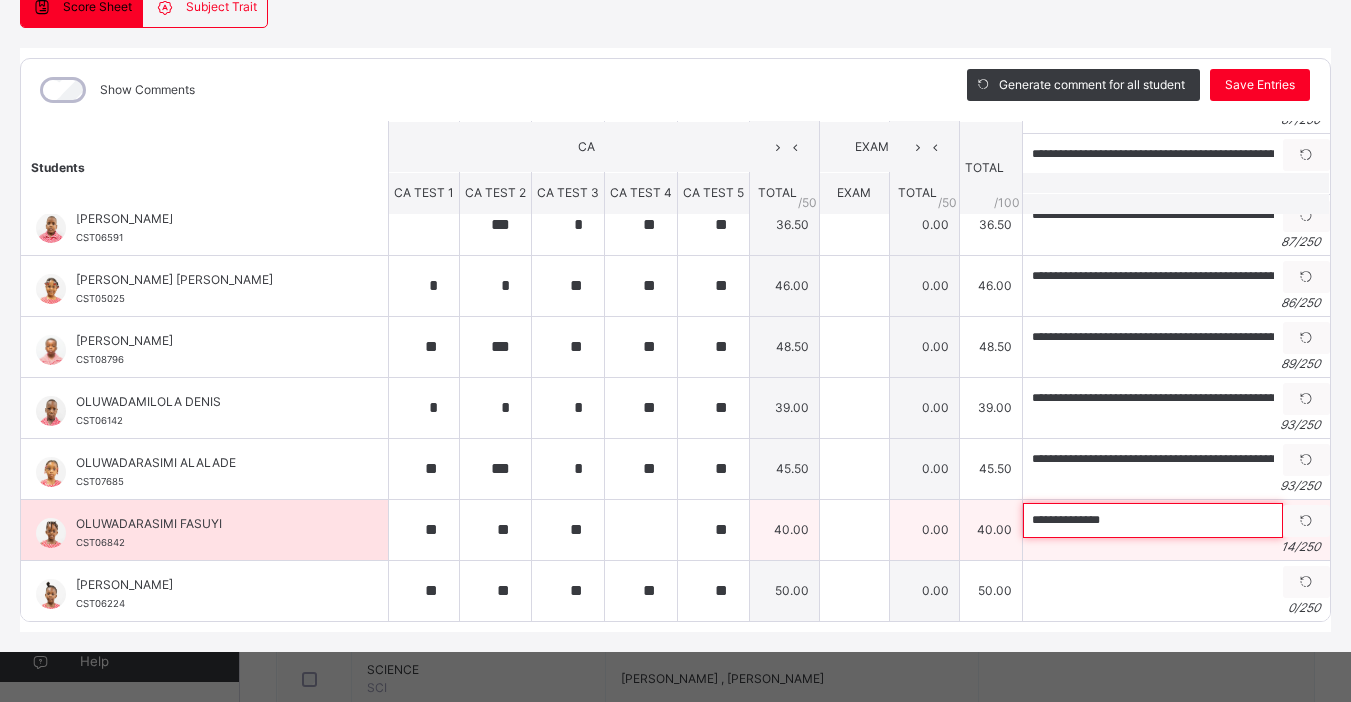 paste on "**********" 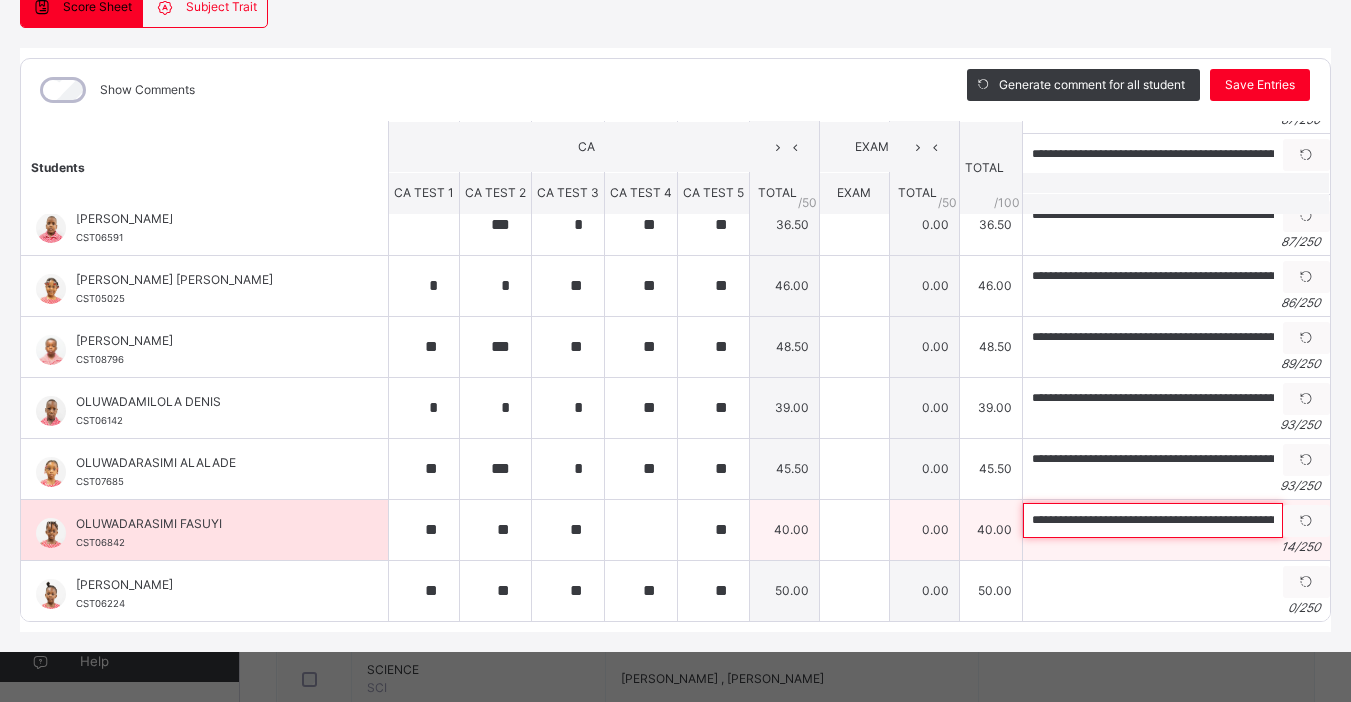 scroll, scrollTop: 0, scrollLeft: 273, axis: horizontal 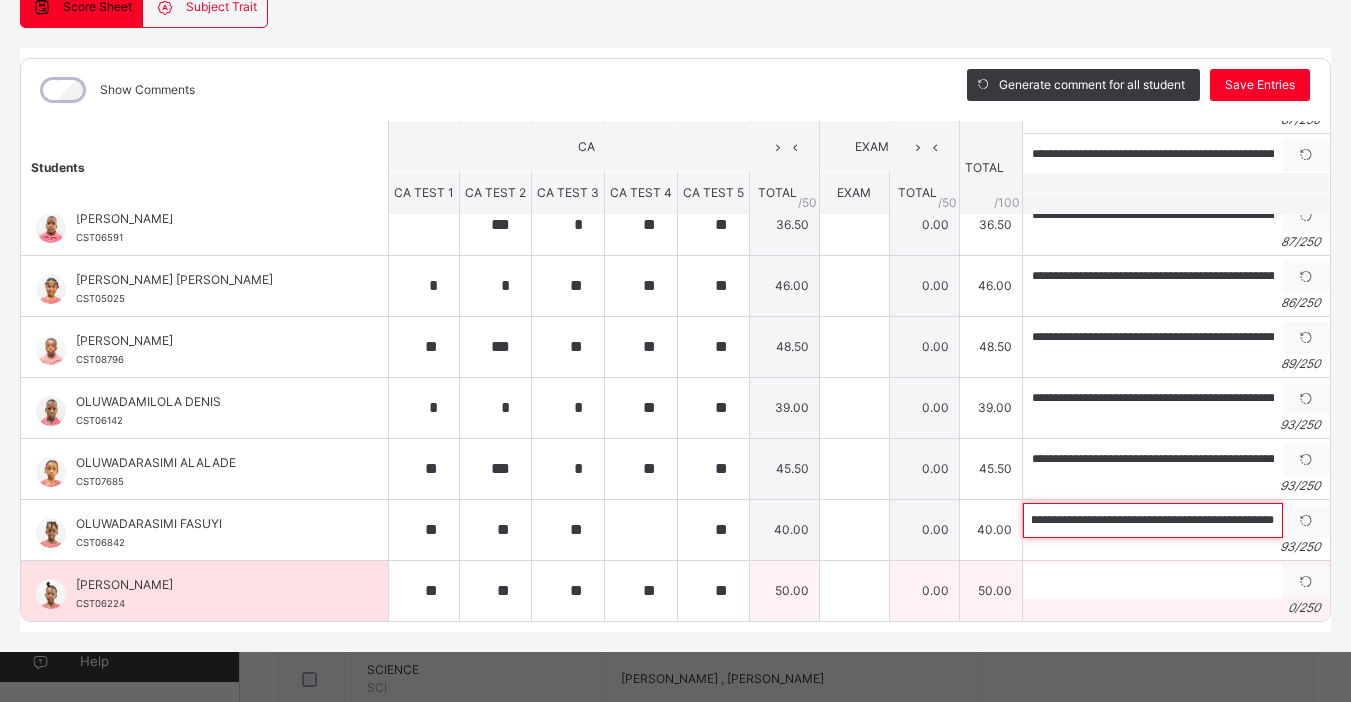 type on "**********" 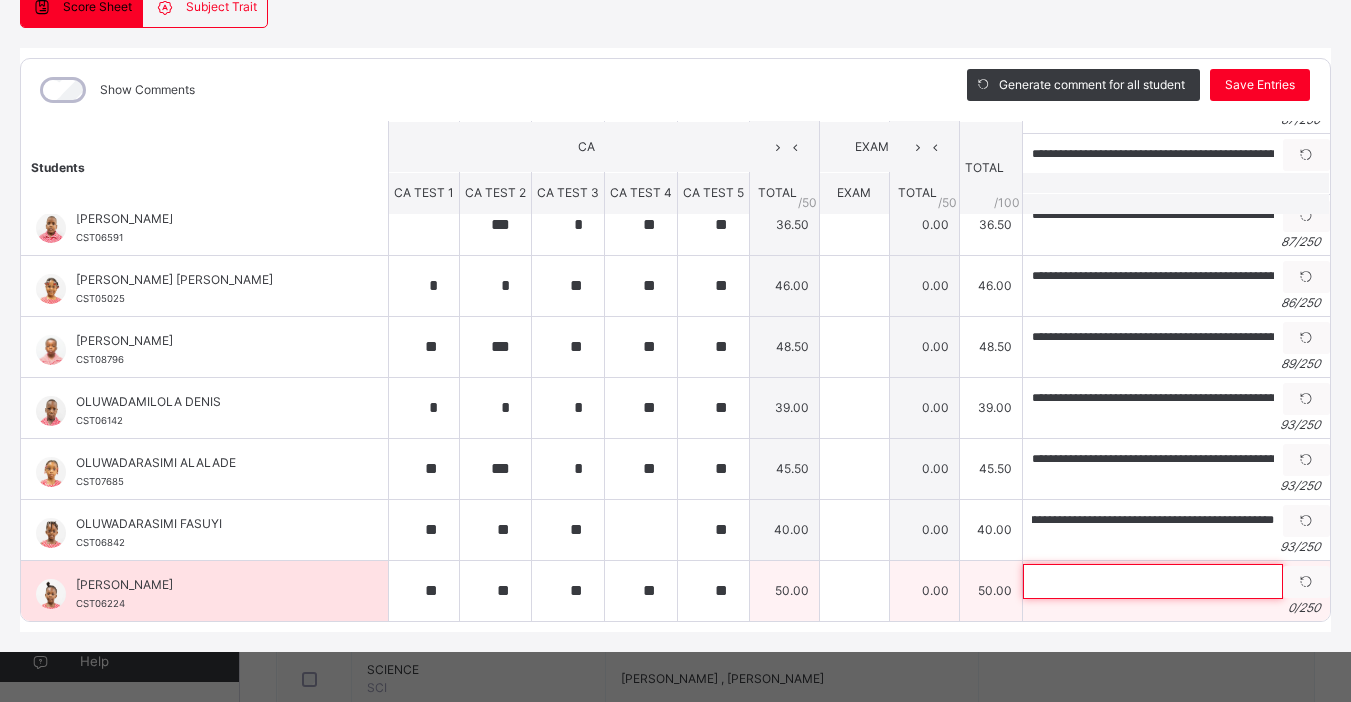 scroll, scrollTop: 0, scrollLeft: 0, axis: both 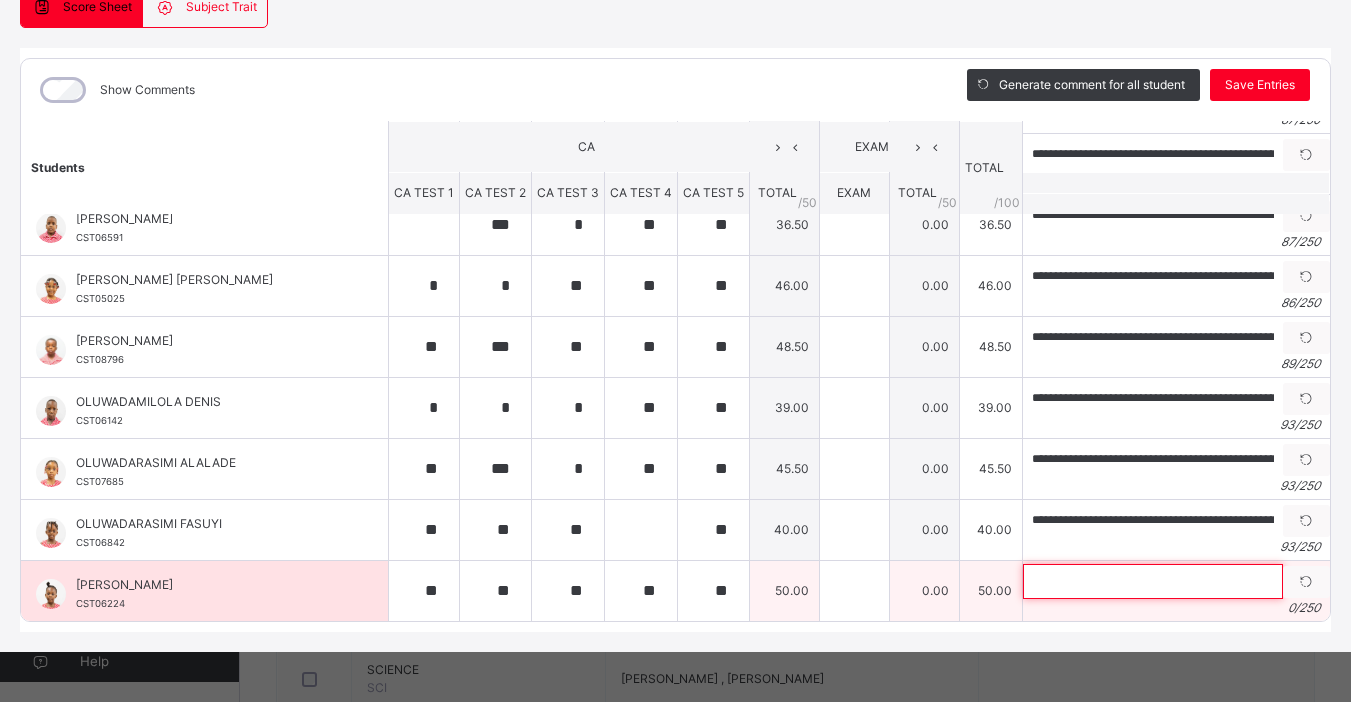 click at bounding box center [1153, 581] 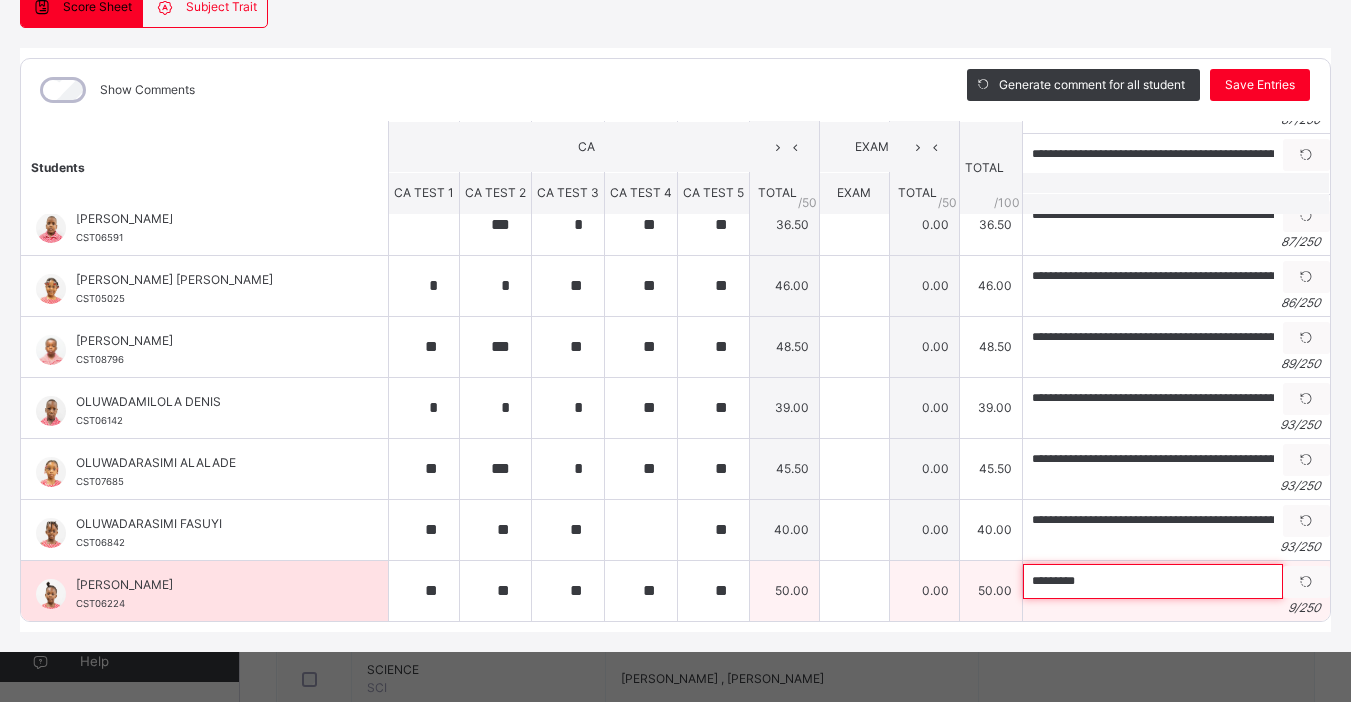 paste on "**********" 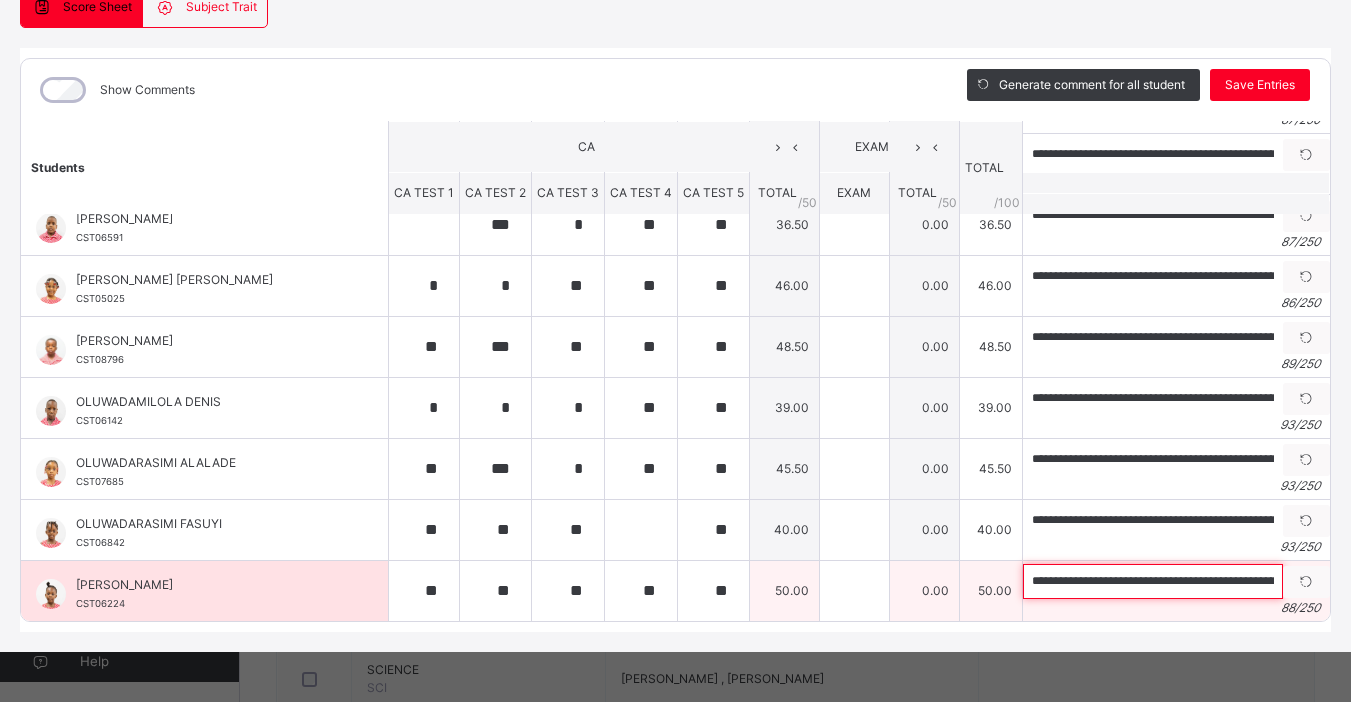 scroll, scrollTop: 0, scrollLeft: 243, axis: horizontal 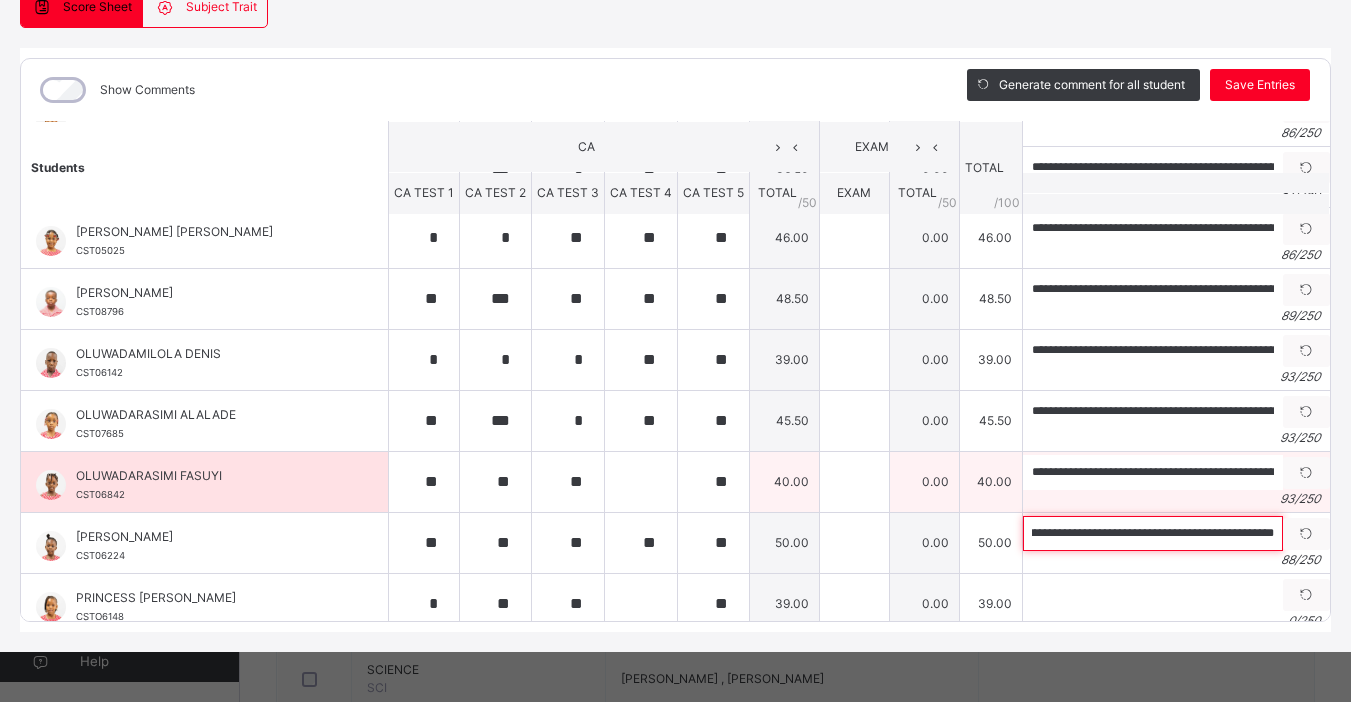 type on "**********" 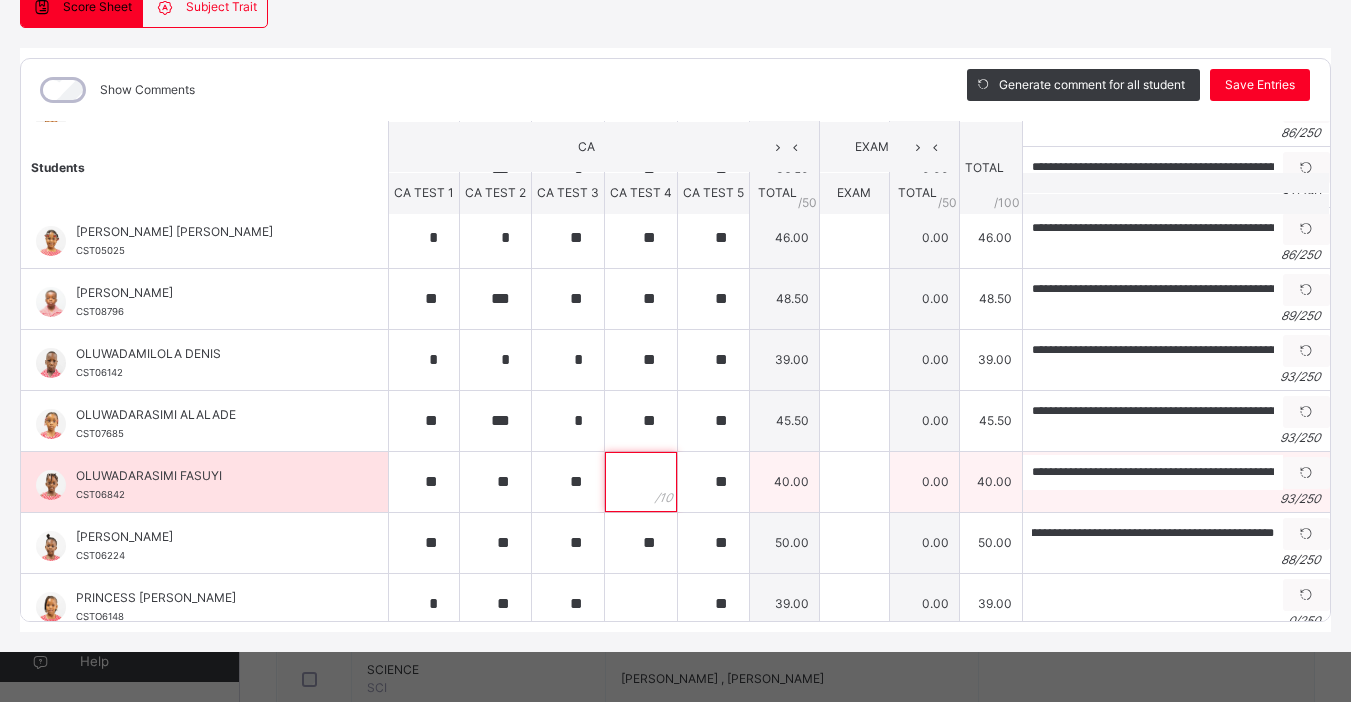 scroll, scrollTop: 0, scrollLeft: 0, axis: both 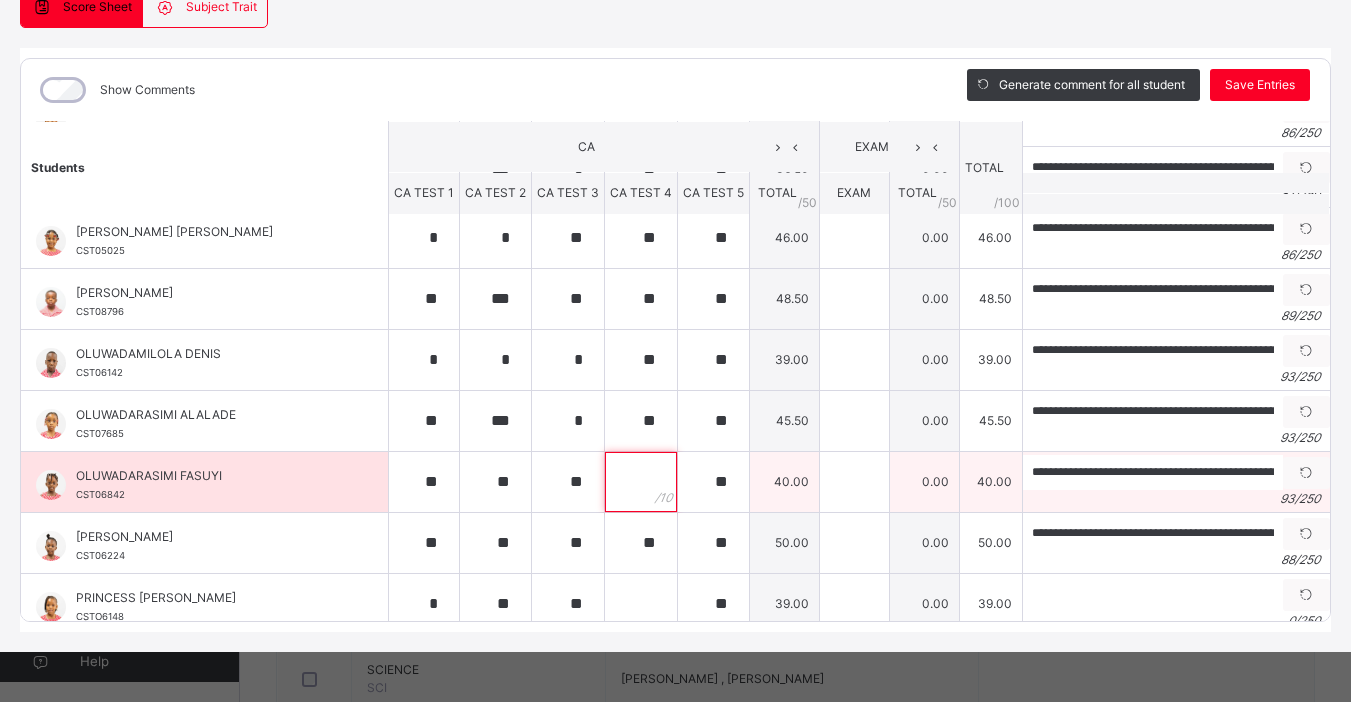 click at bounding box center (641, 482) 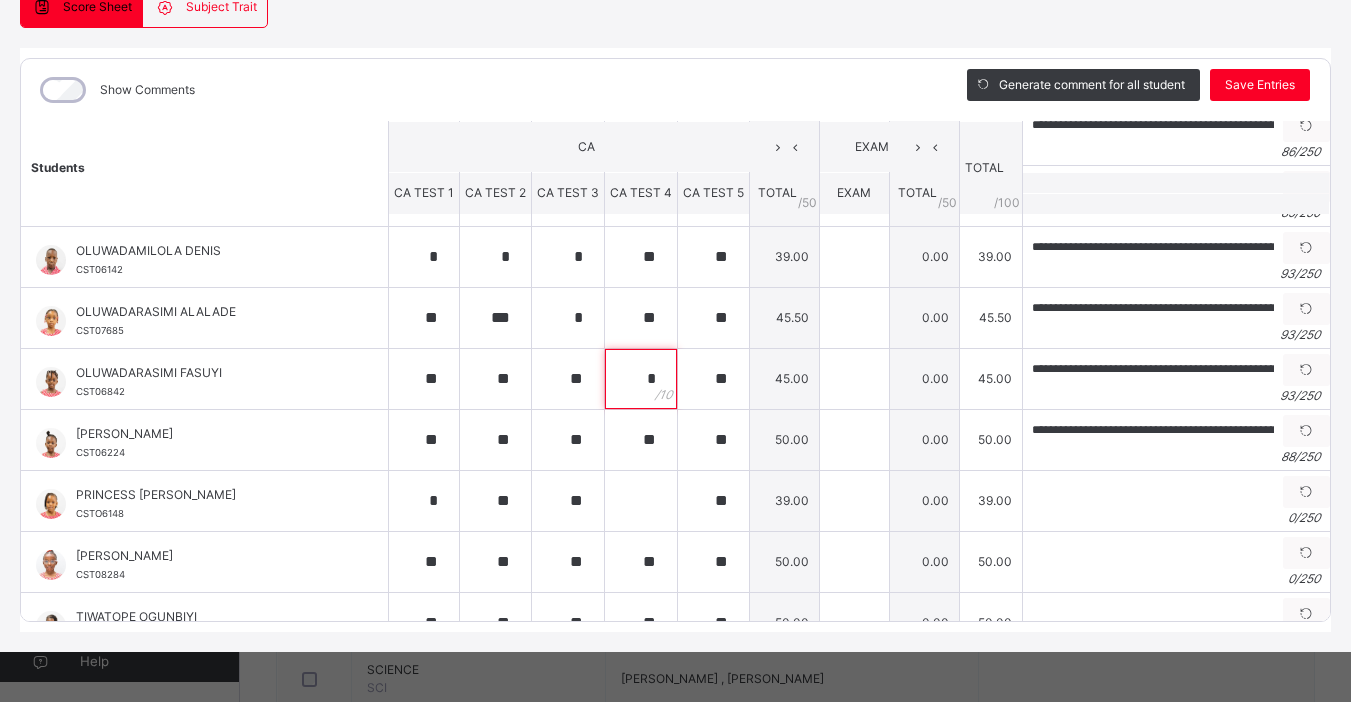 scroll, scrollTop: 667, scrollLeft: 0, axis: vertical 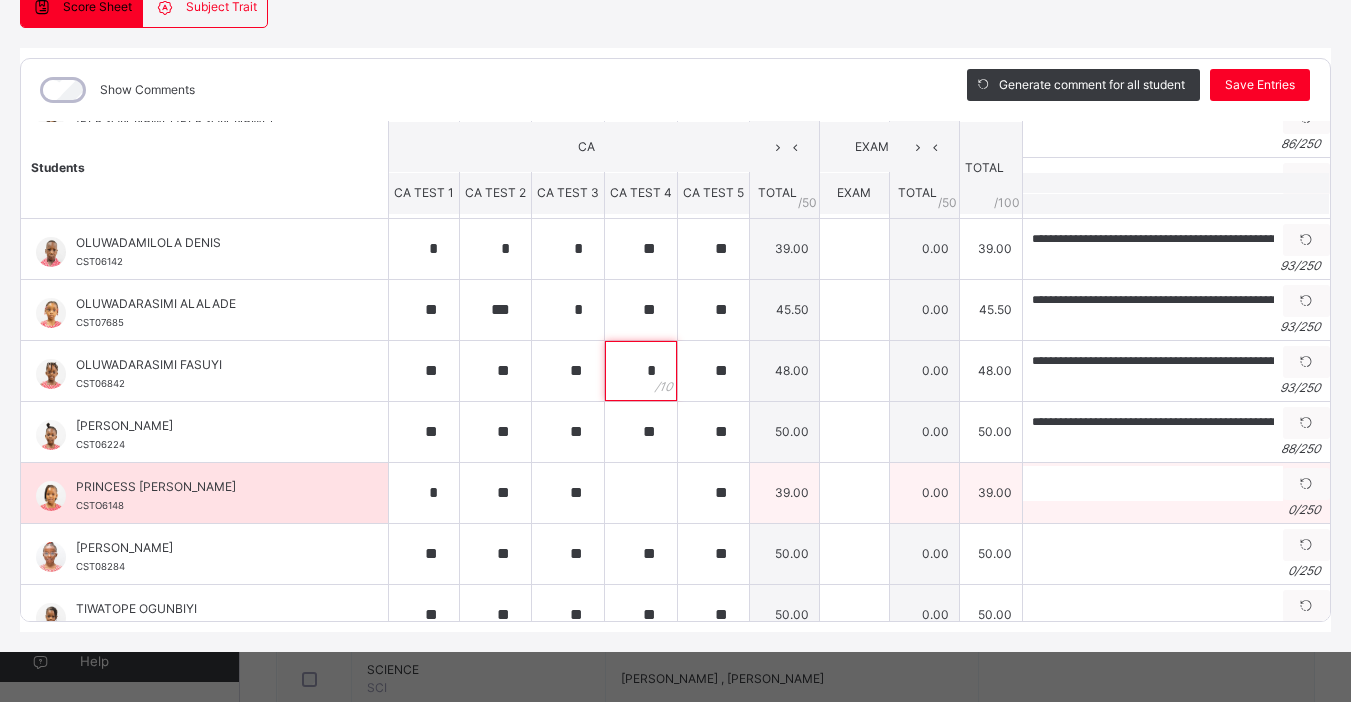 type on "*" 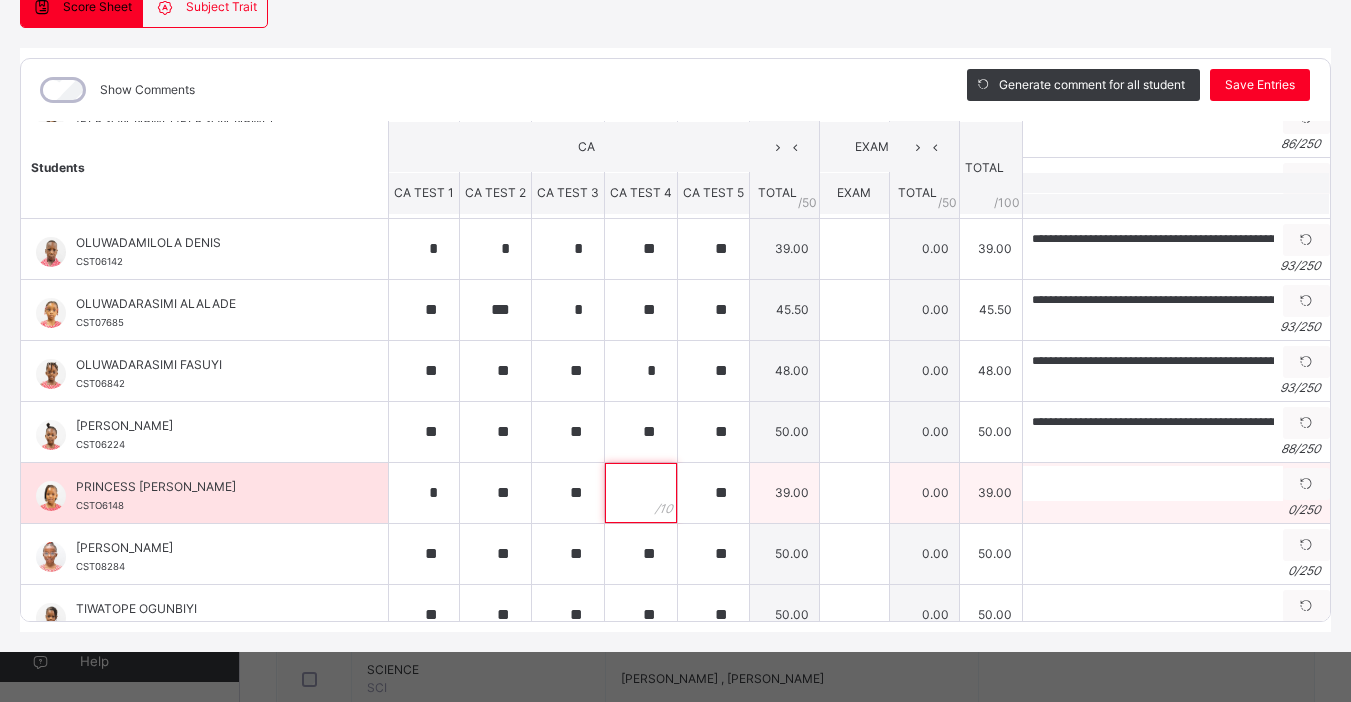 click at bounding box center (641, 493) 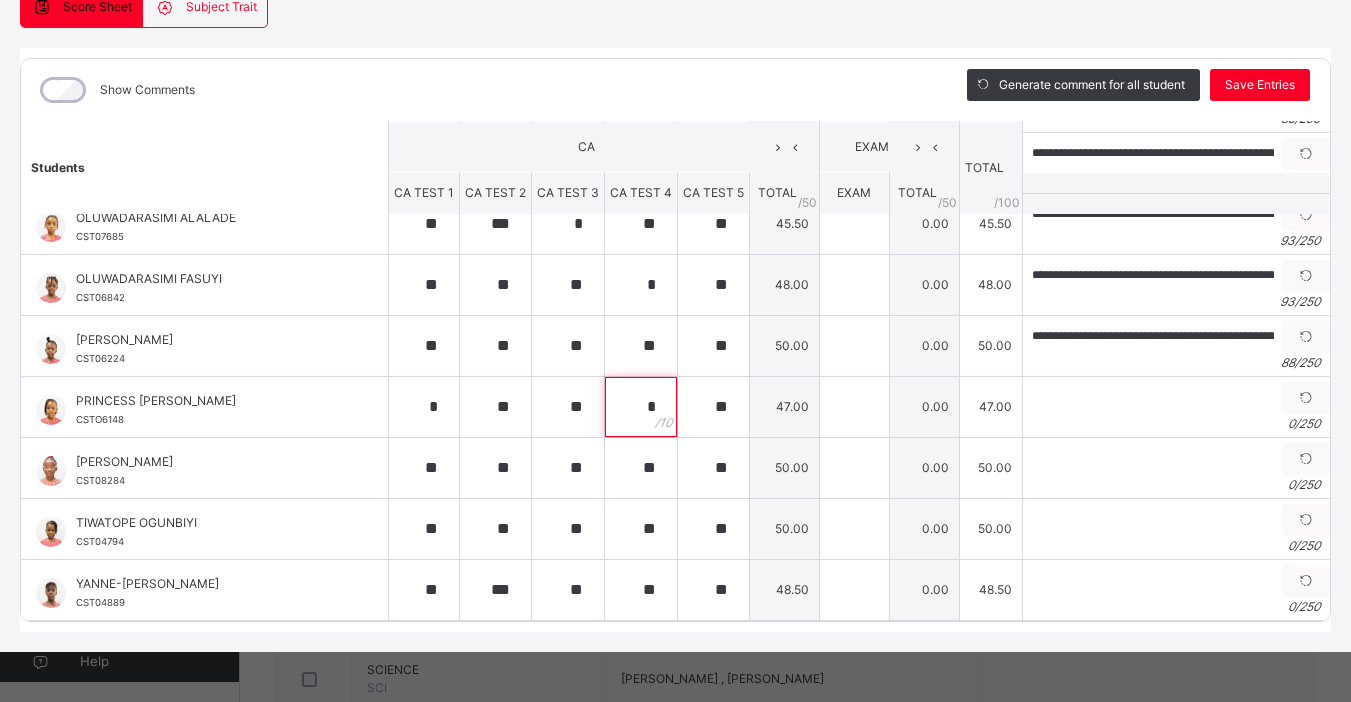scroll, scrollTop: 768, scrollLeft: 0, axis: vertical 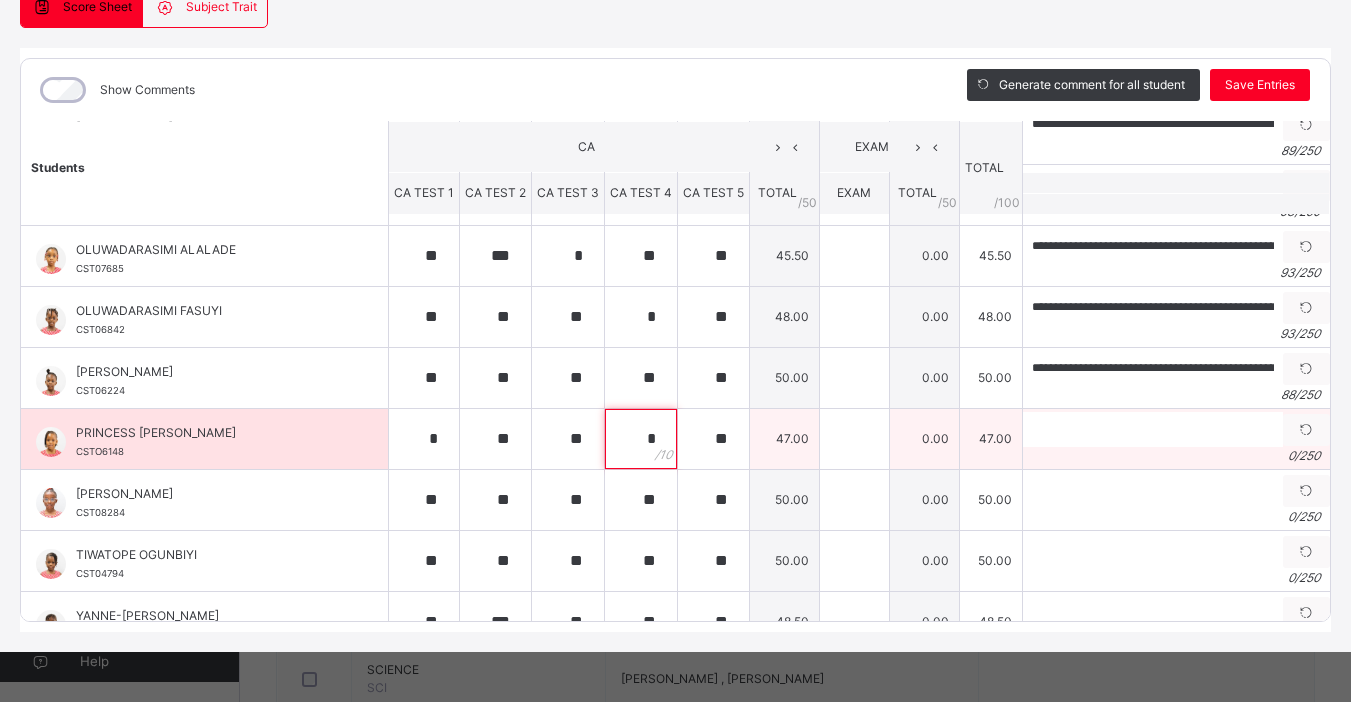 type on "*" 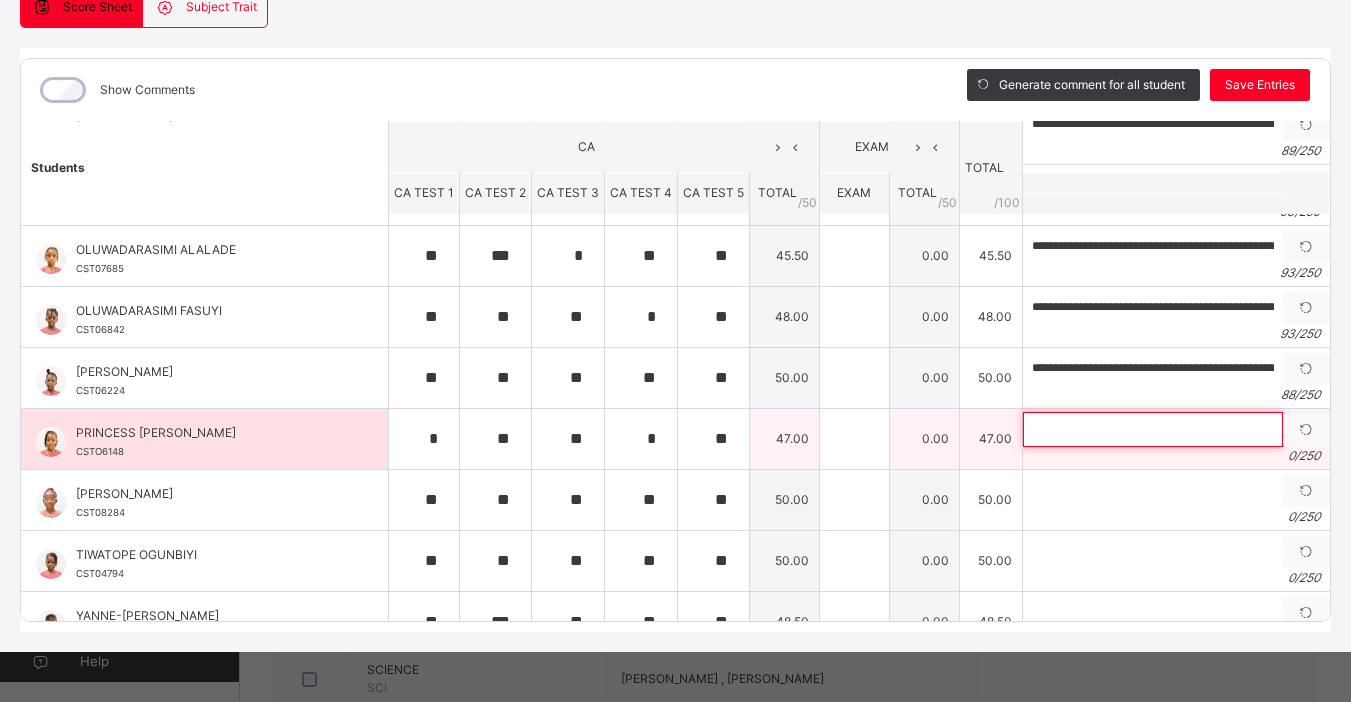 click at bounding box center [1153, 429] 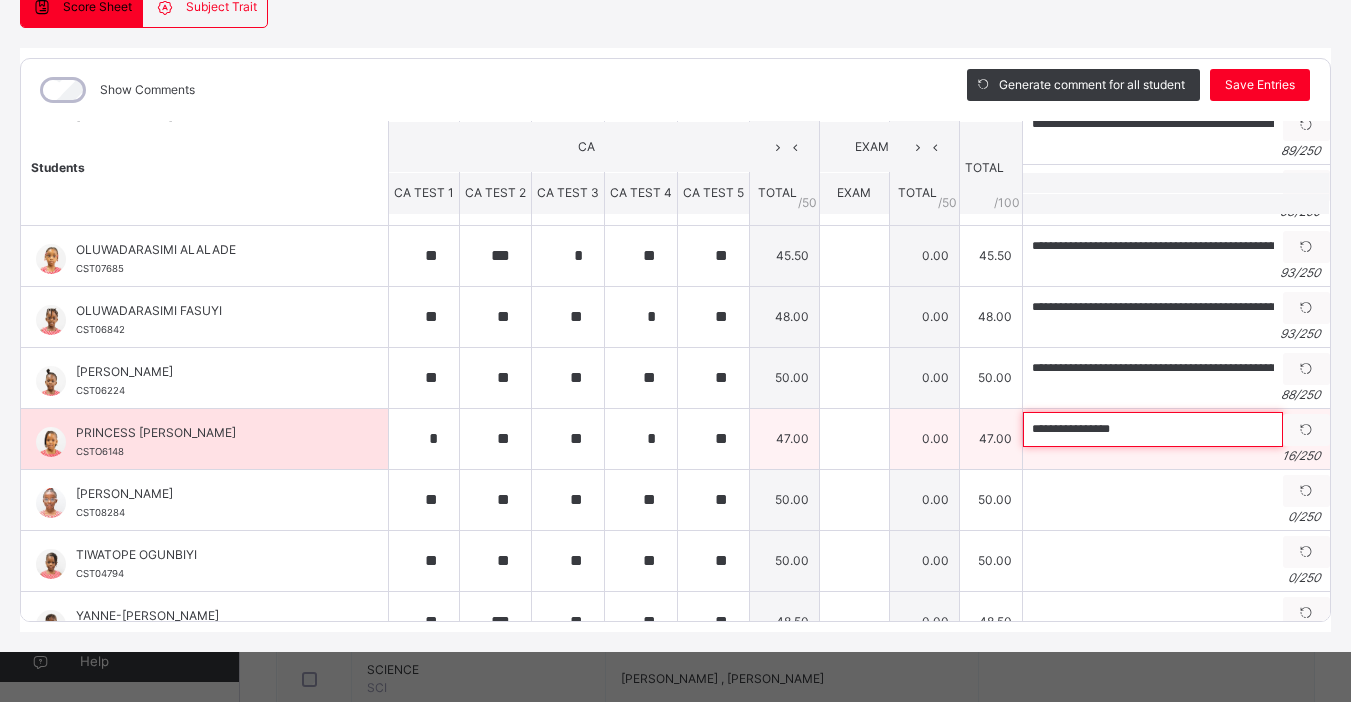 paste on "**********" 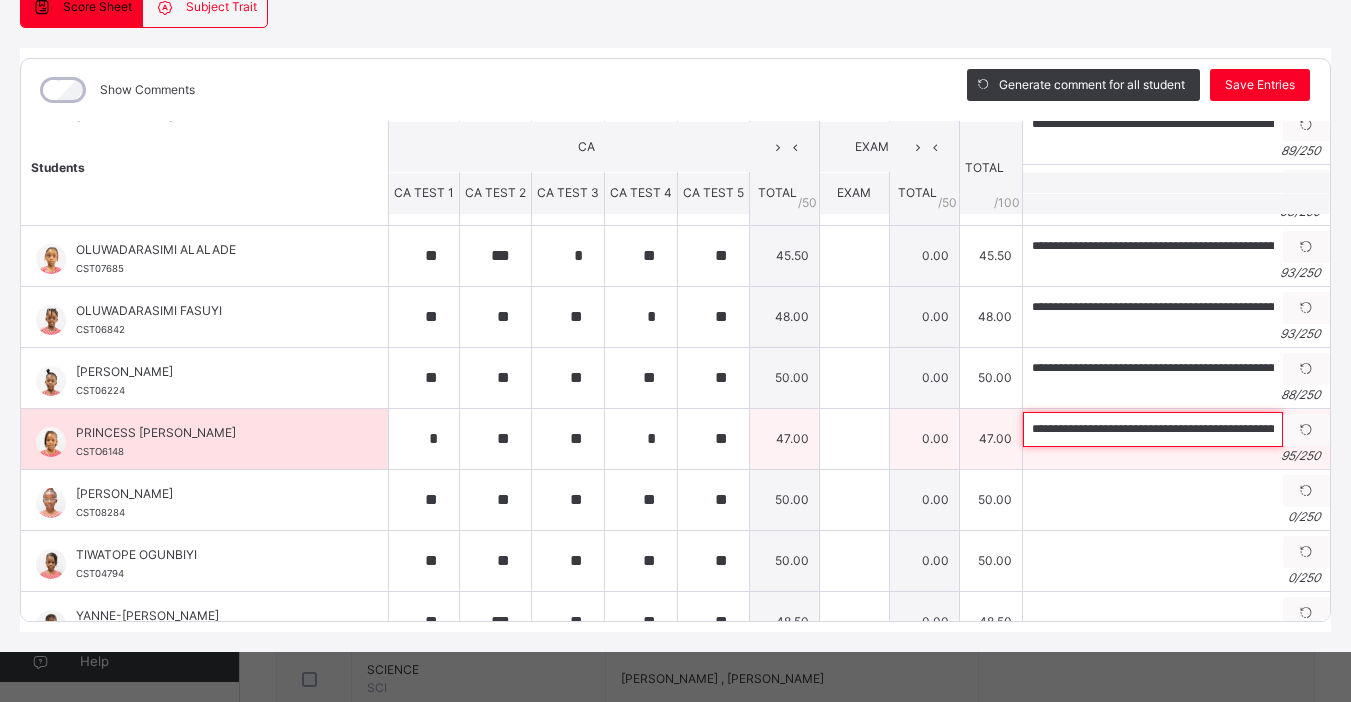 scroll, scrollTop: 0, scrollLeft: 271, axis: horizontal 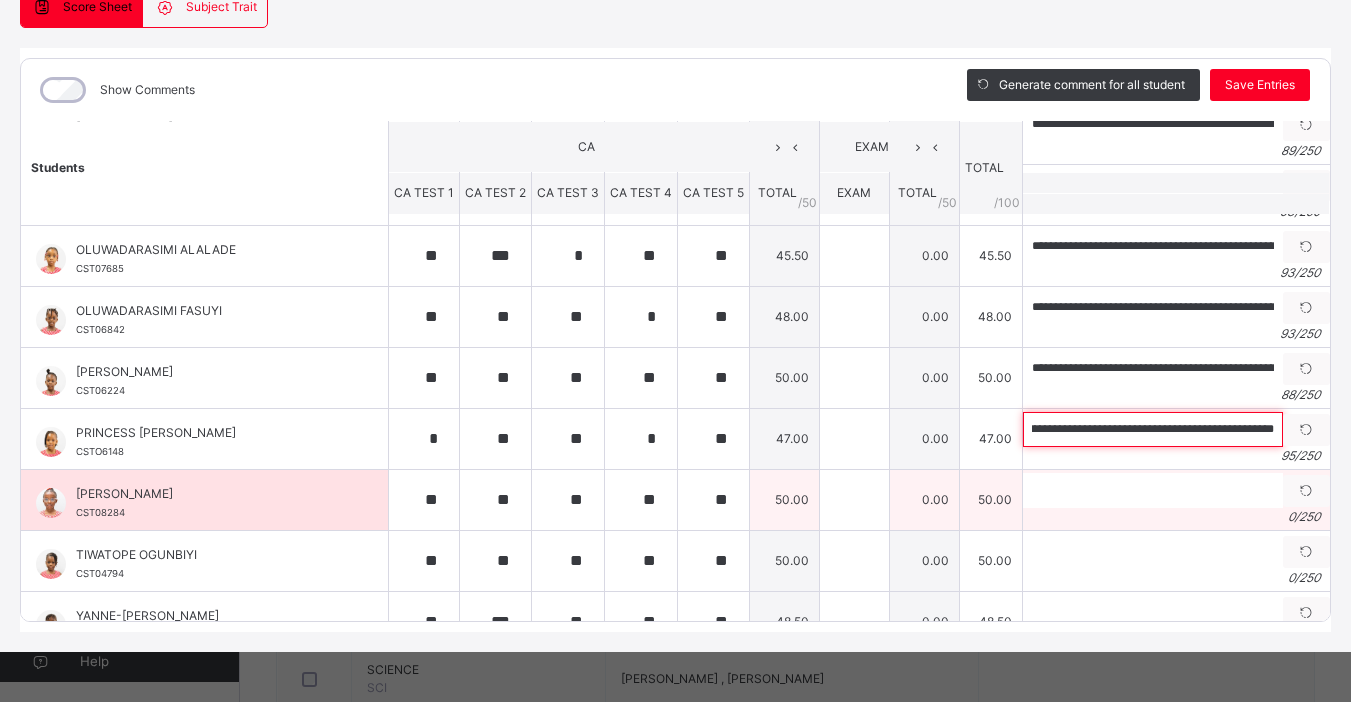 type on "**********" 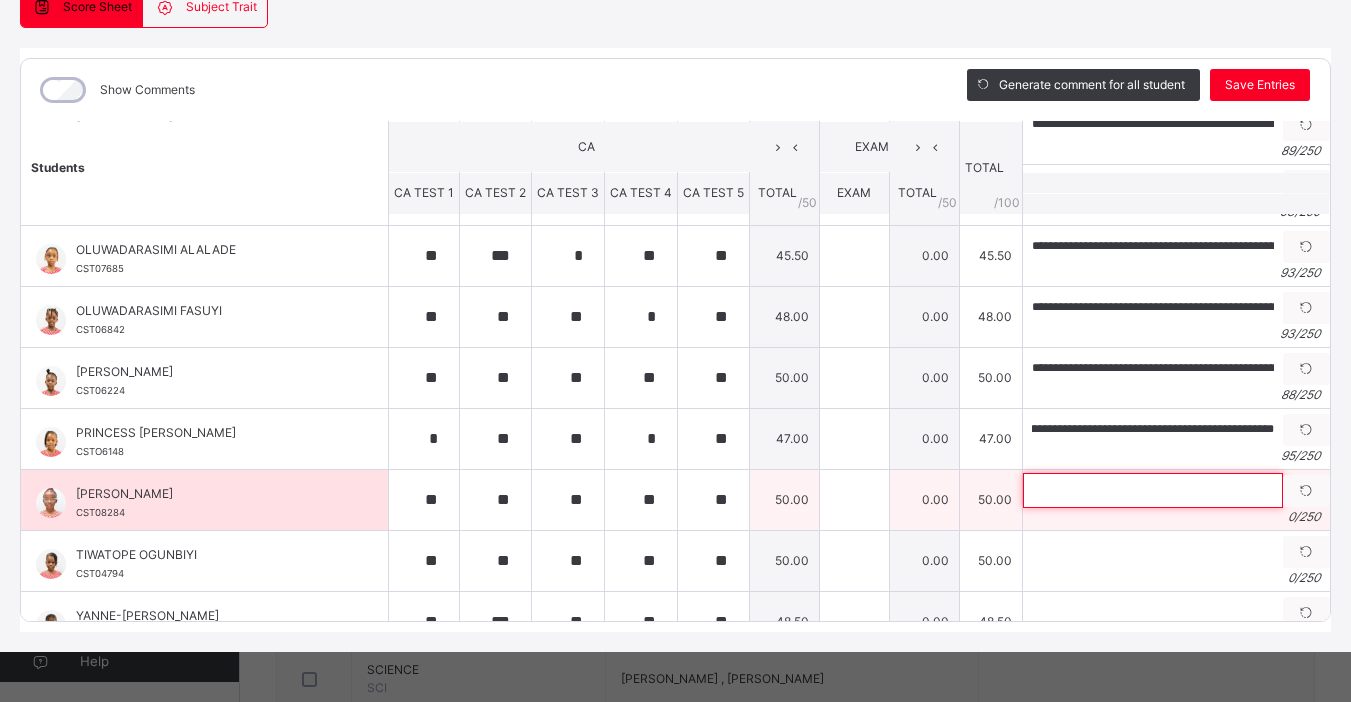 scroll, scrollTop: 0, scrollLeft: 0, axis: both 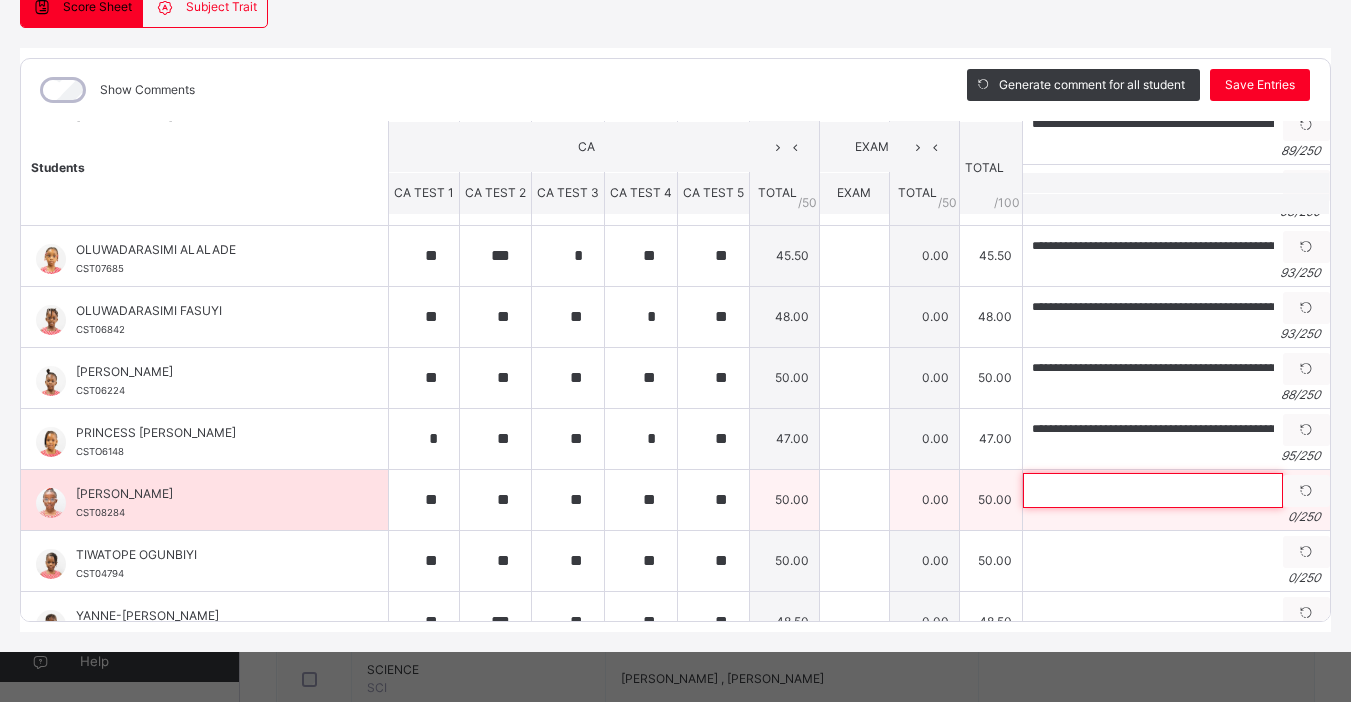 click at bounding box center (1153, 490) 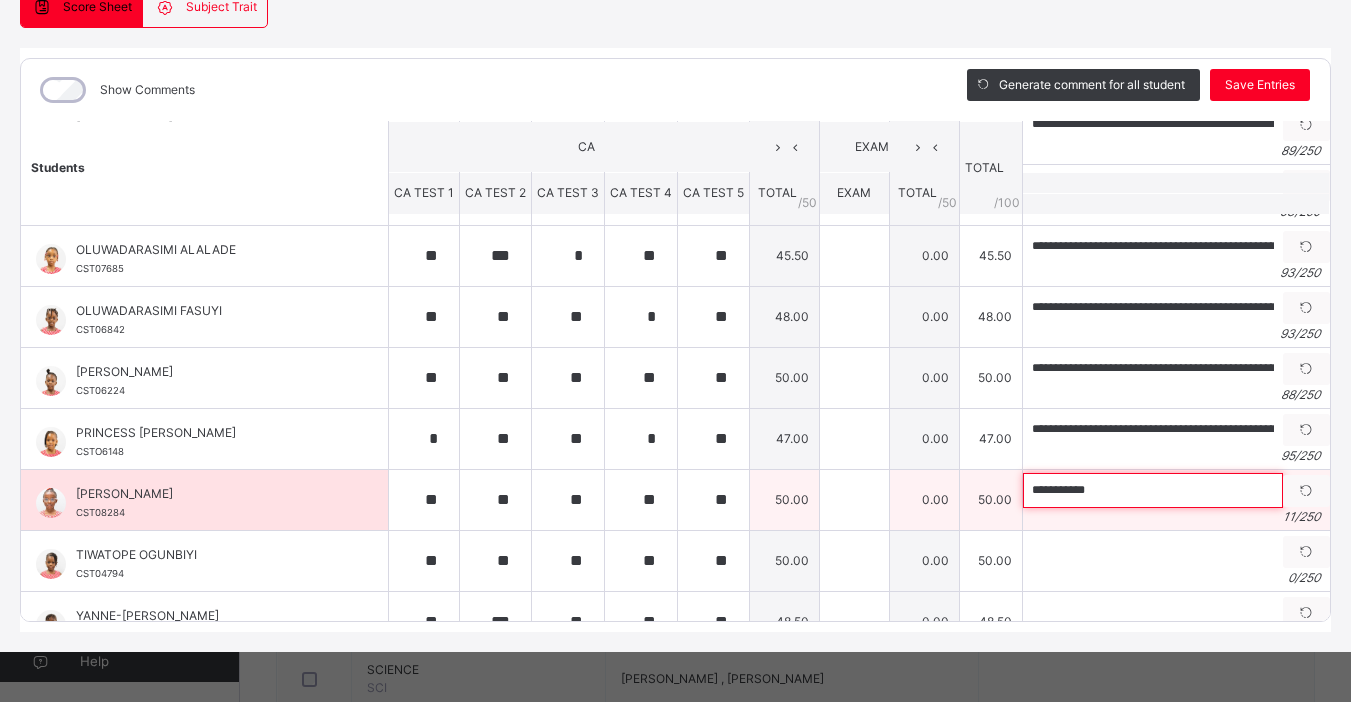 paste on "**********" 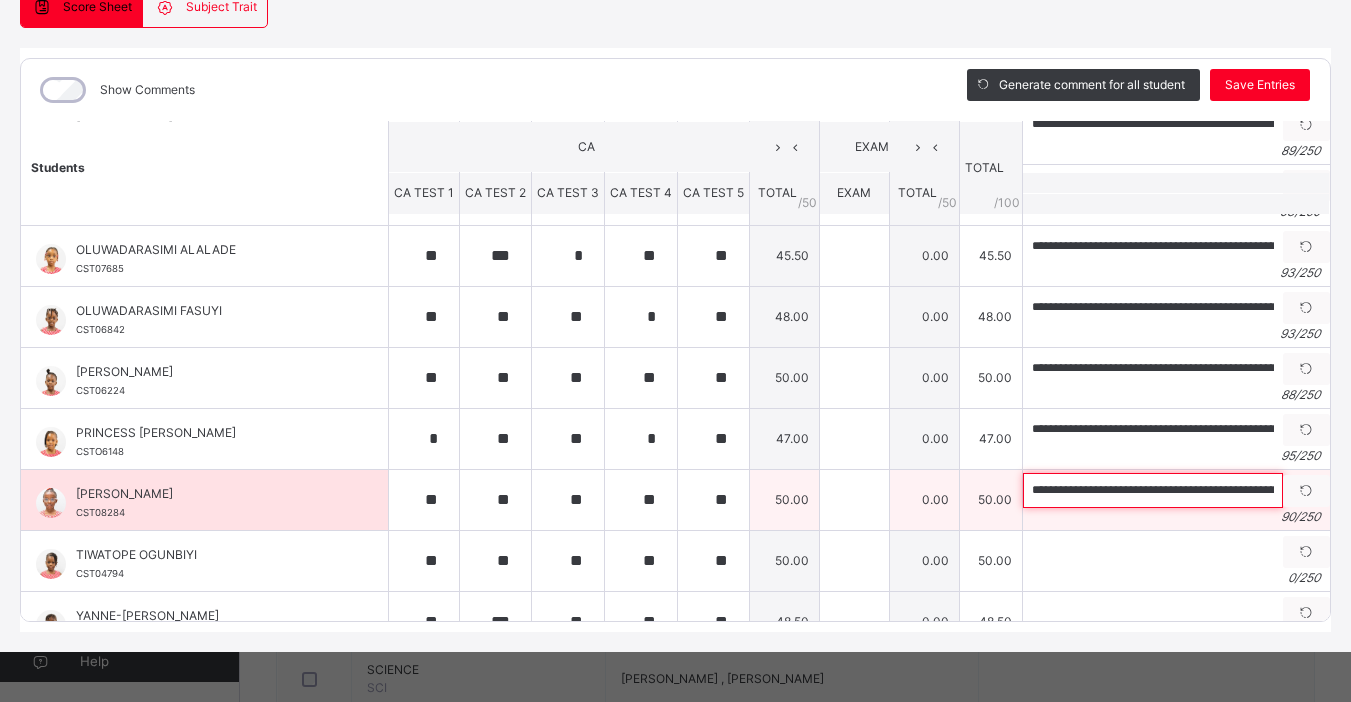 scroll, scrollTop: 0, scrollLeft: 254, axis: horizontal 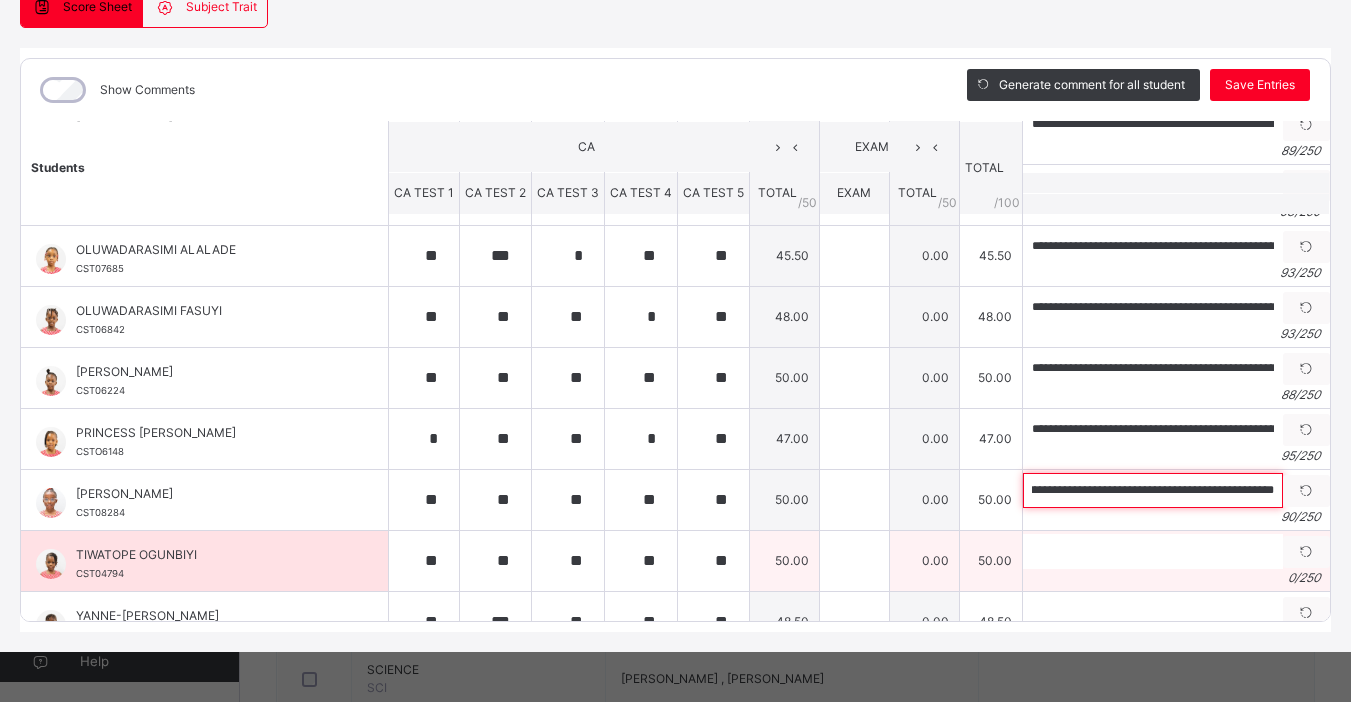 type on "**********" 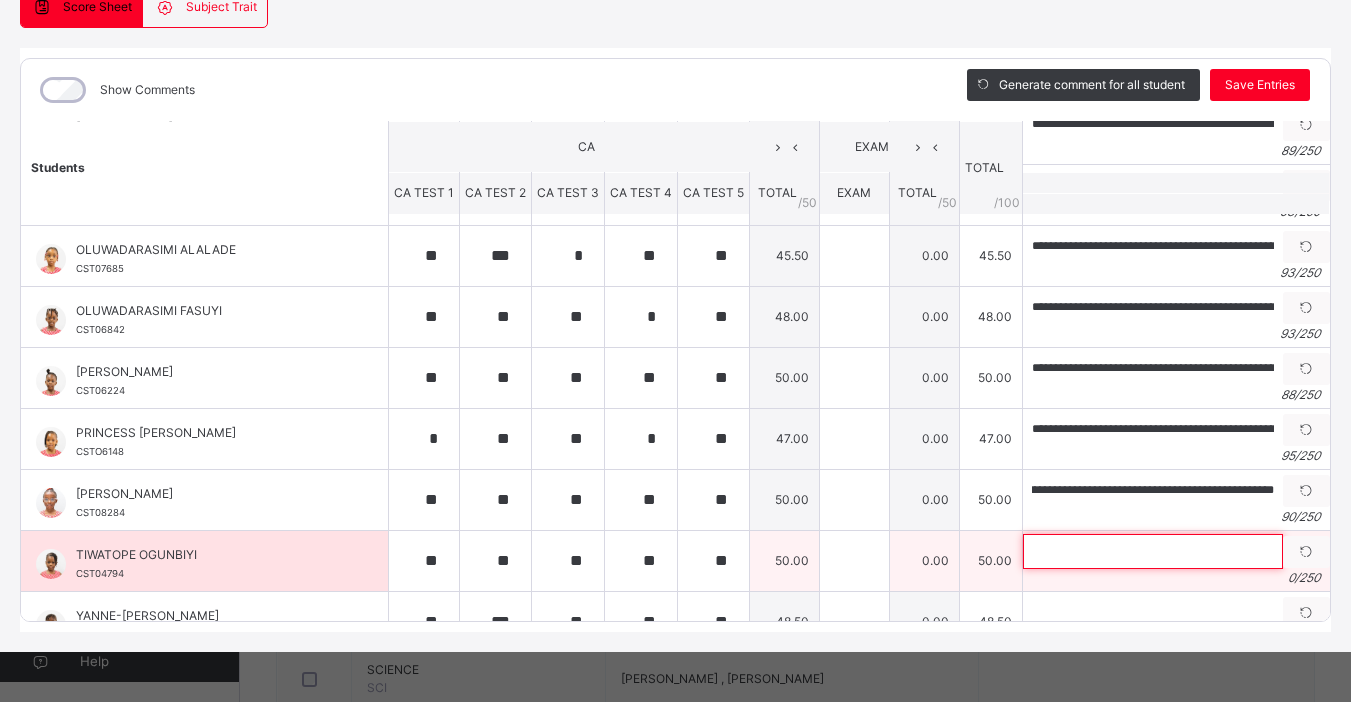 scroll, scrollTop: 0, scrollLeft: 0, axis: both 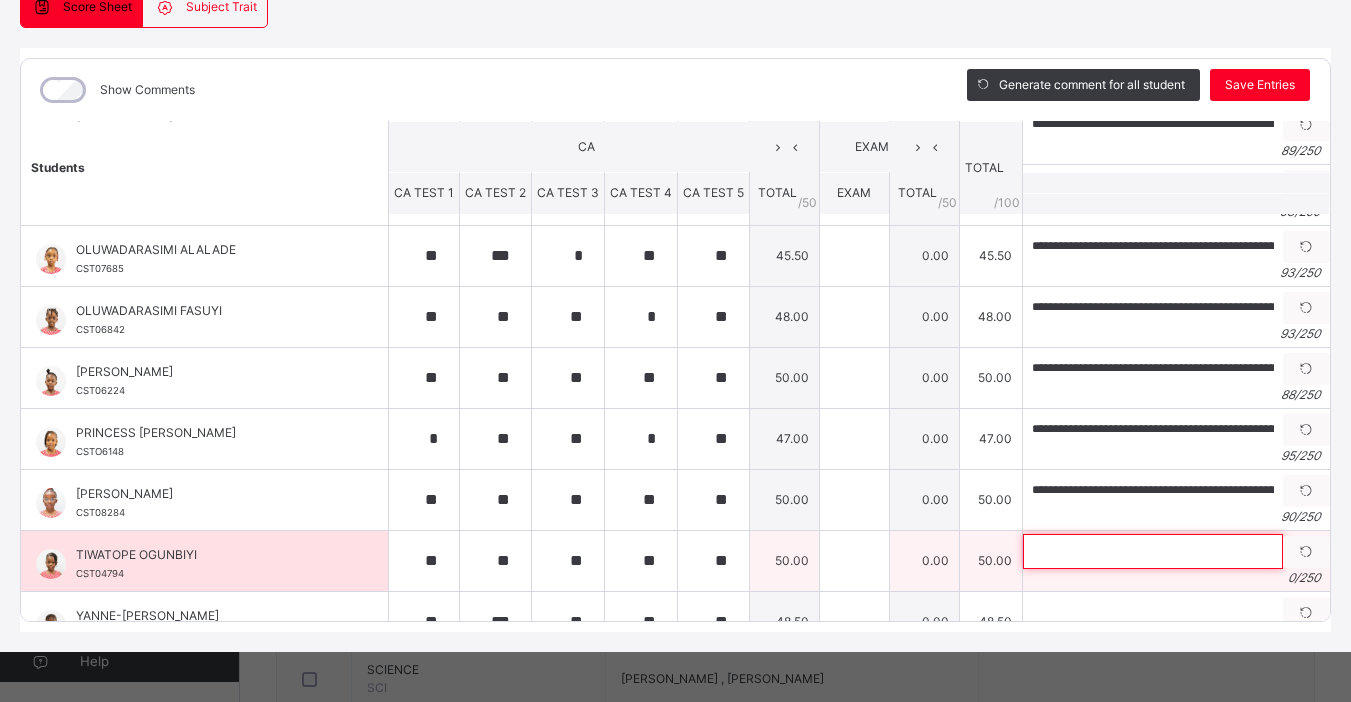 click at bounding box center (1153, 551) 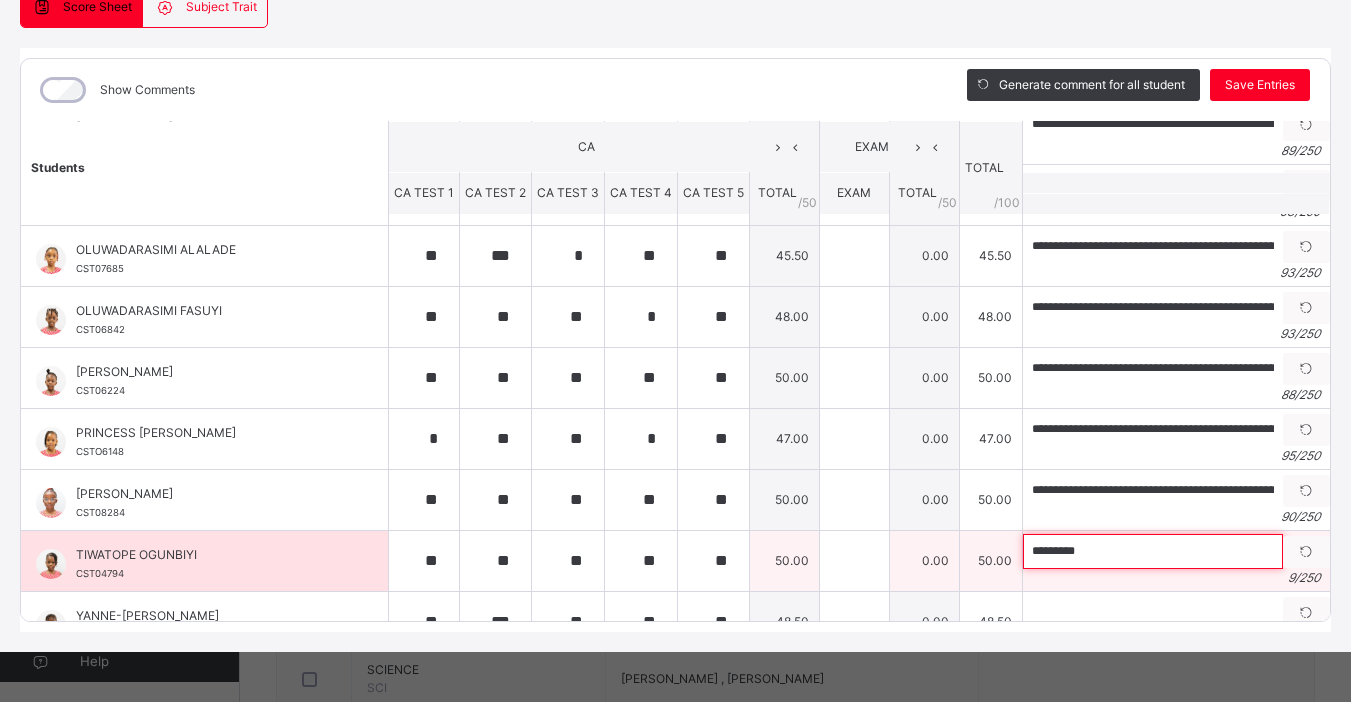 paste on "**********" 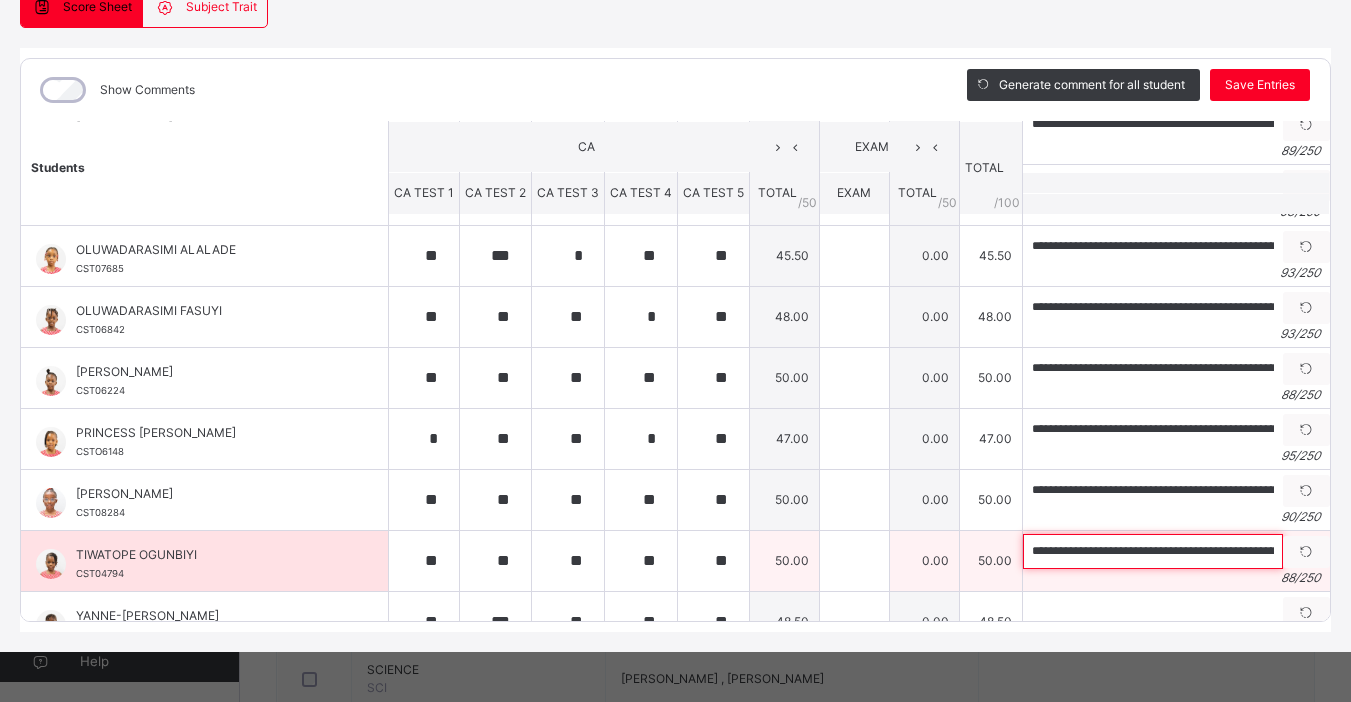 scroll, scrollTop: 0, scrollLeft: 242, axis: horizontal 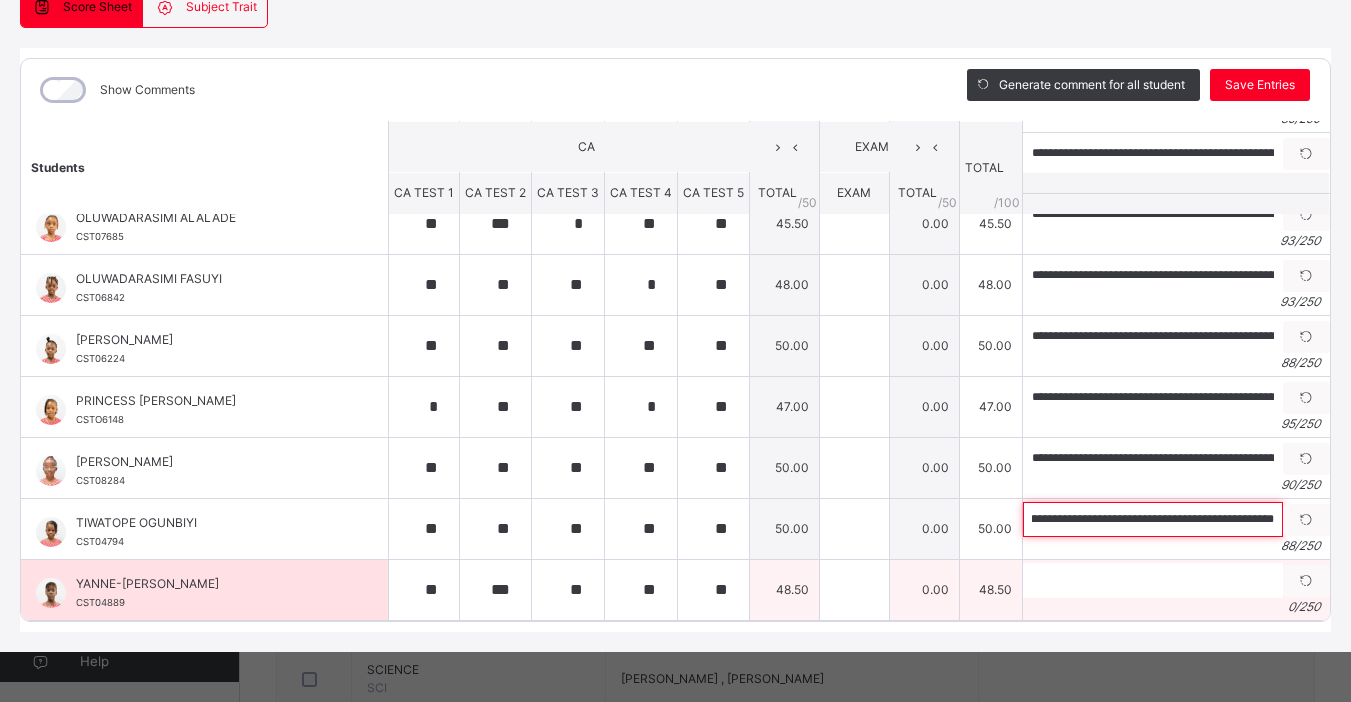 type on "**********" 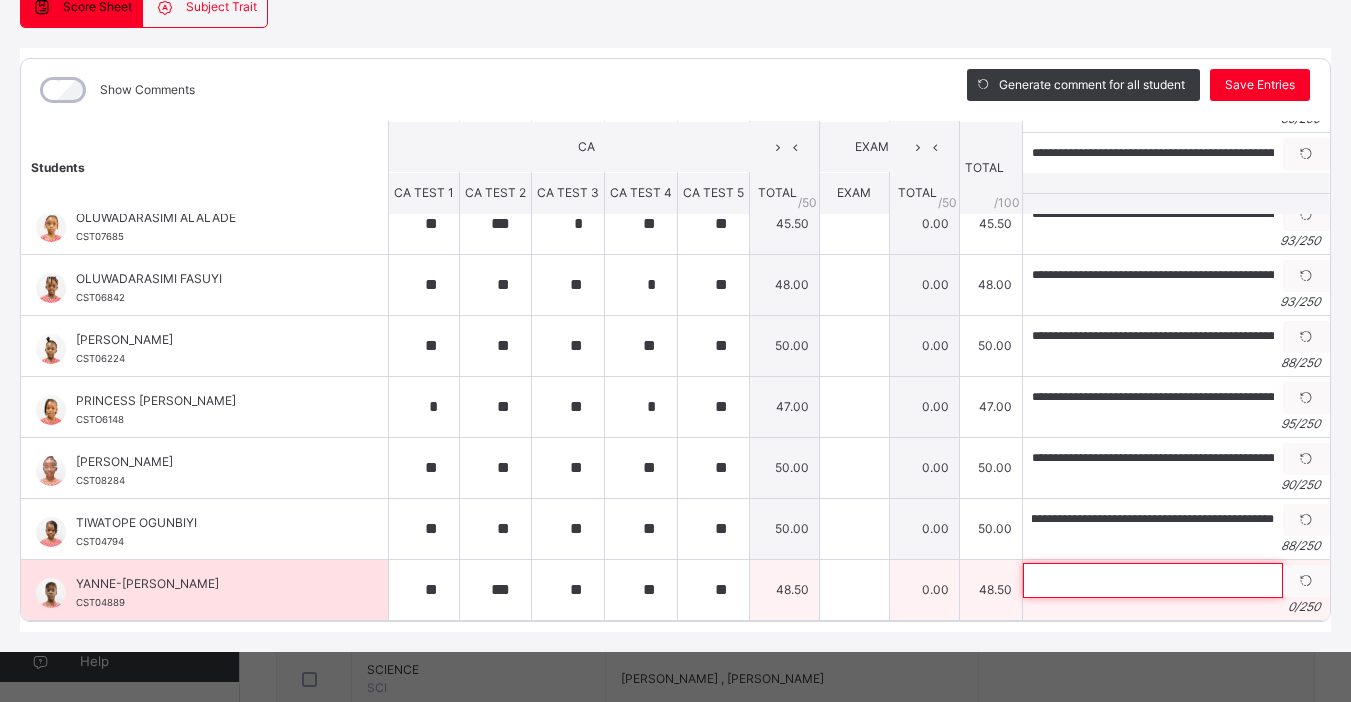 scroll, scrollTop: 0, scrollLeft: 0, axis: both 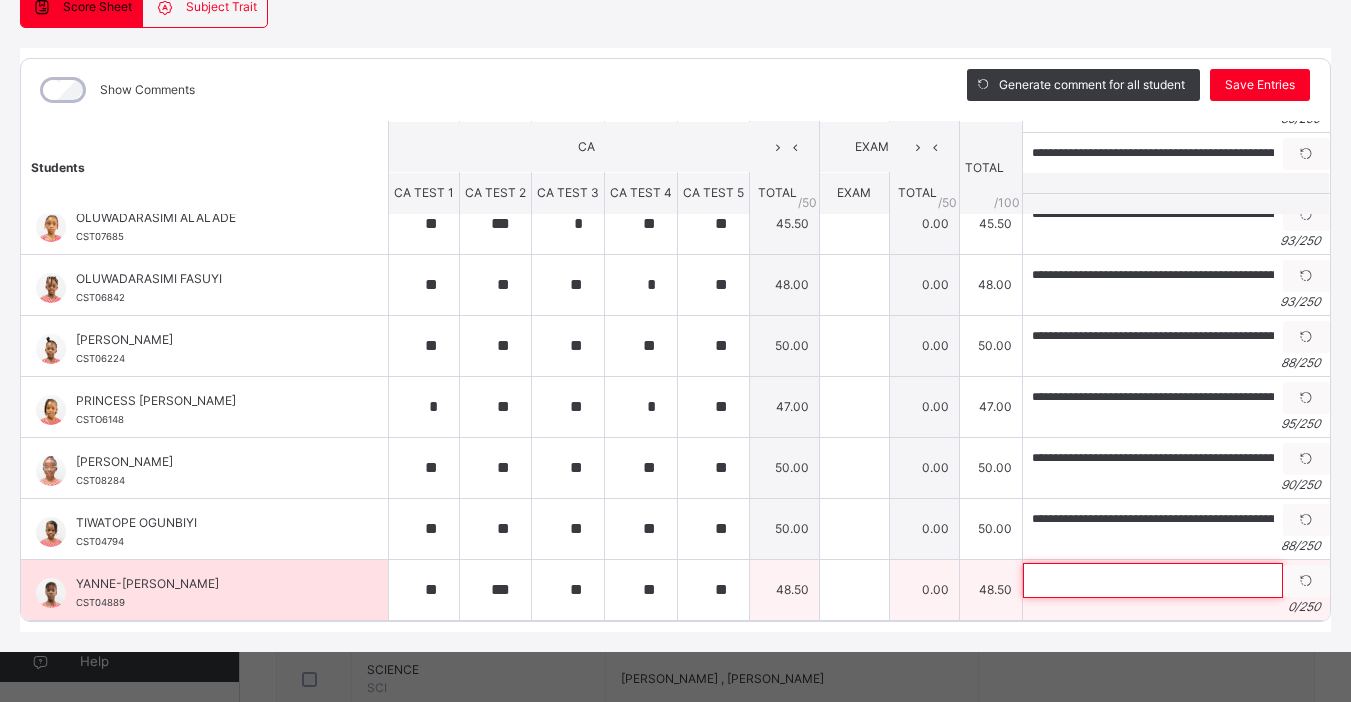 click at bounding box center [1153, 580] 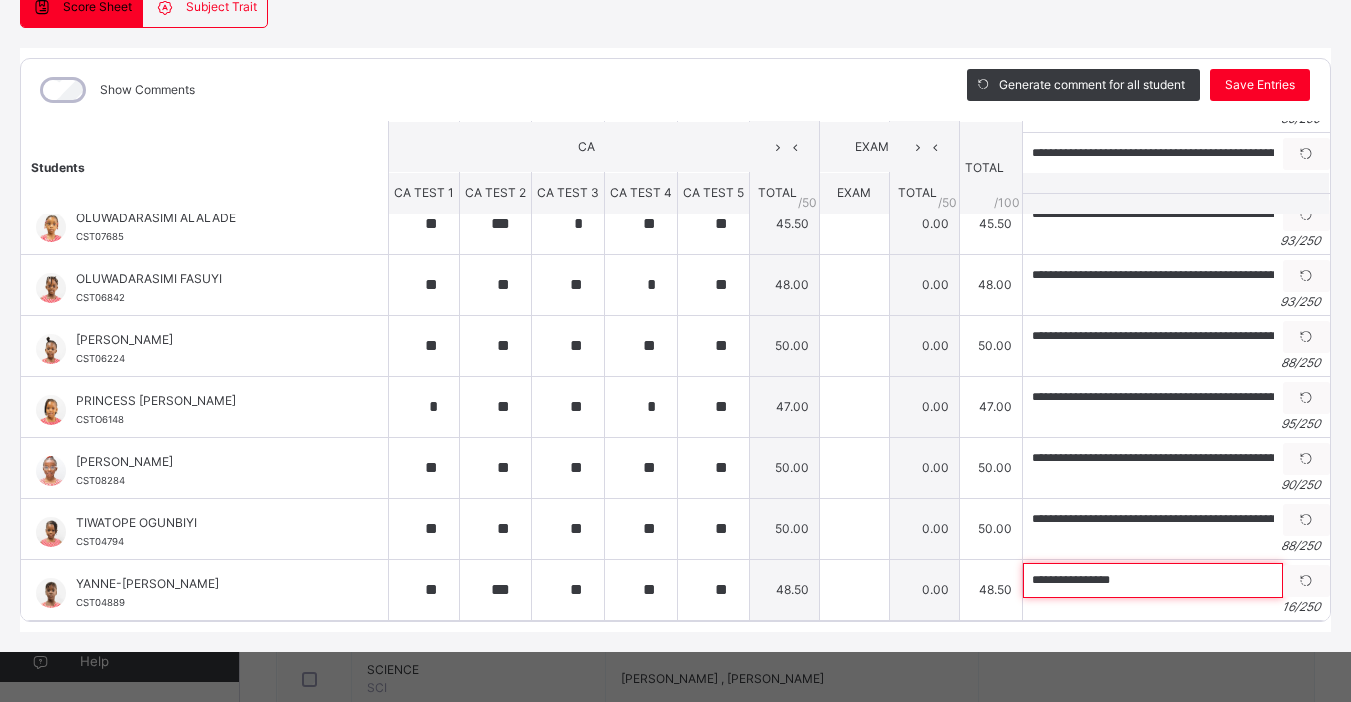 paste on "**********" 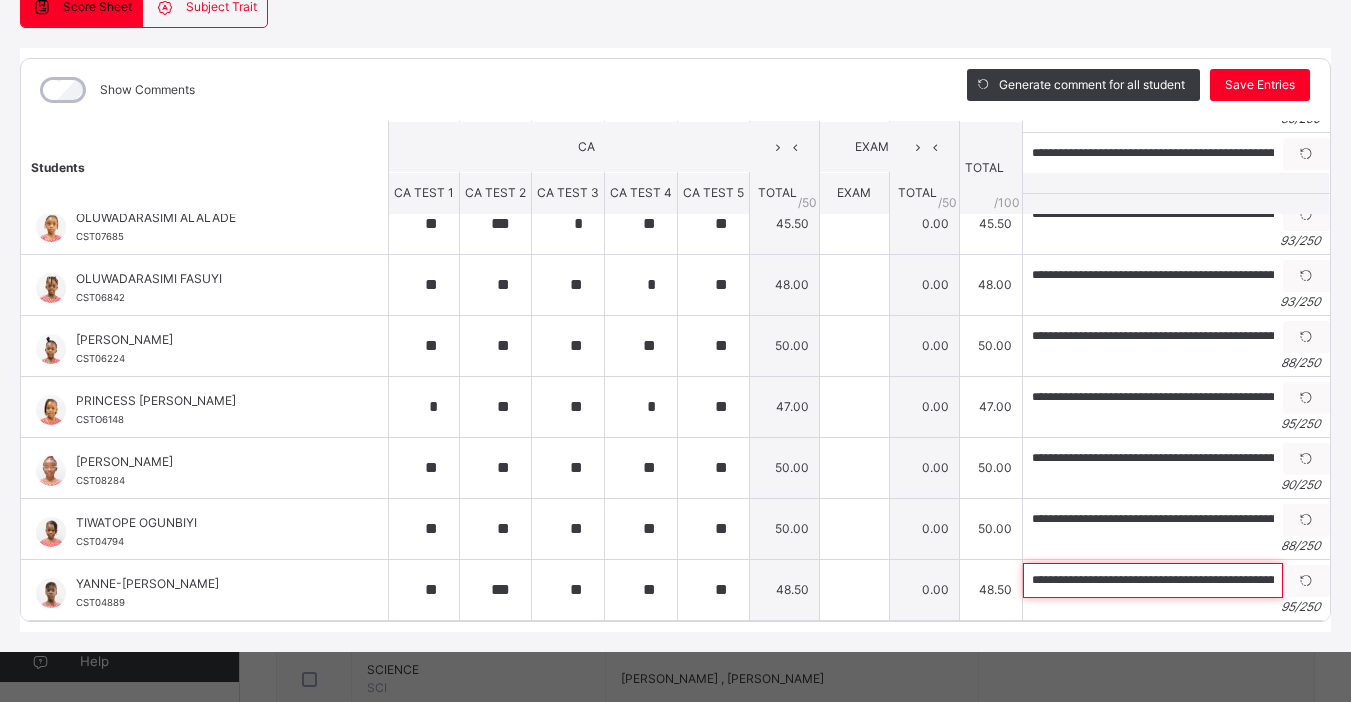 scroll, scrollTop: 0, scrollLeft: 284, axis: horizontal 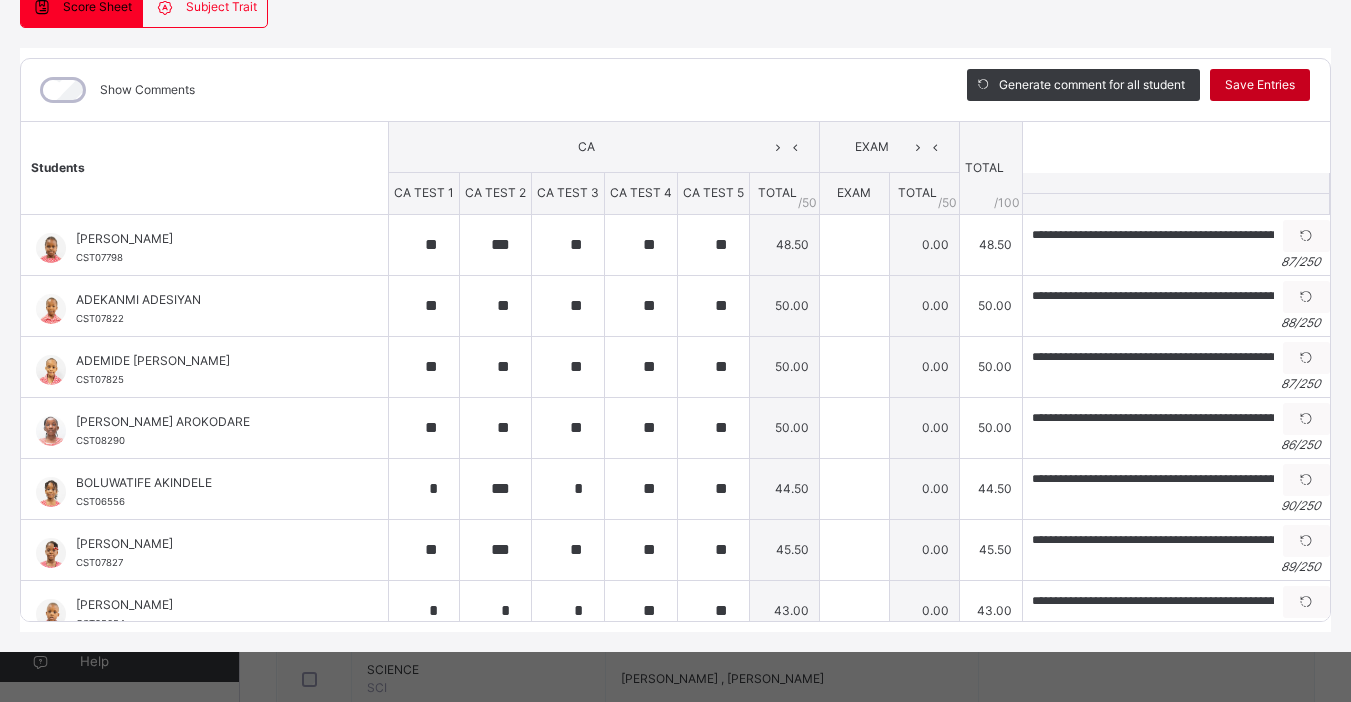 type on "**********" 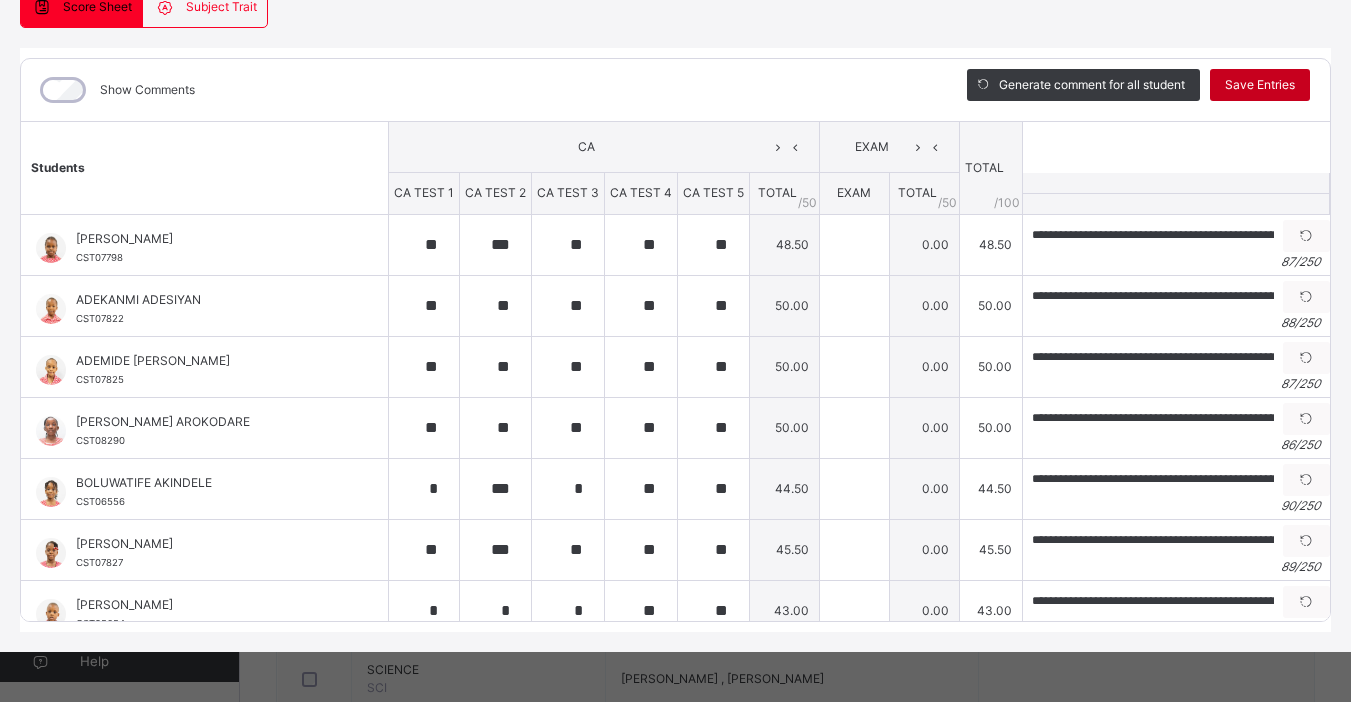 scroll, scrollTop: 0, scrollLeft: 0, axis: both 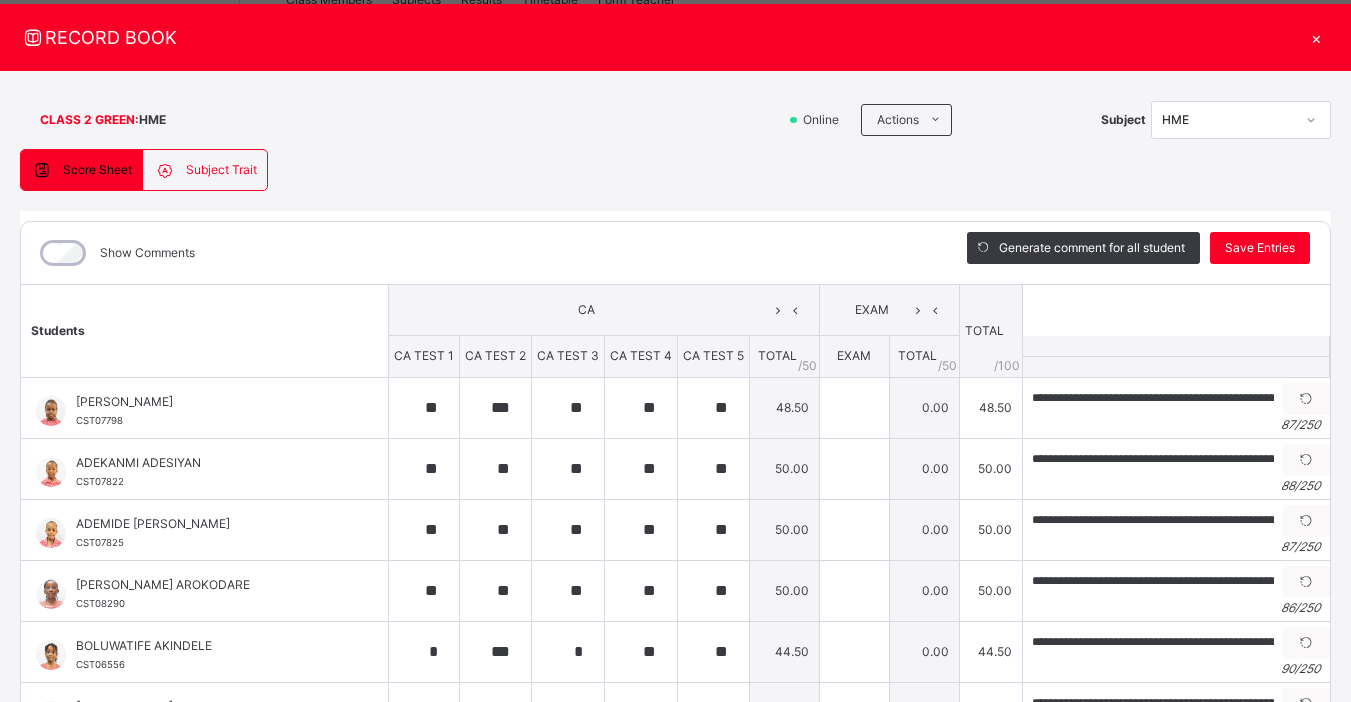 click on "×" at bounding box center [1316, 37] 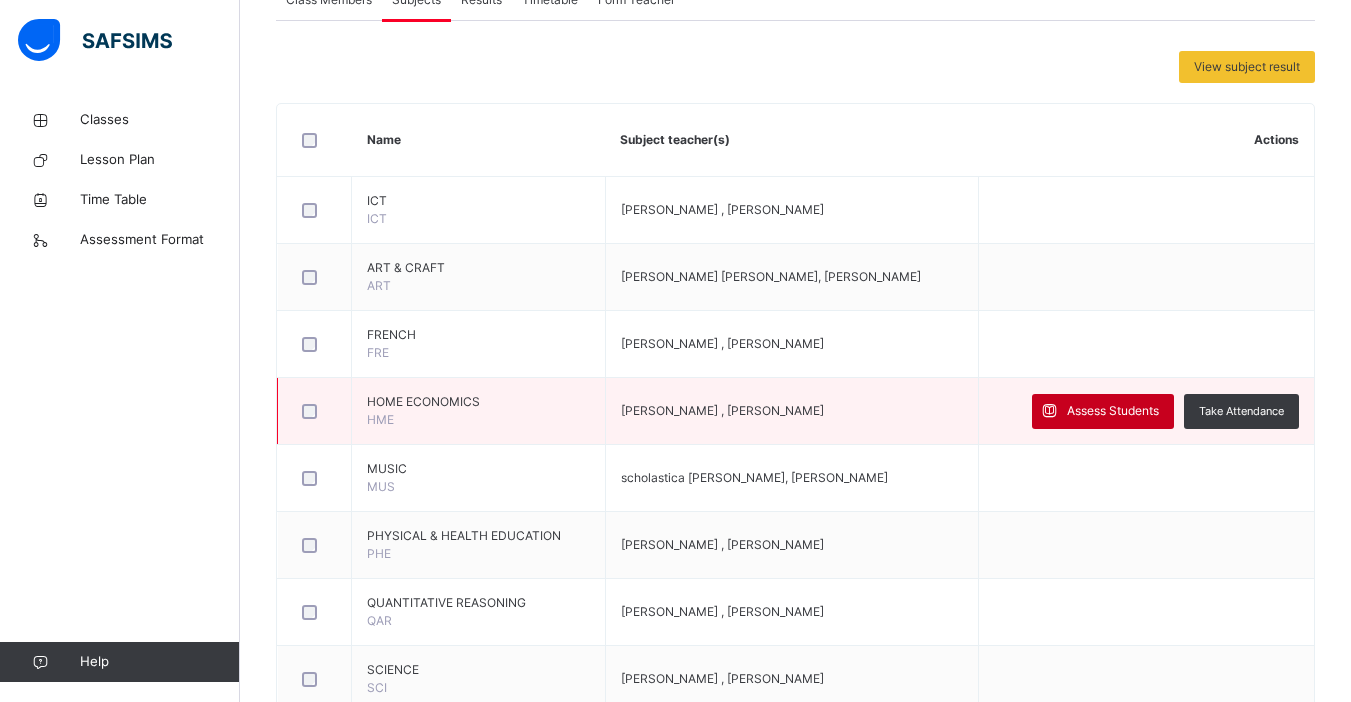 click on "Assess Students" at bounding box center [1113, 411] 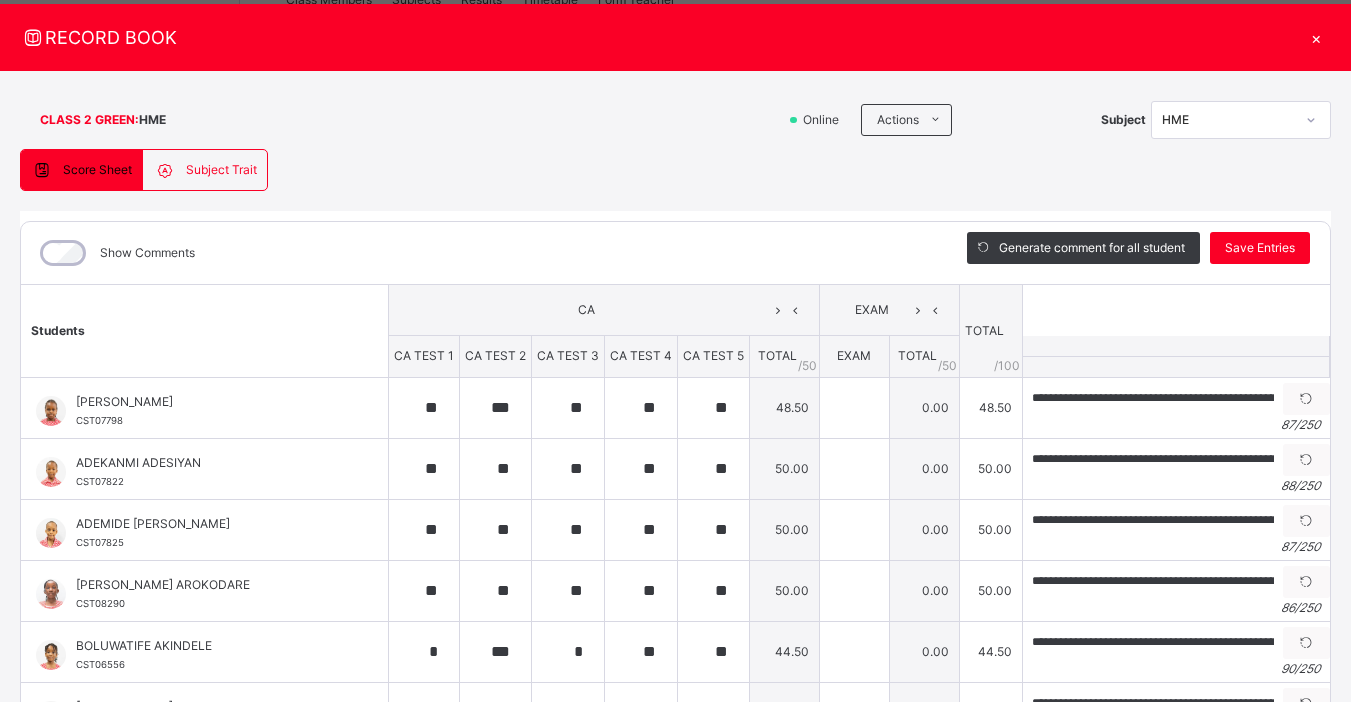 click on "×" at bounding box center [1316, 37] 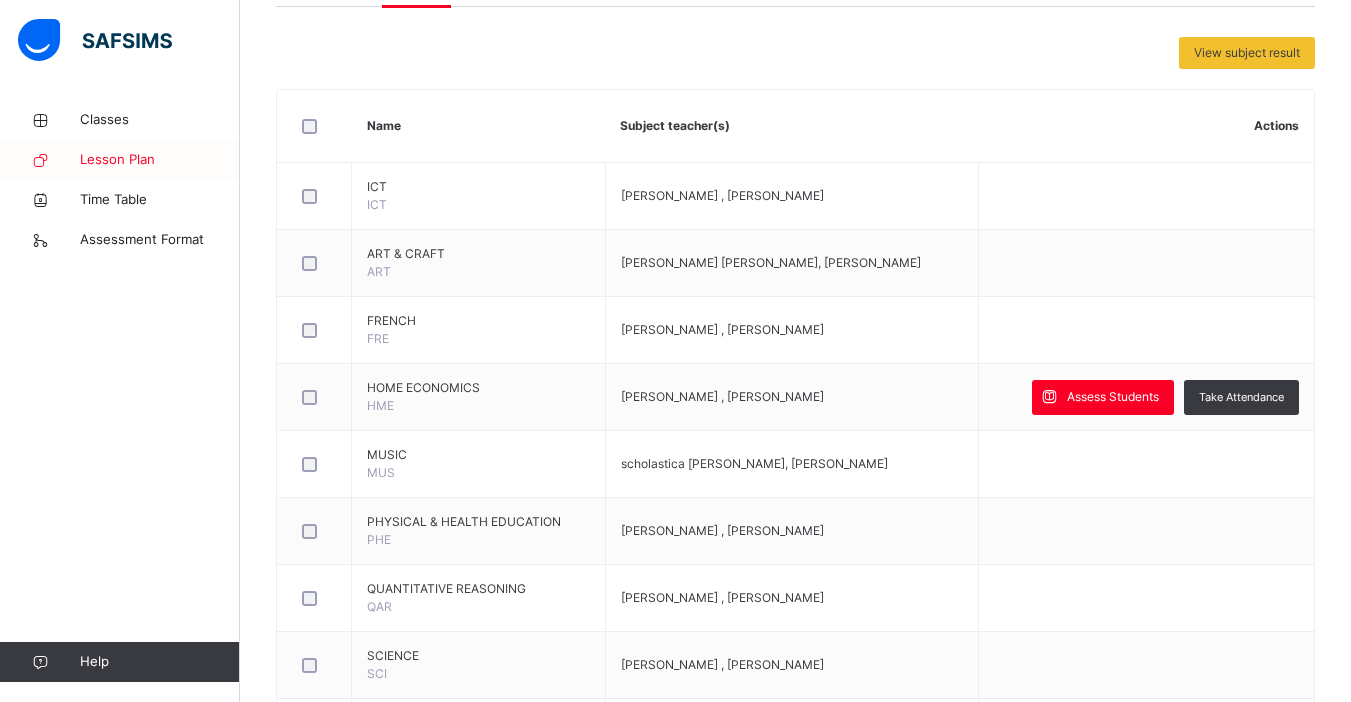 scroll, scrollTop: 411, scrollLeft: 0, axis: vertical 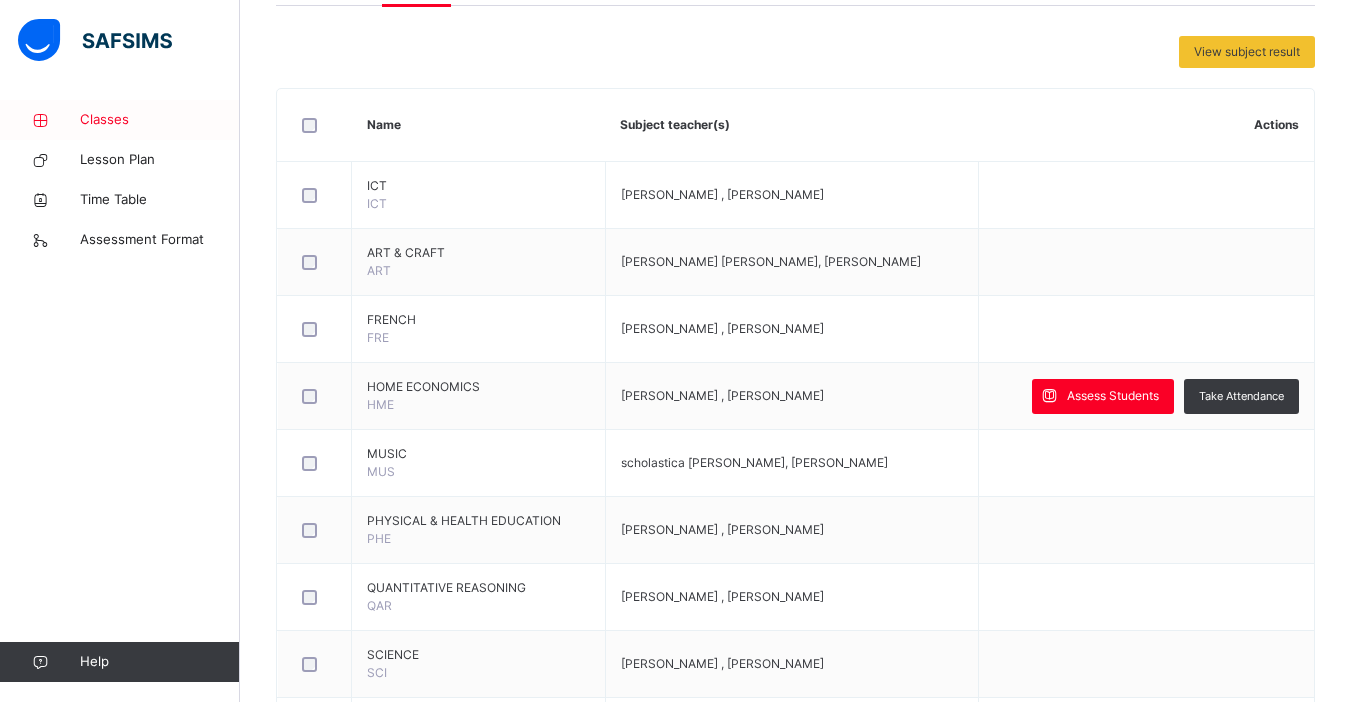 click on "Classes" at bounding box center (160, 120) 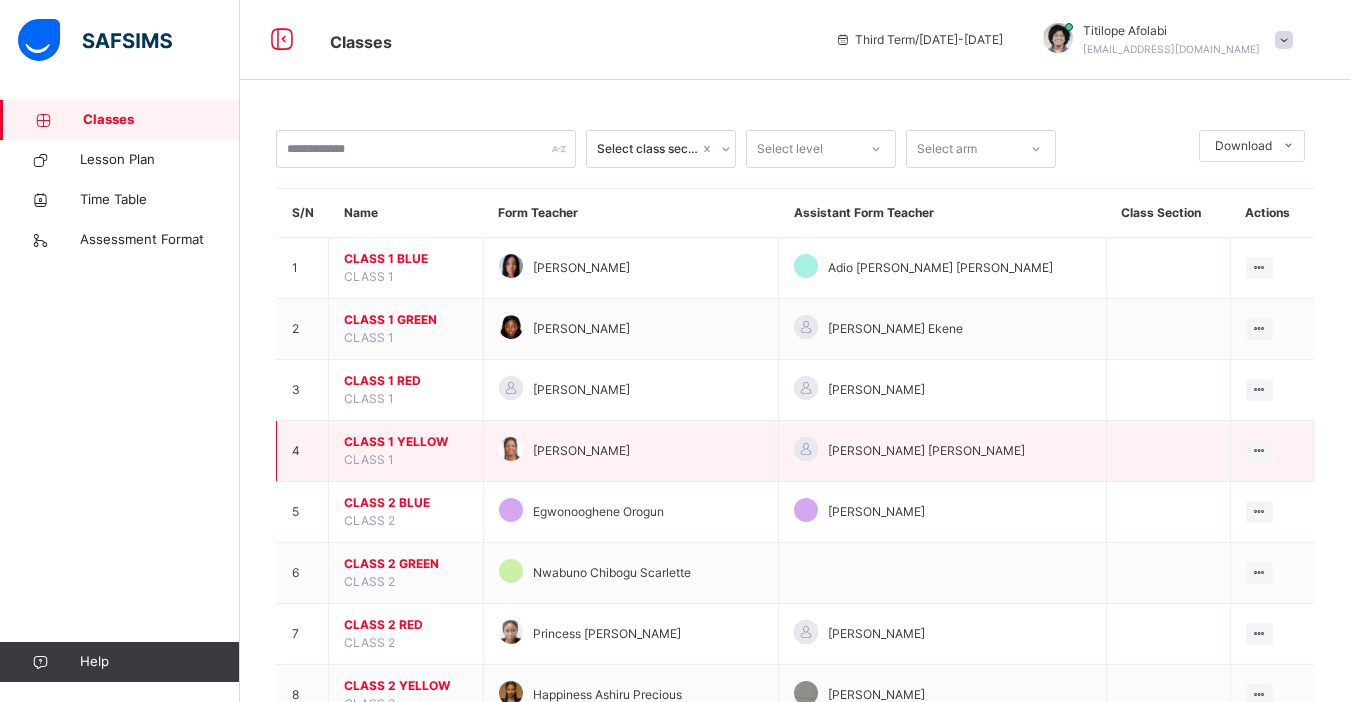 scroll, scrollTop: 99, scrollLeft: 0, axis: vertical 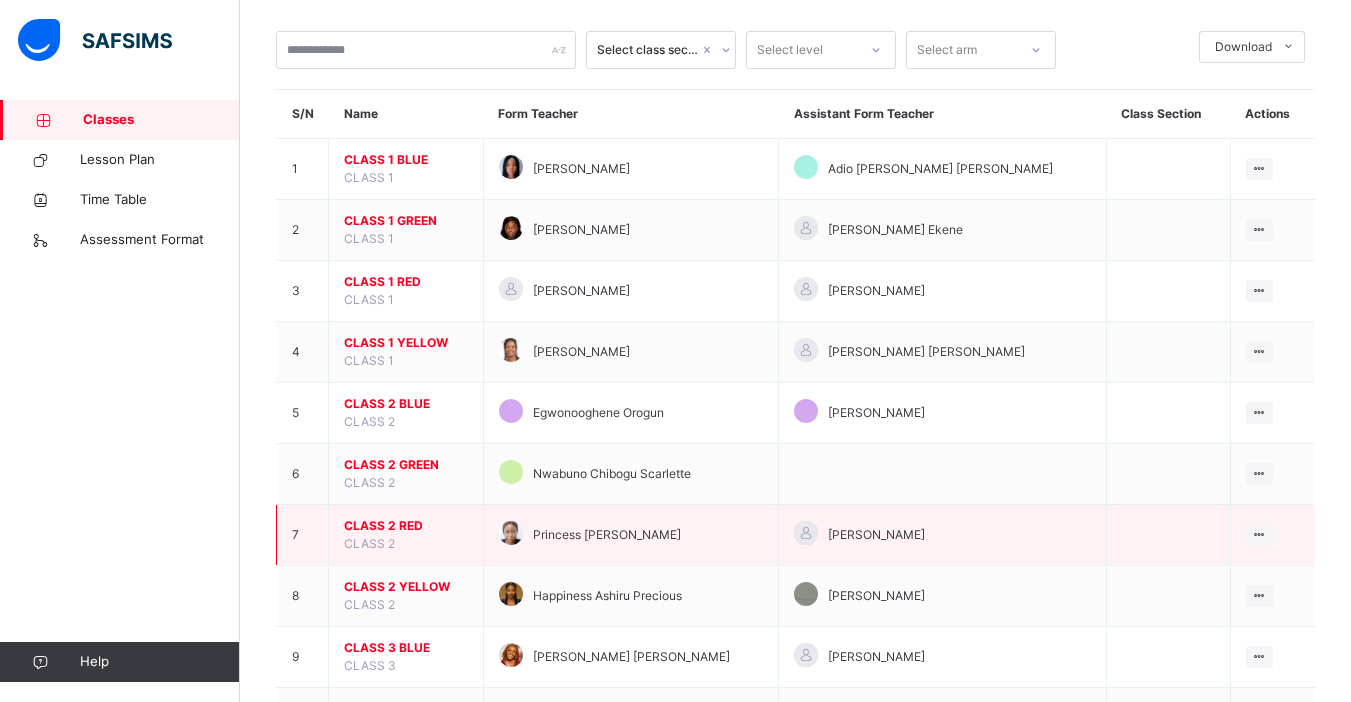 click on "CLASS 2   RED   CLASS 2" at bounding box center [406, 535] 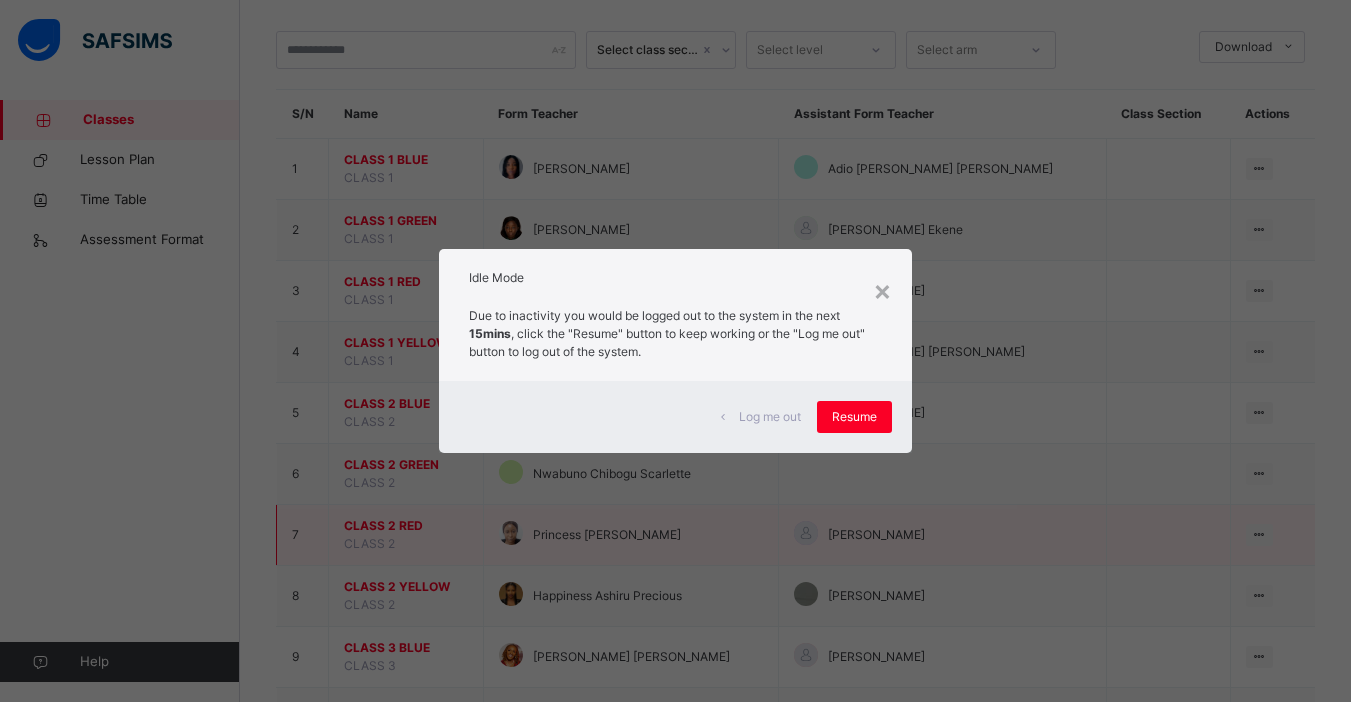 scroll, scrollTop: 97, scrollLeft: 0, axis: vertical 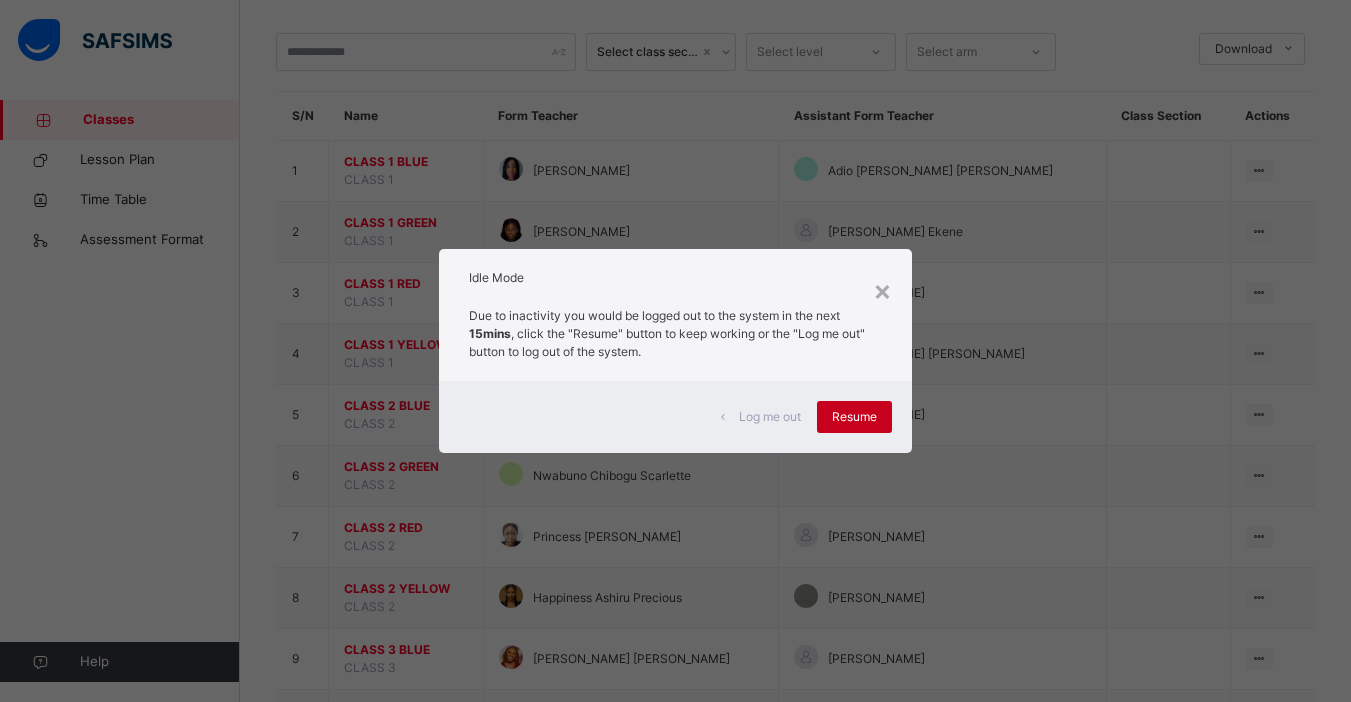 click on "Resume" at bounding box center [854, 417] 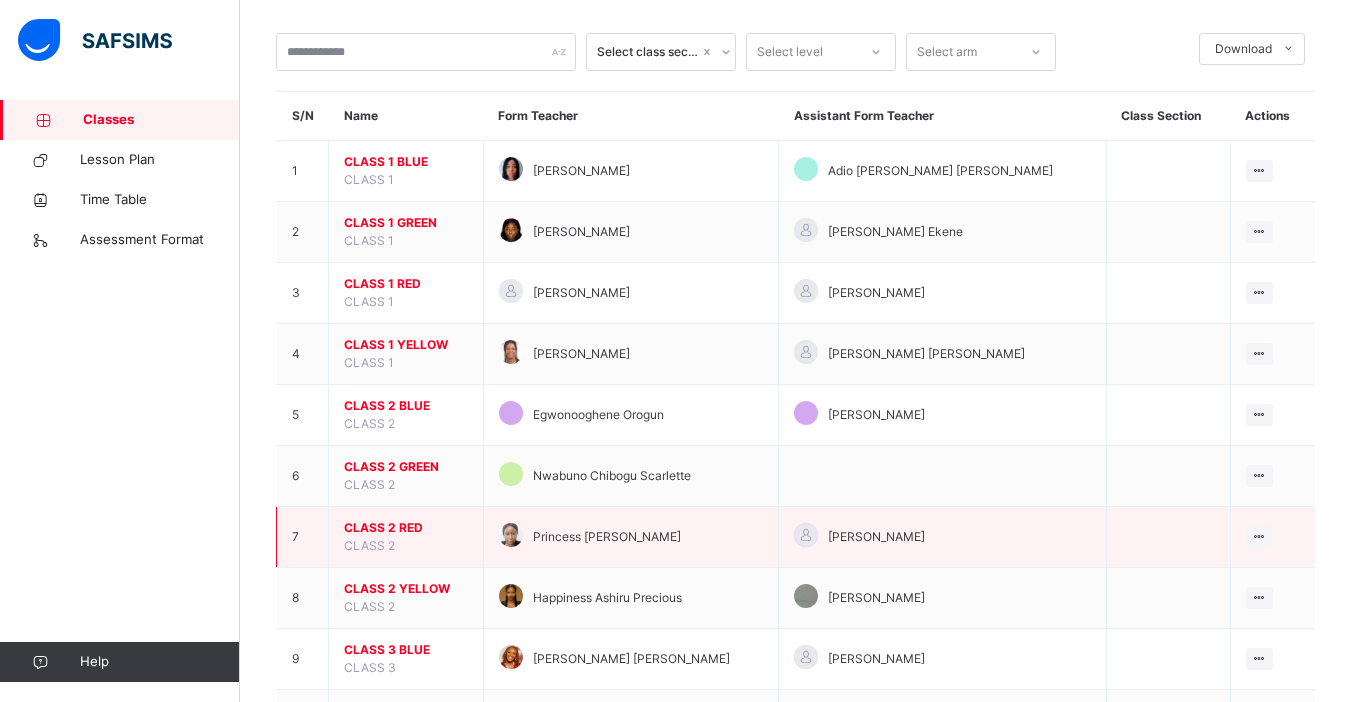 click on "CLASS 2   RED" at bounding box center [406, 528] 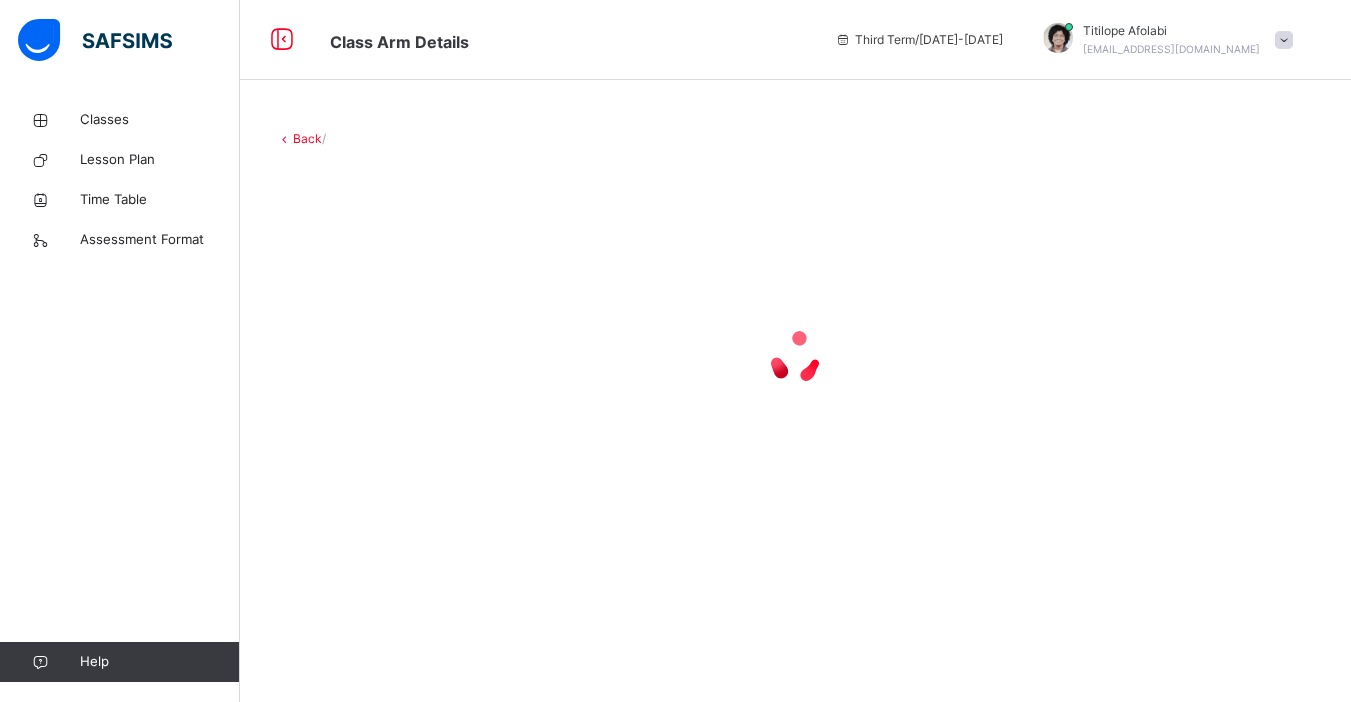 scroll, scrollTop: 0, scrollLeft: 0, axis: both 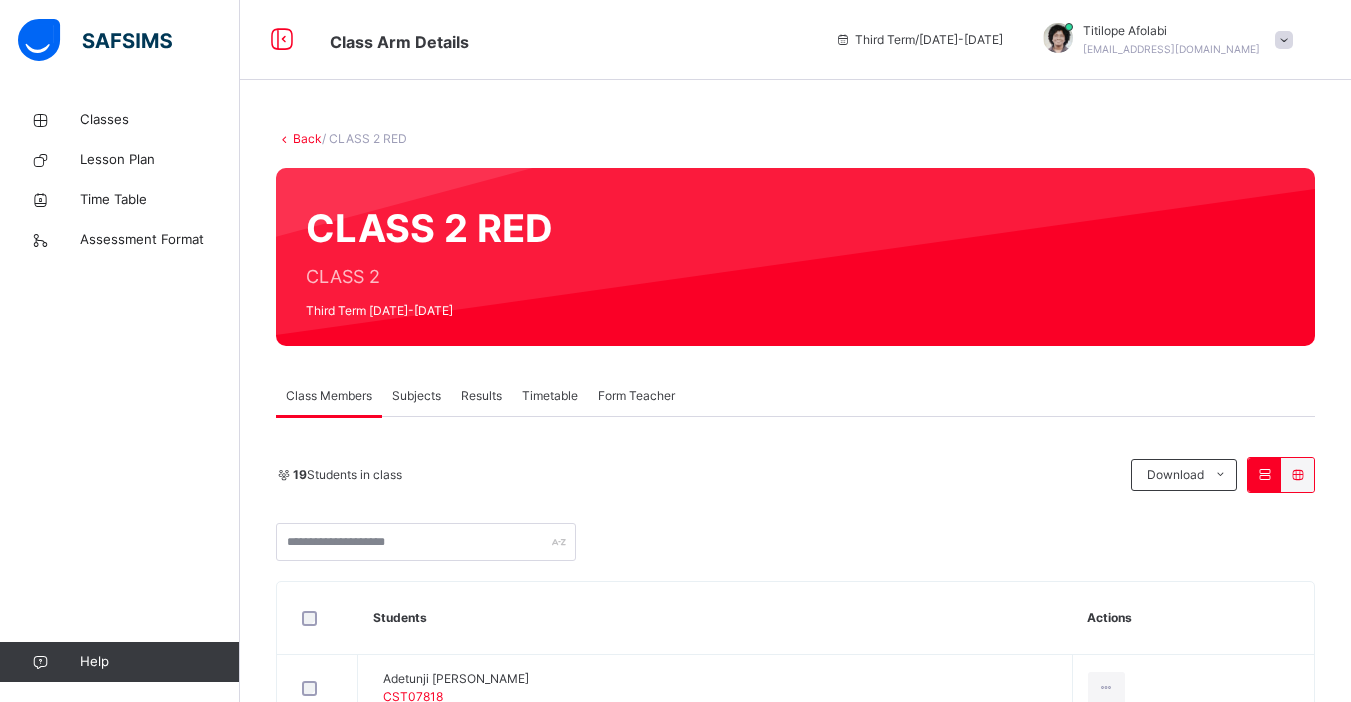 click on "Subjects" at bounding box center [416, 396] 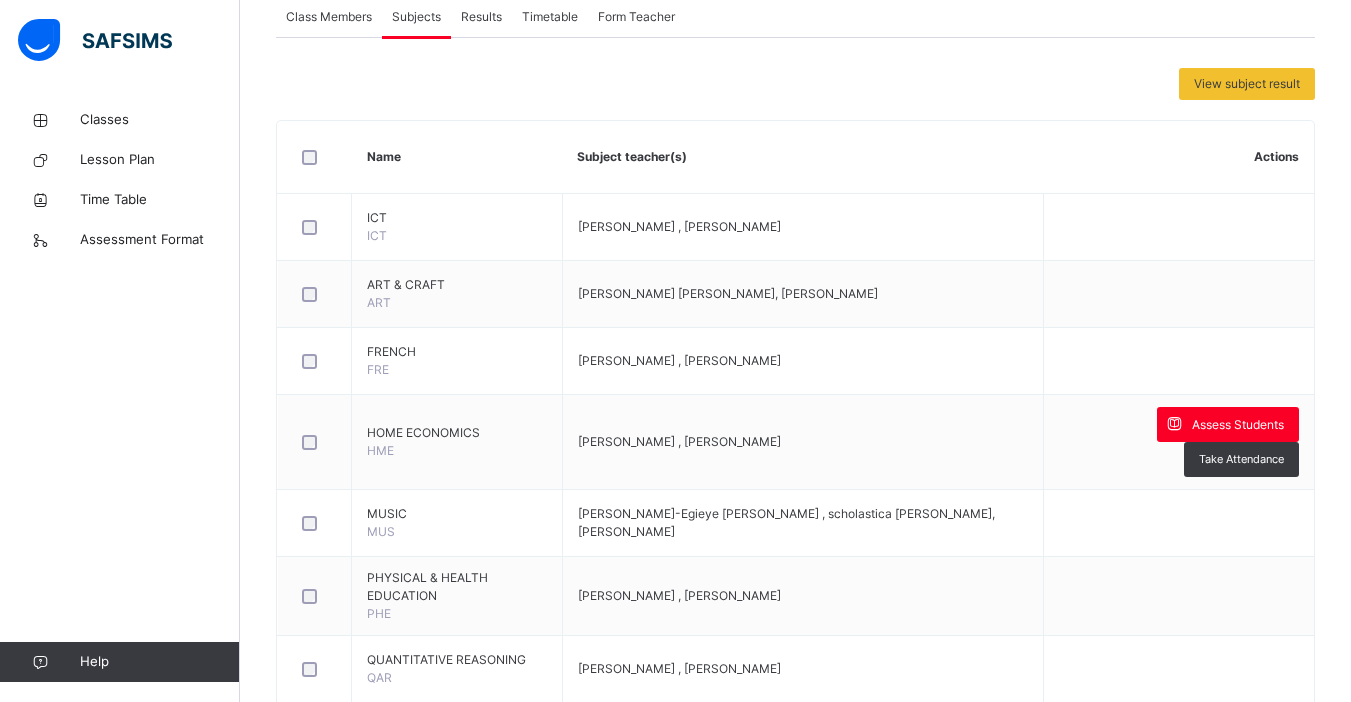 scroll, scrollTop: 388, scrollLeft: 0, axis: vertical 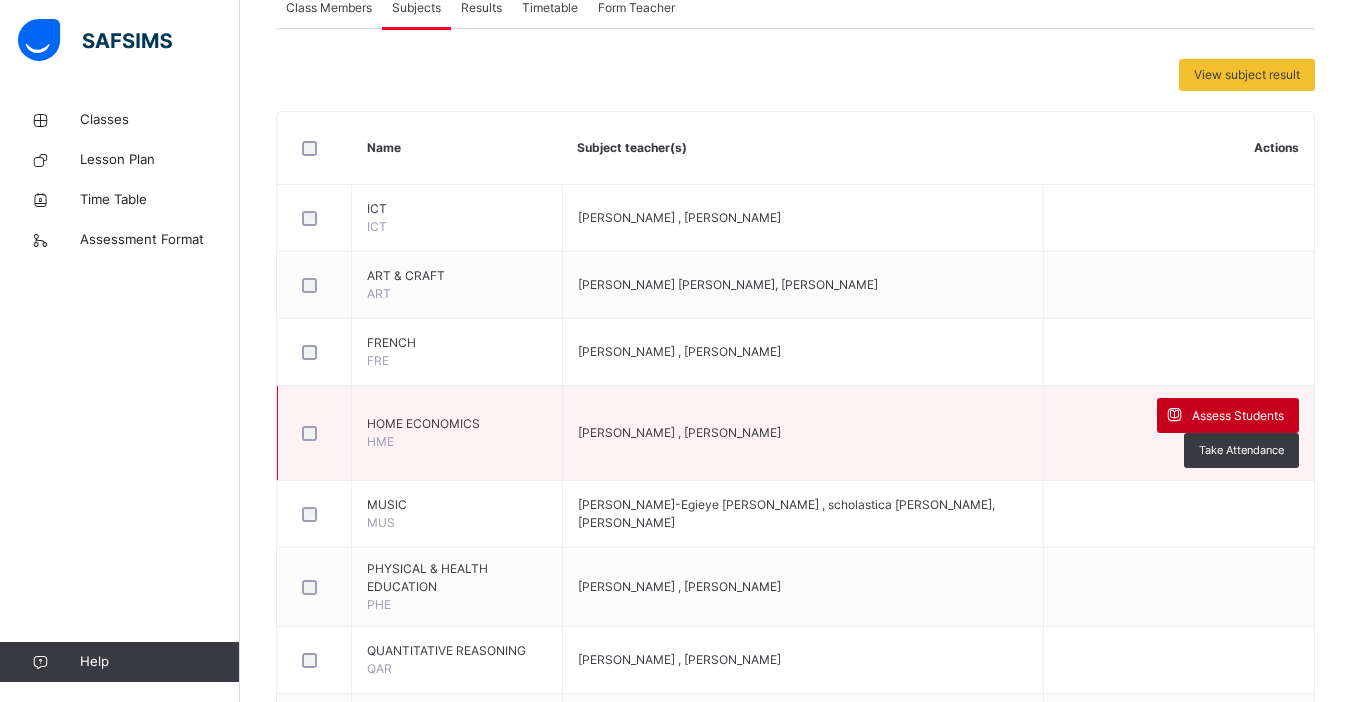 click on "Assess Students" at bounding box center (1238, 416) 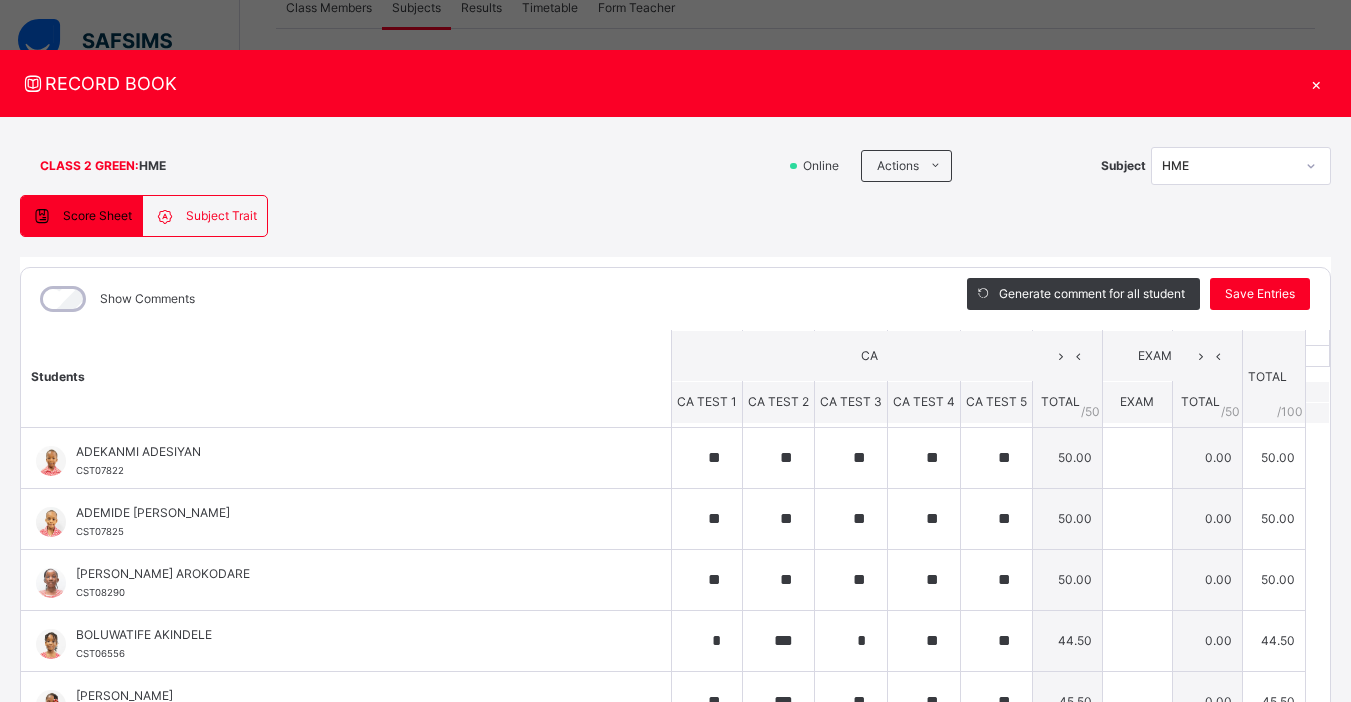 scroll, scrollTop: 0, scrollLeft: 0, axis: both 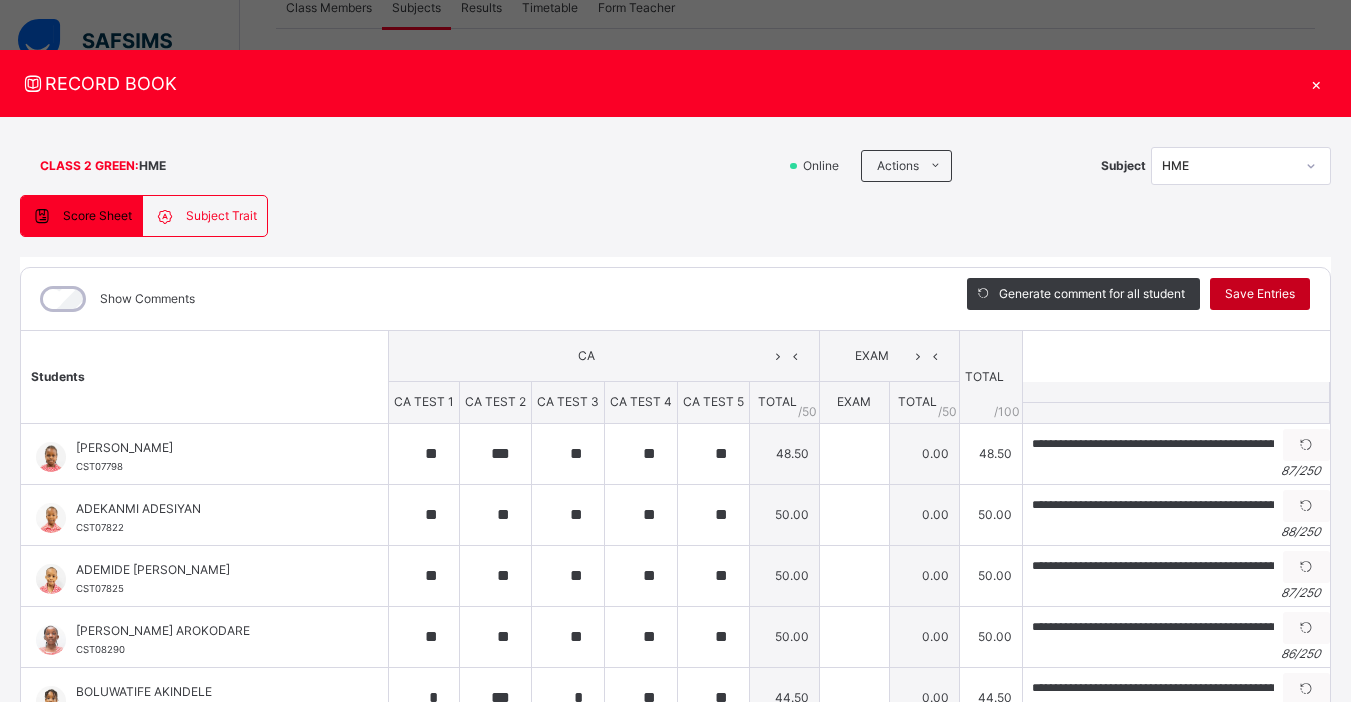 click on "Save Entries" at bounding box center (1260, 294) 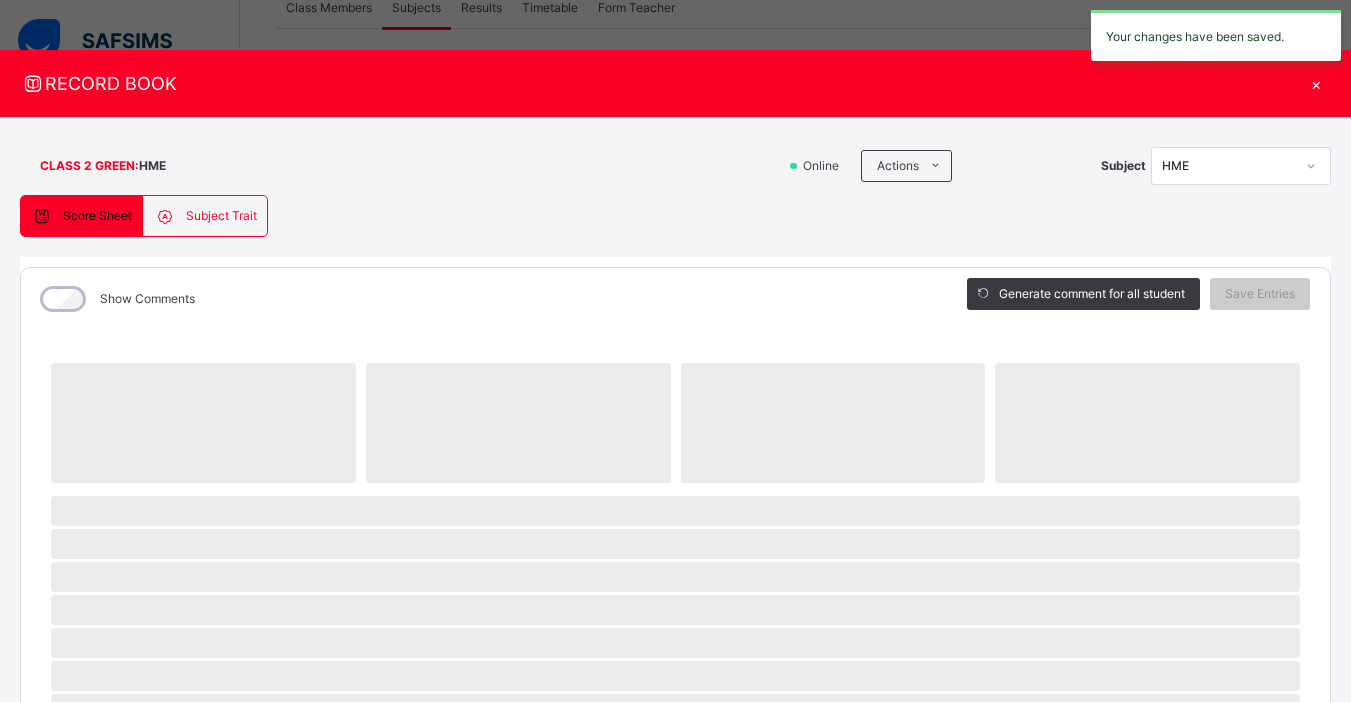 click on "×" at bounding box center (1316, 83) 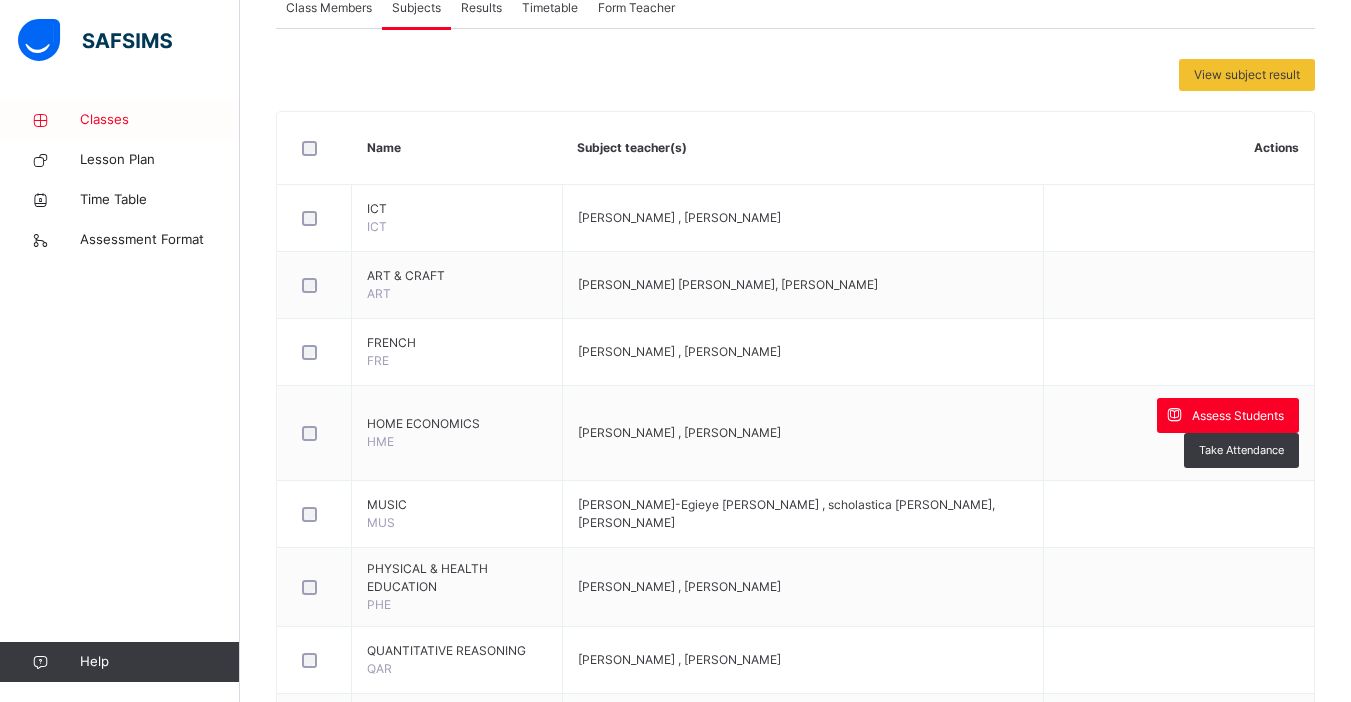 click on "Classes" at bounding box center [160, 120] 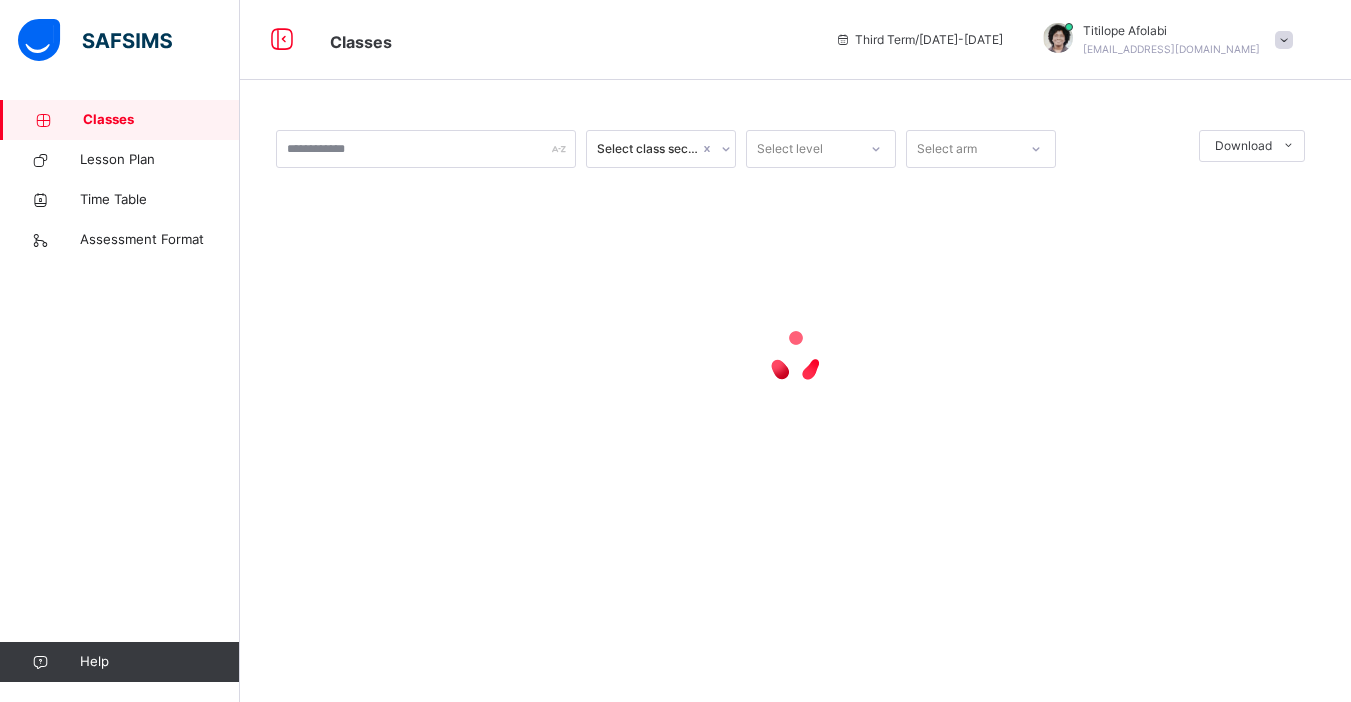 scroll, scrollTop: 0, scrollLeft: 0, axis: both 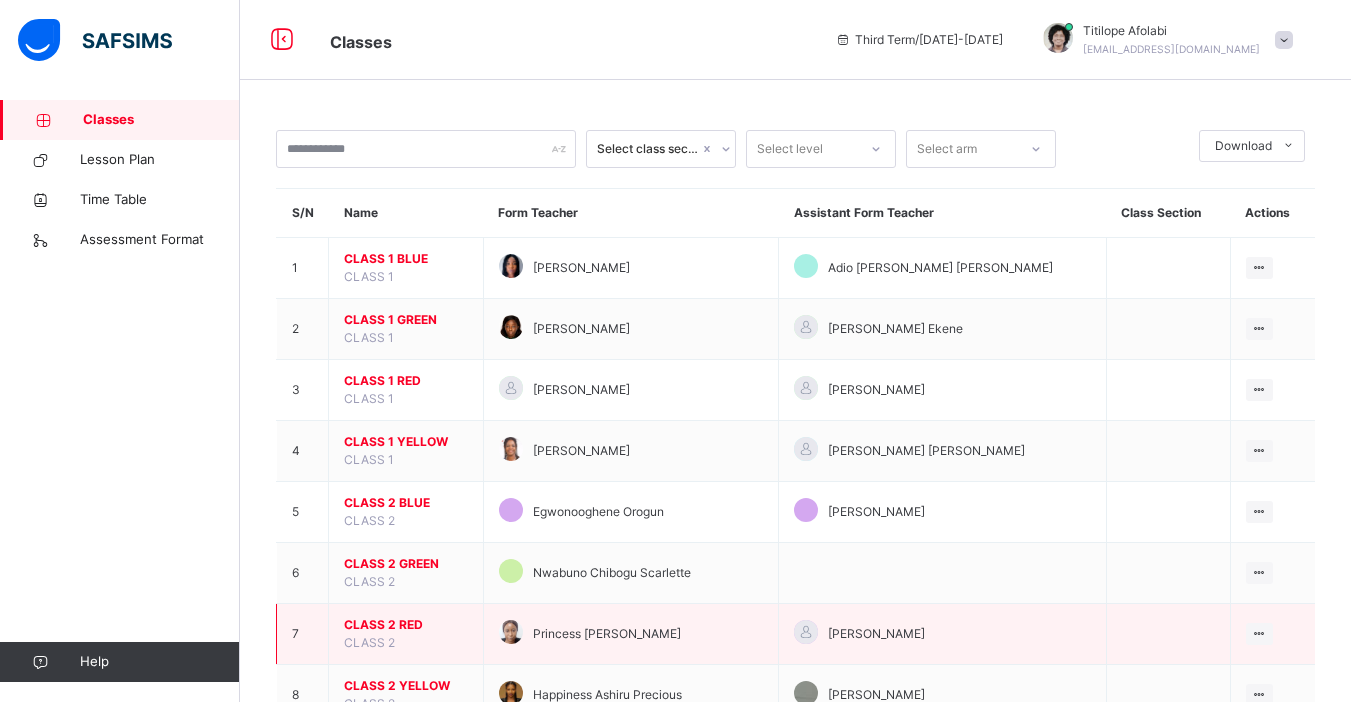 click on "CLASS 2   RED" at bounding box center [406, 625] 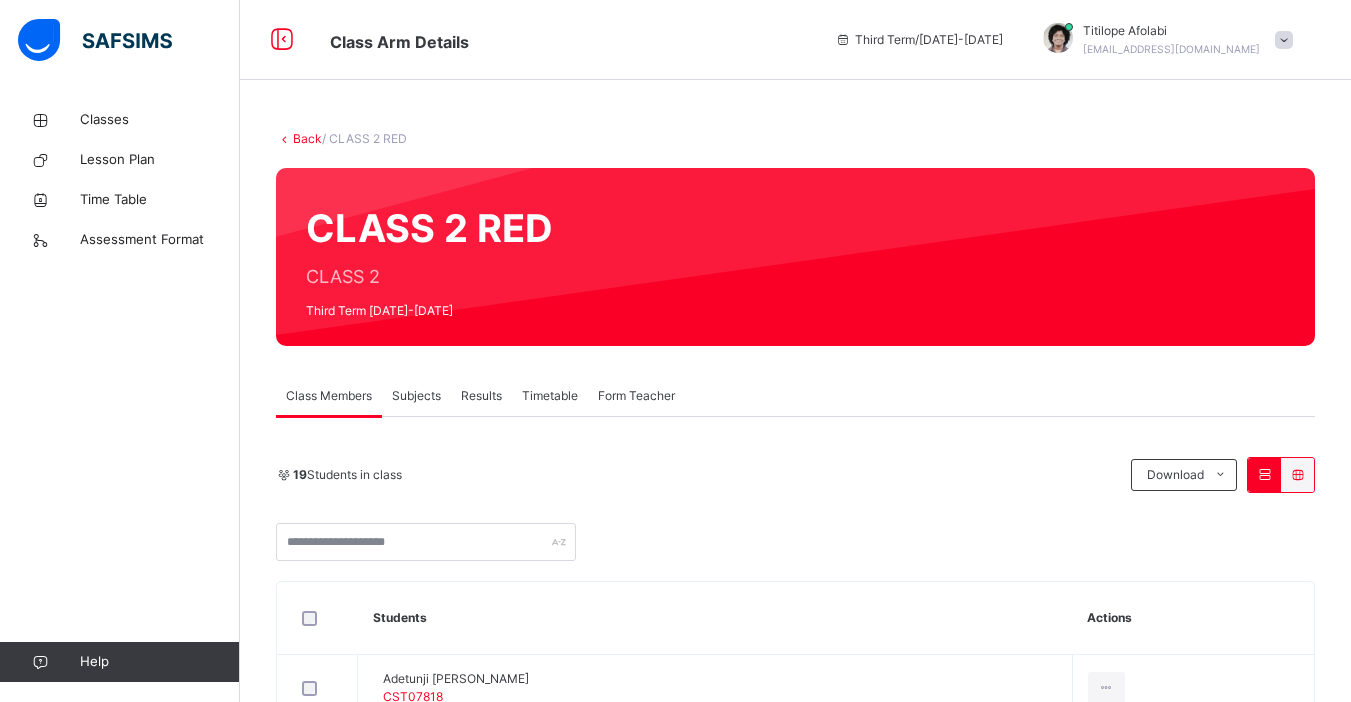 click on "Subjects" at bounding box center [416, 396] 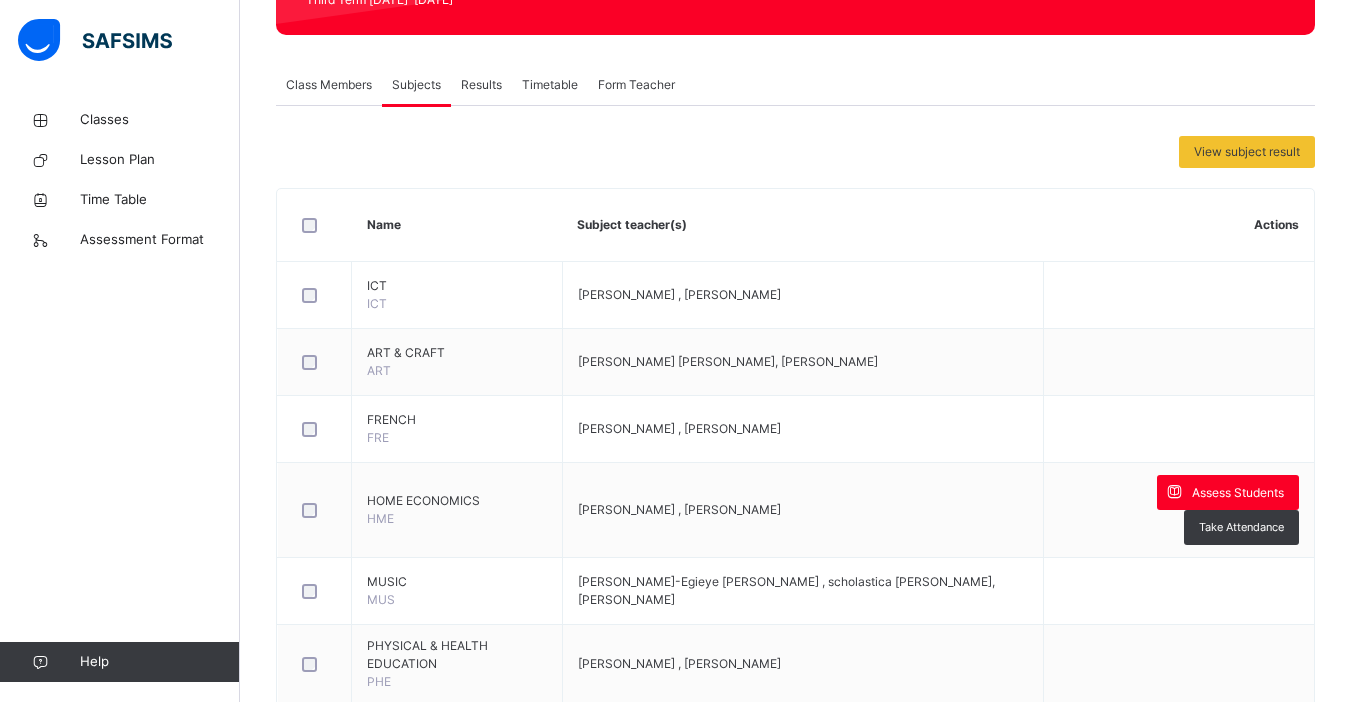 scroll, scrollTop: 322, scrollLeft: 0, axis: vertical 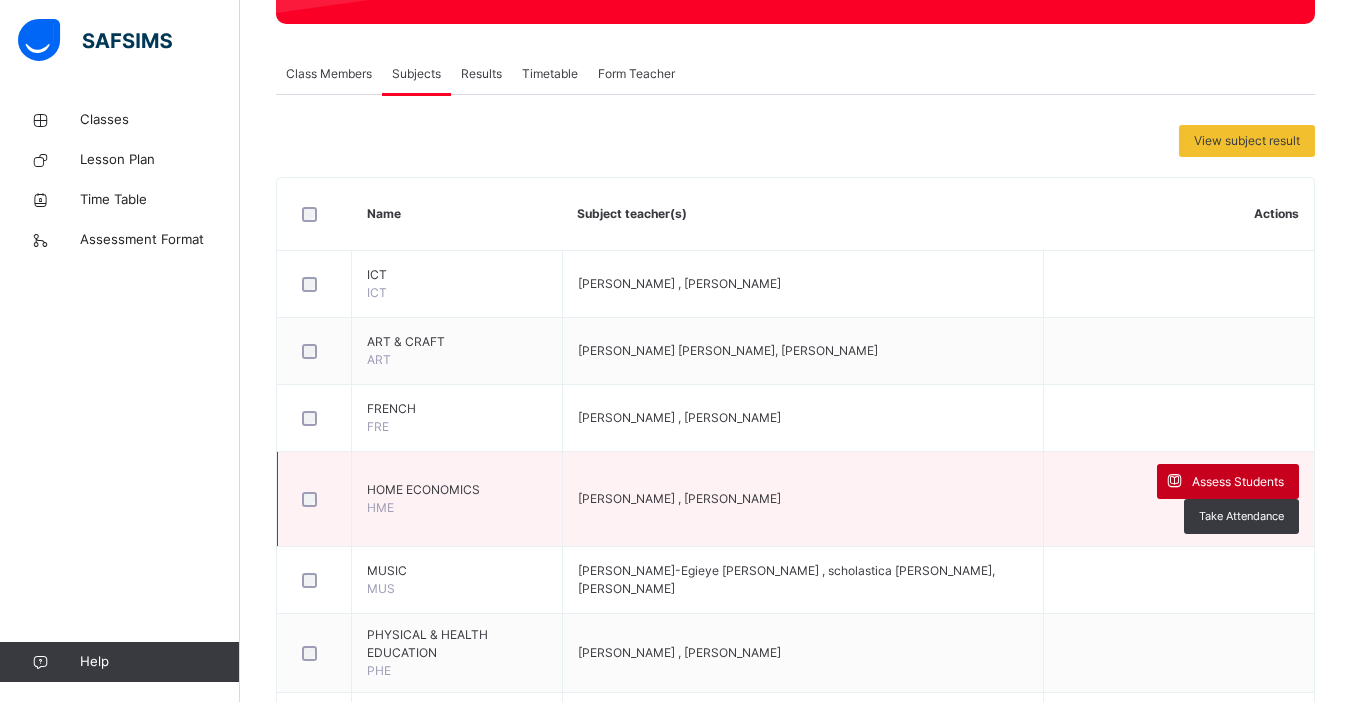 click on "Assess Students" at bounding box center [1238, 482] 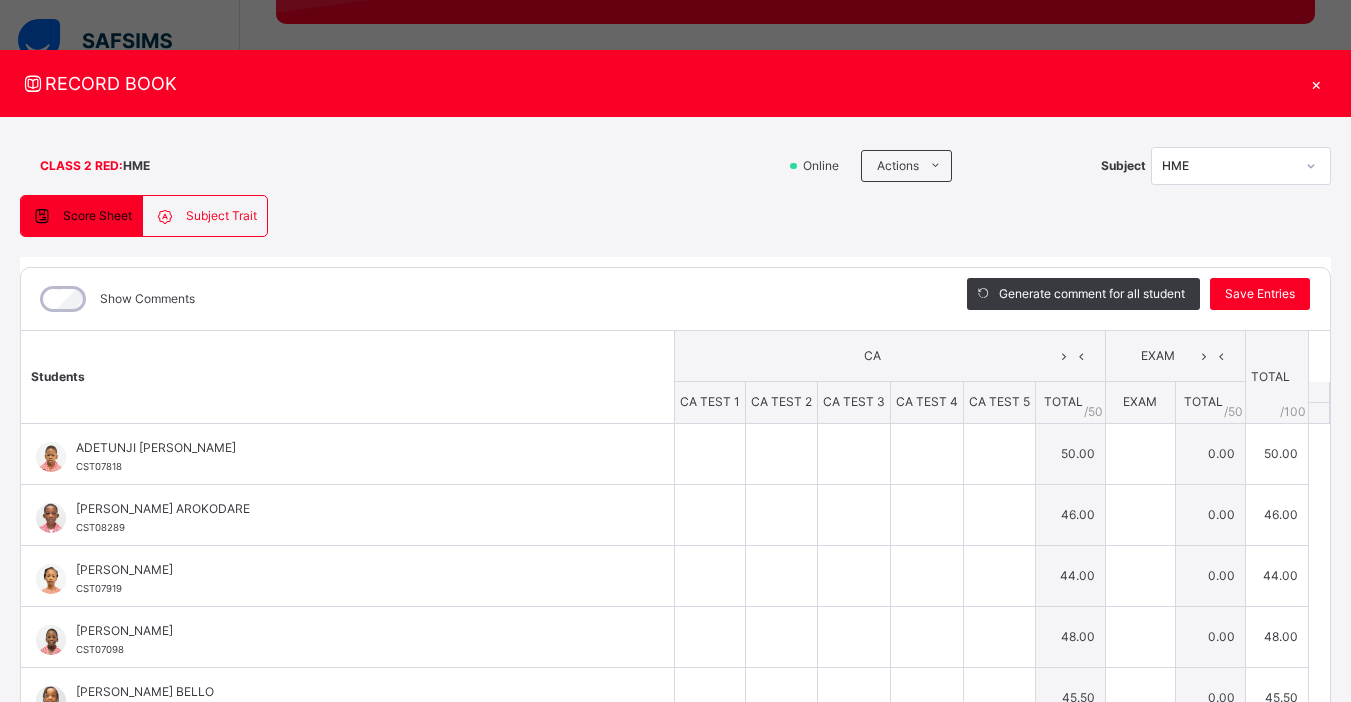 type on "**" 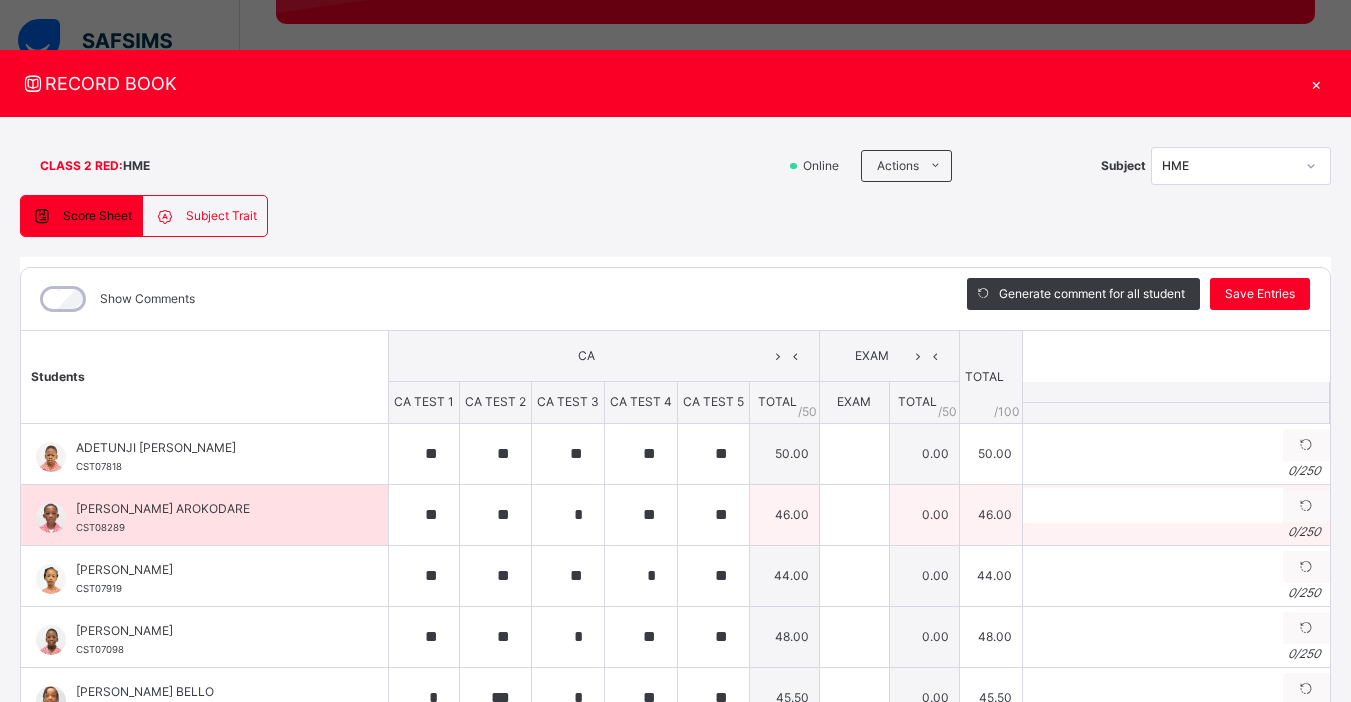 click on "Generate comment 0 / 250" at bounding box center [1175, 514] 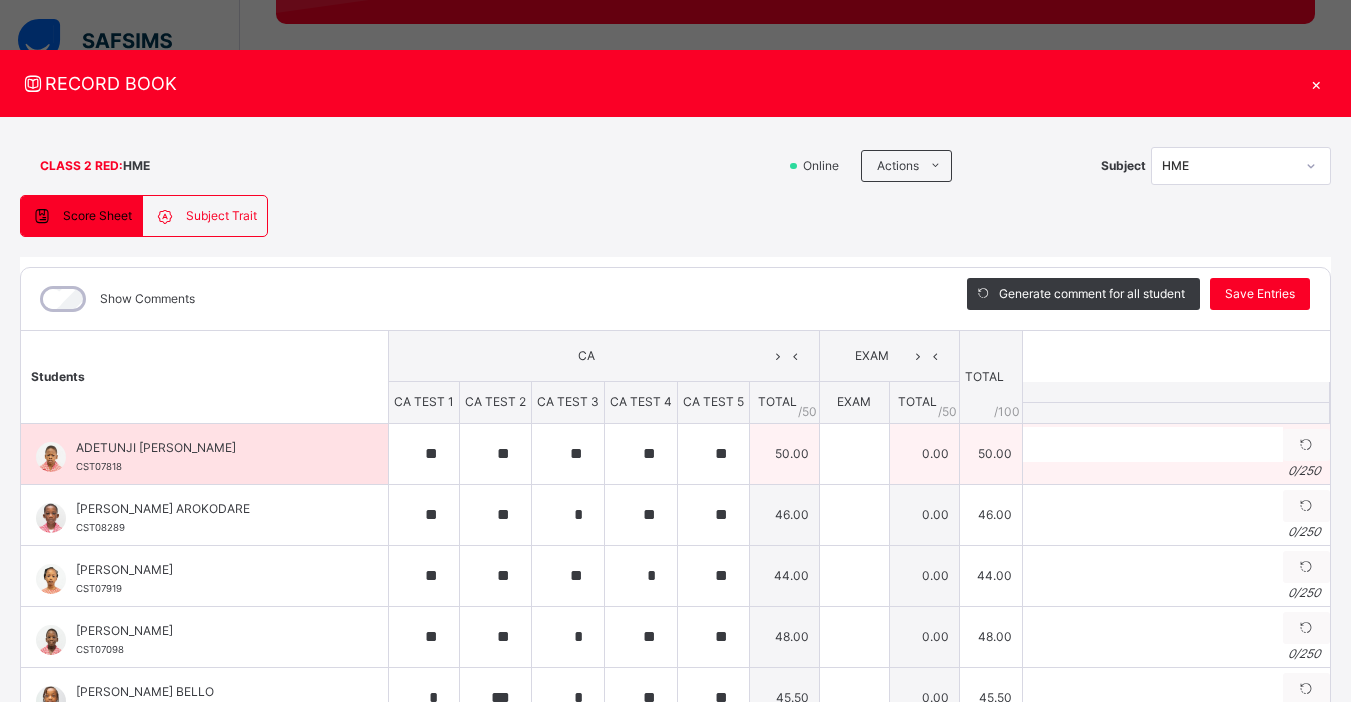 click on "0 / 250" at bounding box center [1176, 471] 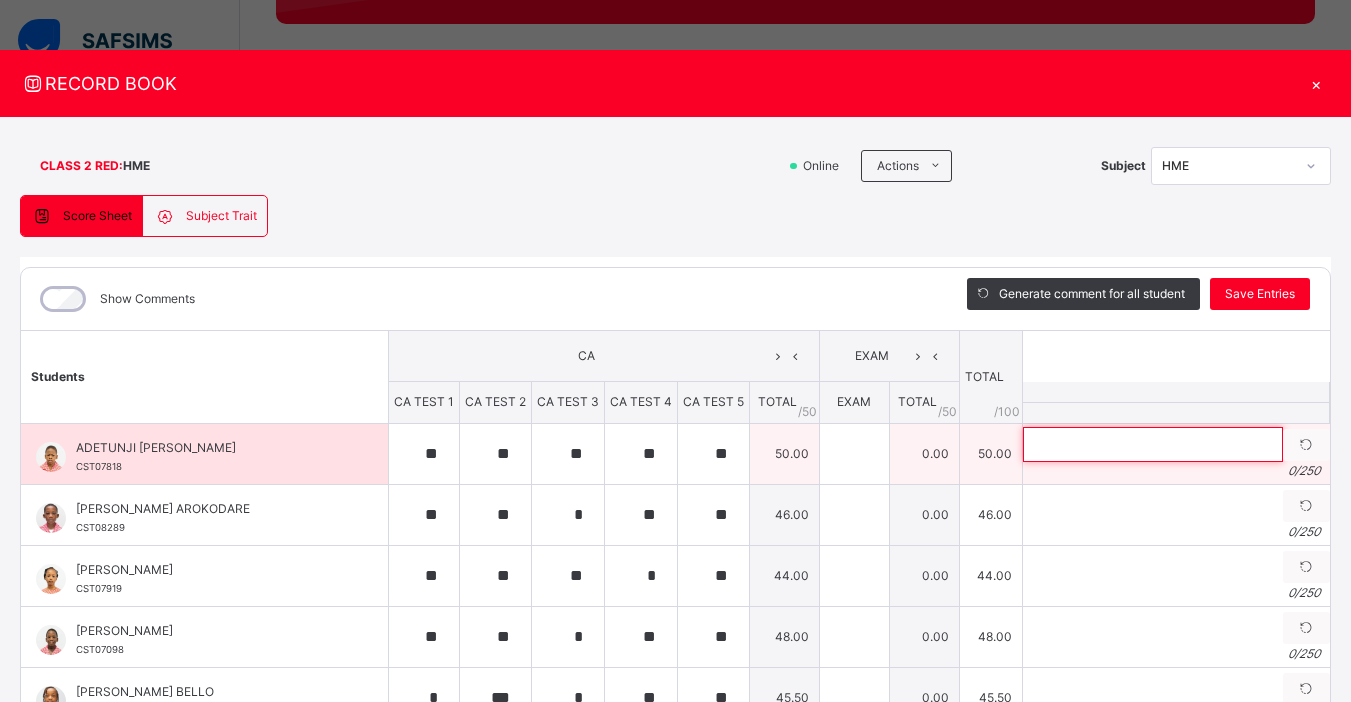 click at bounding box center (1153, 444) 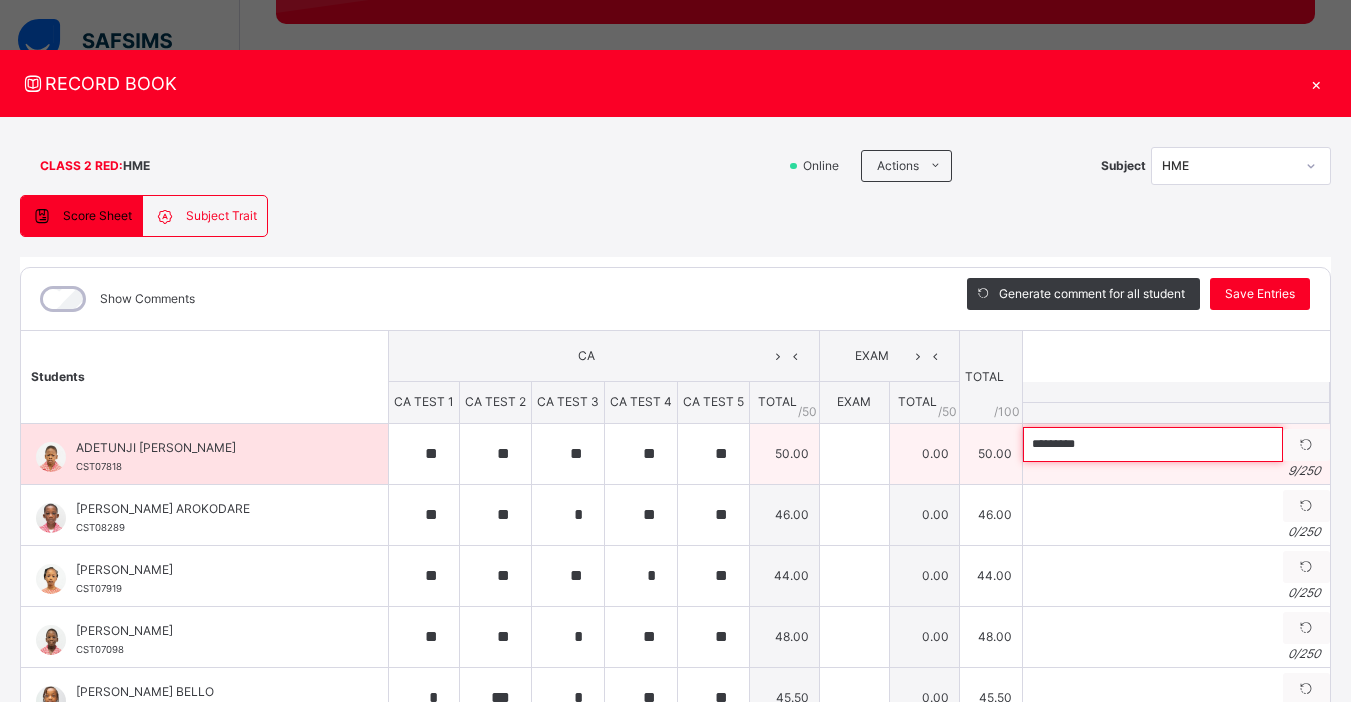 paste on "**********" 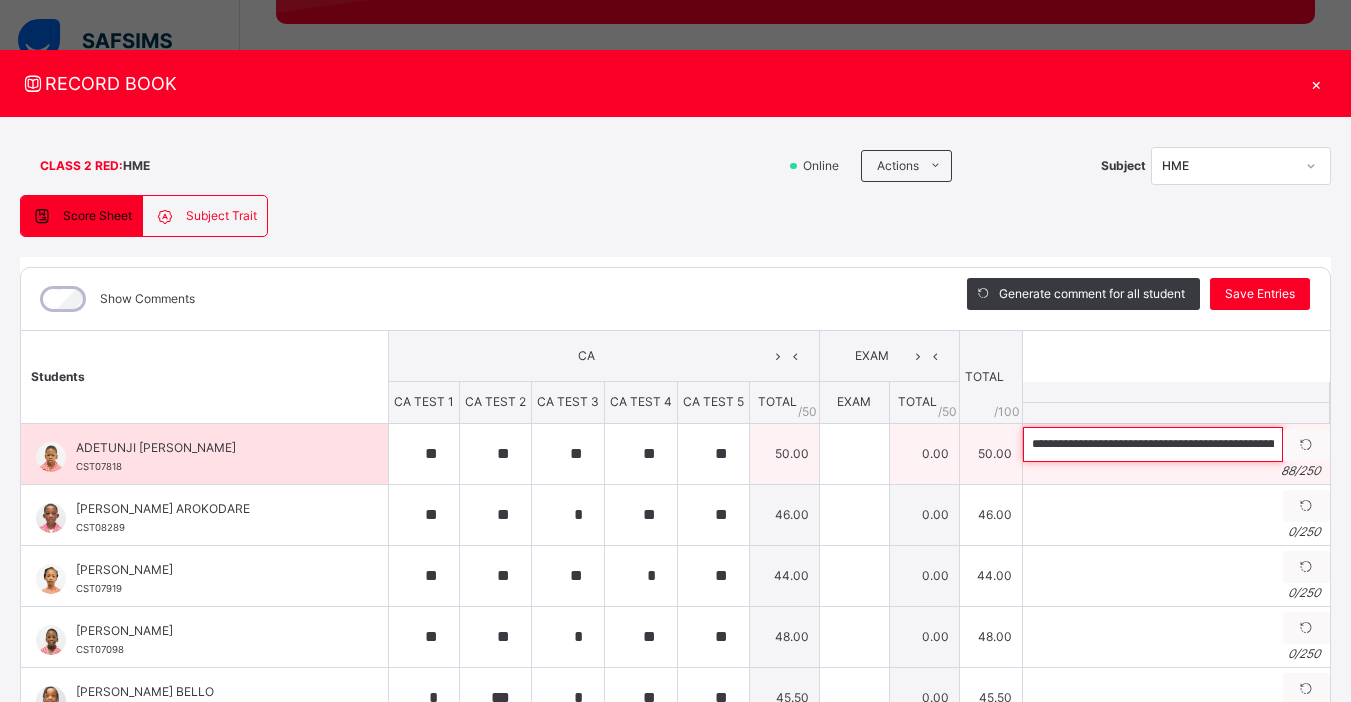 scroll, scrollTop: 0, scrollLeft: 236, axis: horizontal 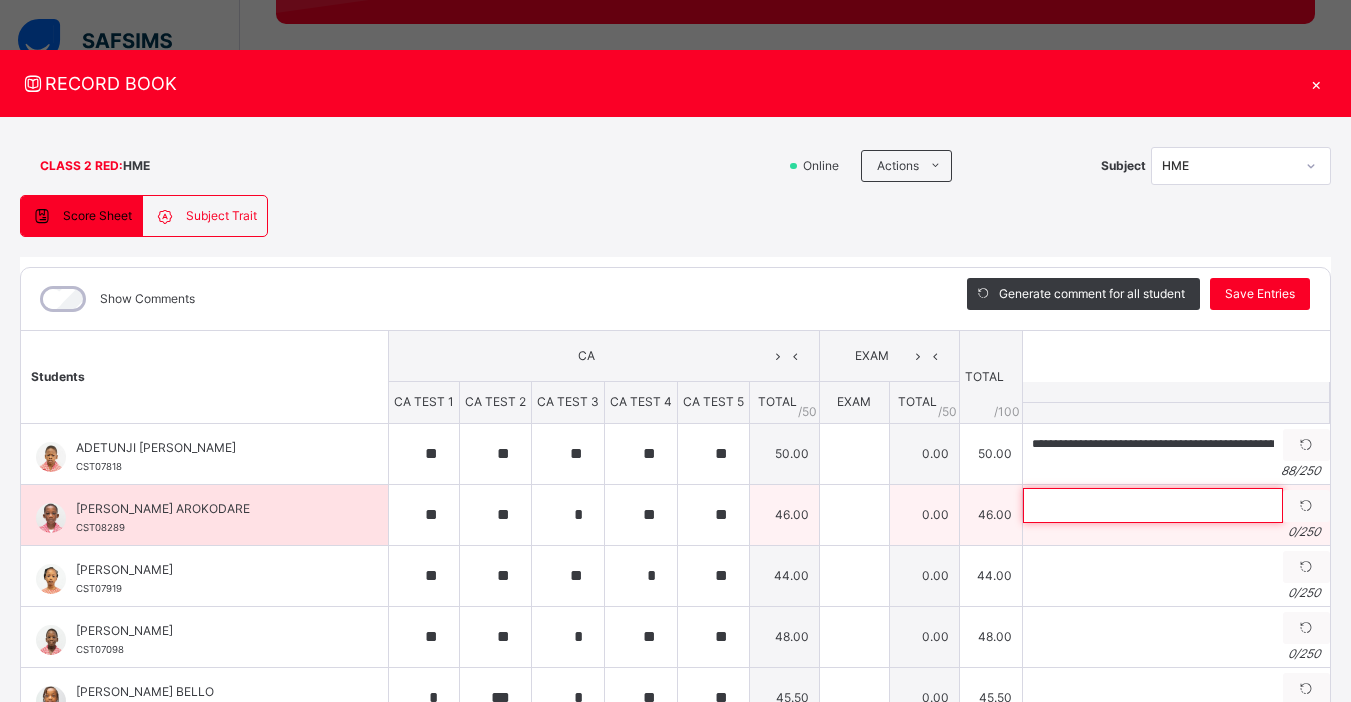 click at bounding box center (1153, 505) 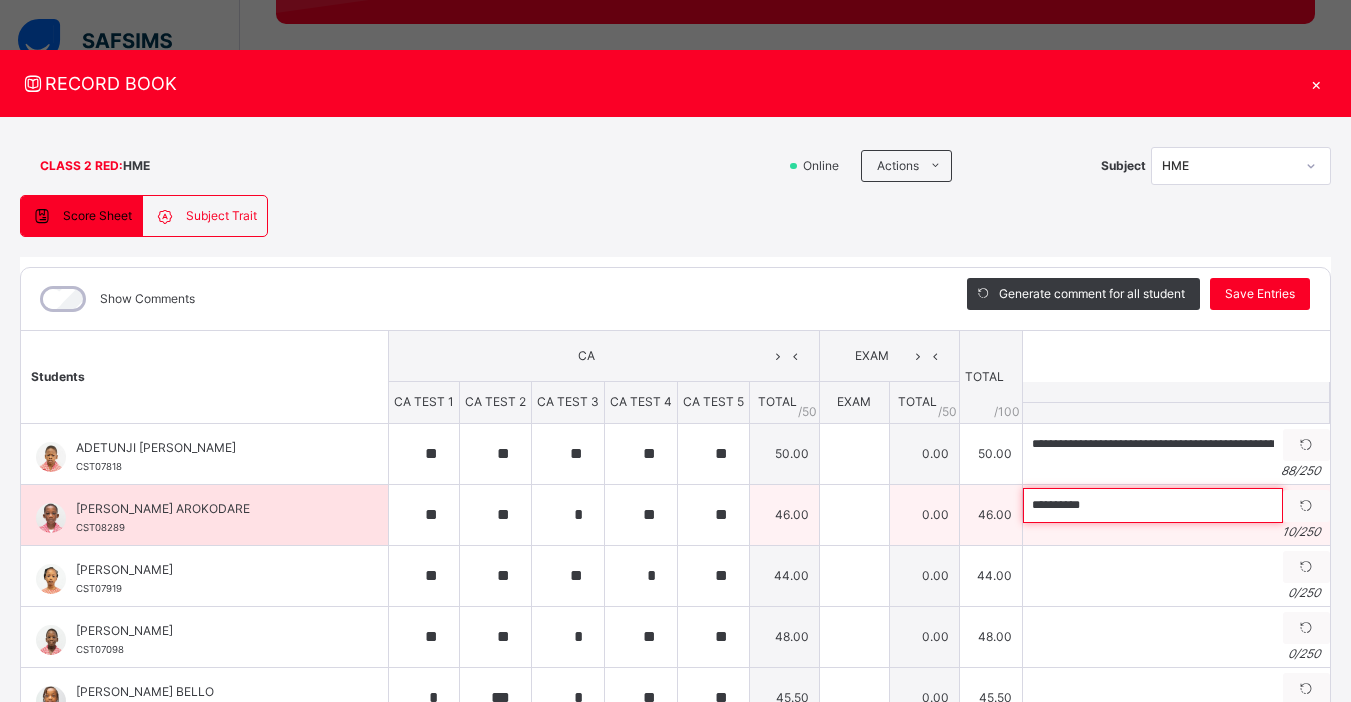 paste on "**********" 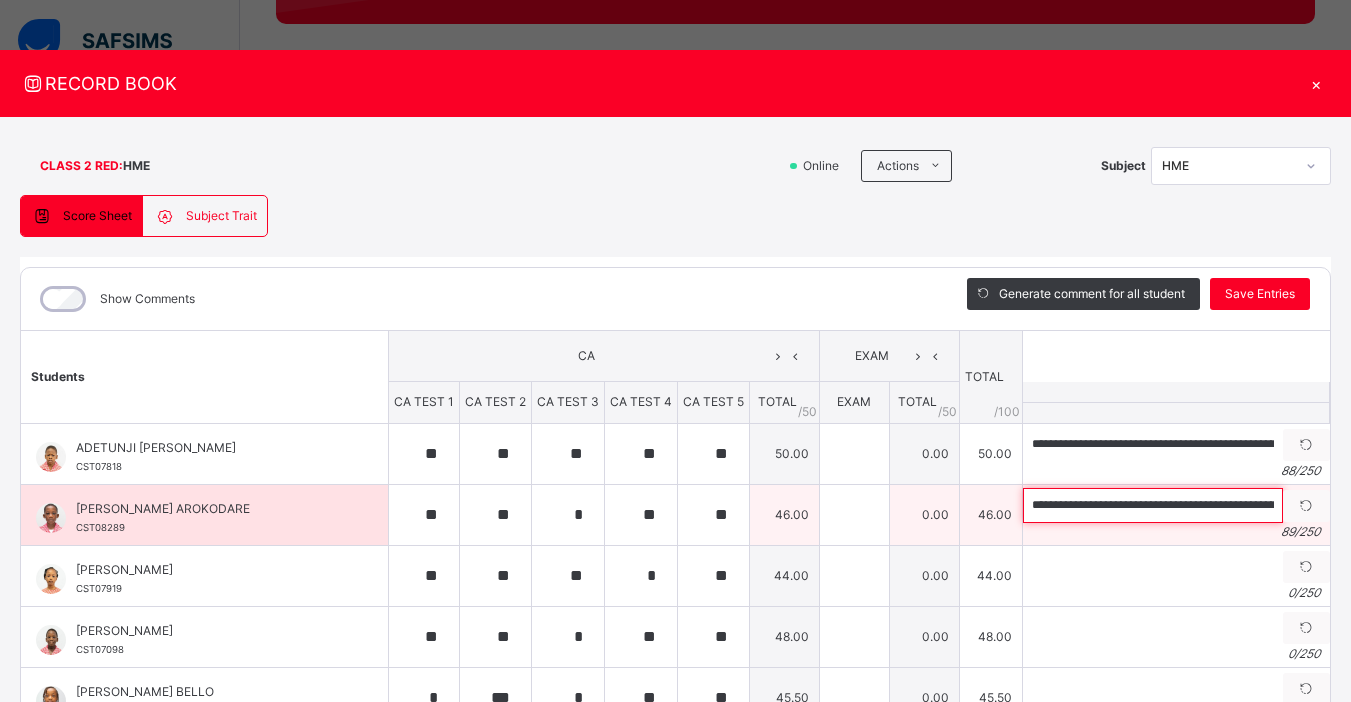 scroll, scrollTop: 0, scrollLeft: 246, axis: horizontal 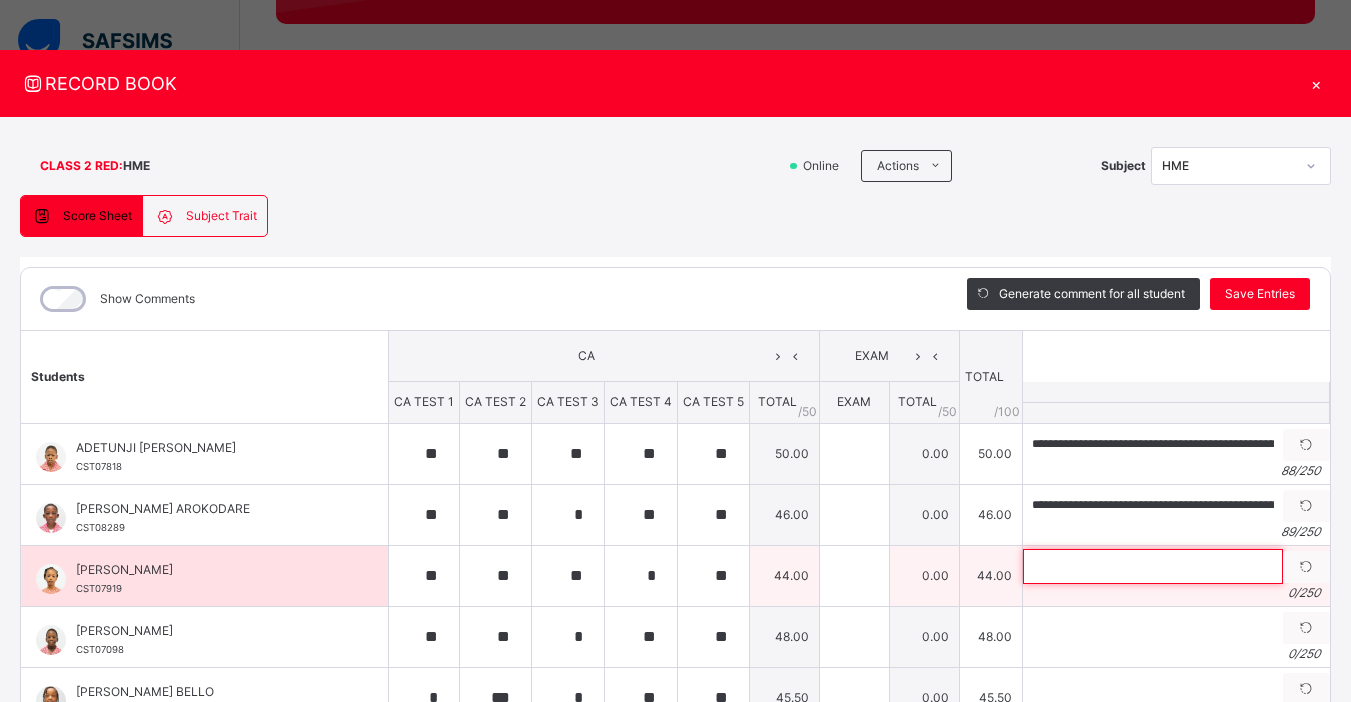 click at bounding box center [1153, 566] 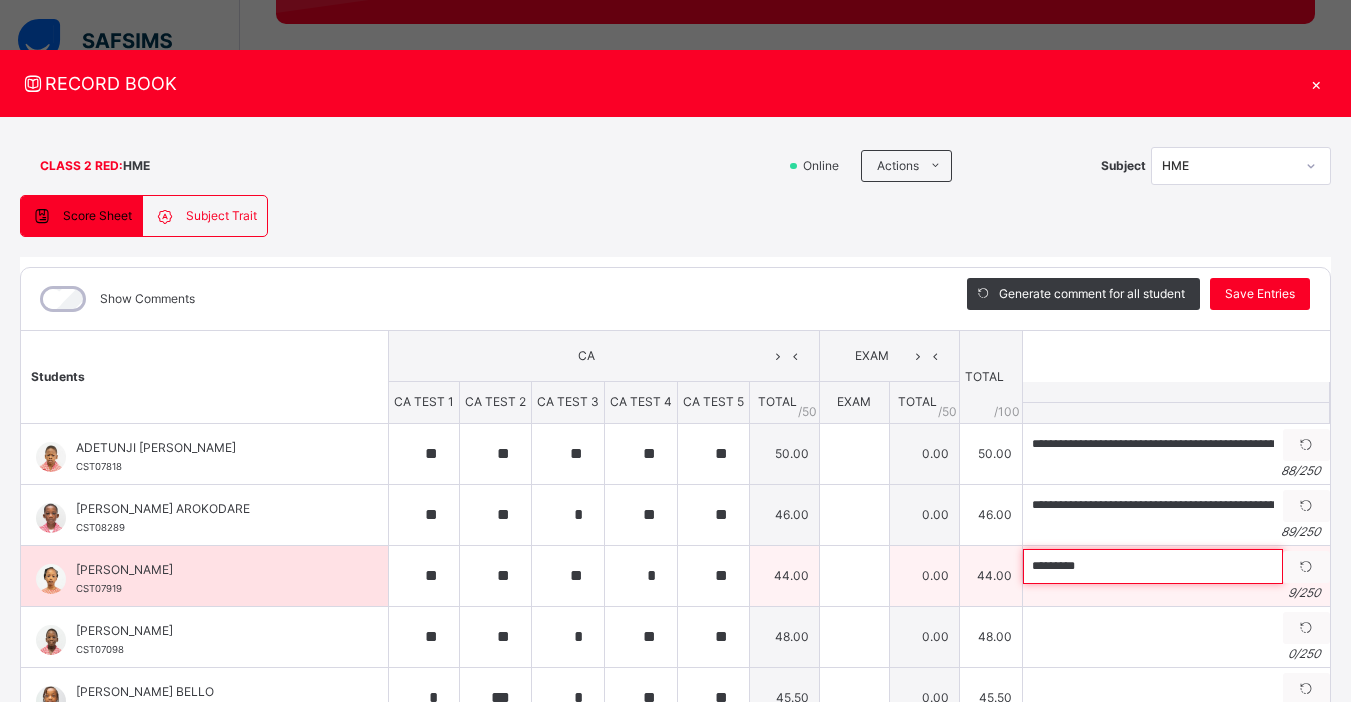 paste on "**********" 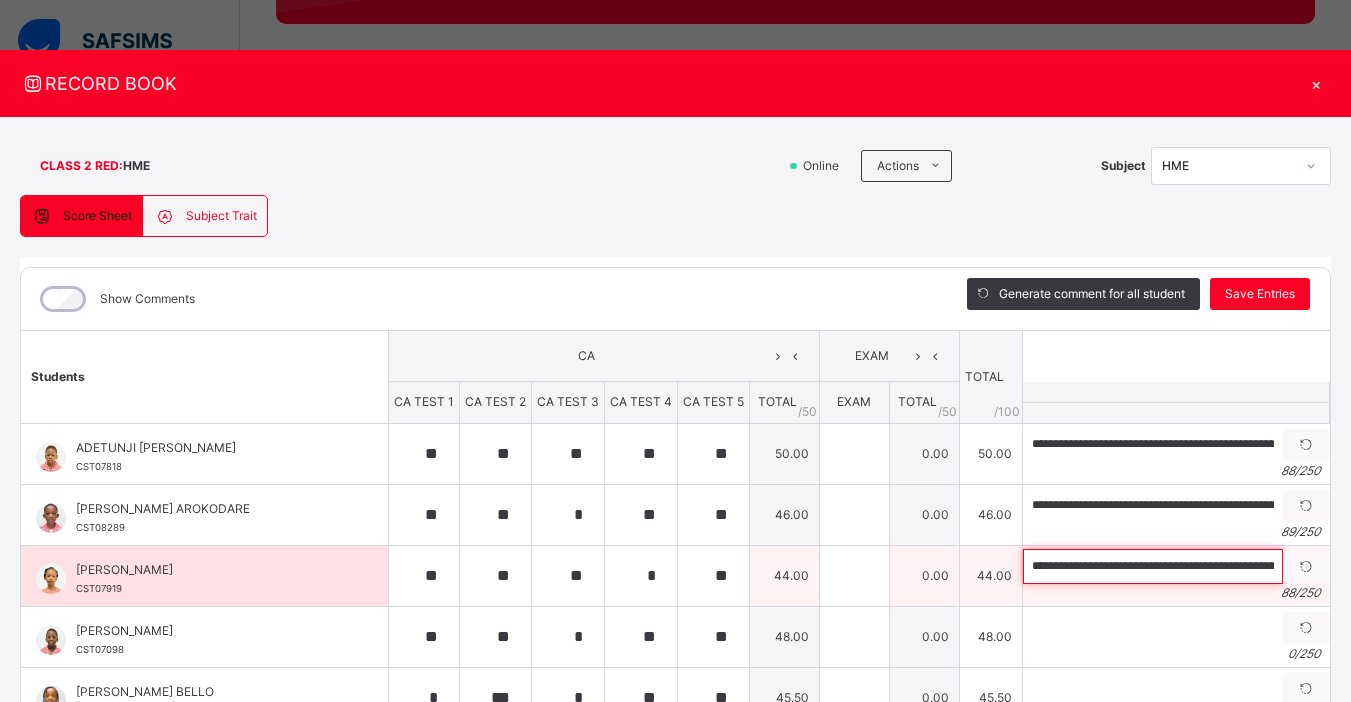 scroll, scrollTop: 0, scrollLeft: 243, axis: horizontal 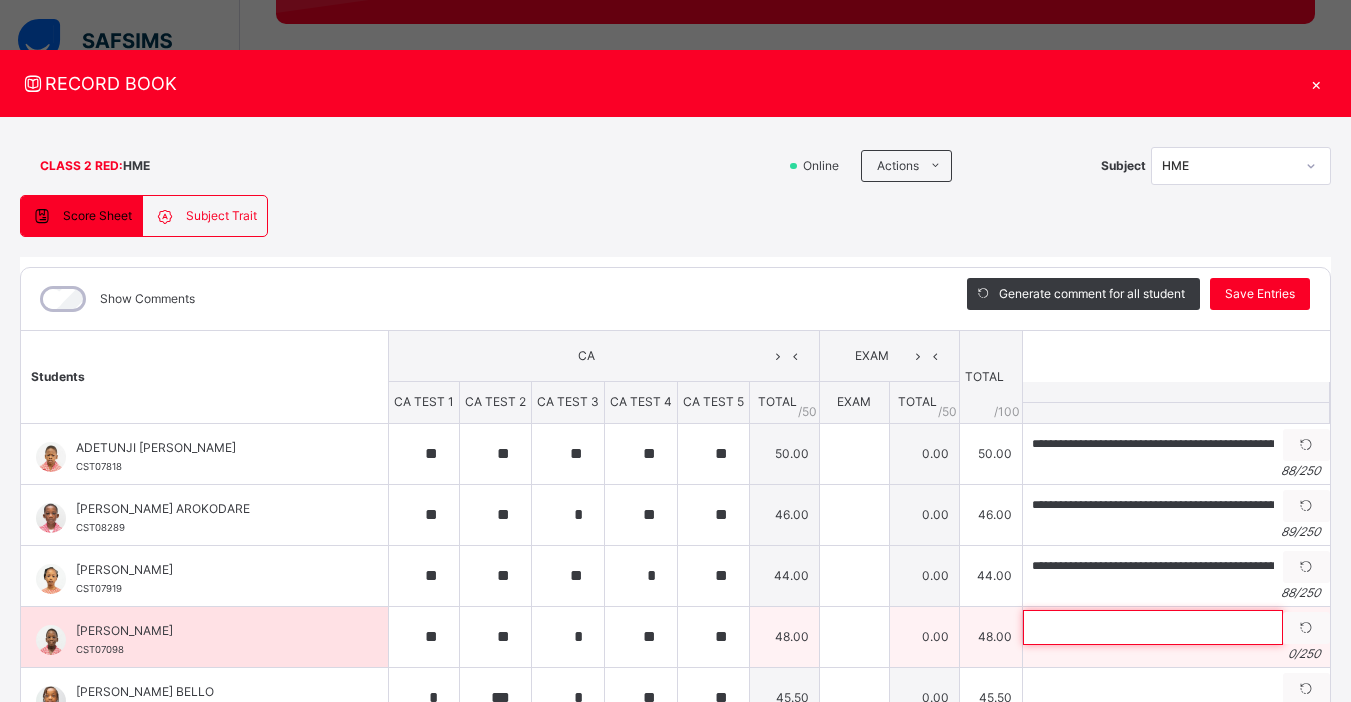click at bounding box center [1153, 627] 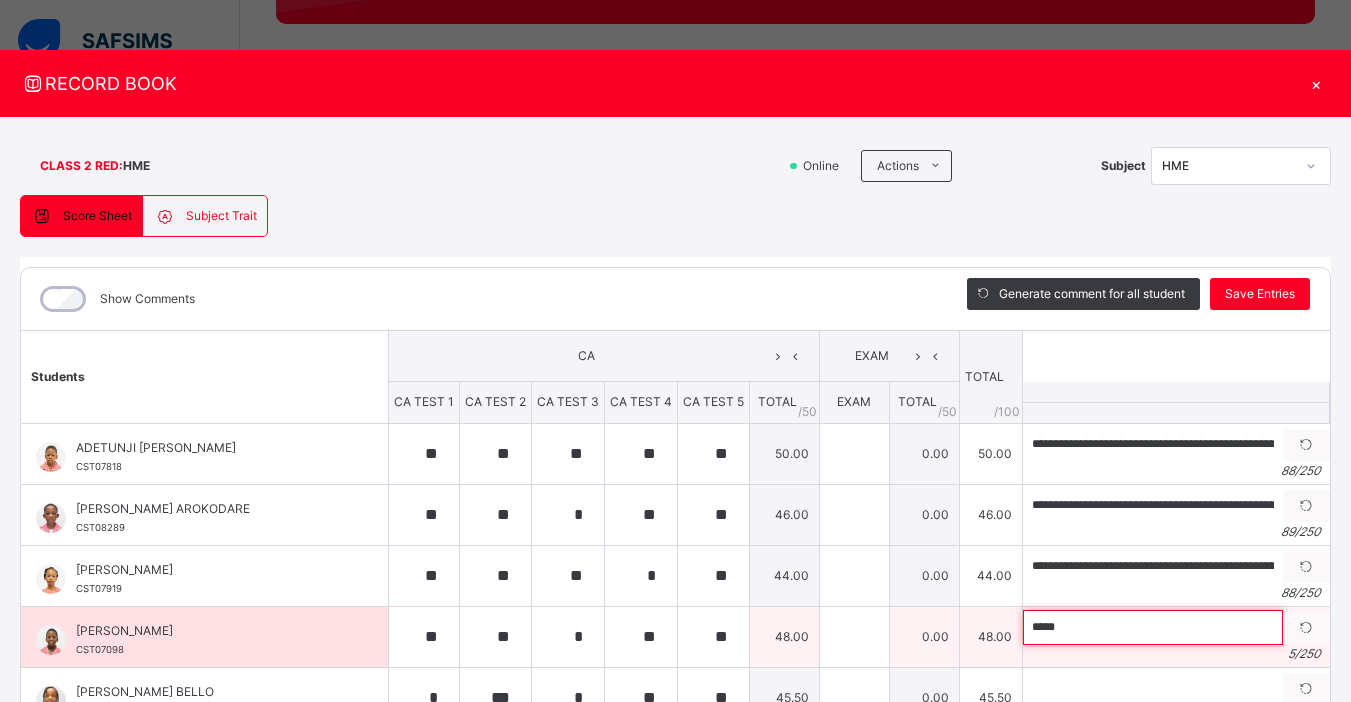 paste on "**********" 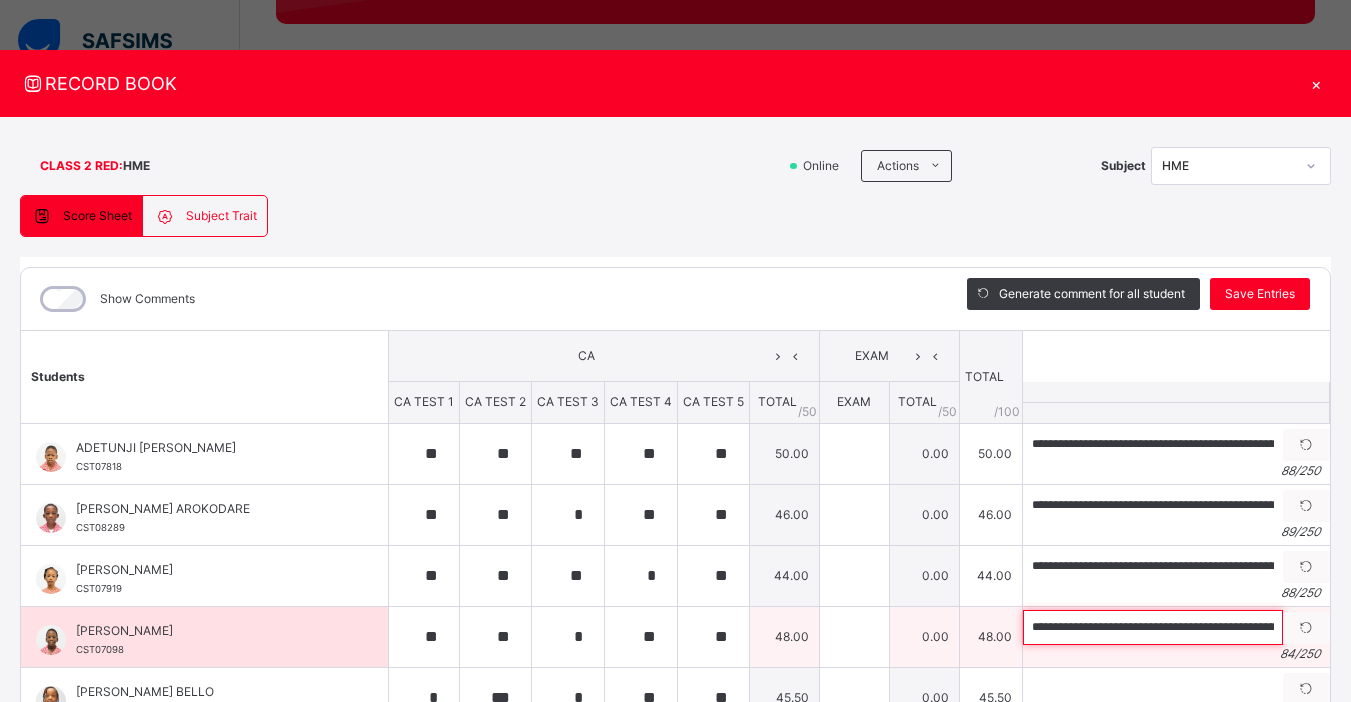 scroll, scrollTop: 0, scrollLeft: 215, axis: horizontal 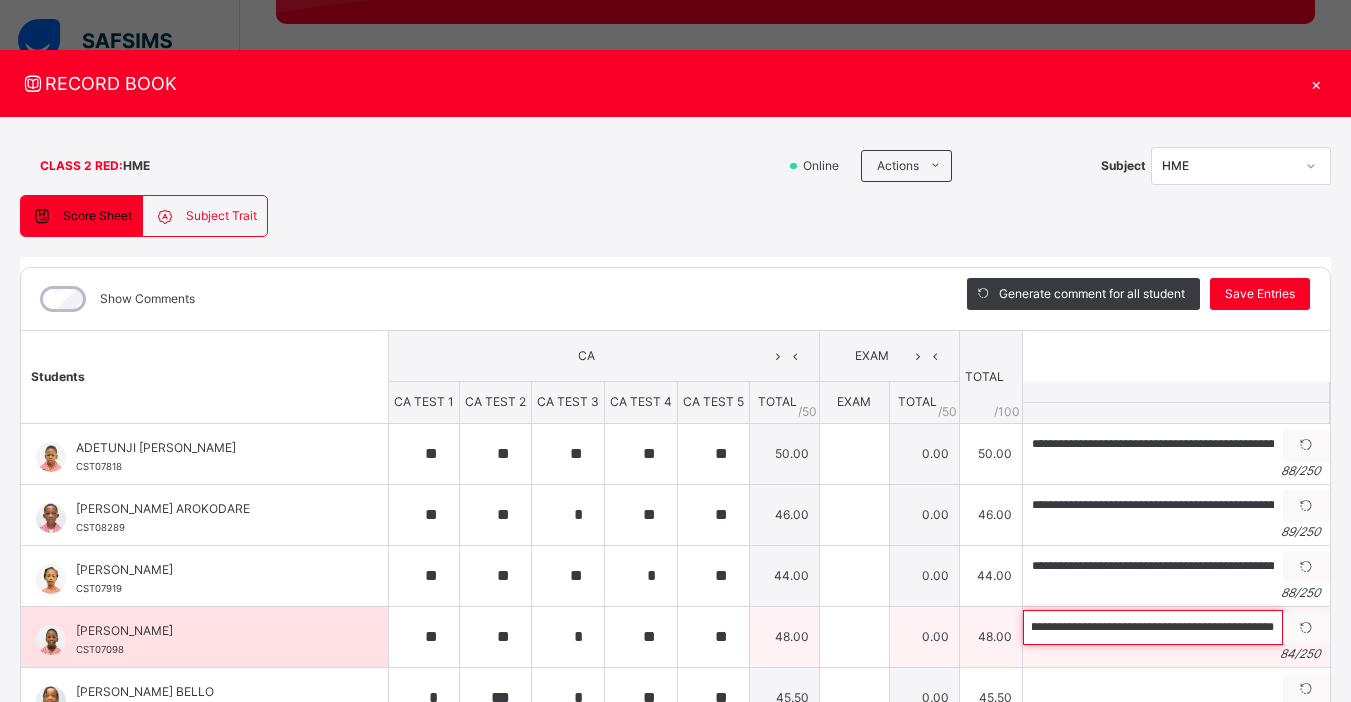 click on "**********" at bounding box center [1153, 627] 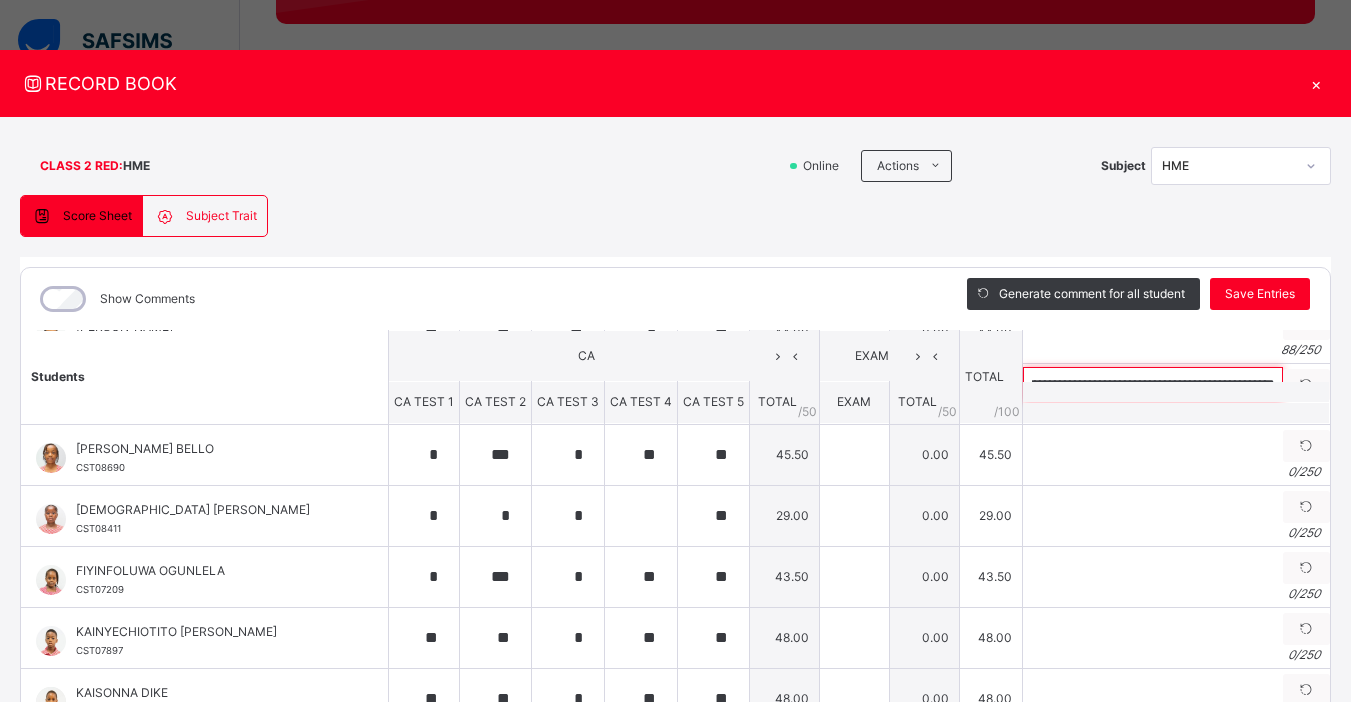 scroll, scrollTop: 246, scrollLeft: 0, axis: vertical 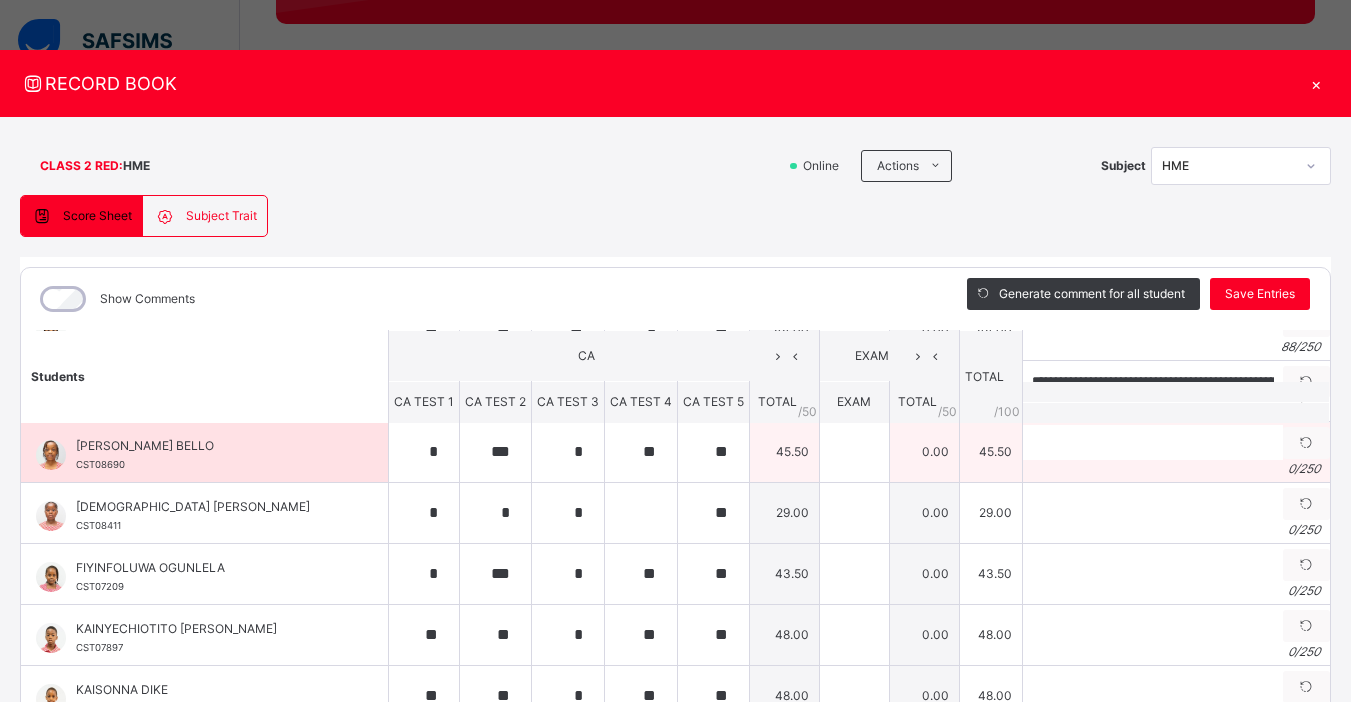 click on "0 / 250" at bounding box center (1176, 469) 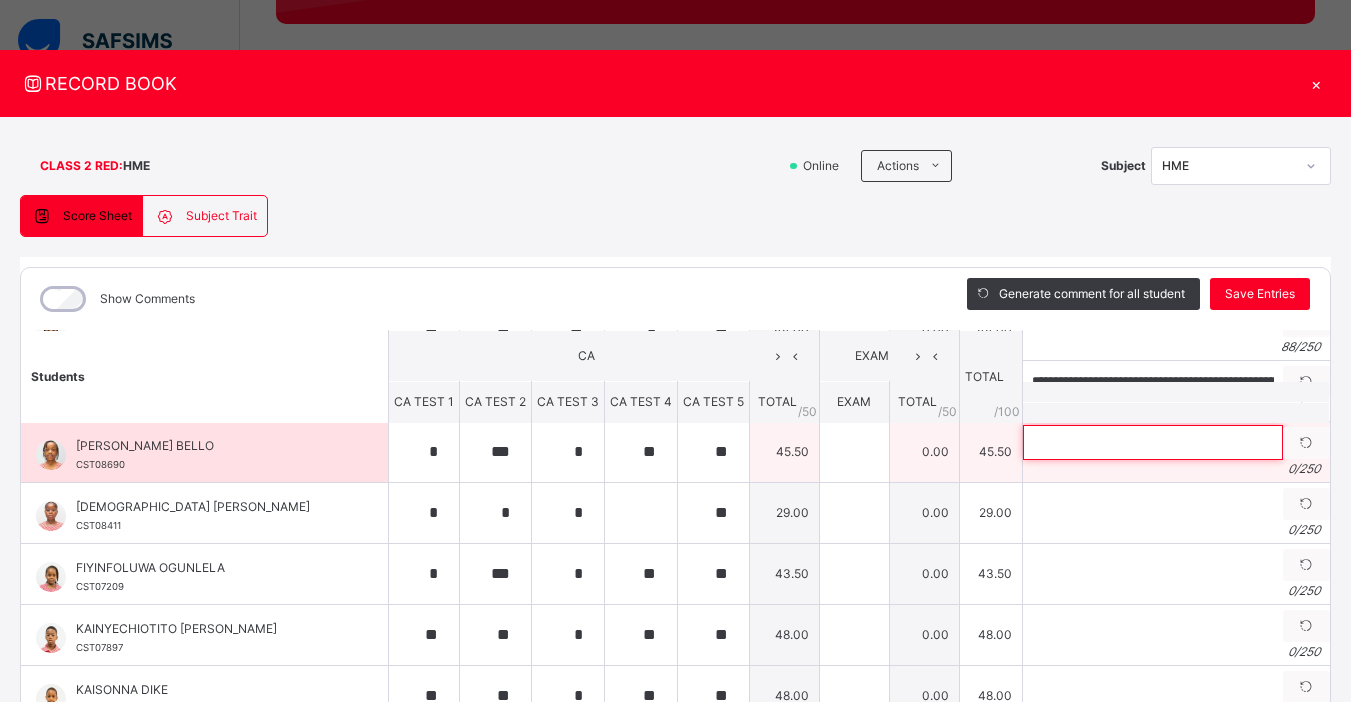 click at bounding box center (1153, 442) 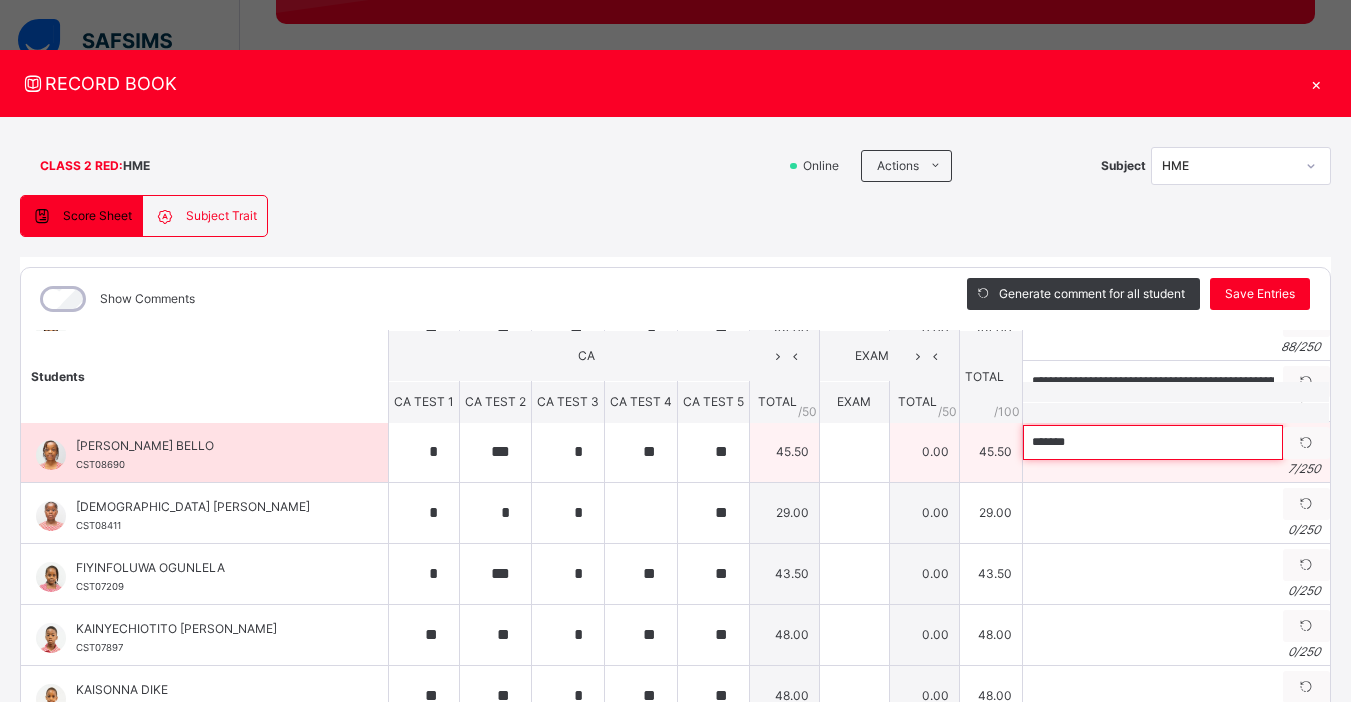 click on "*******" at bounding box center [1153, 442] 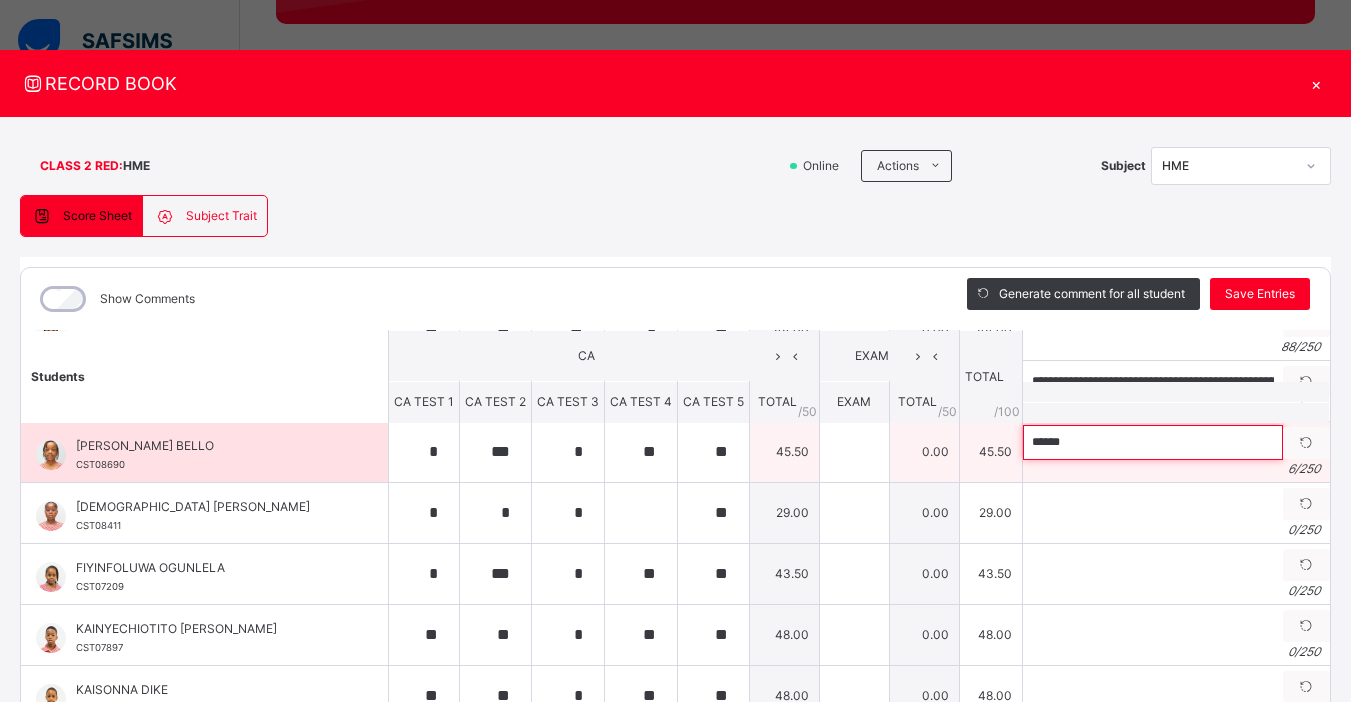 click on "******" at bounding box center [1153, 442] 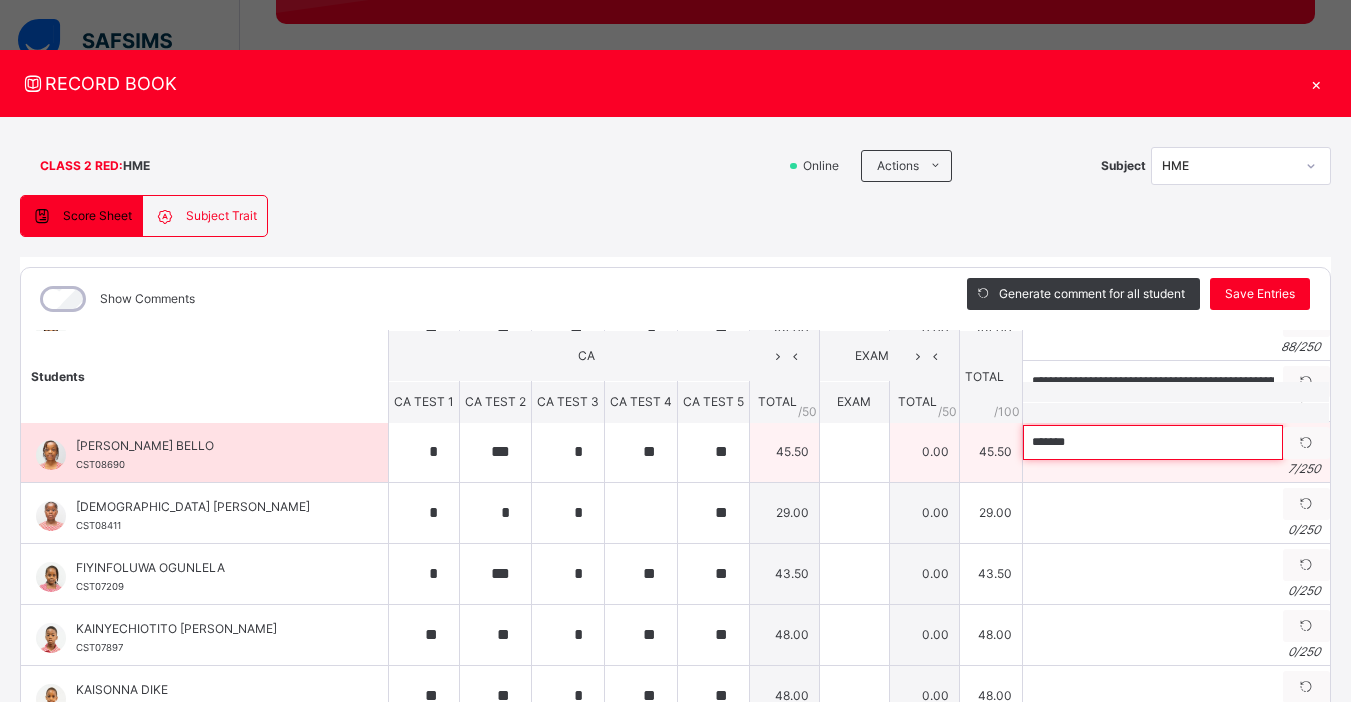 paste on "**********" 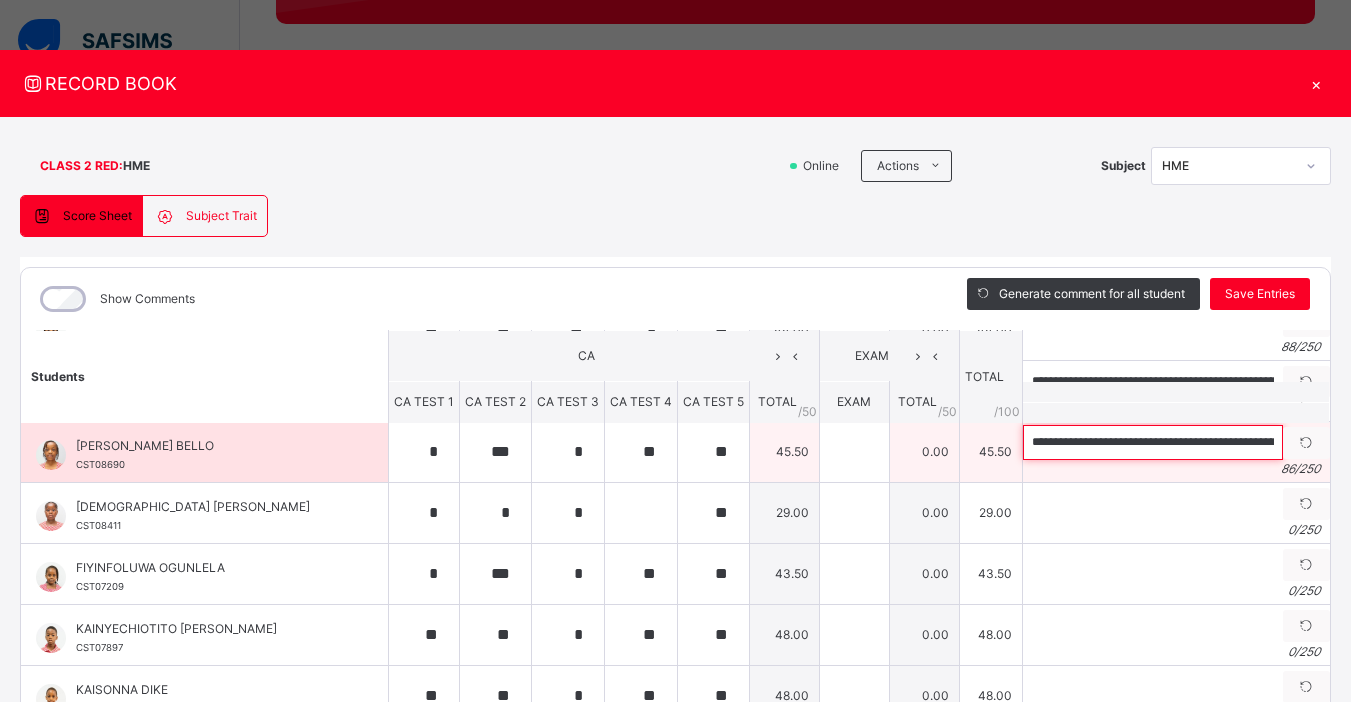 scroll, scrollTop: 0, scrollLeft: 226, axis: horizontal 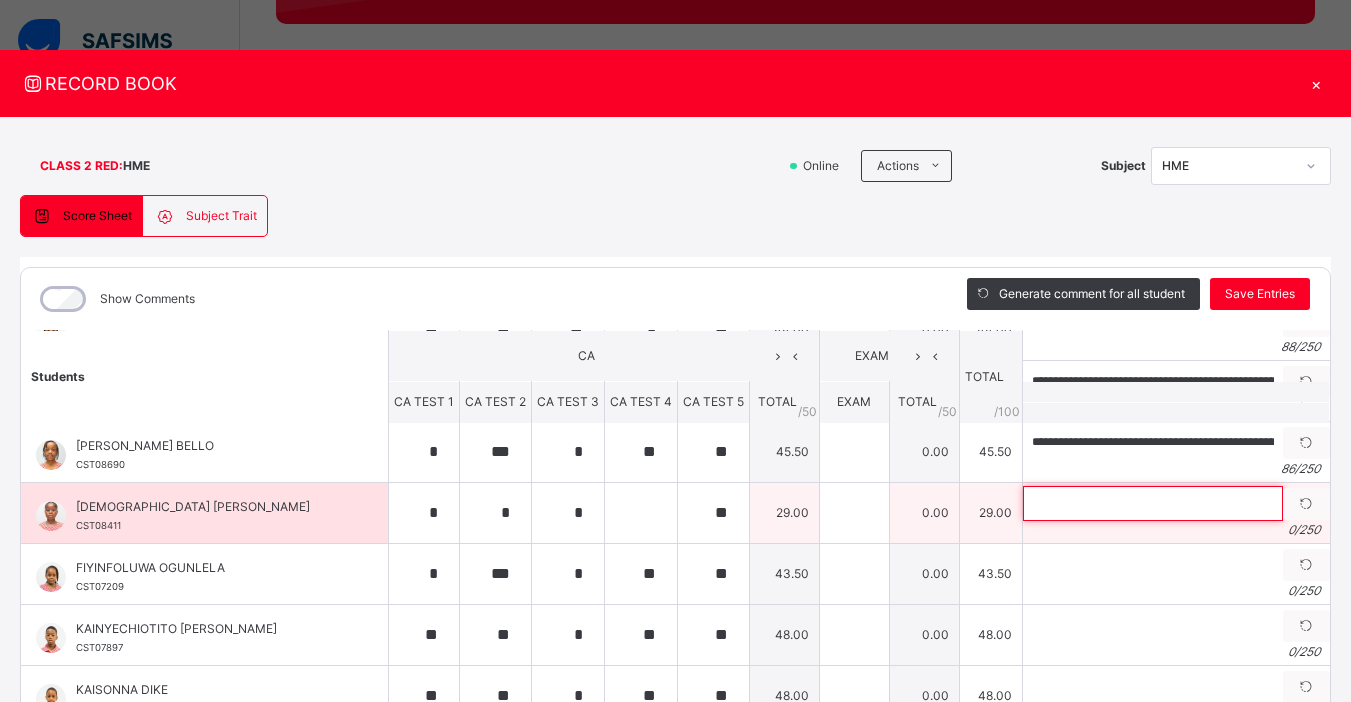 click at bounding box center [1153, 503] 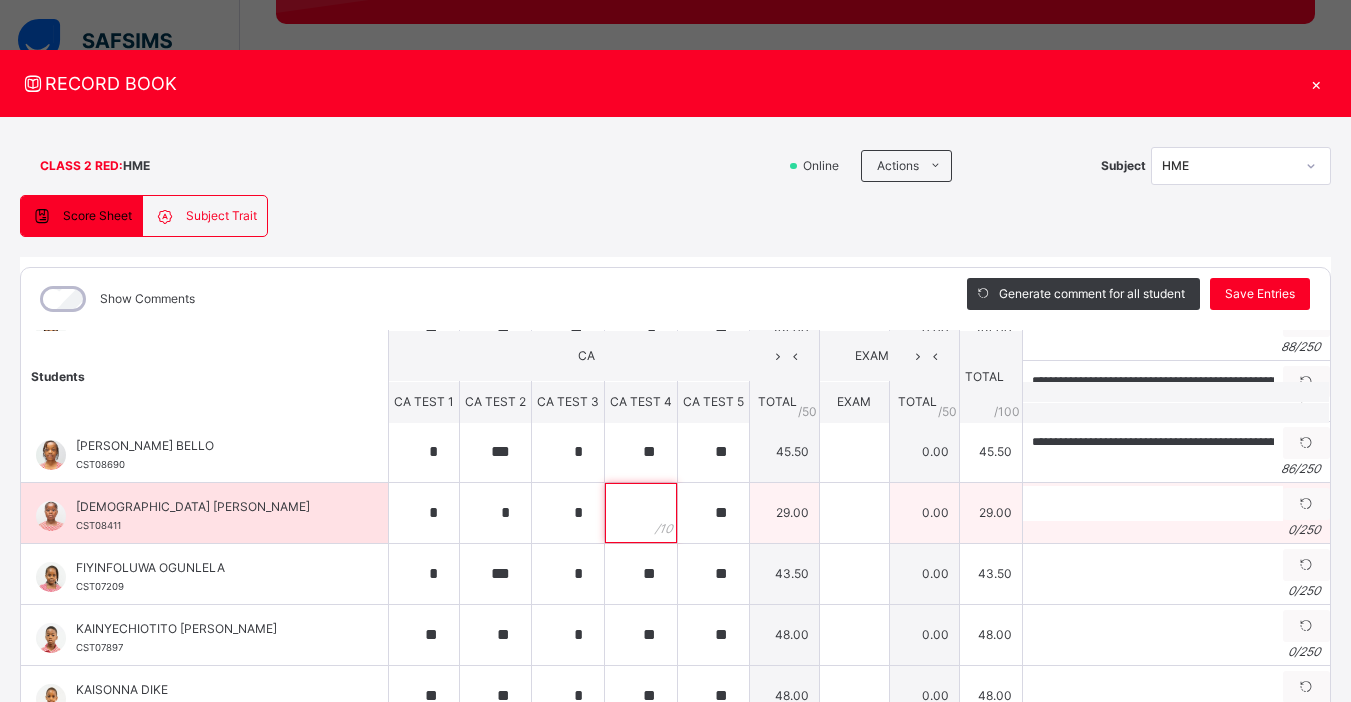 click at bounding box center [641, 513] 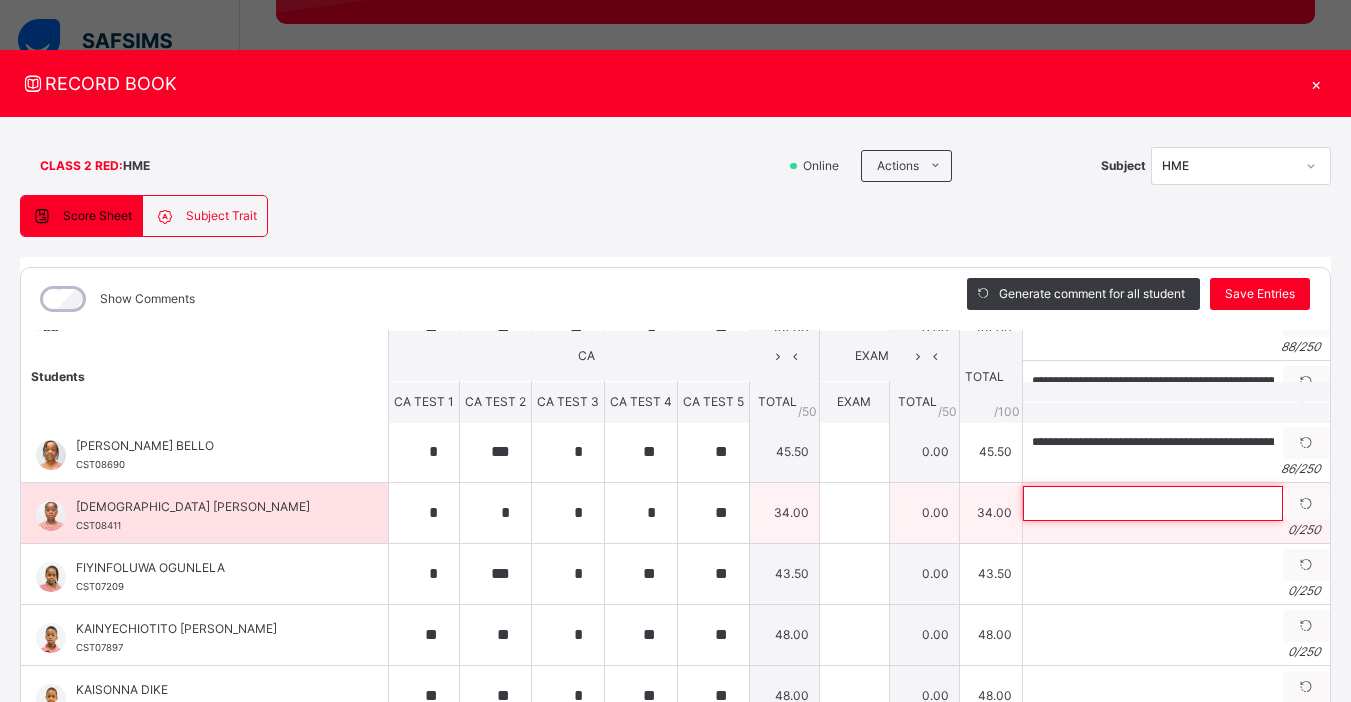 click at bounding box center (1153, 503) 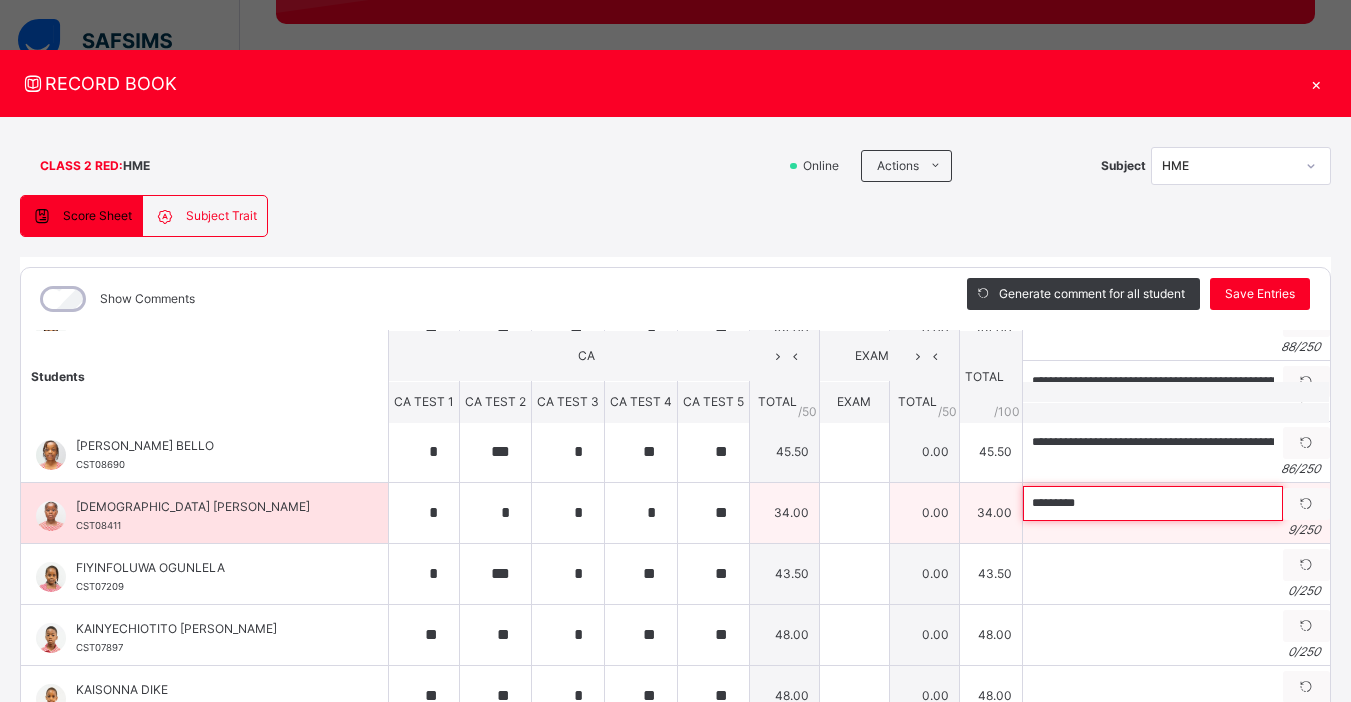 paste on "**********" 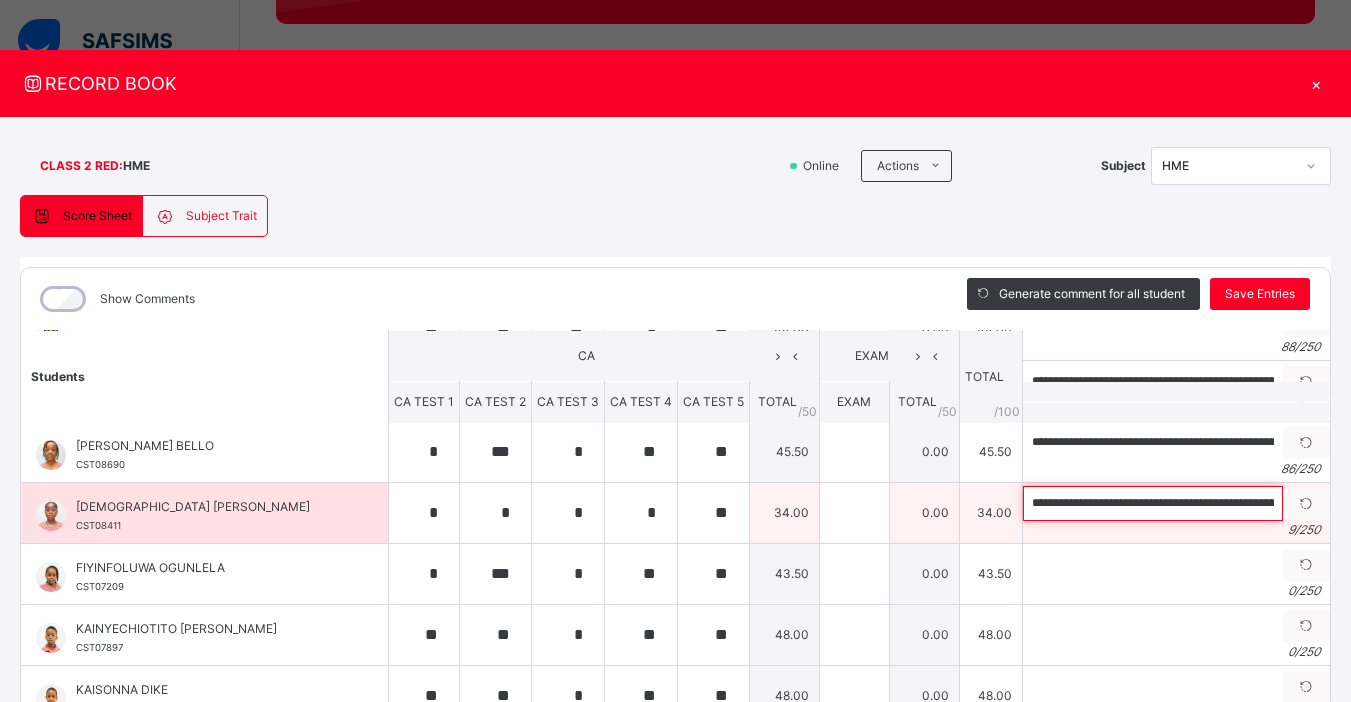 scroll, scrollTop: 0, scrollLeft: 243, axis: horizontal 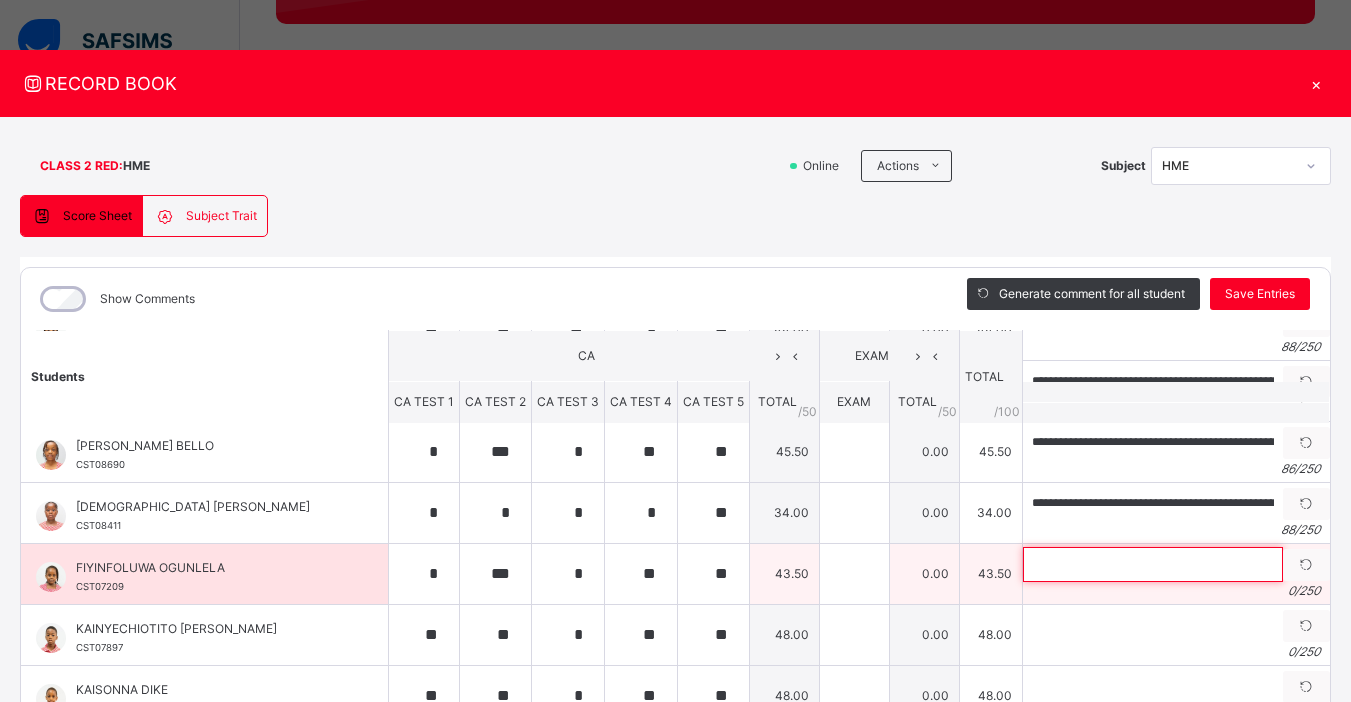 click at bounding box center [1153, 564] 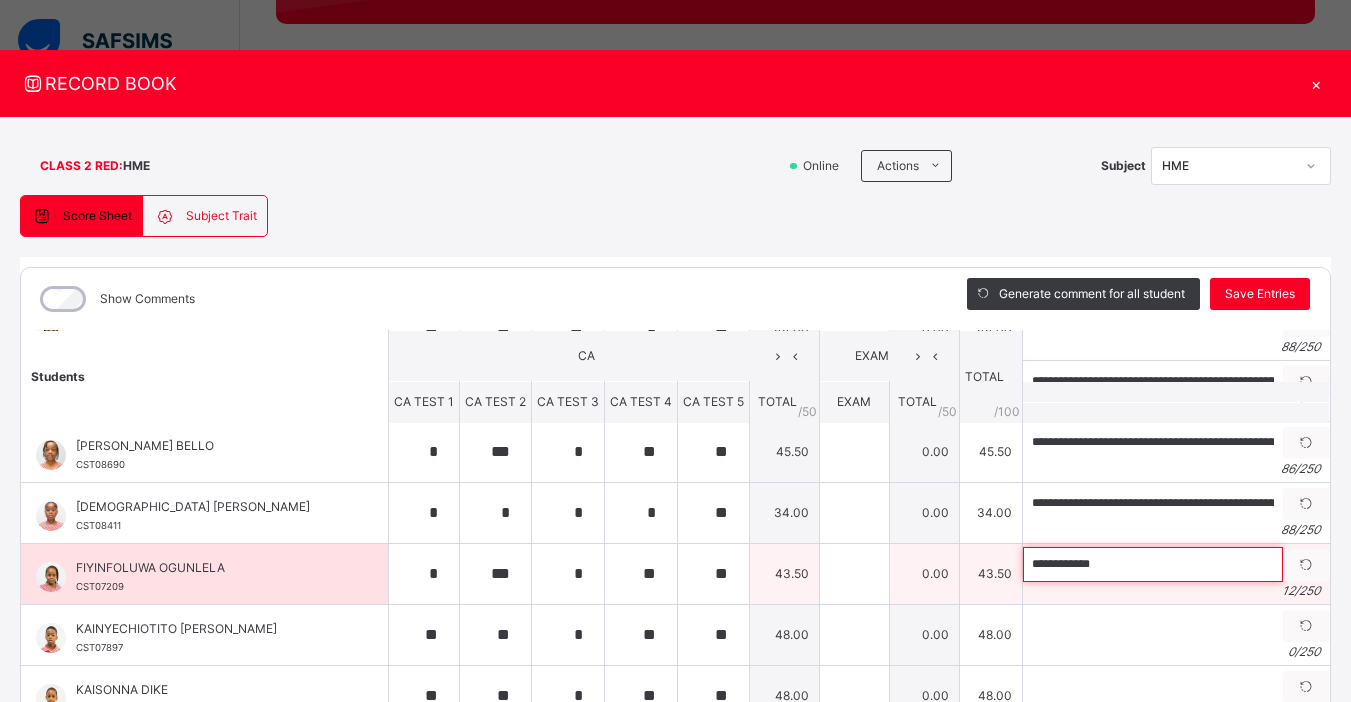 paste on "**********" 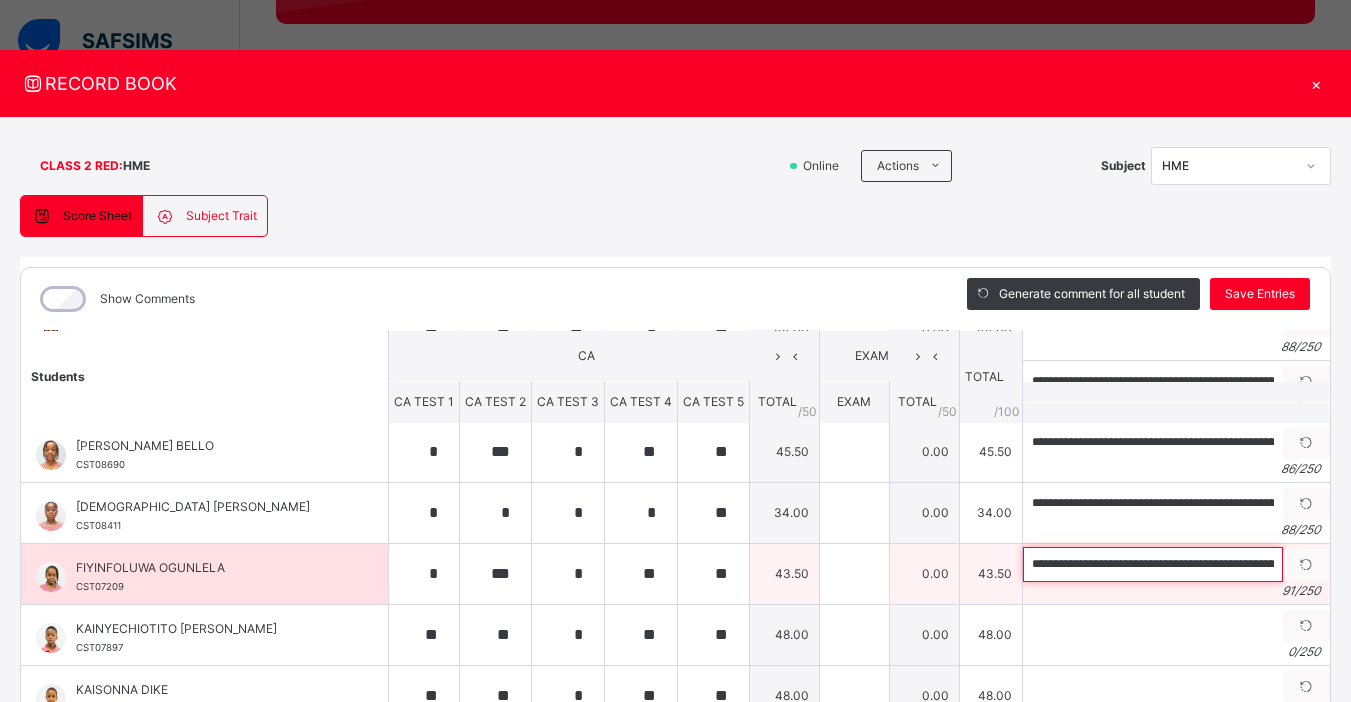 scroll, scrollTop: 0, scrollLeft: 254, axis: horizontal 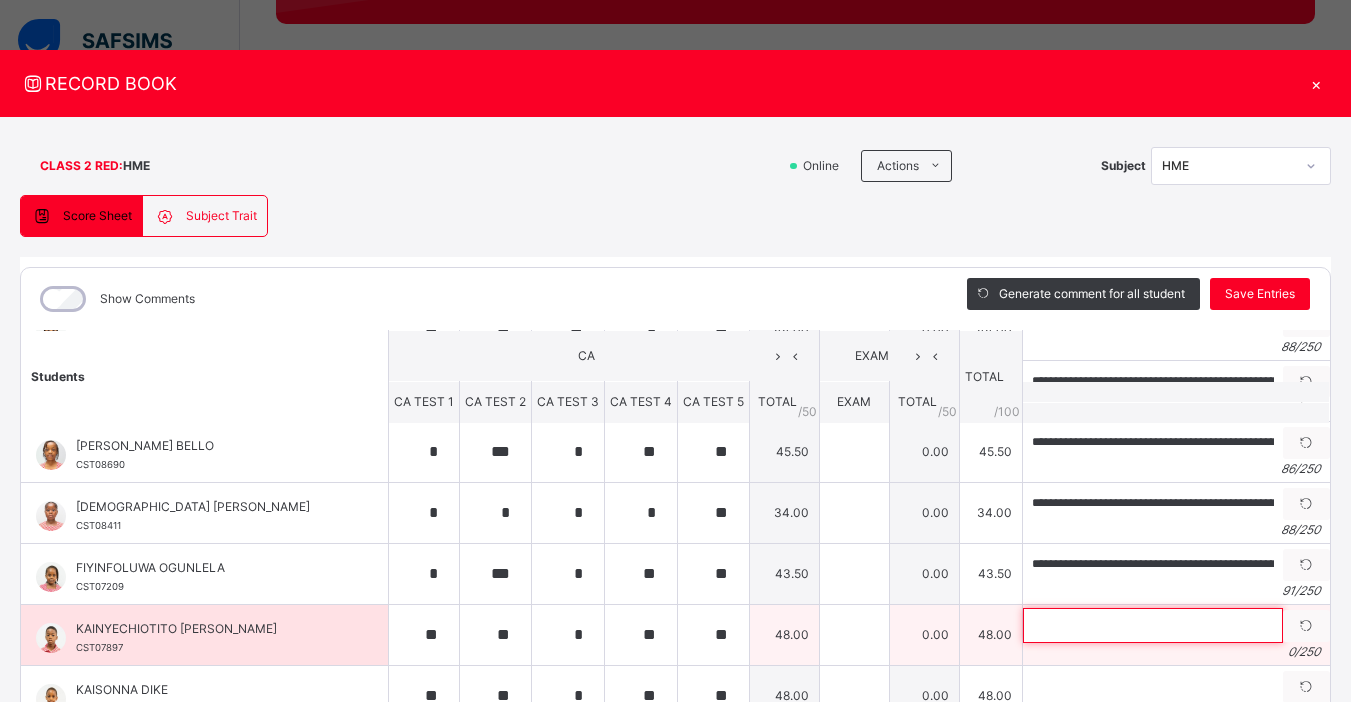 click at bounding box center [1153, 625] 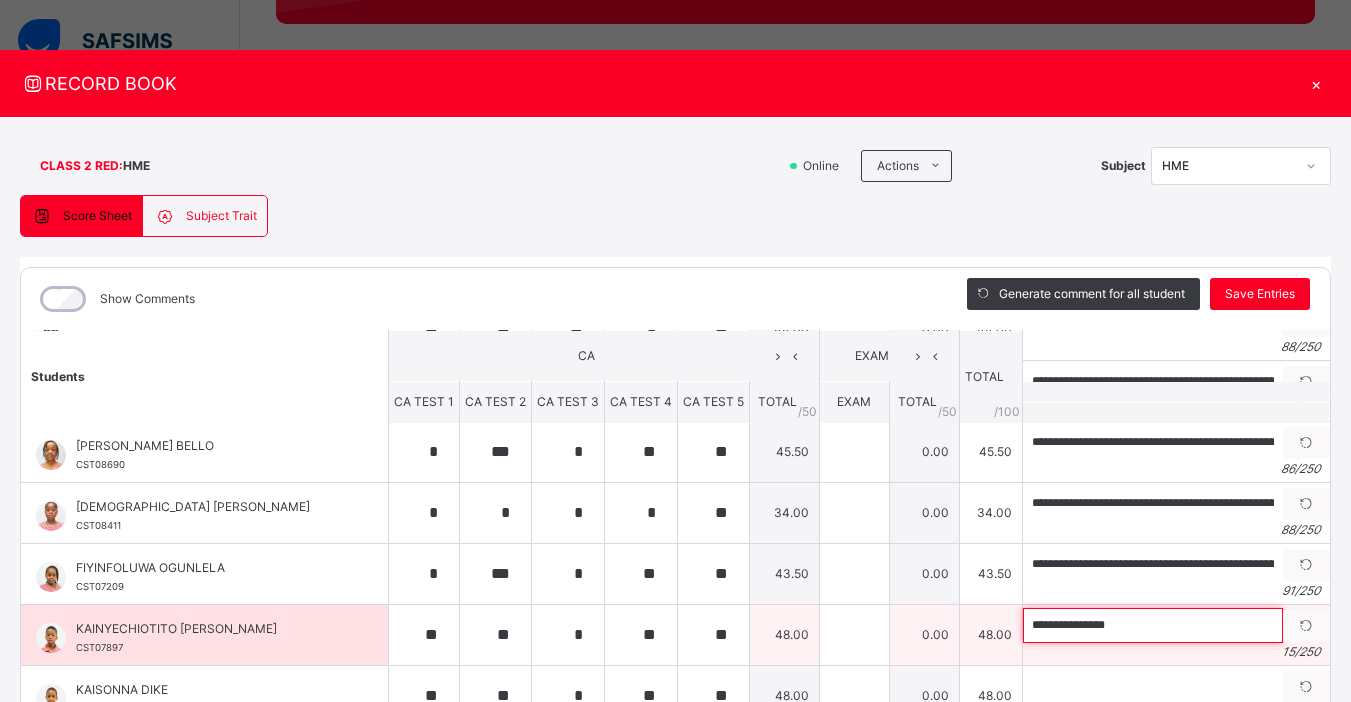 paste on "**********" 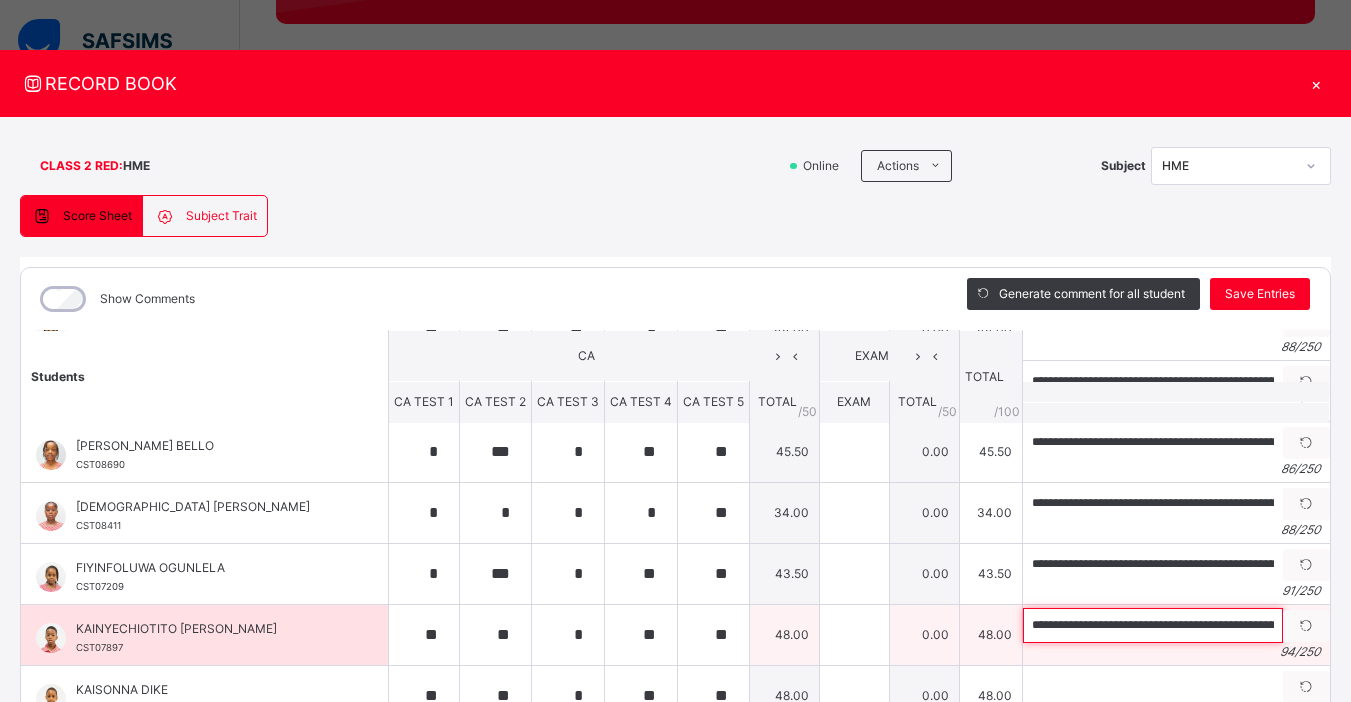 scroll, scrollTop: 0, scrollLeft: 270, axis: horizontal 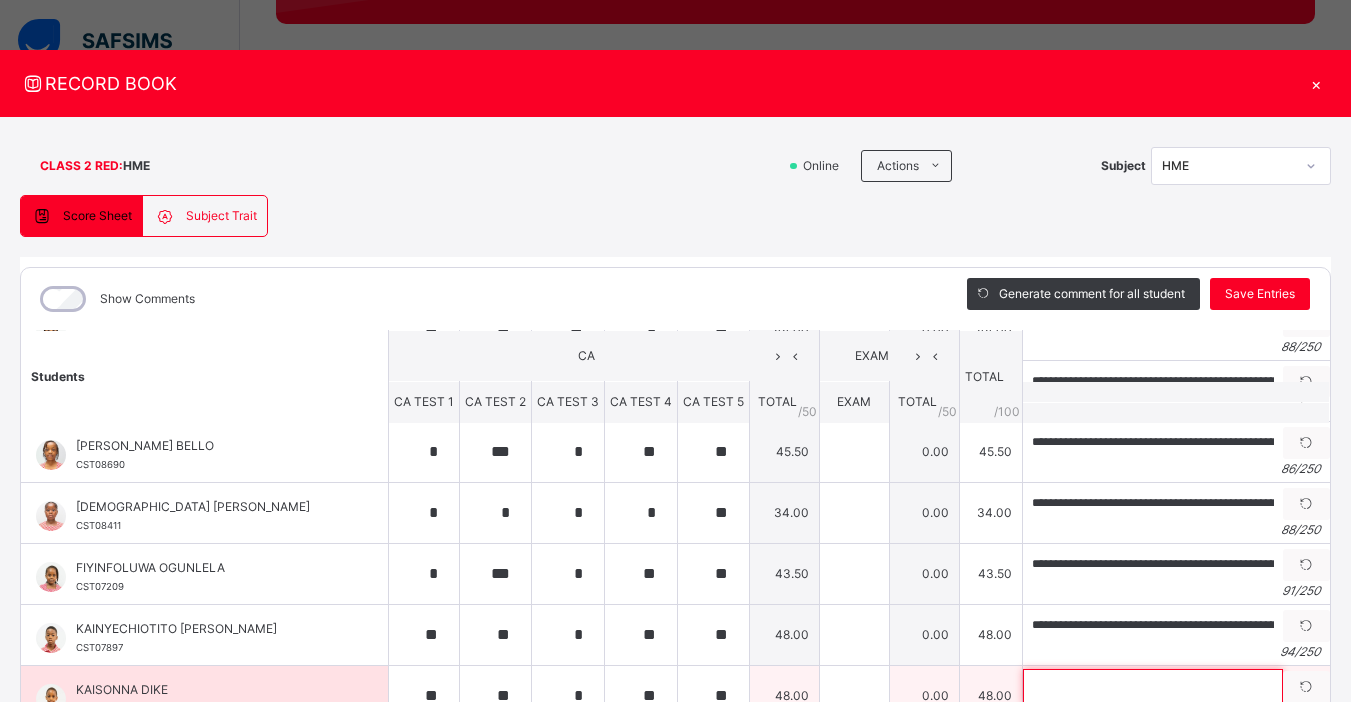 click at bounding box center (1153, 686) 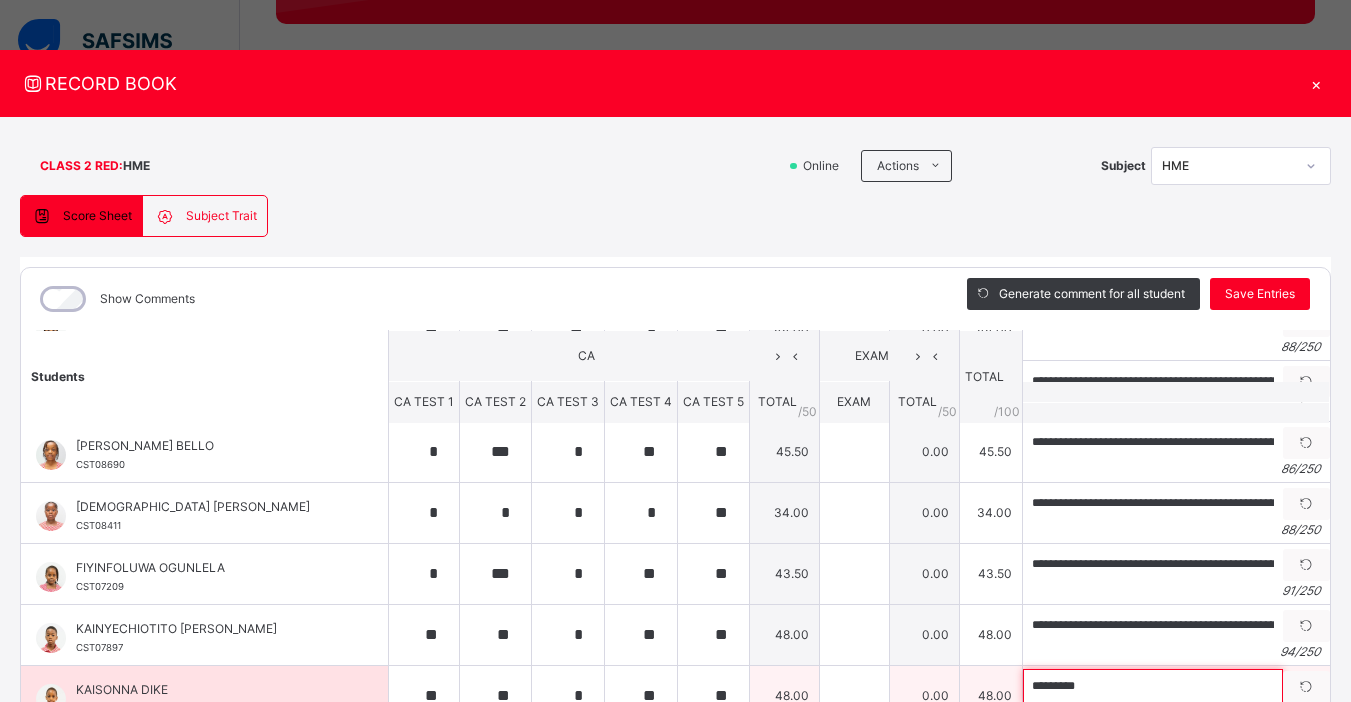 paste on "**********" 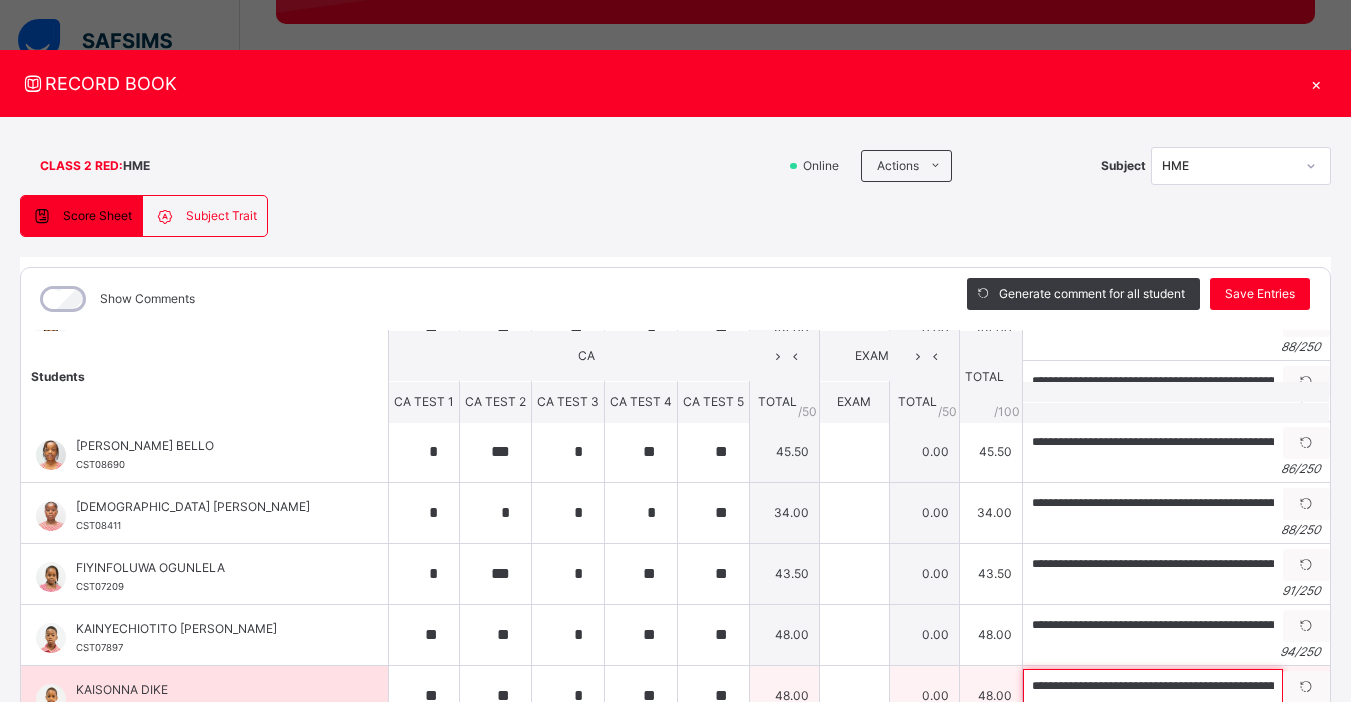 scroll, scrollTop: 0, scrollLeft: 241, axis: horizontal 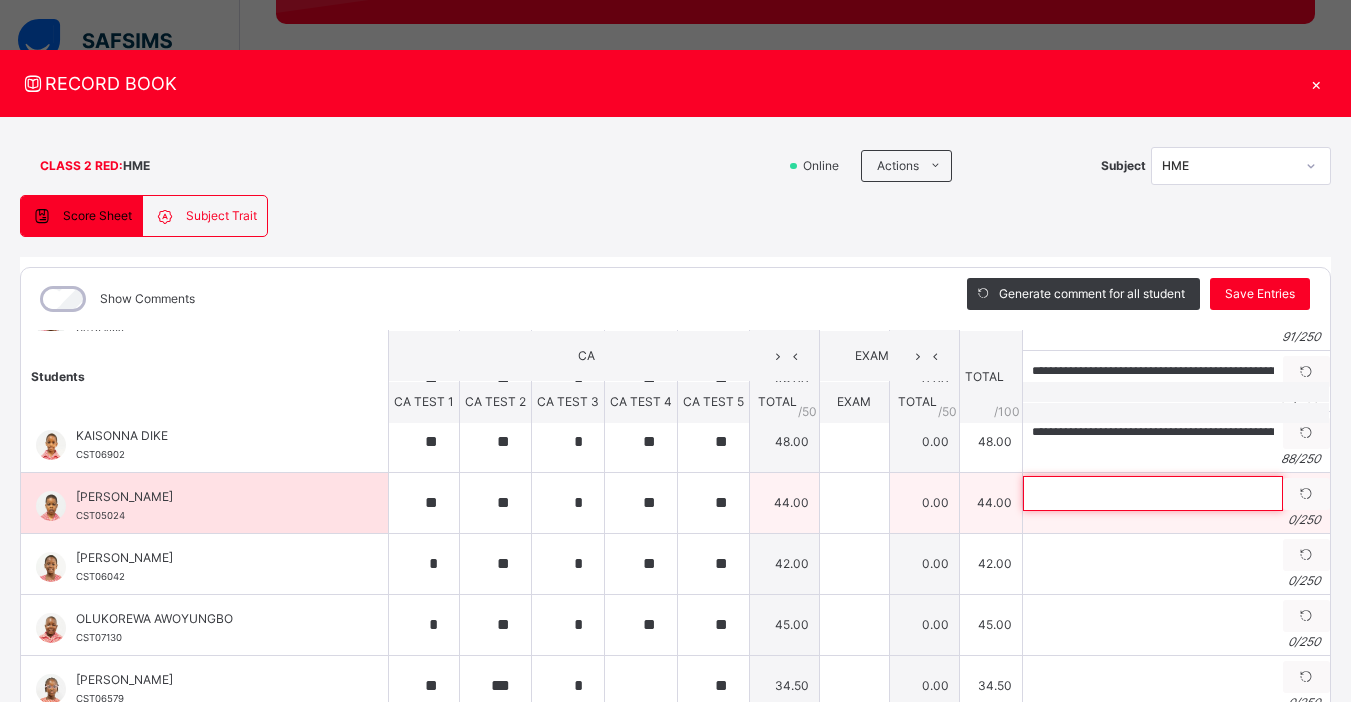 click at bounding box center [1153, 493] 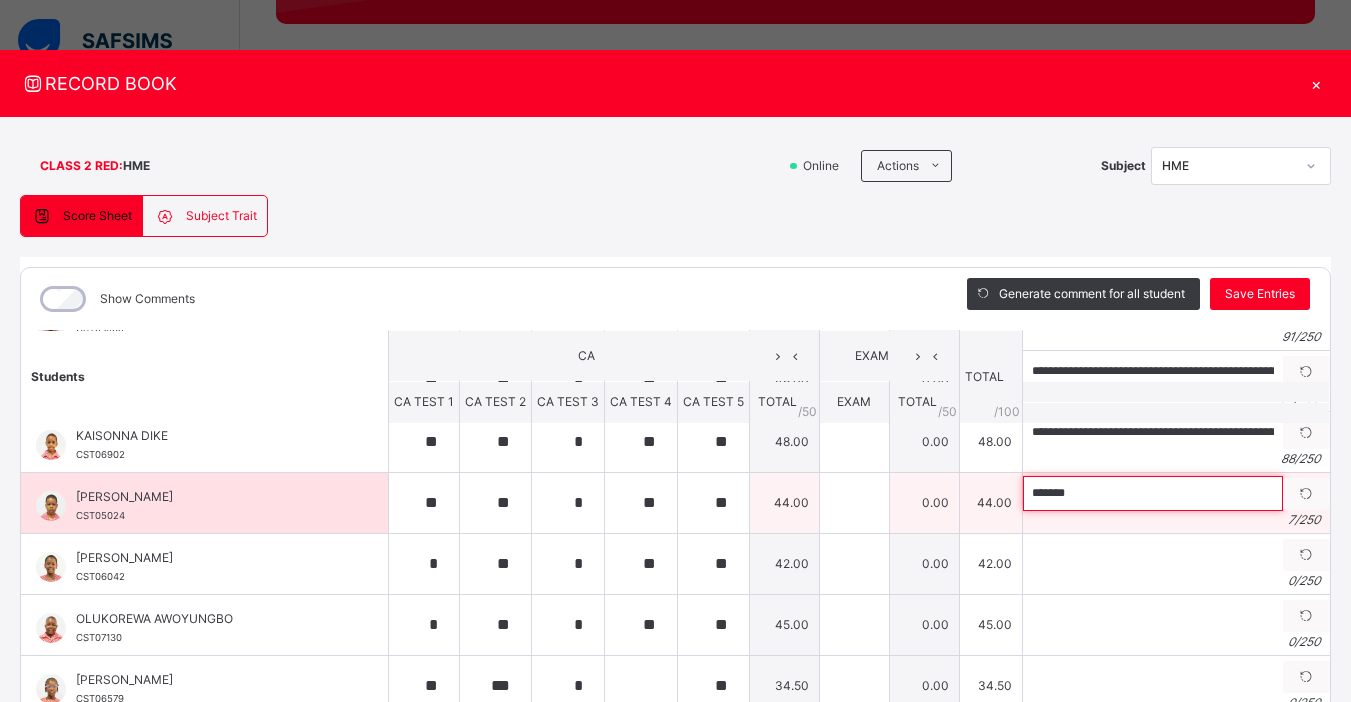 paste on "**********" 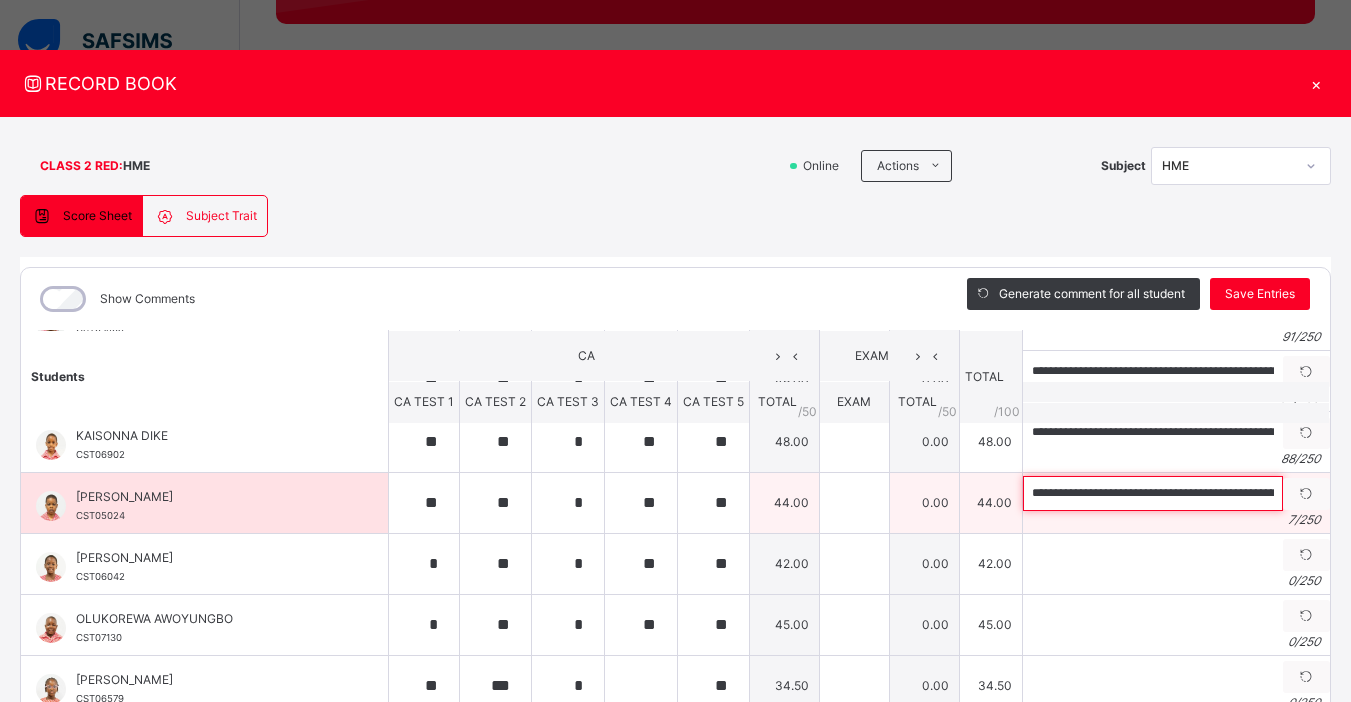scroll, scrollTop: 0, scrollLeft: 231, axis: horizontal 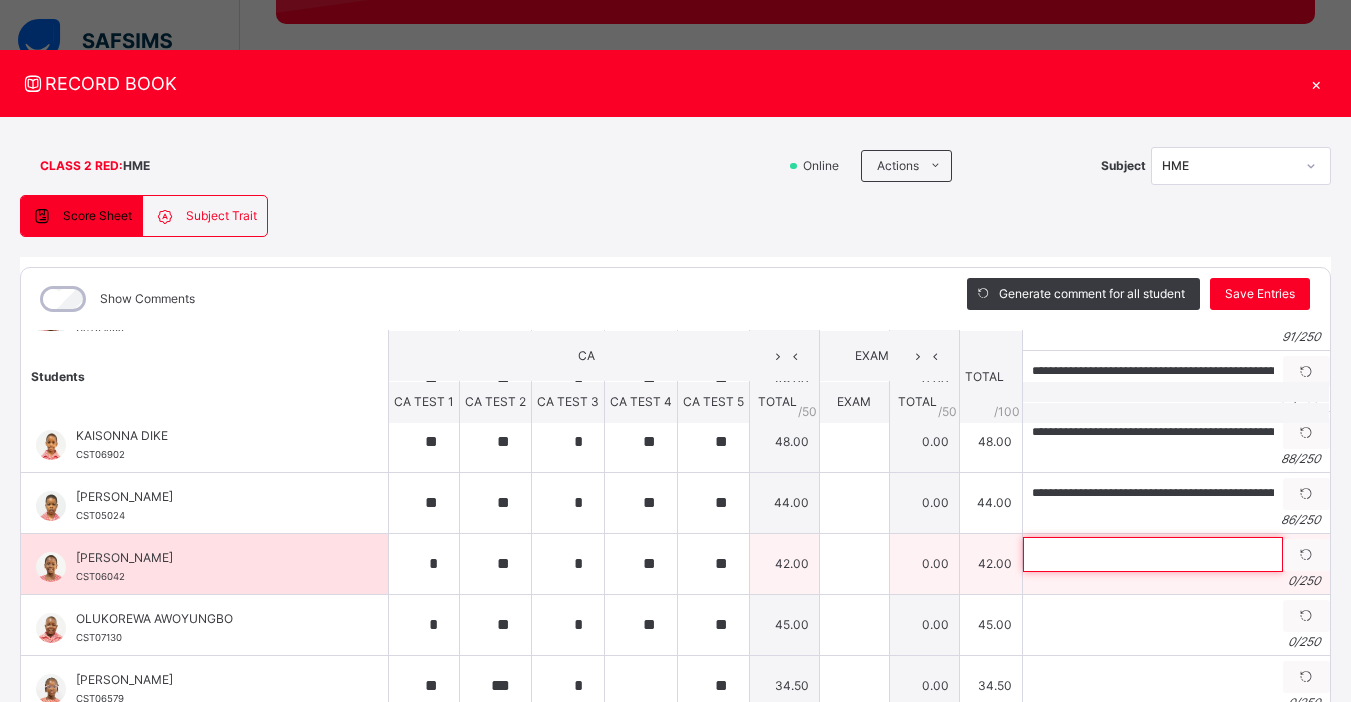 click at bounding box center [1153, 554] 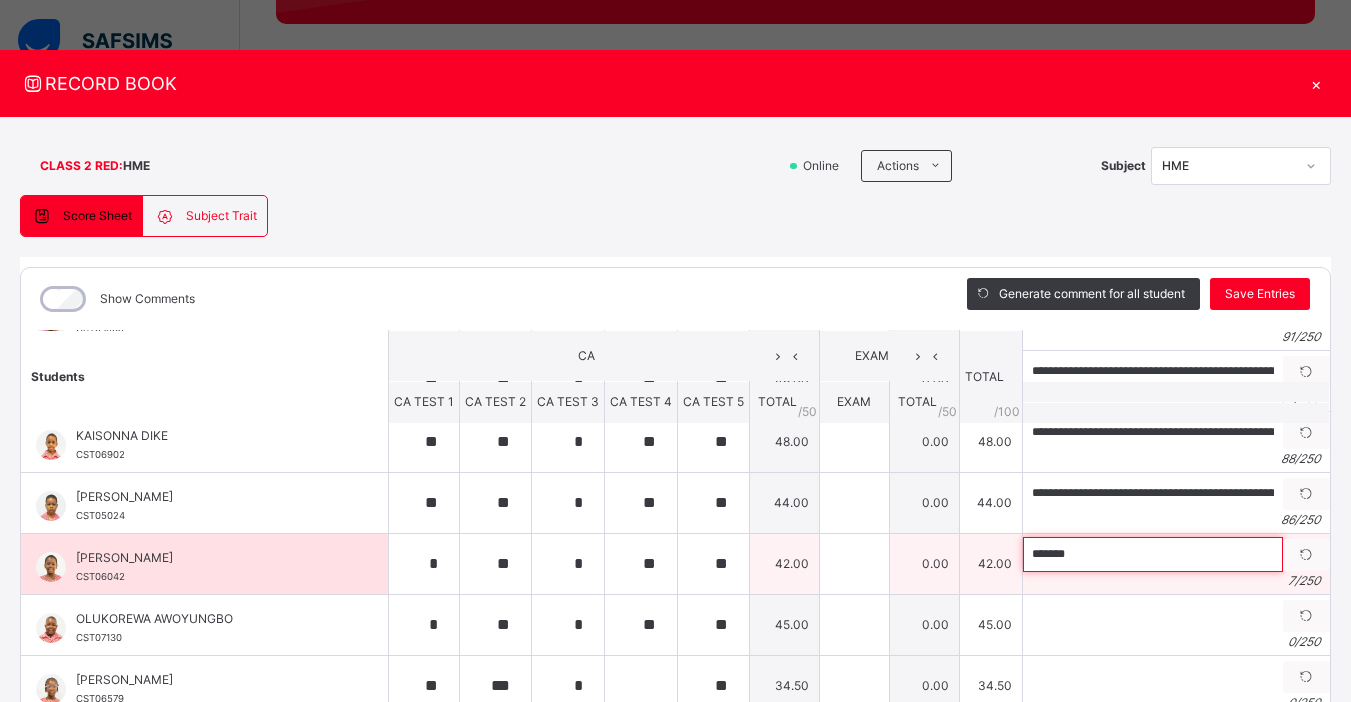 paste on "**********" 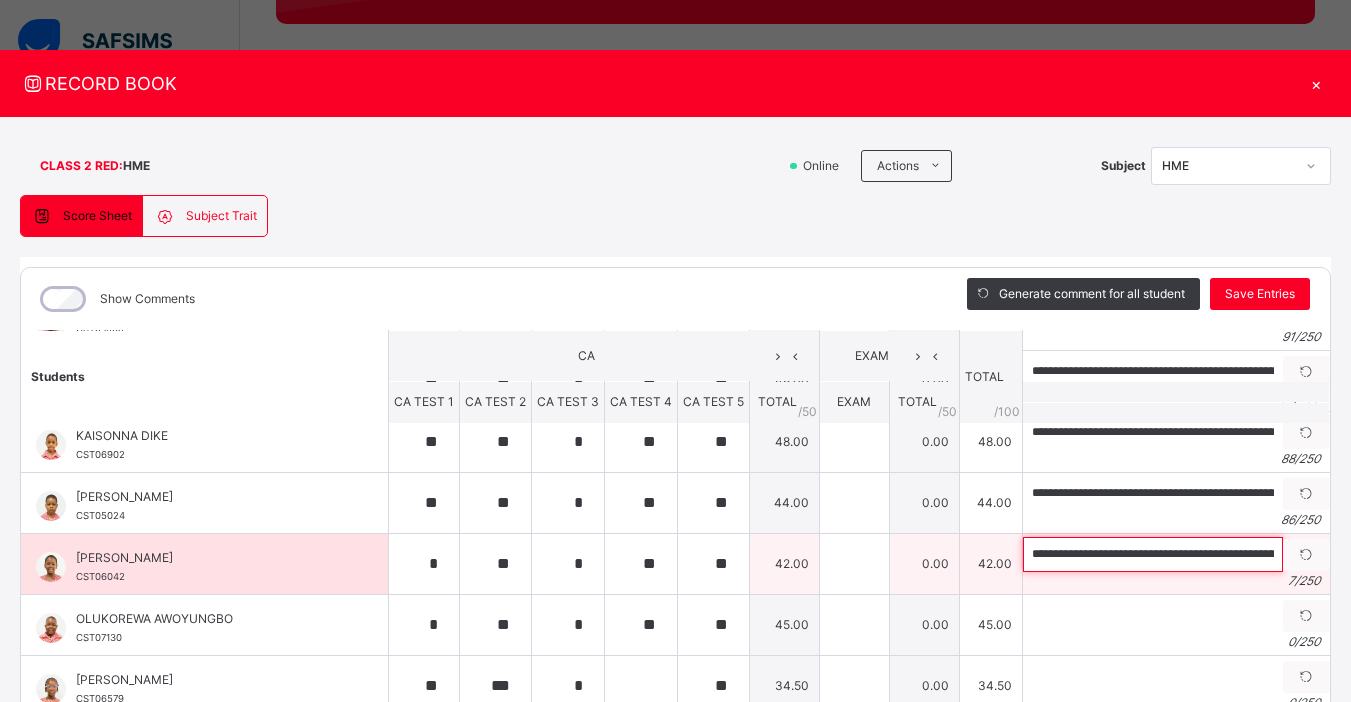 scroll, scrollTop: 0, scrollLeft: 221, axis: horizontal 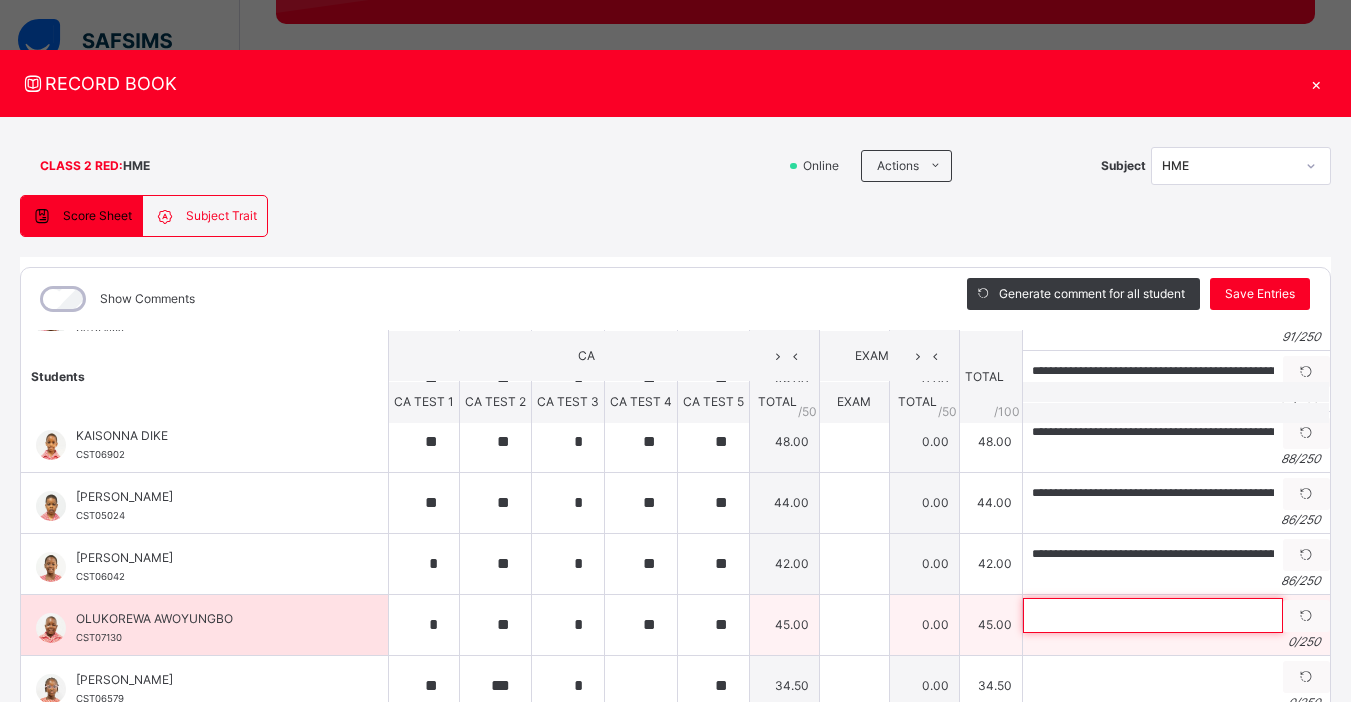 click at bounding box center (1153, 615) 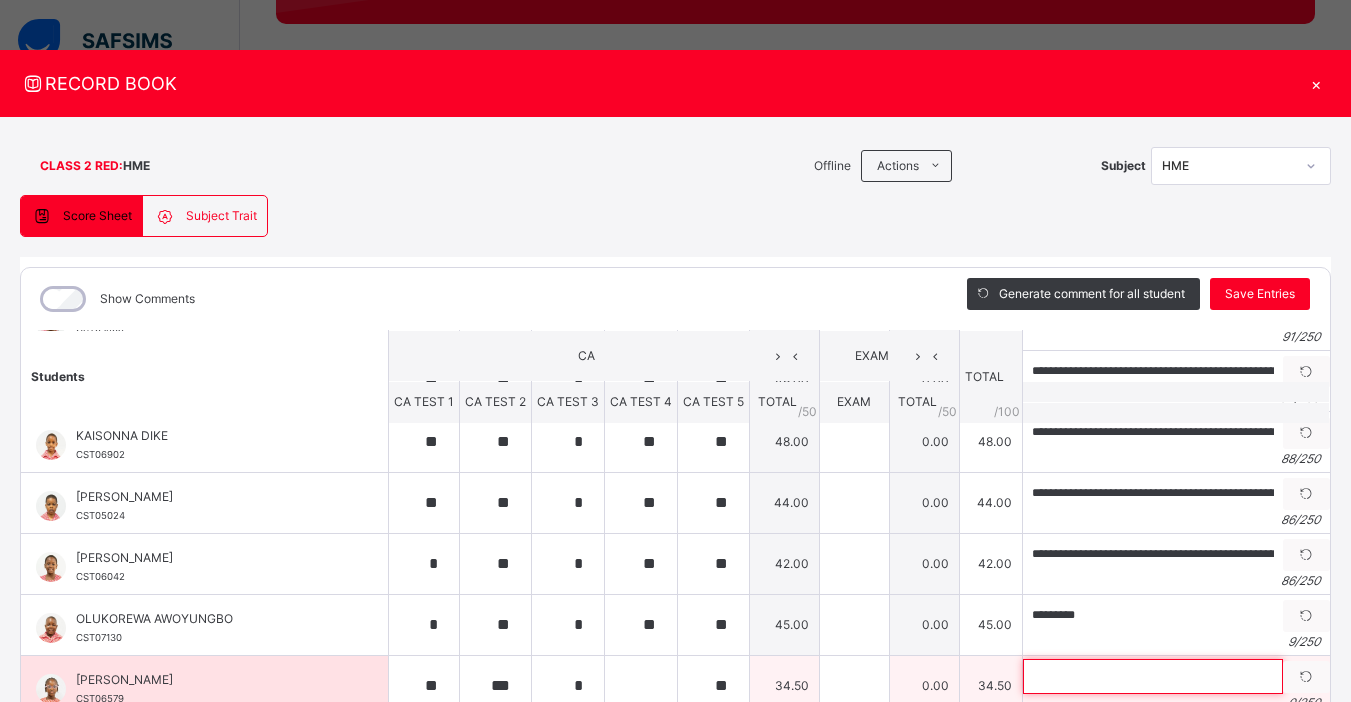 click at bounding box center (1153, 676) 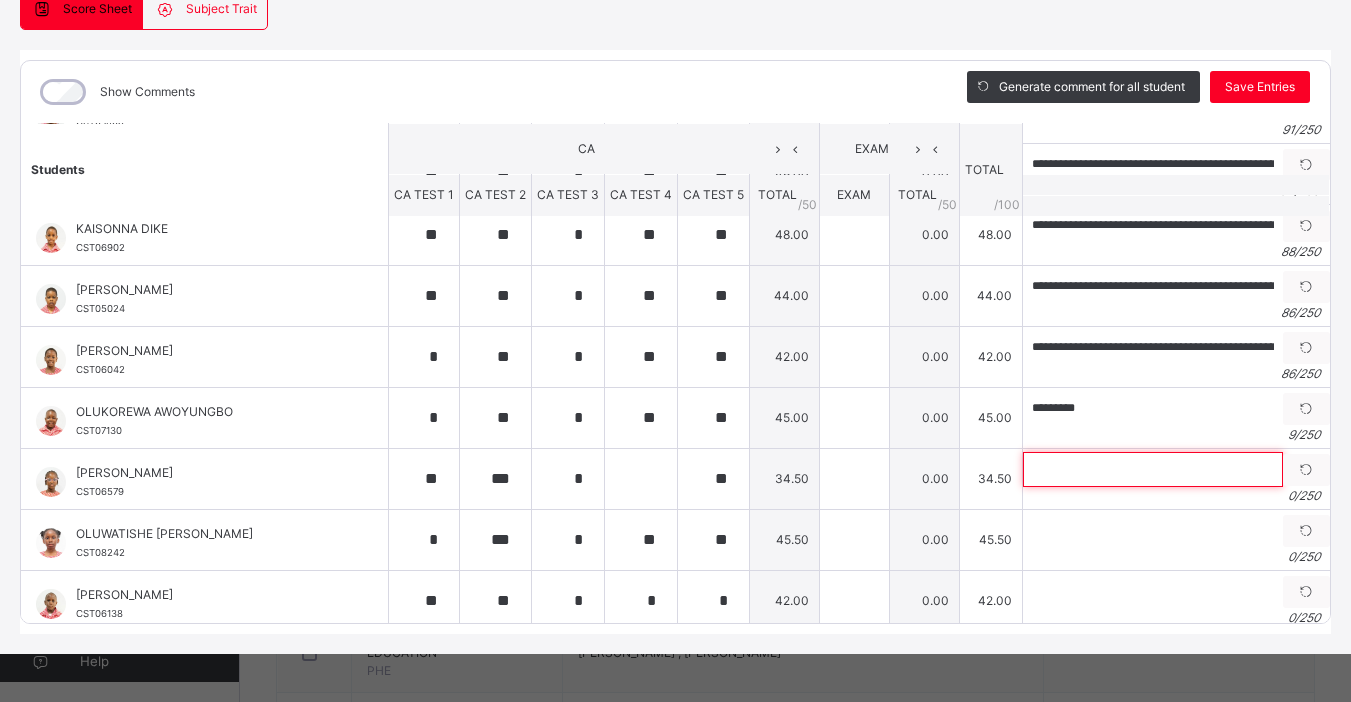 scroll, scrollTop: 209, scrollLeft: 0, axis: vertical 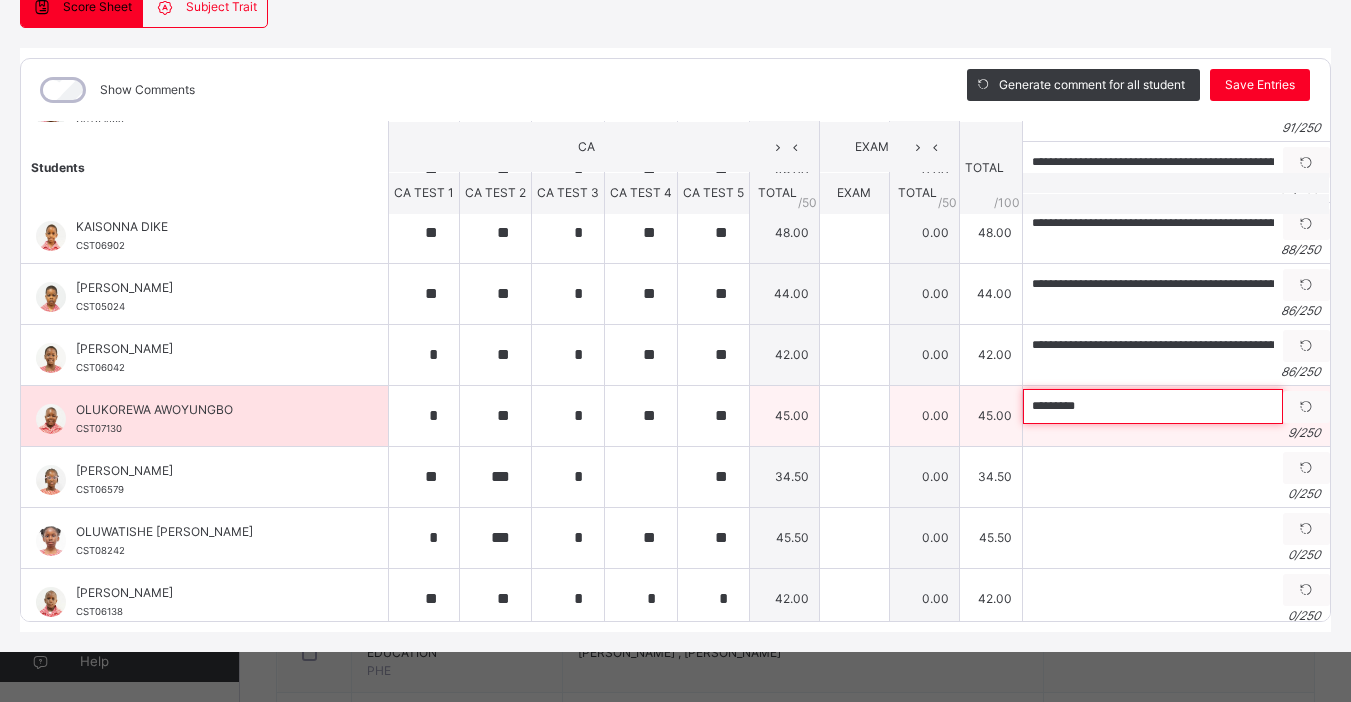 click on "*********" at bounding box center (1153, 406) 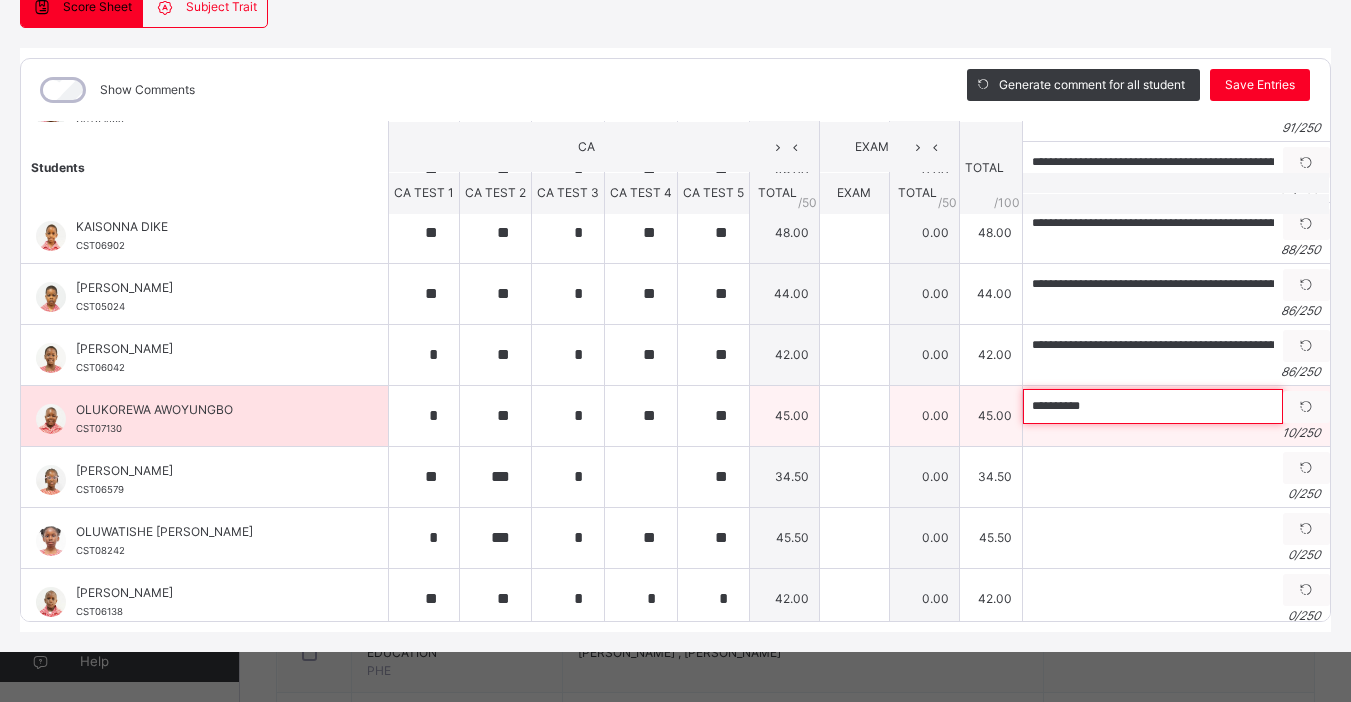 paste on "**********" 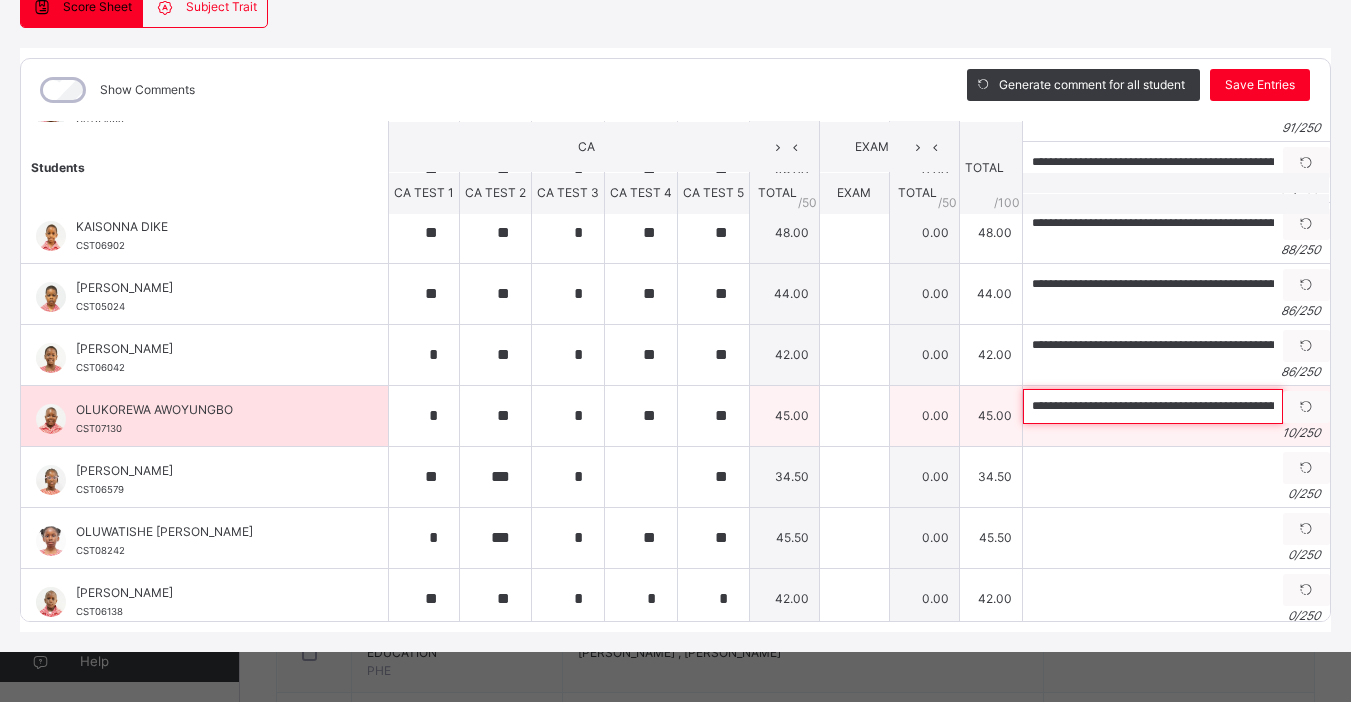 scroll, scrollTop: 0, scrollLeft: 250, axis: horizontal 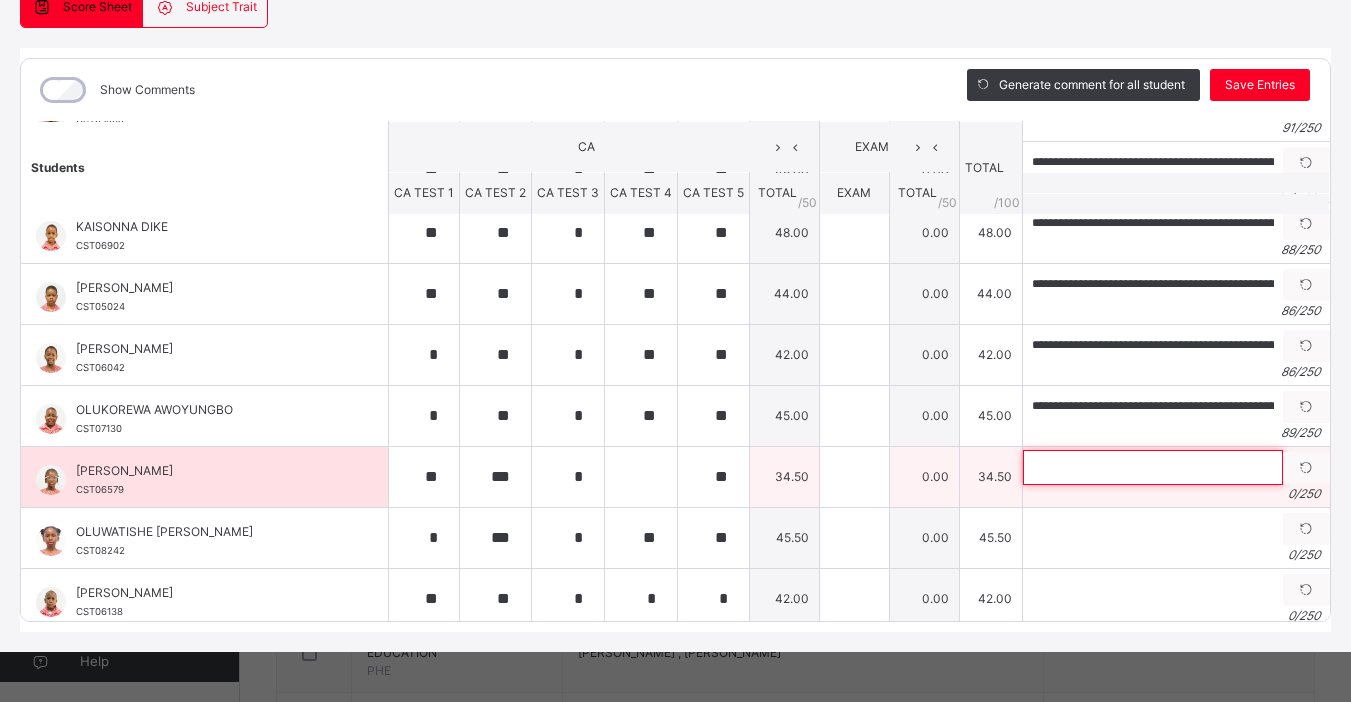 click at bounding box center (1153, 467) 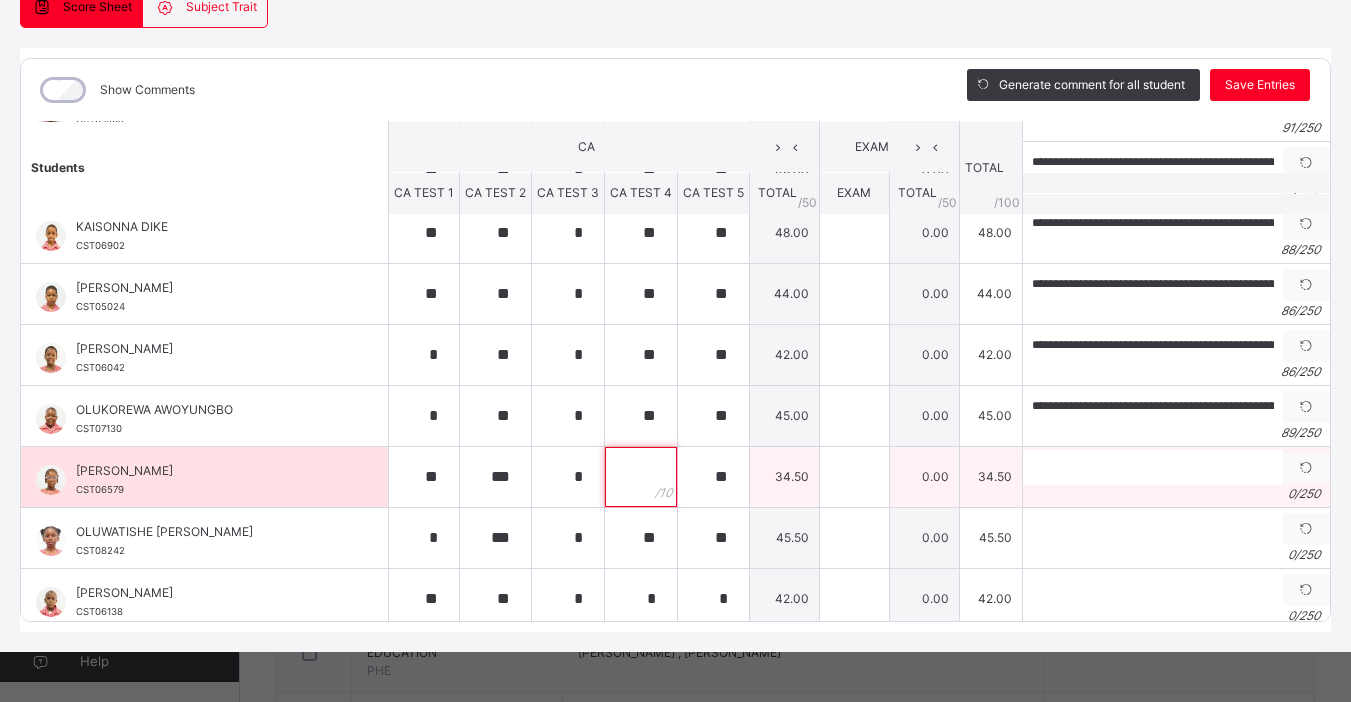 click at bounding box center [641, 477] 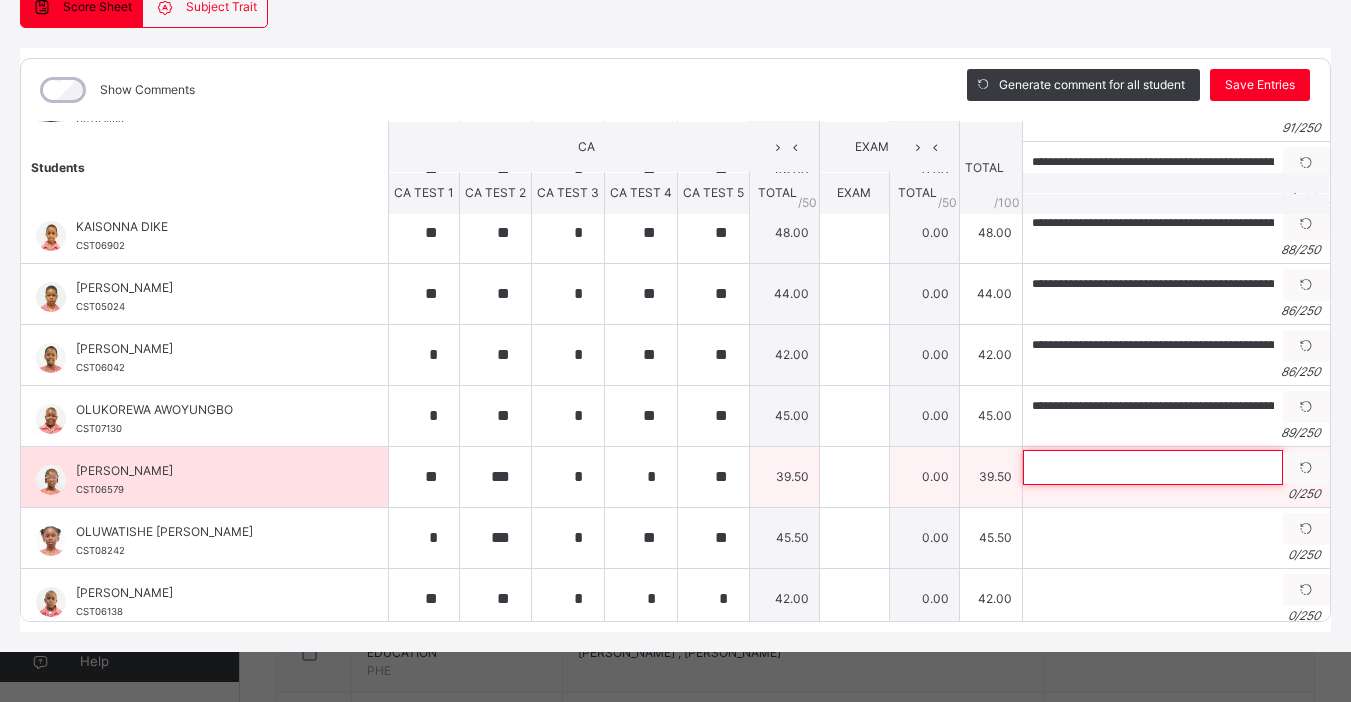 click at bounding box center (1153, 467) 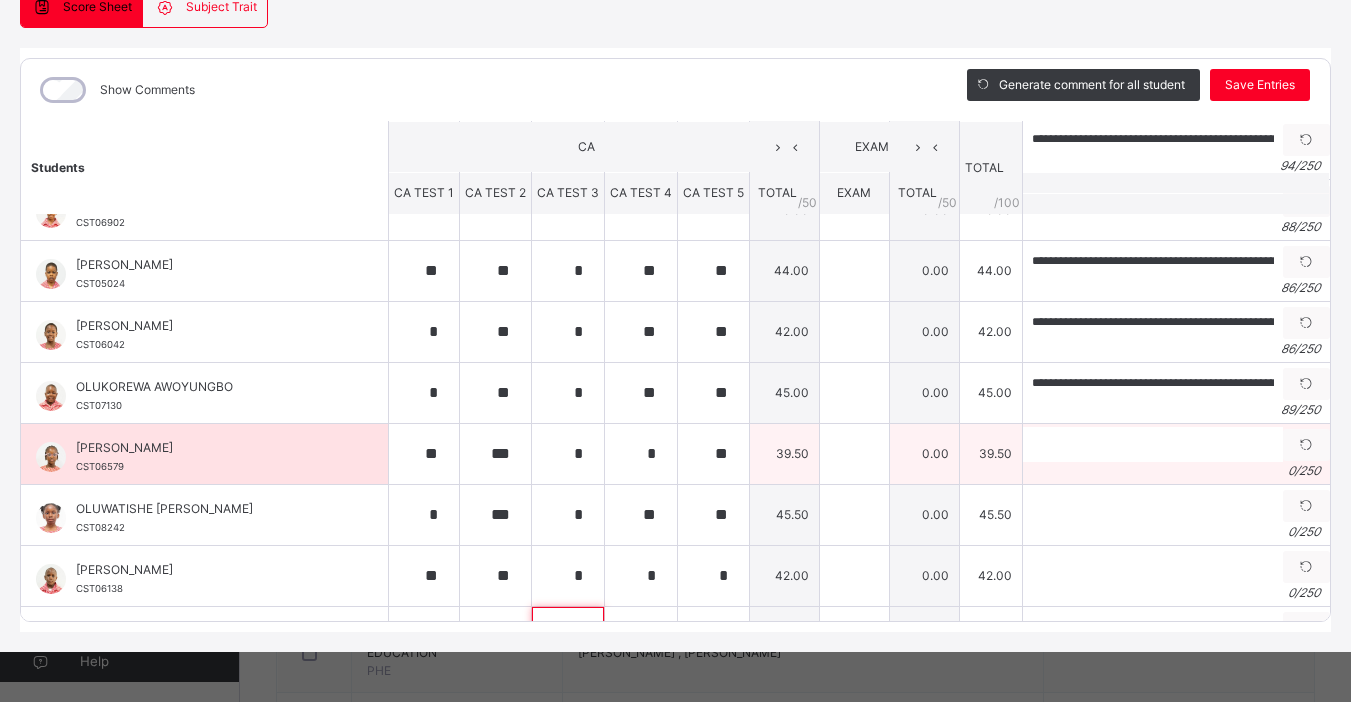 scroll, scrollTop: 768, scrollLeft: 0, axis: vertical 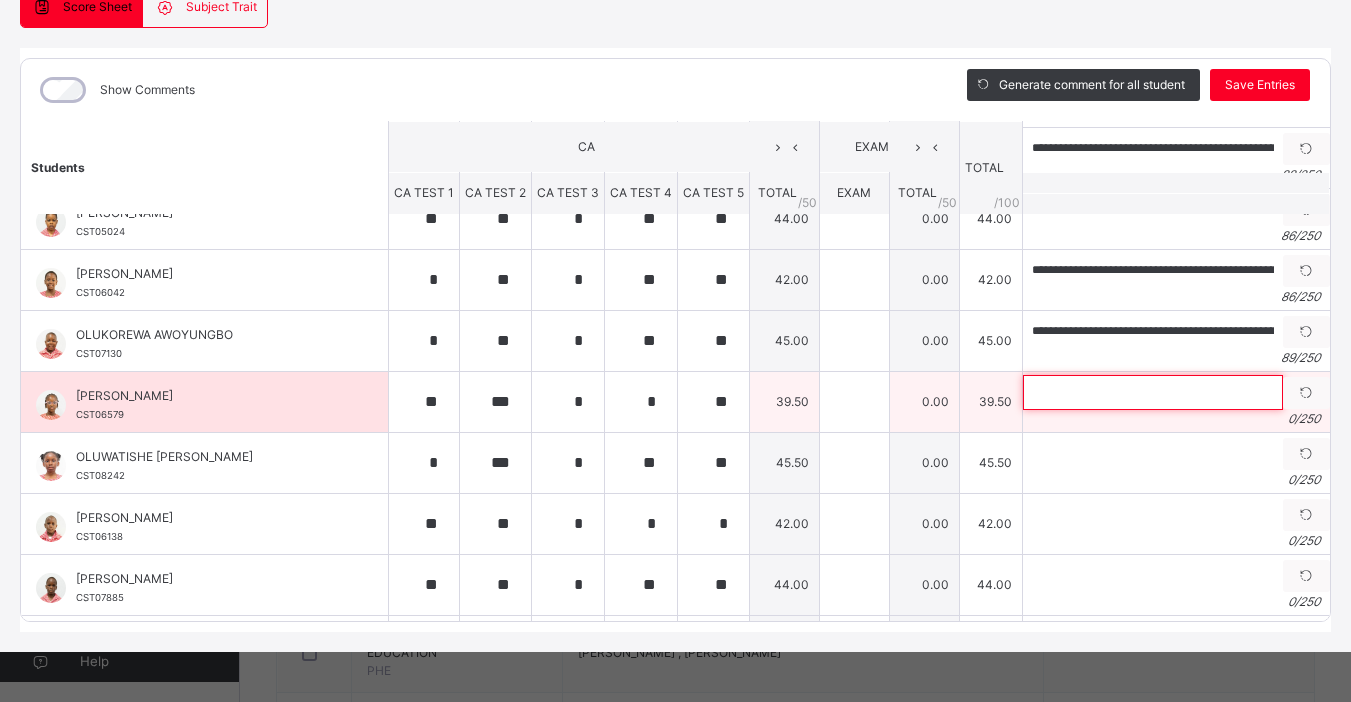 click at bounding box center [1153, 392] 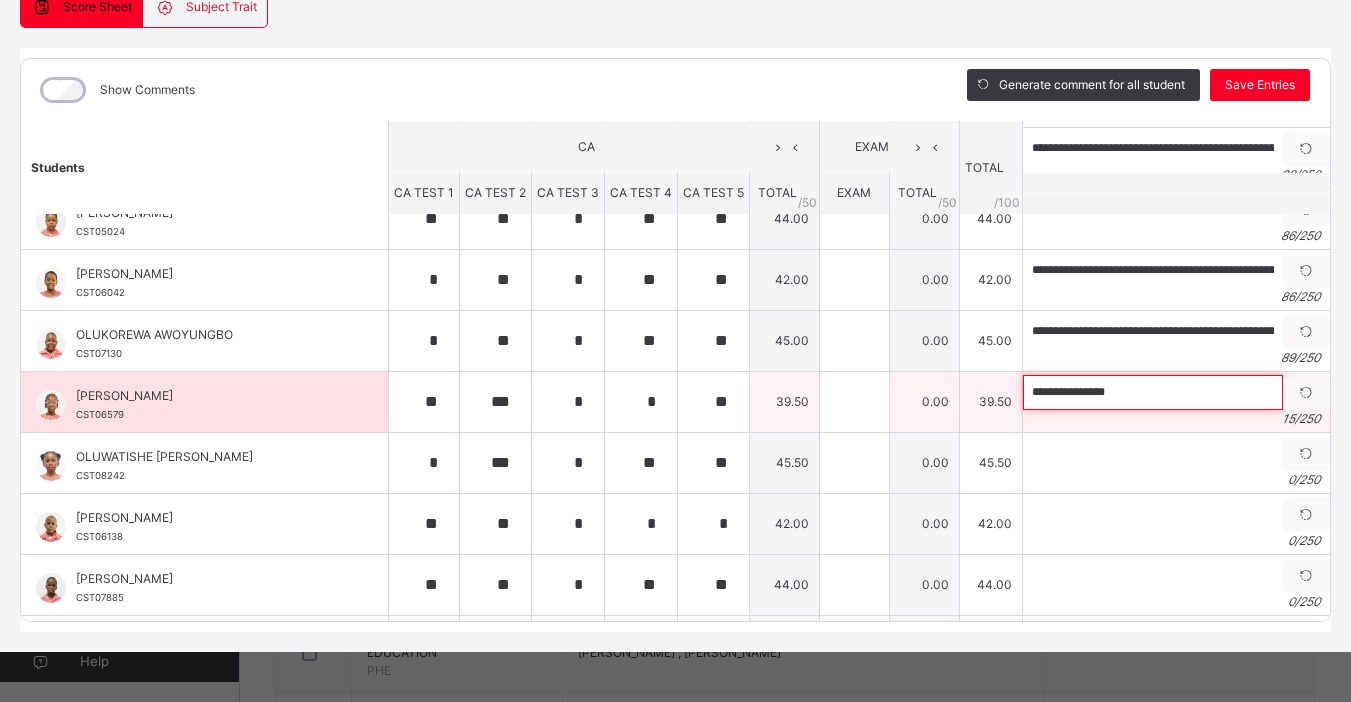paste on "**********" 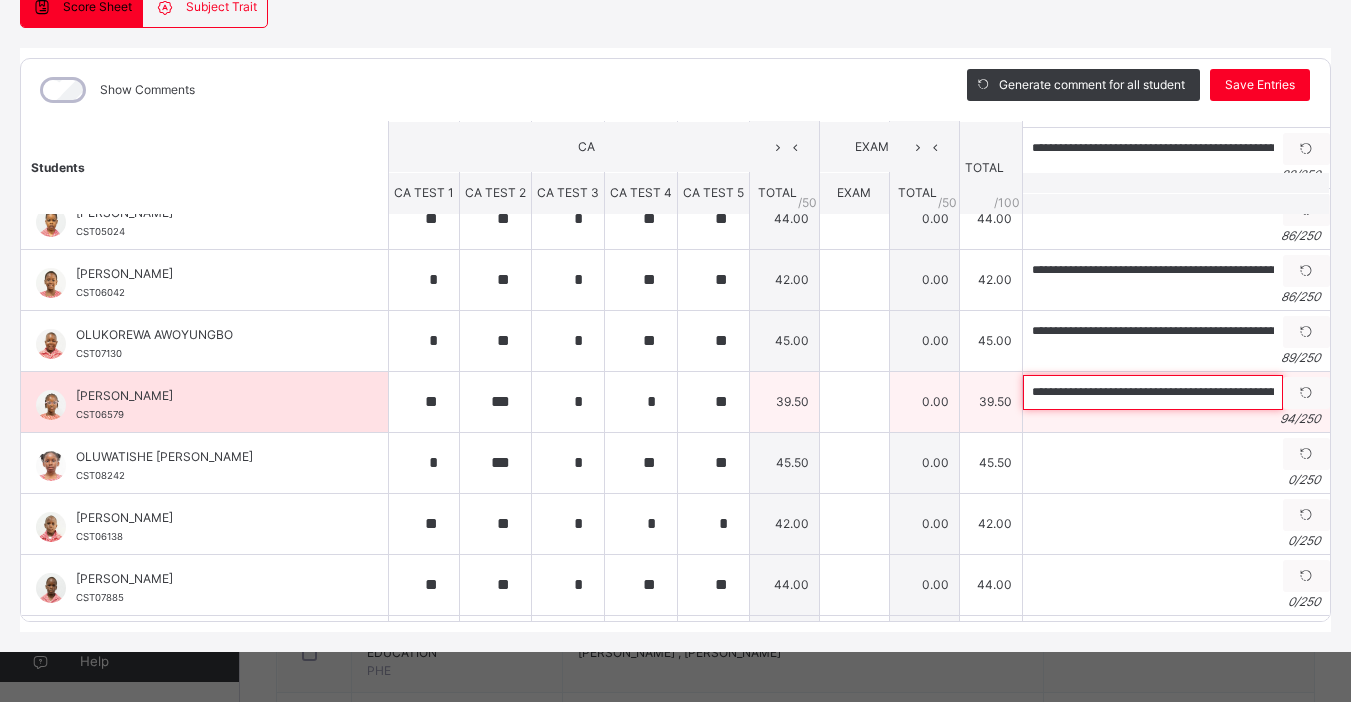 scroll, scrollTop: 0, scrollLeft: 272, axis: horizontal 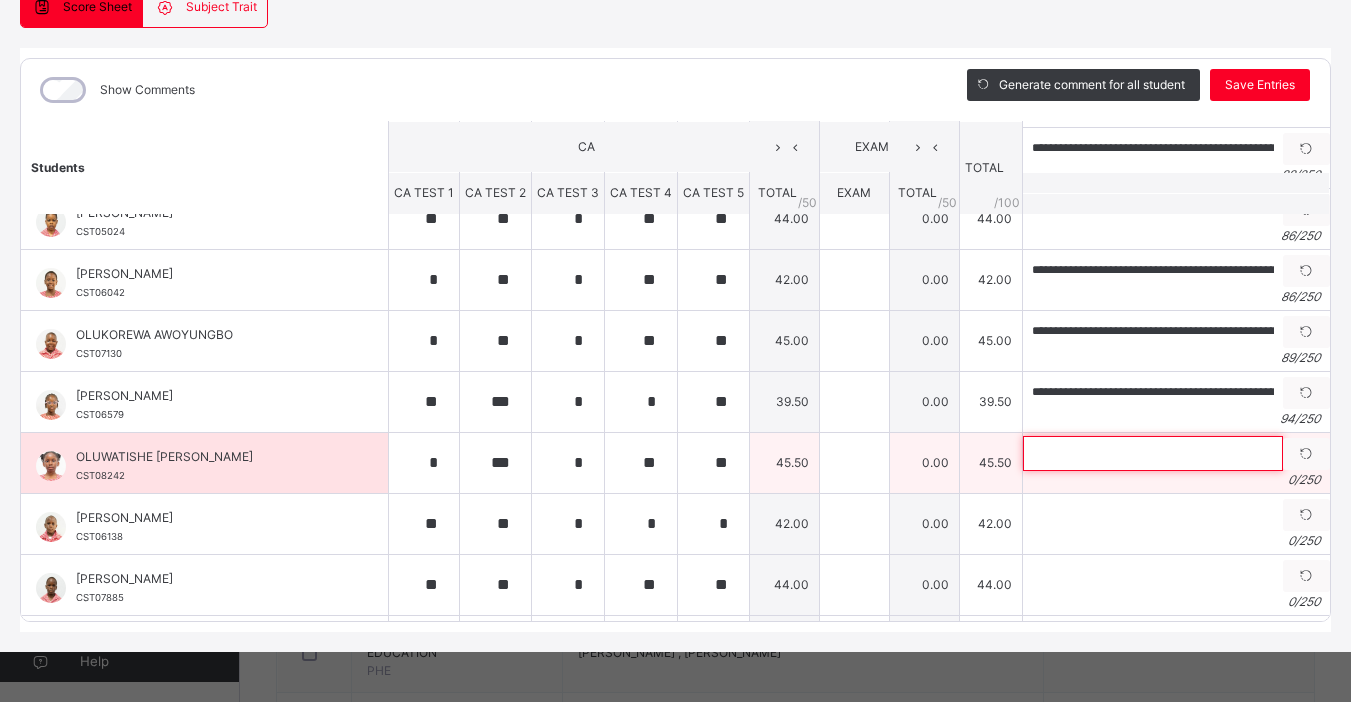 click at bounding box center (1153, 453) 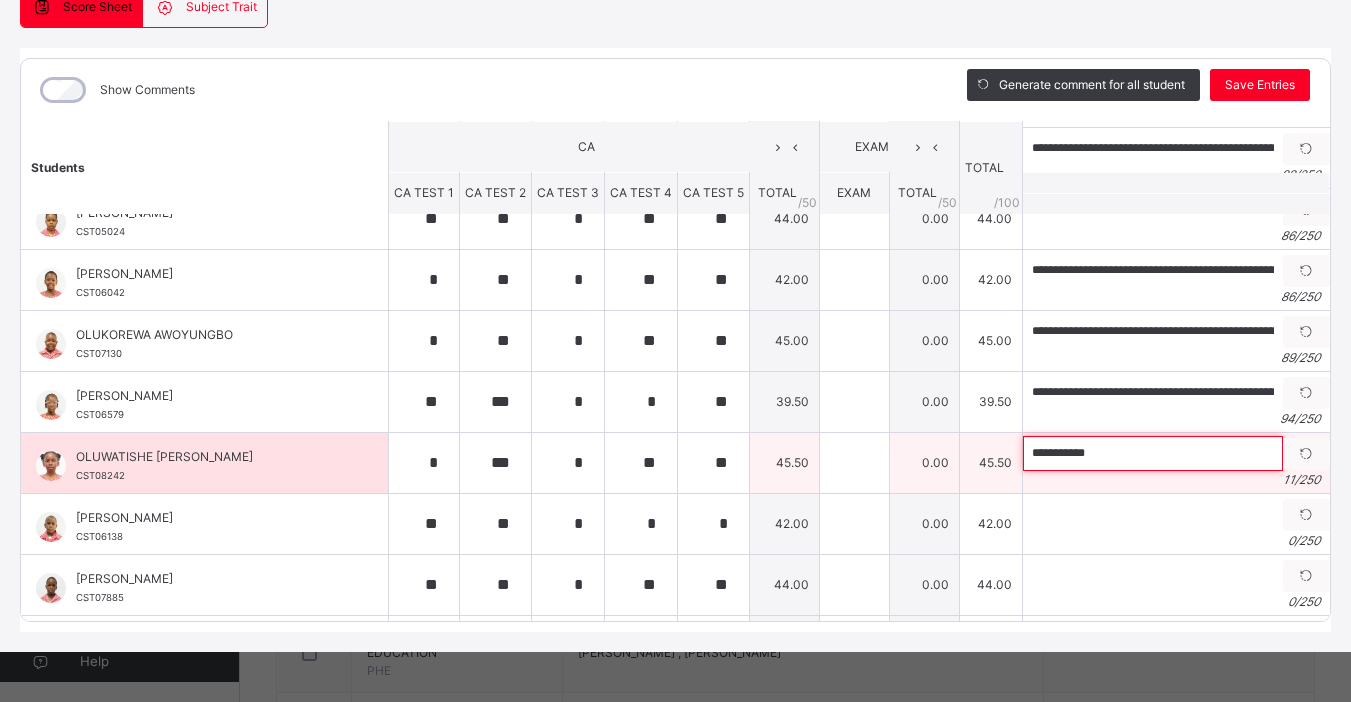 paste on "**********" 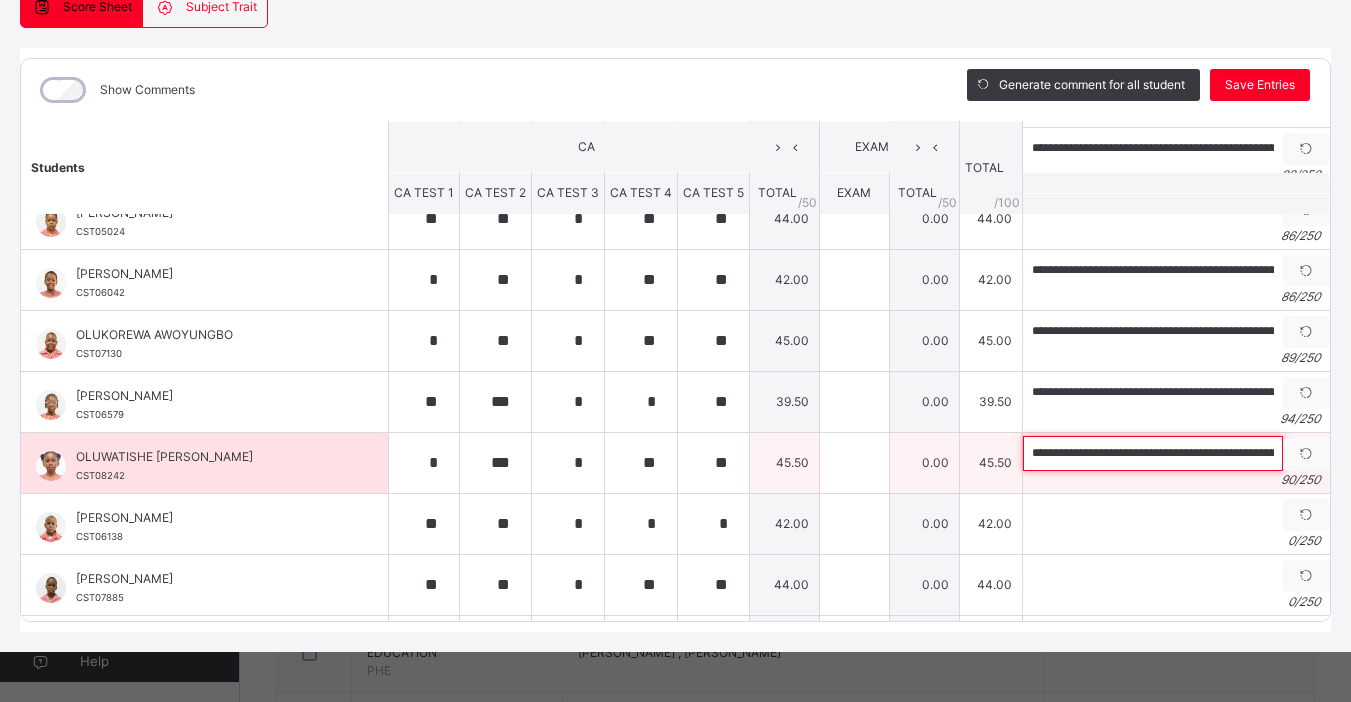 scroll, scrollTop: 0, scrollLeft: 253, axis: horizontal 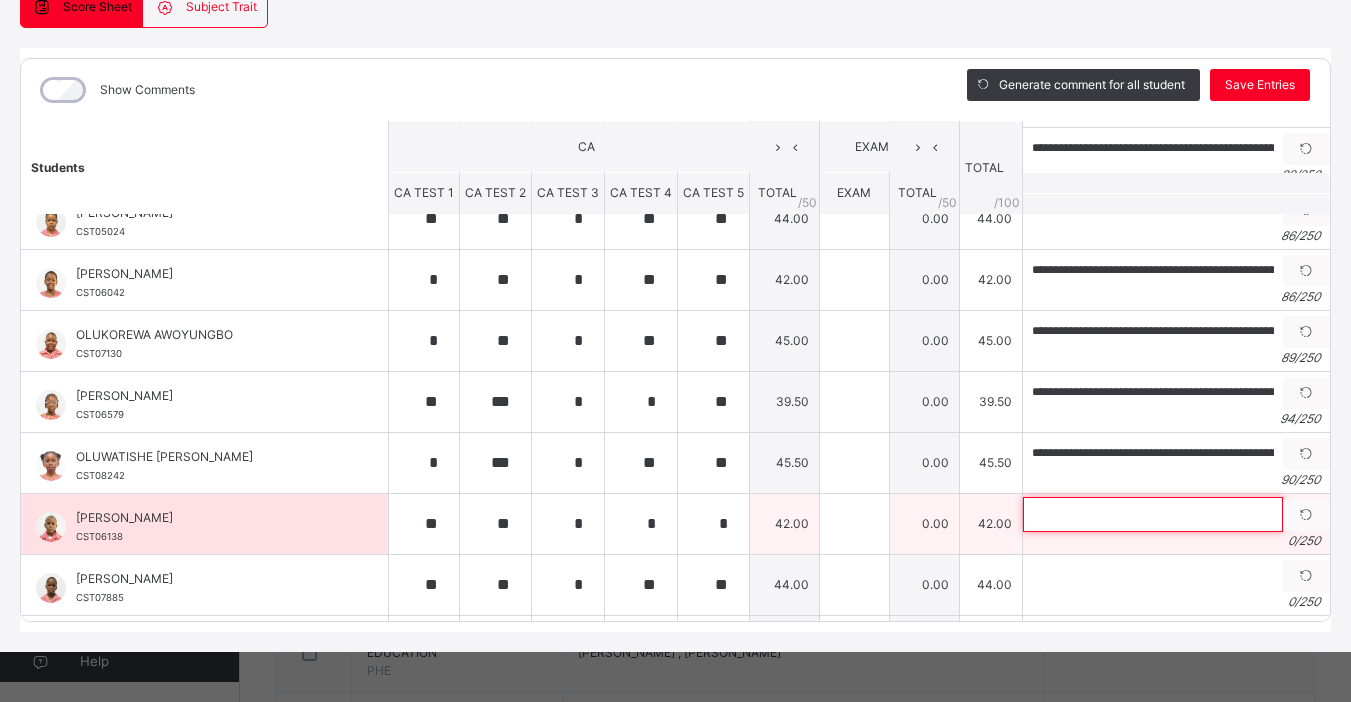click at bounding box center (1153, 514) 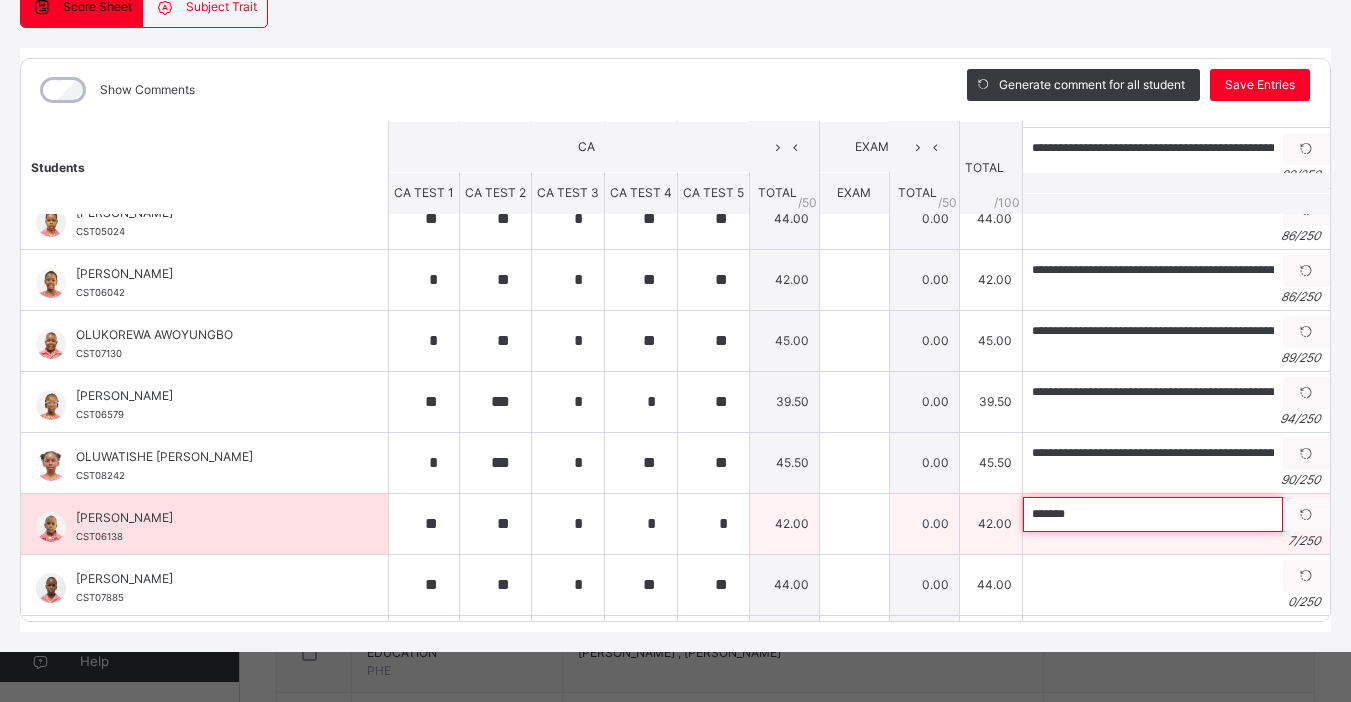 paste on "**********" 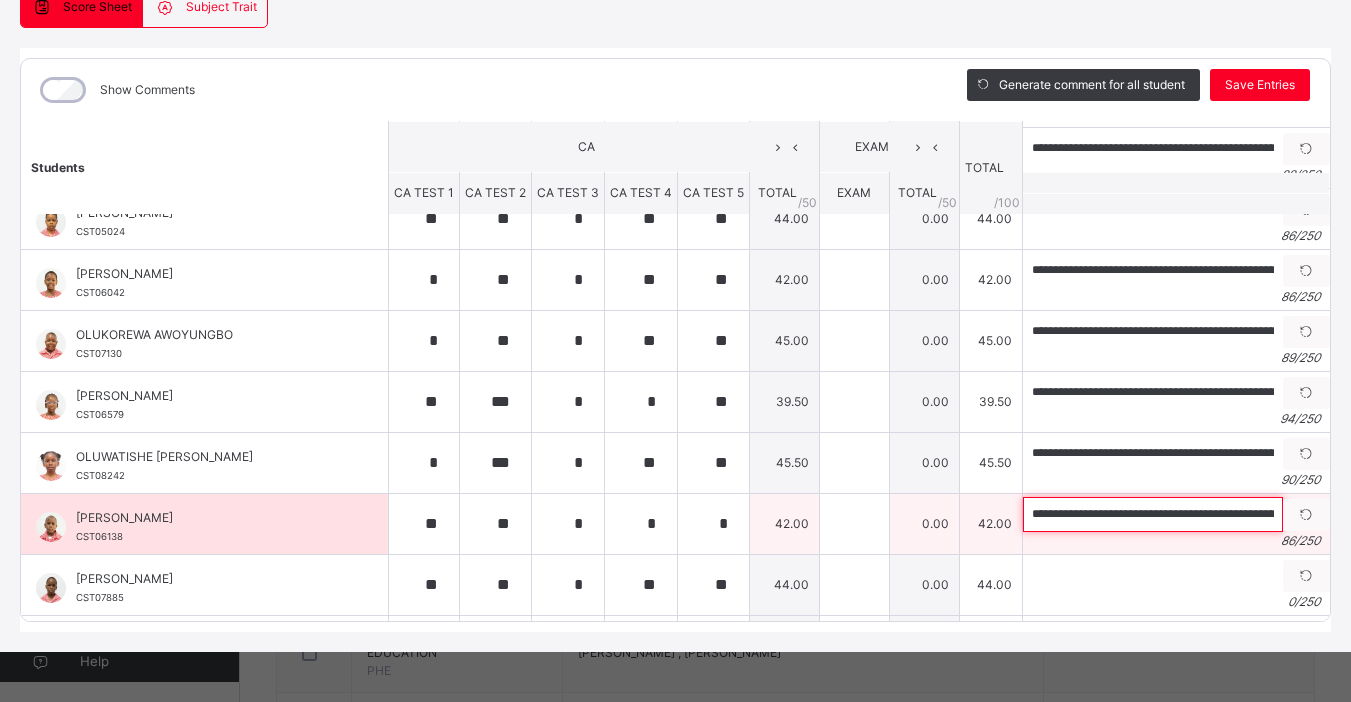 scroll, scrollTop: 0, scrollLeft: 231, axis: horizontal 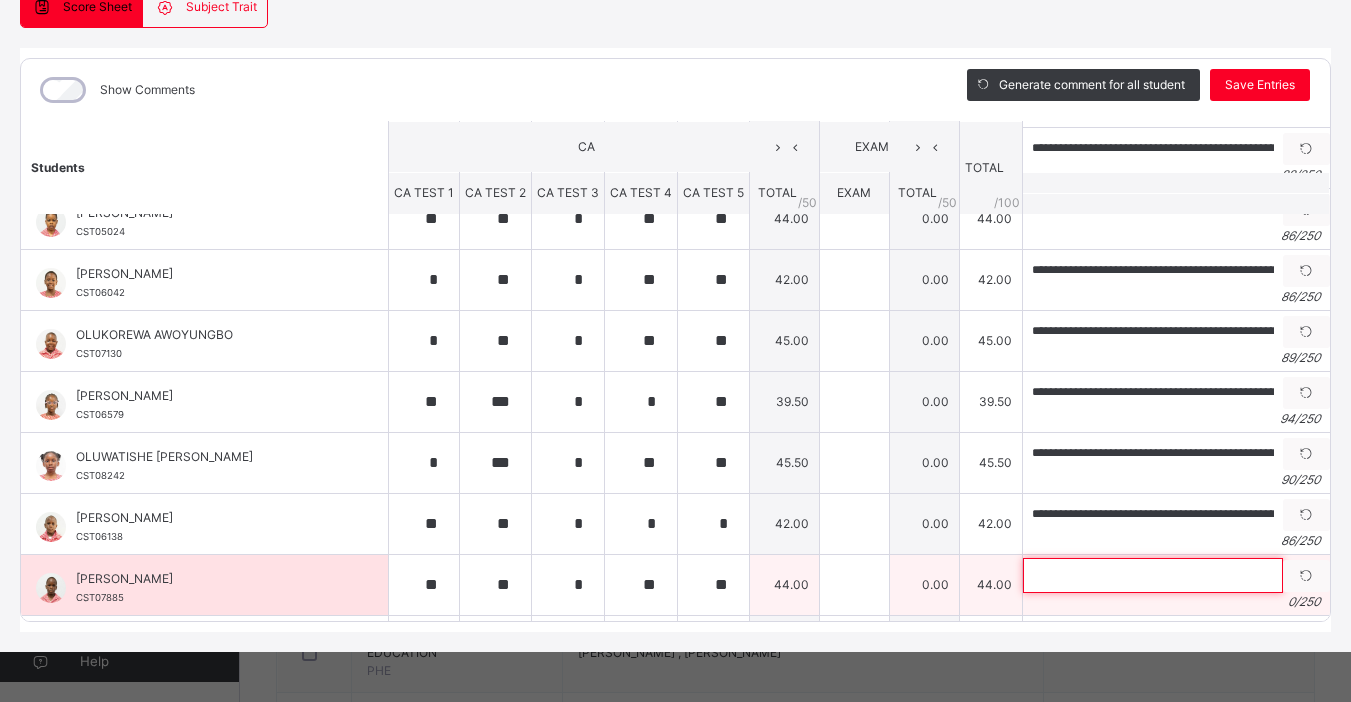 click at bounding box center (1153, 575) 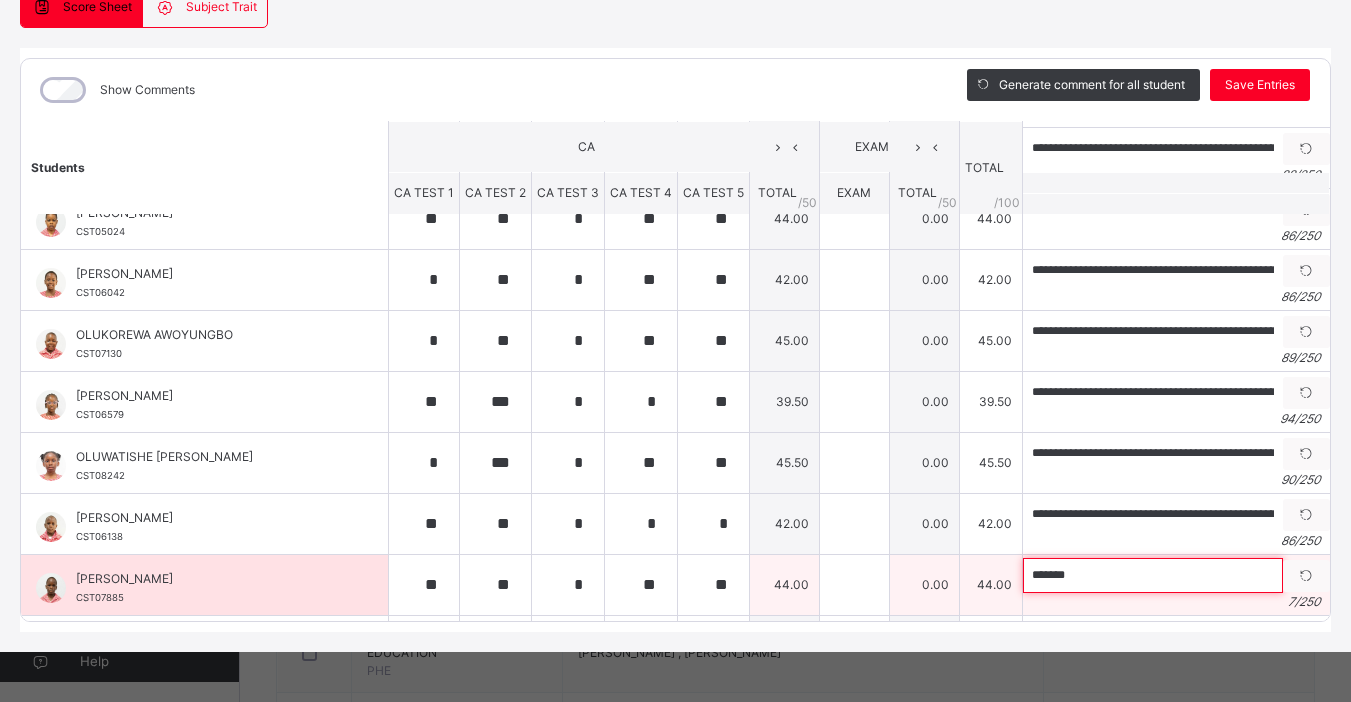 paste on "**********" 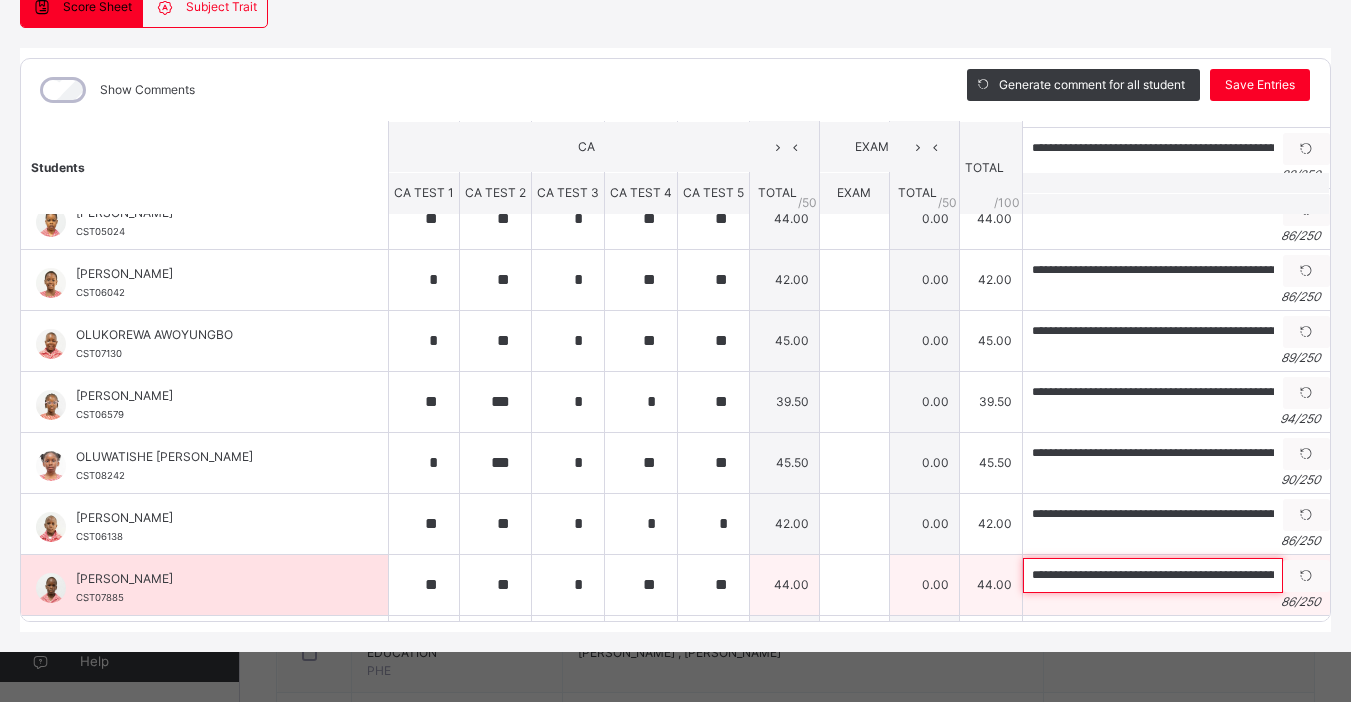 scroll, scrollTop: 0, scrollLeft: 231, axis: horizontal 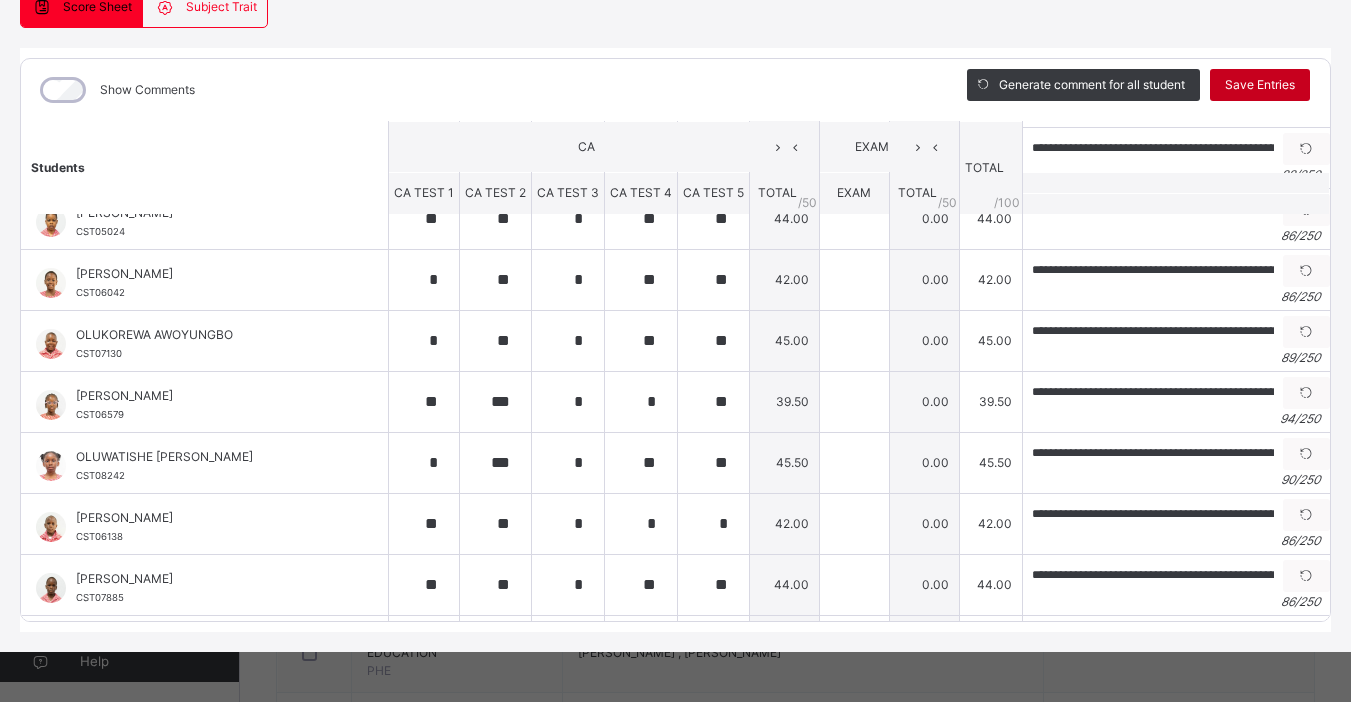 click on "Save Entries" at bounding box center [1260, 85] 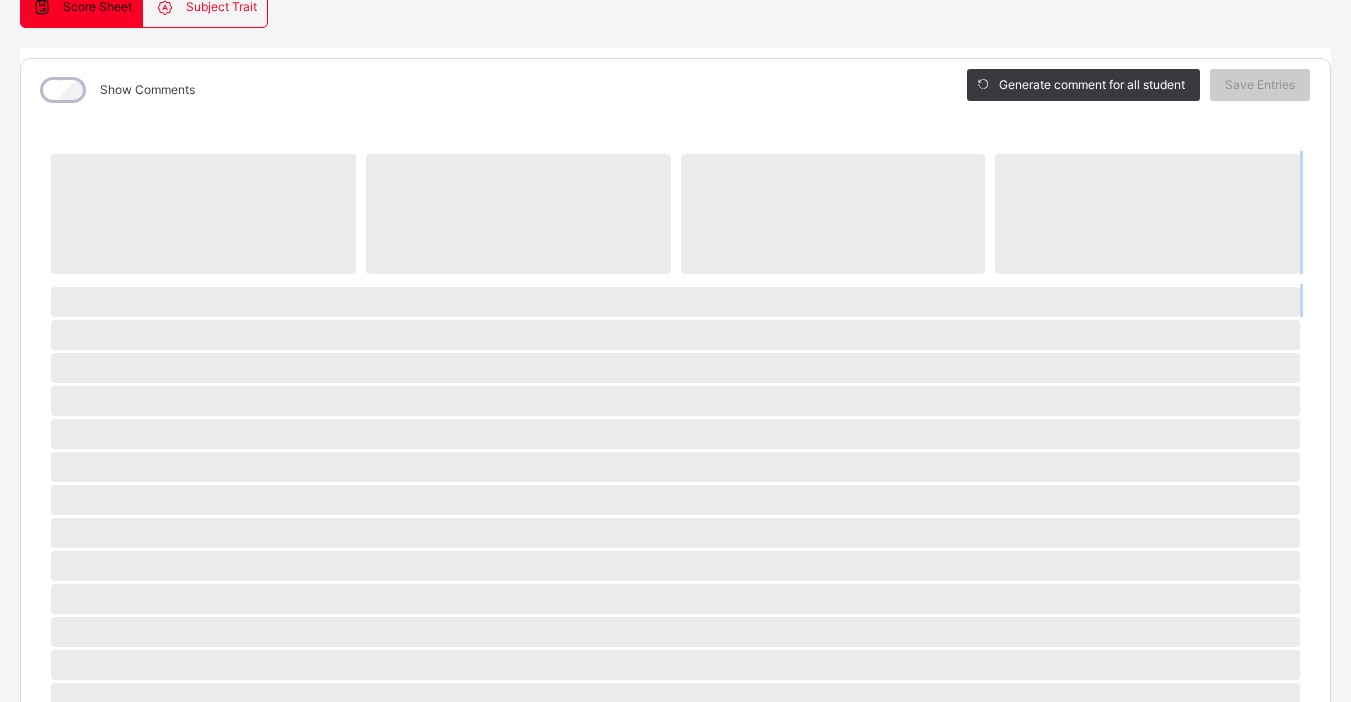 drag, startPoint x: 1338, startPoint y: 325, endPoint x: 1358, endPoint y: 163, distance: 163.2299 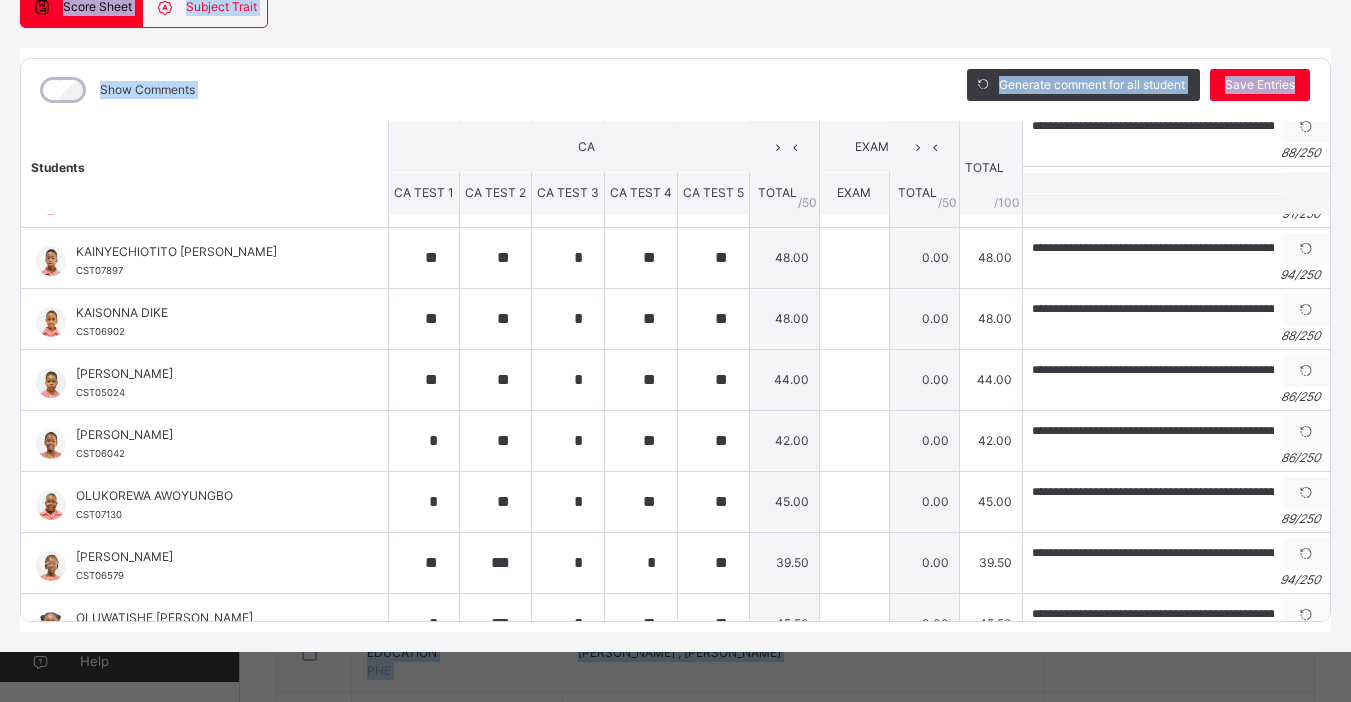 scroll, scrollTop: 424, scrollLeft: 0, axis: vertical 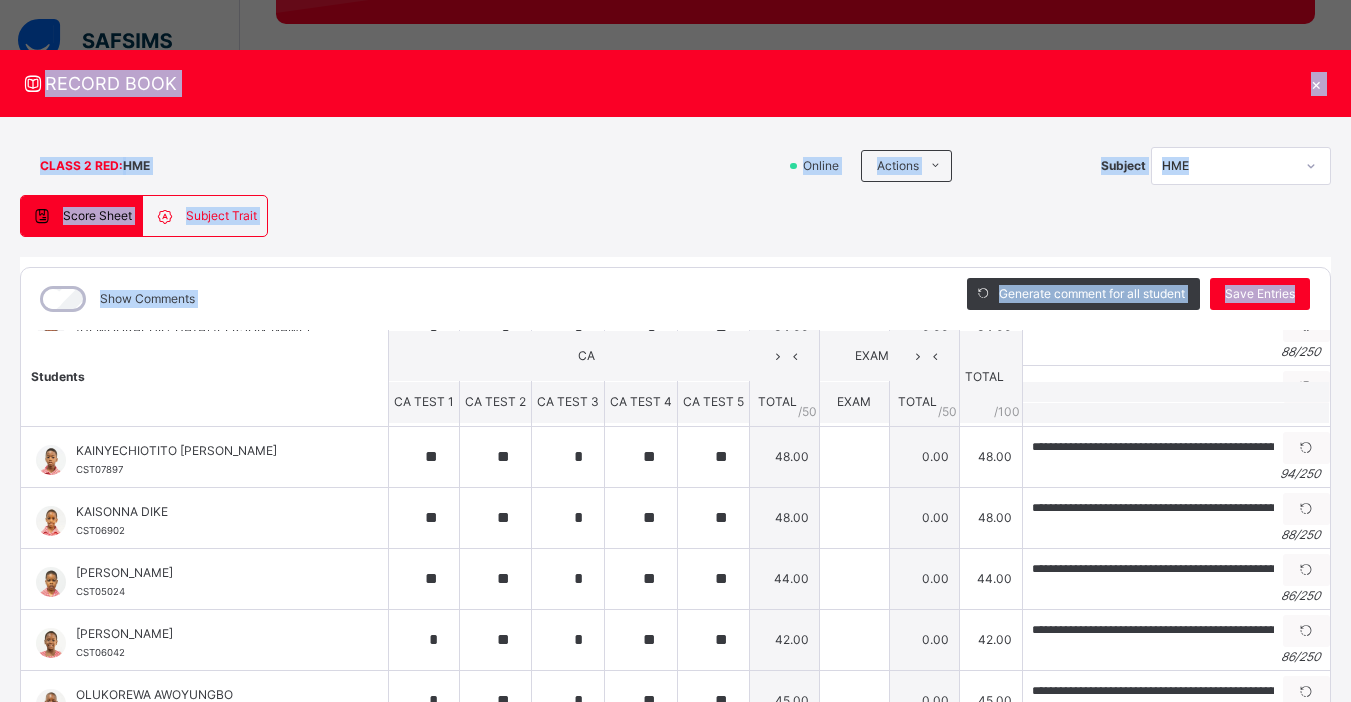 click on "**********" at bounding box center (675, 489) 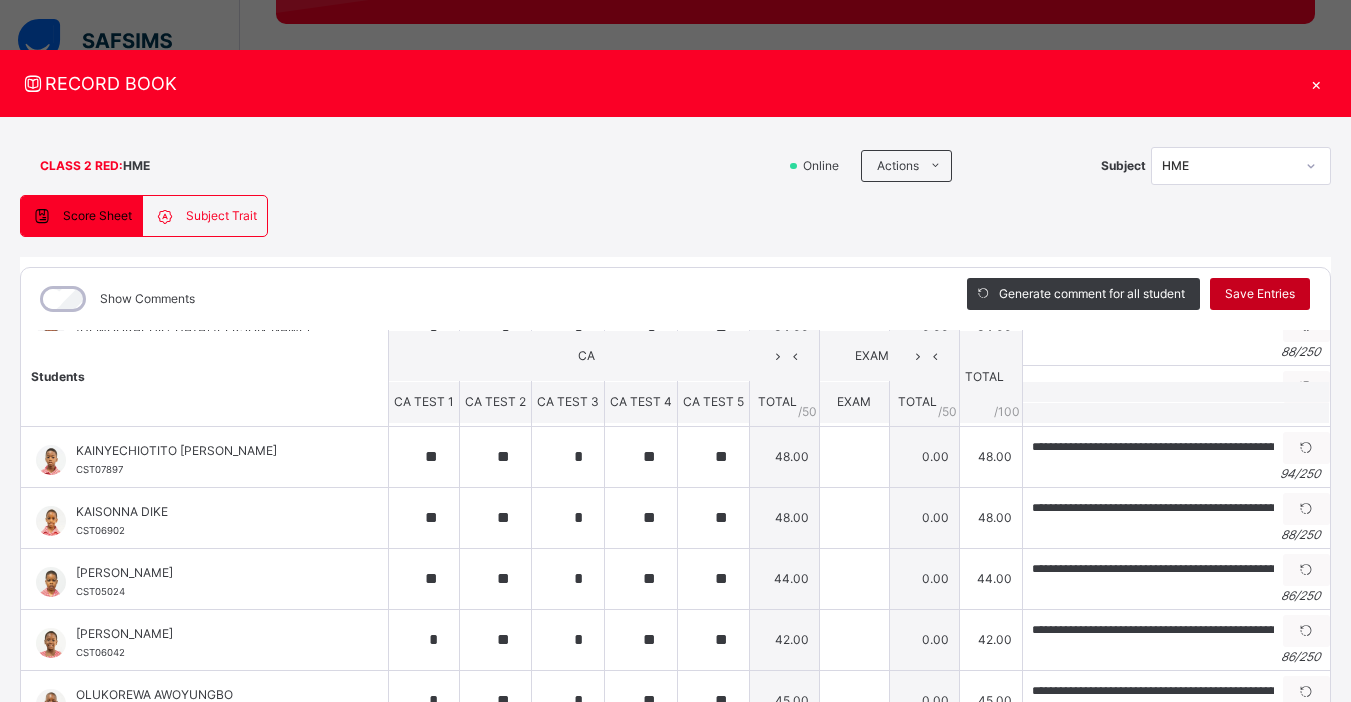 click on "Save Entries" at bounding box center [1260, 294] 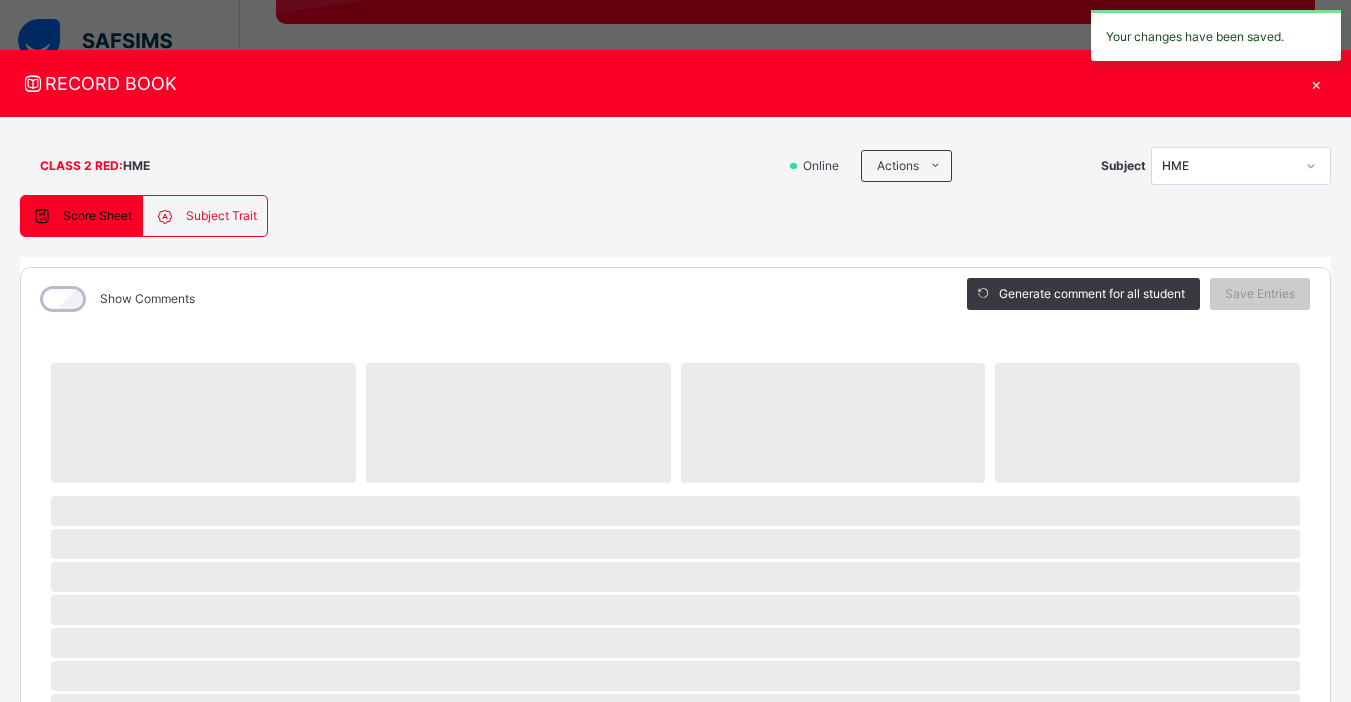 click on "×" at bounding box center (1316, 83) 